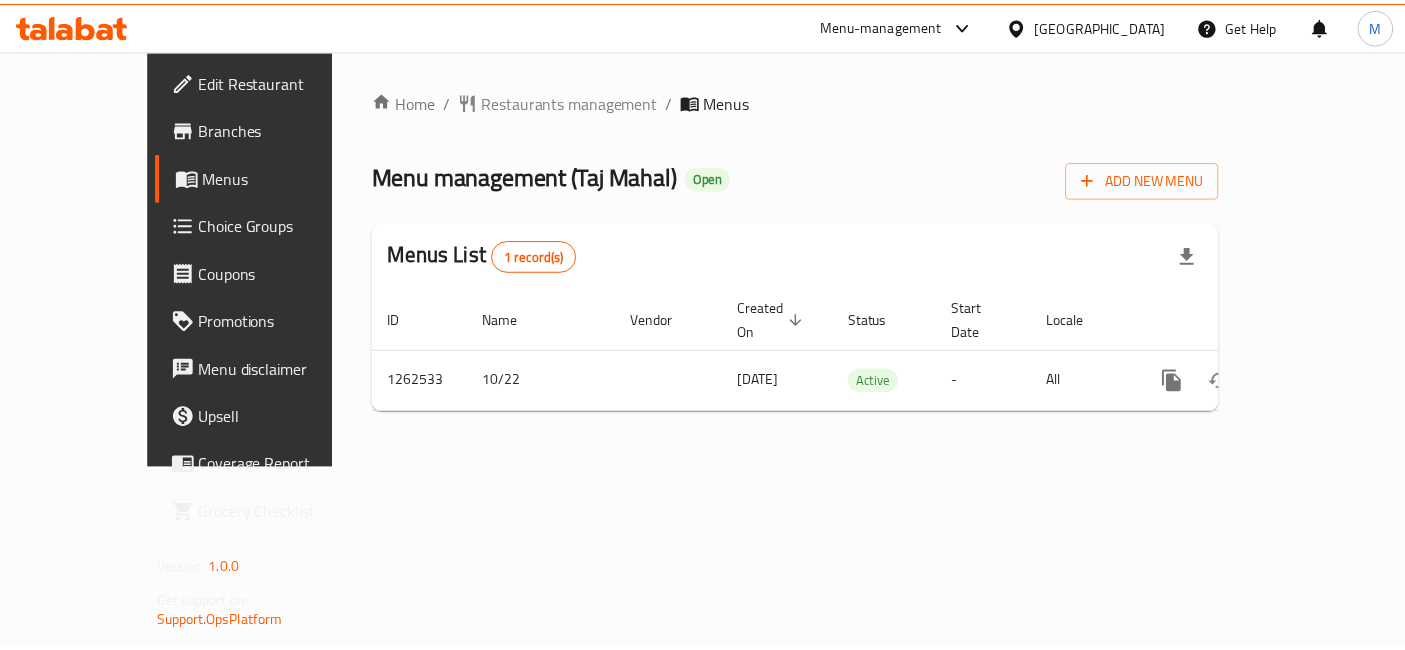 scroll, scrollTop: 0, scrollLeft: 0, axis: both 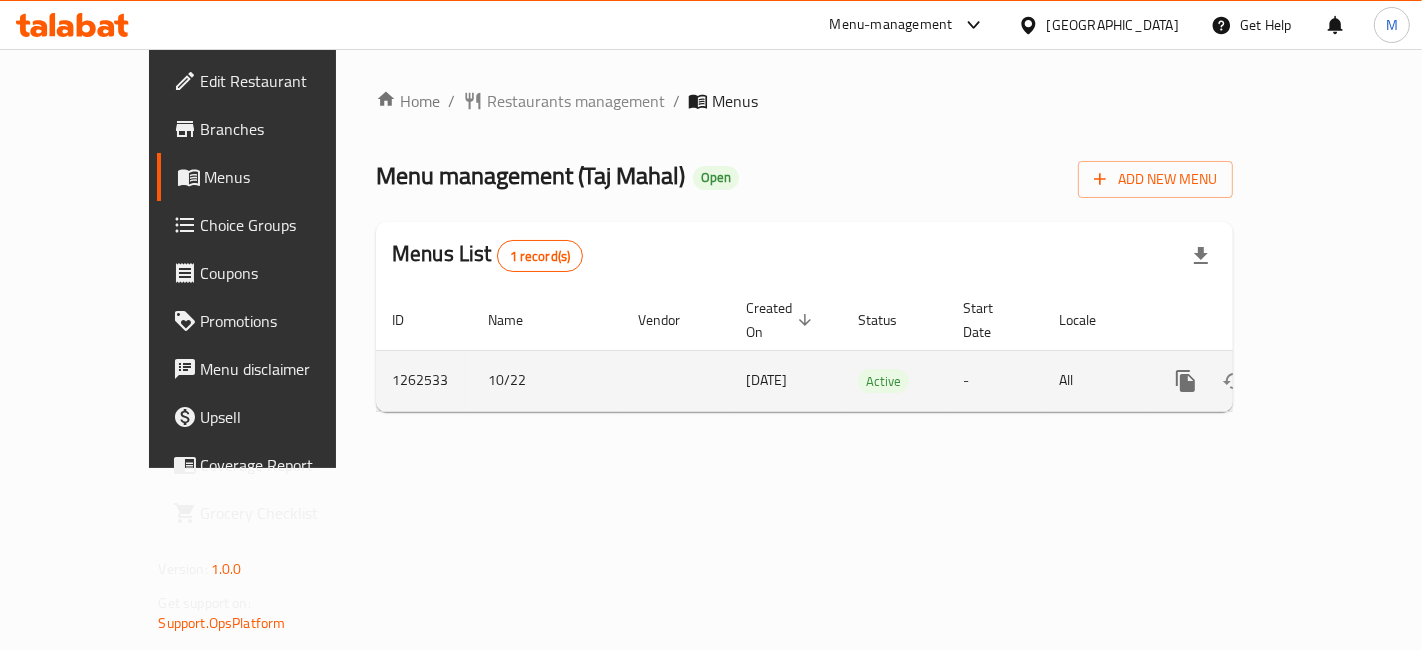 click 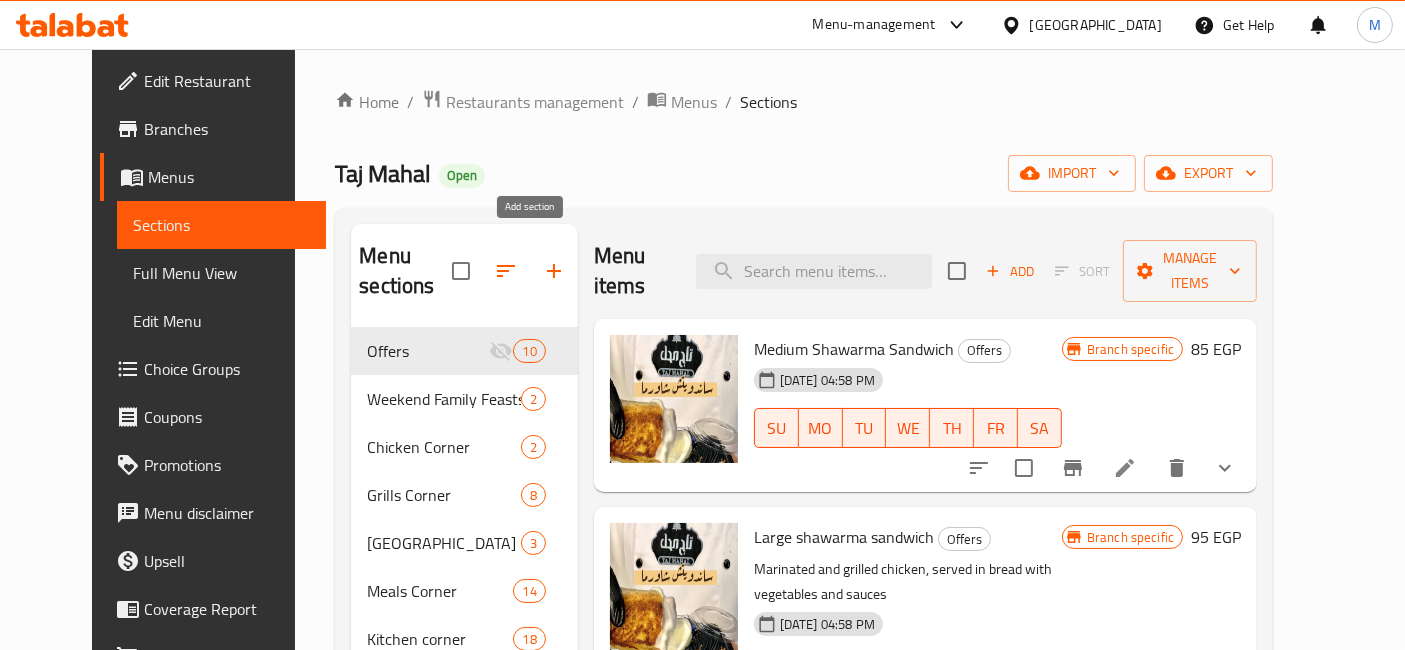 click at bounding box center (554, 271) 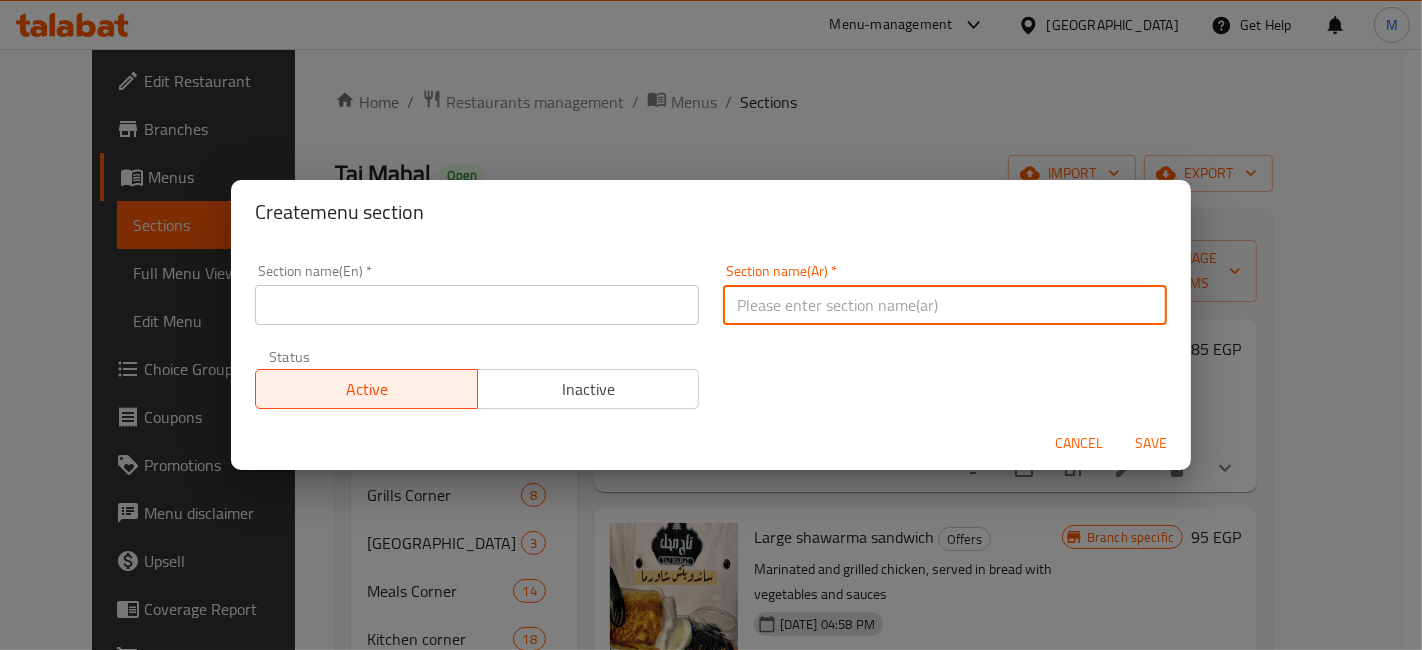 click at bounding box center [945, 305] 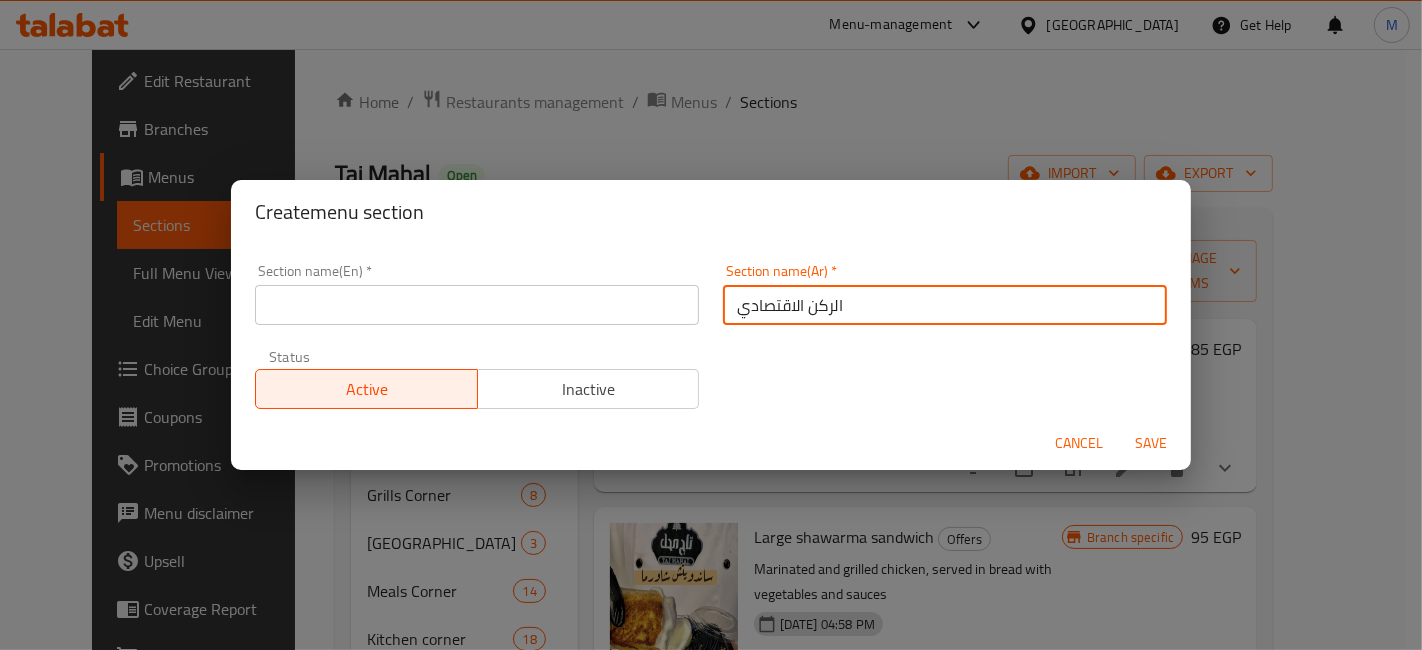 click on "الركن الاقتصادي" at bounding box center [945, 305] 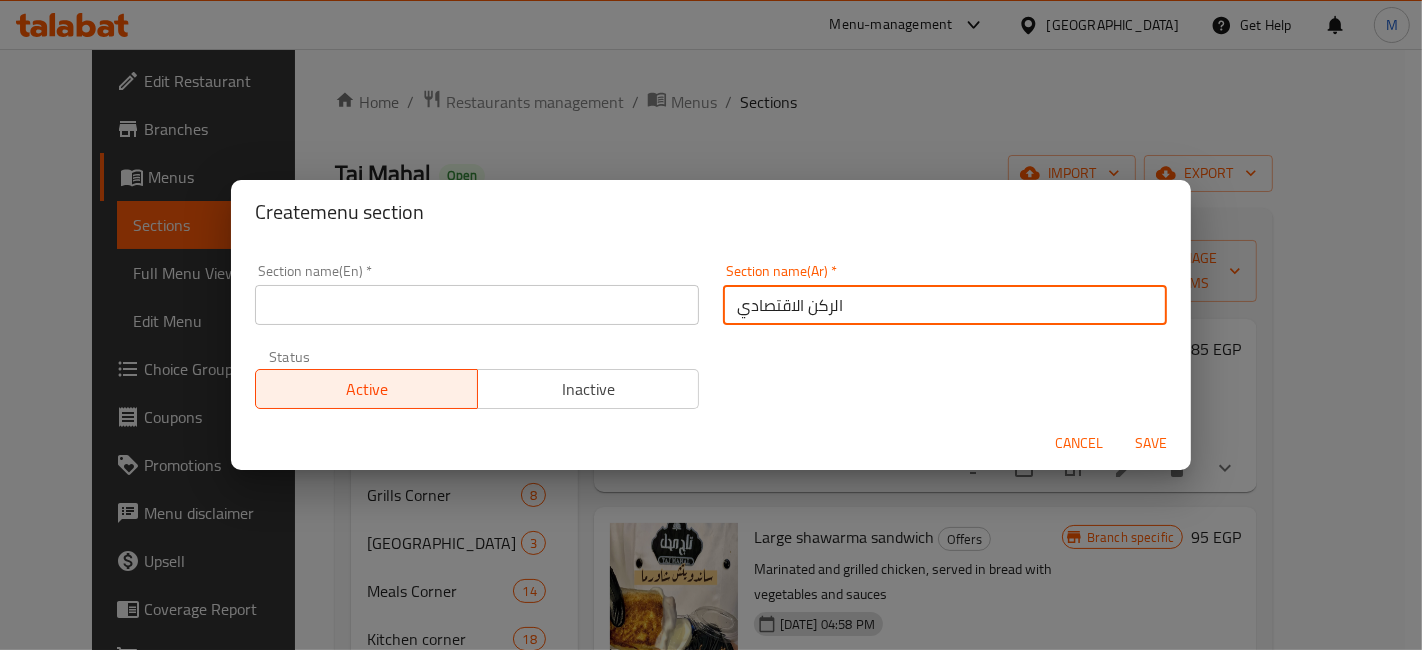click at bounding box center [477, 305] 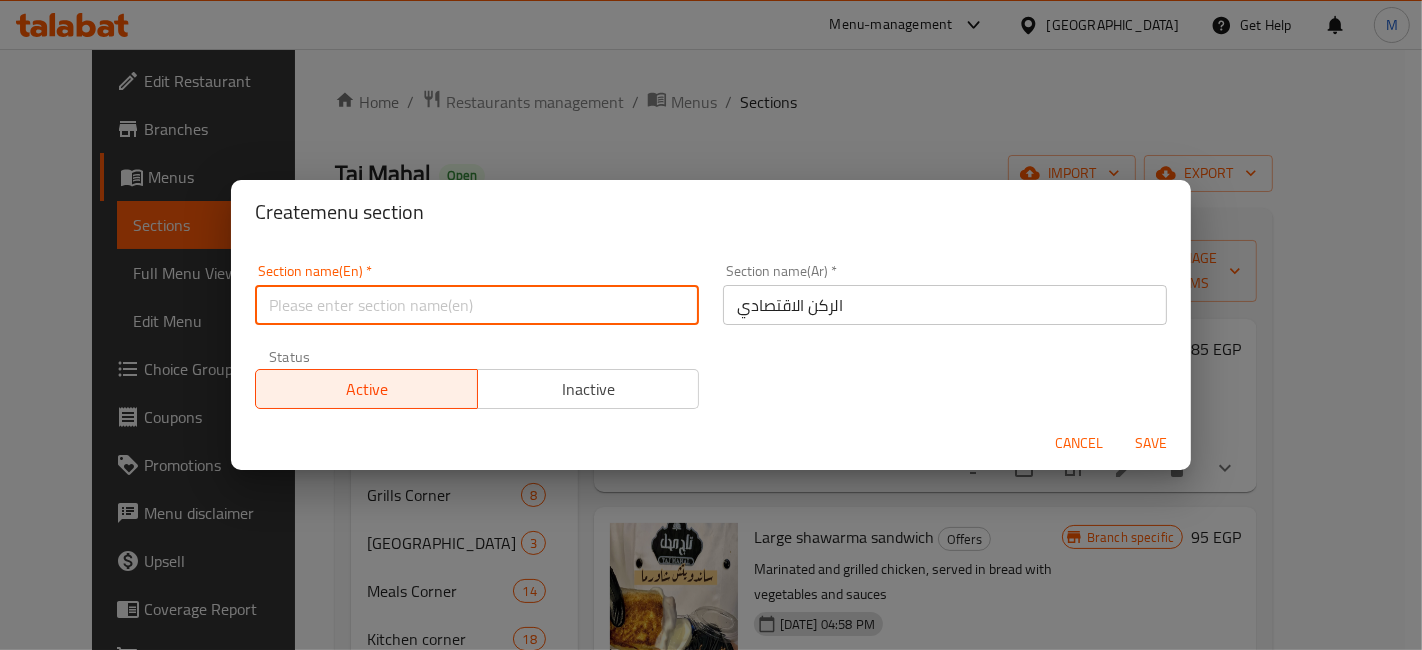 paste on "Economic pillar" 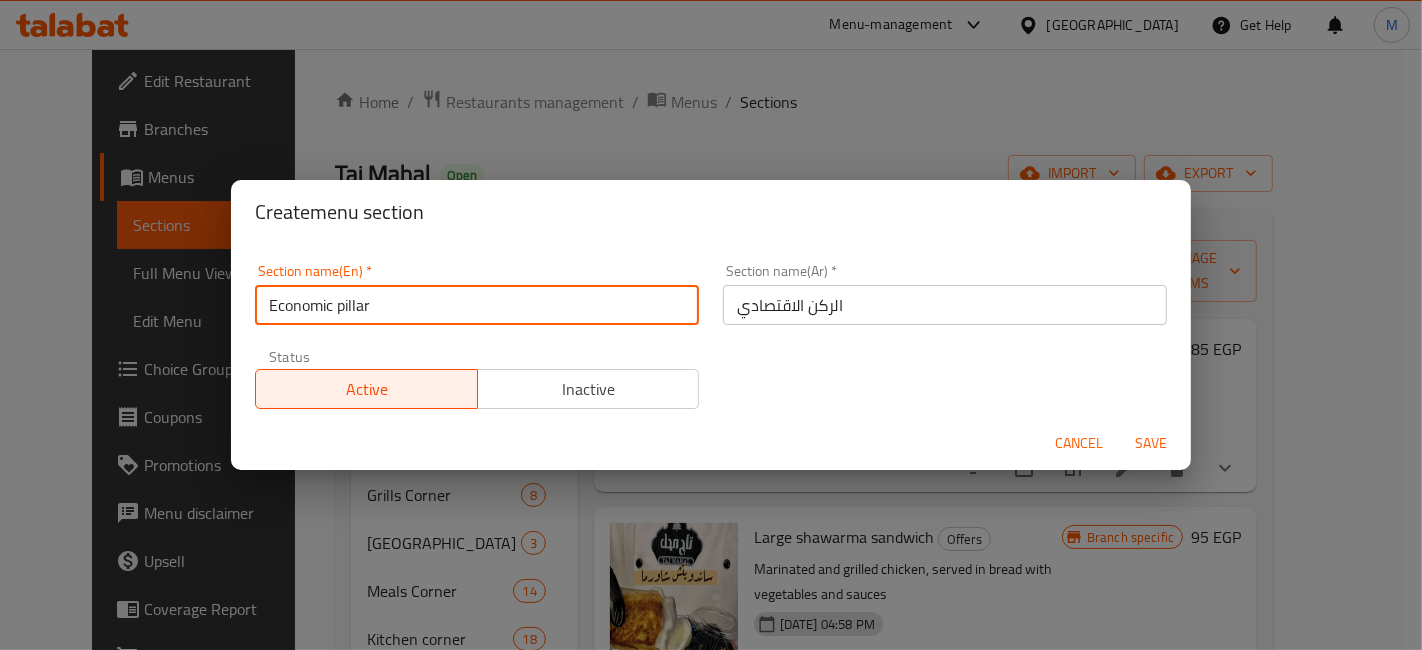 click on "Economic pillar" at bounding box center (477, 305) 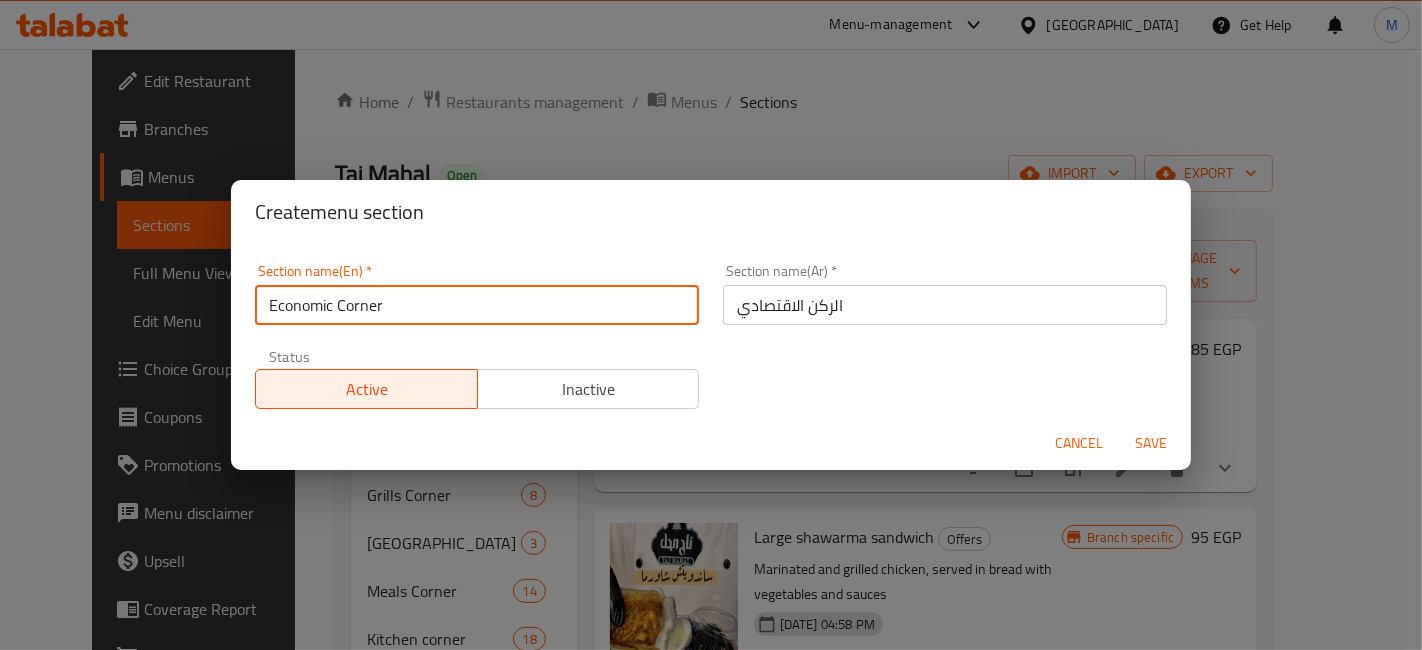 type on "Economic Corner" 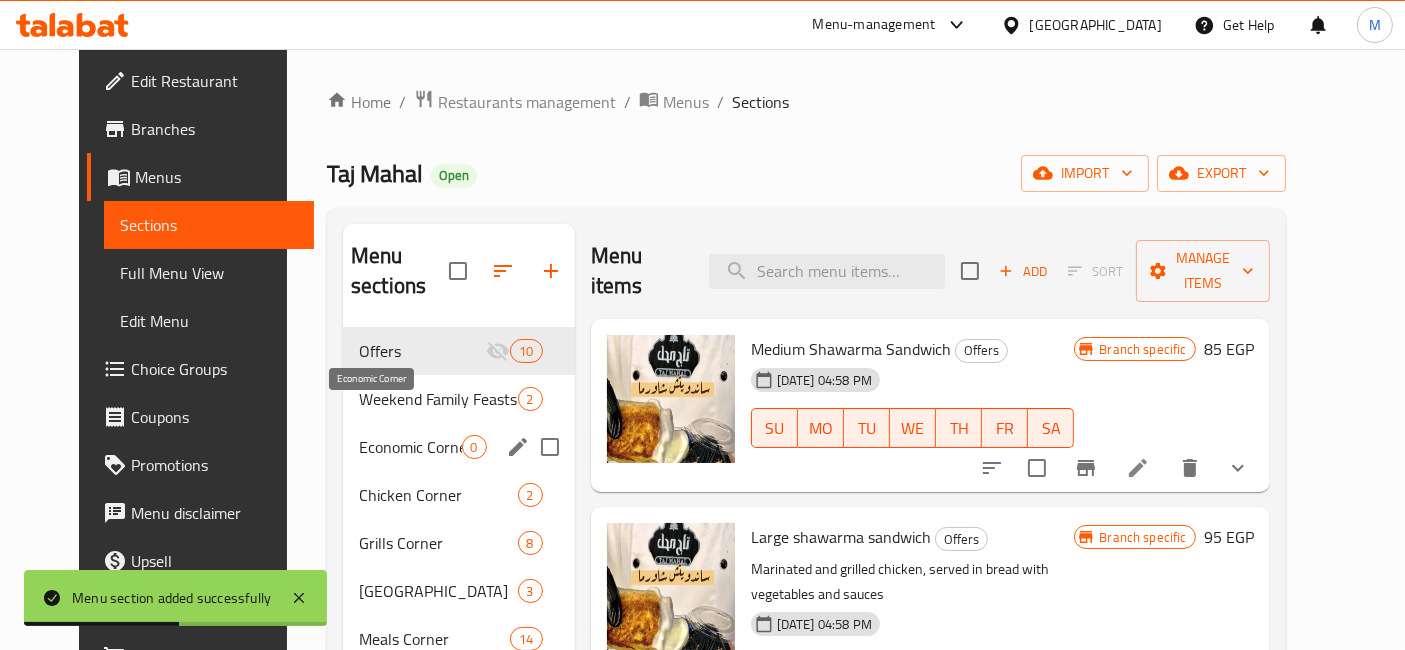 click on "Economic Corner" at bounding box center (410, 447) 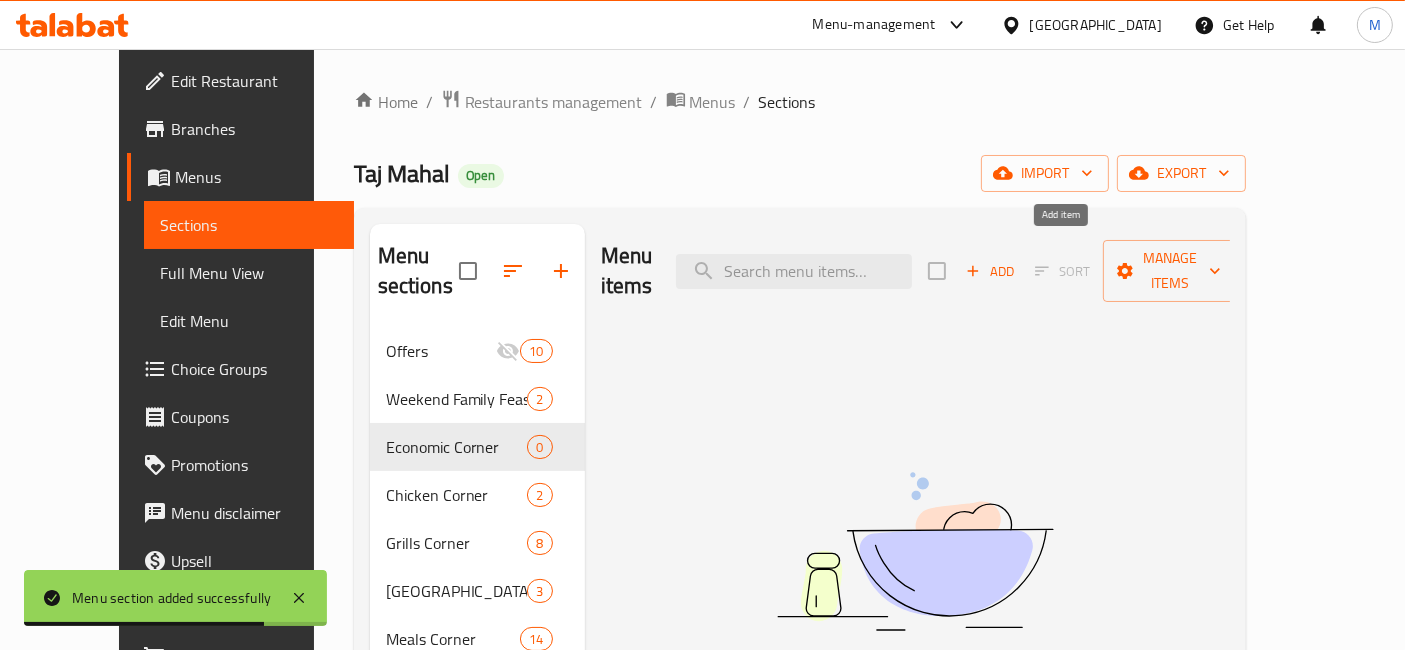 click on "Add" at bounding box center (990, 271) 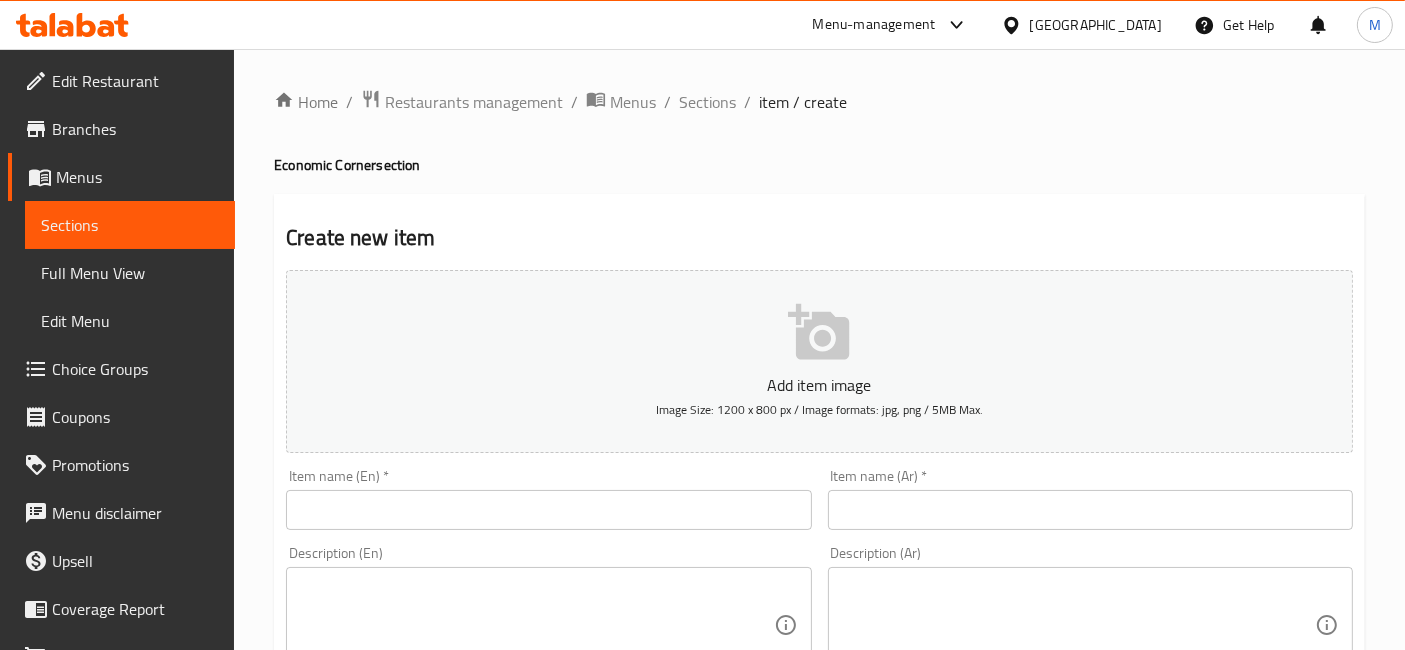 click at bounding box center (1090, 510) 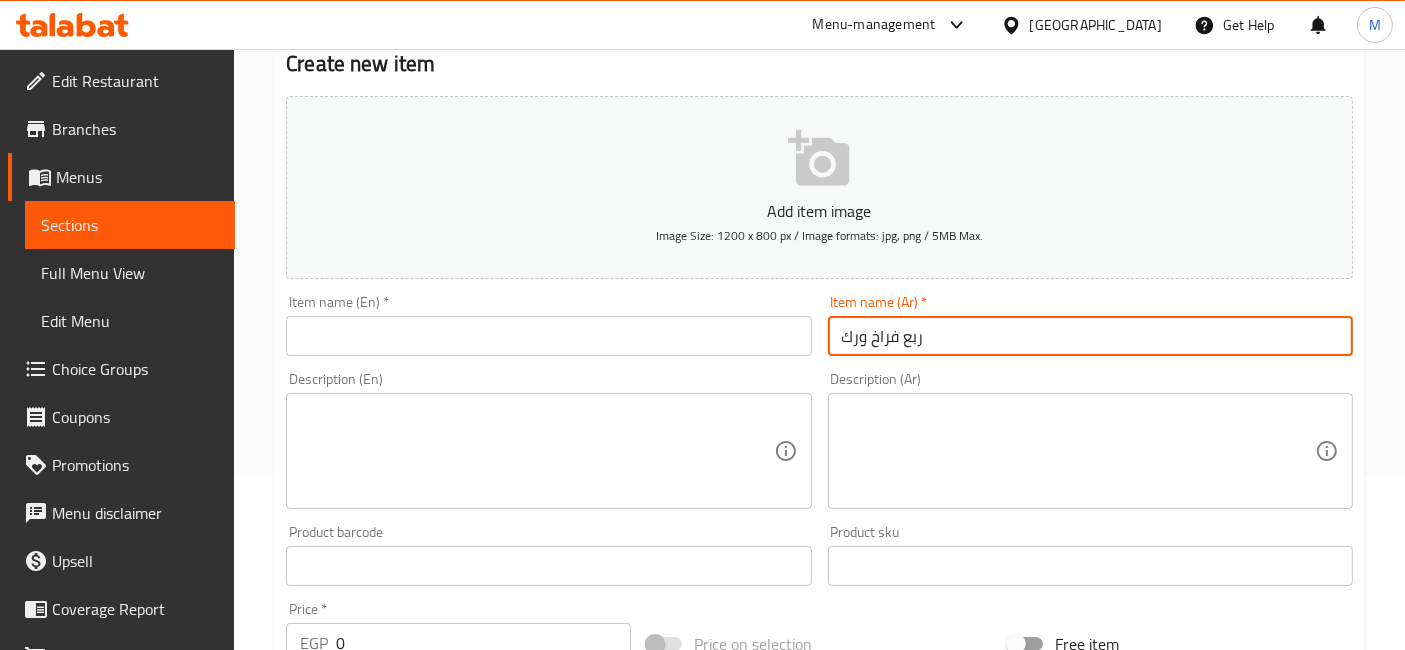 scroll, scrollTop: 222, scrollLeft: 0, axis: vertical 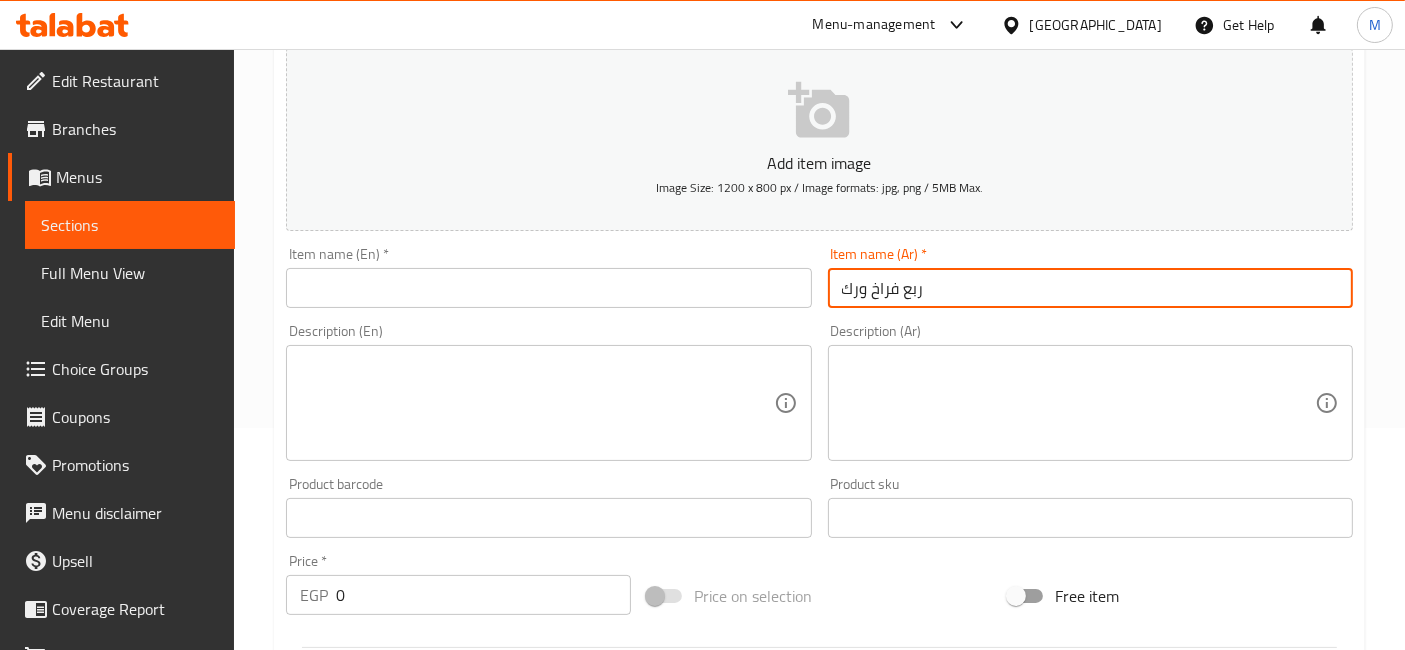type on "ربع فراخ ورك" 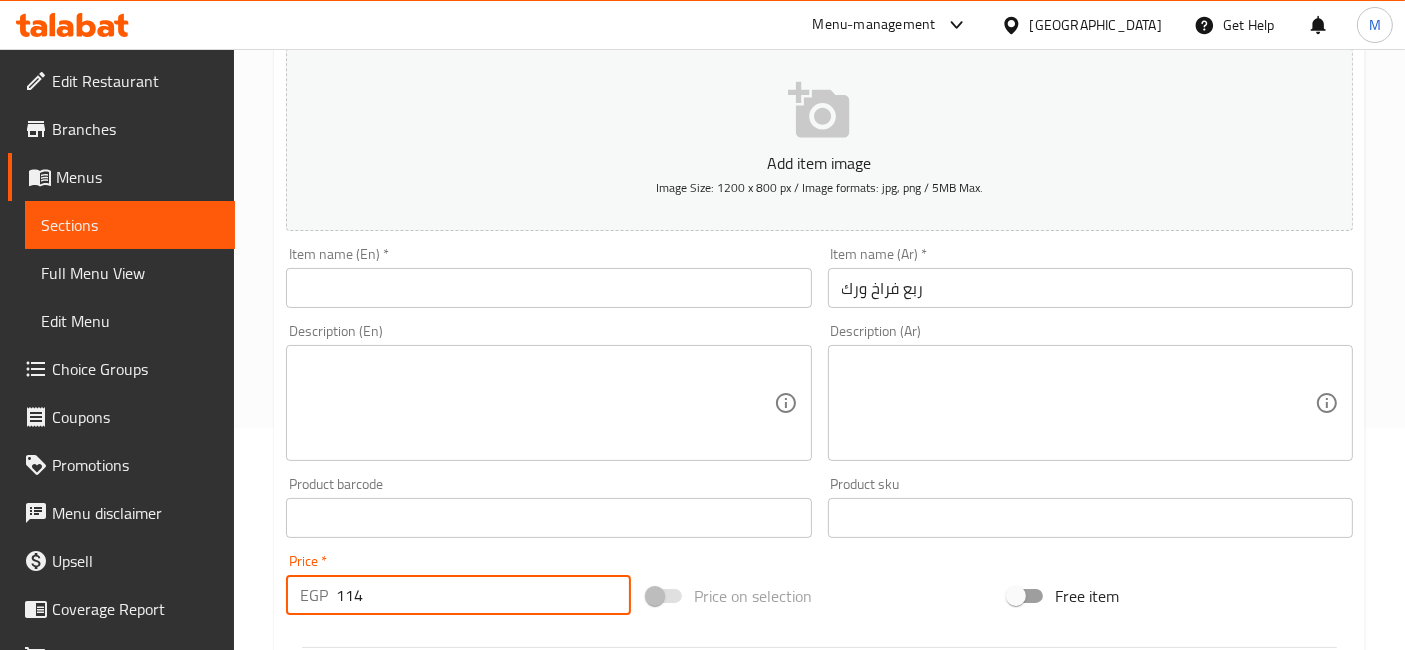 type on "114" 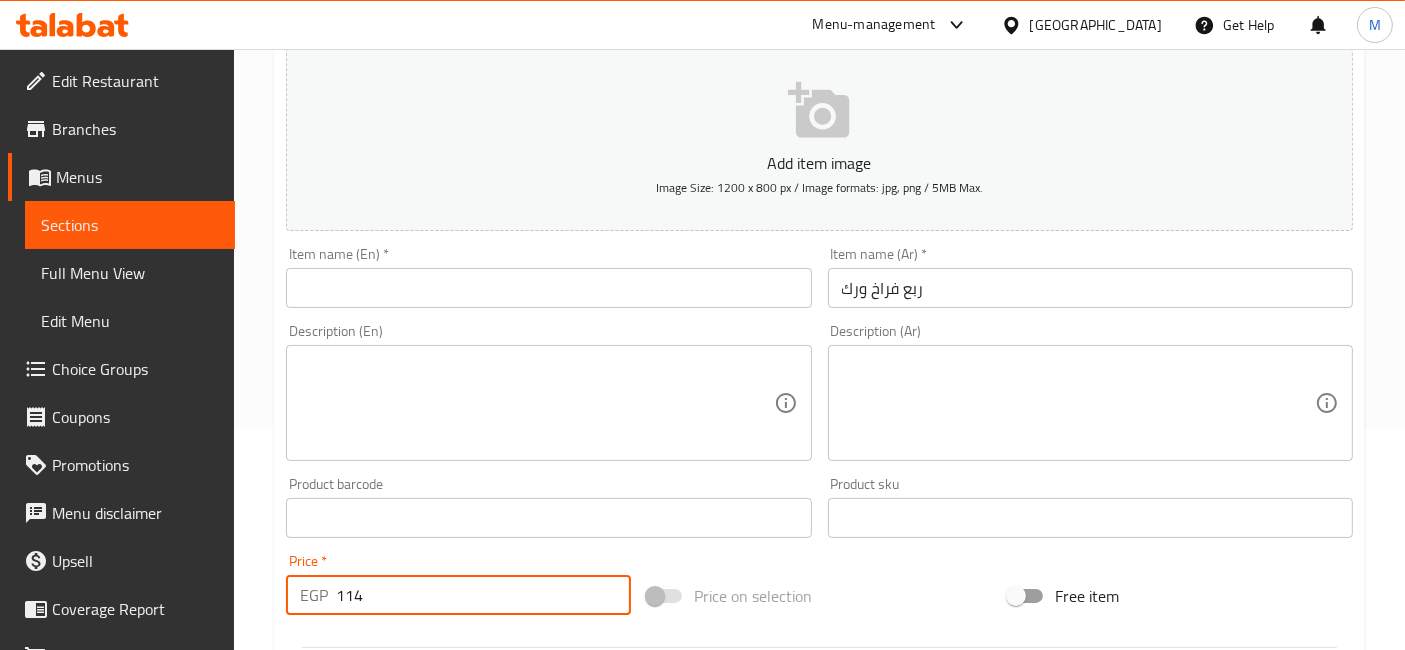 click at bounding box center (548, 288) 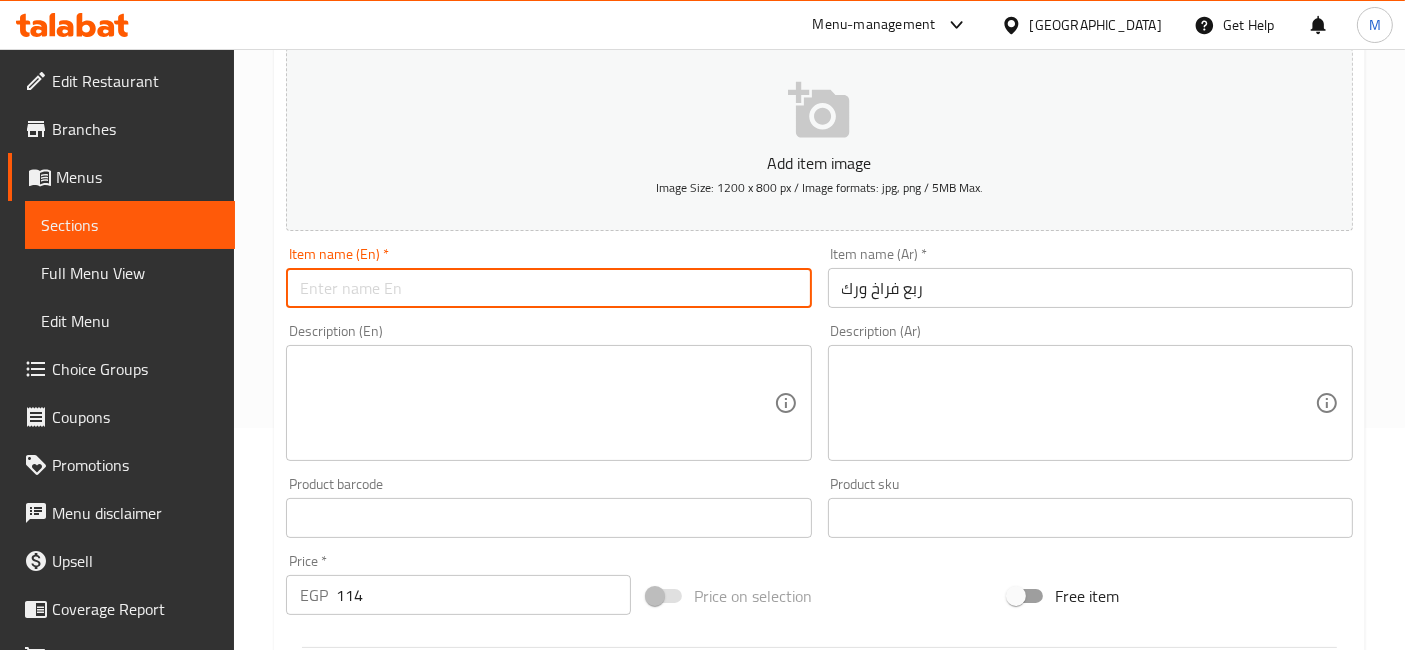 paste on "Quarter chicken thigh" 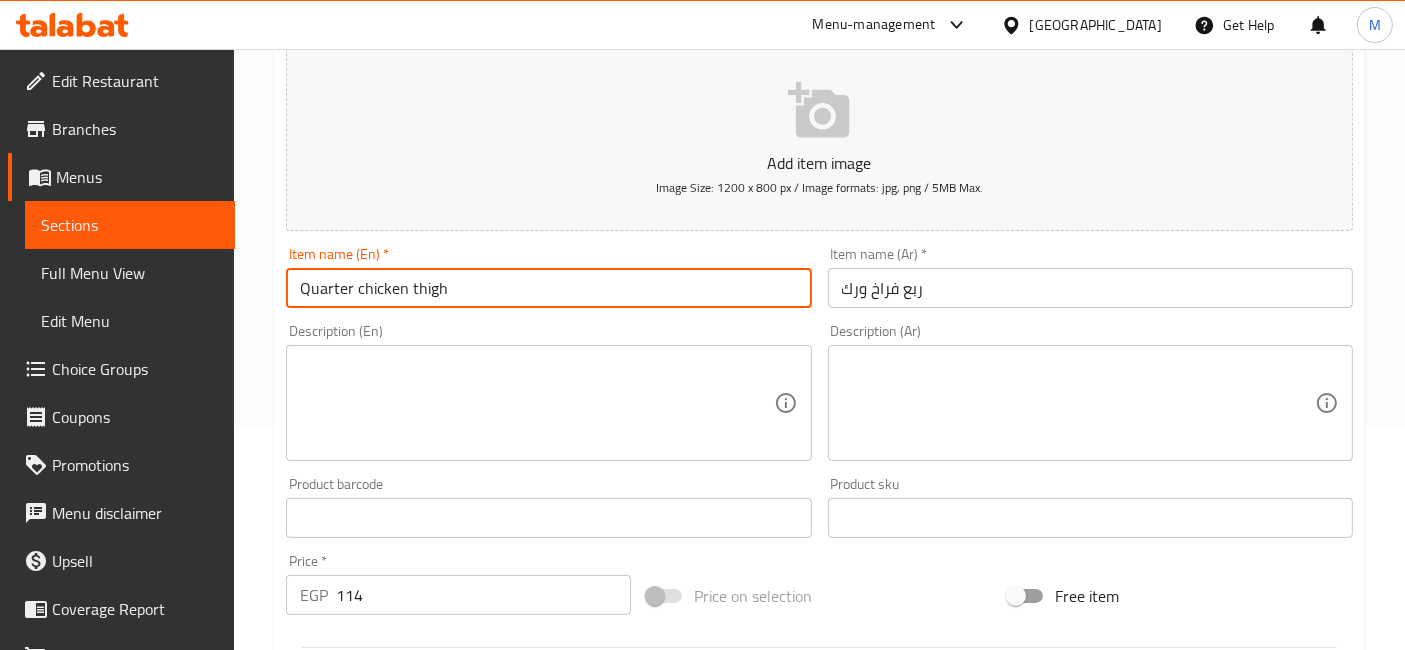 type on "Quarter chicken thigh" 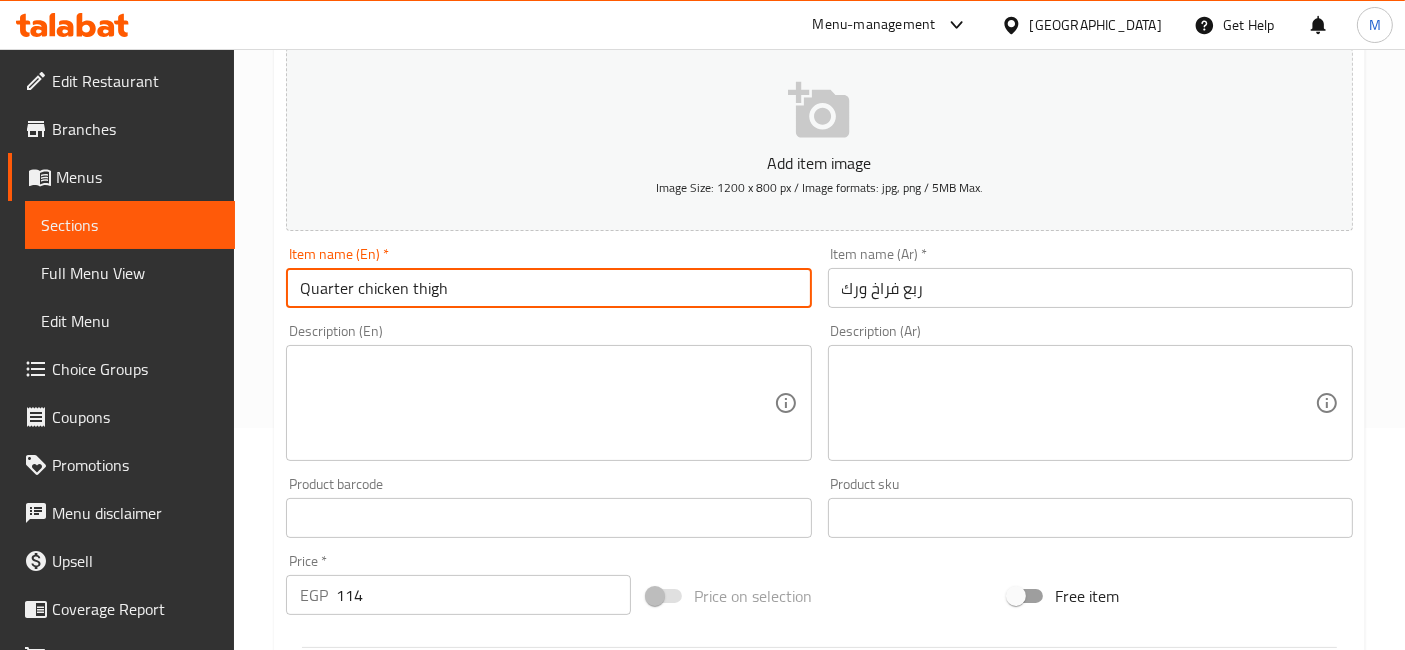 click at bounding box center [1078, 403] 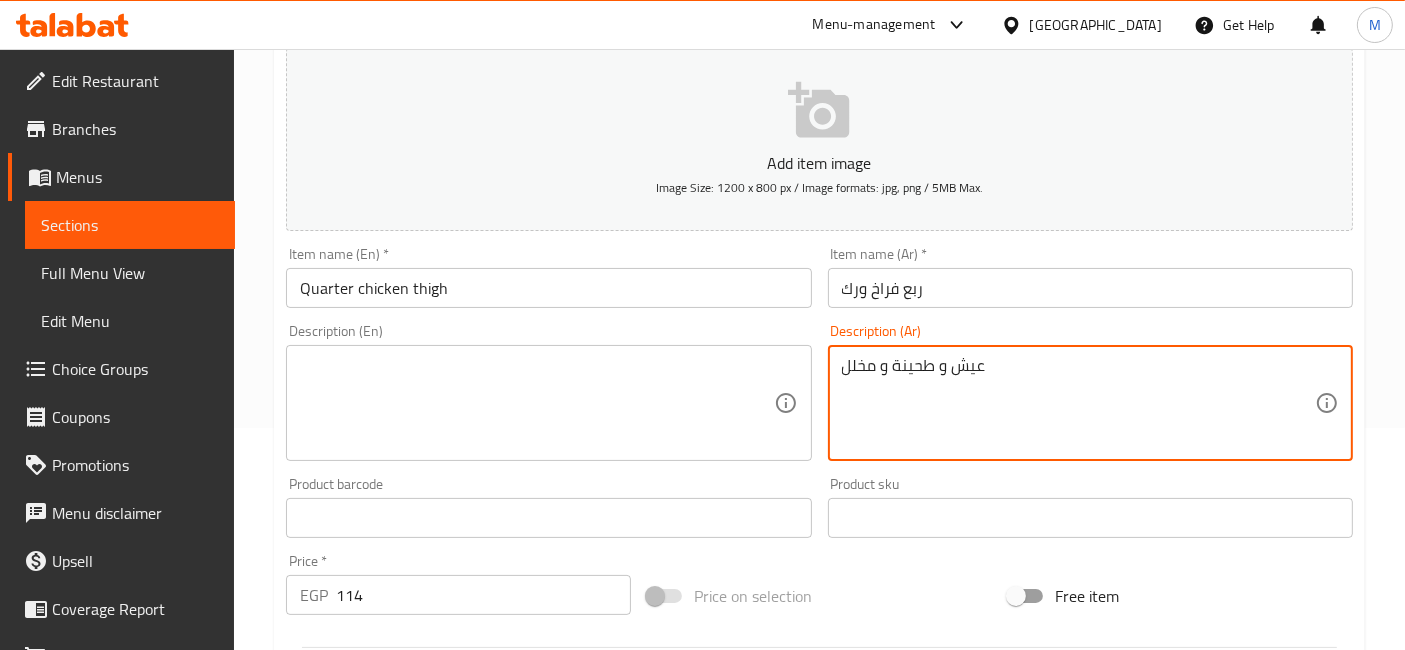 type on "عيش و طحينة و مخلل" 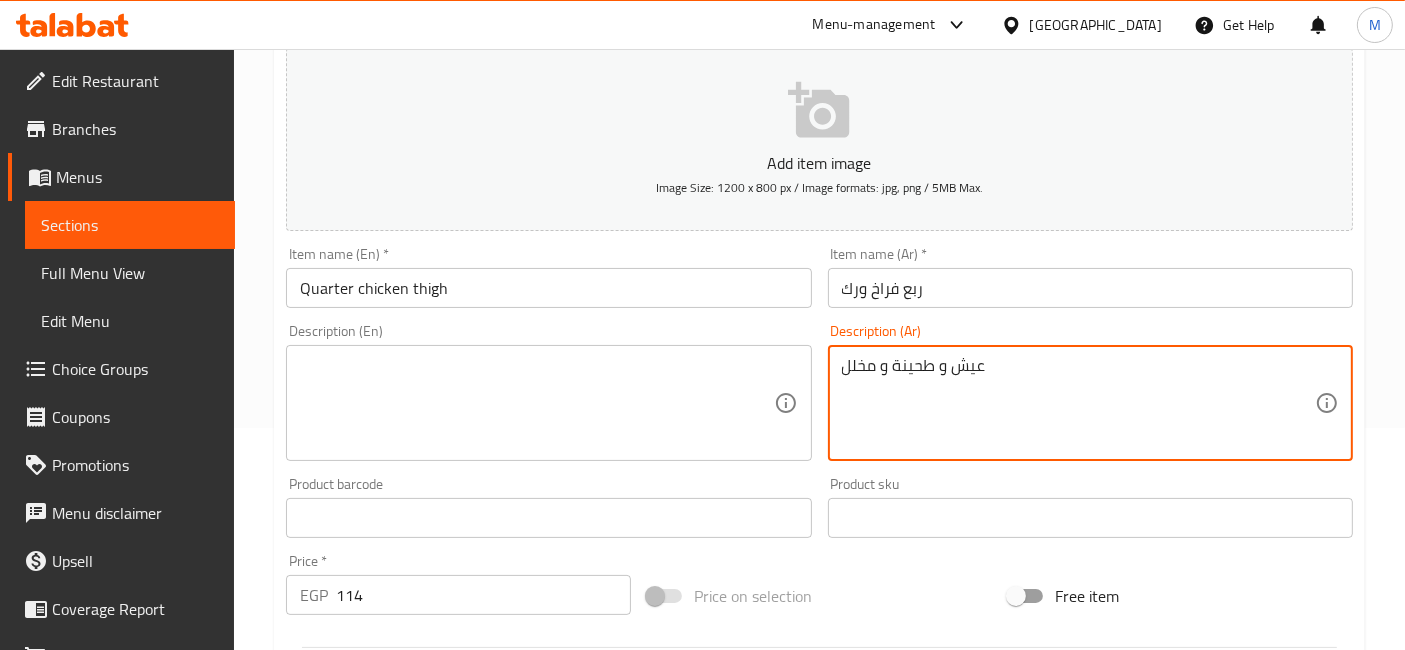 click at bounding box center [536, 403] 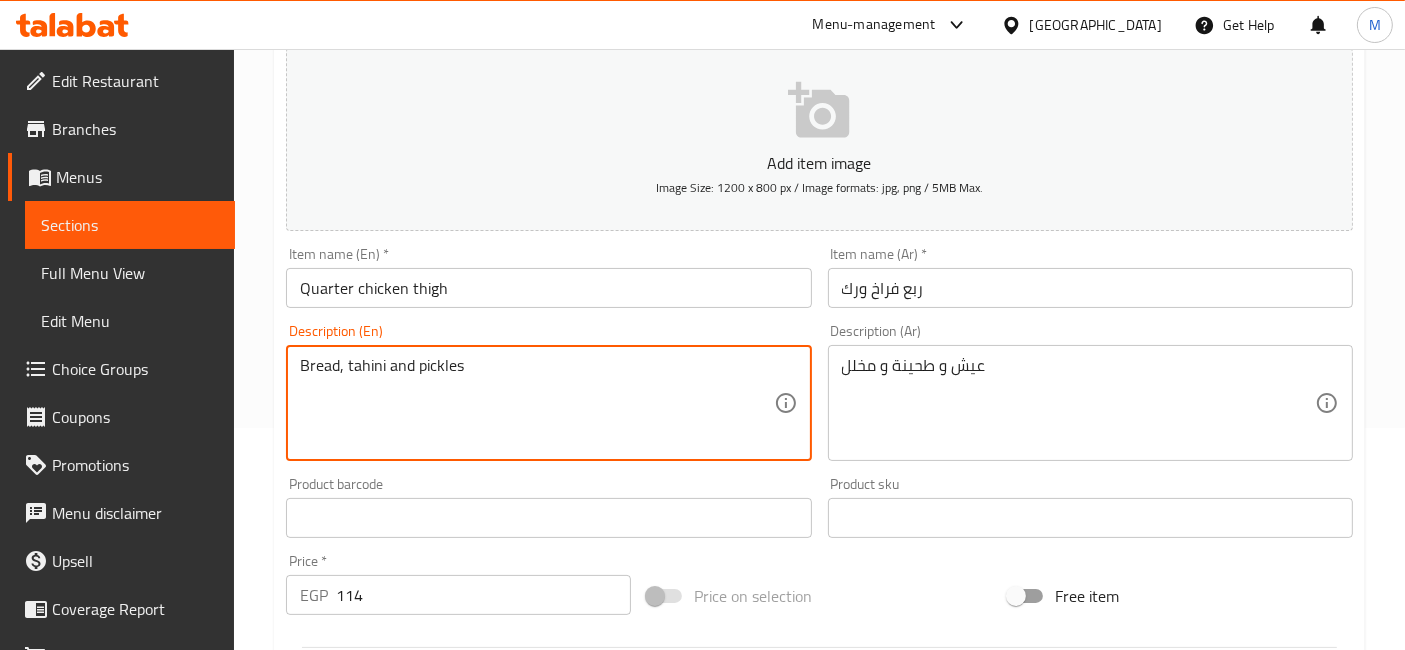 type on "Bread, tahini and pickles" 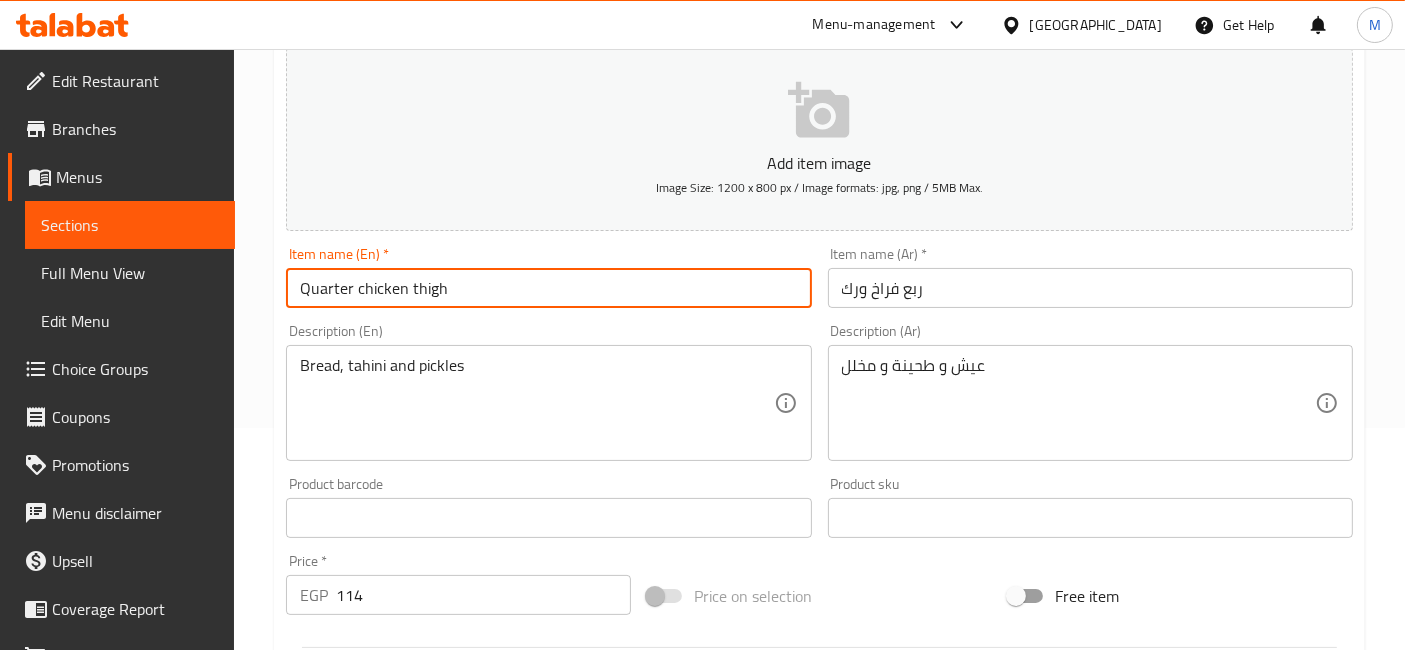 click on "Create" at bounding box center [413, 1104] 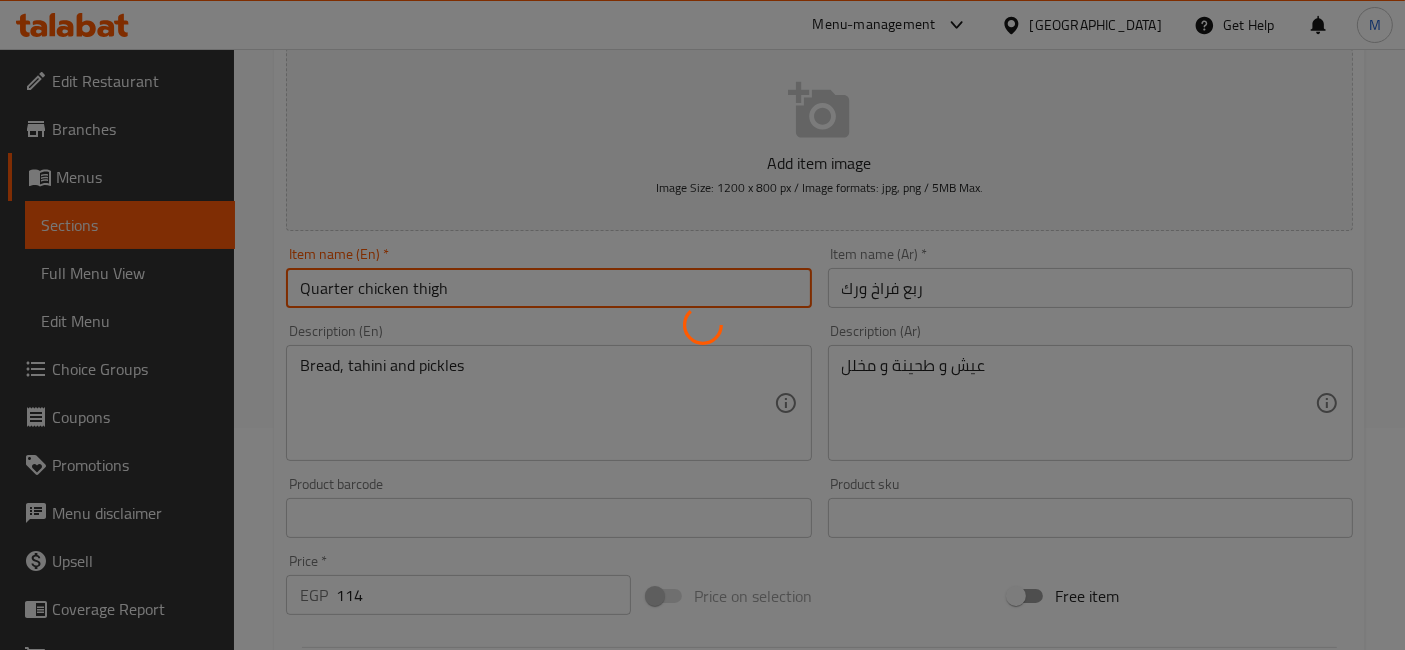 type 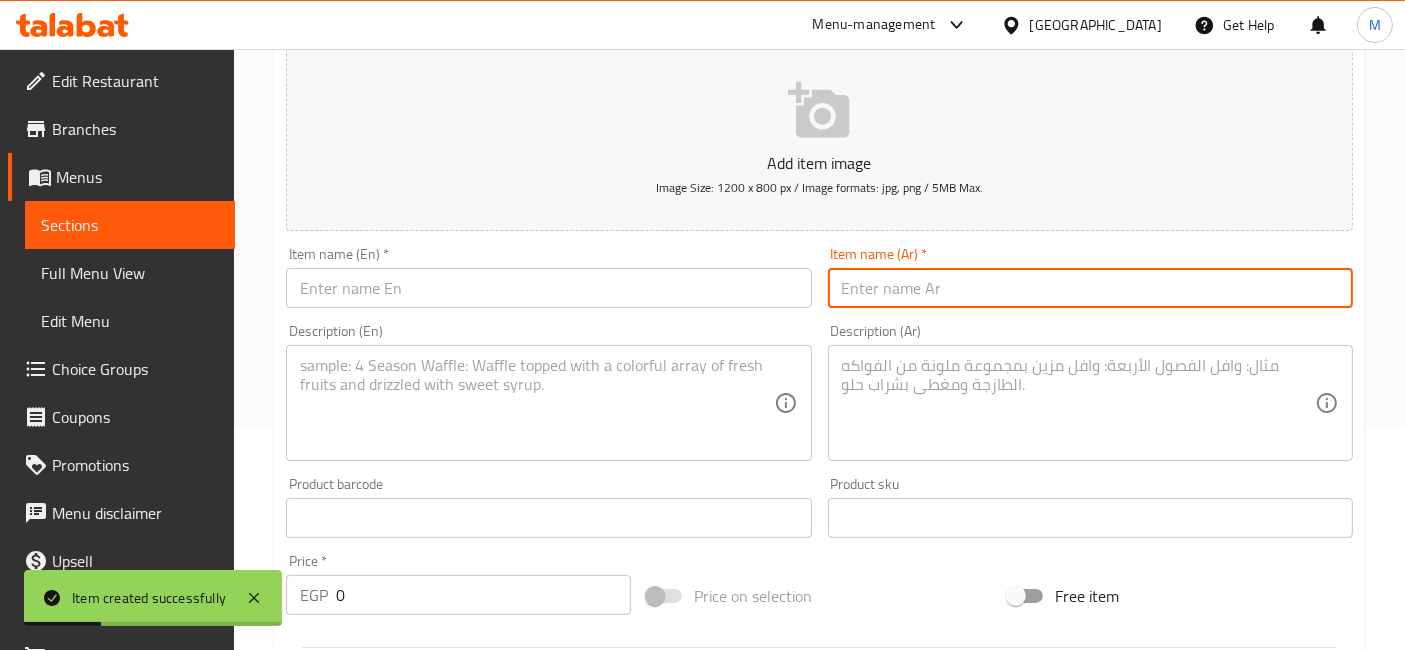 click at bounding box center (1090, 288) 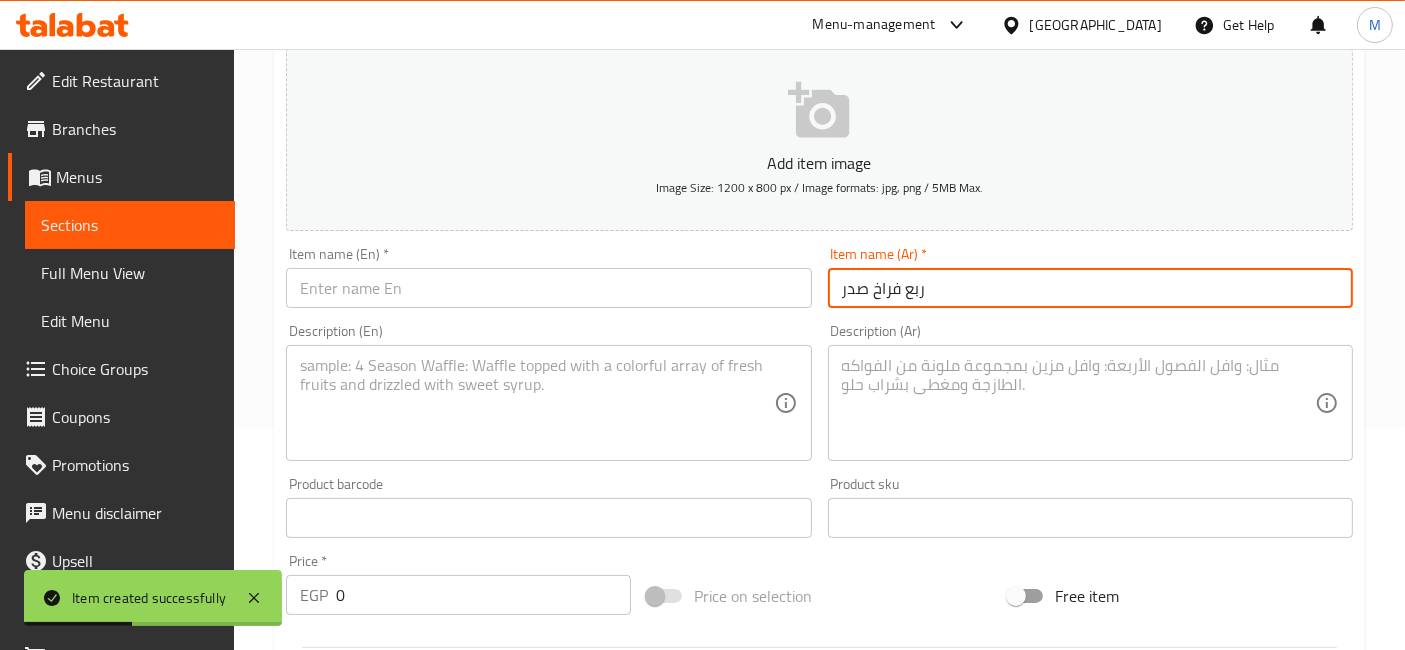 type on "ربع فراخ صدر" 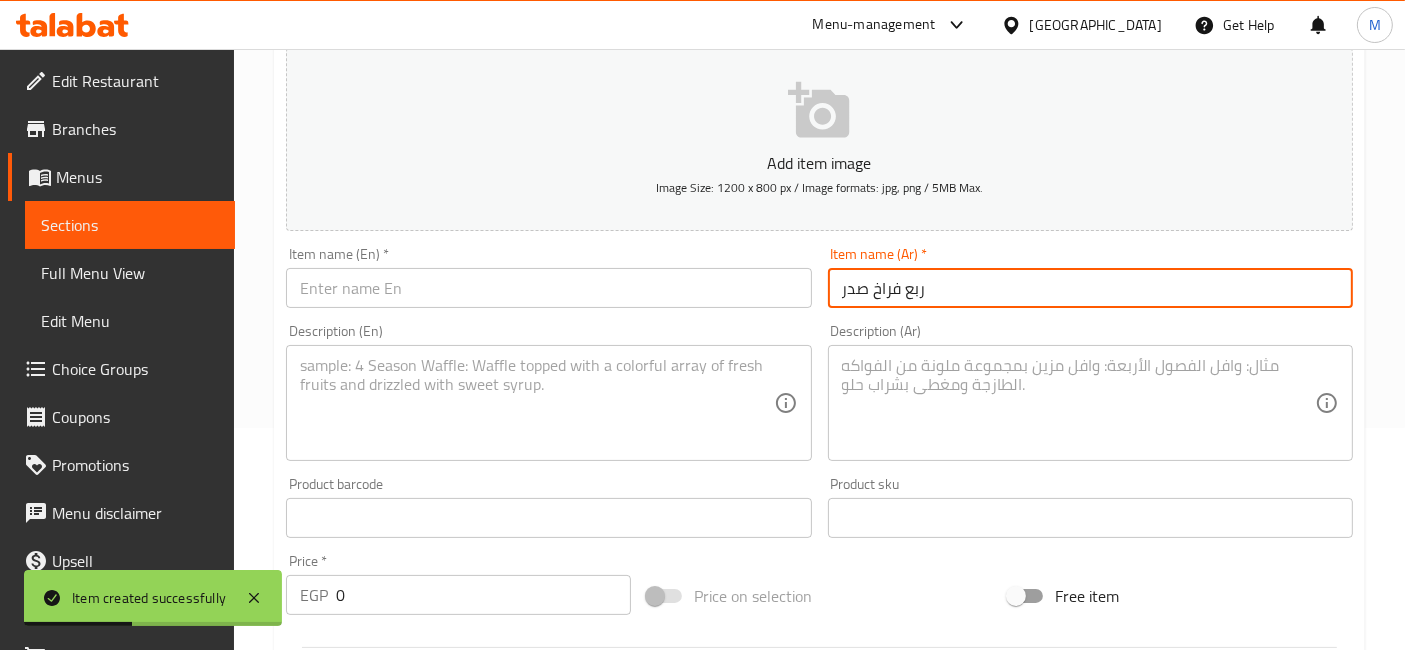 drag, startPoint x: 360, startPoint y: 602, endPoint x: 197, endPoint y: 572, distance: 165.73775 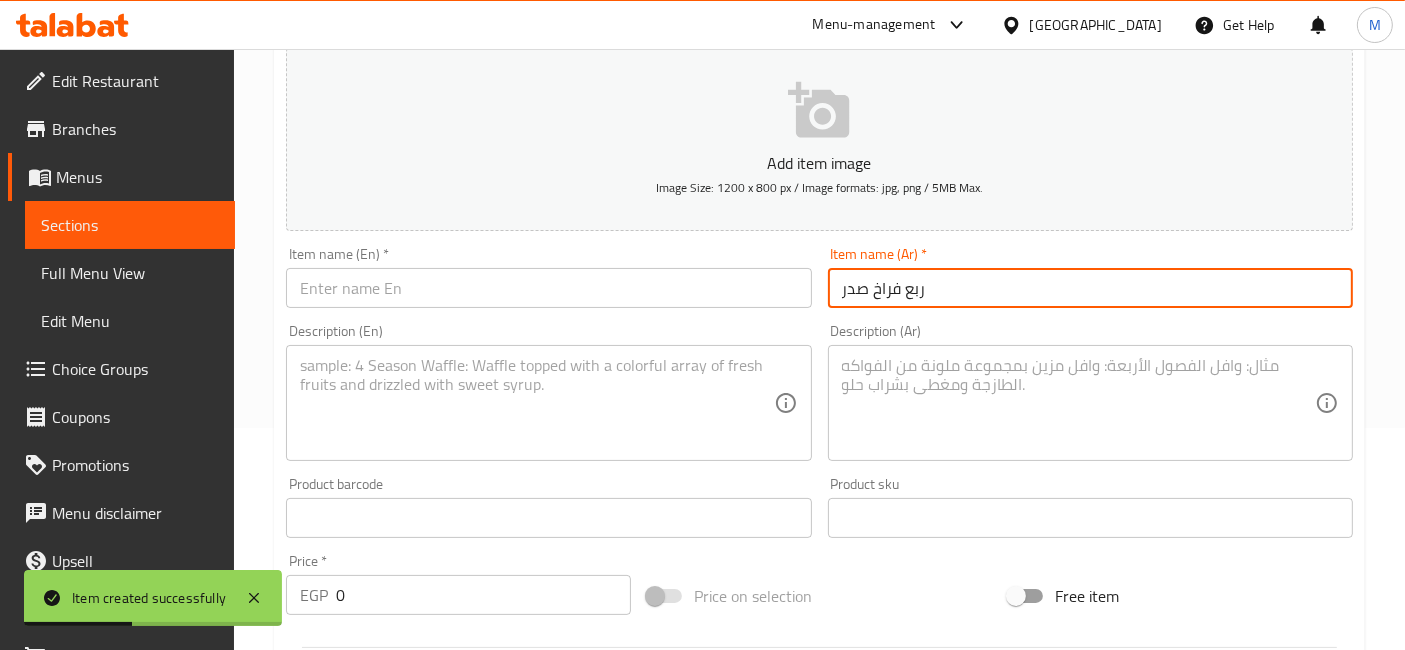 click on "Item created successfully ​ Menu-management [GEOGRAPHIC_DATA] Get Help M   Edit Restaurant   Branches   Menus   Sections   Full Menu View   Edit Menu   Choice Groups   Coupons   Promotions   Menu disclaimer   Upsell   Coverage Report   Grocery Checklist  Version:    1.0.0  Get support on:    Support.OpsPlatform Home / Restaurants management / Menus / Sections / item / create Economic Corner  section Create new item Add item image Image Size: 1200 x 800 px / Image formats: jpg, png / 5MB Max. Item name (En)   * Item name (En)  * Item name (Ar)   * ربع فراخ صدر Item name (Ar)  * Description (En) Description (En) Description (Ar) Description (Ar) Product barcode Product barcode Product sku Product sku Price   * EGP 0 Price  * Price on selection Free item Start Date Start Date End Date End Date Available Days SU MO TU WE TH FR SA Available from ​ ​ Available to ​ ​ Status Active Inactive Exclude from GEM Variations & Choices Add variant ASSIGN CHOICE GROUP Create Bug report Error text Cancel Now" at bounding box center (702, 127) 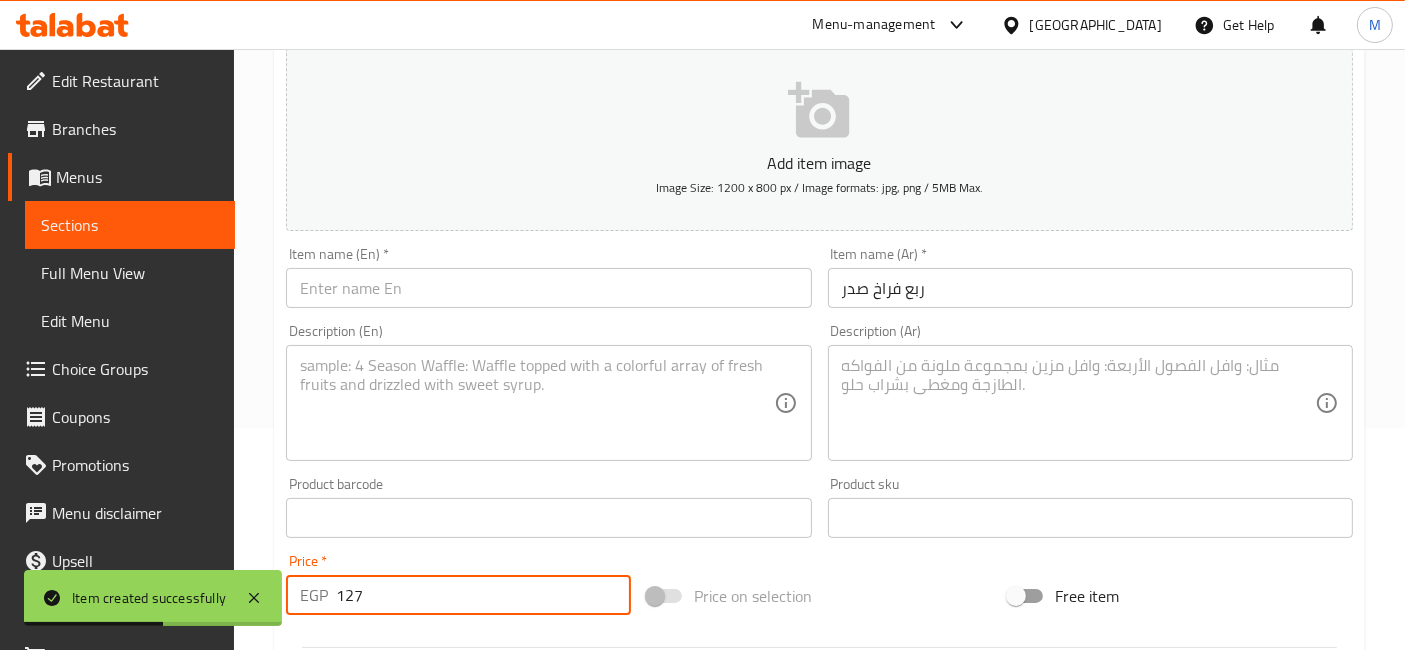type on "127" 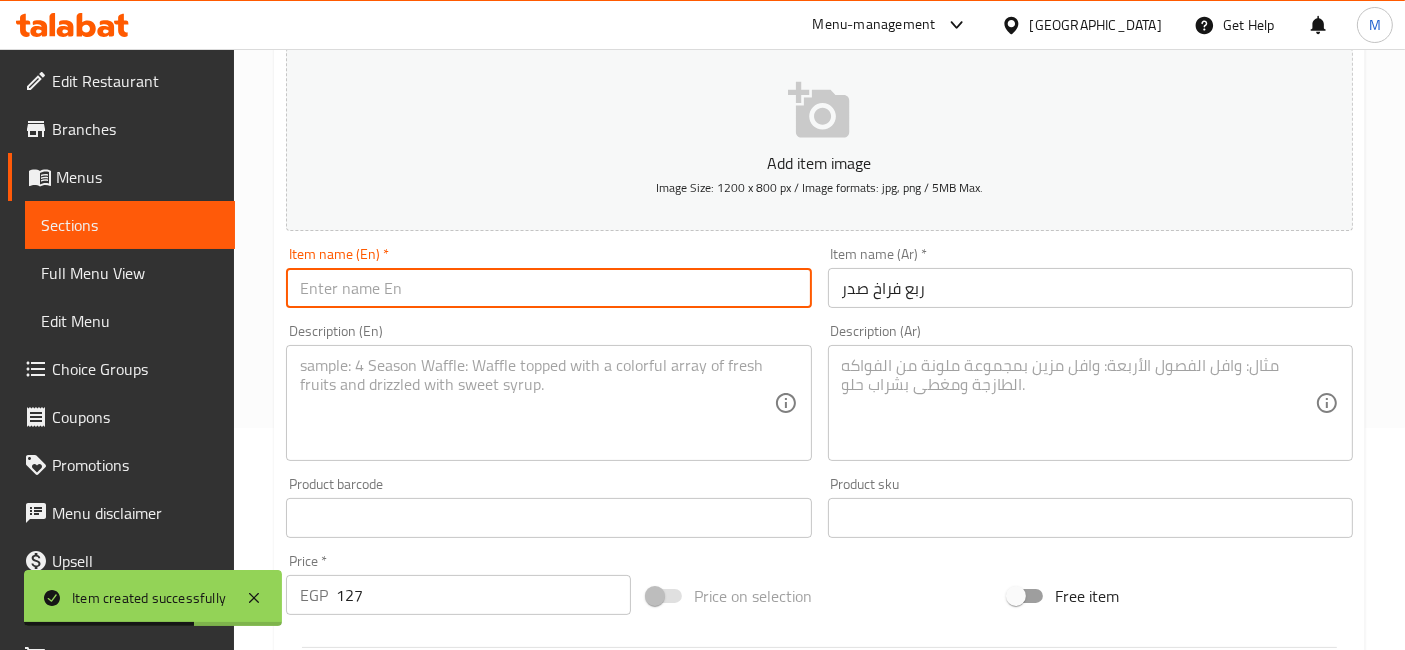 click at bounding box center [548, 288] 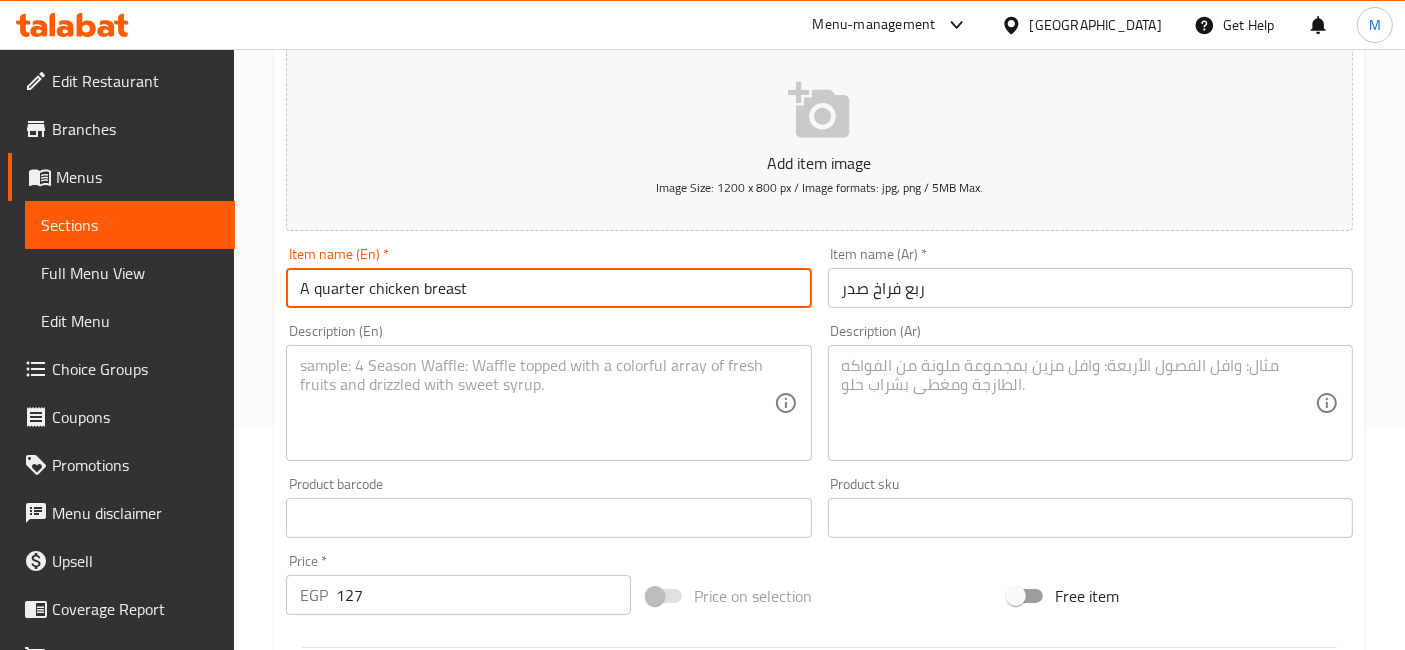 type on "A quarter chicken breast" 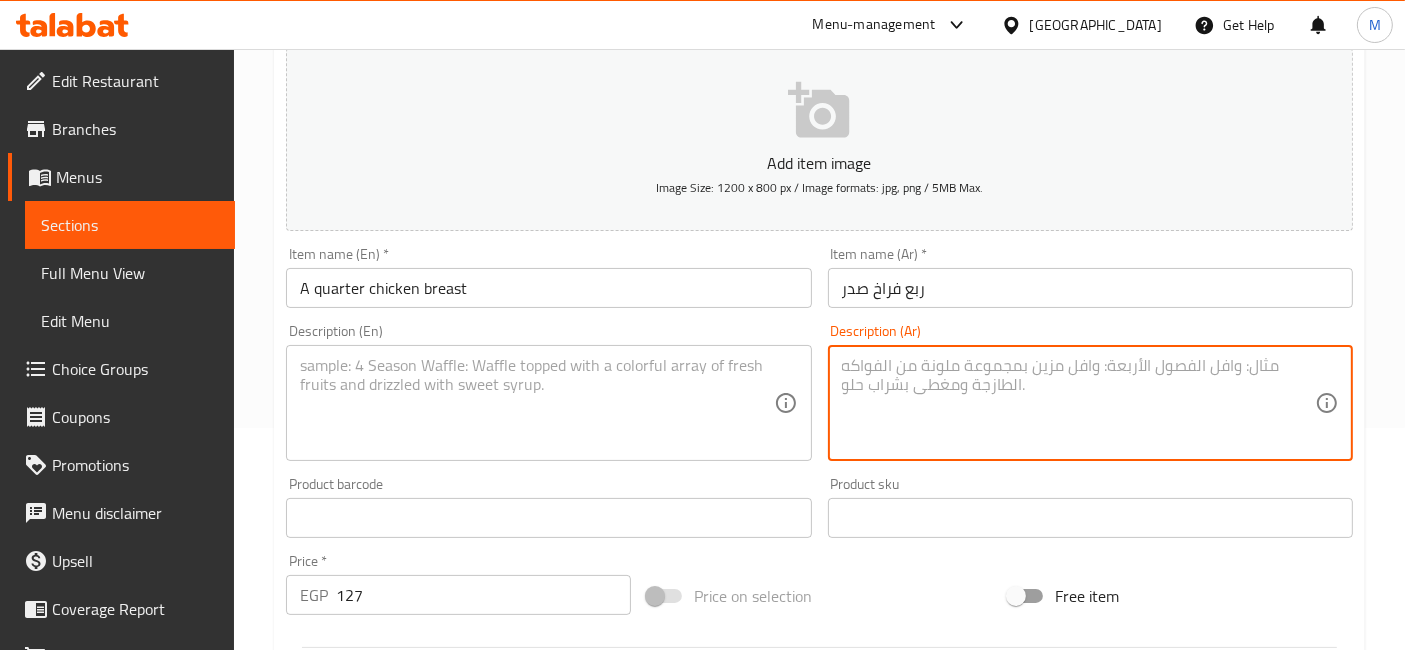 click at bounding box center (1078, 403) 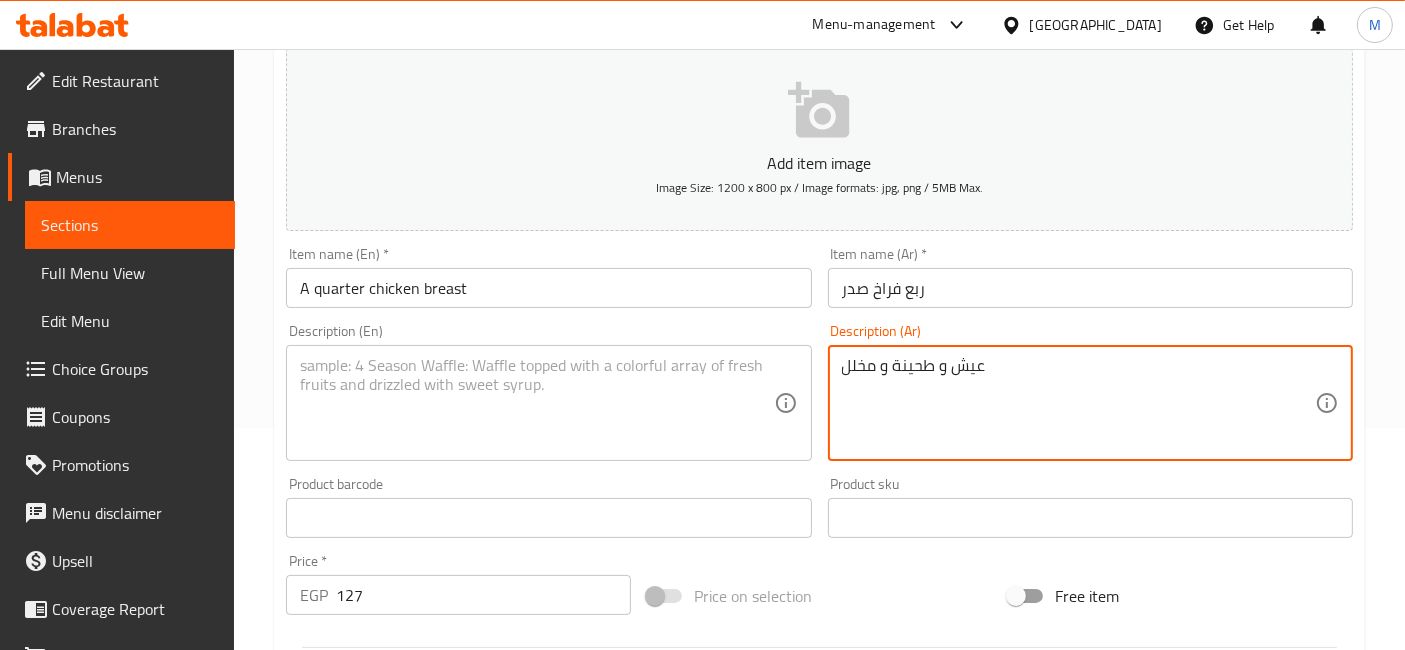 type on "عيش و طحينة و مخلل" 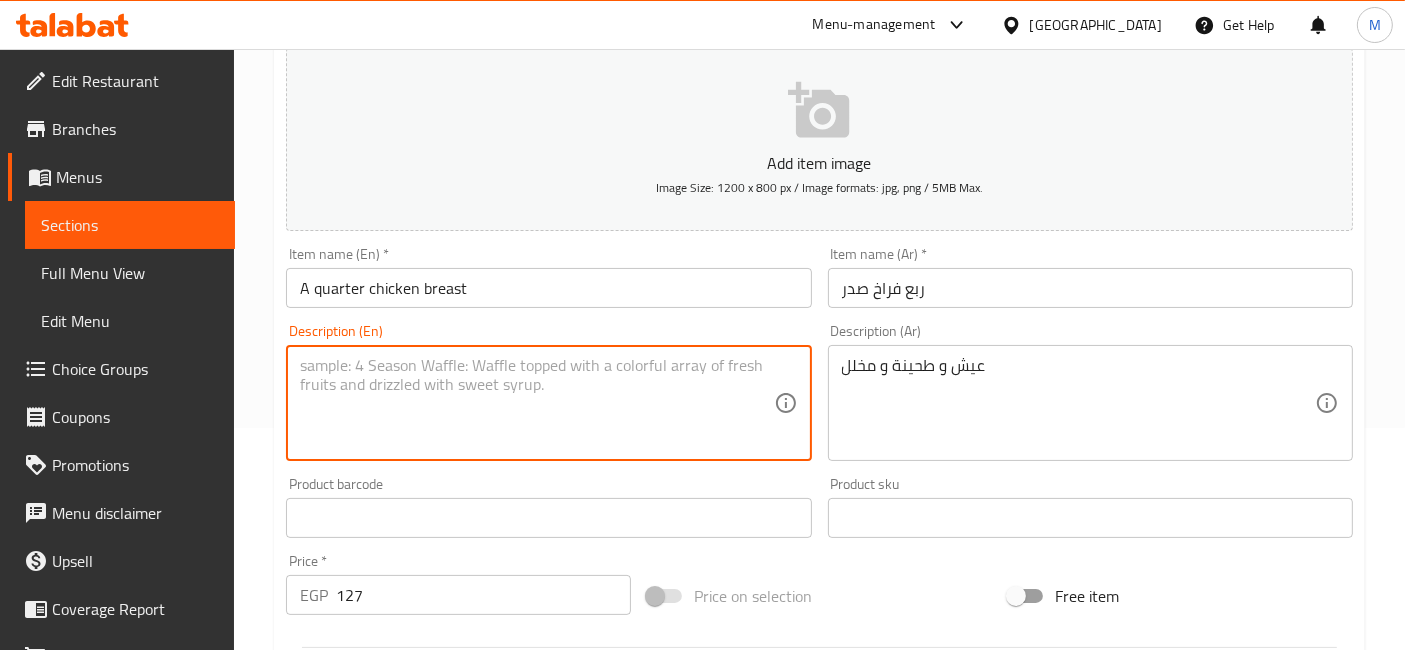 click at bounding box center (536, 403) 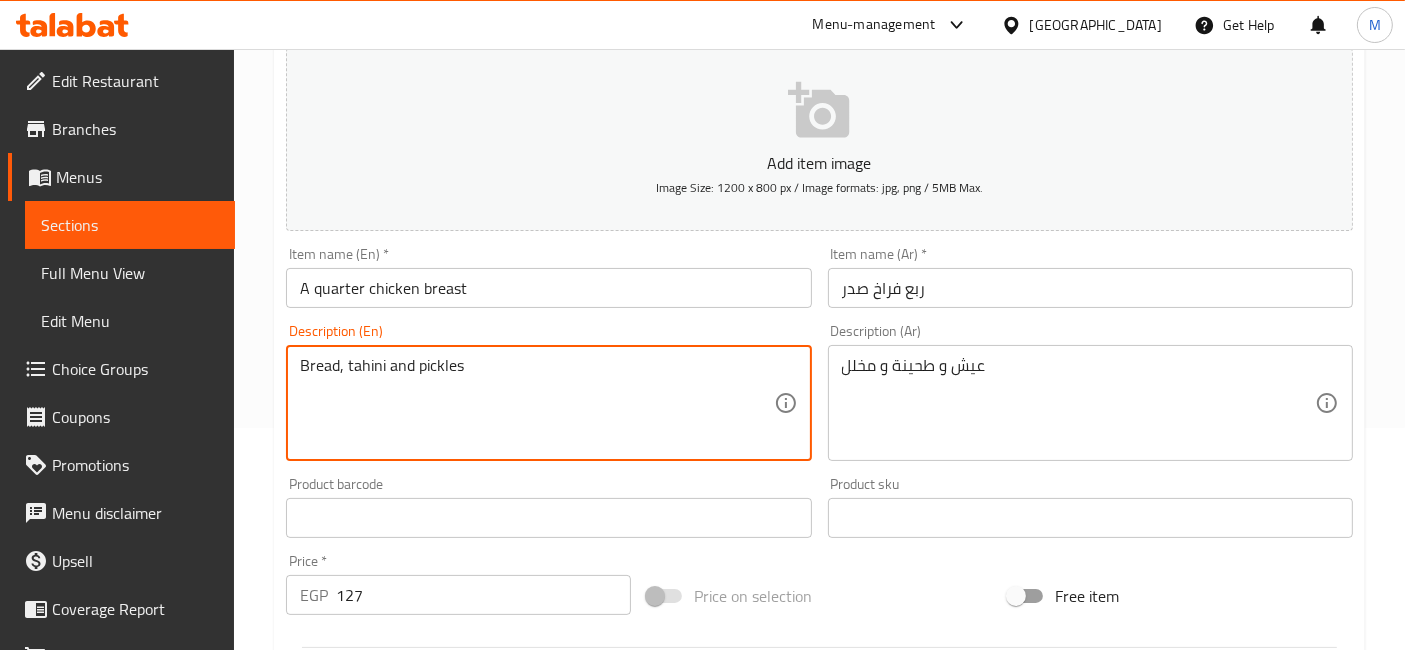 type on "Bread, tahini and pickles" 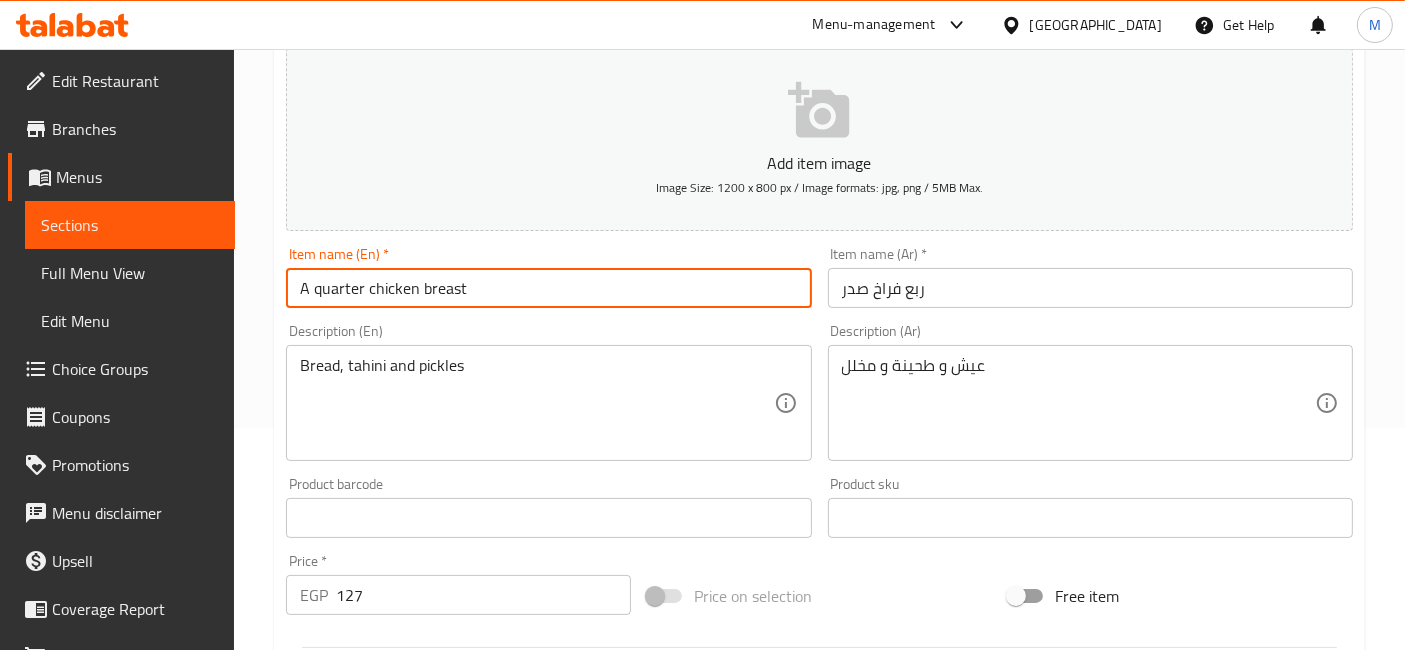 click on "Create" at bounding box center [413, 1104] 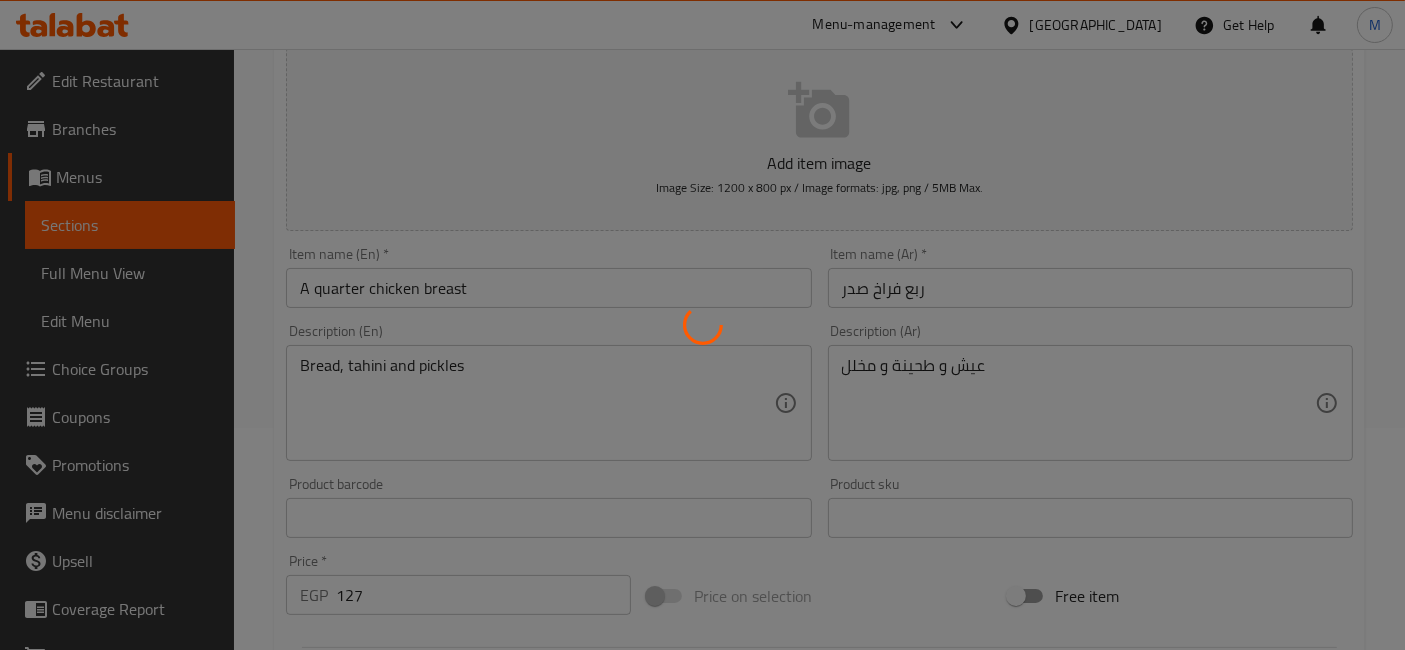 type 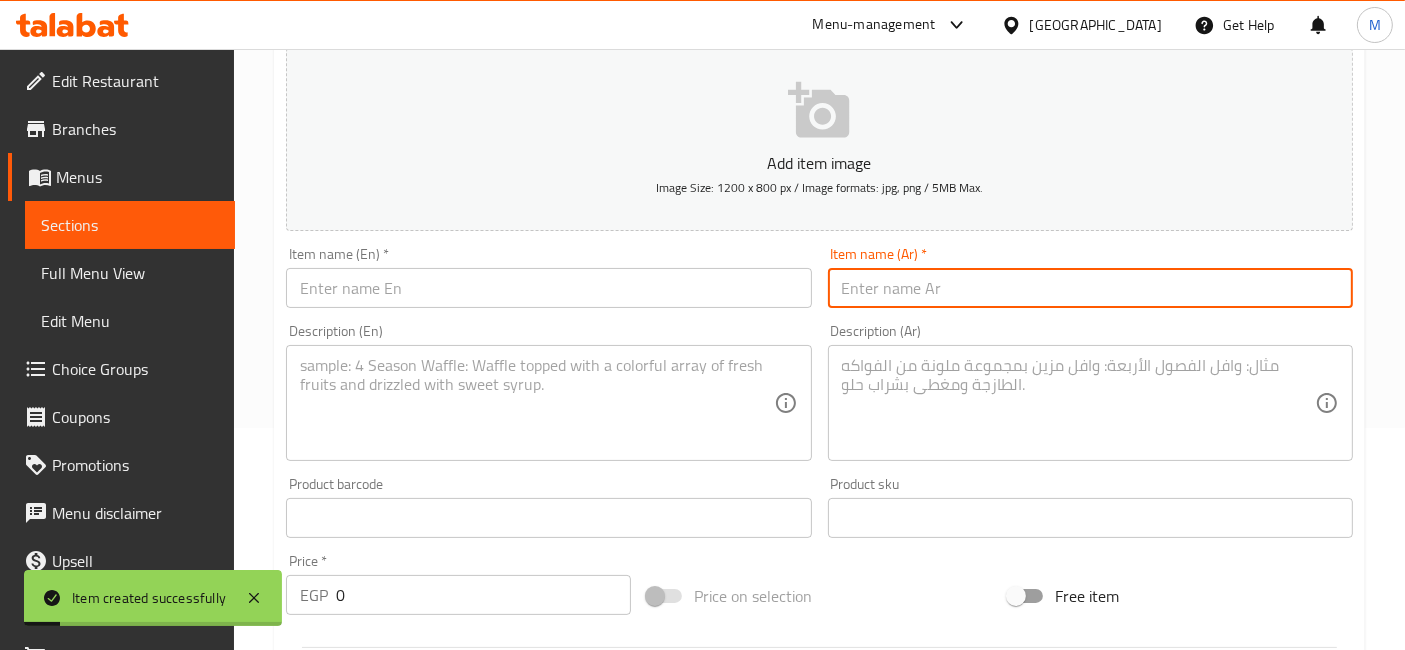 click at bounding box center (1090, 288) 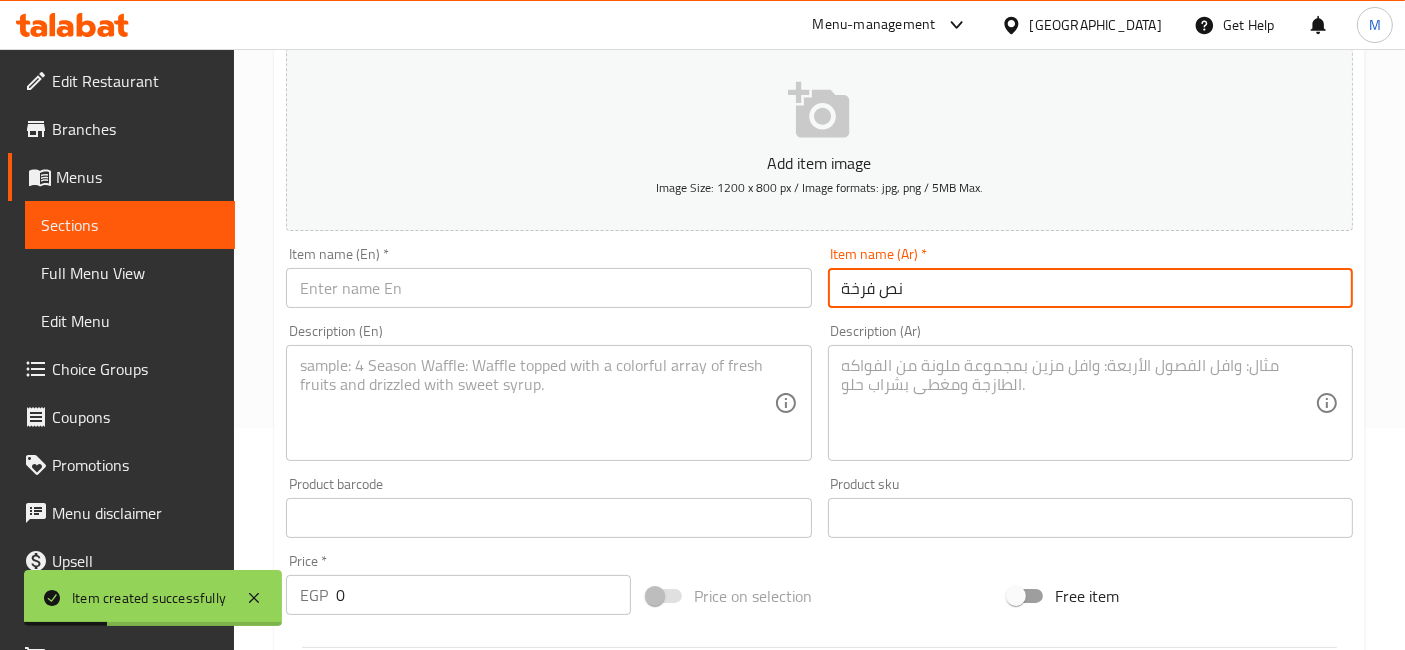 type on "نص فرخة" 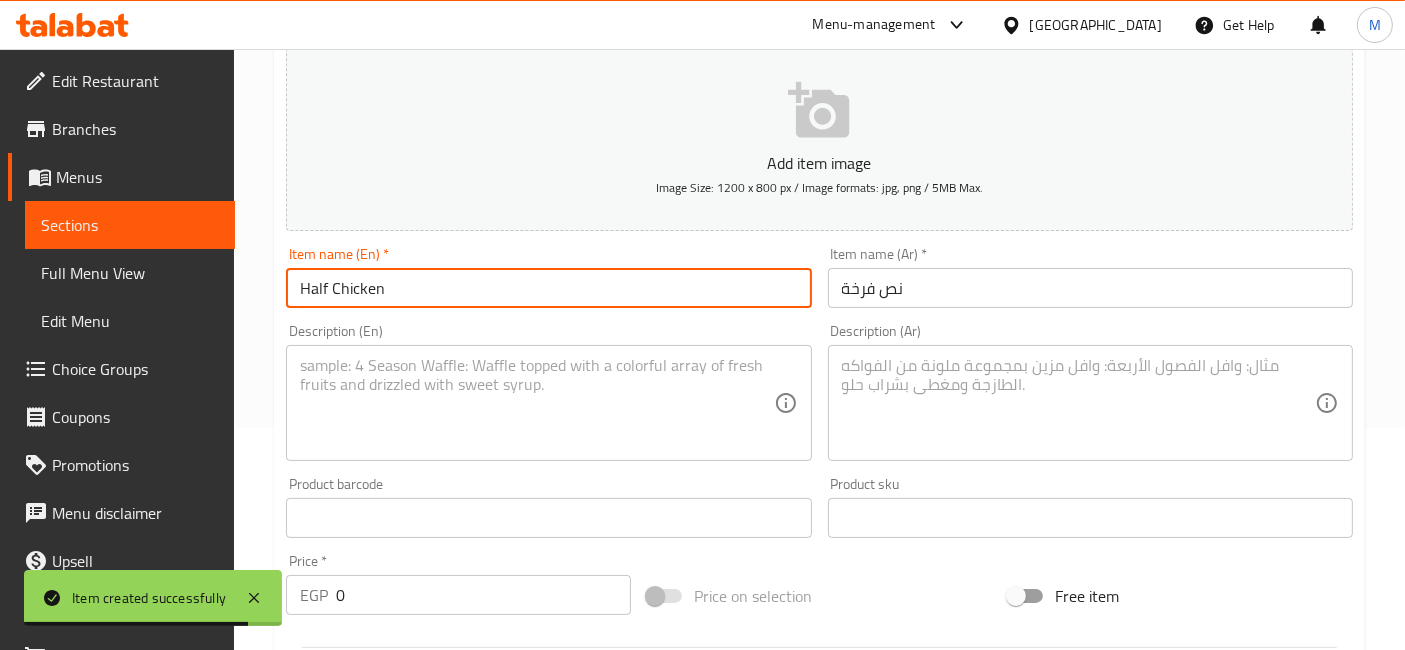 type on "Half Chicken" 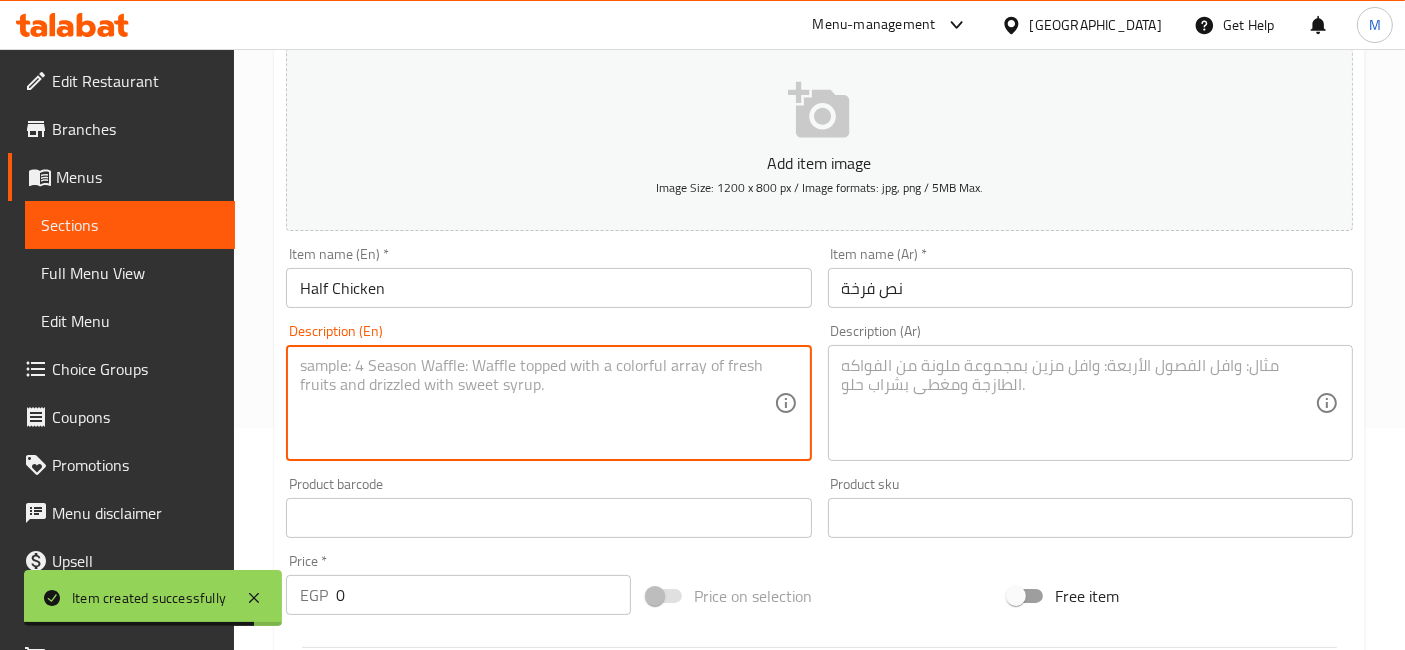 paste on "نص فرخة" 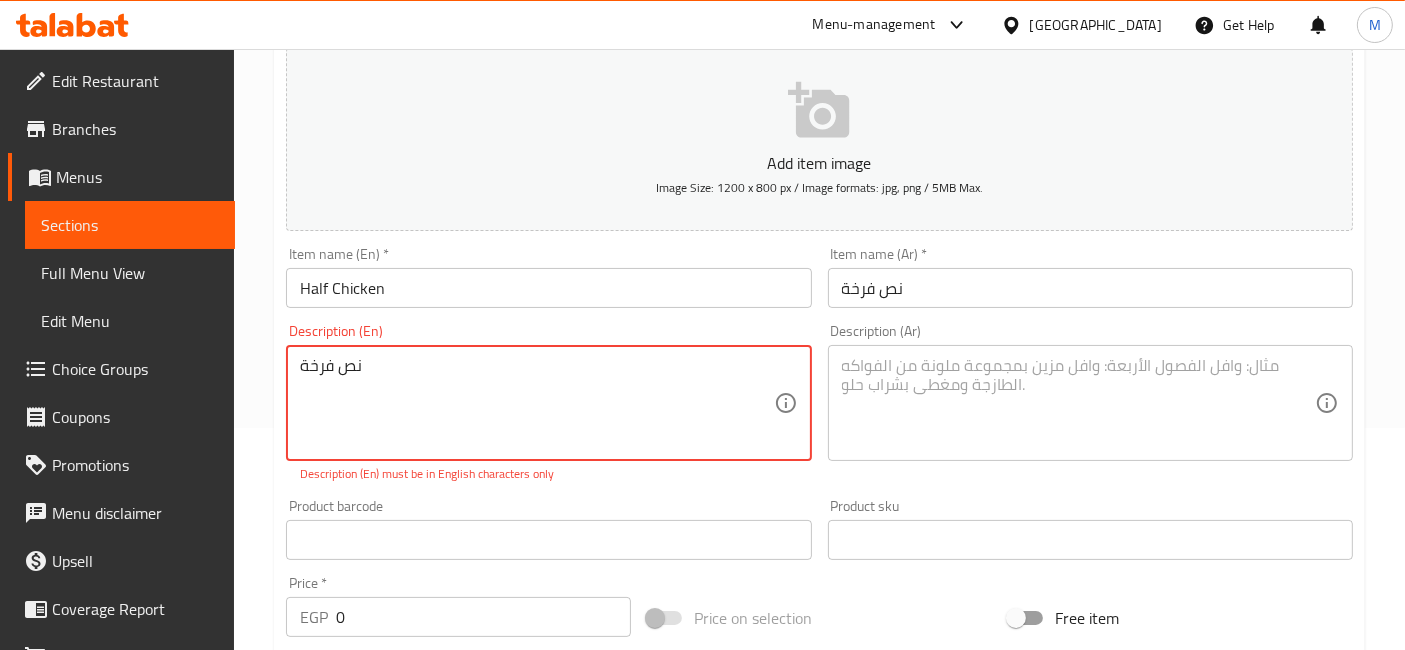 type on "نص فرخة" 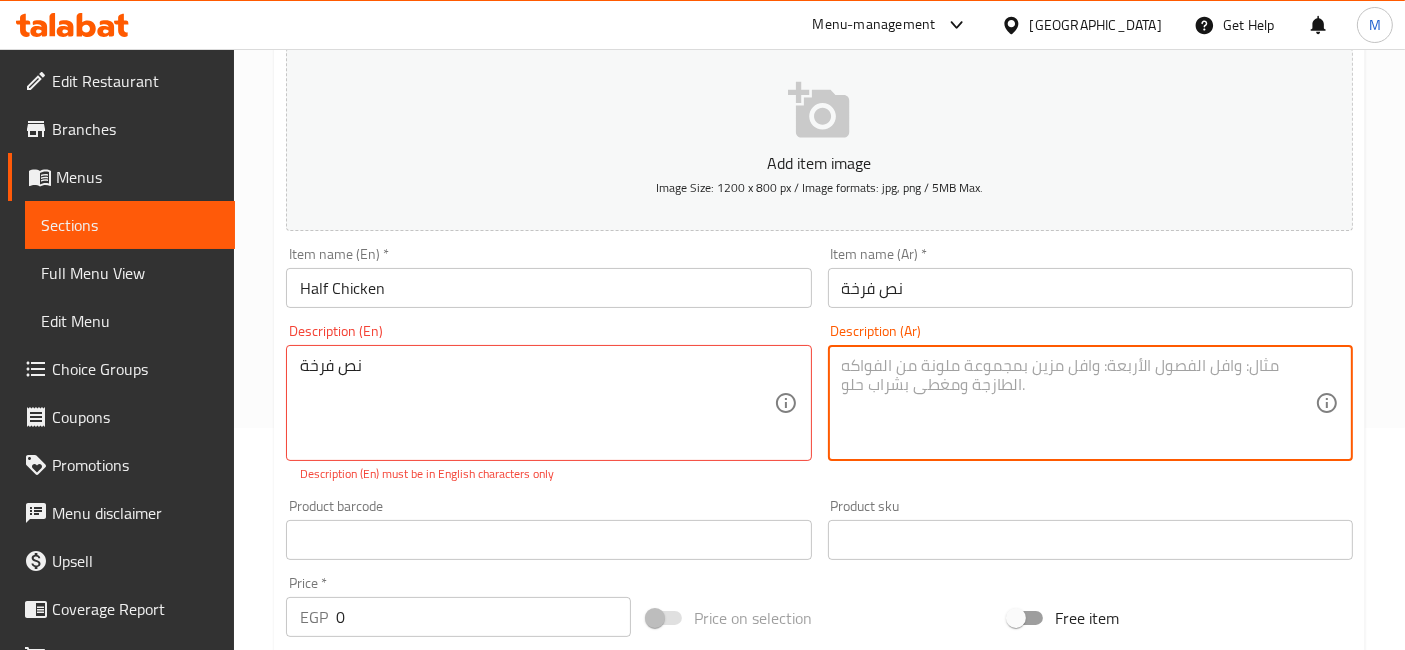 click at bounding box center [1078, 403] 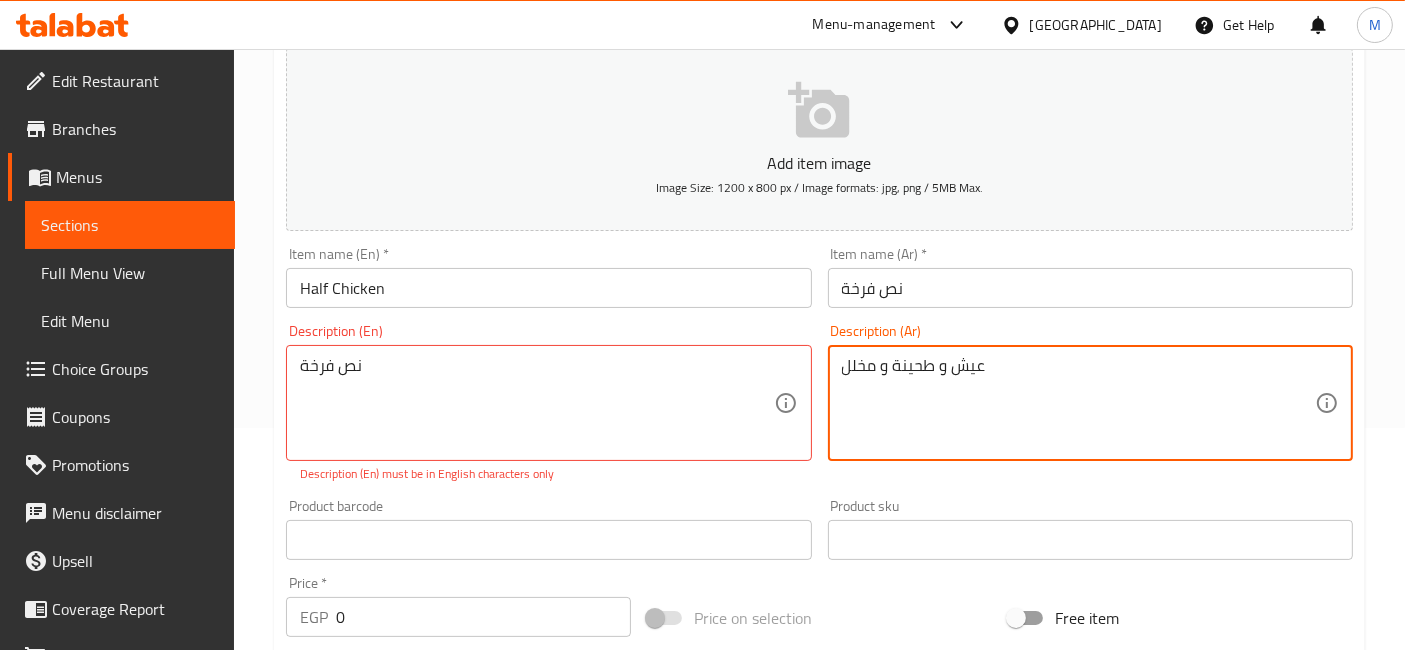 type on "عيش و طحينة و مخلل" 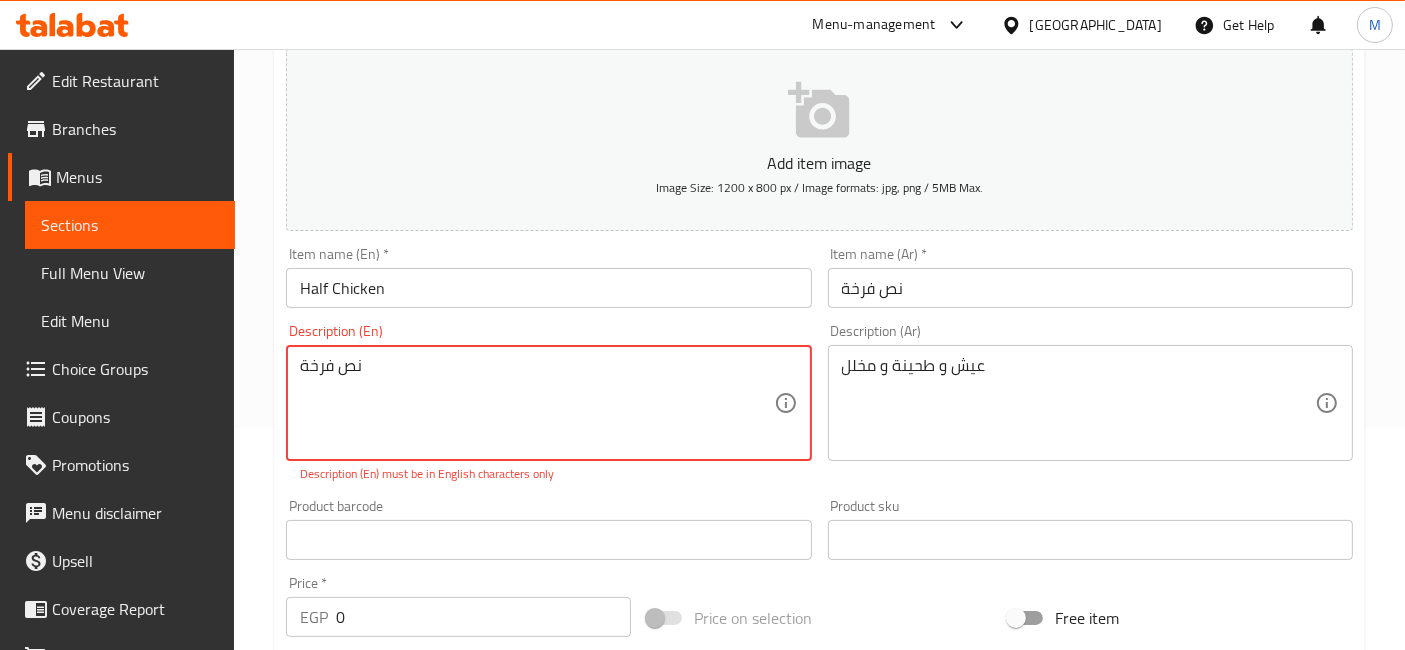 click on "نص فرخة" at bounding box center [536, 403] 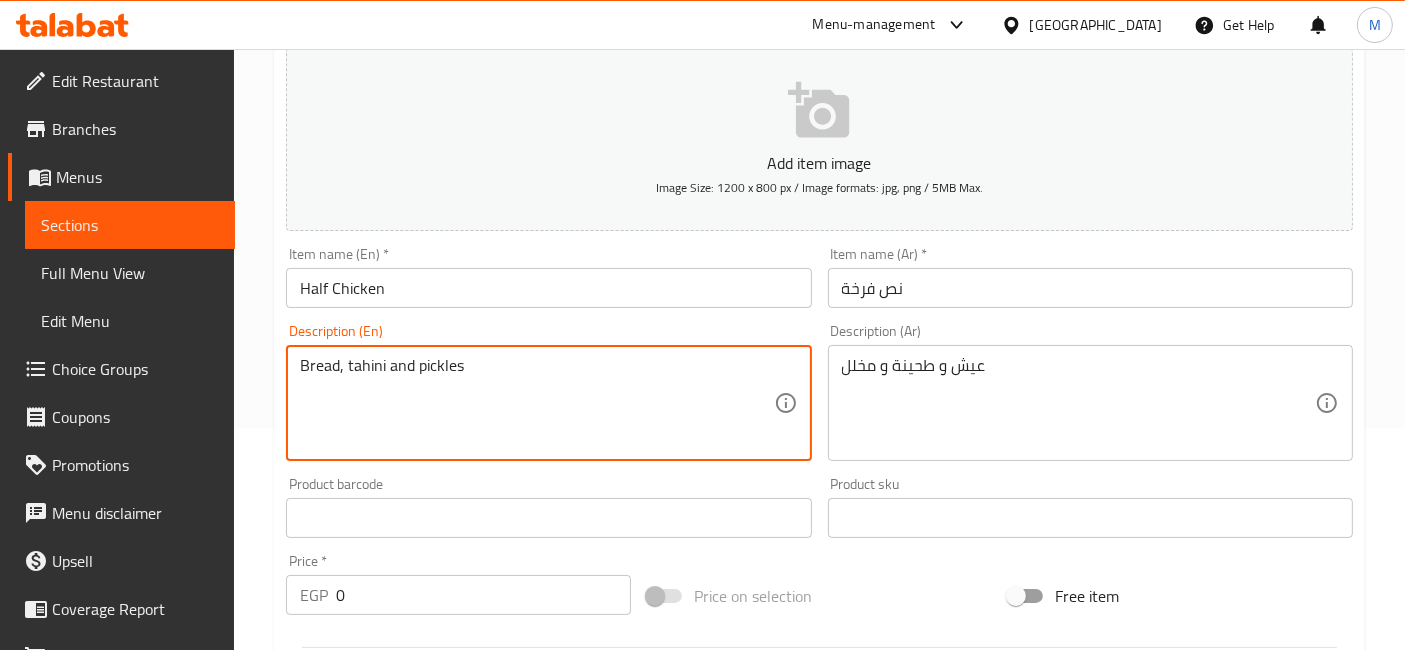 type on "Bread, tahini and pickles" 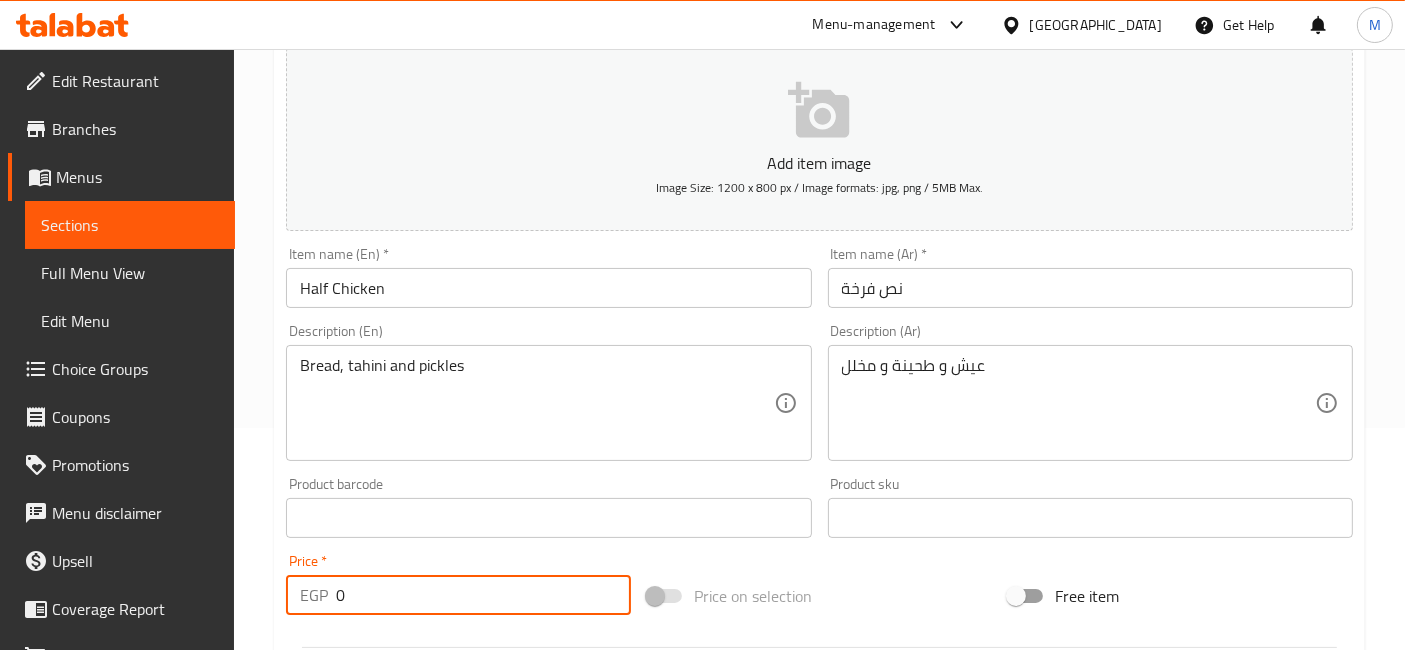 click on "0" at bounding box center [483, 595] 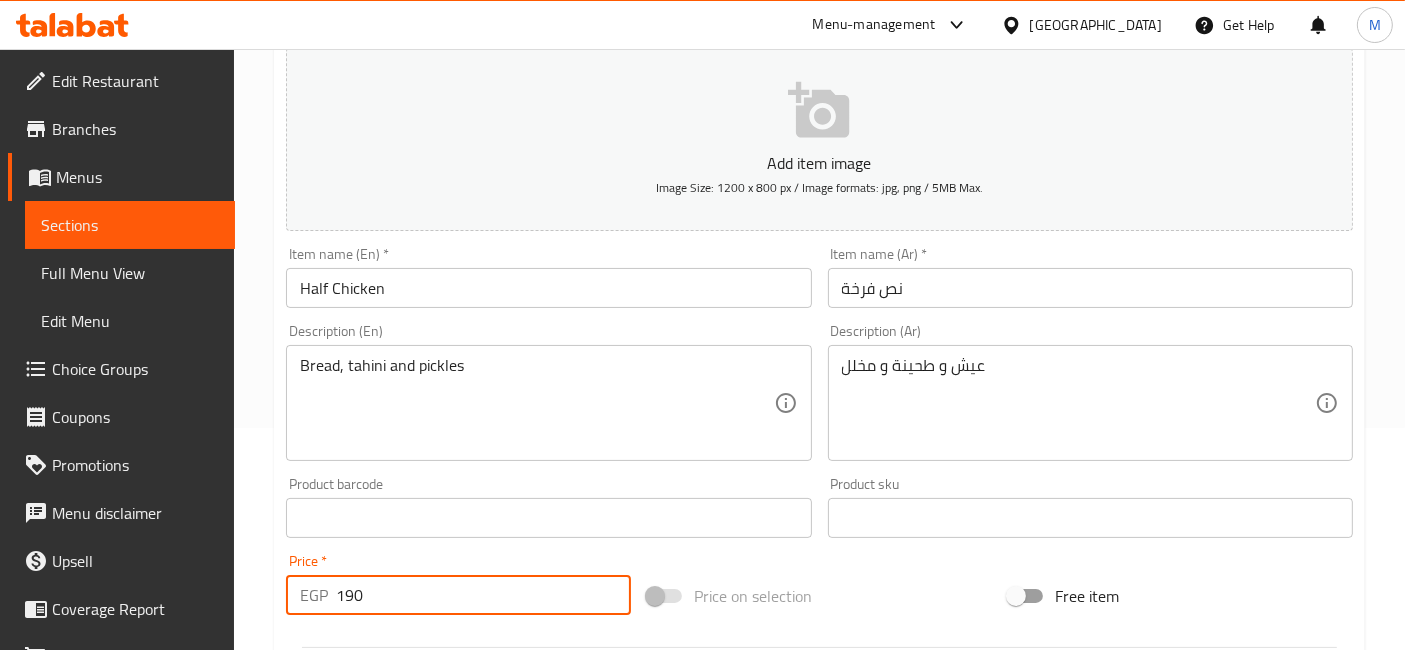 type on "190" 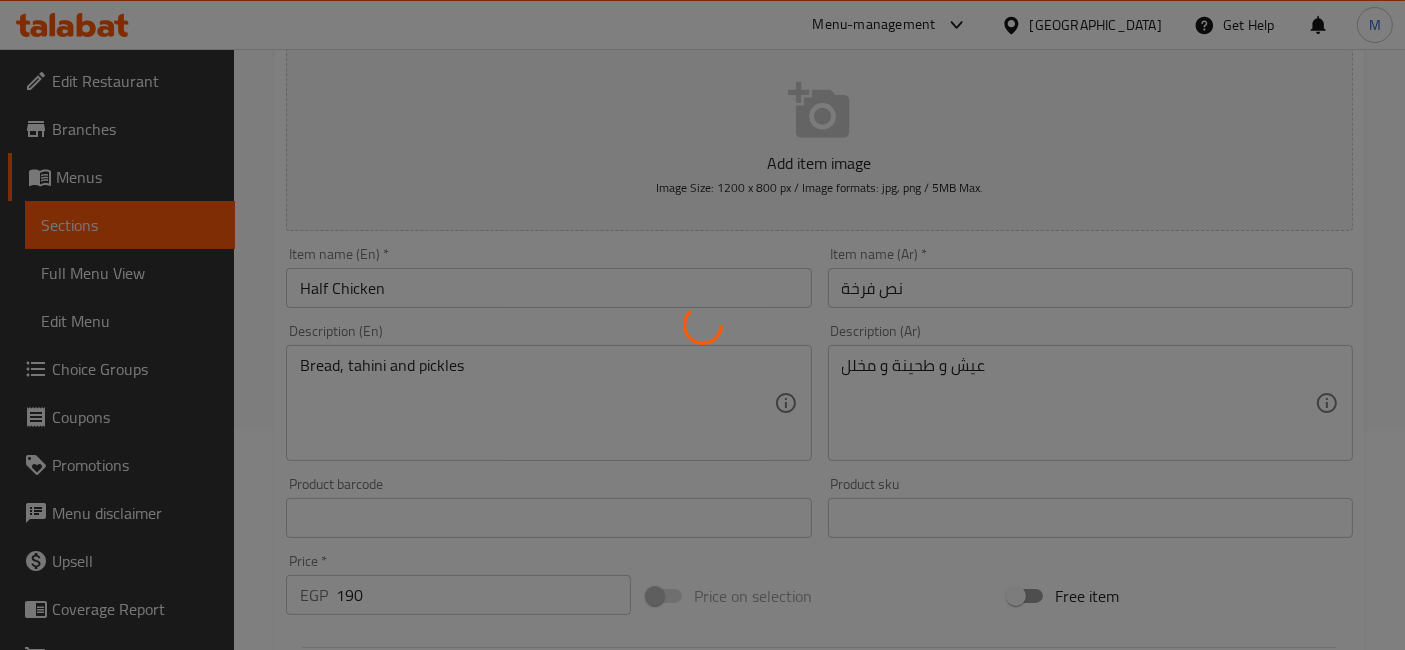 type 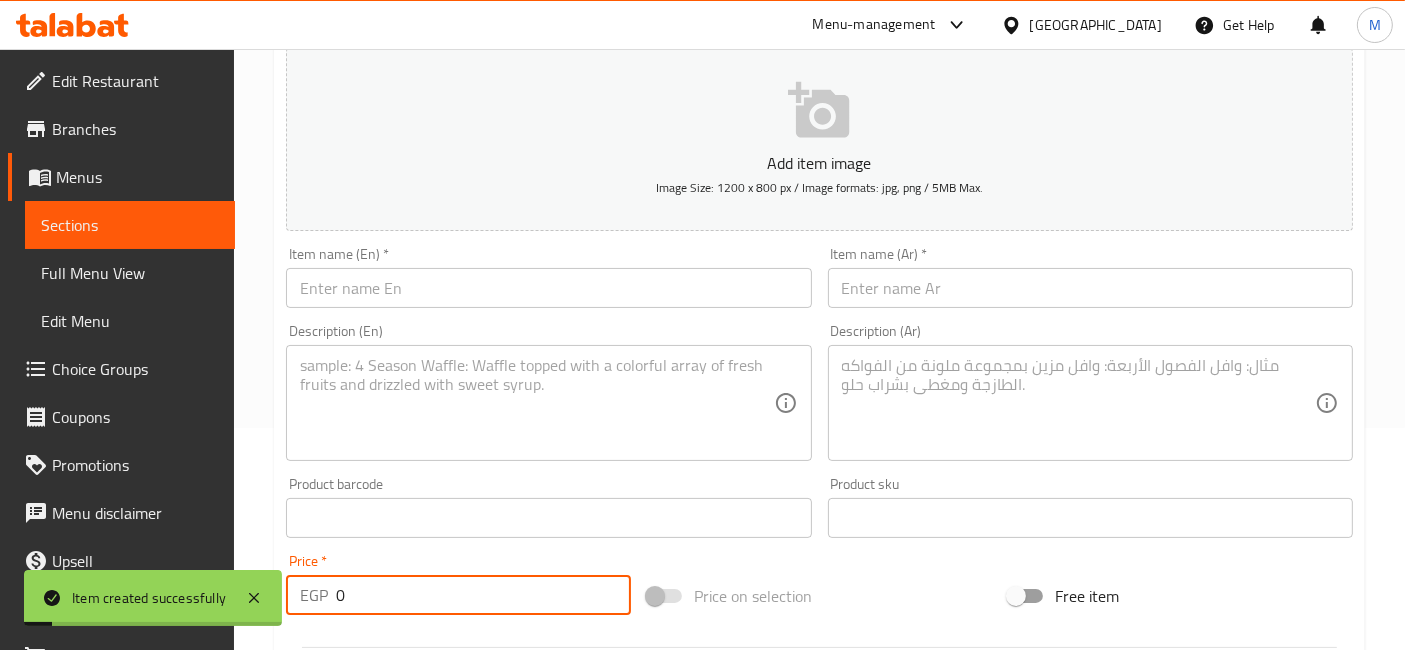 click at bounding box center [1090, 288] 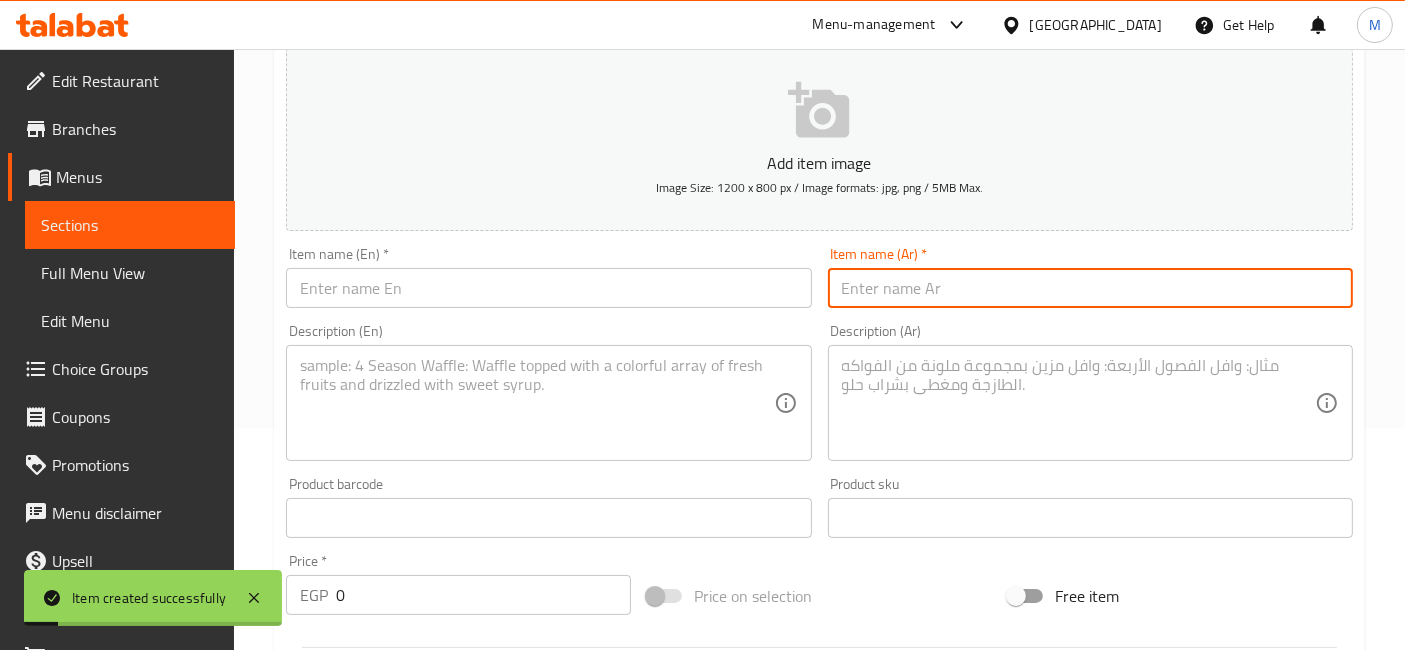 paste on "فرخة كاملة" 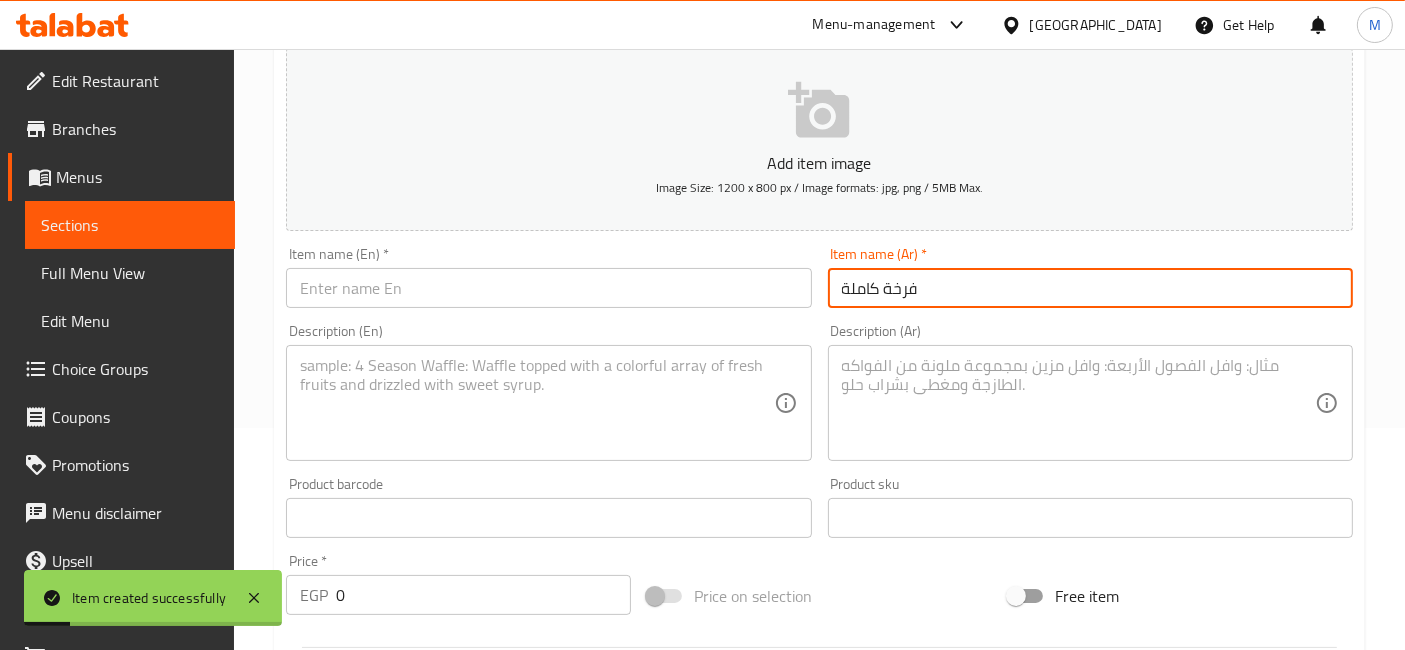 type on "فرخة كاملة" 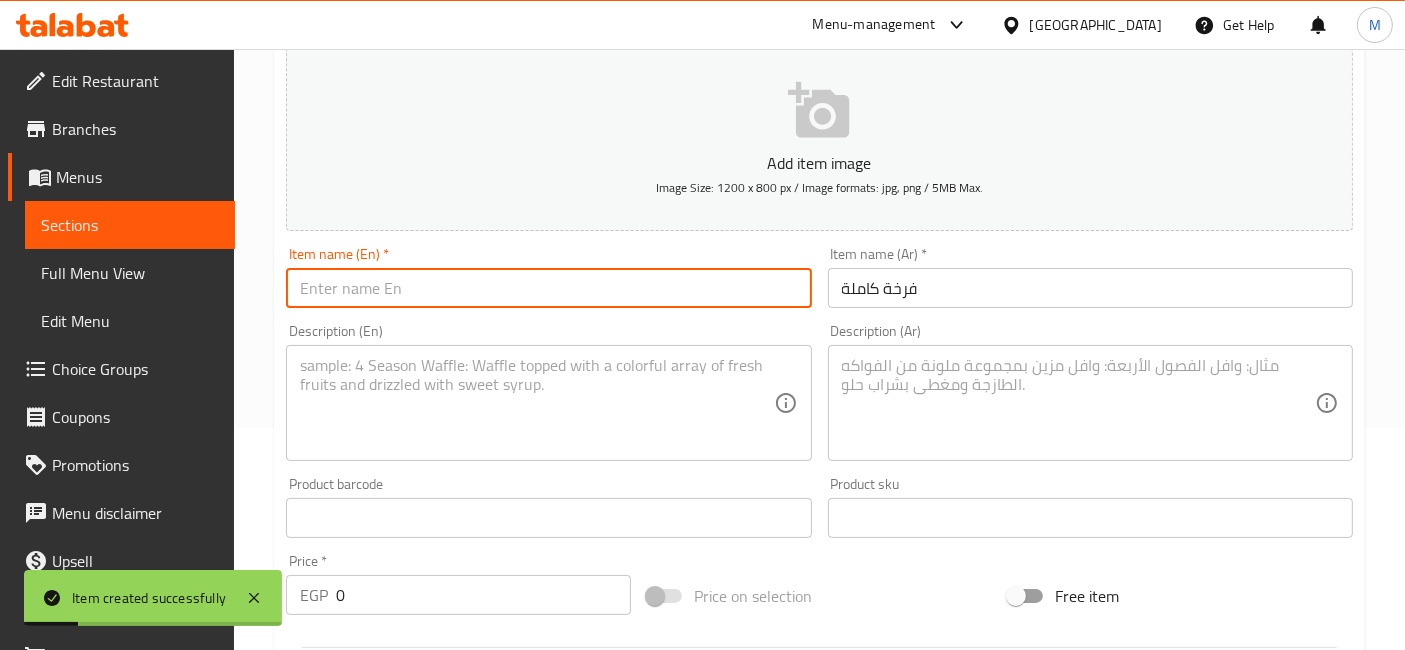 click at bounding box center [548, 288] 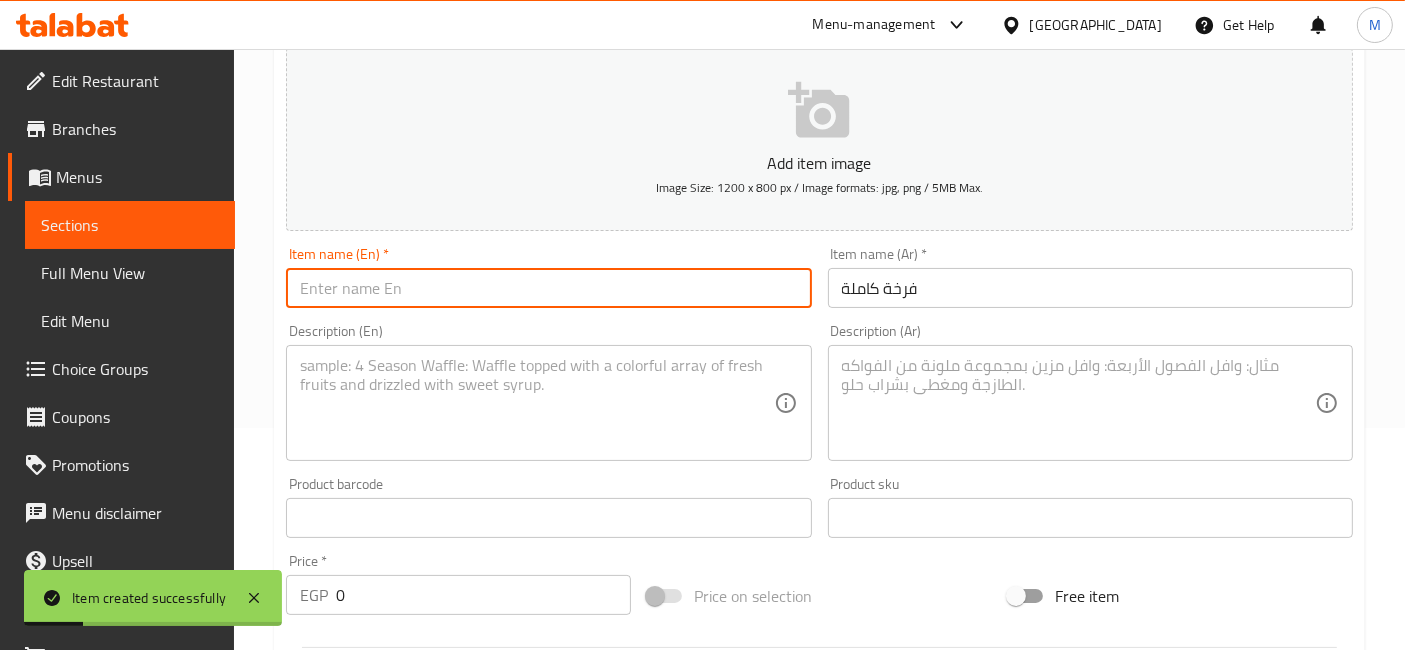 type on "w" 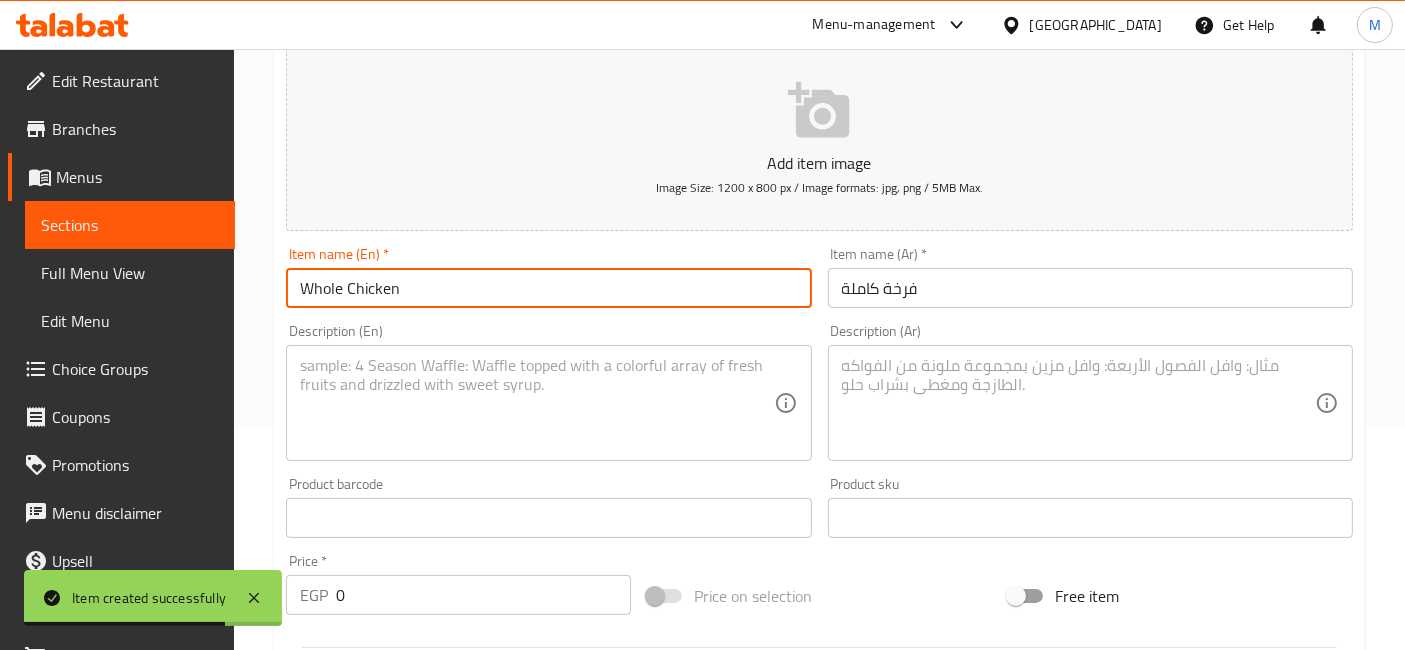 type on "Whole Chicken" 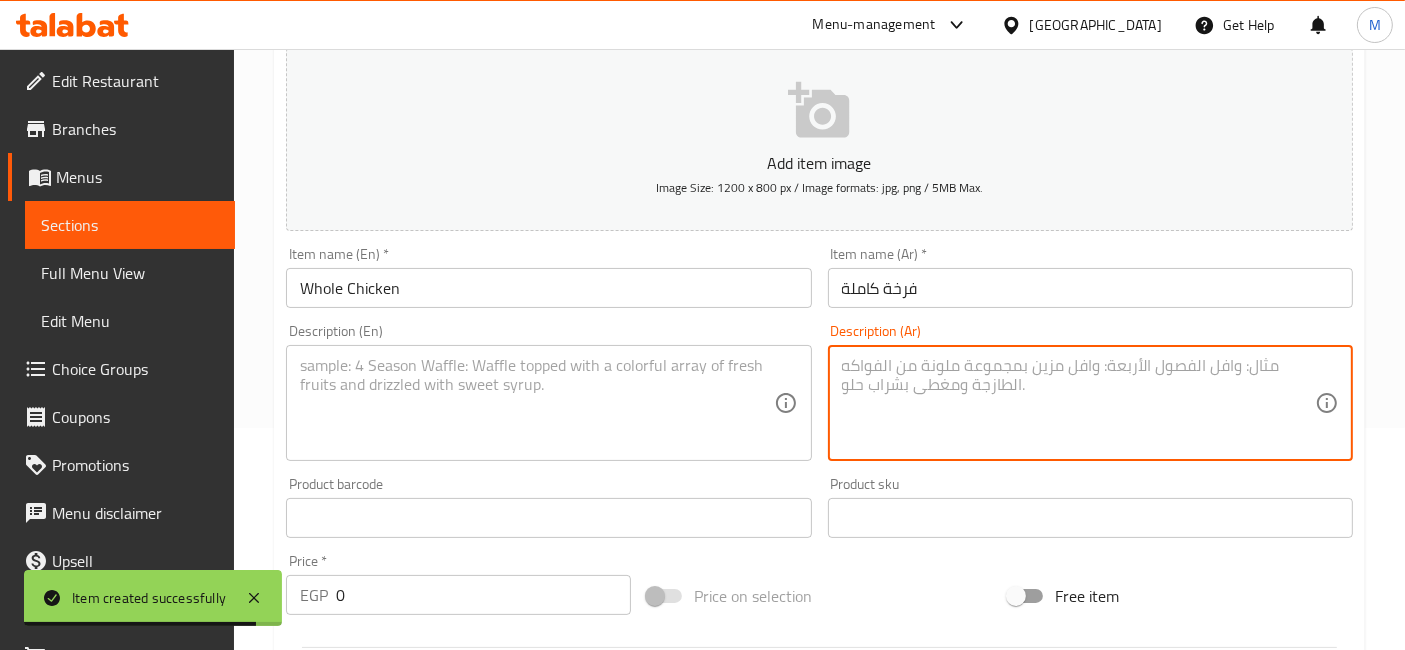 click at bounding box center [1078, 403] 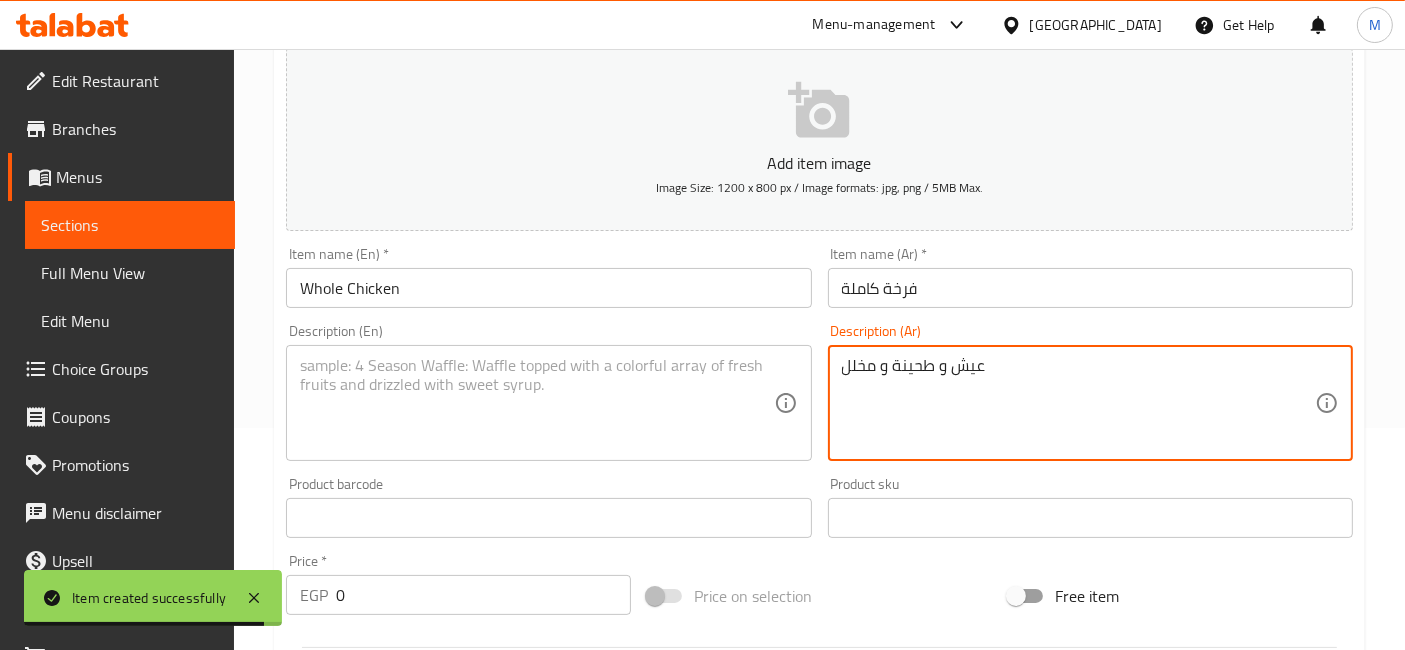 type on "عيش و طحينة و مخلل" 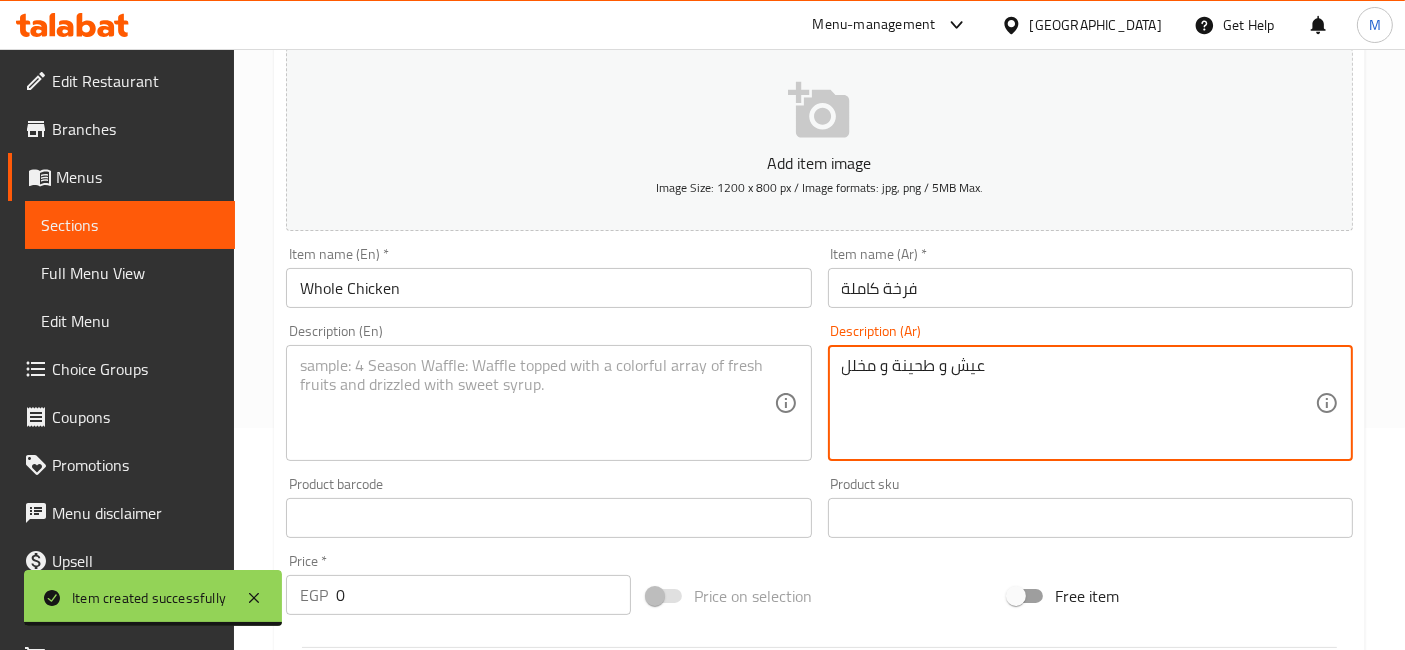 click at bounding box center (536, 403) 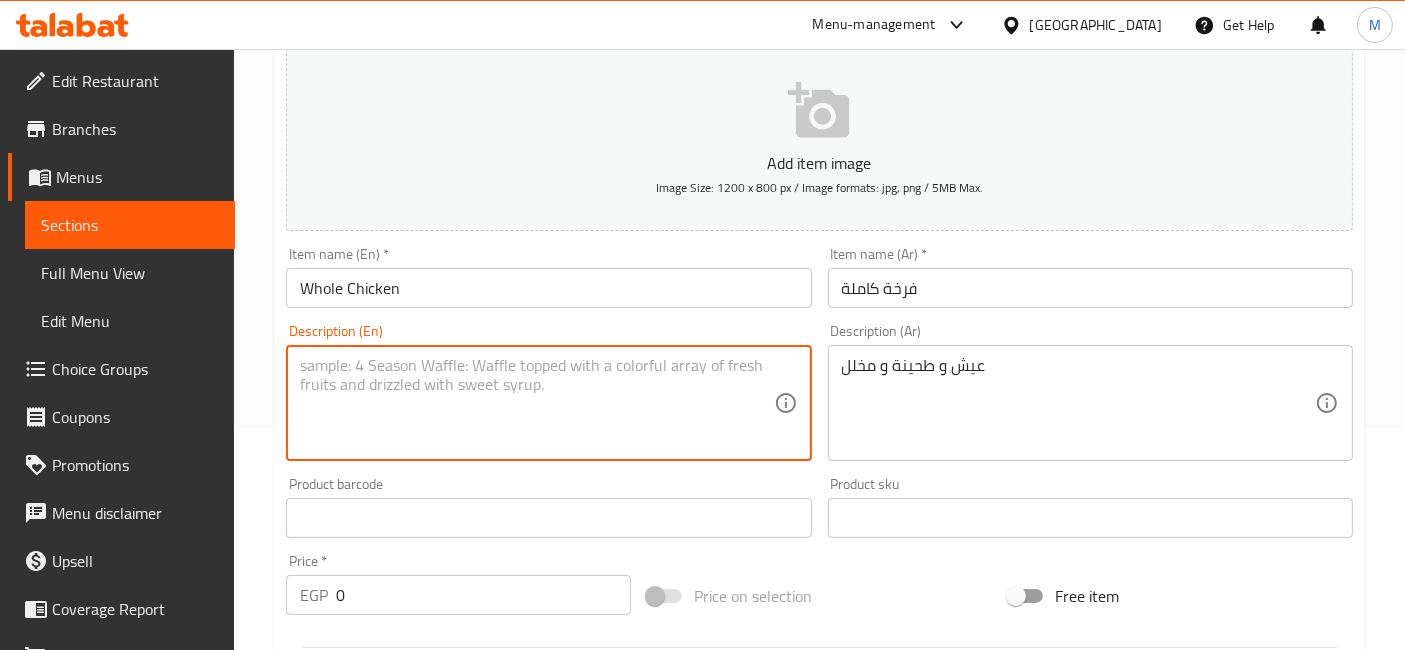 paste on "Bread, tahini and pickles" 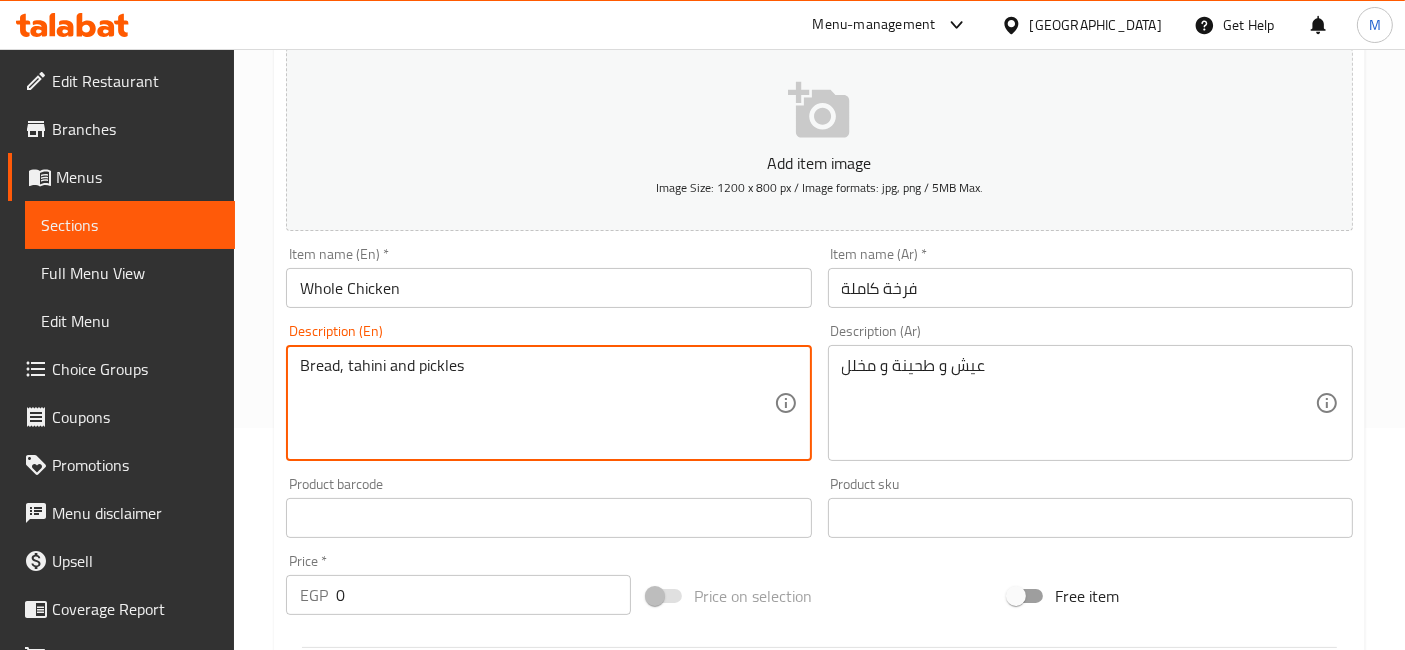 type on "Bread, tahini and pickles" 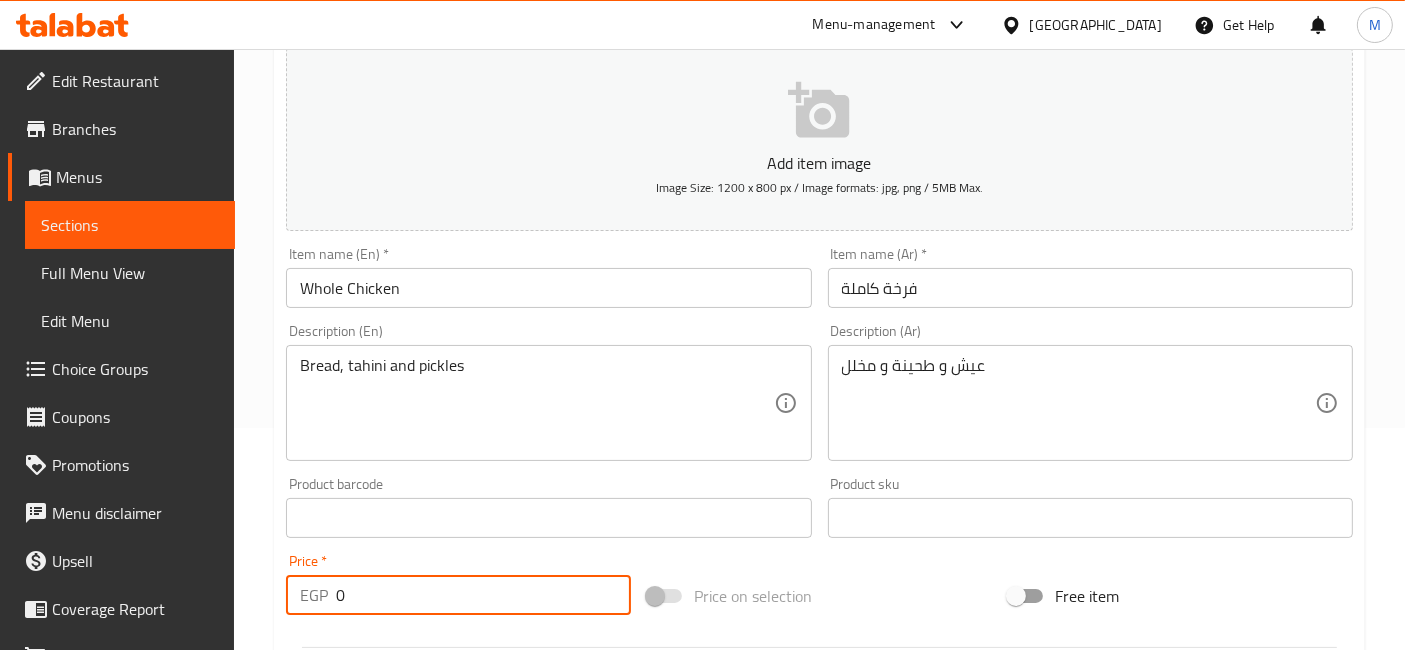 drag, startPoint x: 374, startPoint y: 583, endPoint x: 295, endPoint y: 587, distance: 79.101204 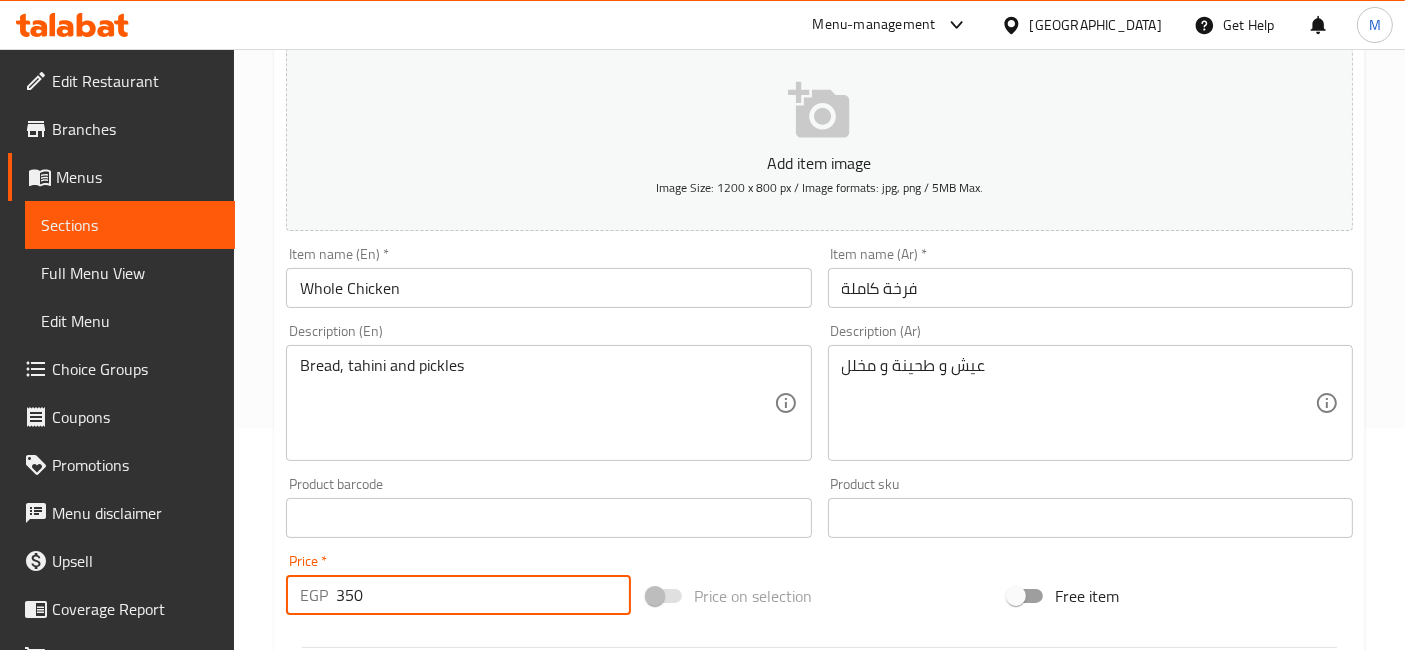 type on "350" 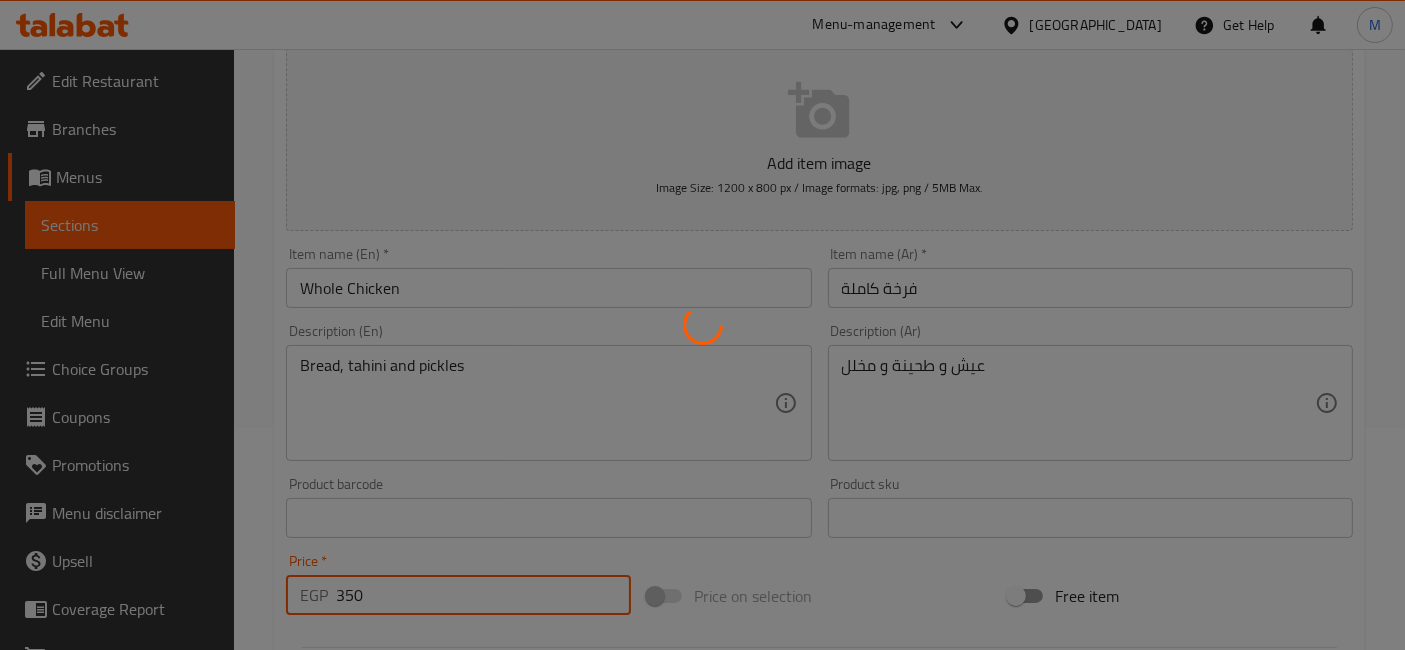 type 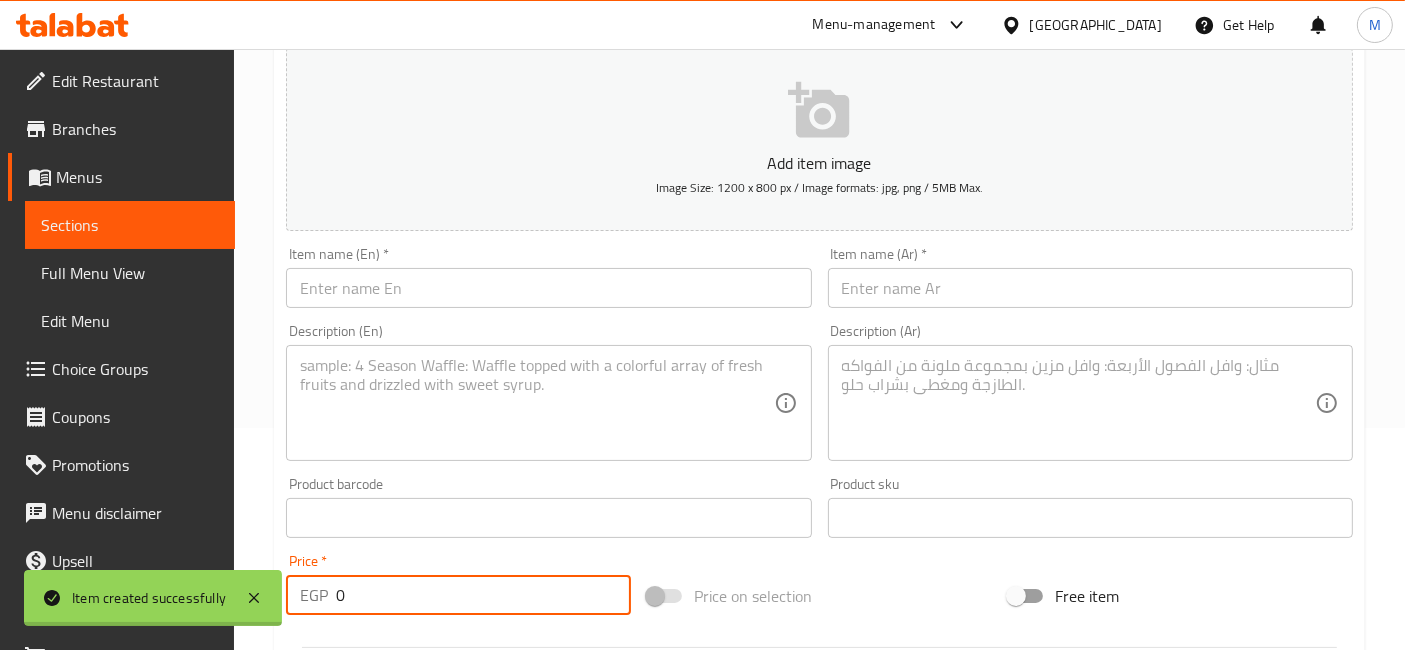 scroll, scrollTop: 0, scrollLeft: 0, axis: both 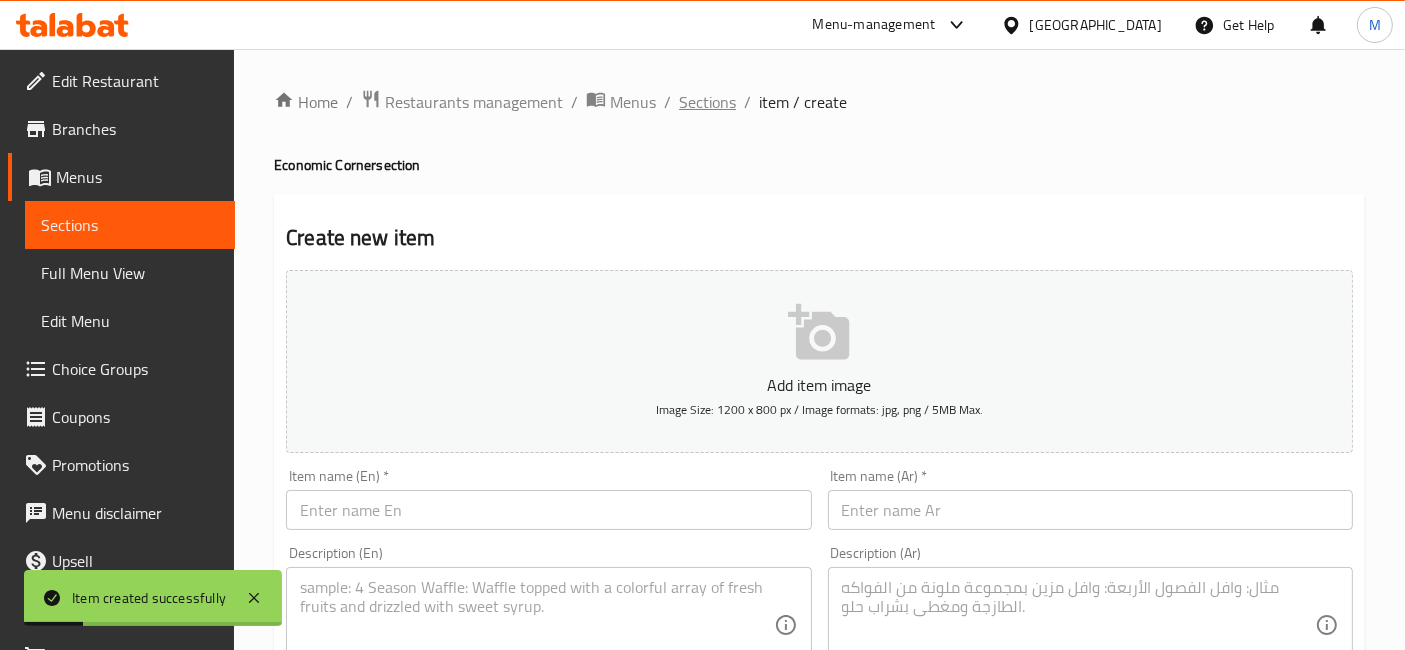 click on "Sections" at bounding box center [707, 102] 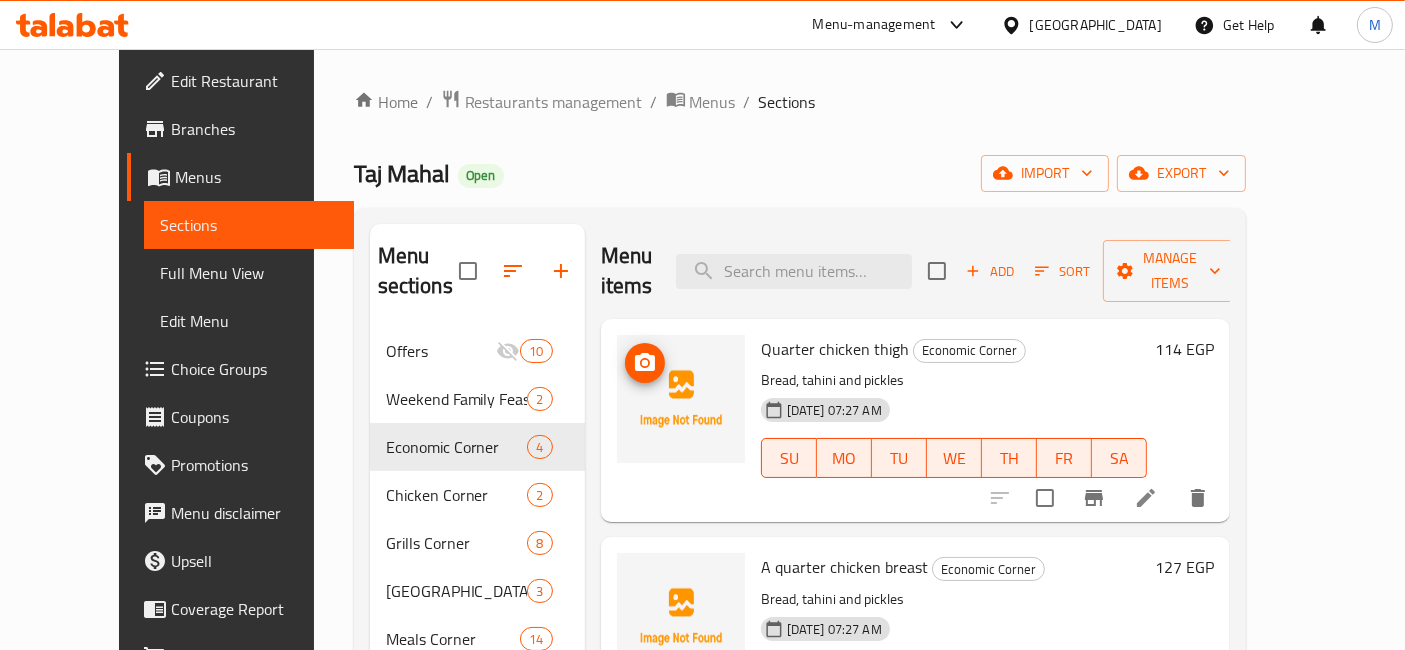 click 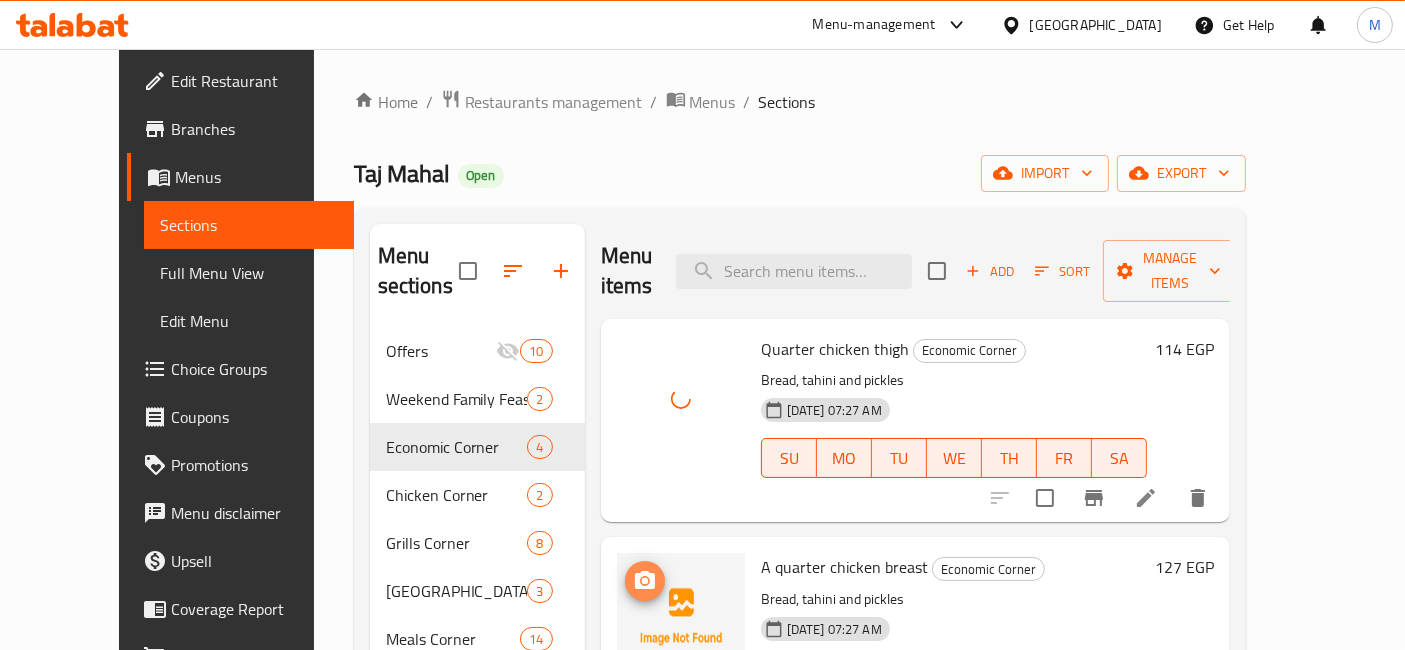 click 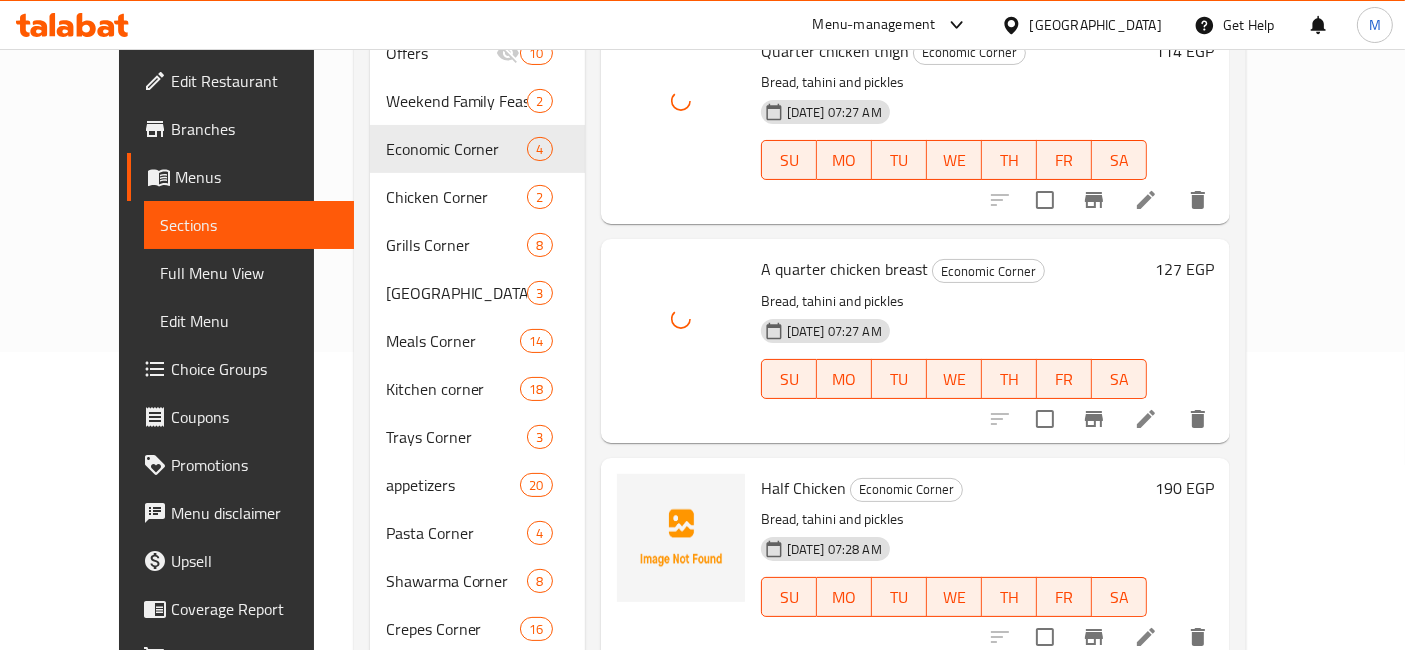 scroll, scrollTop: 333, scrollLeft: 0, axis: vertical 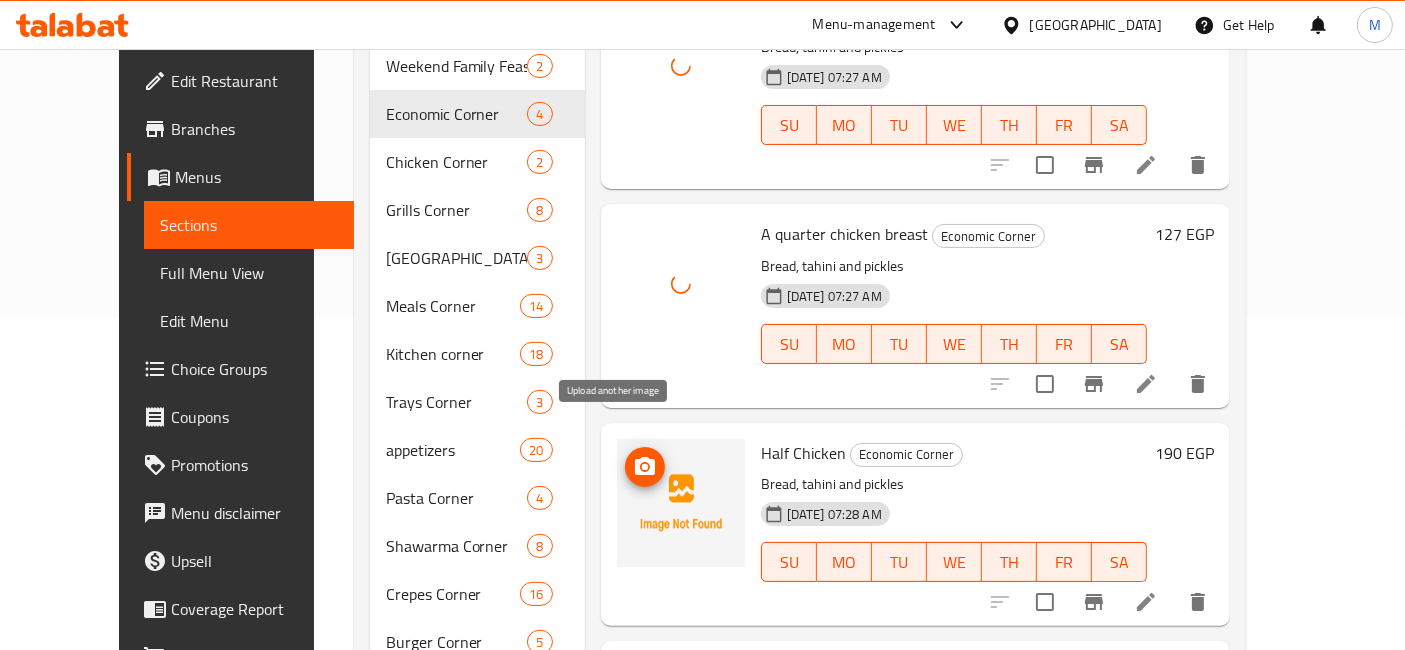 click 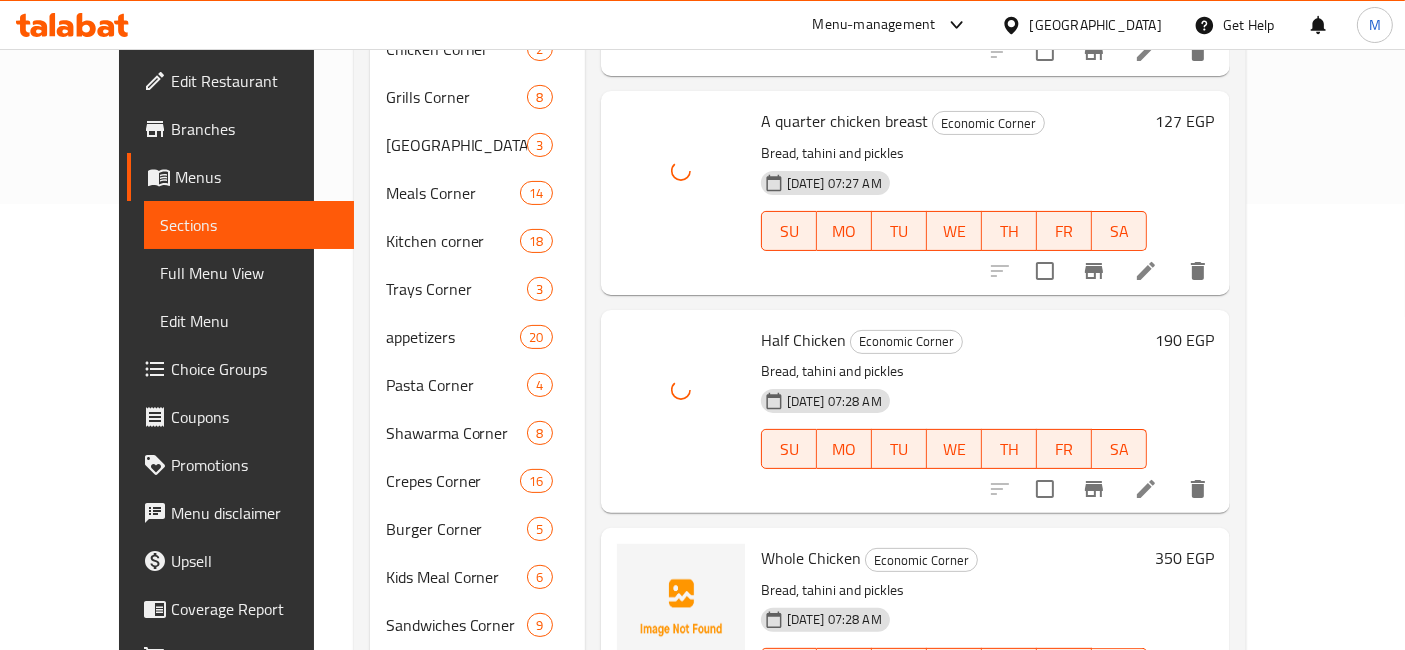 scroll, scrollTop: 555, scrollLeft: 0, axis: vertical 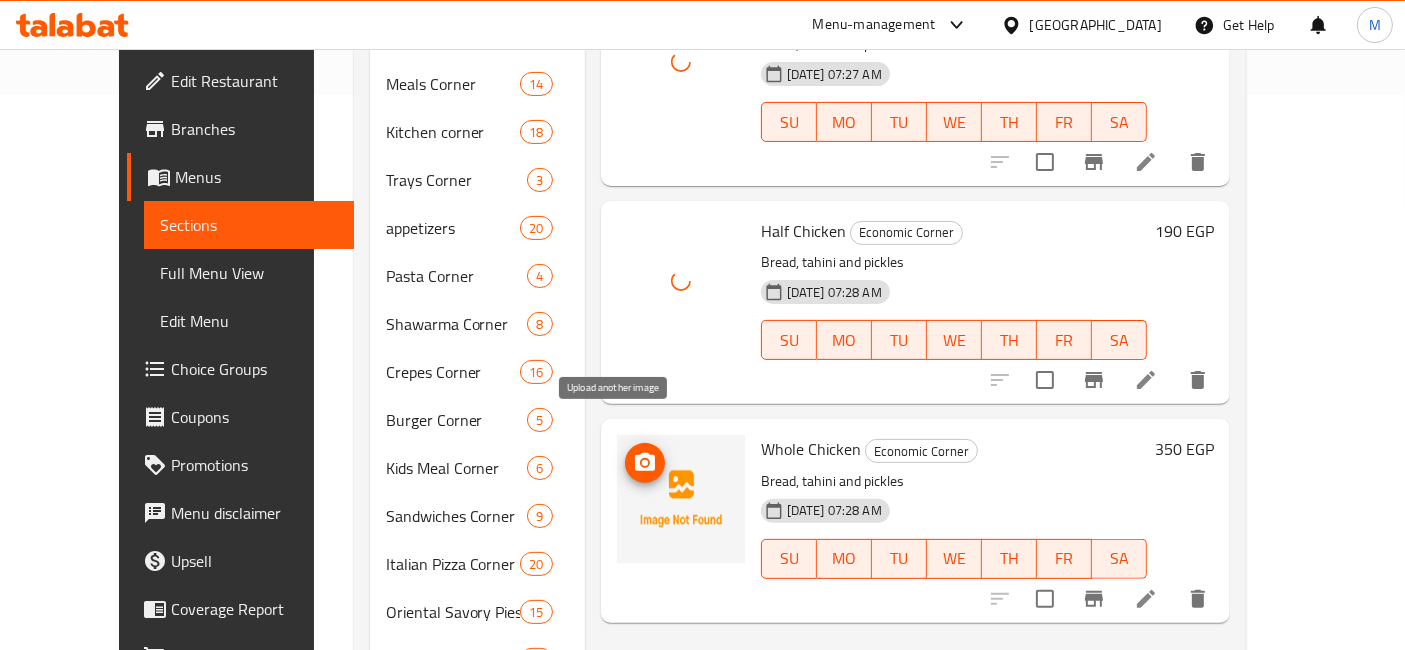 click at bounding box center (645, 463) 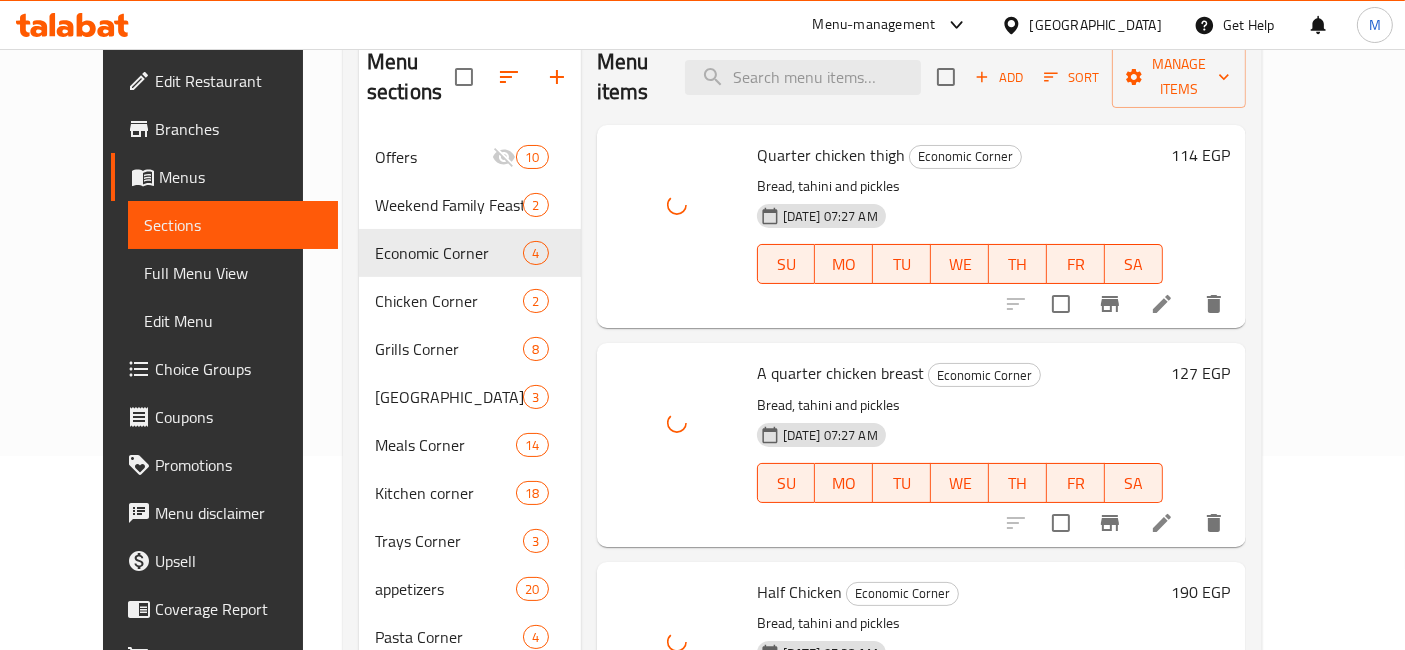 scroll, scrollTop: 0, scrollLeft: 0, axis: both 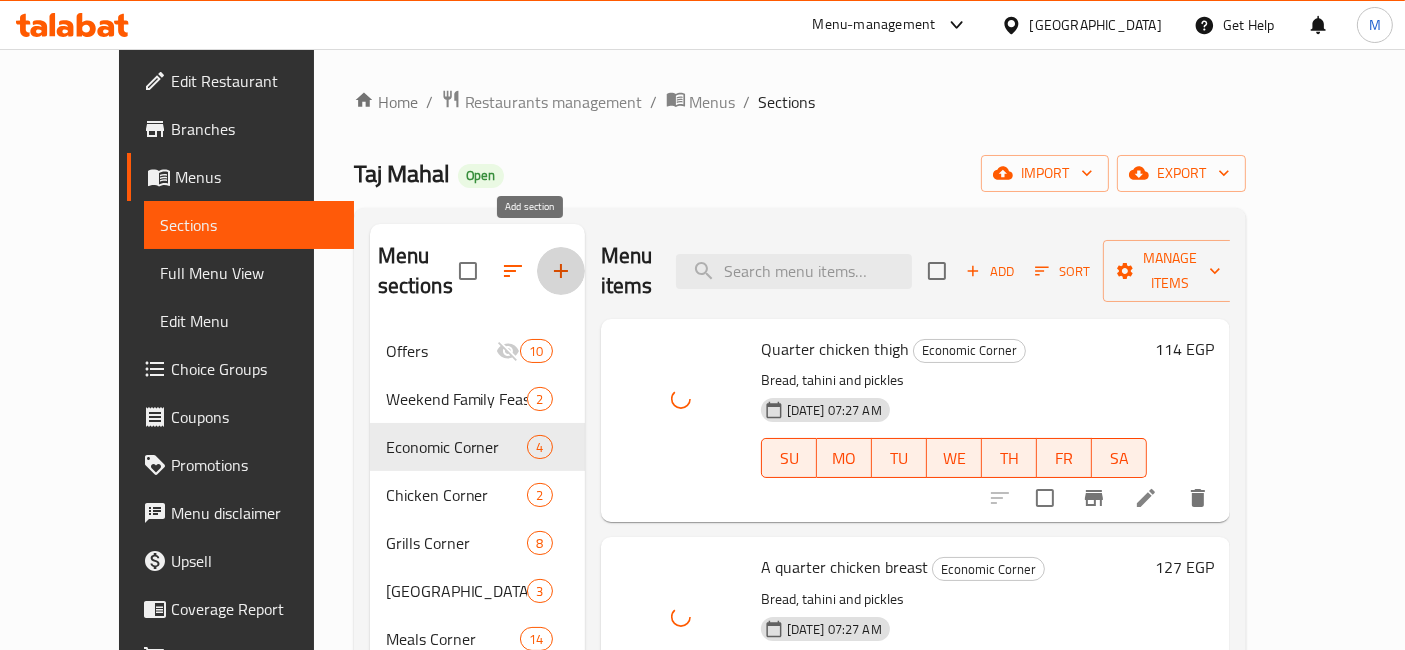 click 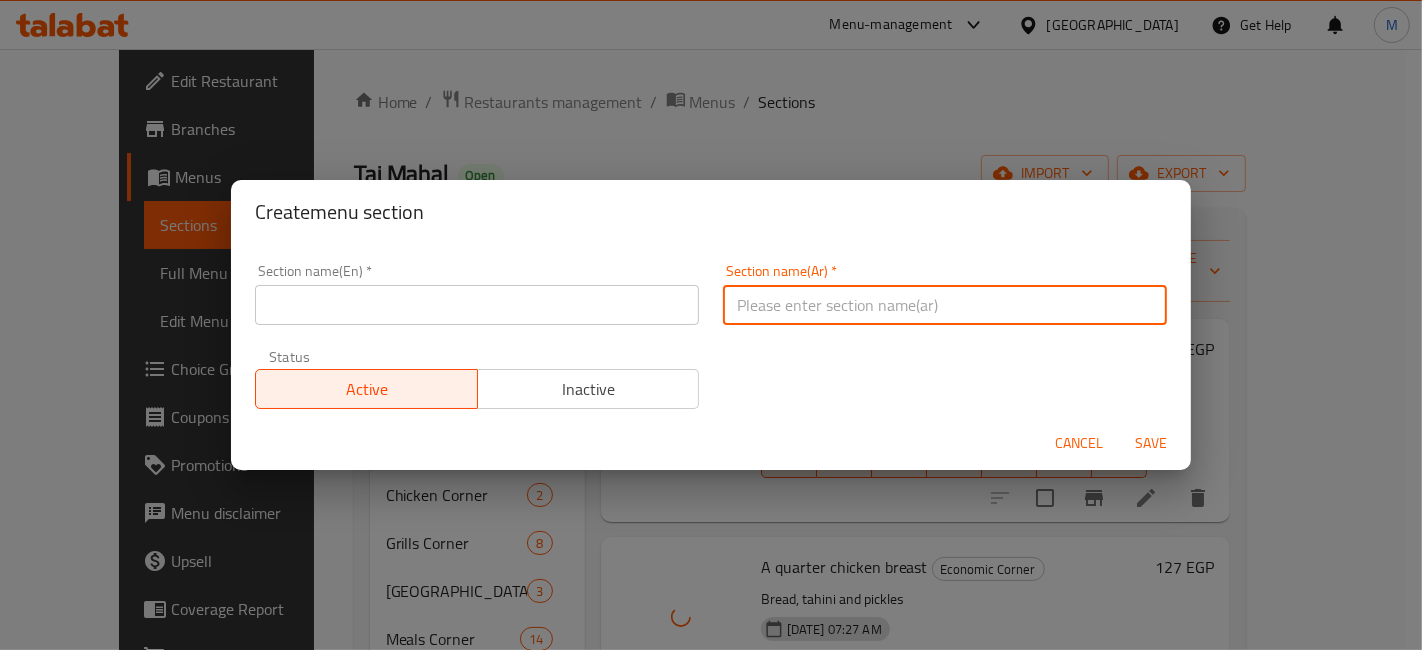 click at bounding box center [945, 305] 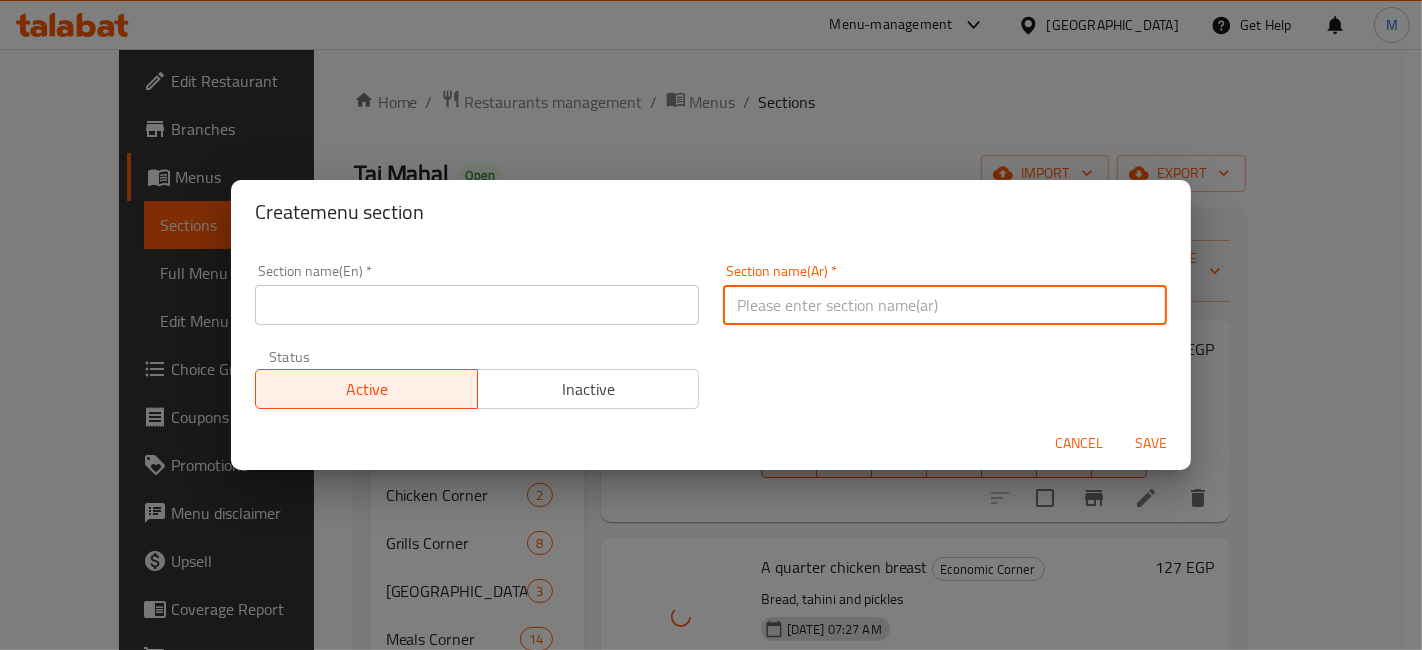 paste on "فطار" 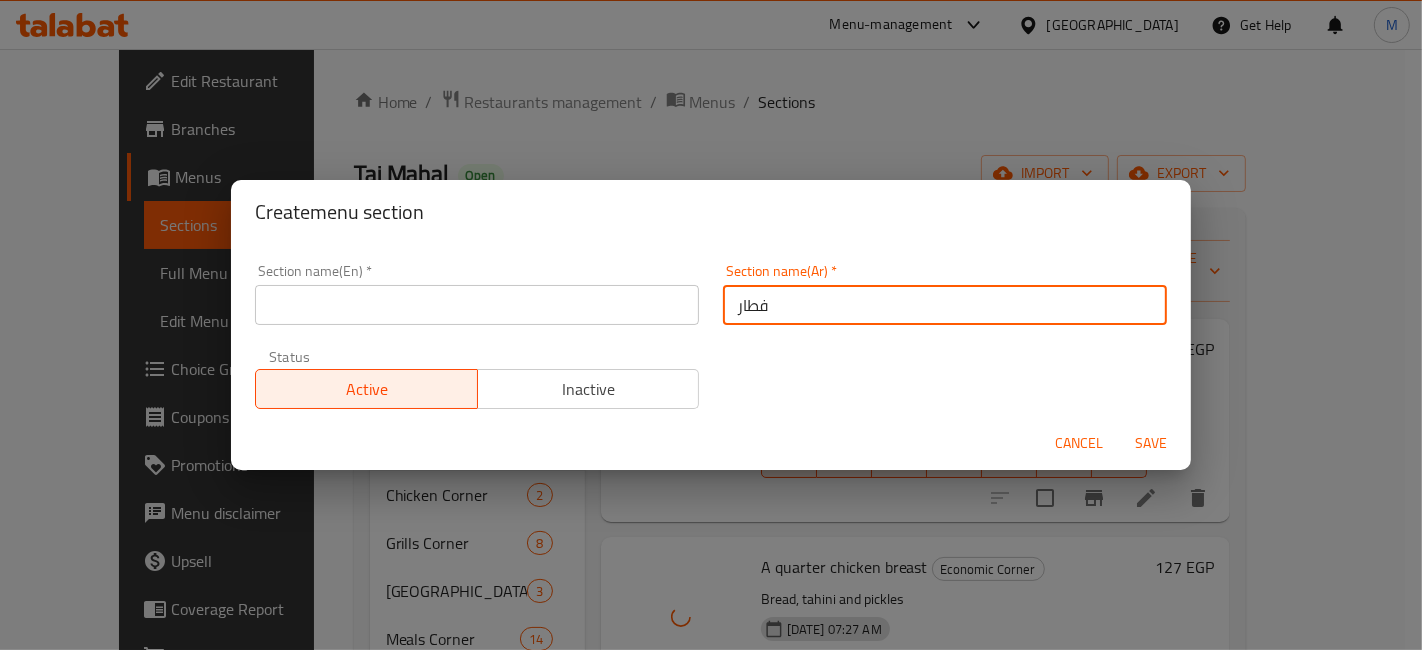 type on "فطار" 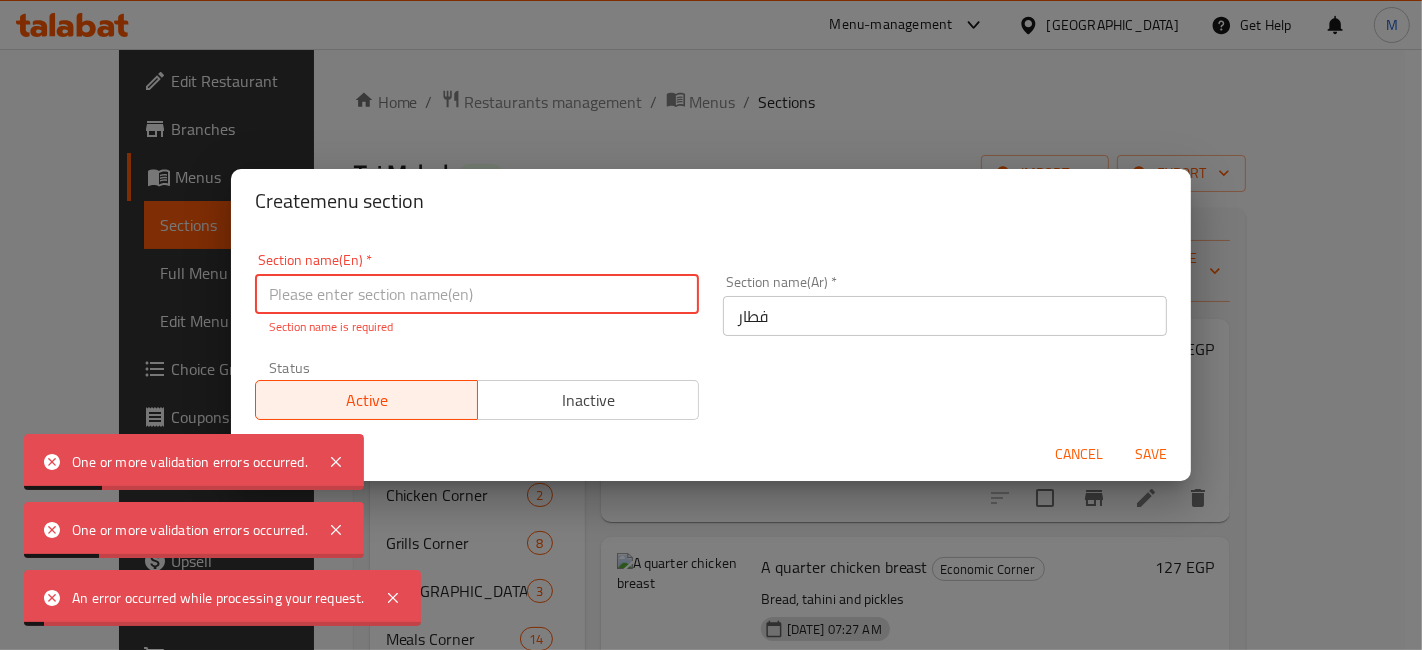 paste on "Breakfast" 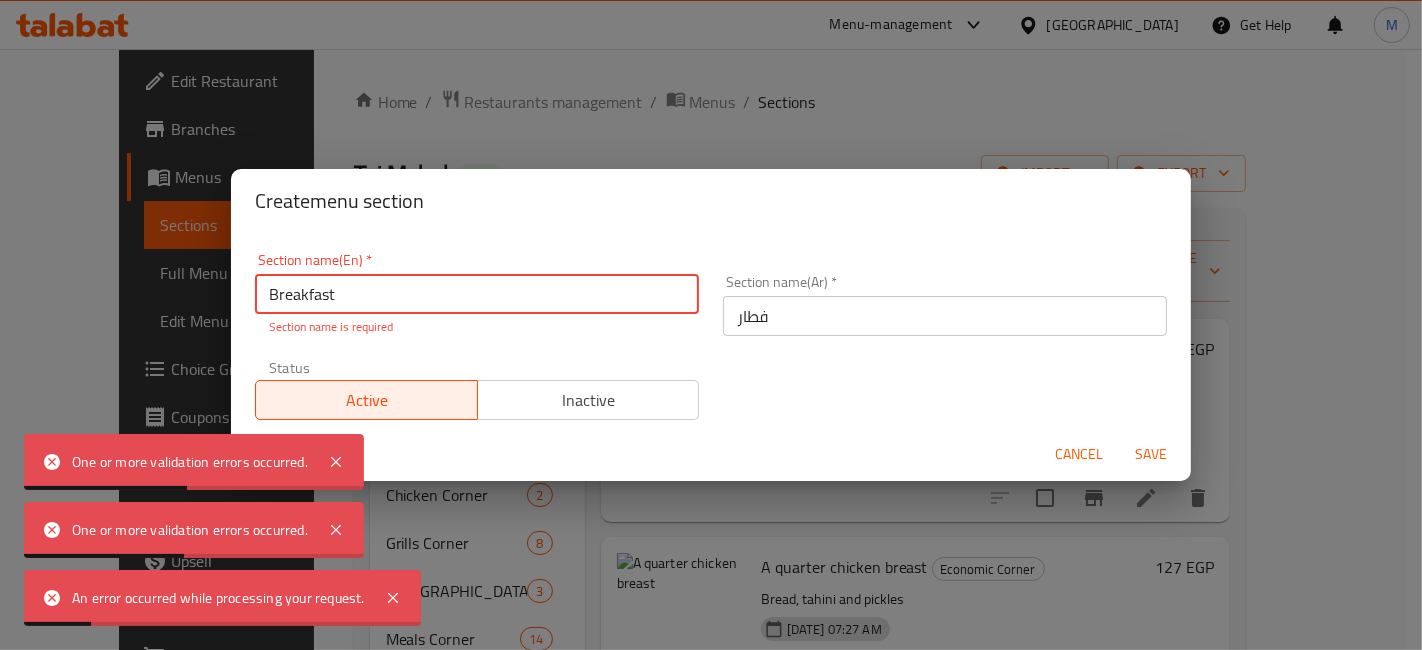 type on "Breakfast" 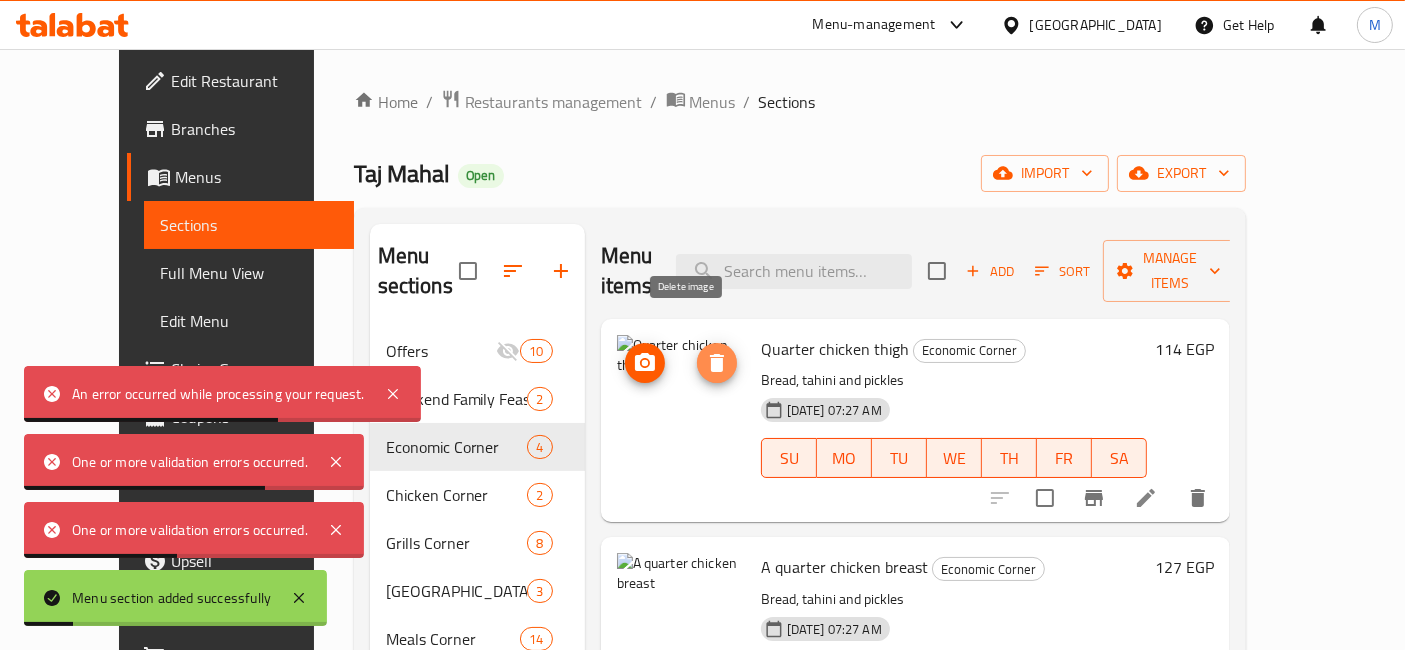click 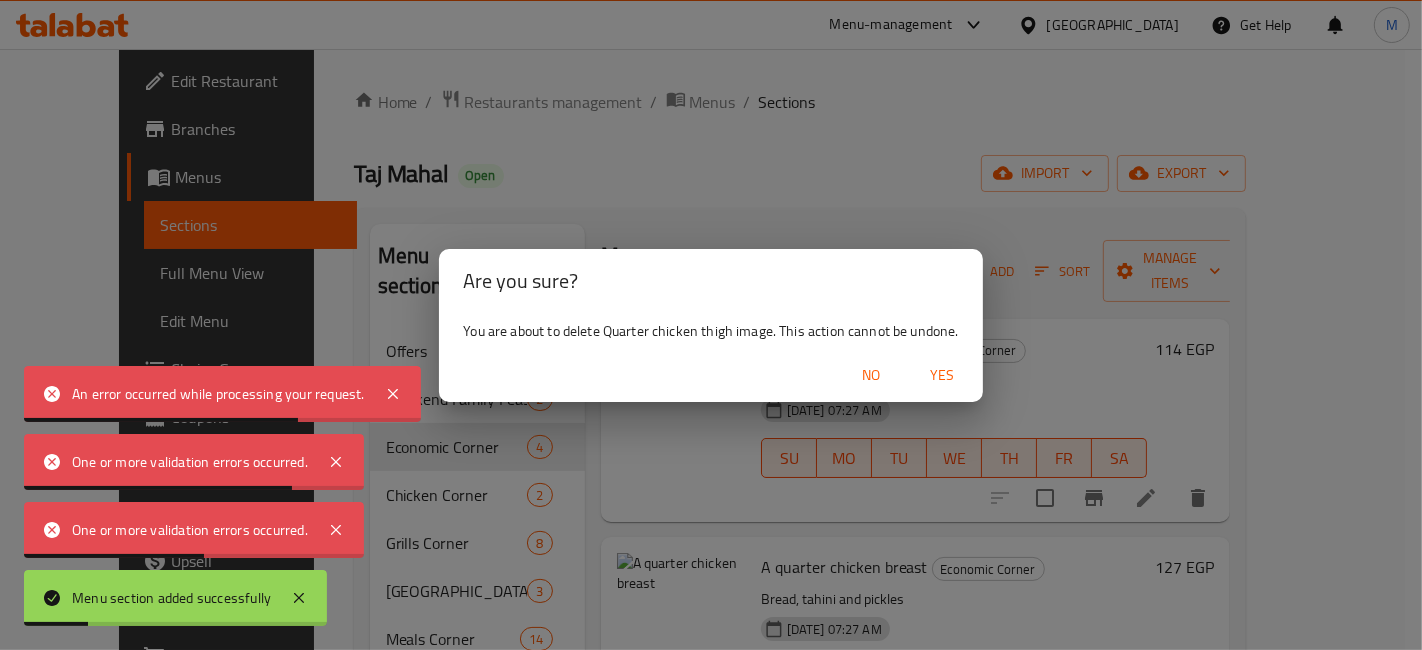 click on "Yes" at bounding box center (943, 375) 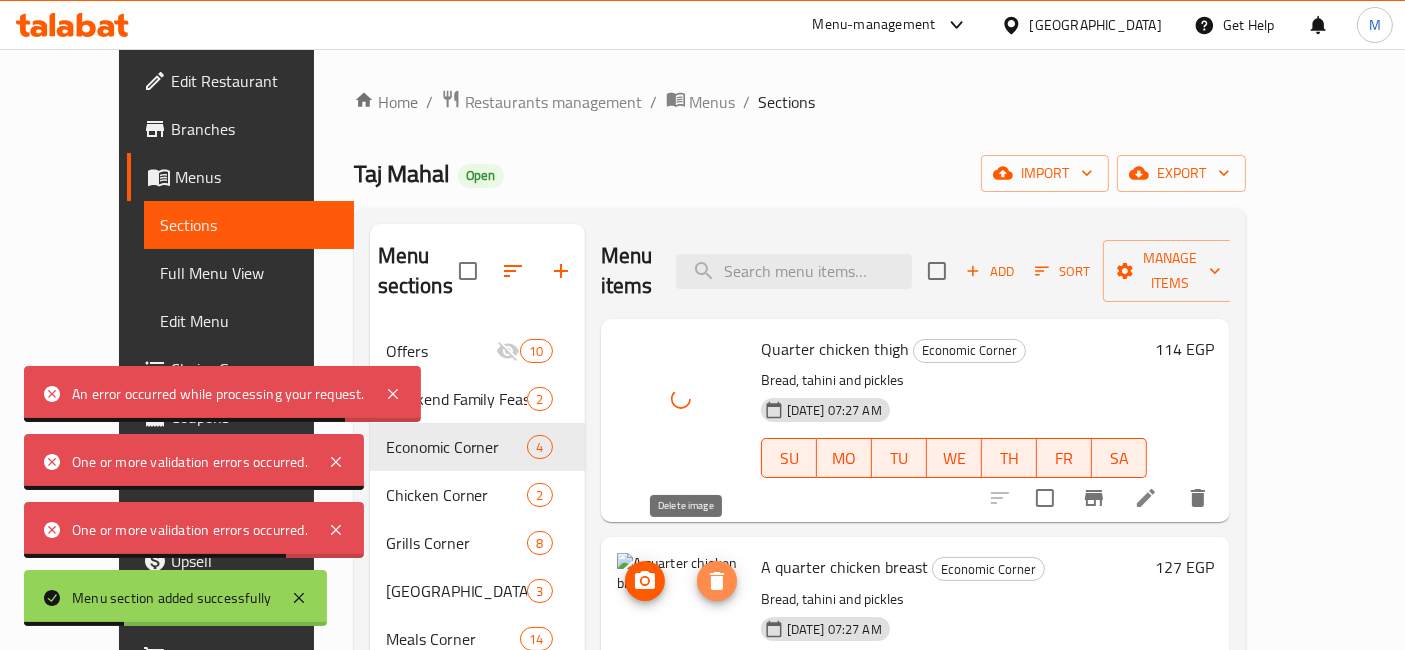 click 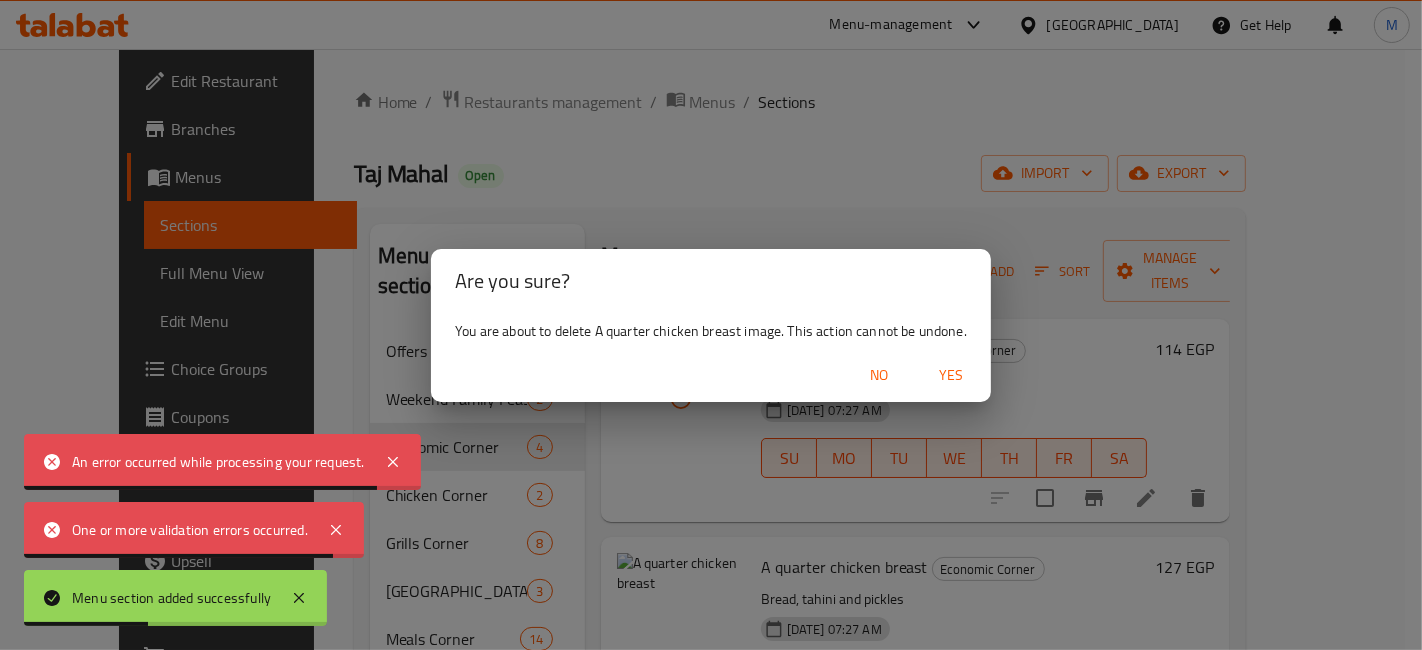 click on "Yes" at bounding box center [951, 375] 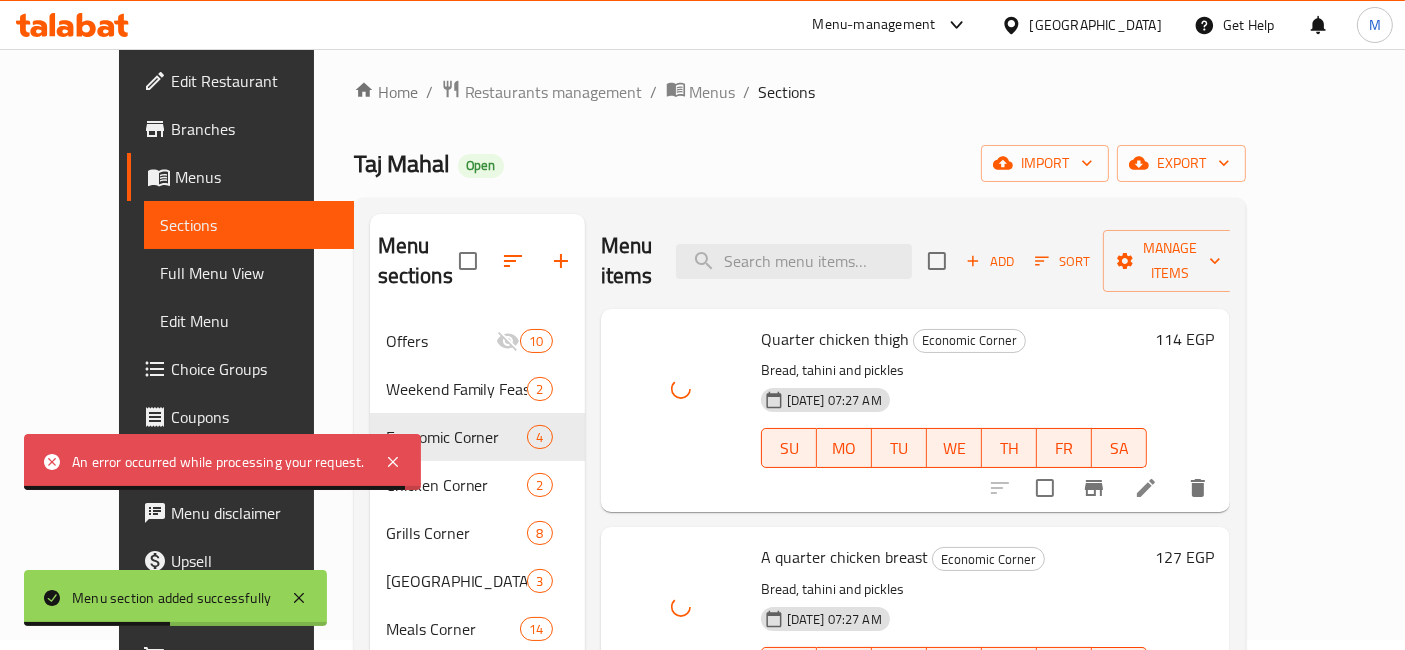 scroll, scrollTop: 444, scrollLeft: 0, axis: vertical 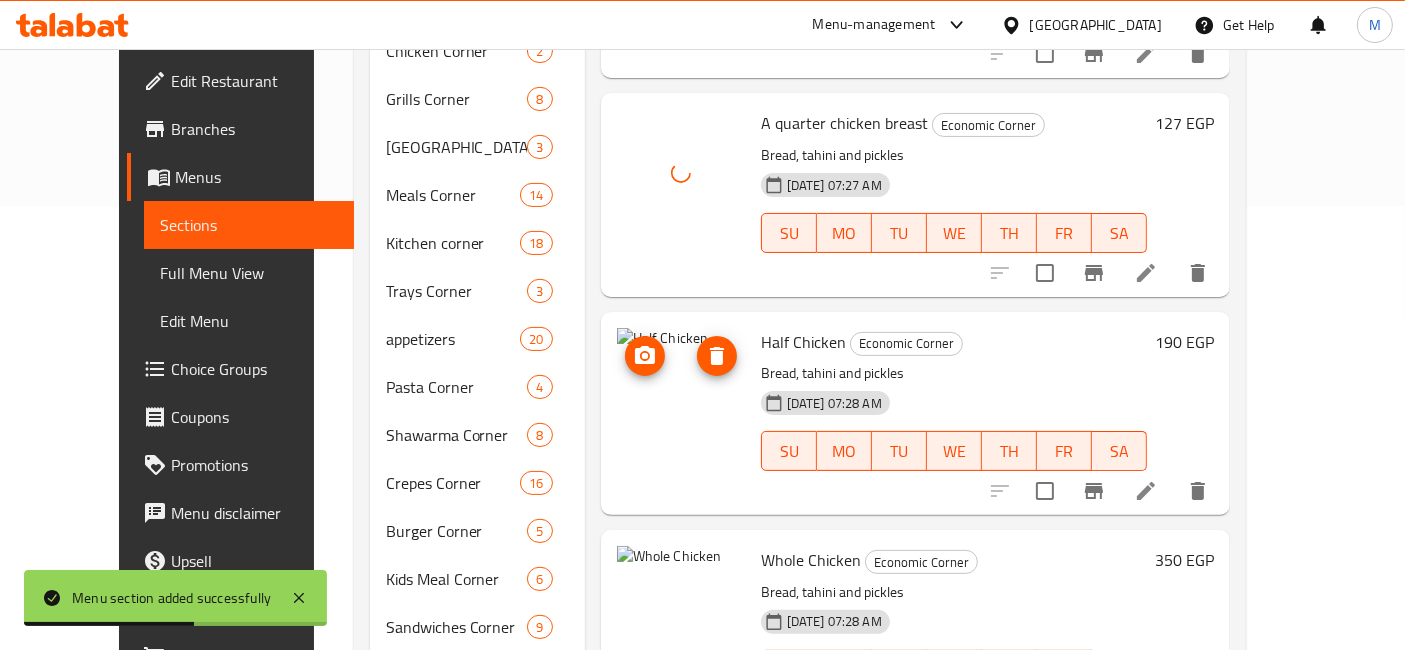 click 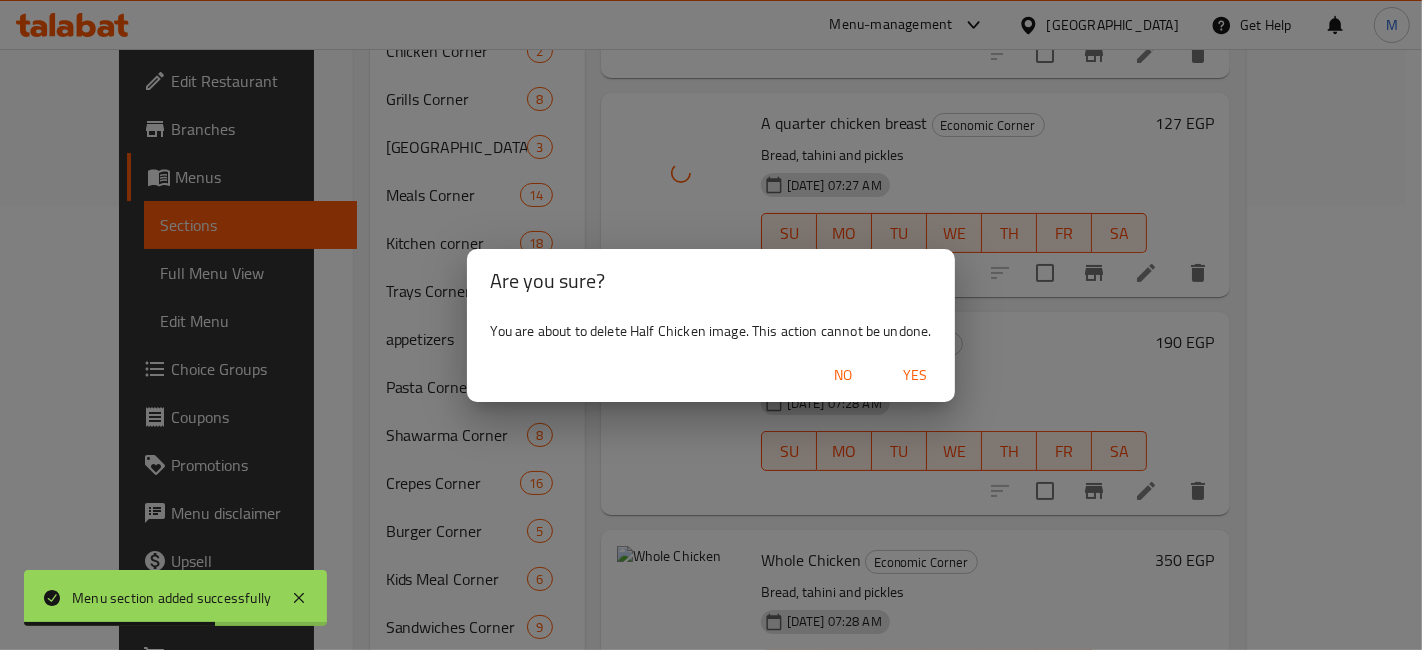 click on "Yes" at bounding box center (915, 375) 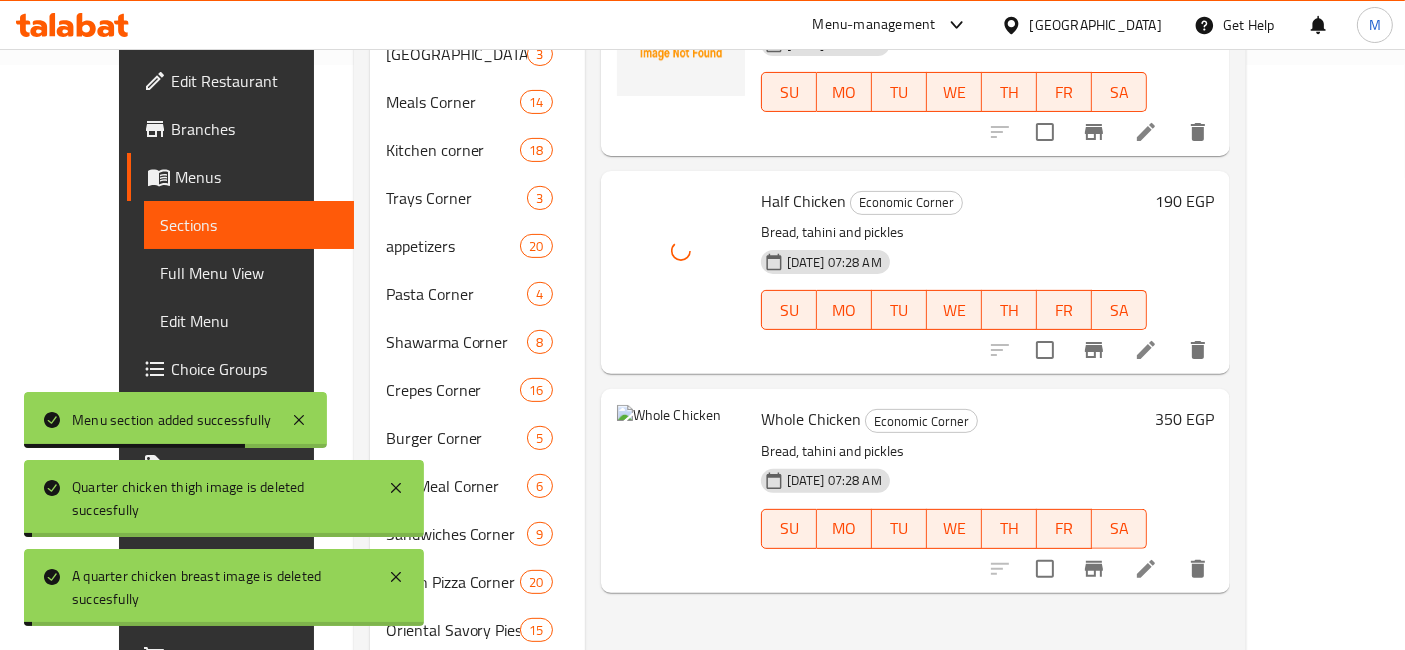 scroll, scrollTop: 666, scrollLeft: 0, axis: vertical 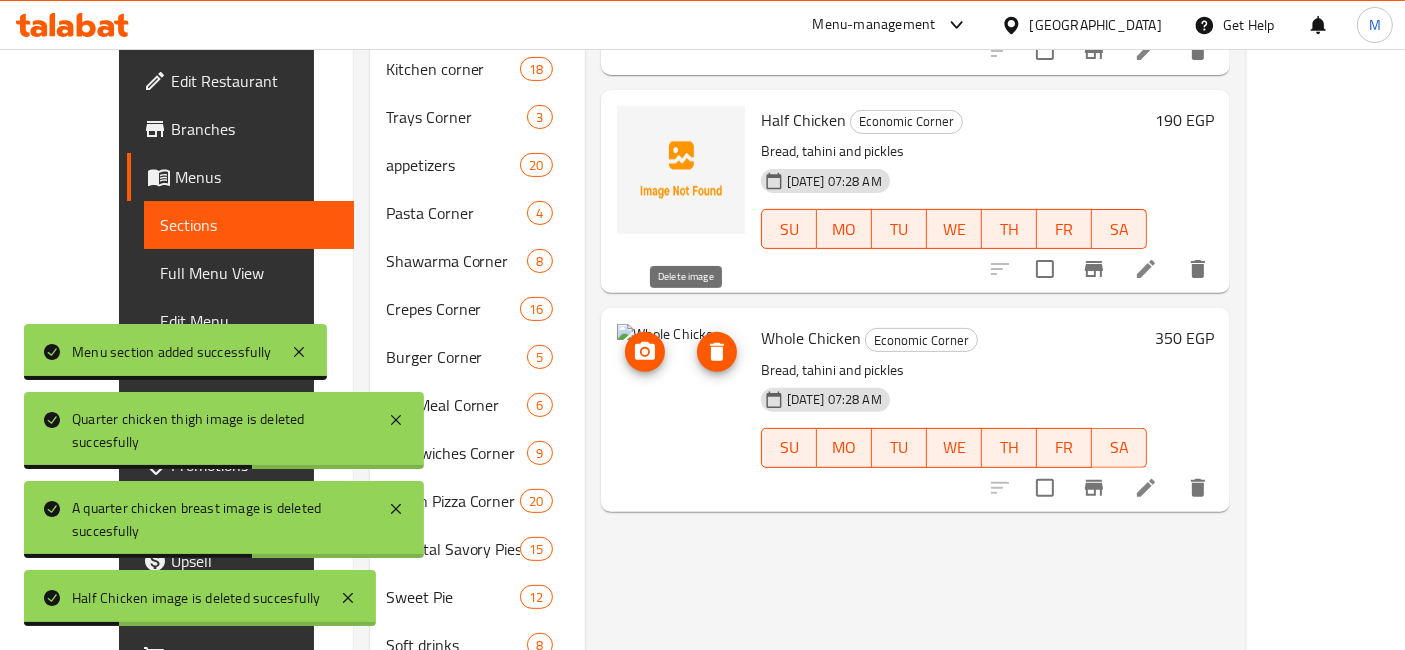 click 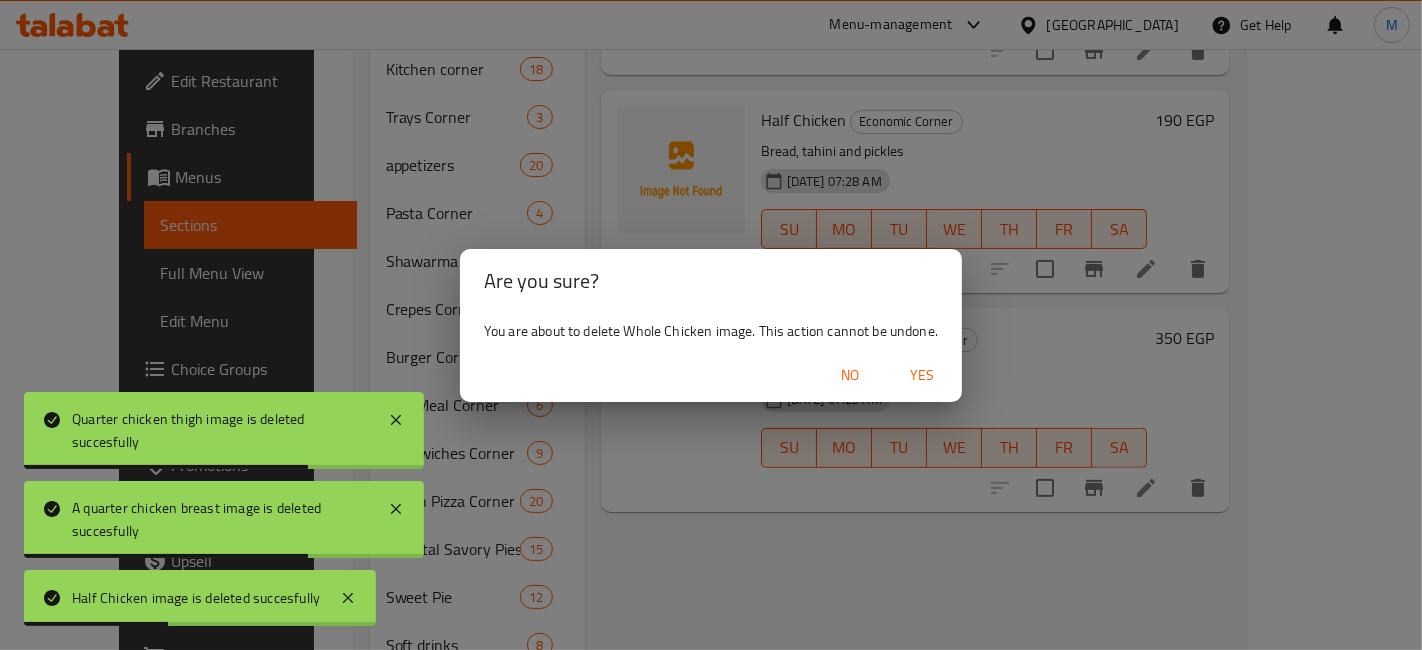 click on "Yes" at bounding box center (922, 375) 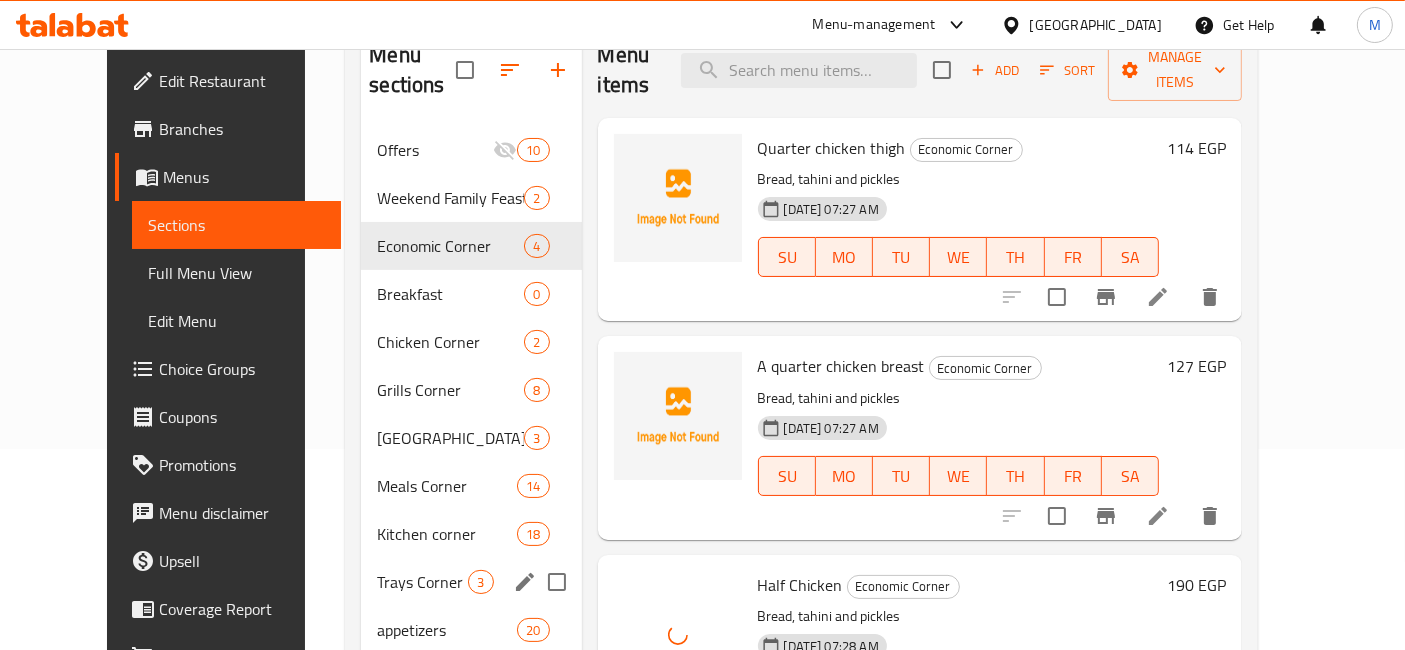 scroll, scrollTop: 111, scrollLeft: 0, axis: vertical 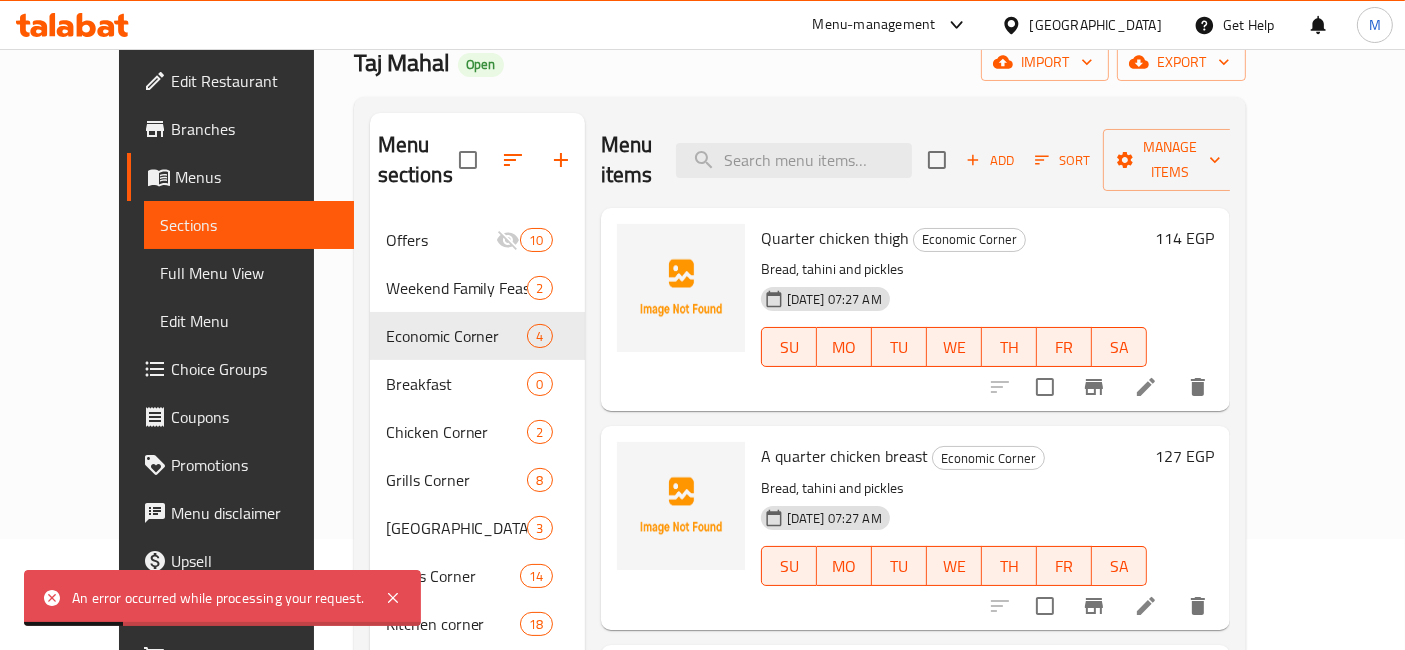 click on "114   EGP" at bounding box center (1180, 309) 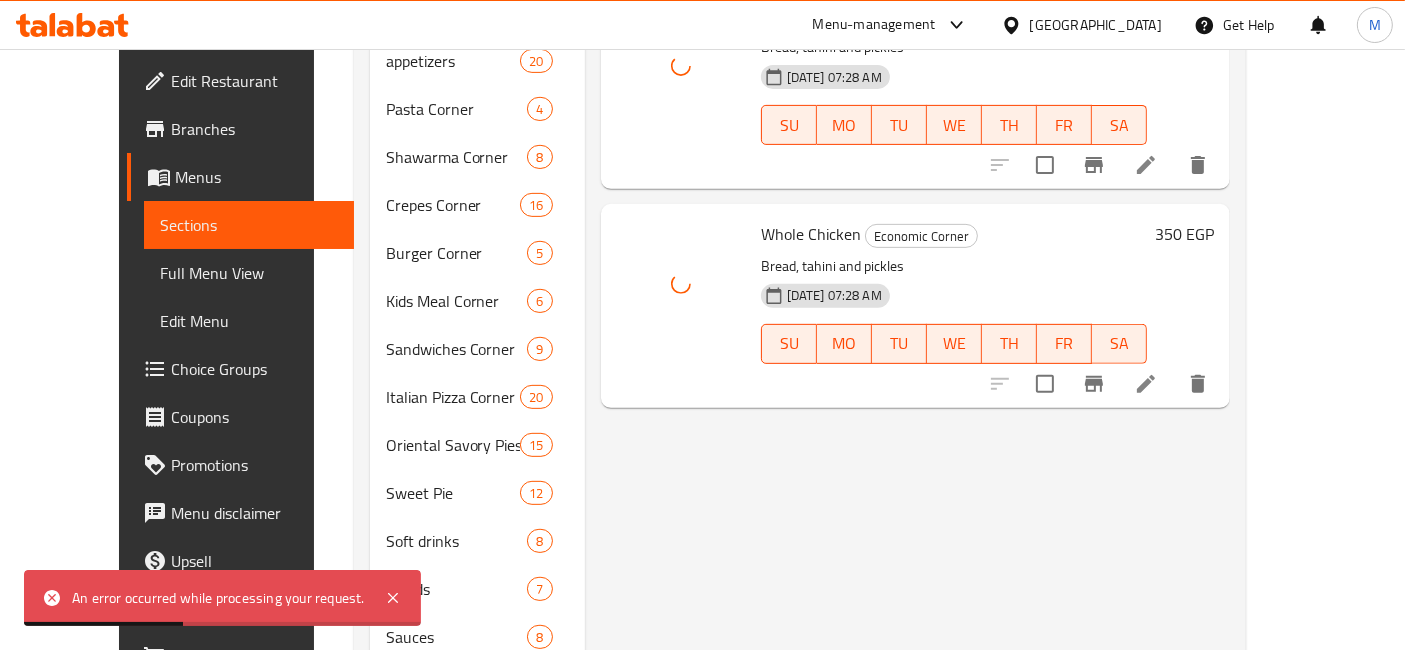 scroll, scrollTop: 687, scrollLeft: 0, axis: vertical 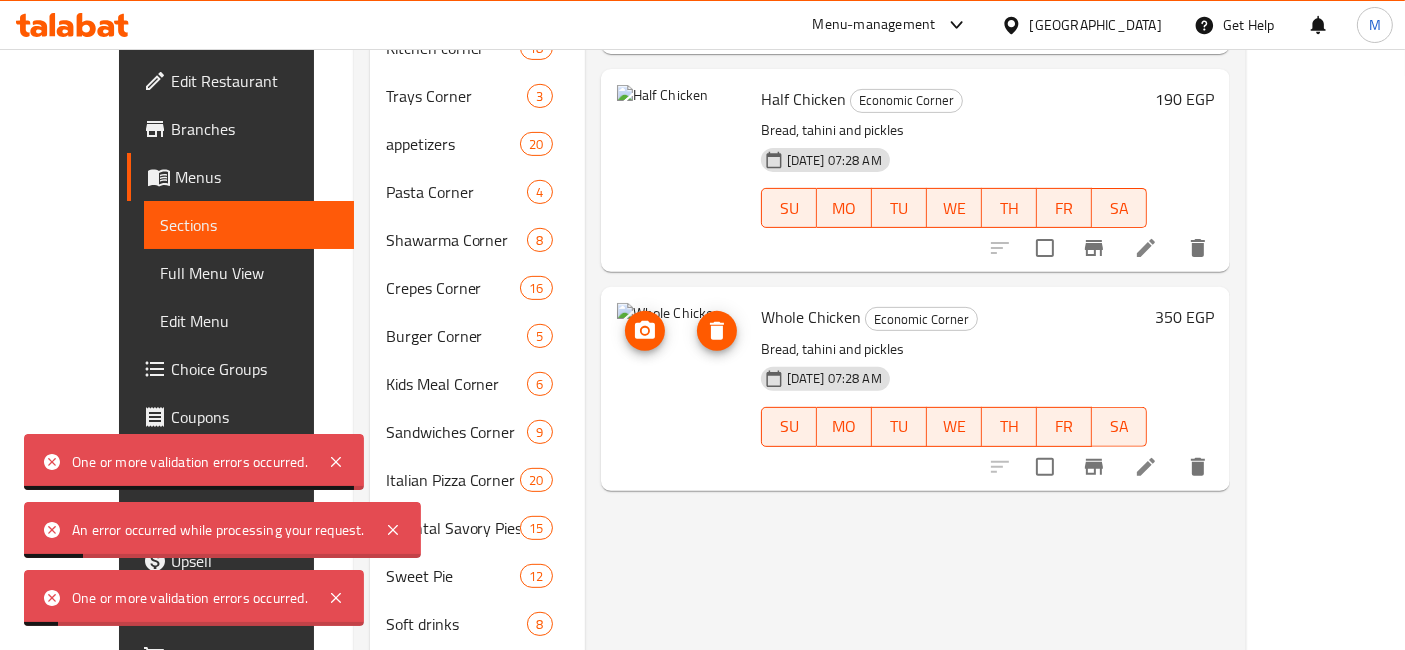 click at bounding box center (717, 331) 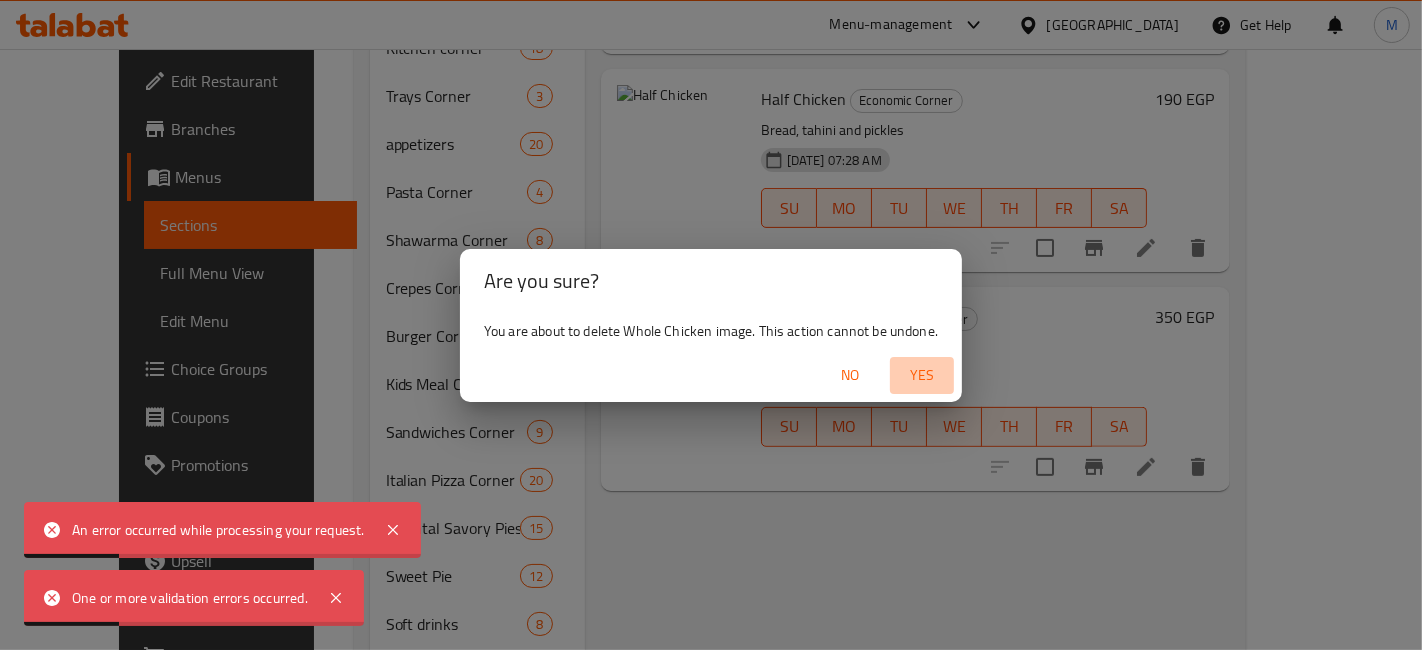 click on "Yes" at bounding box center [922, 375] 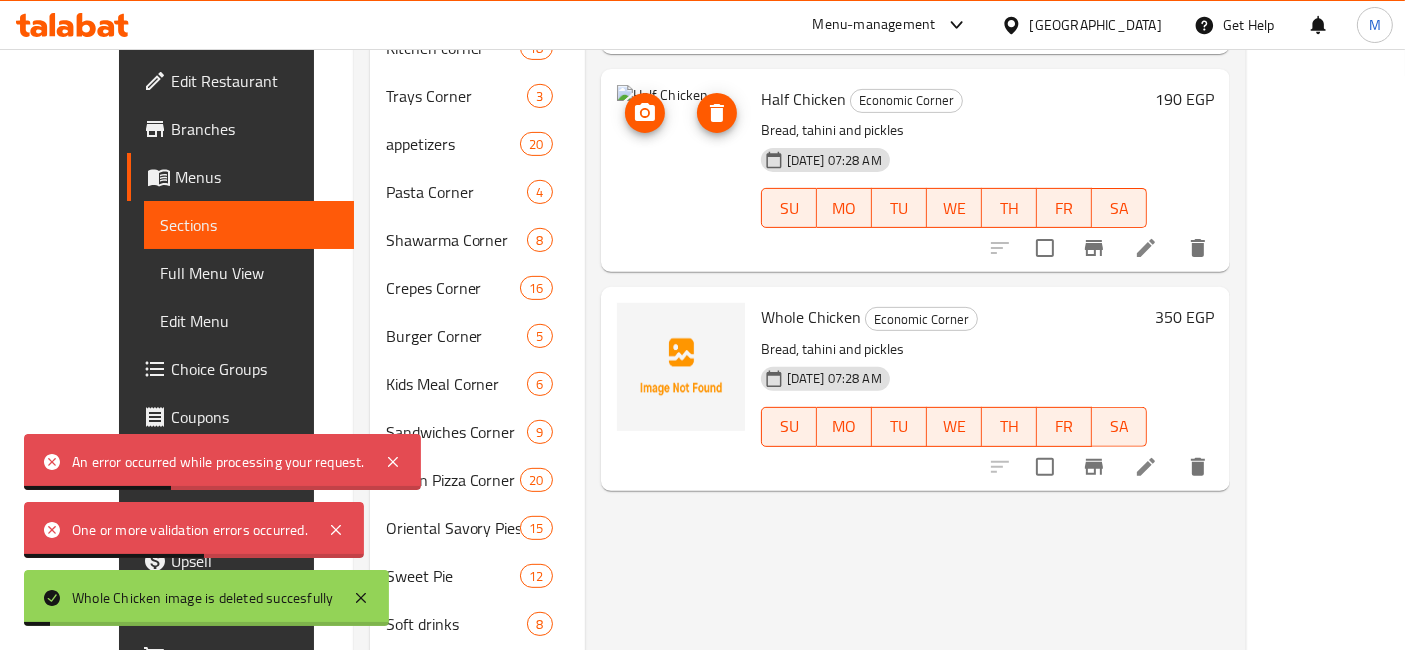 click at bounding box center (717, 113) 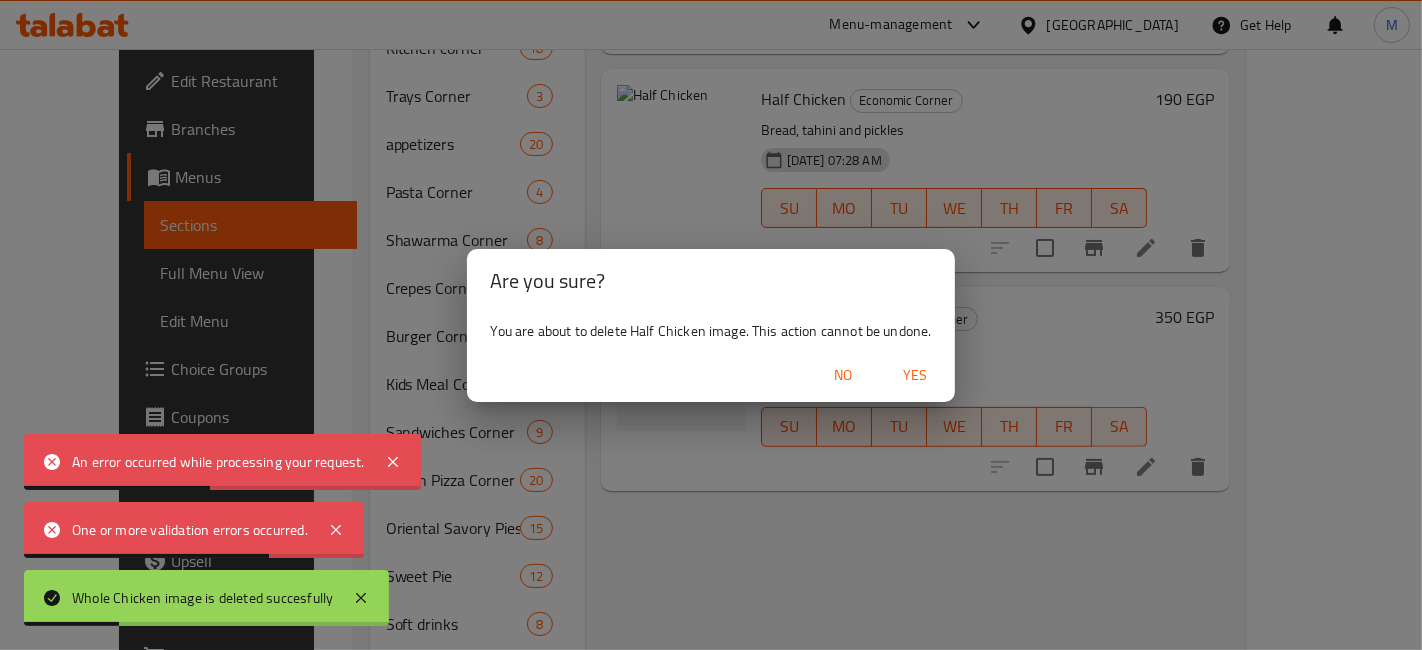 drag, startPoint x: 922, startPoint y: 364, endPoint x: 928, endPoint y: 284, distance: 80.224686 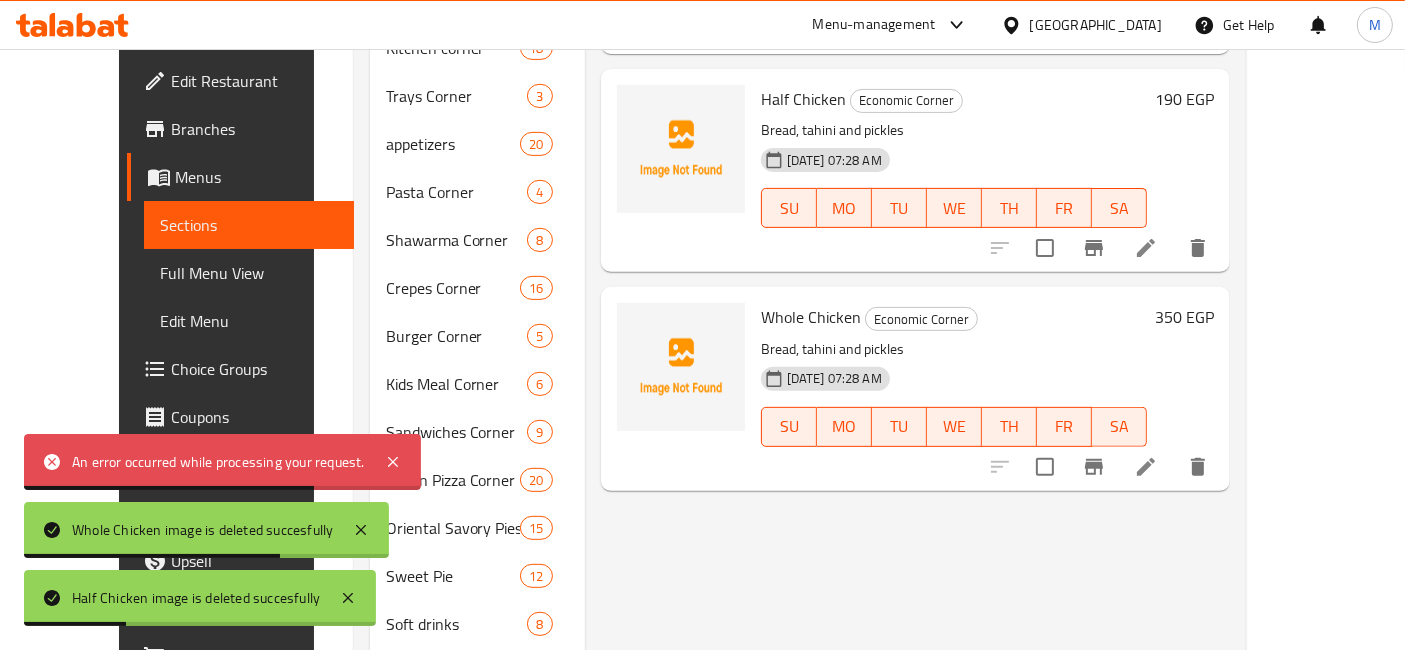 scroll, scrollTop: 20, scrollLeft: 0, axis: vertical 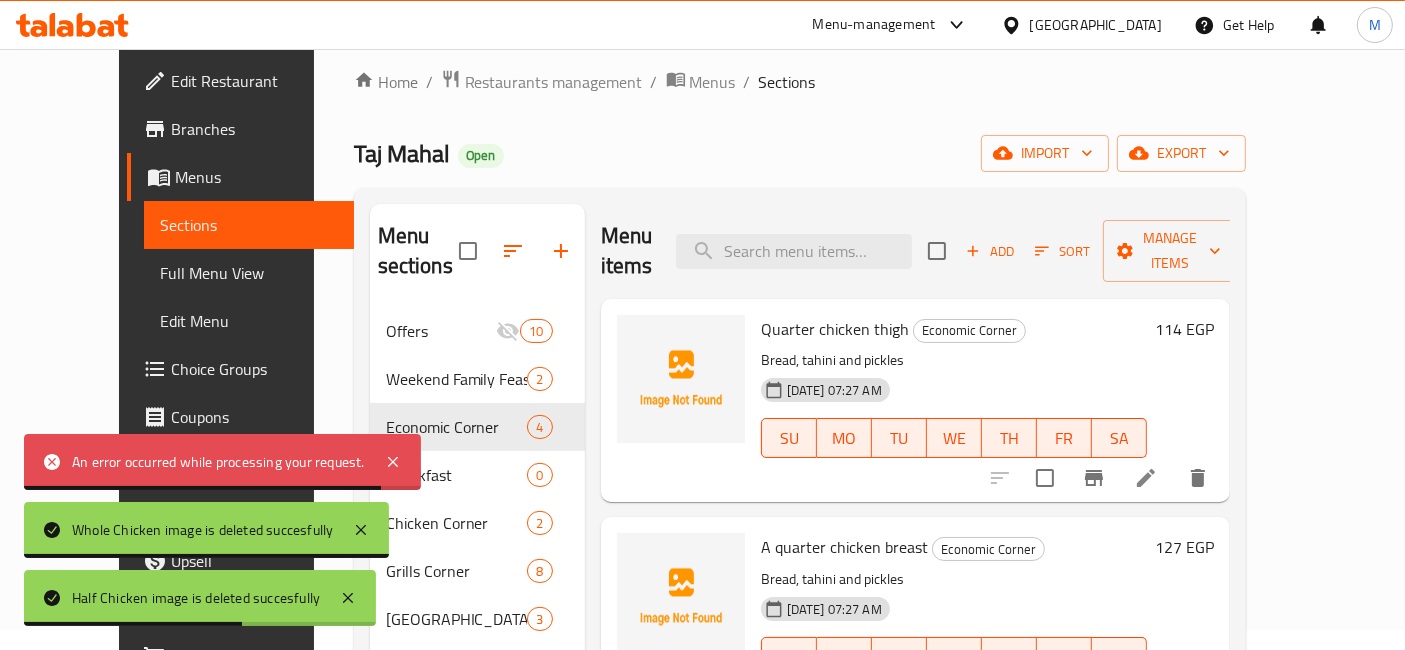 click on "Quarter chicken thigh" at bounding box center [835, 329] 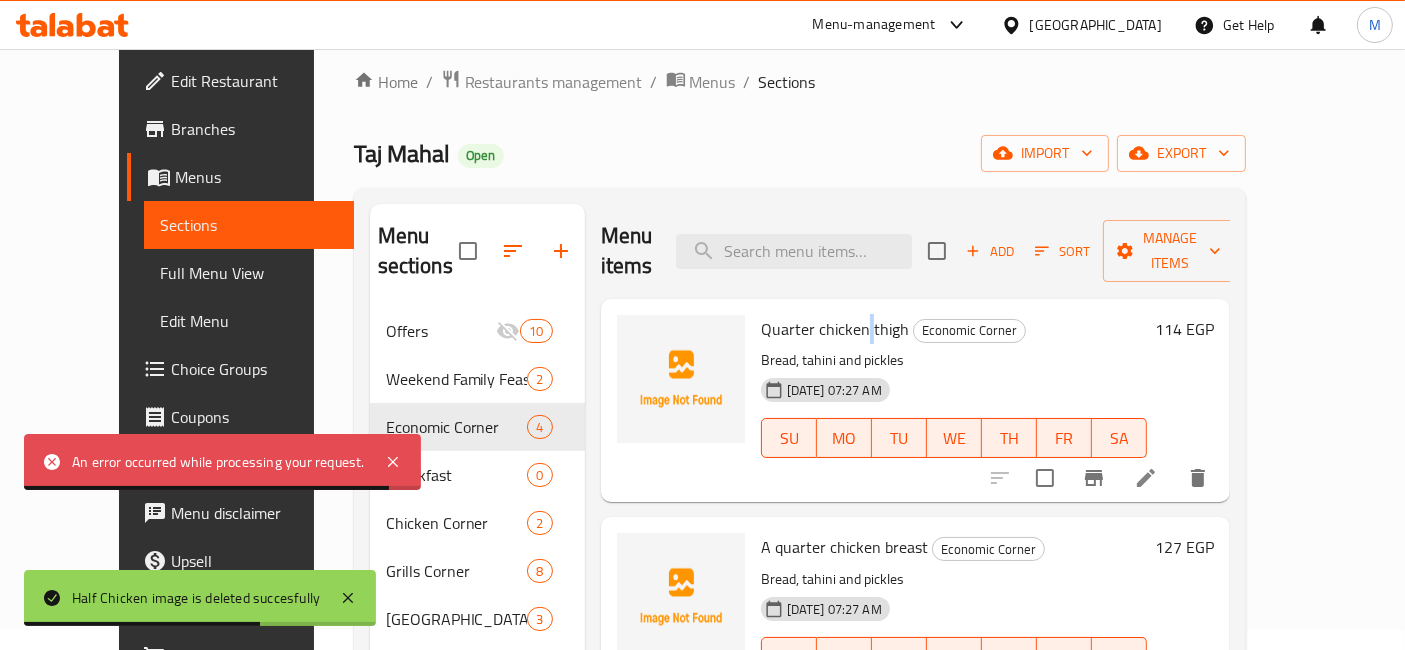 click on "Quarter chicken thigh" at bounding box center (835, 329) 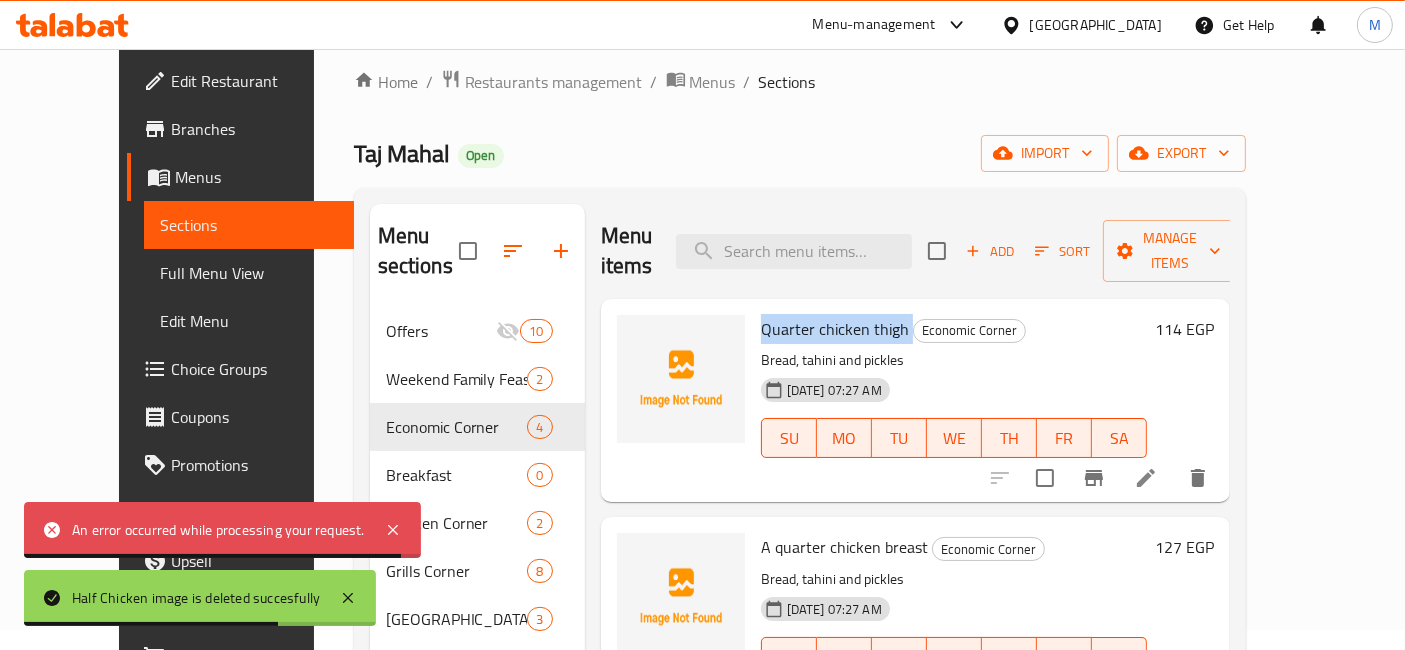click on "Quarter chicken thigh" at bounding box center [835, 329] 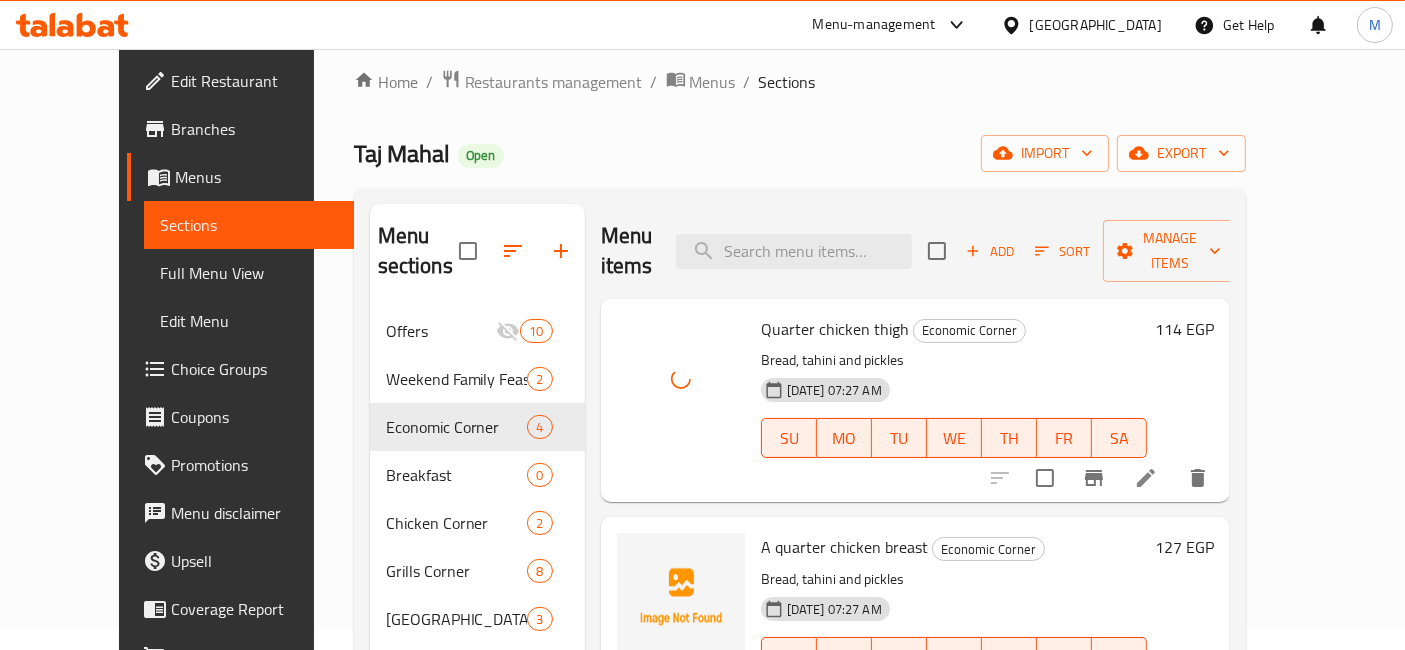 click on "A quarter chicken breast" at bounding box center [844, 547] 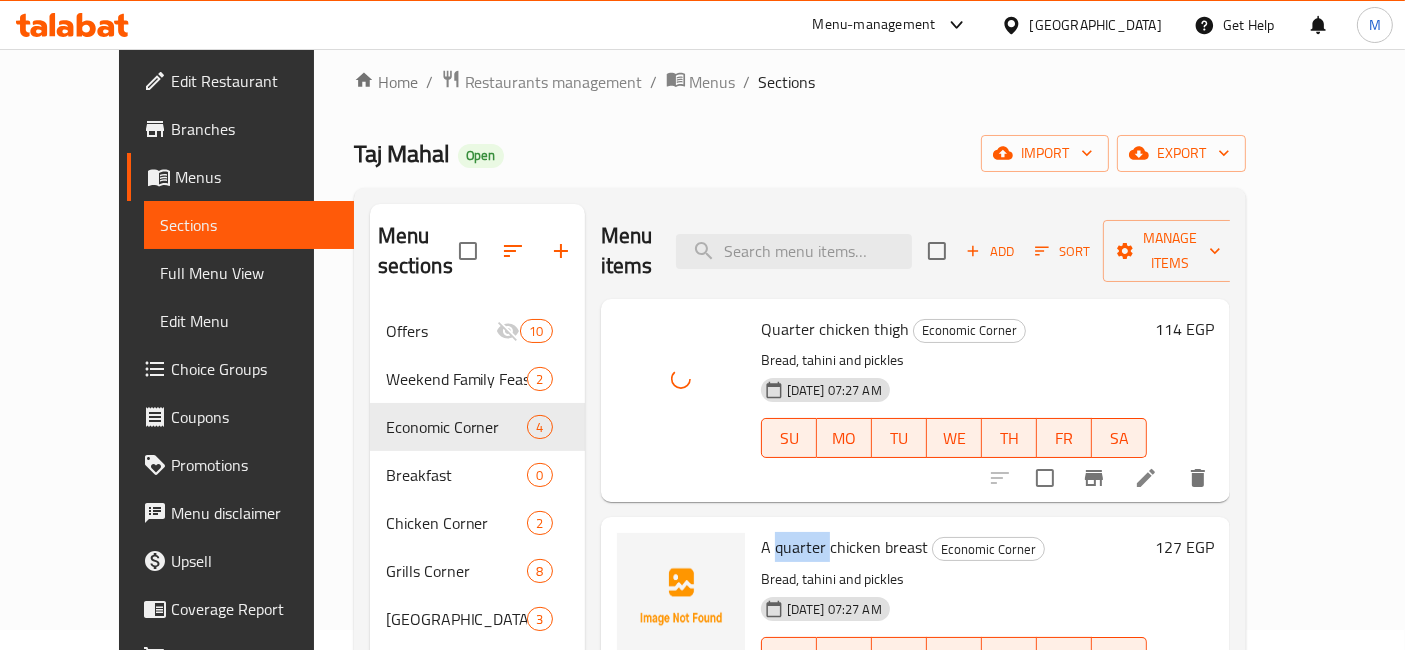 click on "A quarter chicken breast" at bounding box center [844, 547] 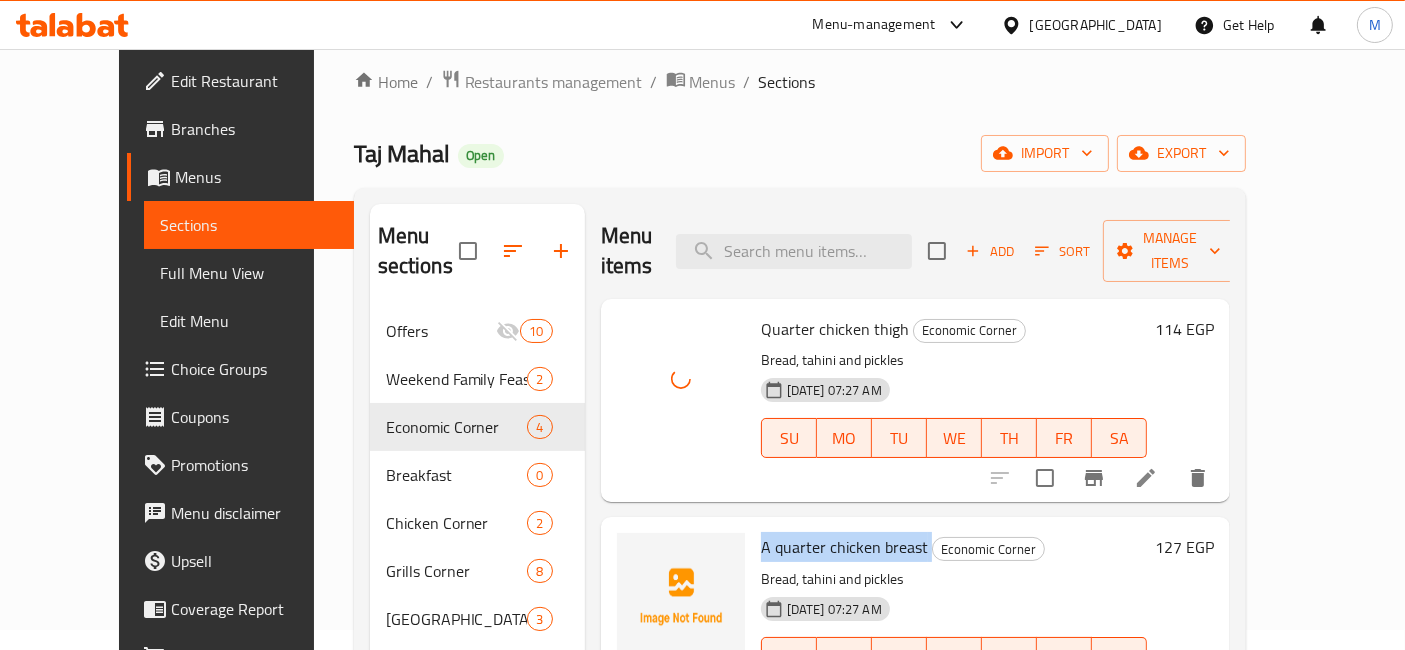 click on "A quarter chicken breast" at bounding box center (844, 547) 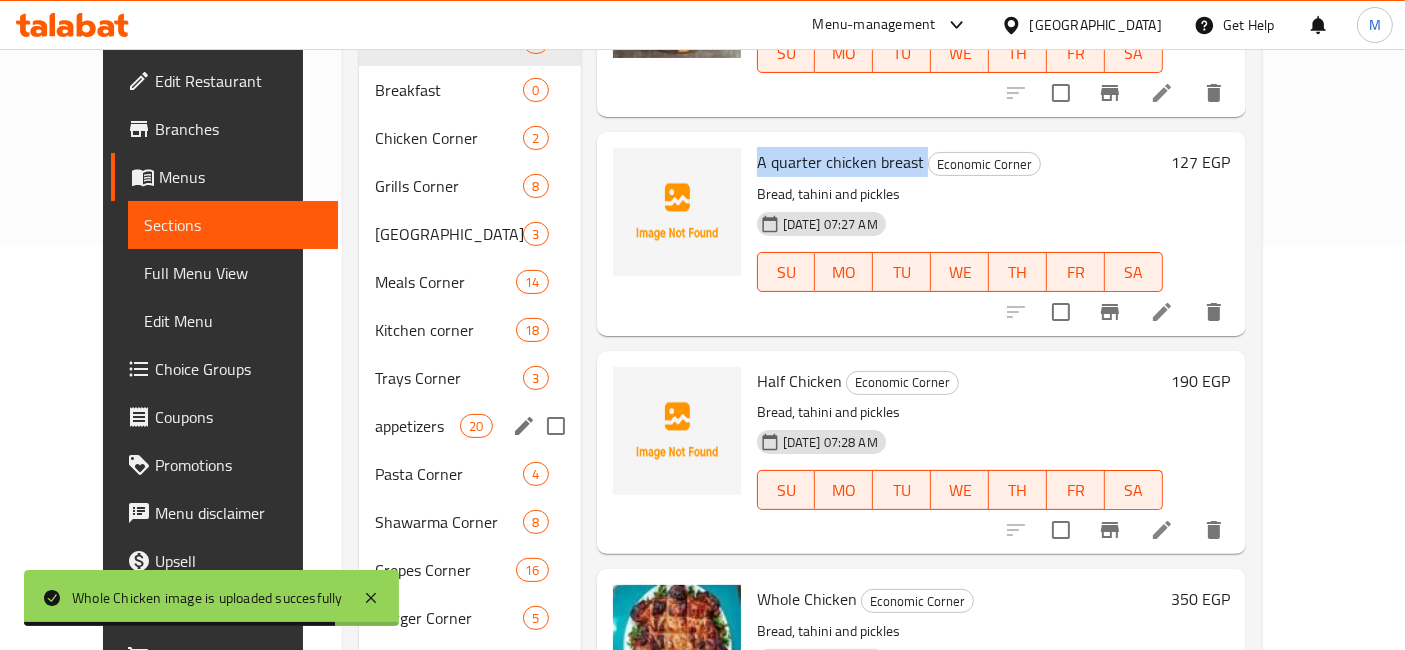 scroll, scrollTop: 20, scrollLeft: 0, axis: vertical 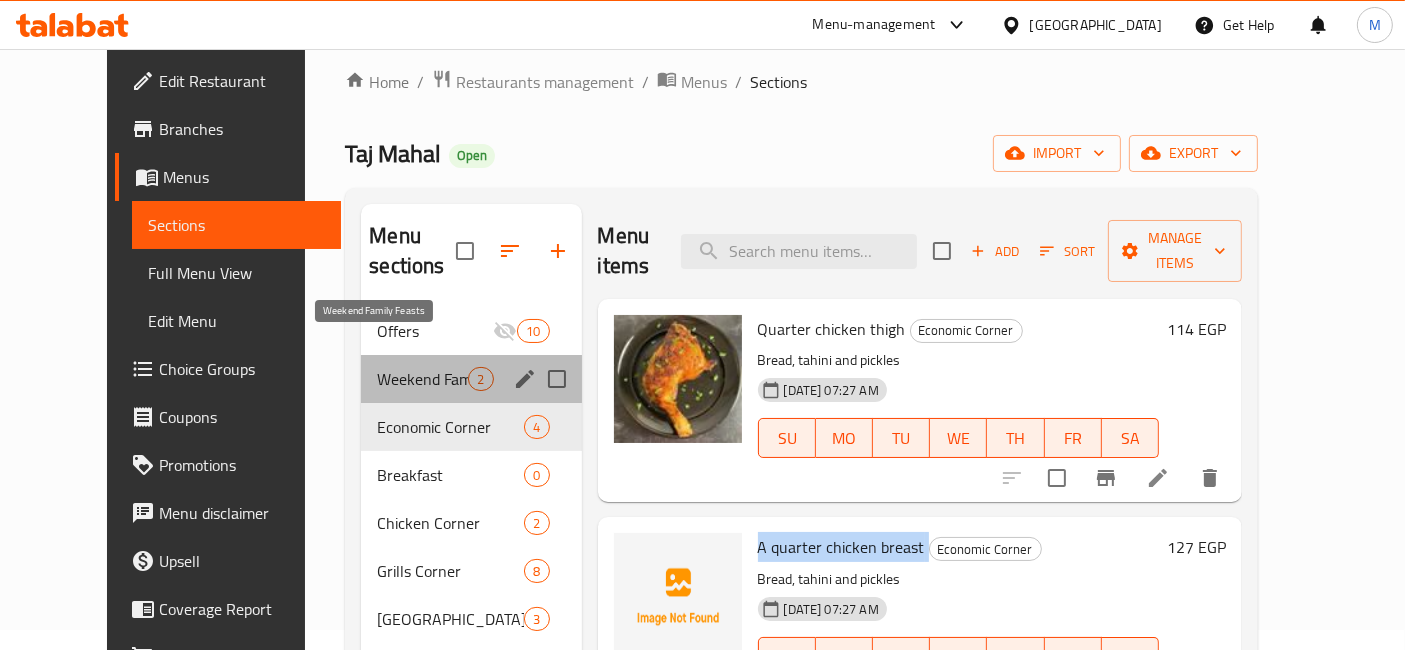 click on "Weekend Family Feasts" at bounding box center [422, 379] 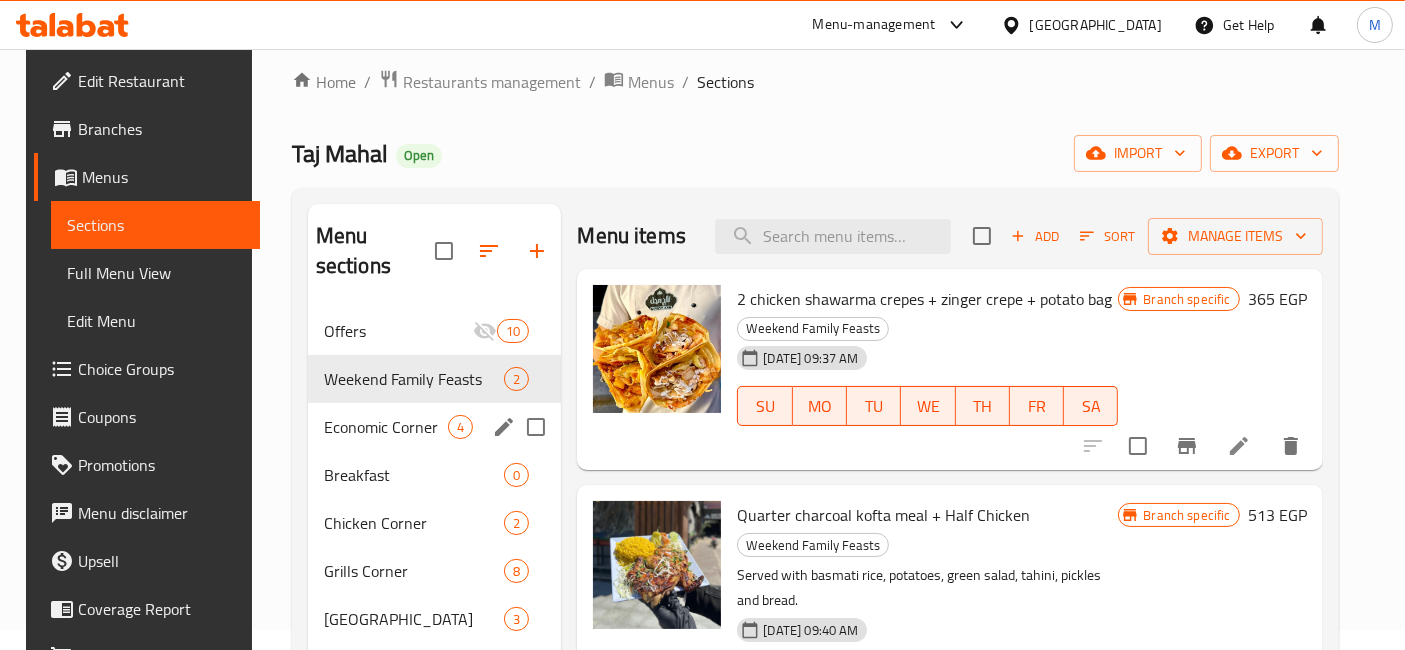click on "Economic Corner 4" at bounding box center [435, 427] 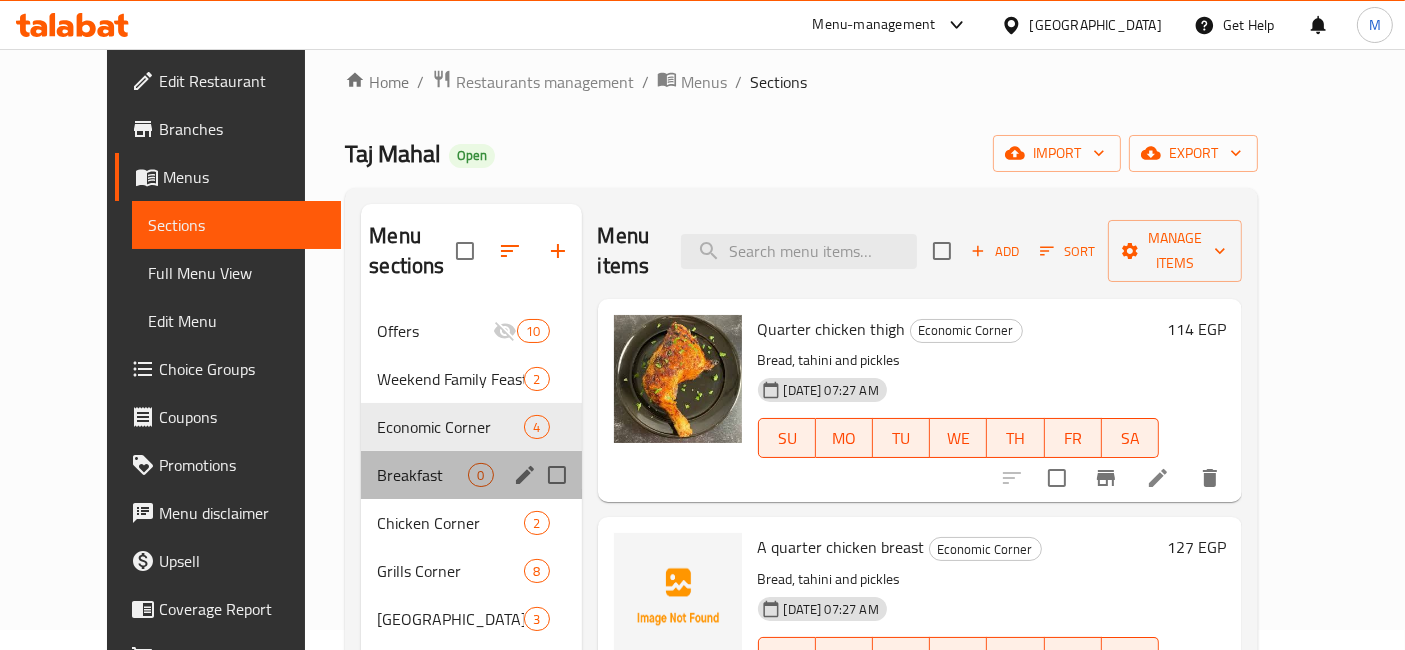 click on "Breakfast 0" at bounding box center [471, 475] 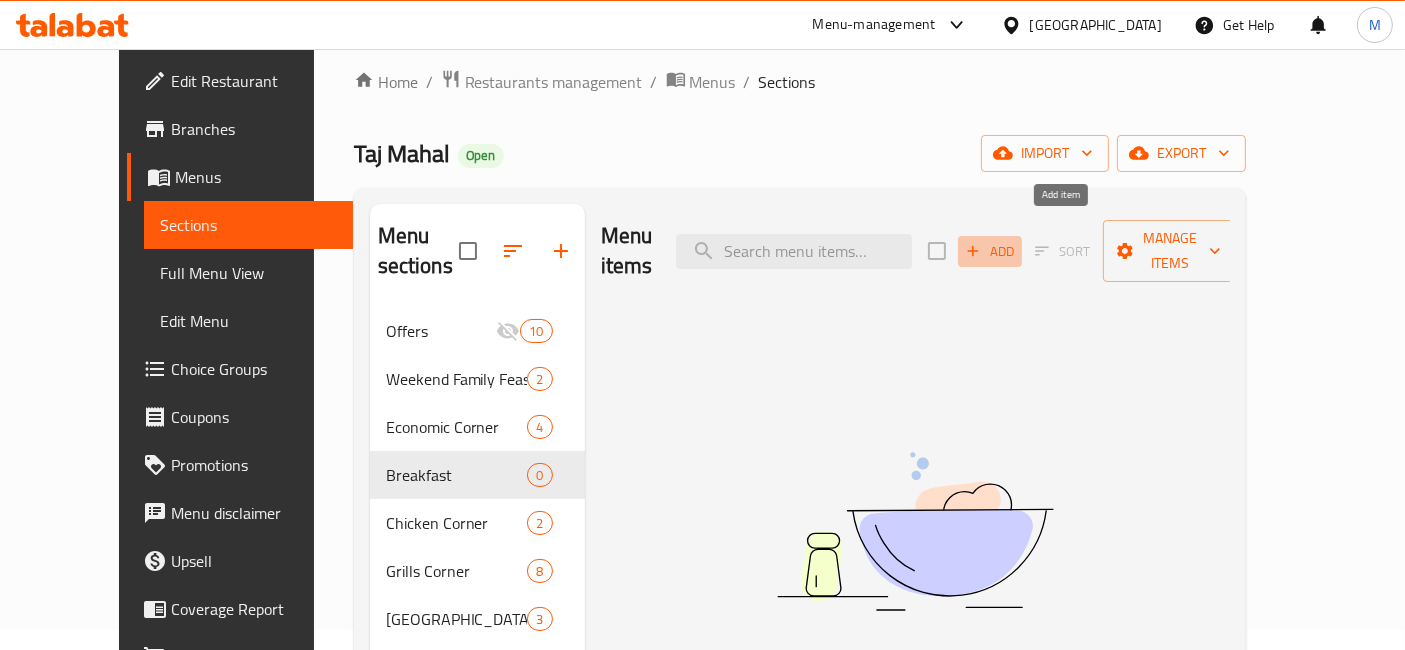click on "Add" at bounding box center [990, 251] 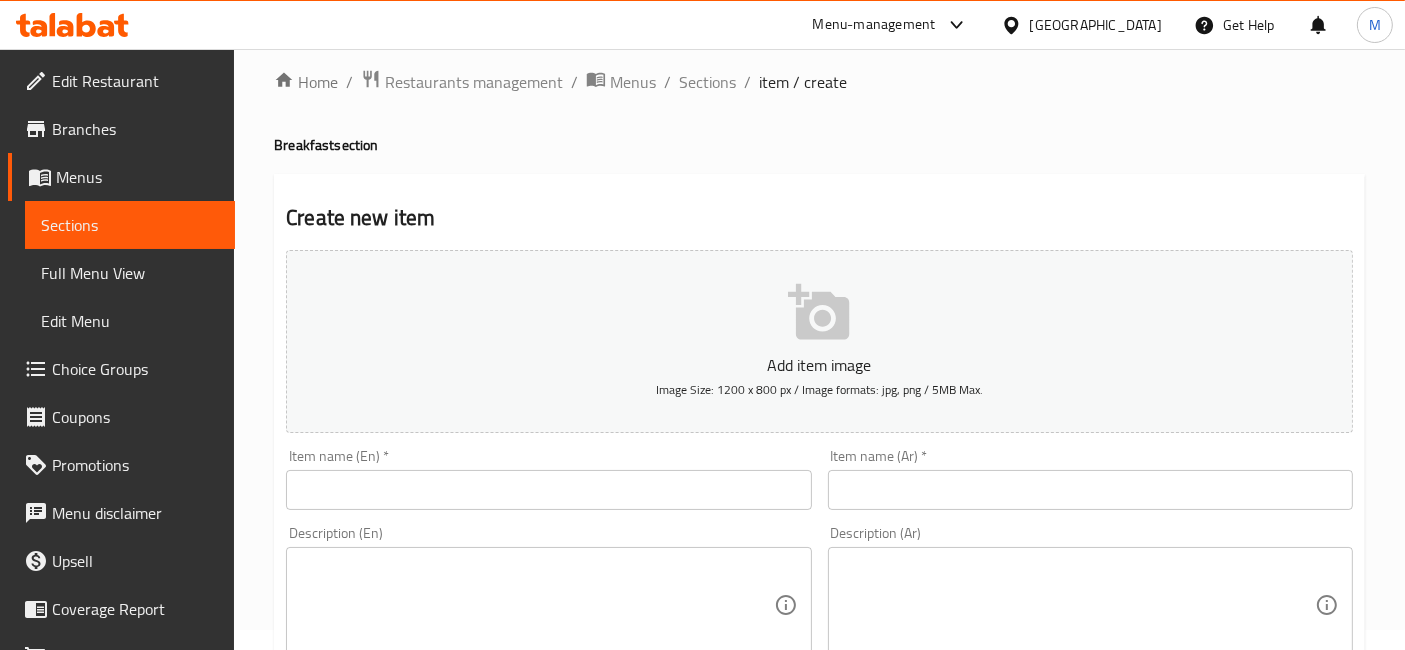 drag, startPoint x: 940, startPoint y: 514, endPoint x: 936, endPoint y: 499, distance: 15.524175 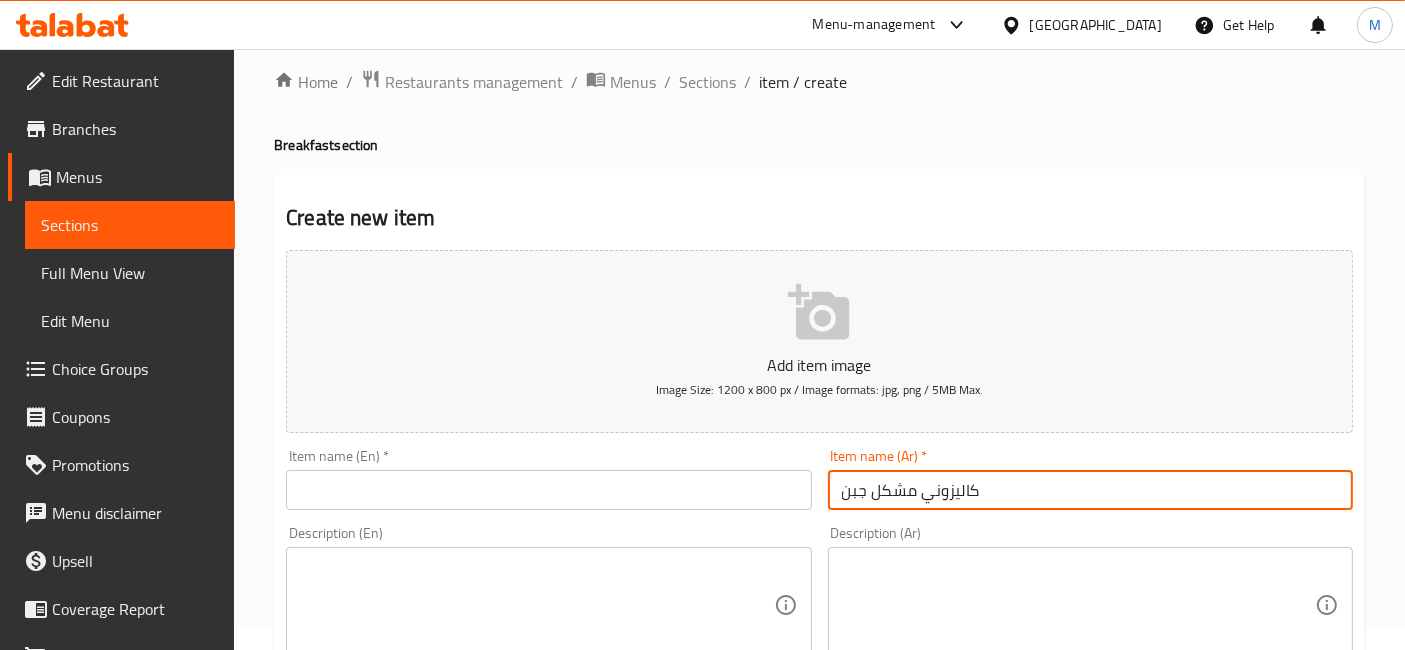 type on "كاليزوني مشكل جبن" 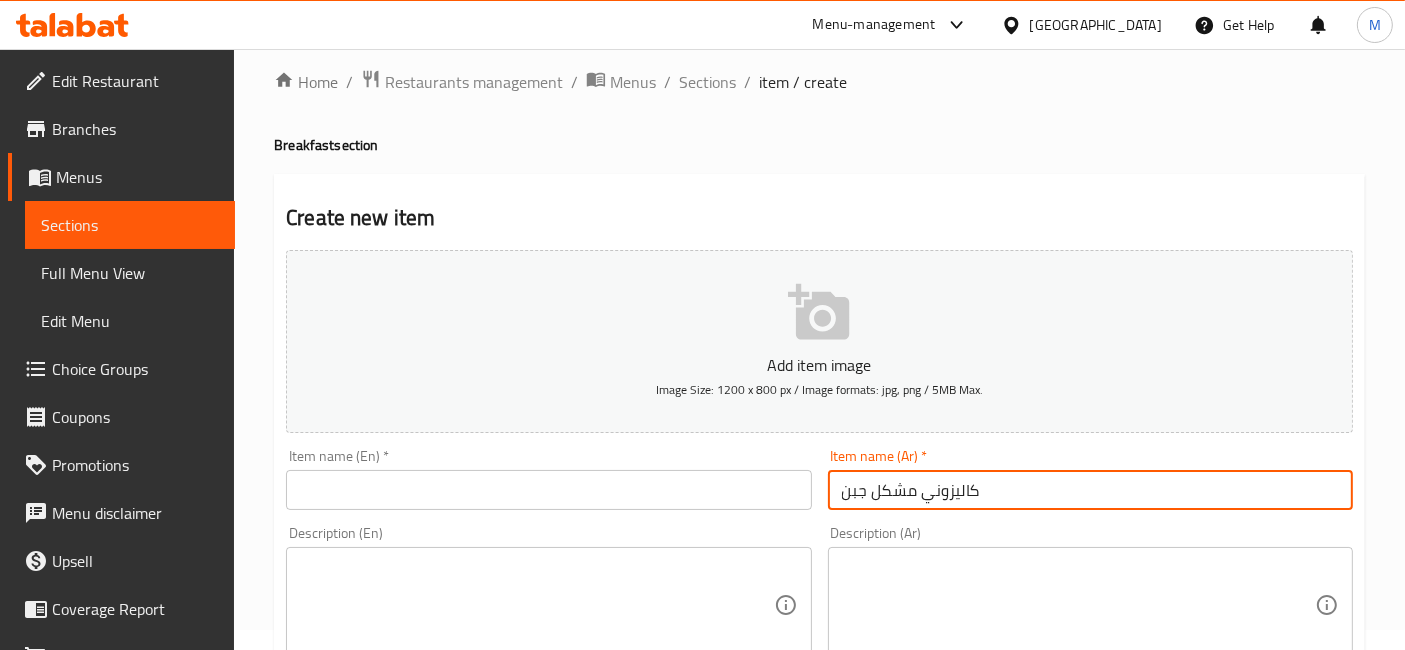 click on "Item name (En)   * Item name (En)  *" at bounding box center (548, 479) 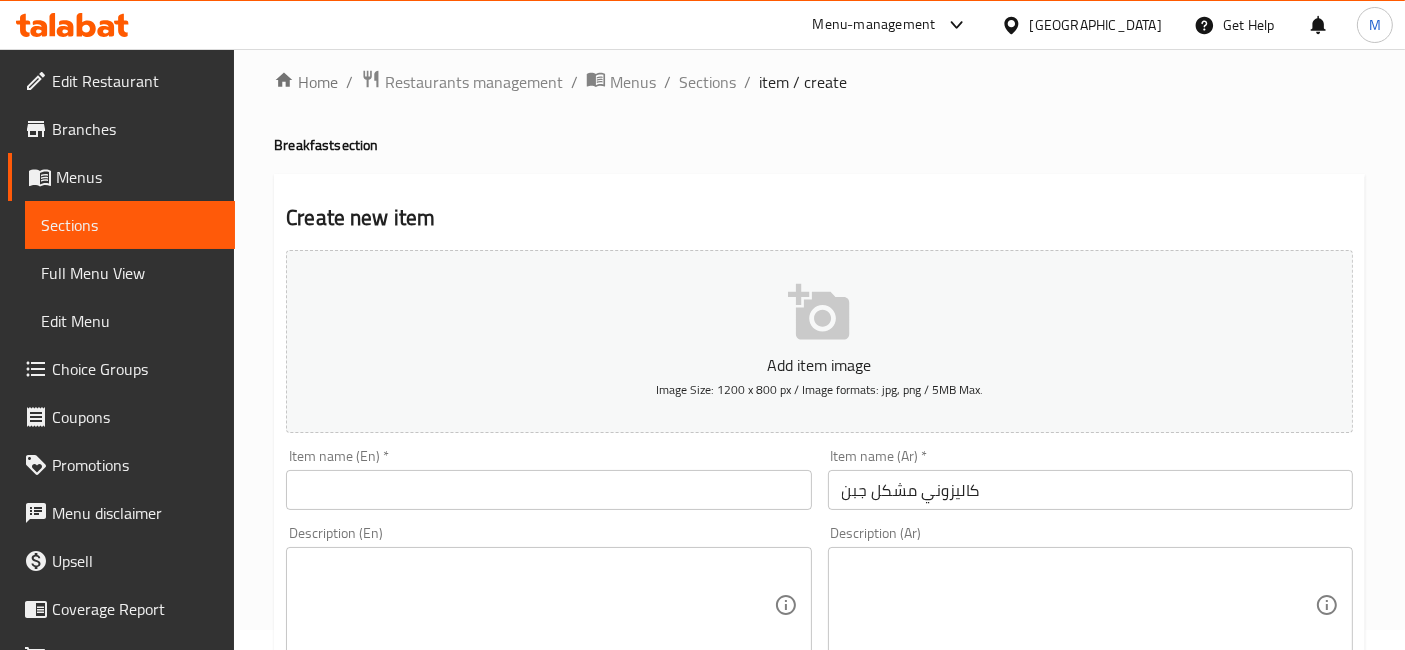 click at bounding box center [548, 490] 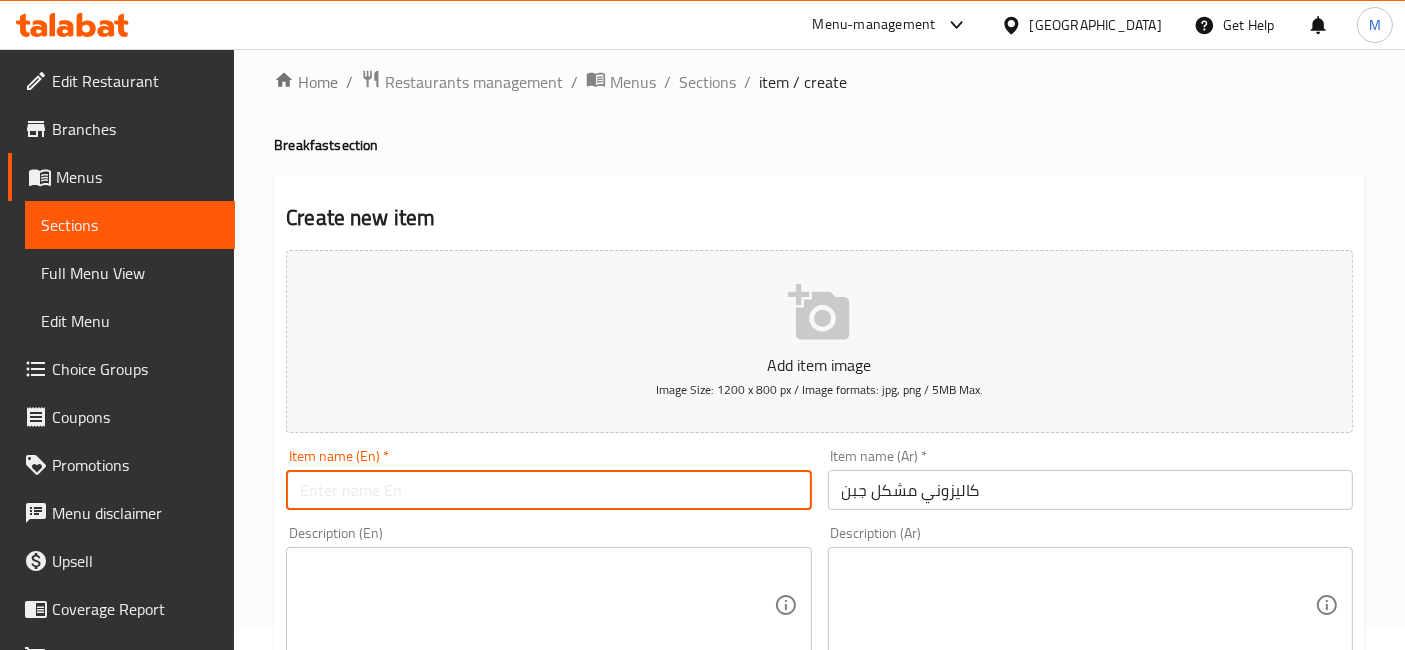 paste on "Mixed cheese calzone..." 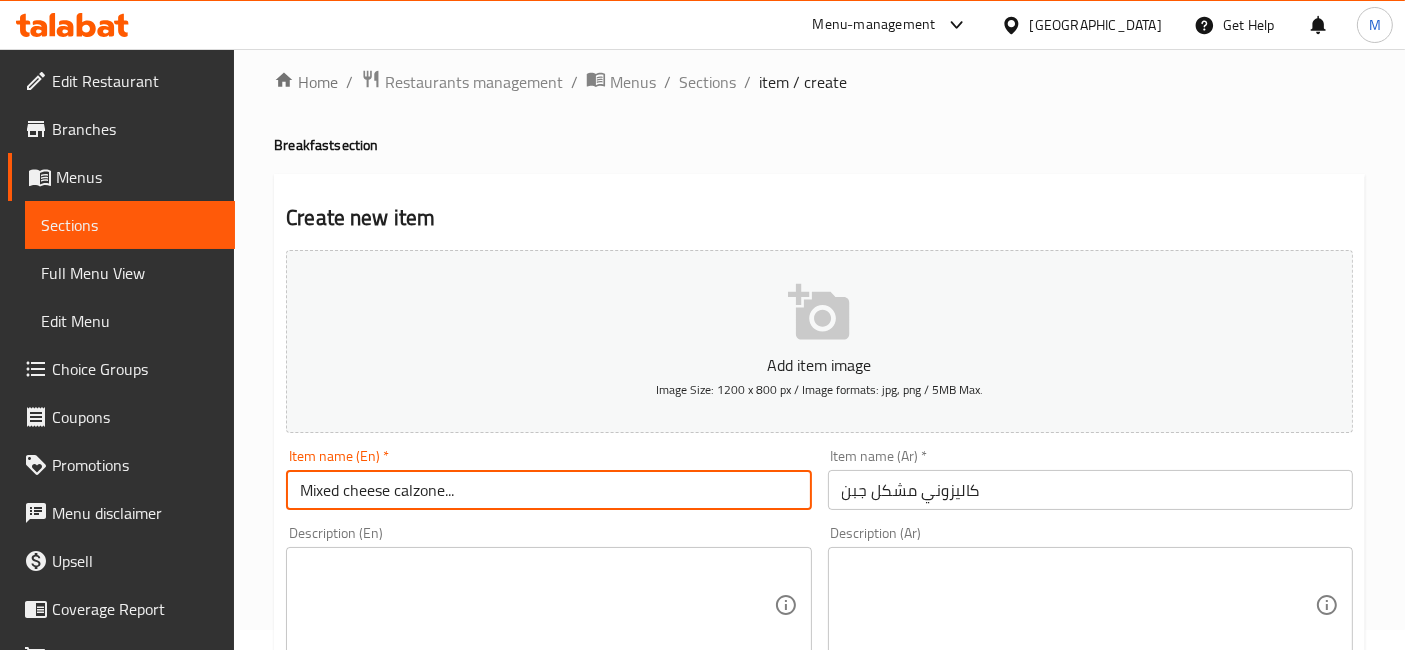 type on "Mixed cheese calzone..." 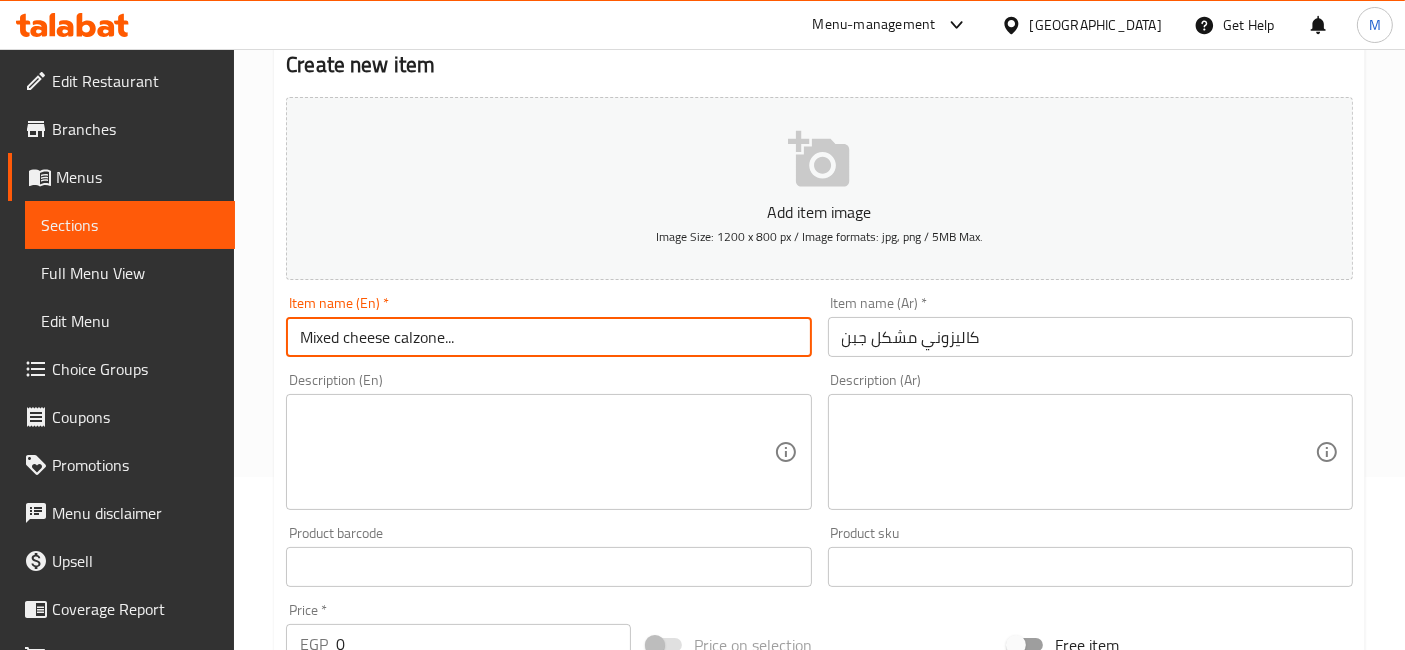 scroll, scrollTop: 354, scrollLeft: 0, axis: vertical 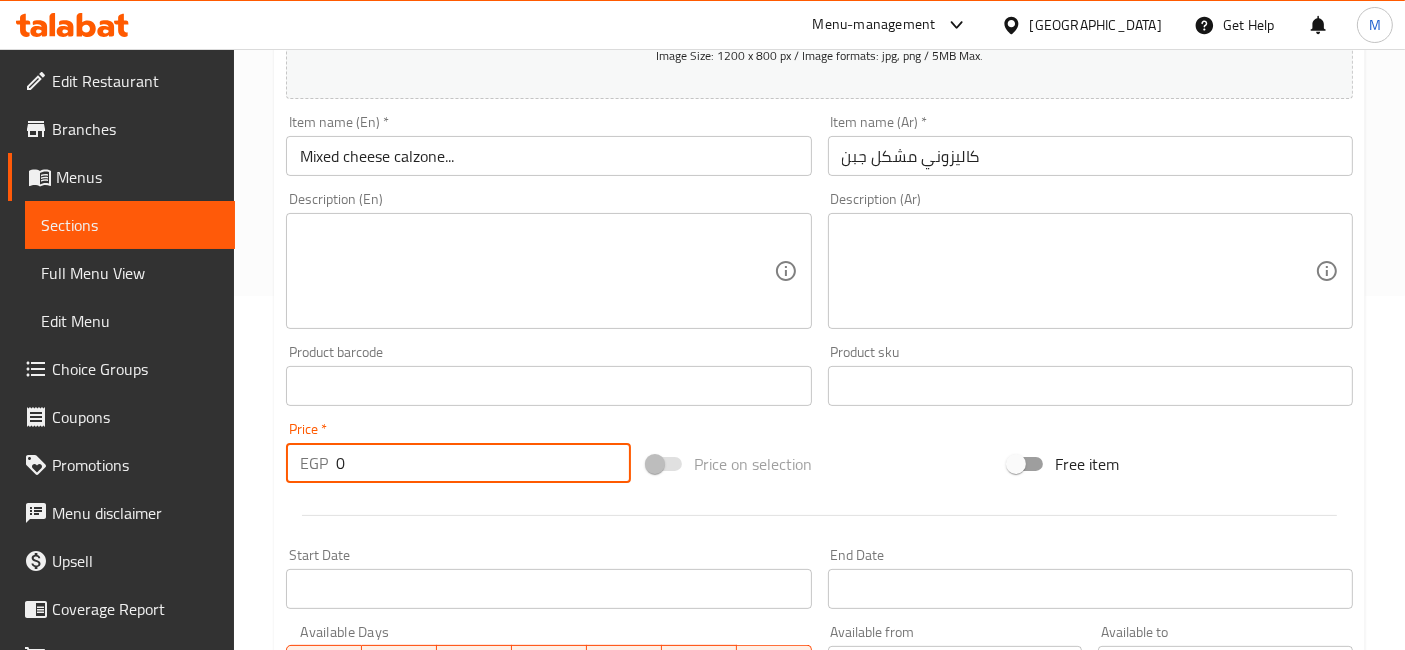 drag, startPoint x: 403, startPoint y: 476, endPoint x: 280, endPoint y: 476, distance: 123 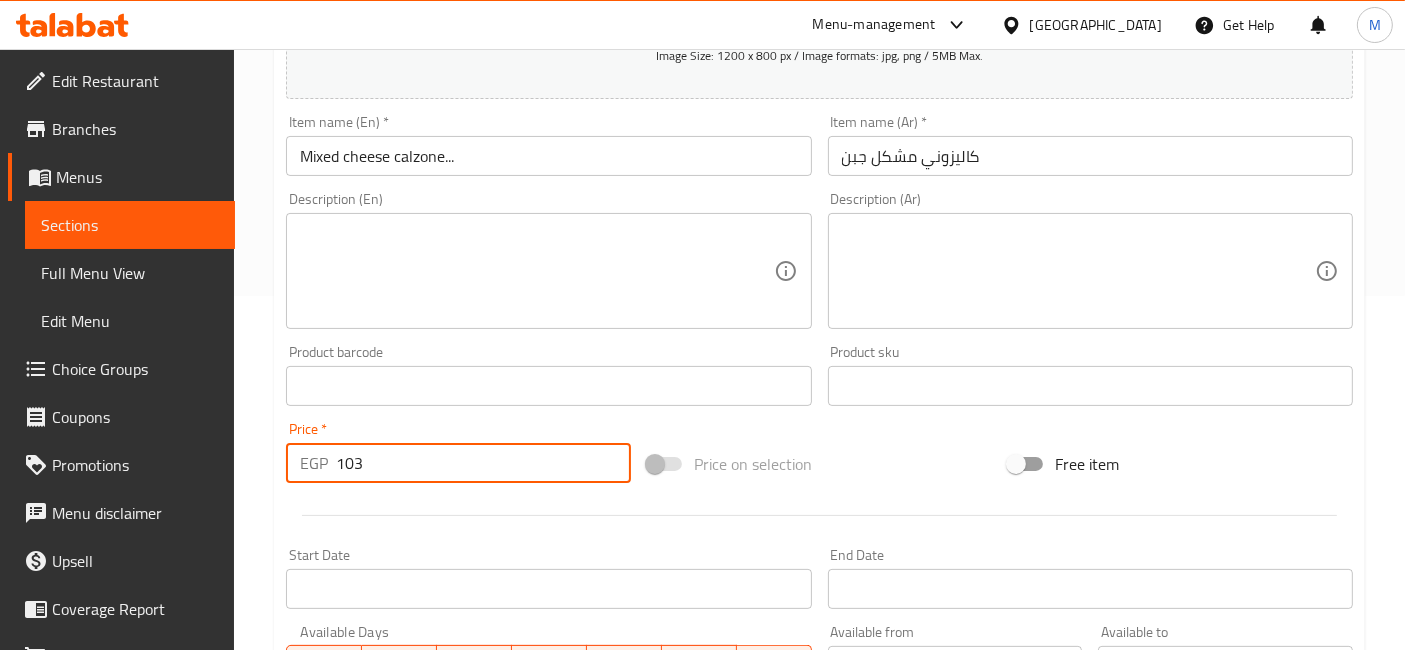 type on "103" 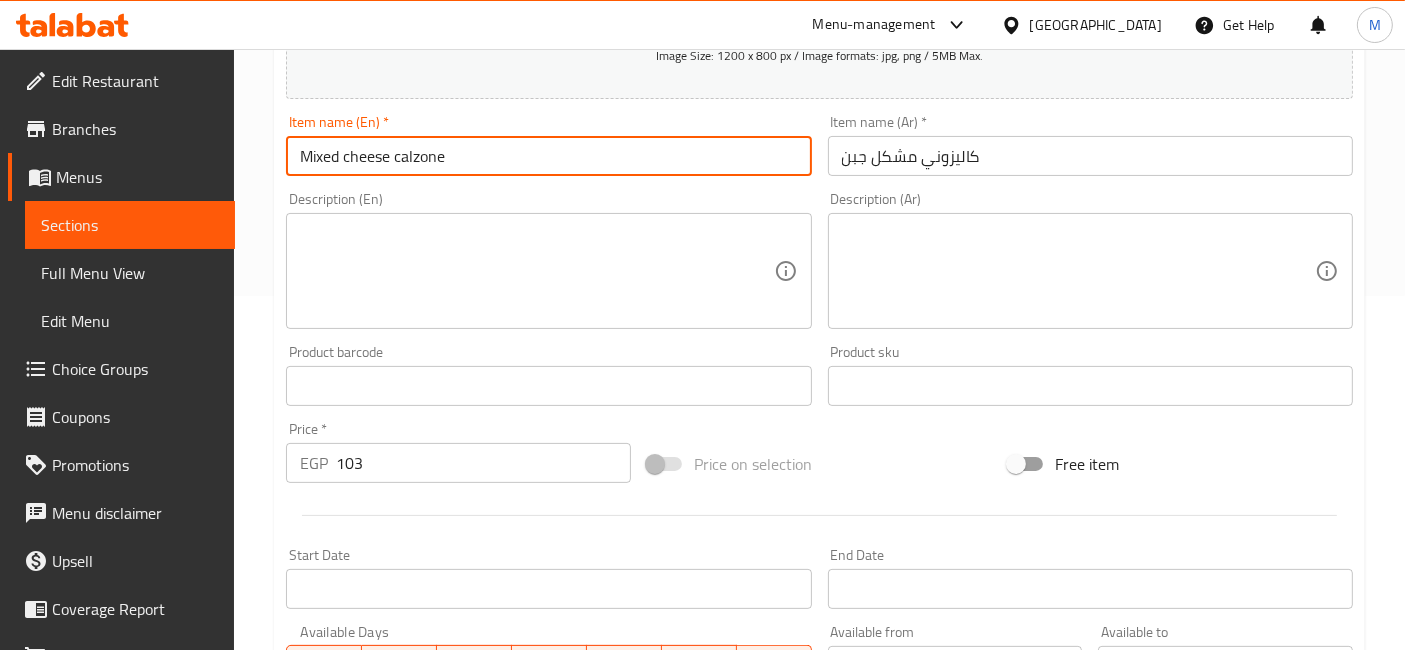 type on "Mixed cheese calzone" 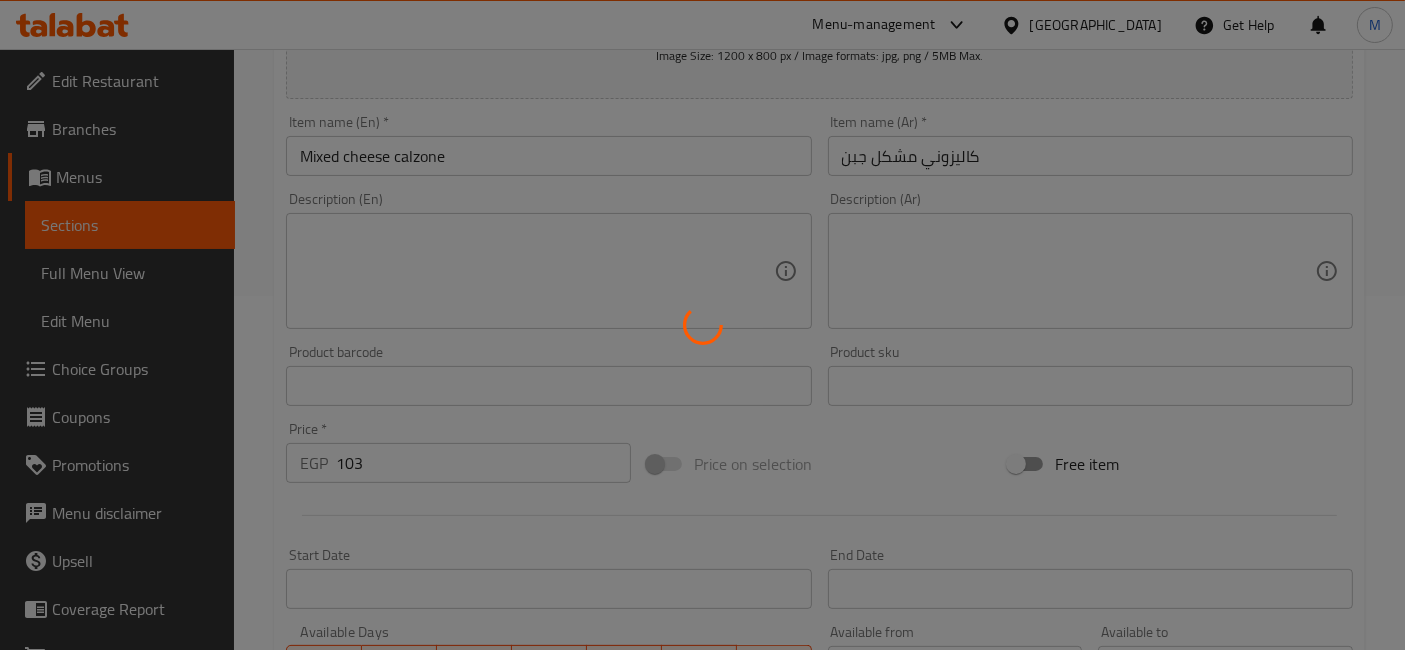 type 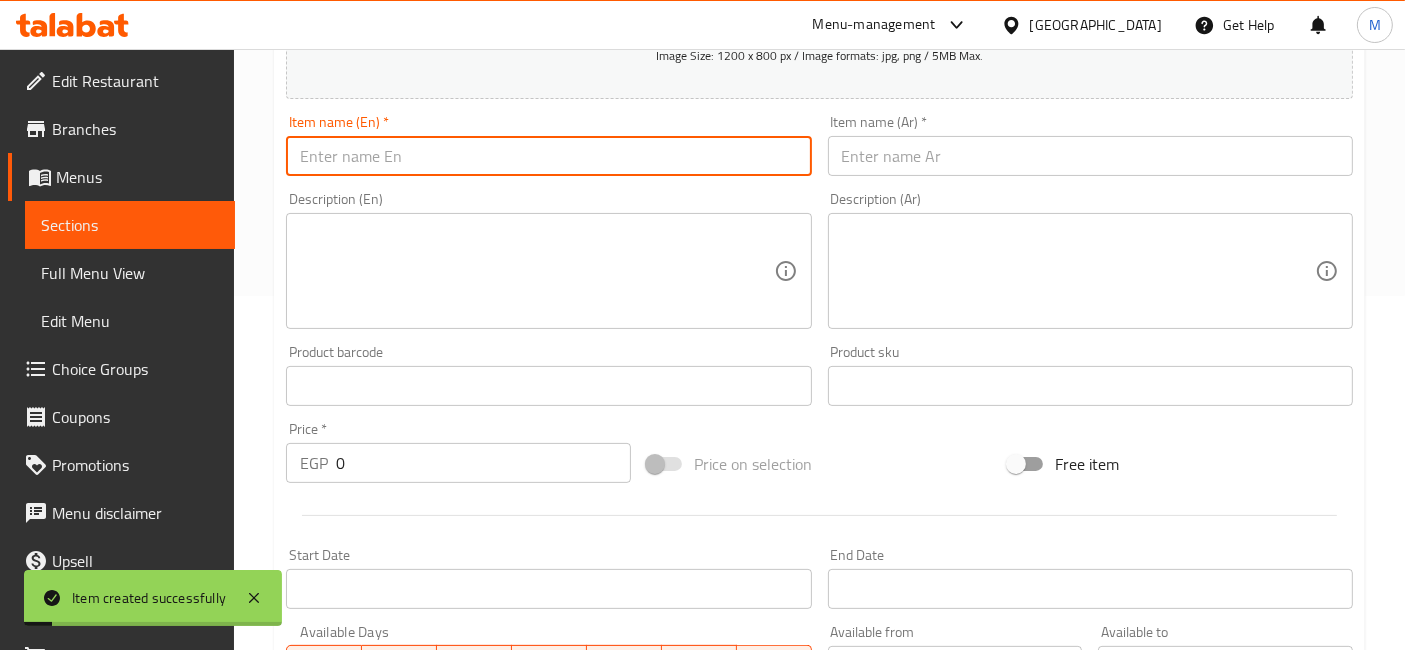 click at bounding box center (1090, 156) 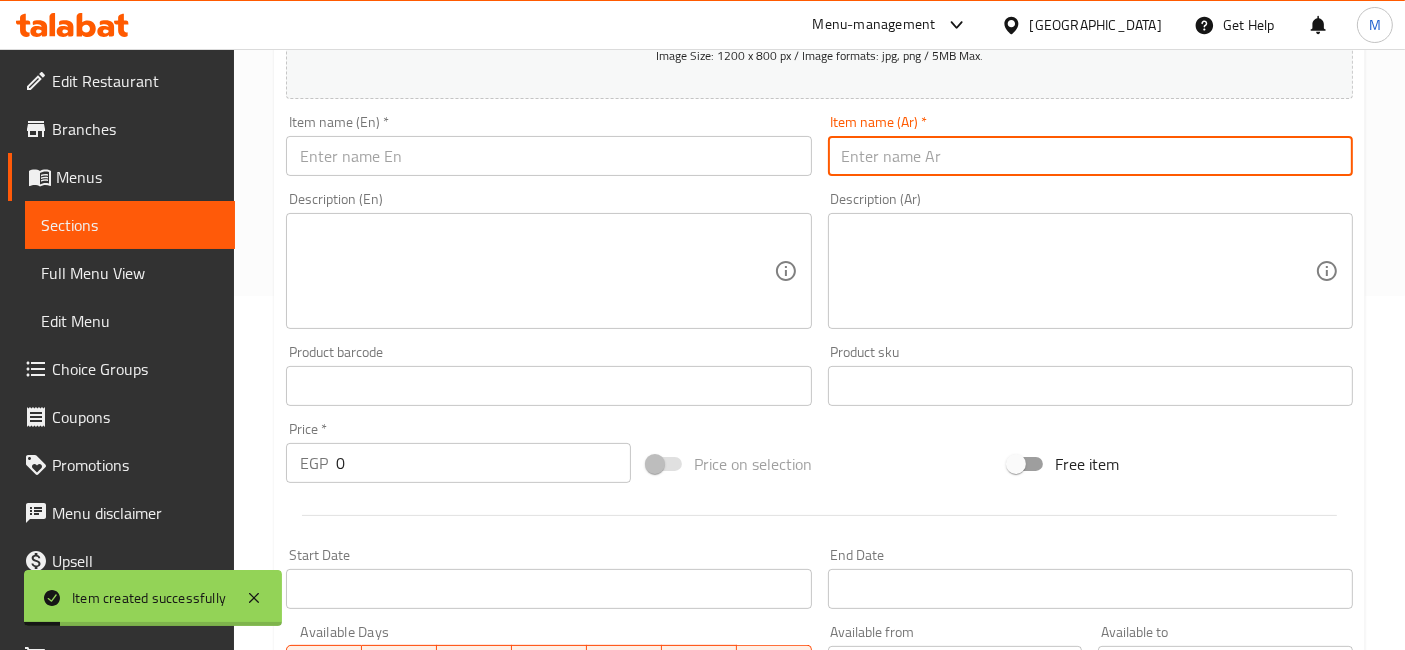 paste on "كاليزوني مشكل فراخ" 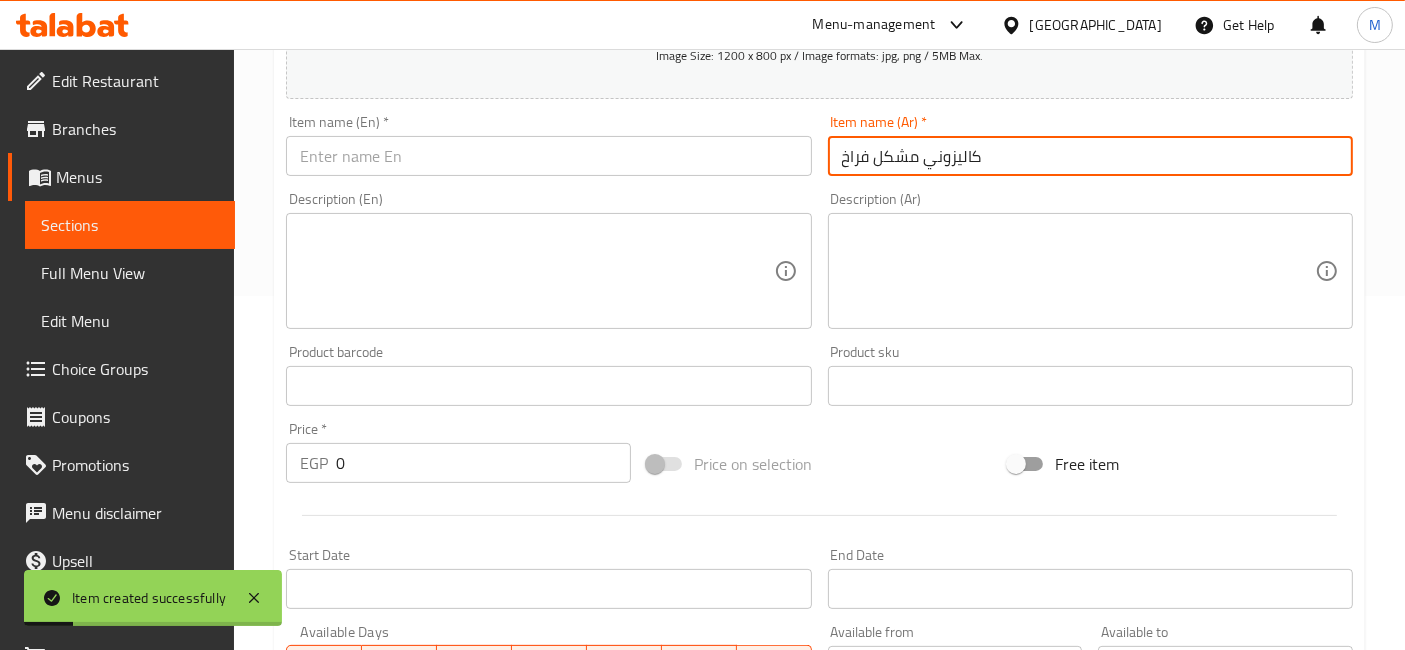 type on "كاليزوني مشكل فراخ" 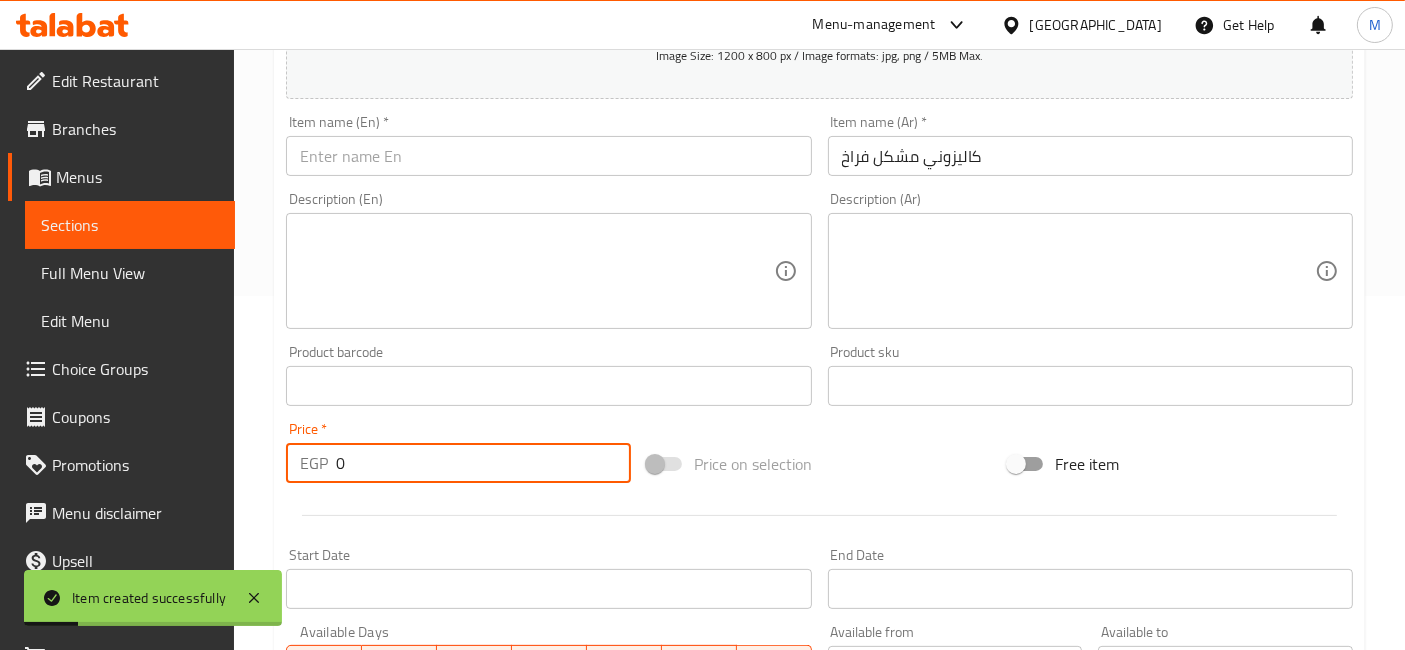 drag, startPoint x: 358, startPoint y: 452, endPoint x: 278, endPoint y: 467, distance: 81.394104 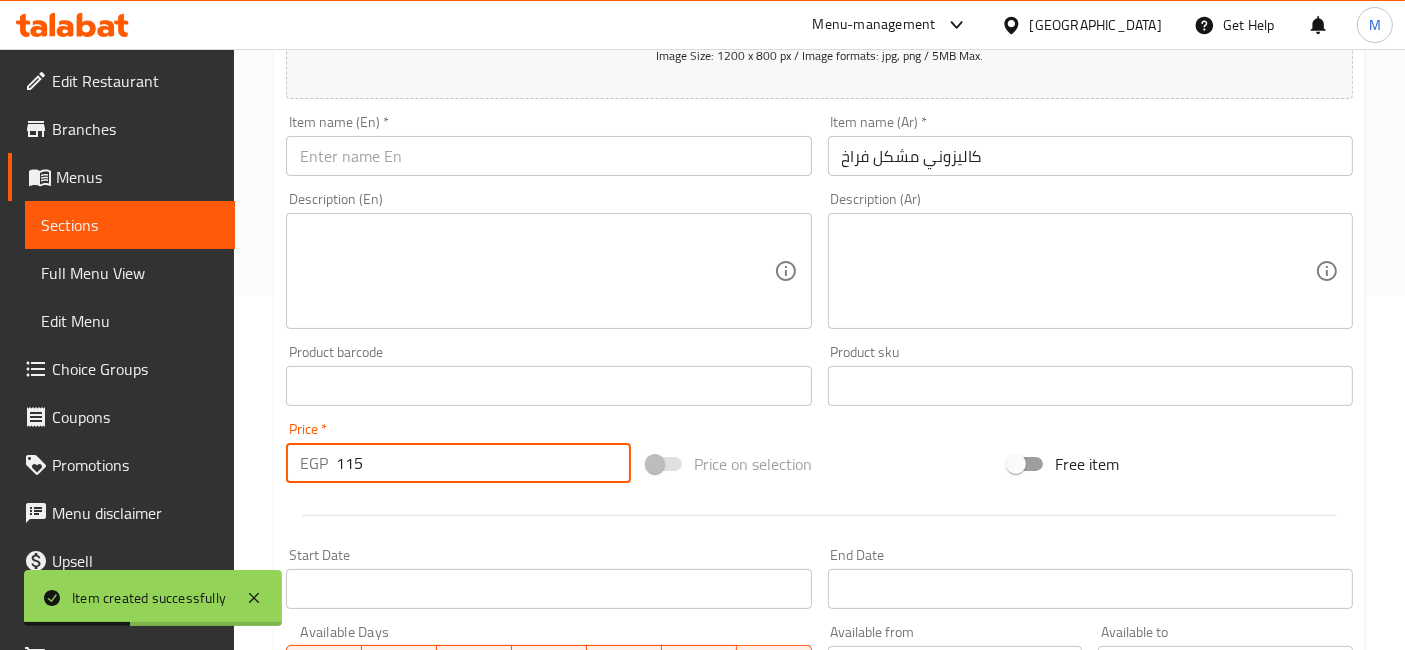 type on "115" 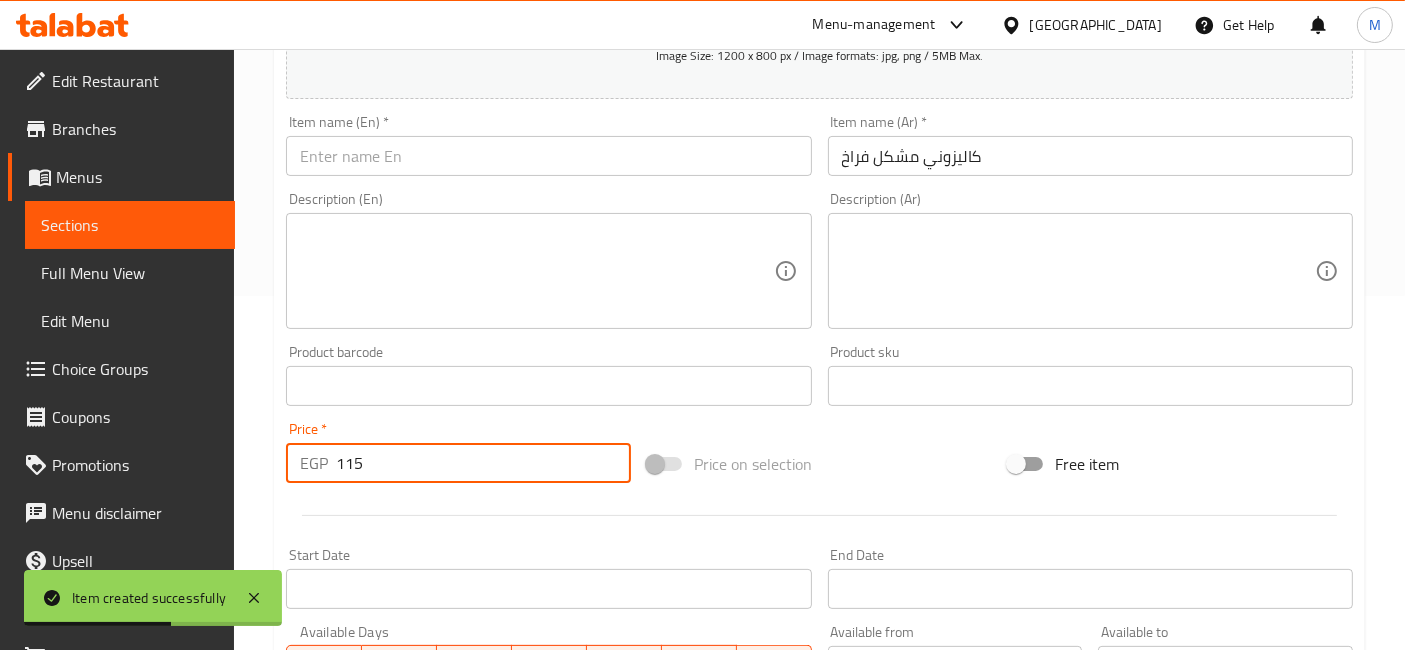 click at bounding box center (548, 156) 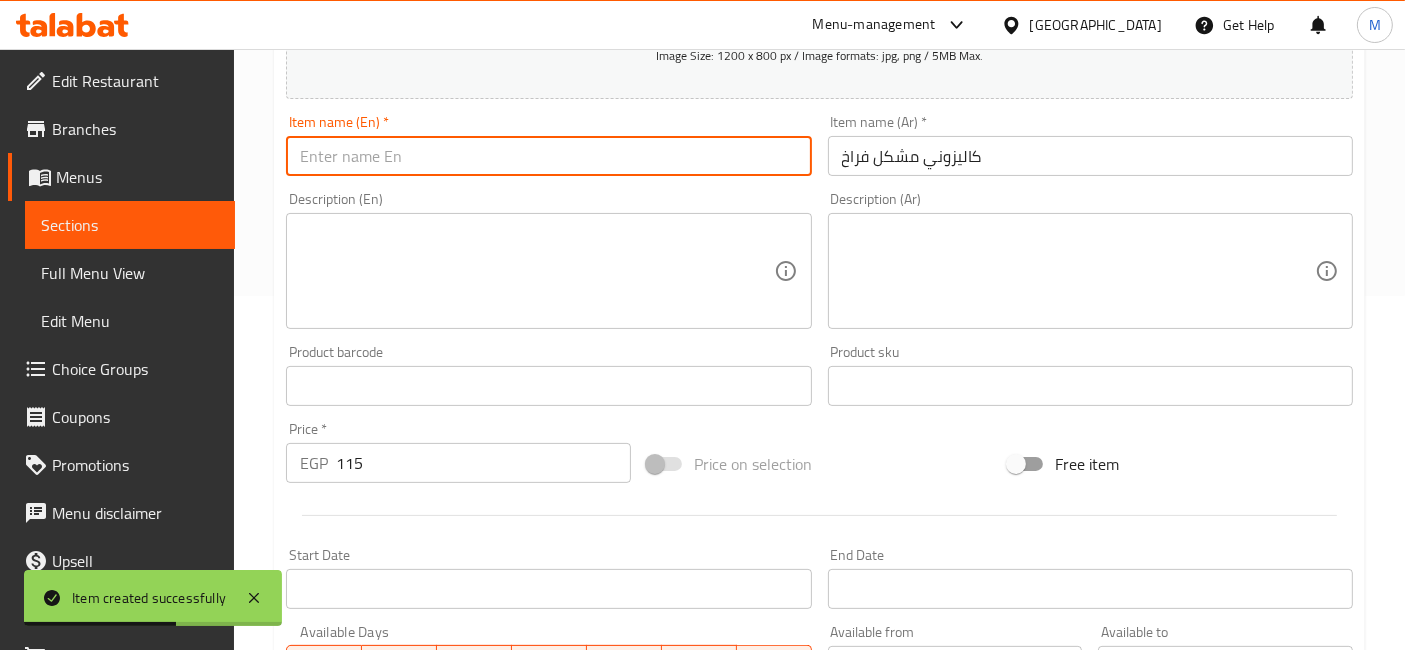paste on "Calzone mixed chicken" 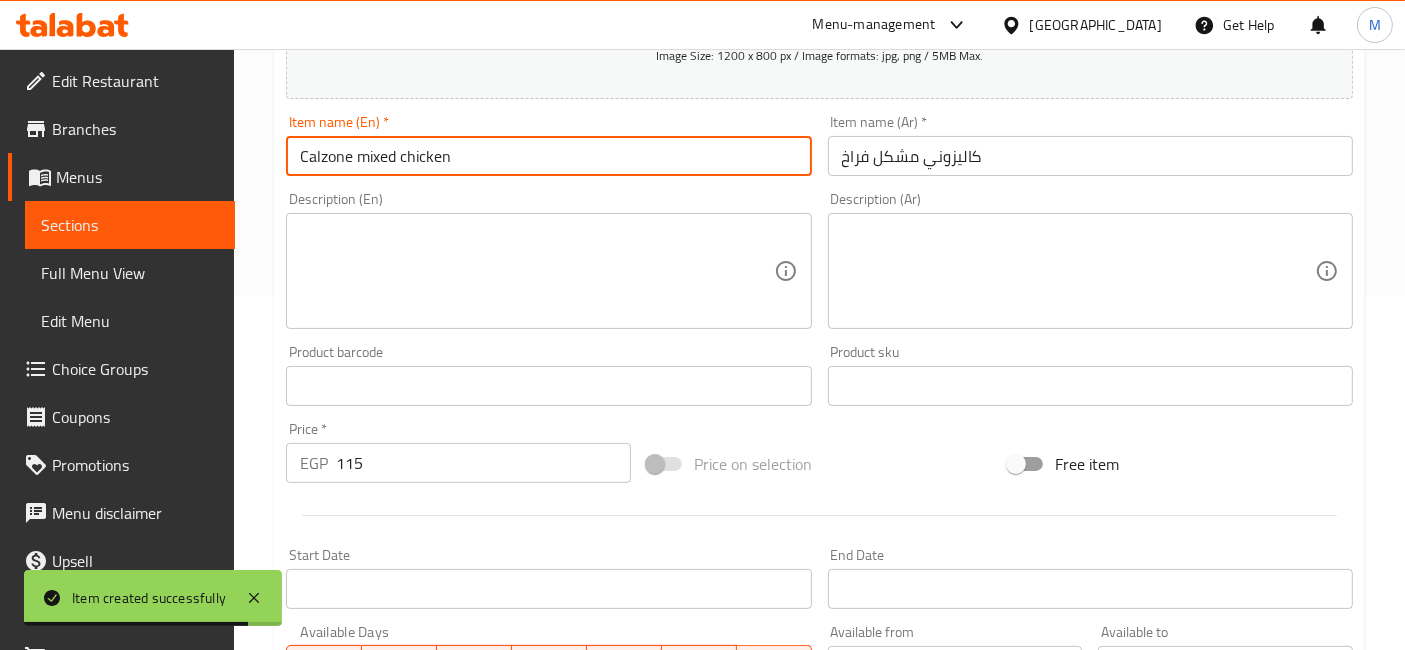 type on "Calzone mixed chicken" 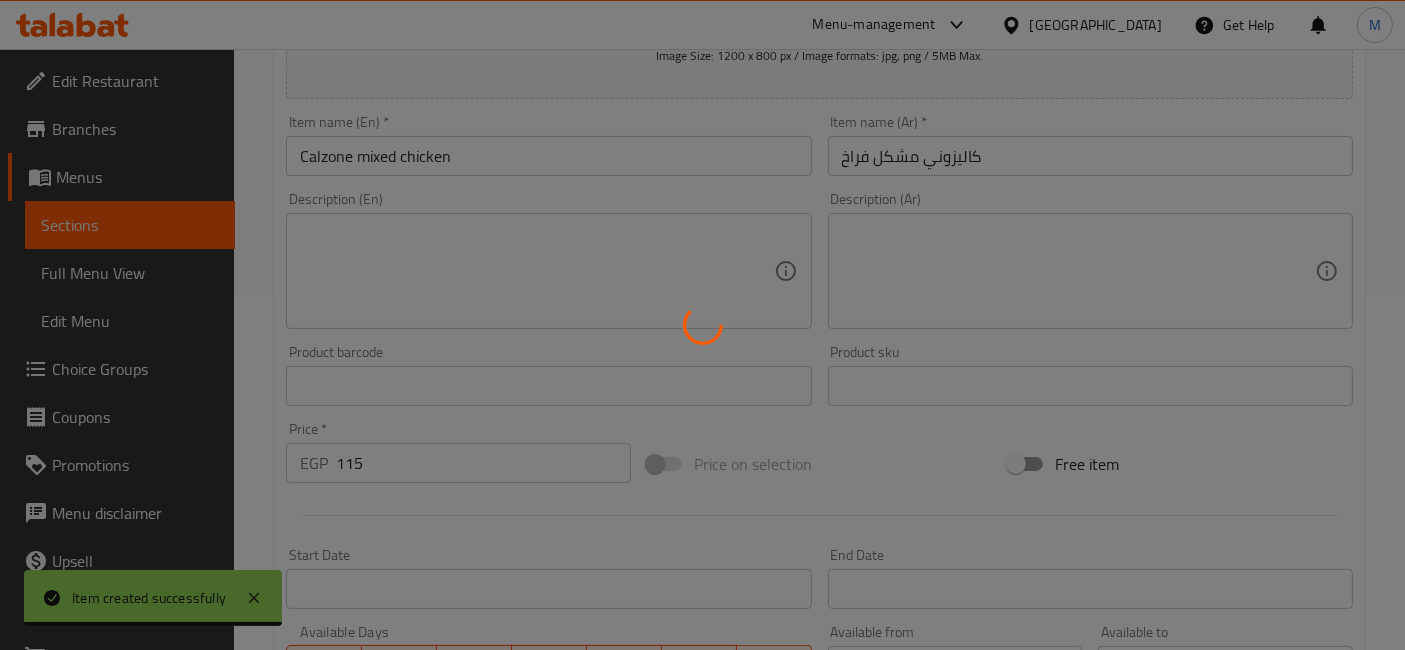 type 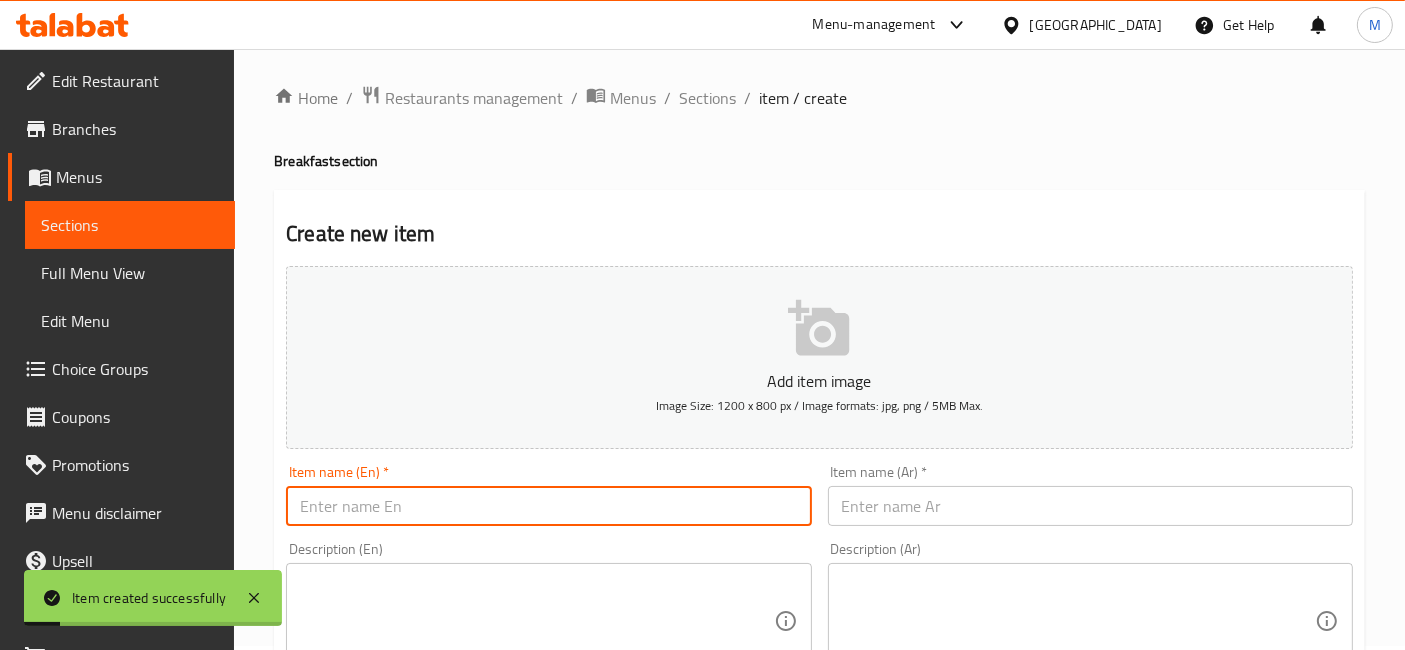 scroll, scrollTop: 0, scrollLeft: 0, axis: both 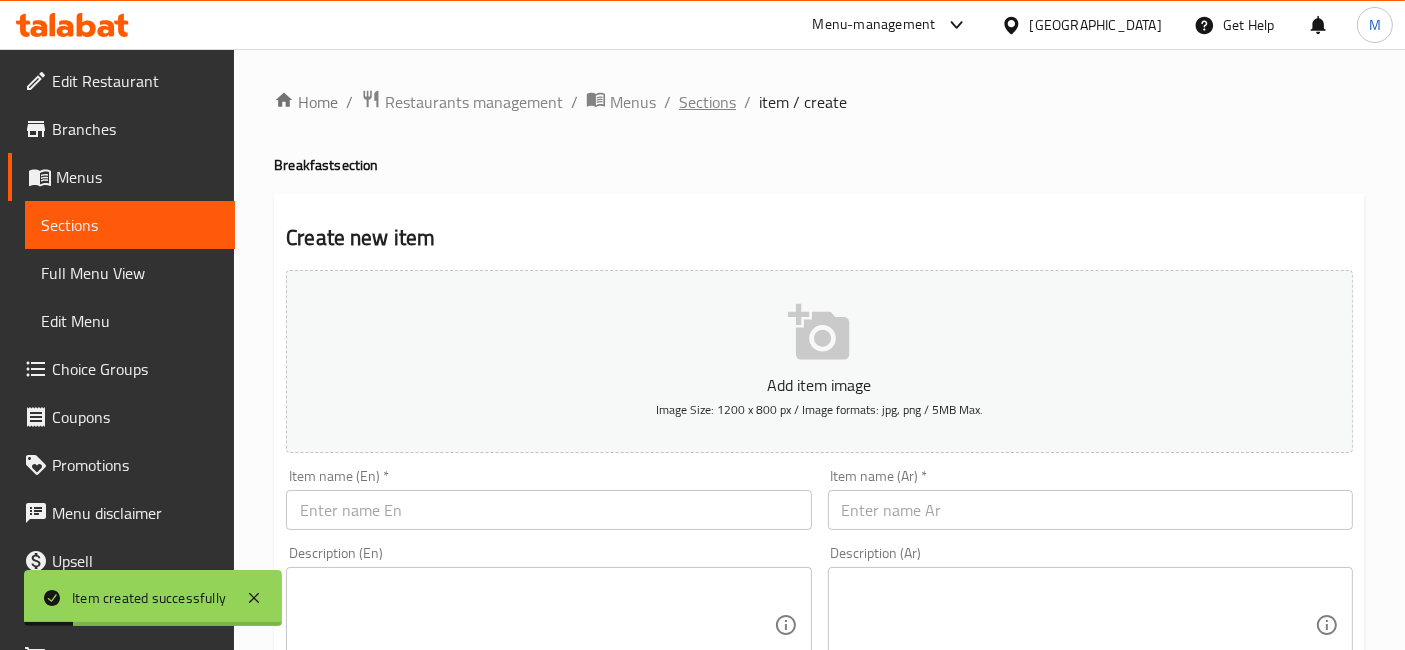 click on "Sections" at bounding box center [707, 102] 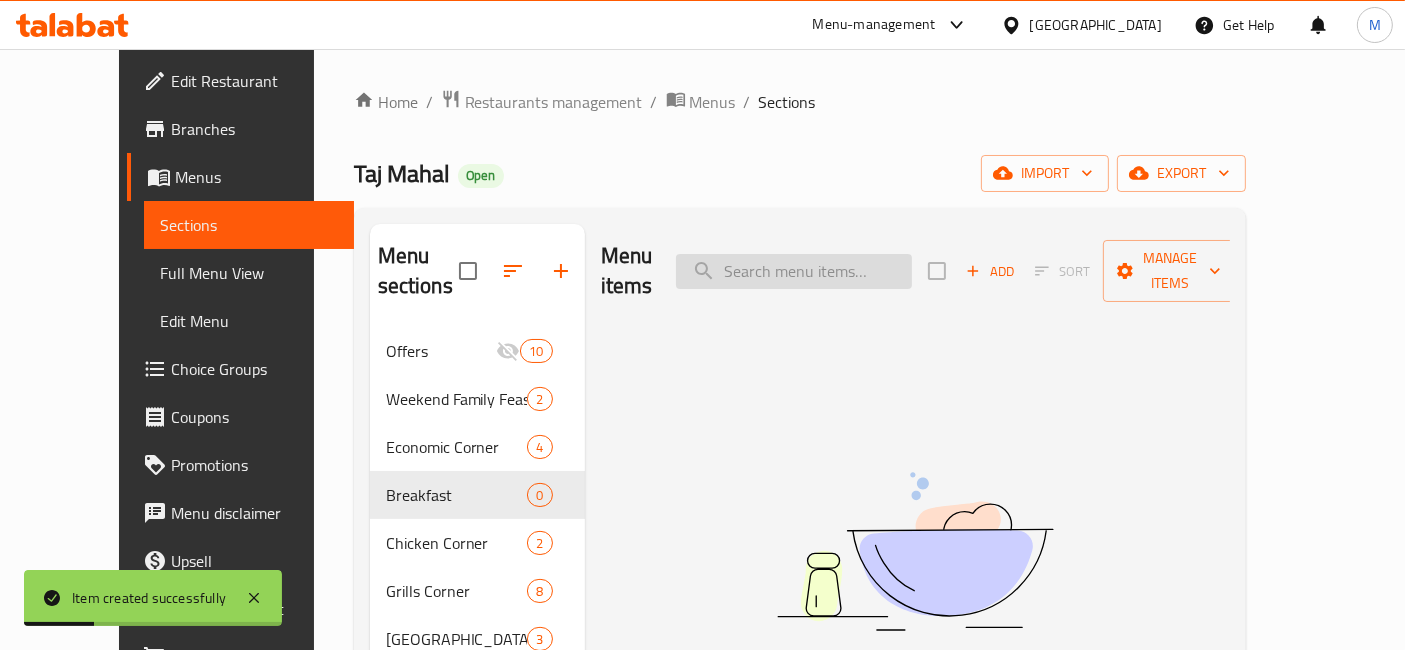 click at bounding box center (794, 271) 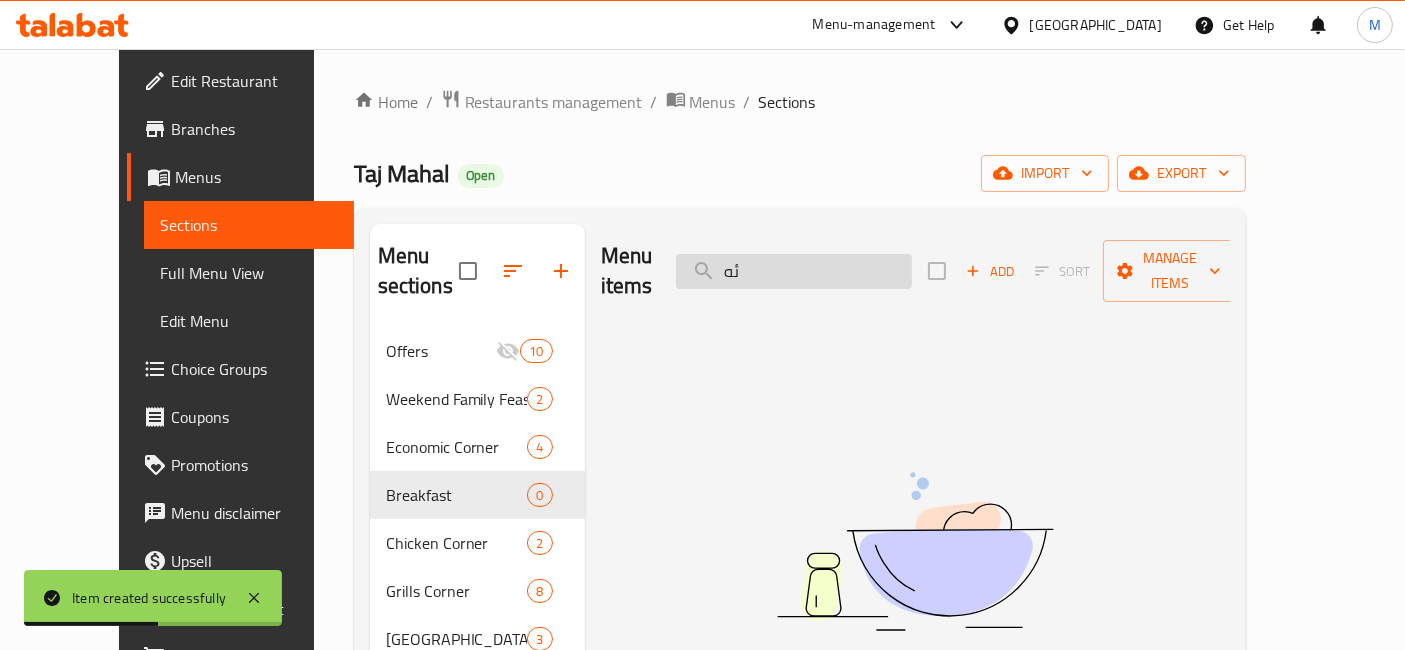 type on "ئ" 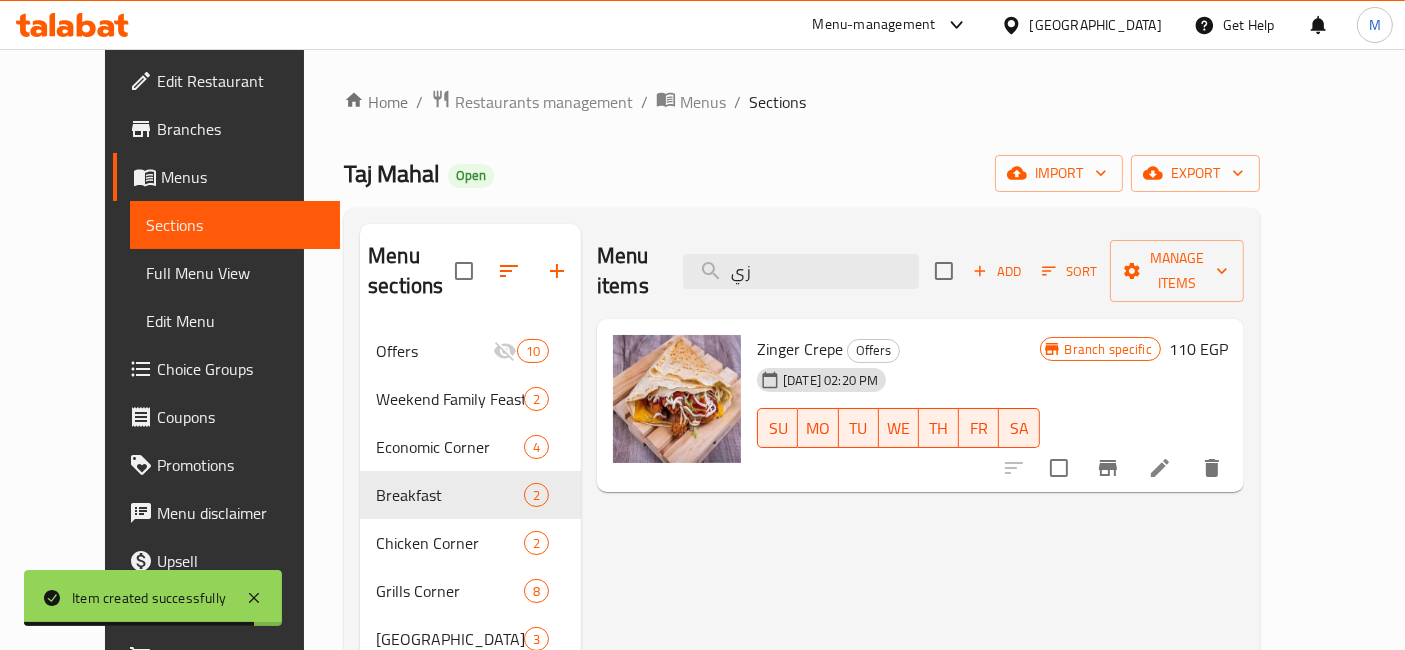 type on "ز" 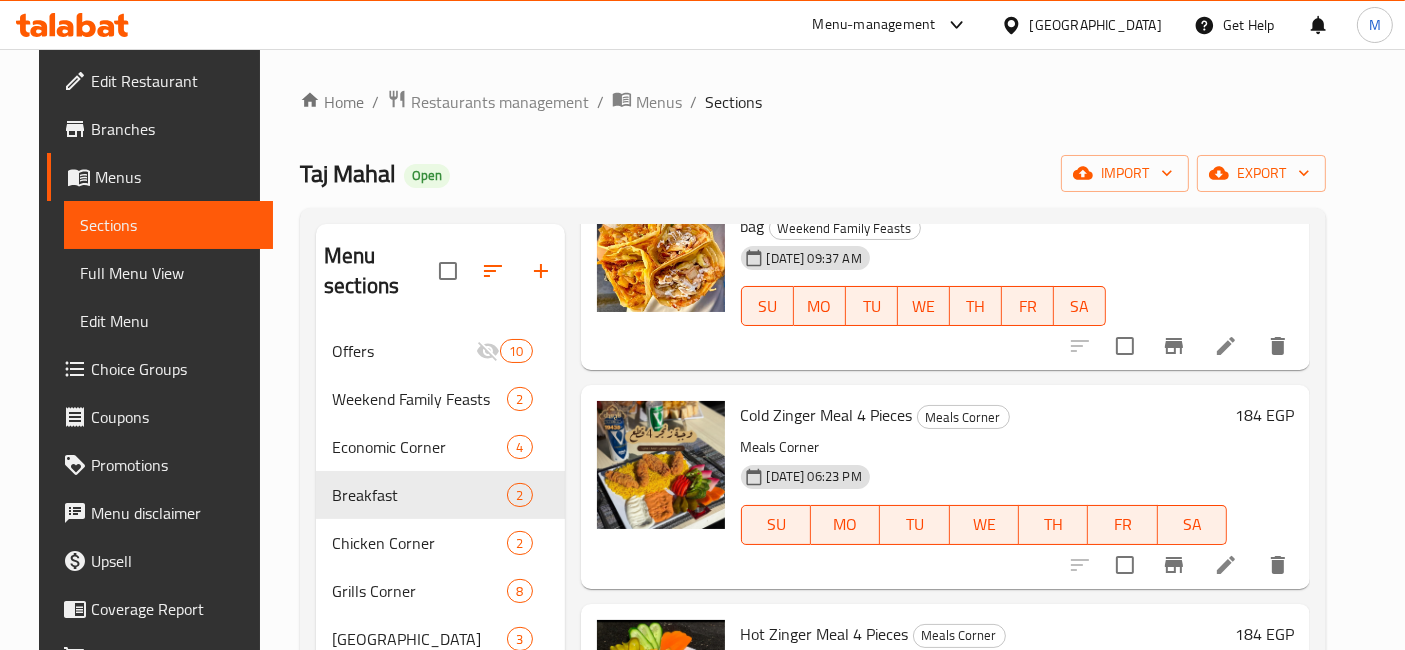 scroll, scrollTop: 444, scrollLeft: 0, axis: vertical 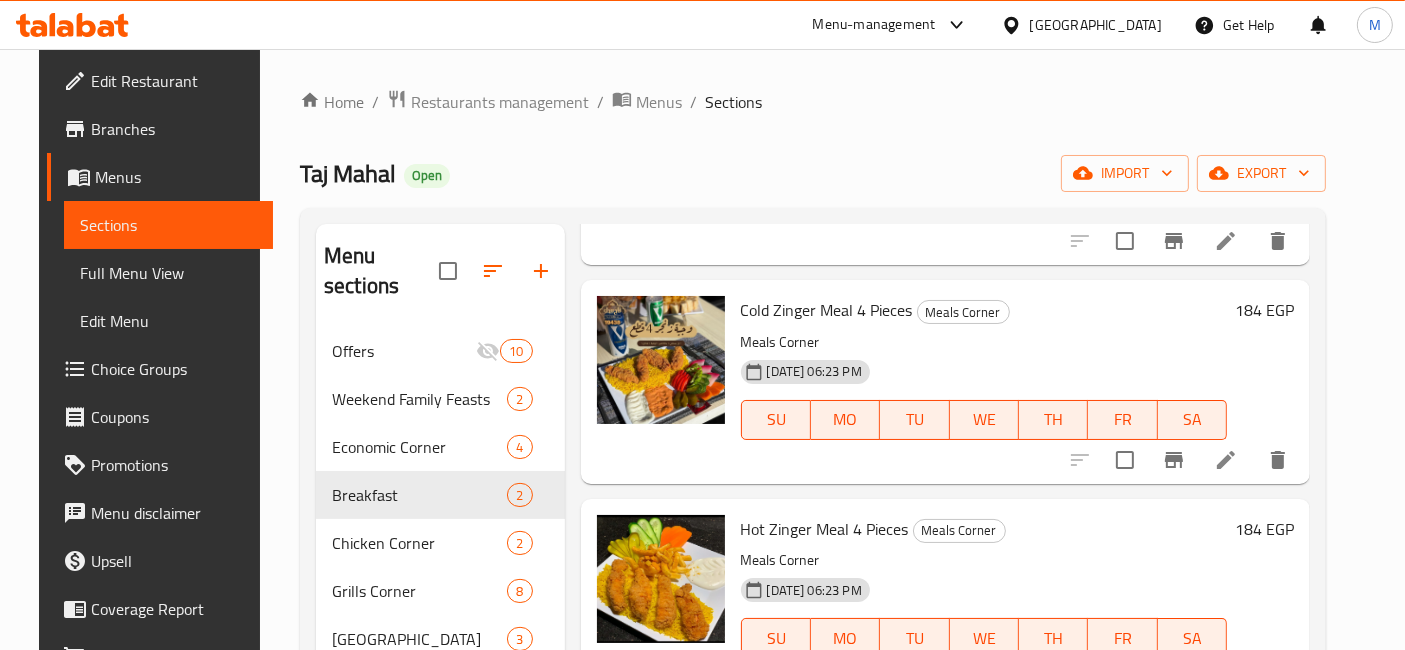 type on "zinger" 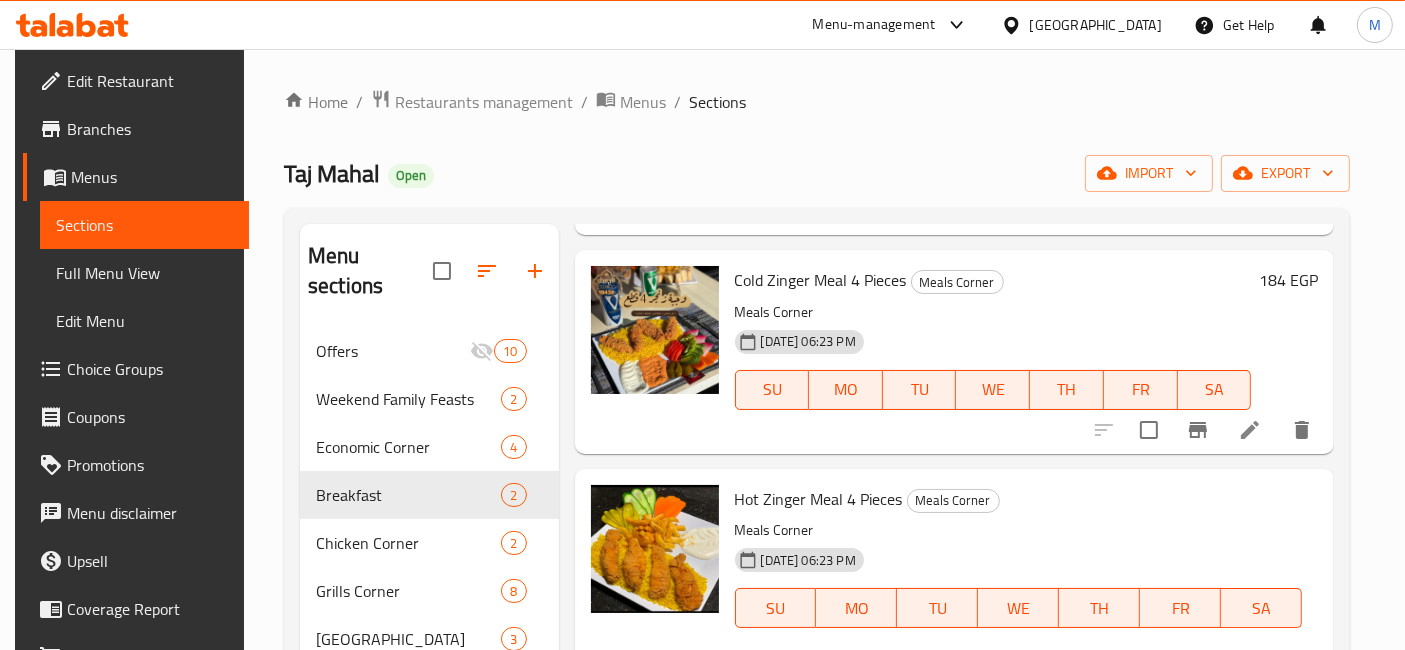 click on "184" at bounding box center [885, 678] 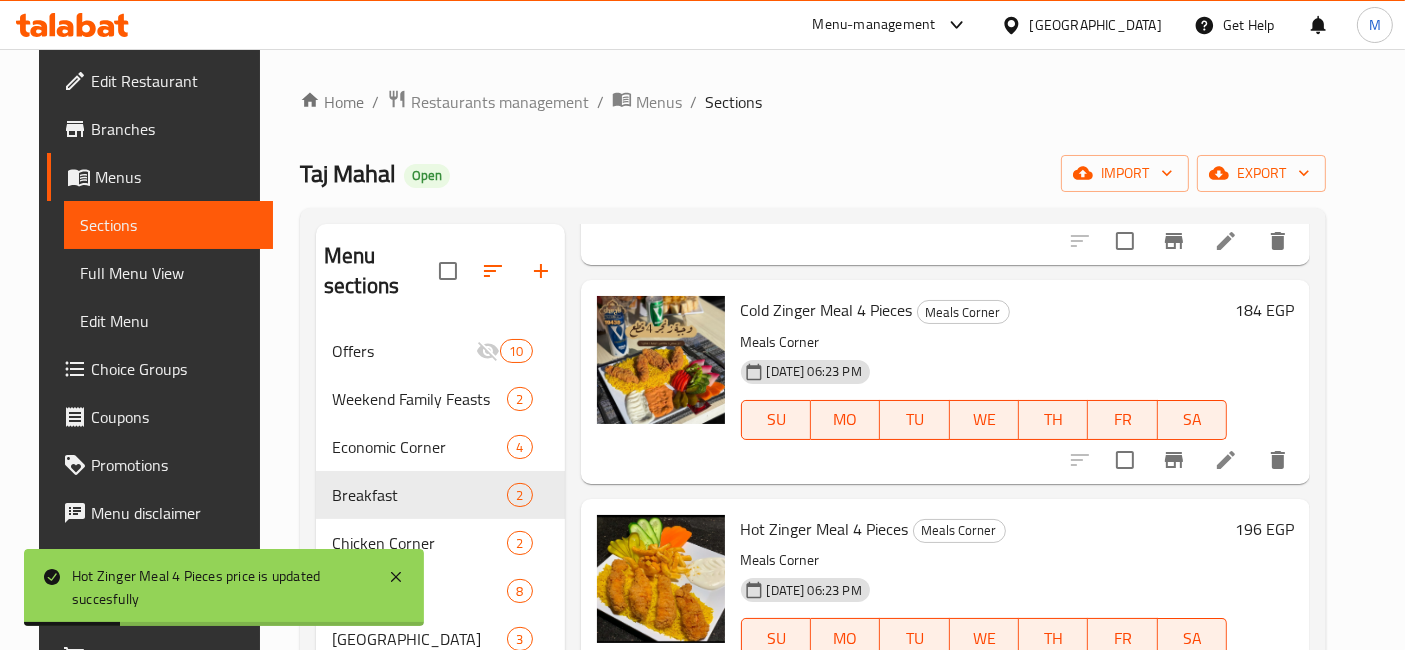 scroll, scrollTop: 333, scrollLeft: 0, axis: vertical 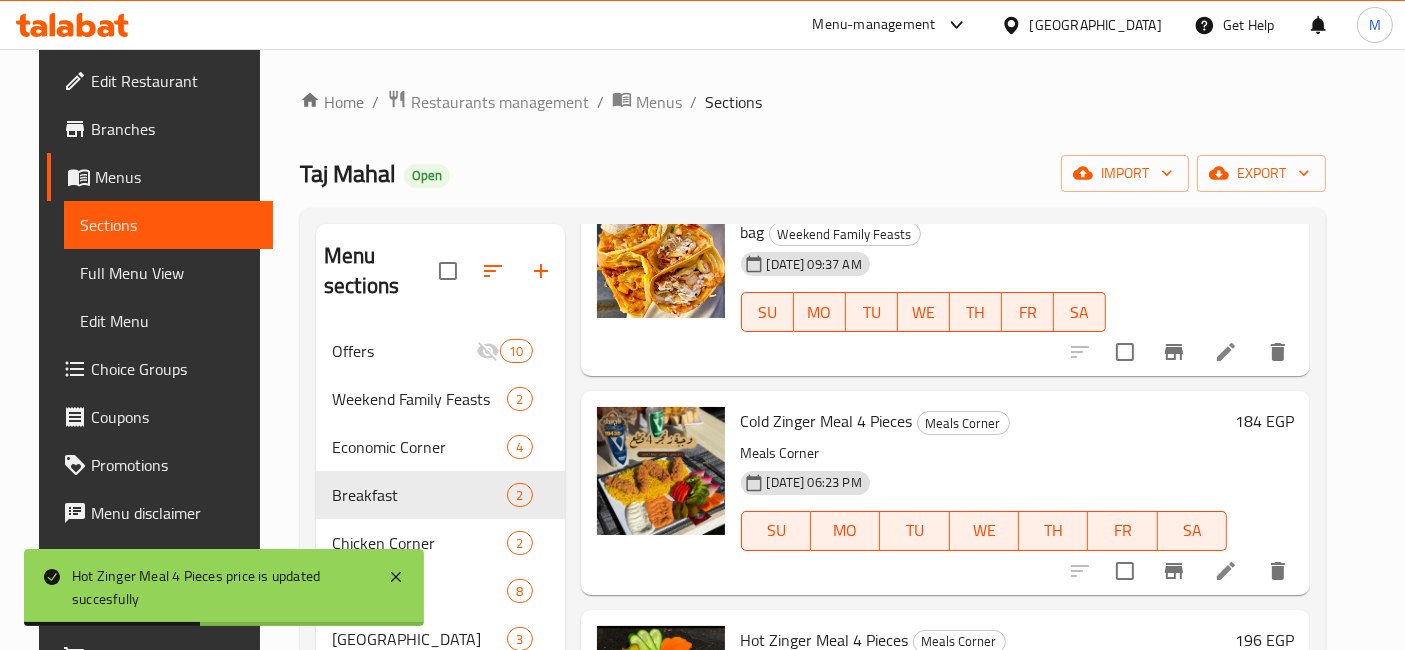 click on "184   EGP" at bounding box center [1264, 421] 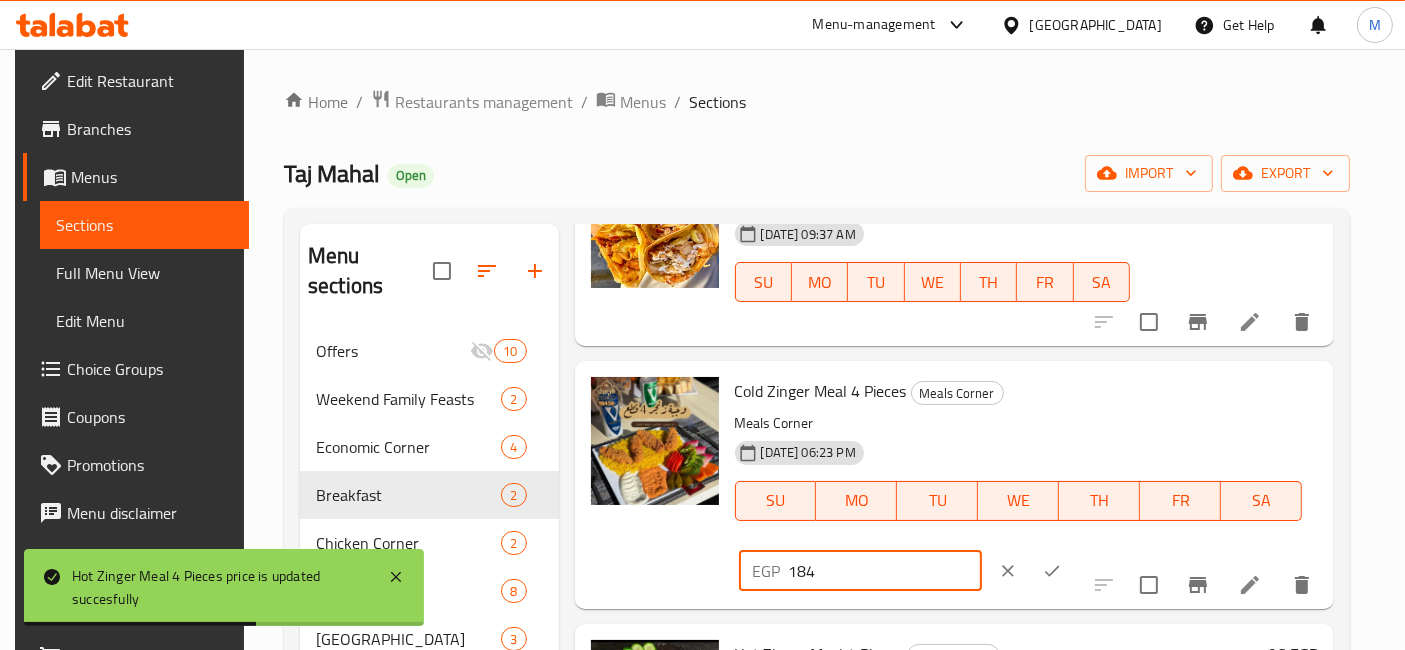 drag, startPoint x: 1085, startPoint y: 394, endPoint x: 900, endPoint y: 401, distance: 185.13239 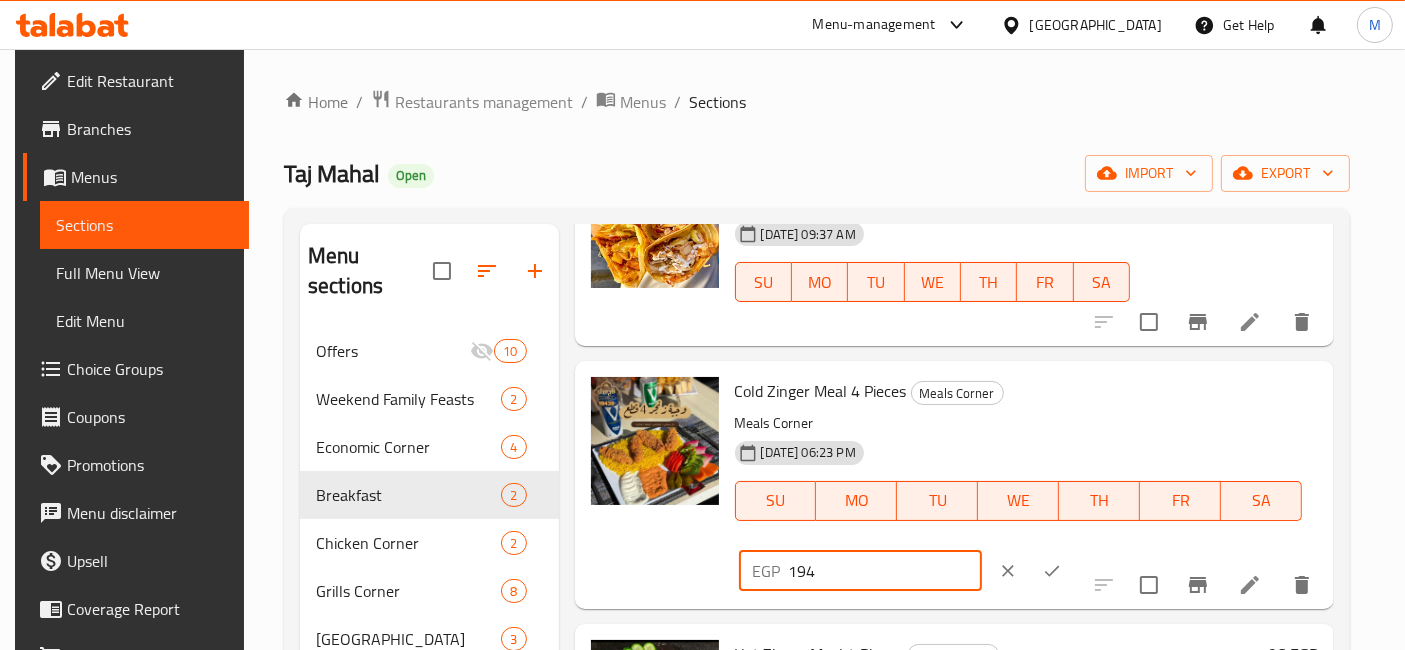 type on "194" 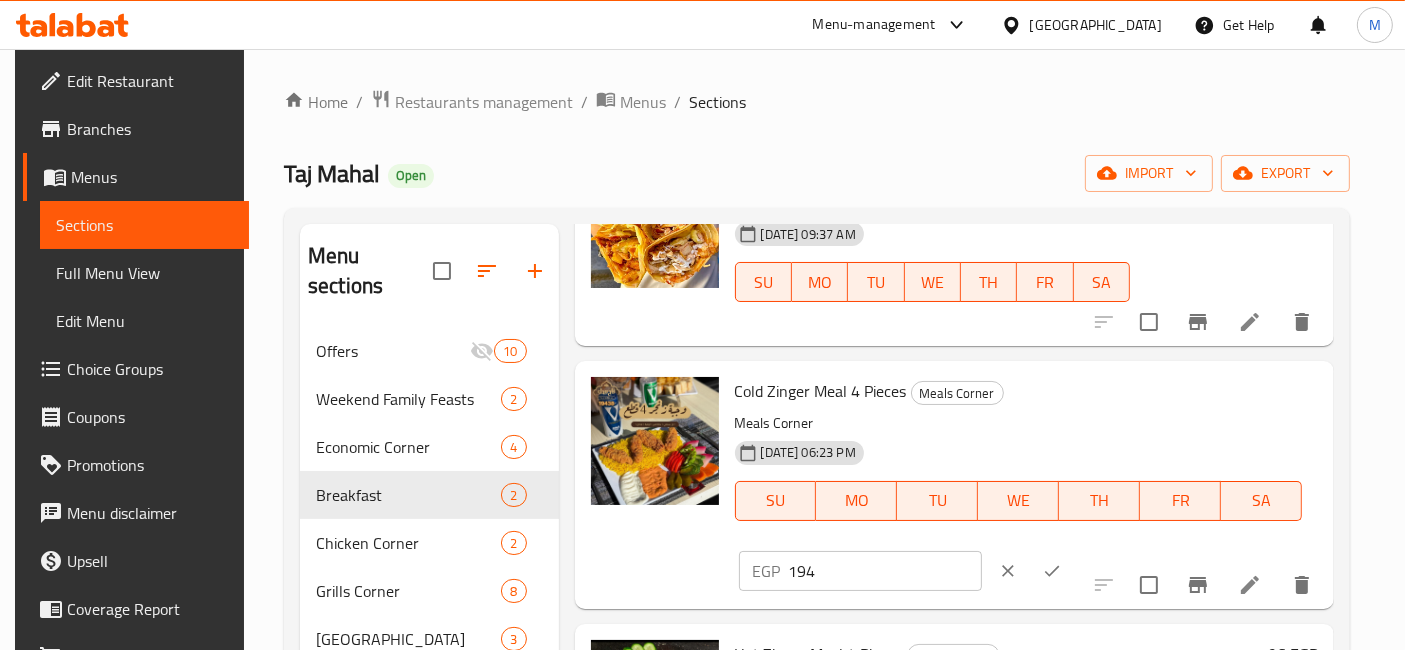 click at bounding box center [1052, 571] 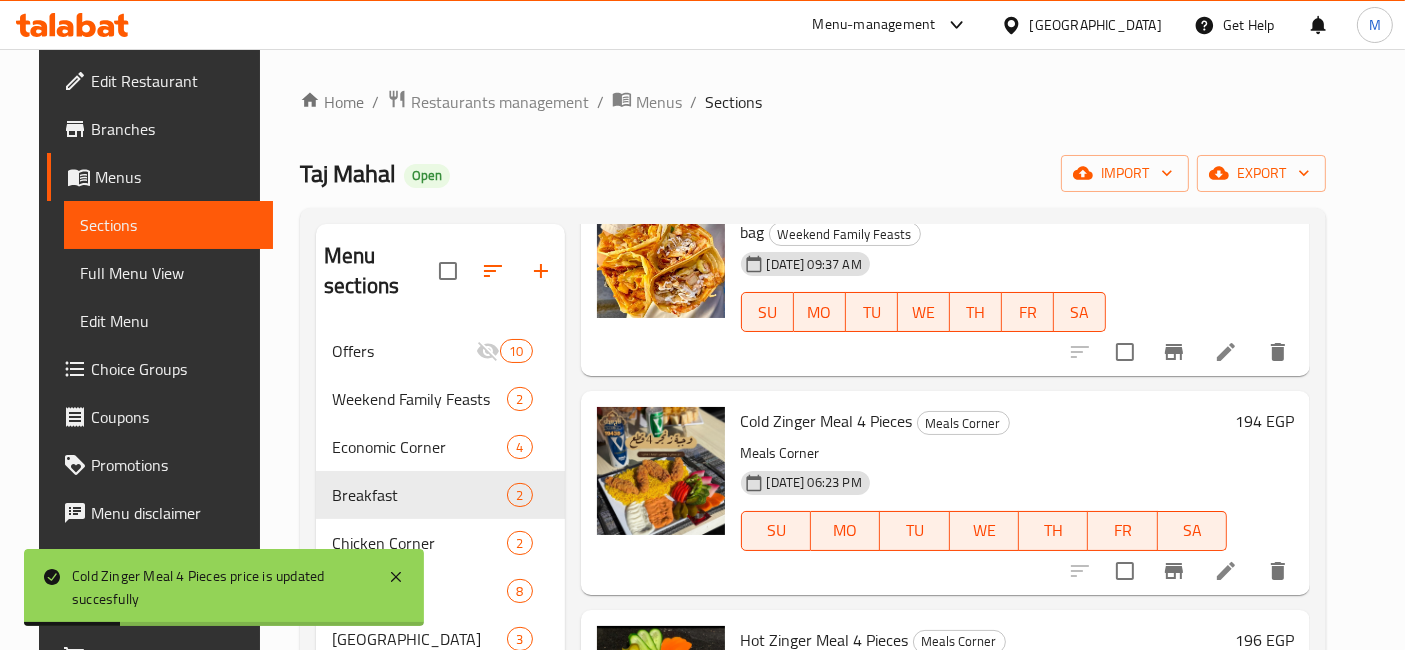 click on "194   EGP" at bounding box center [1264, 421] 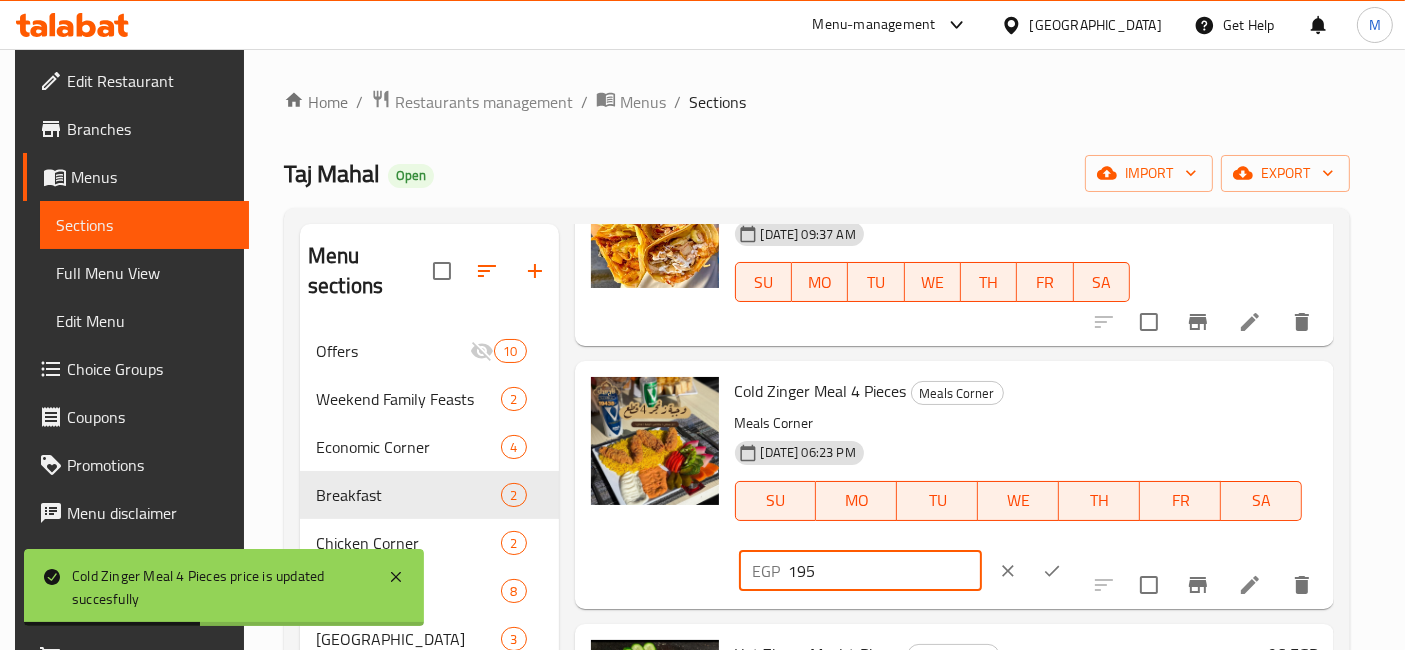 click on "195" at bounding box center [885, 571] 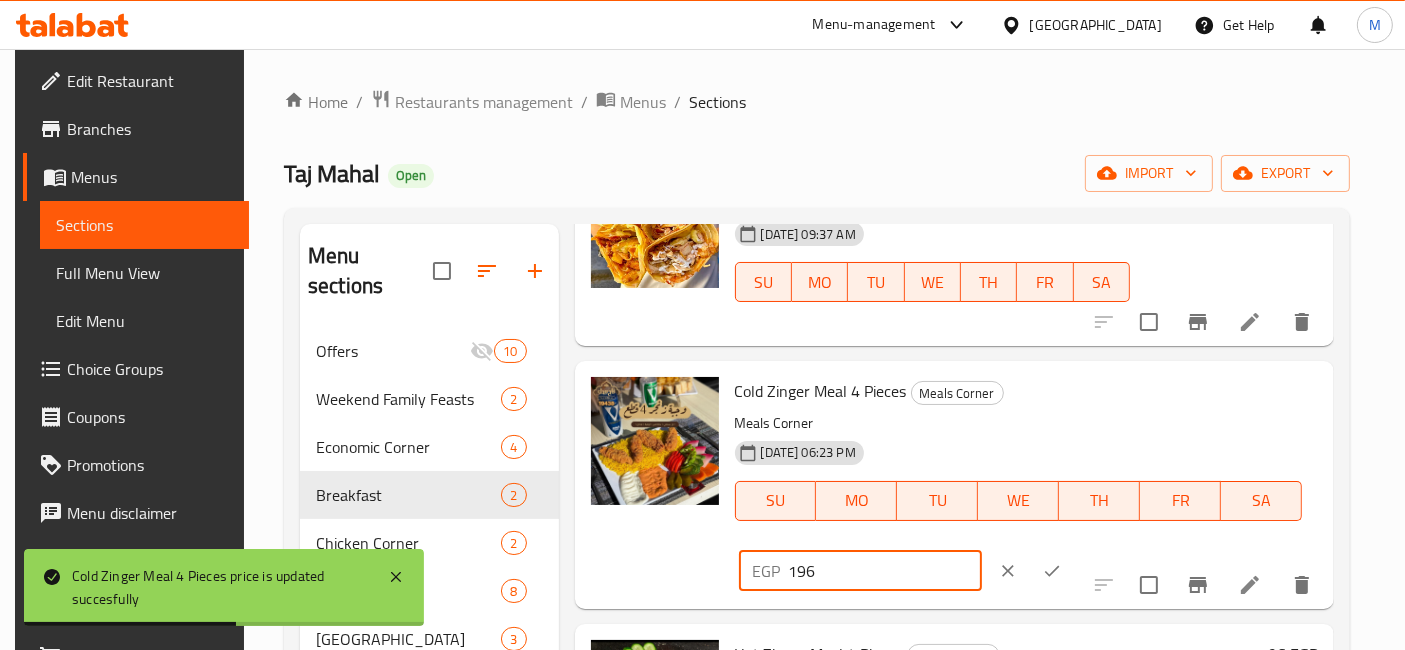 type on "196" 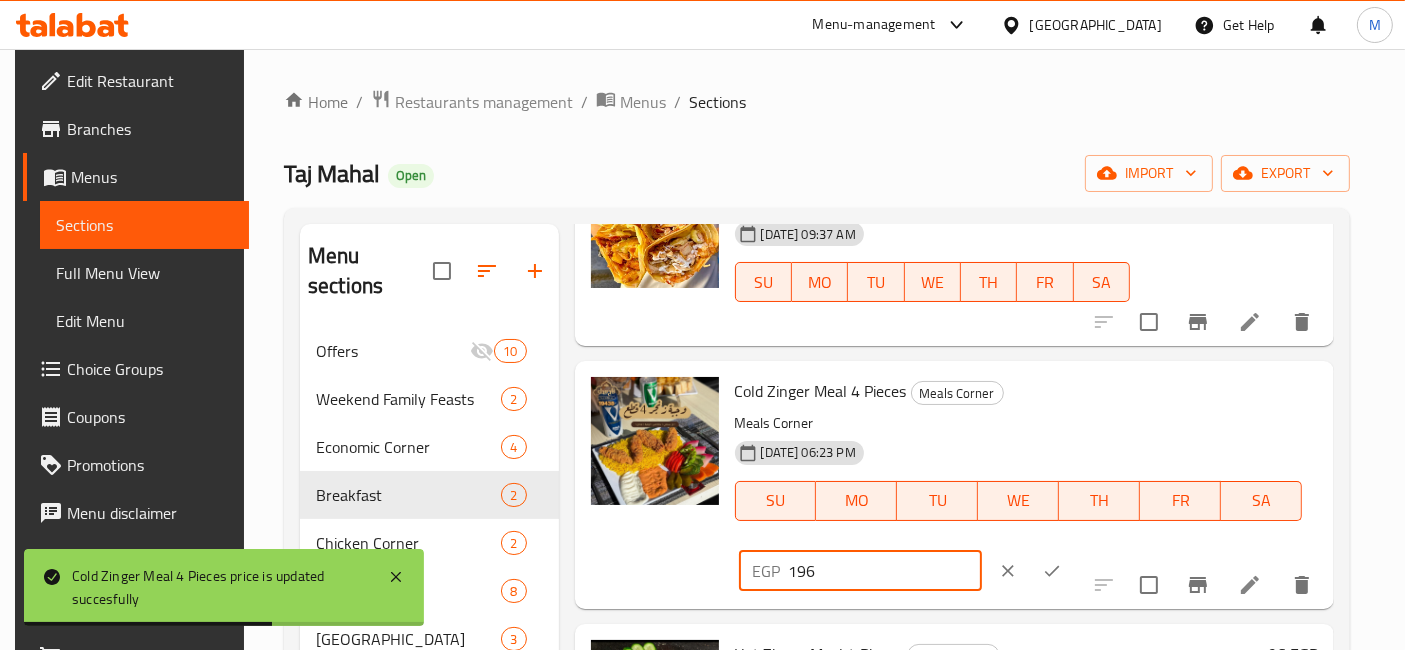 click 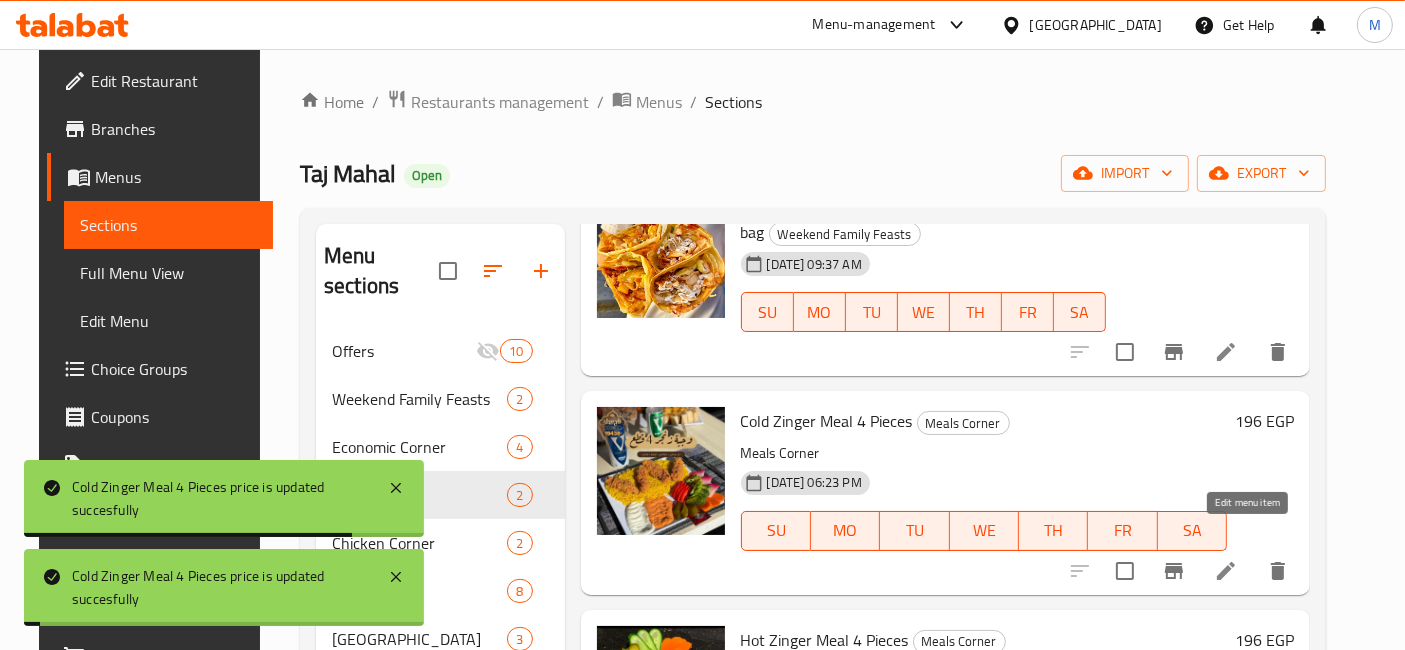 click 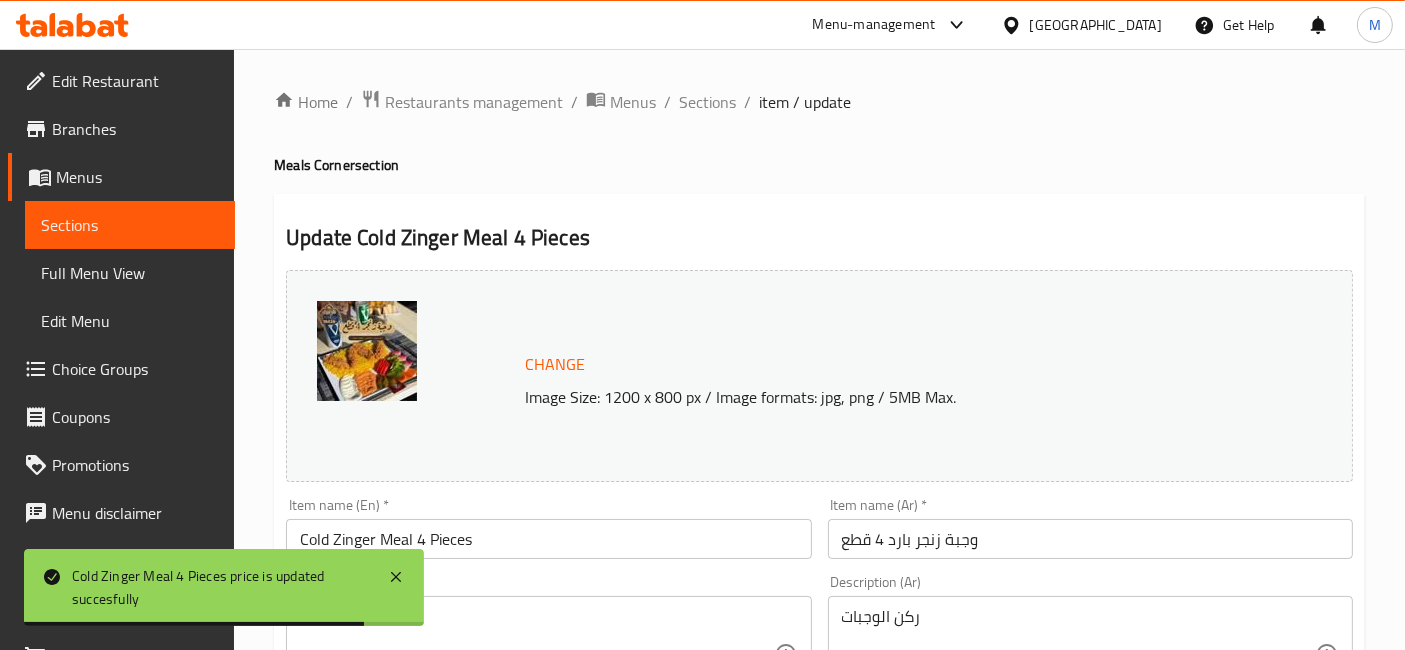 click on "وجبة زنجر بارد 4 قطع" at bounding box center (1090, 539) 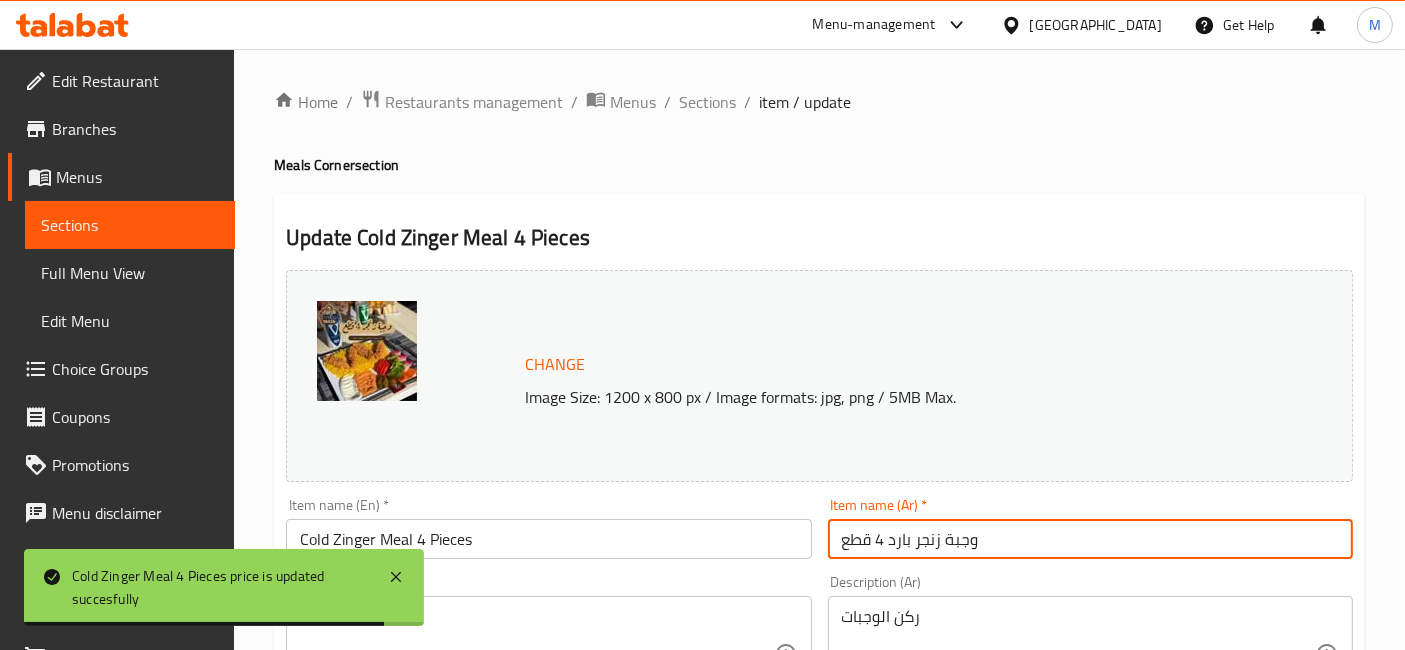 click on "وجبة زنجر بارد 4 قطع" at bounding box center (1090, 539) 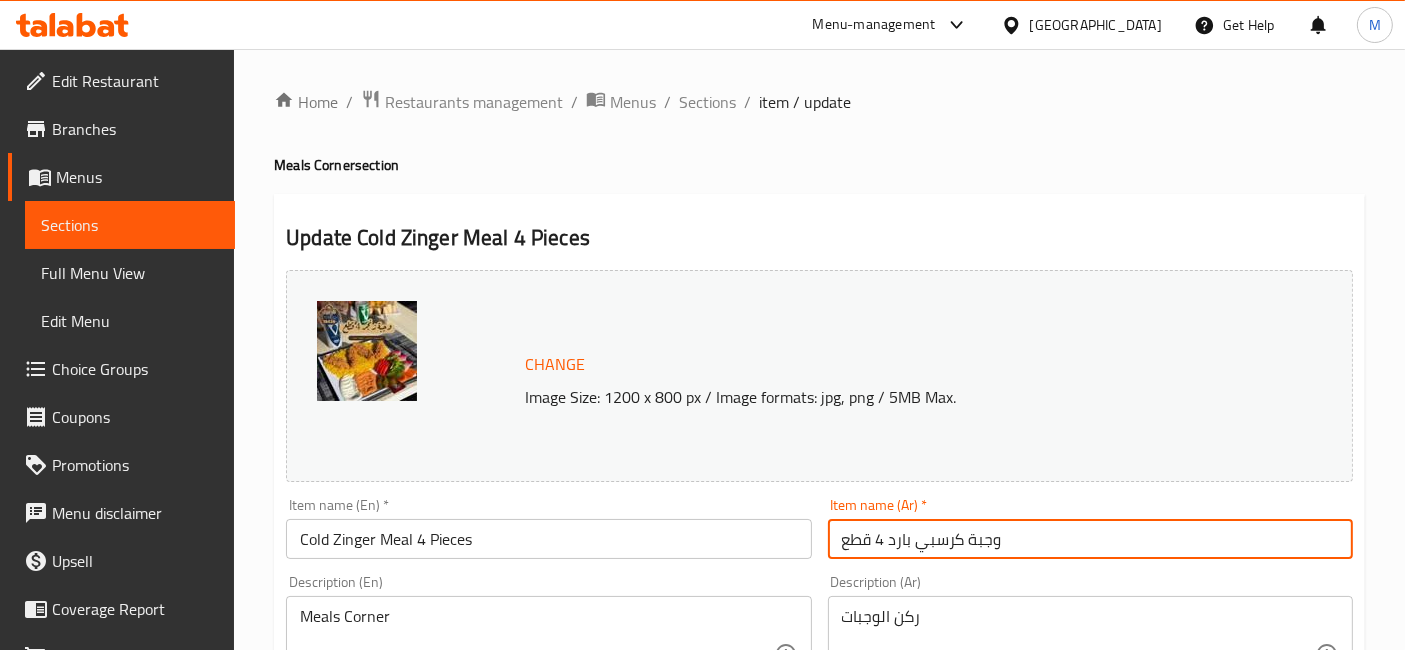 type on "وجبة كرسبي بارد 4 قطع" 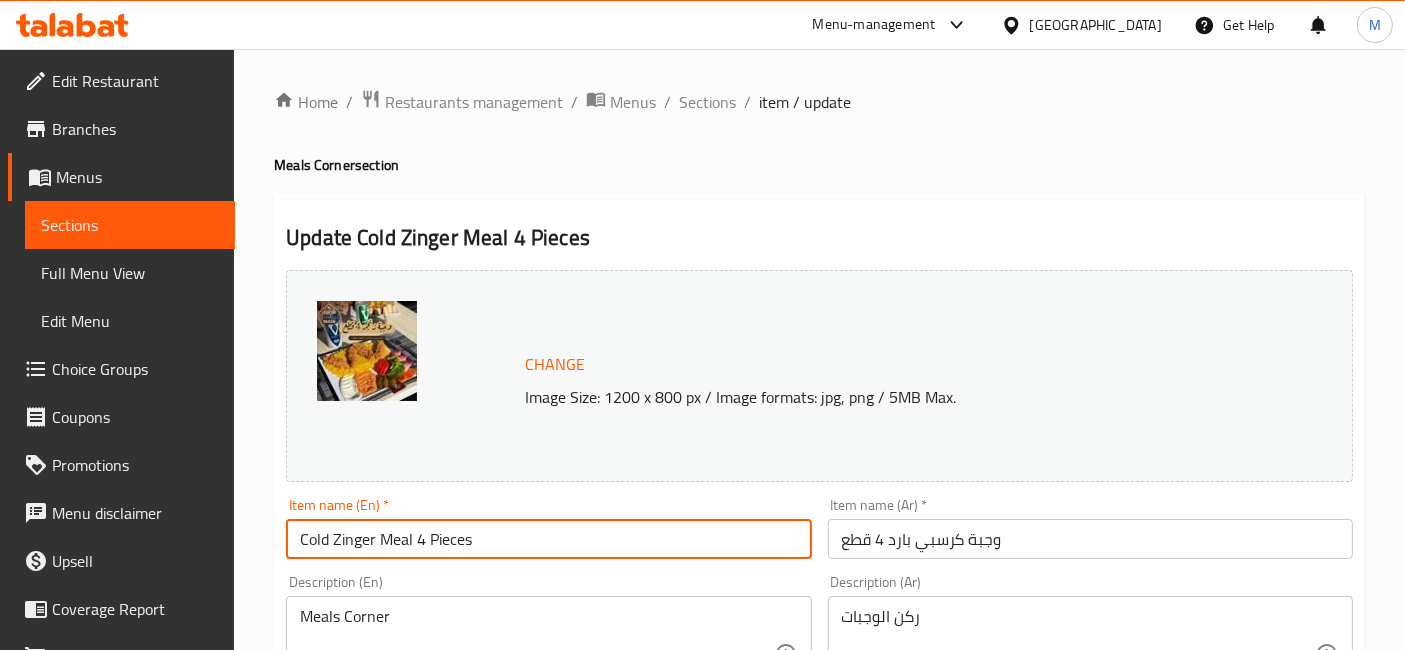click on "Cold Zinger Meal 4 Pieces" at bounding box center (548, 539) 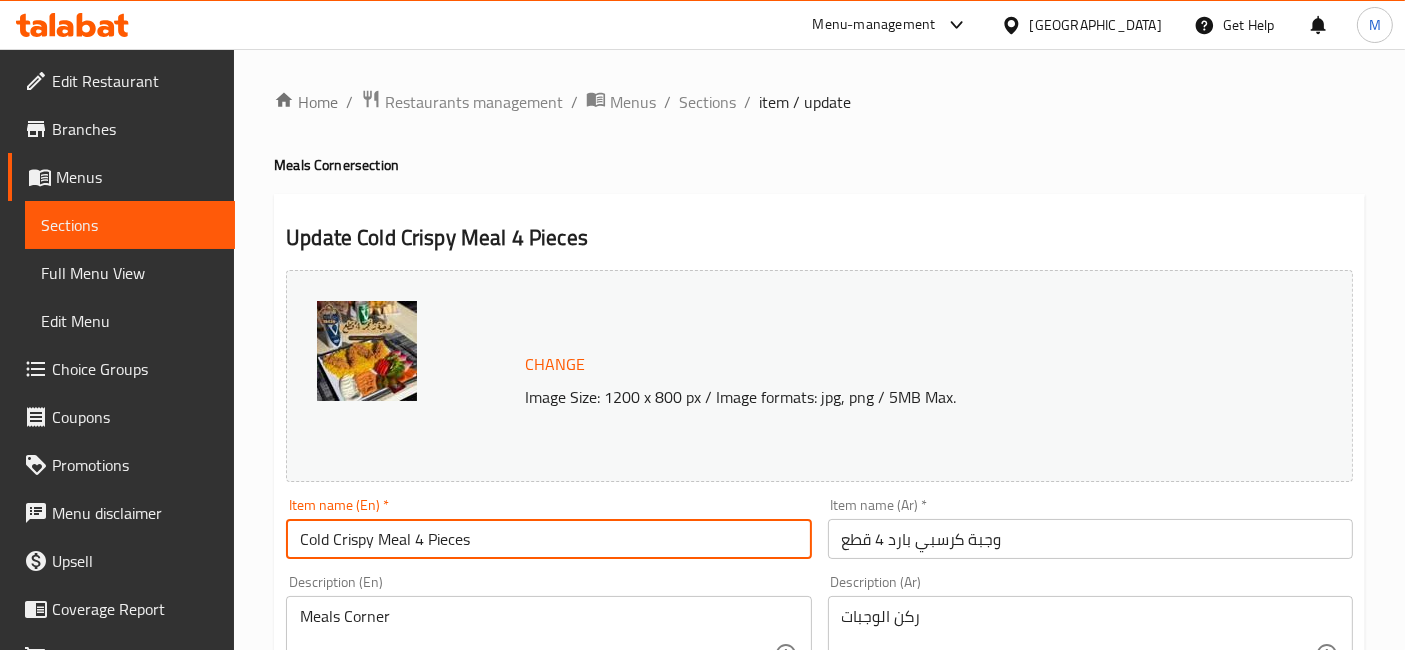 type on "Cold Crispy Meal 4 Pieces" 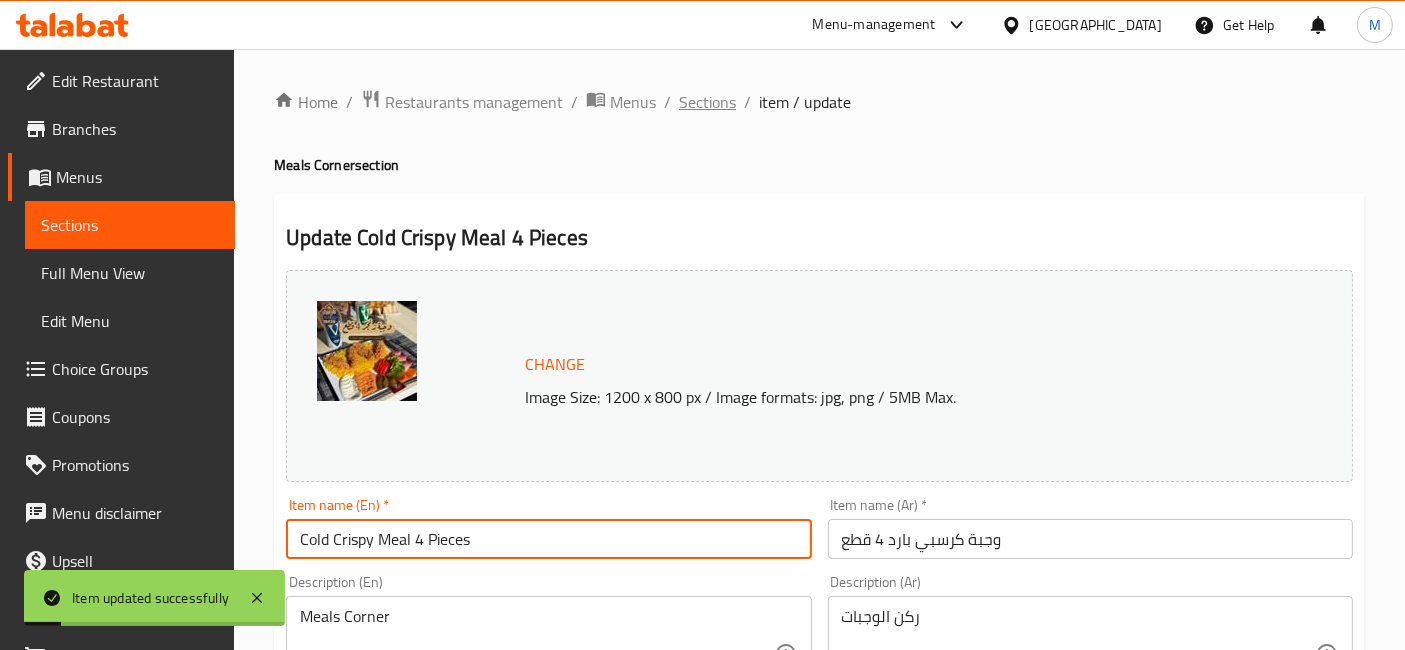 click on "Sections" at bounding box center (707, 102) 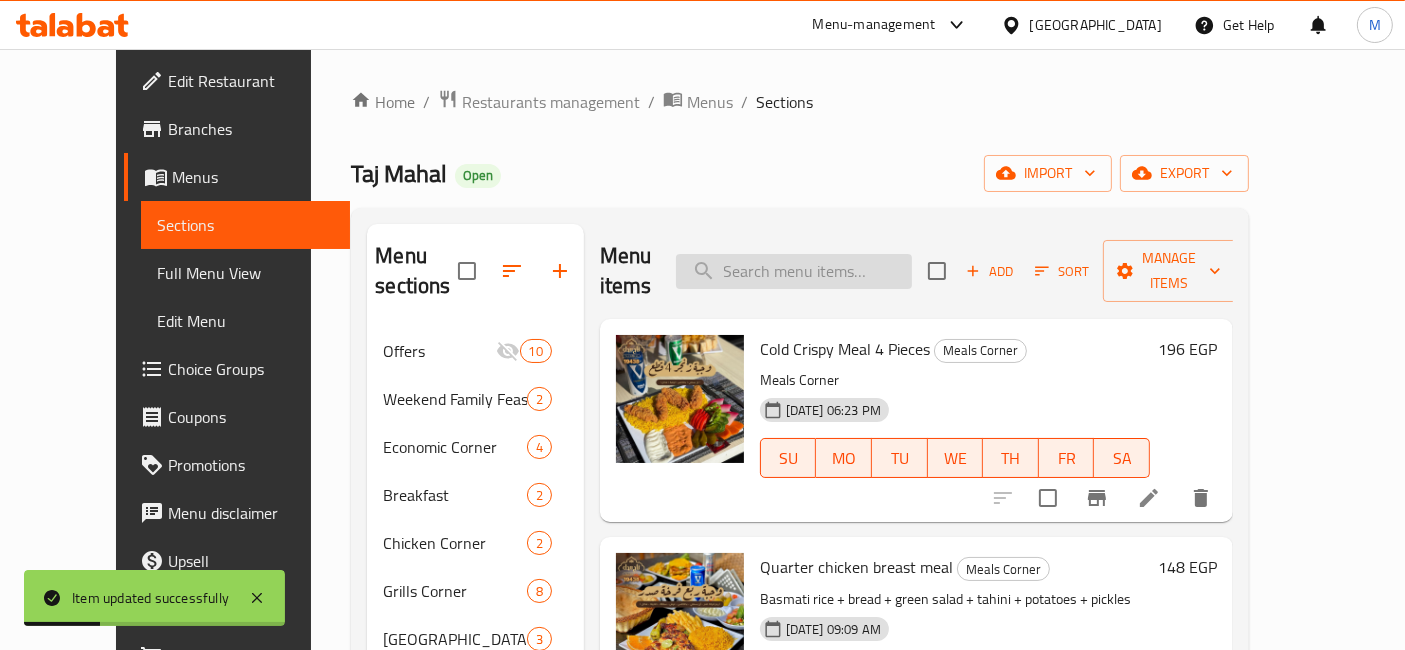 click at bounding box center (794, 271) 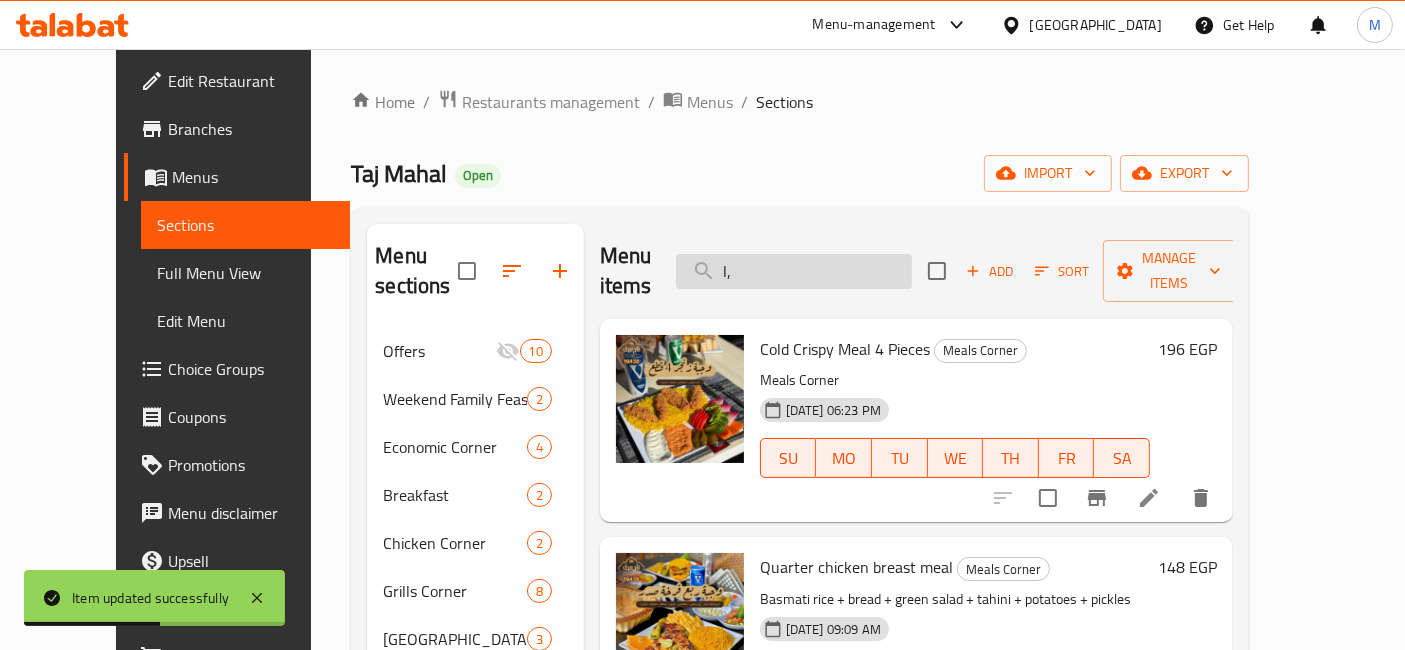 type on "l" 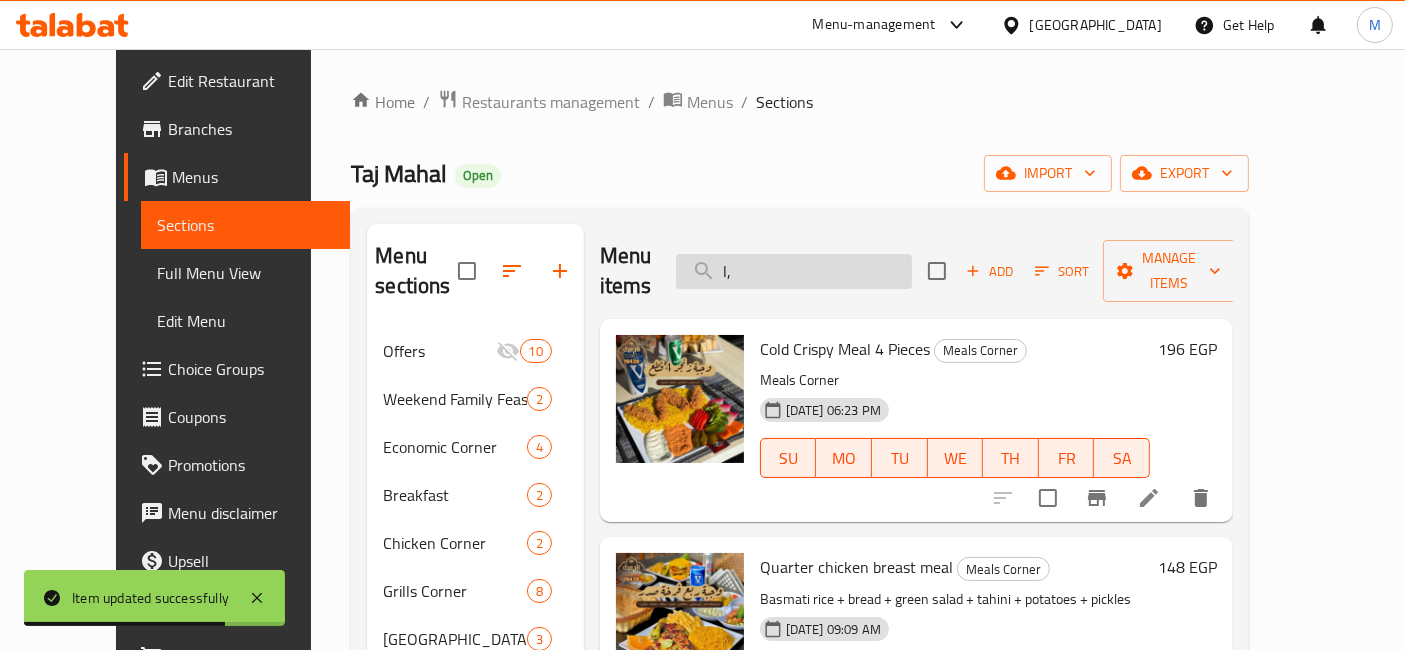 type on "l" 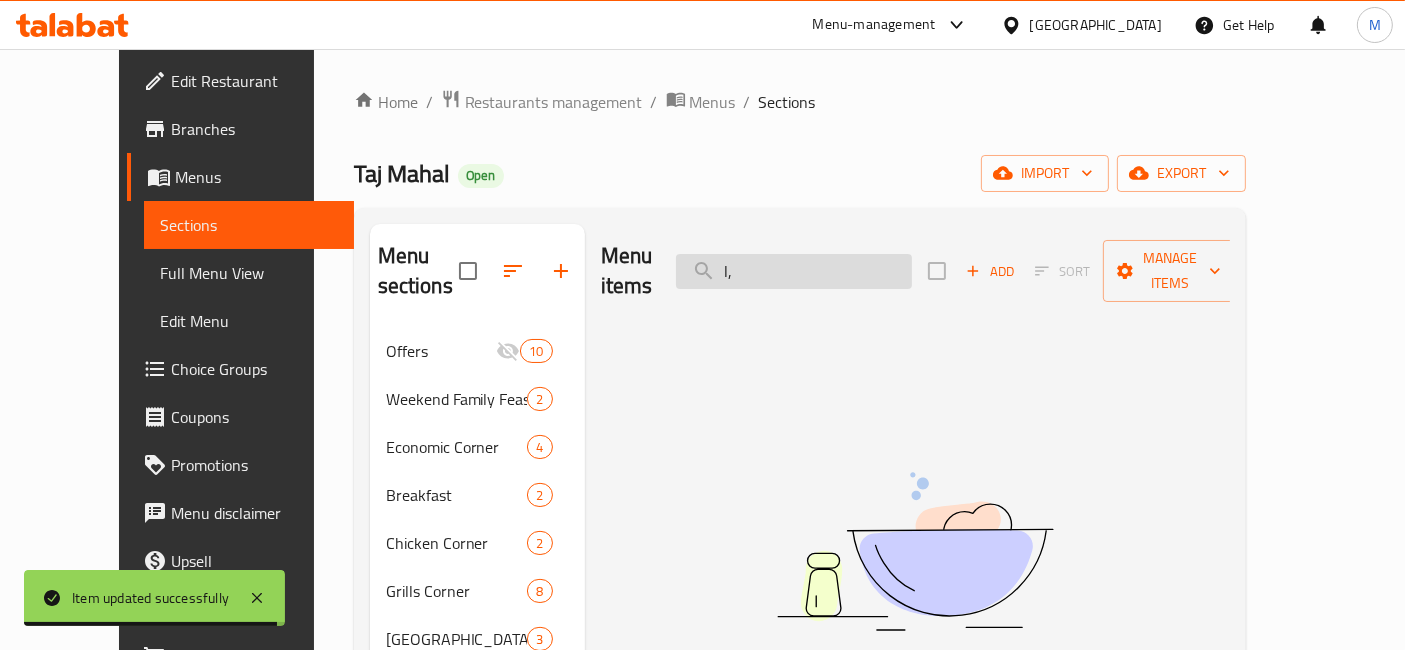 type on "l" 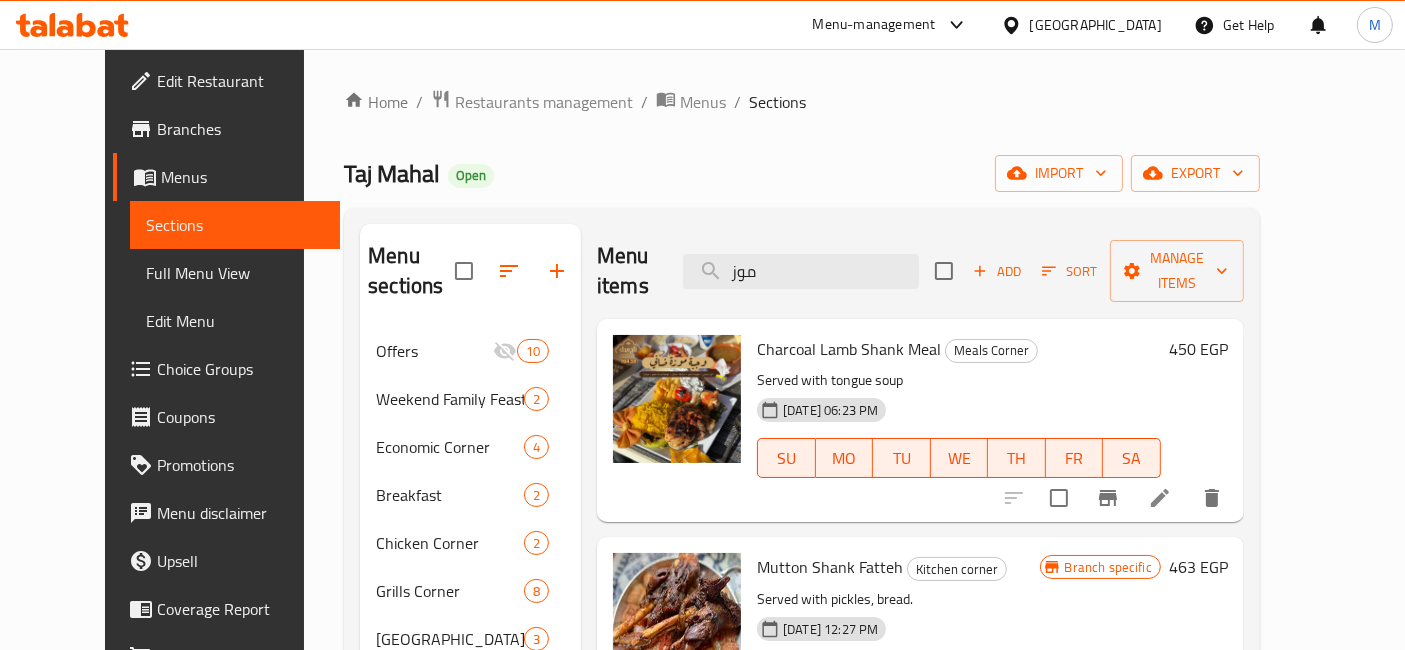 type on "موز" 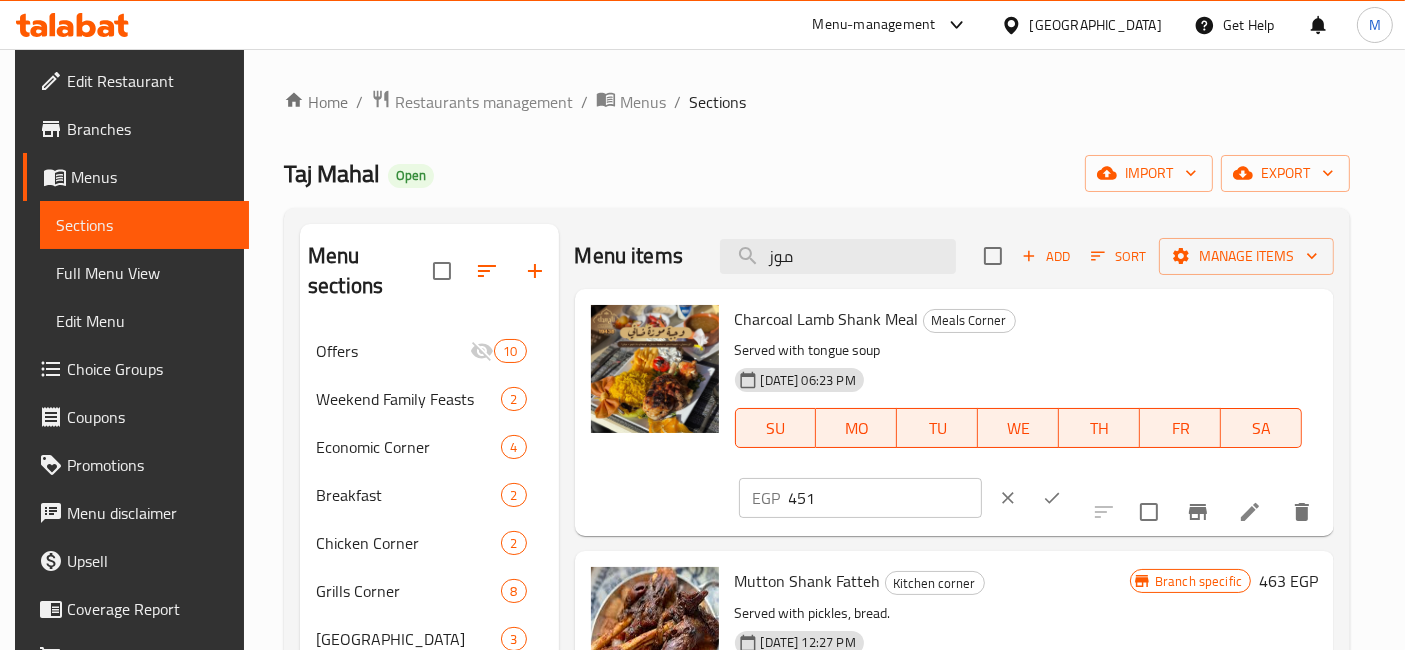 click on "451" at bounding box center (885, 498) 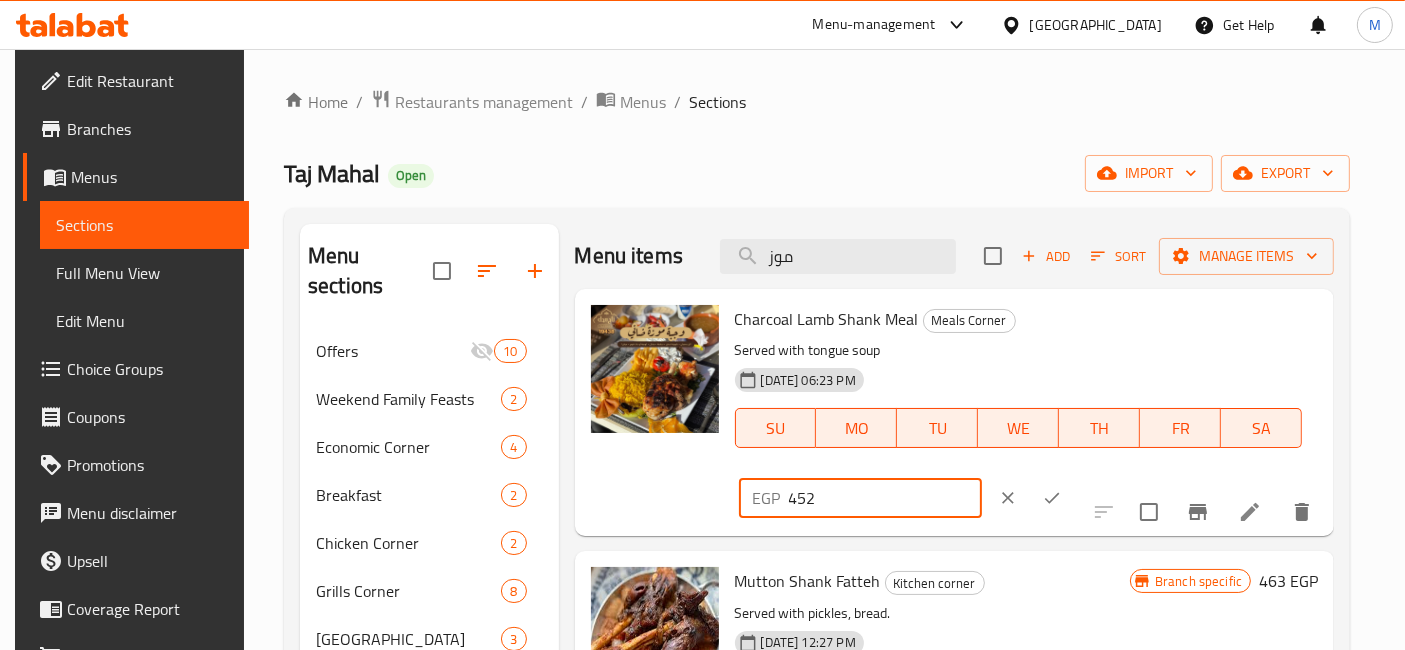 click on "452" at bounding box center (885, 498) 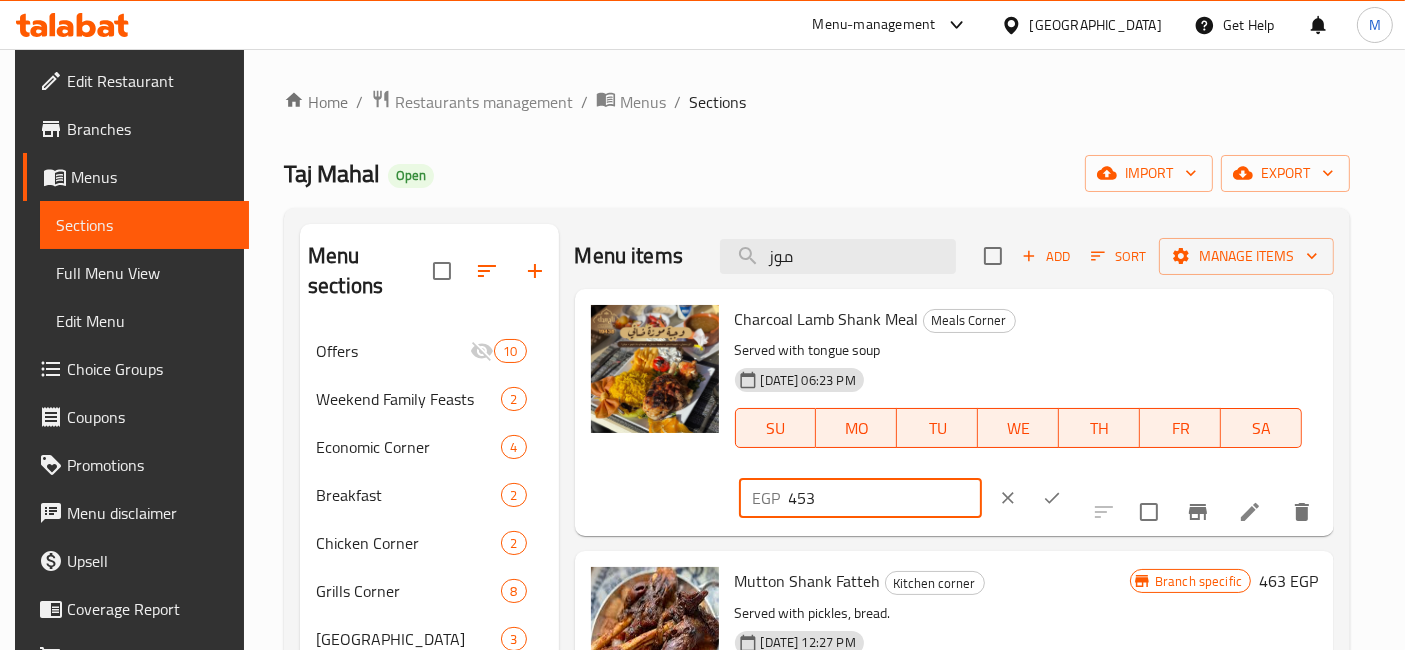 click on "453" at bounding box center (885, 498) 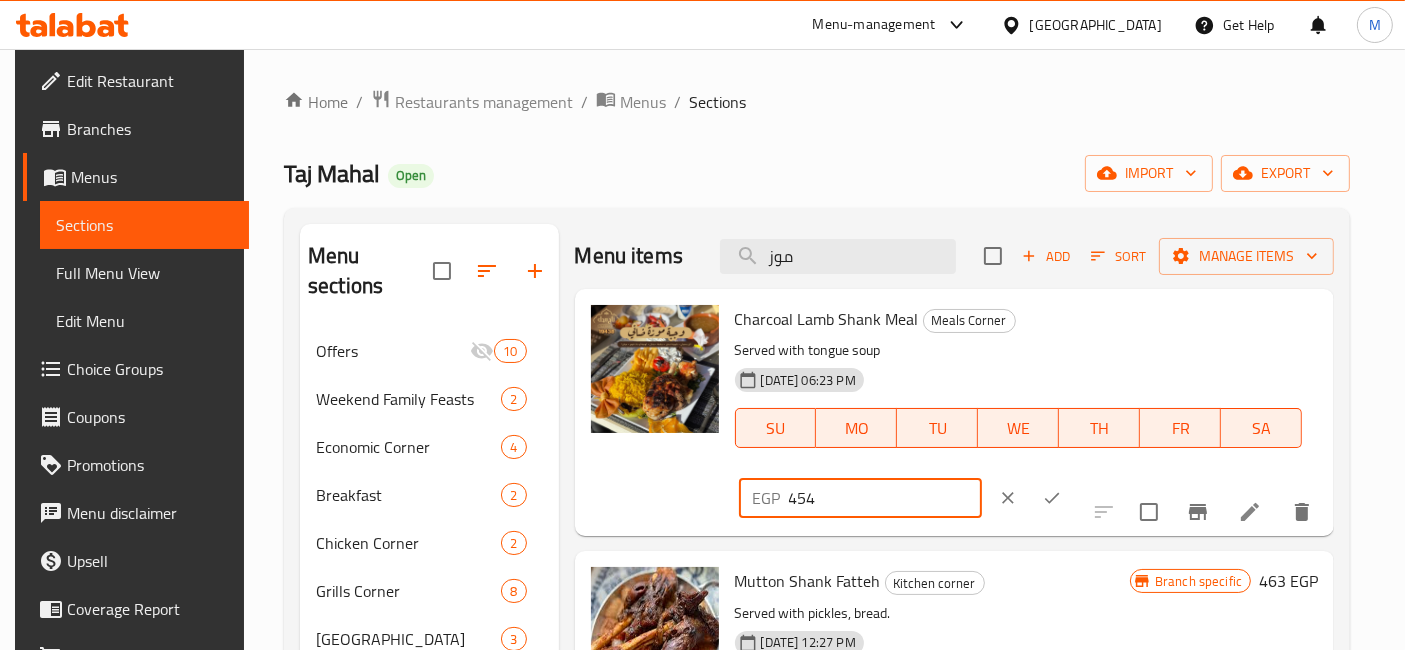 click on "454" at bounding box center (885, 498) 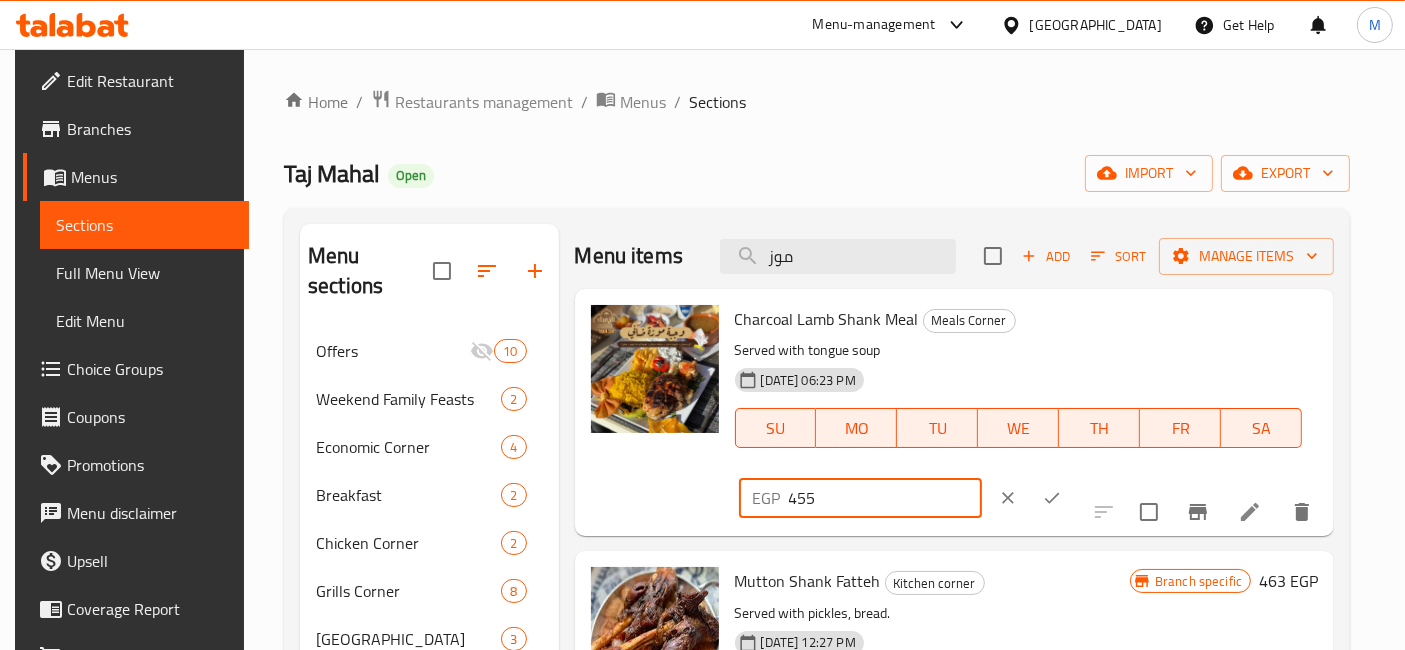 click on "455" at bounding box center (885, 498) 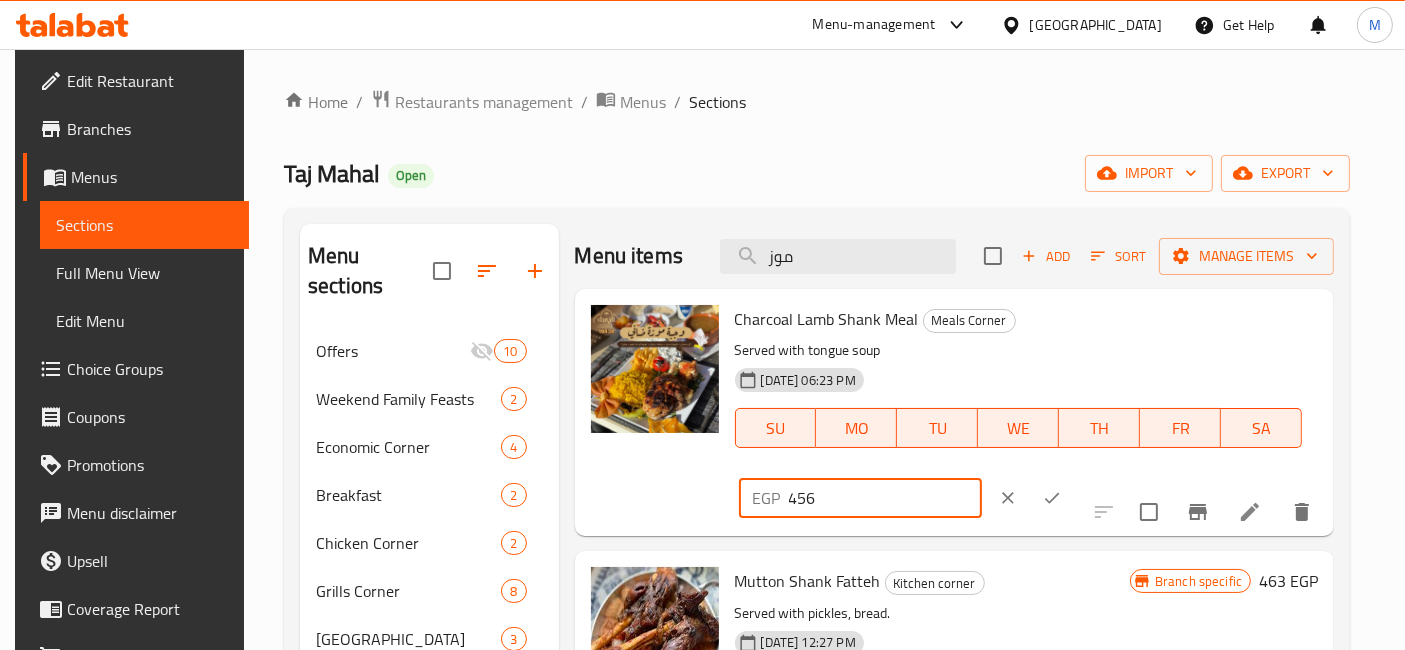 click on "456" at bounding box center (885, 498) 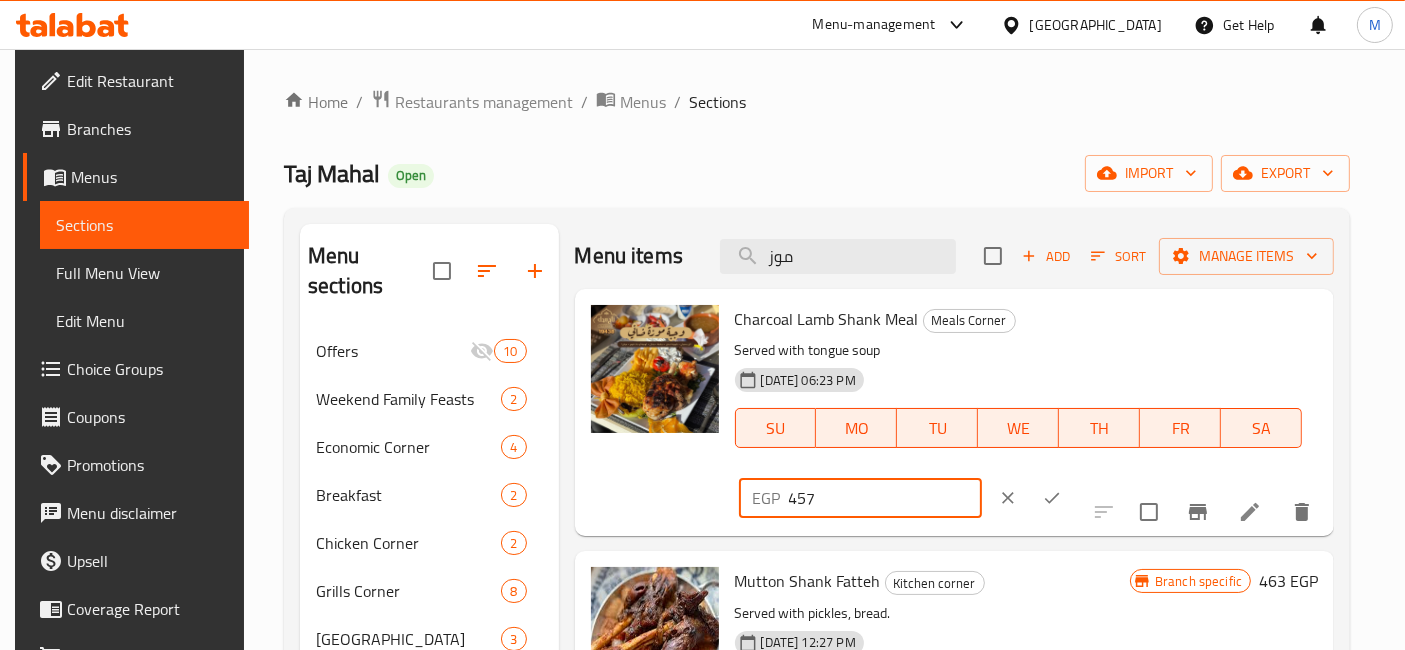 click on "457" at bounding box center [885, 498] 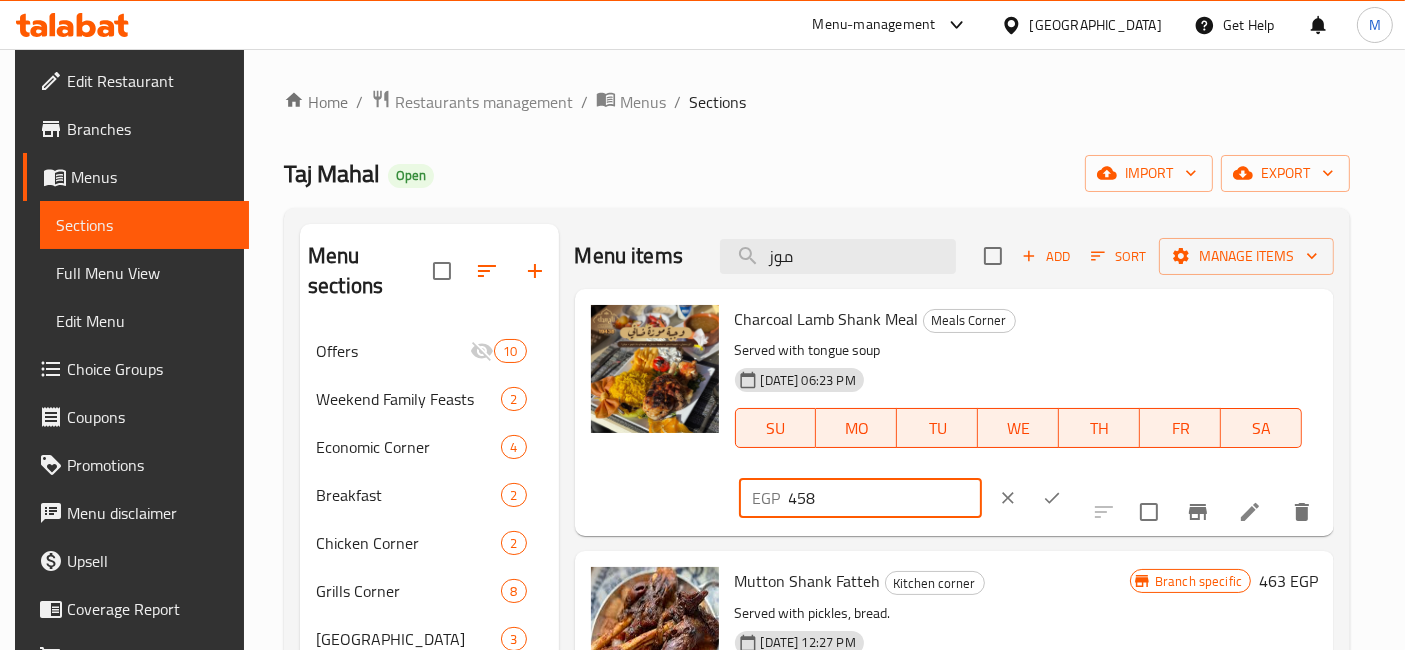 click on "458" at bounding box center [885, 498] 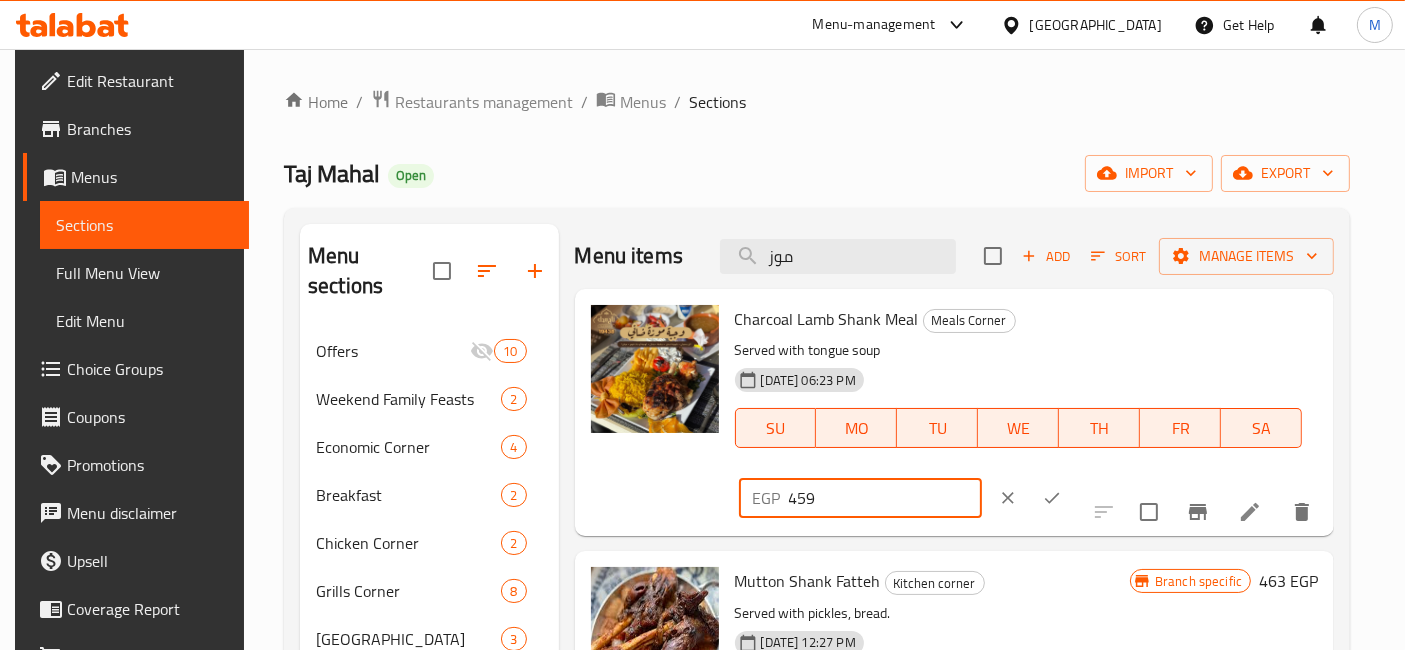 type on "459" 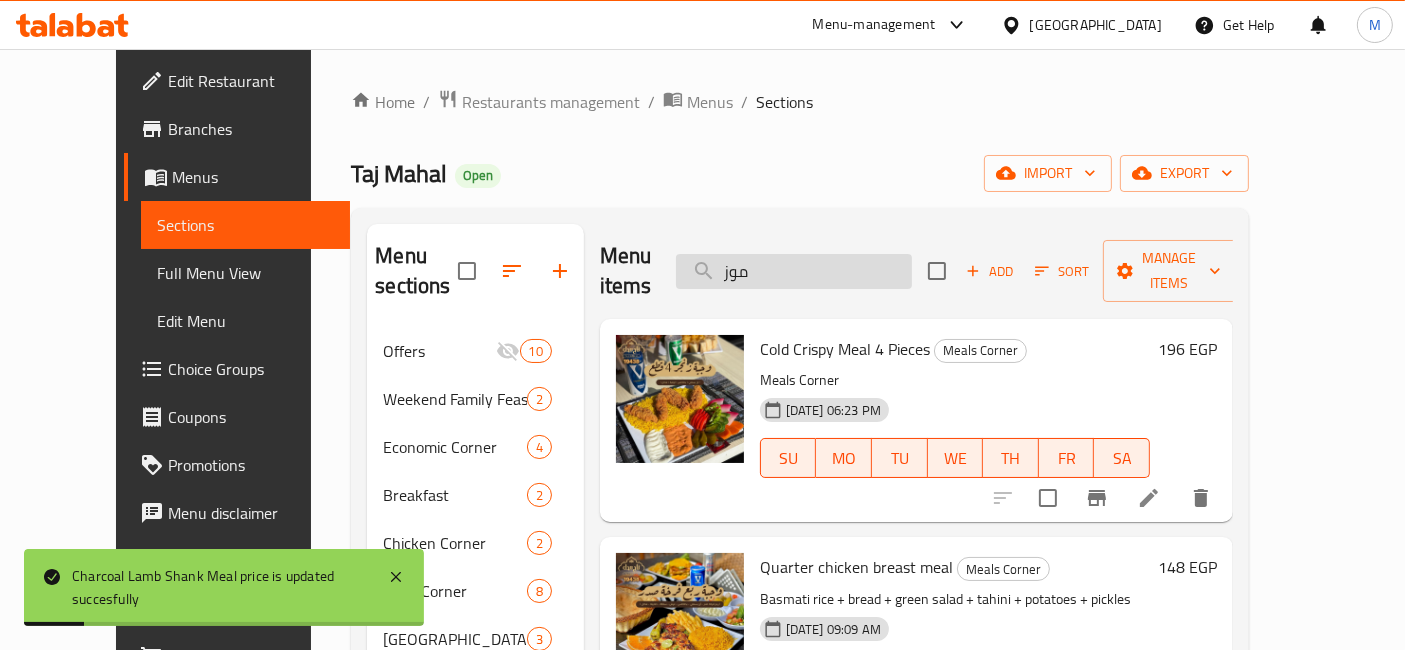 drag, startPoint x: 825, startPoint y: 225, endPoint x: 794, endPoint y: 255, distance: 43.13931 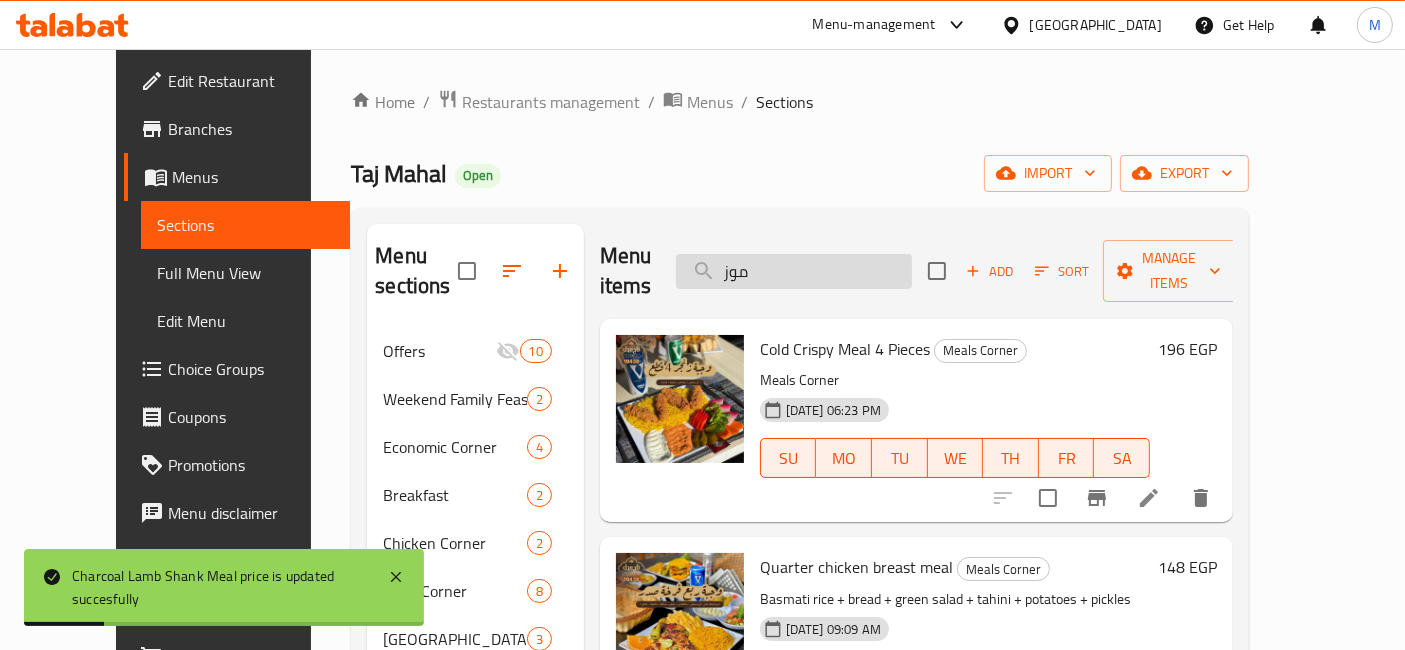click on "موز" at bounding box center (794, 271) 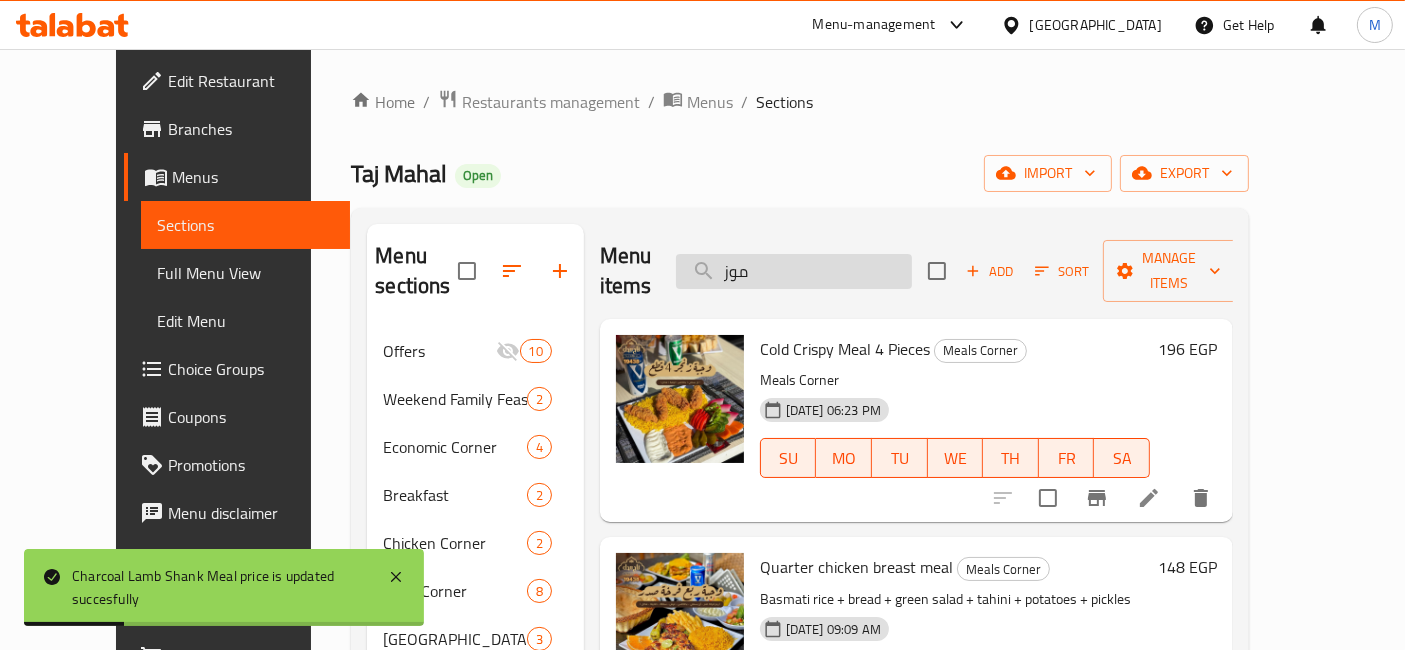 click on "موز" at bounding box center [794, 271] 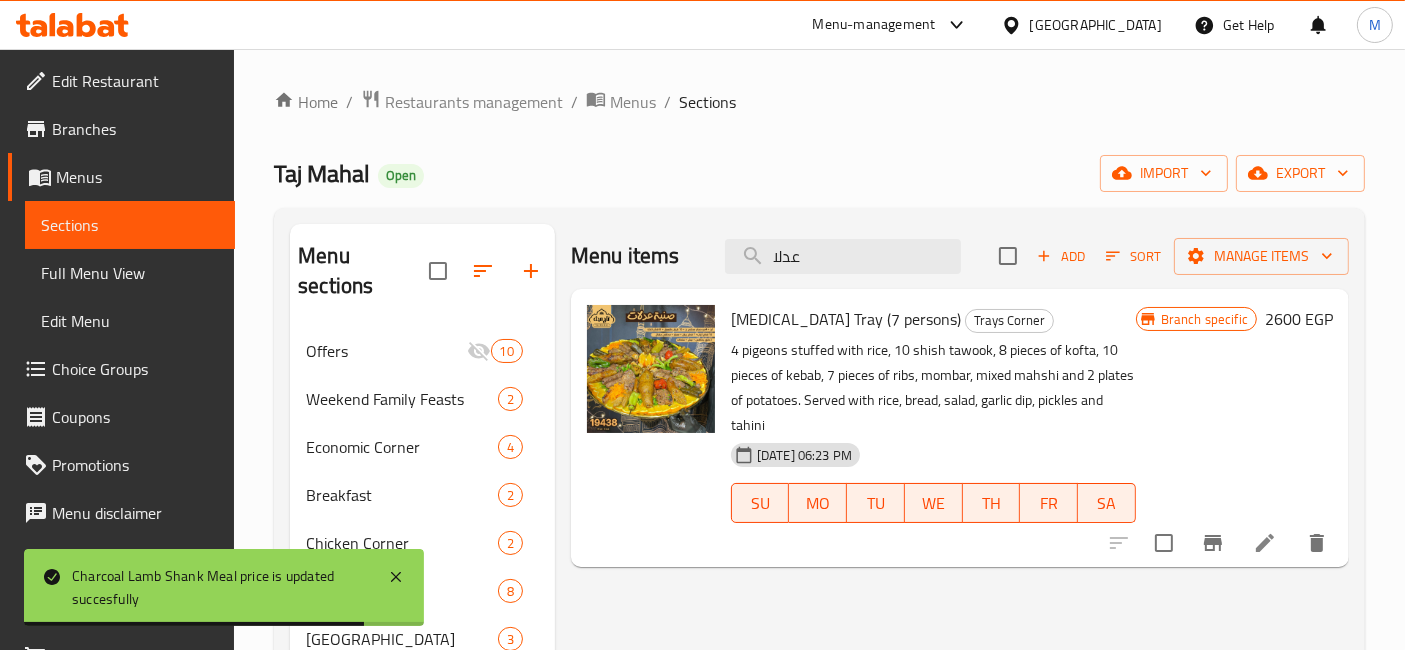 type on "عدلا" 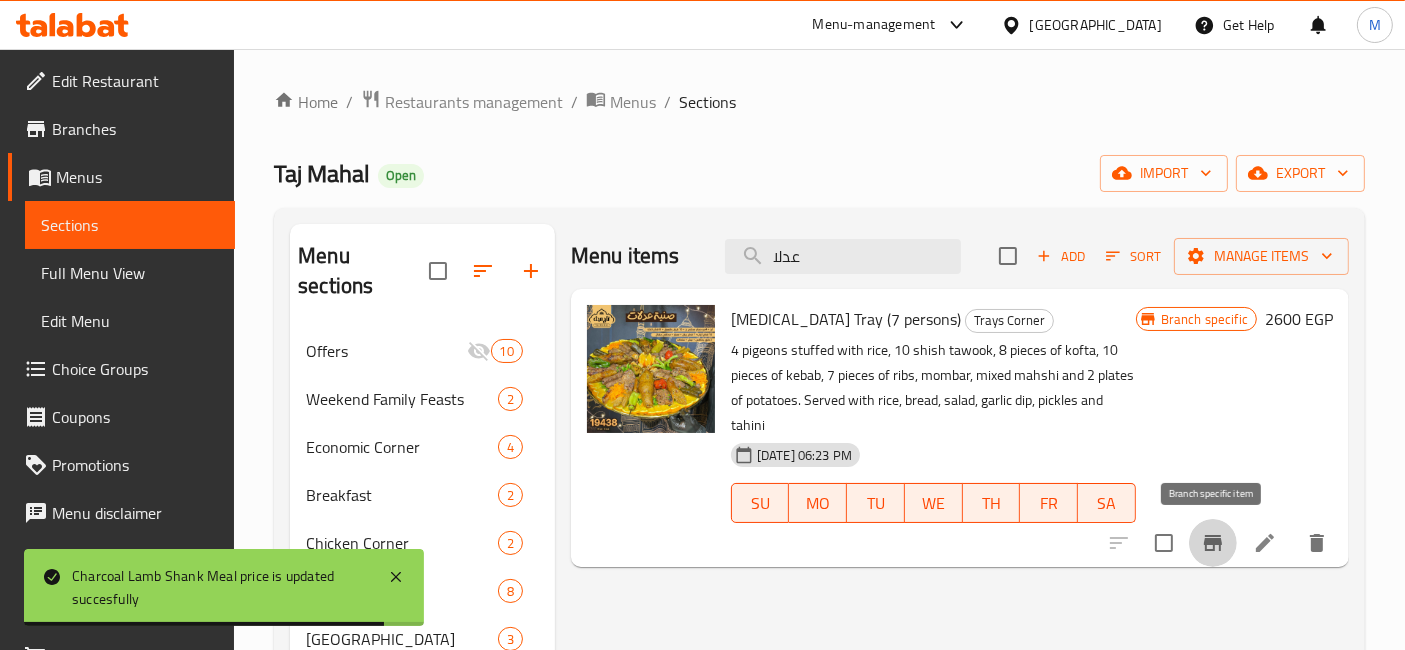 click 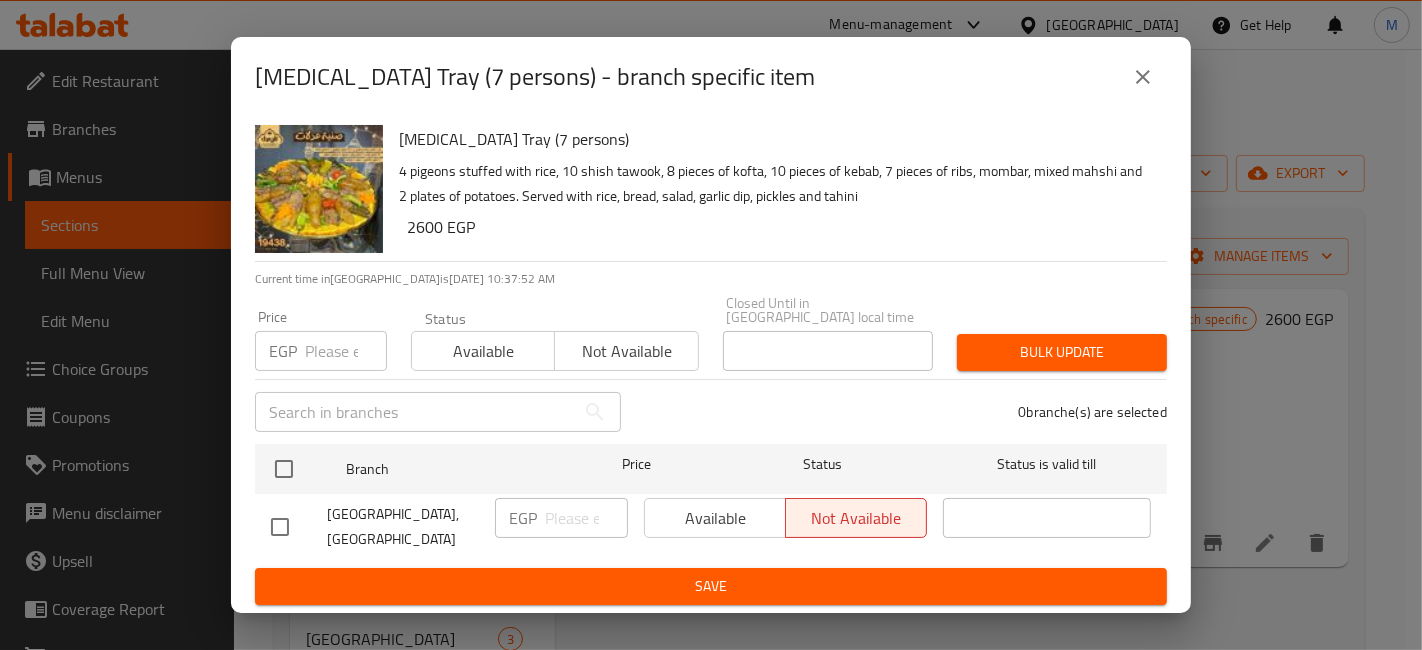 click at bounding box center (1143, 77) 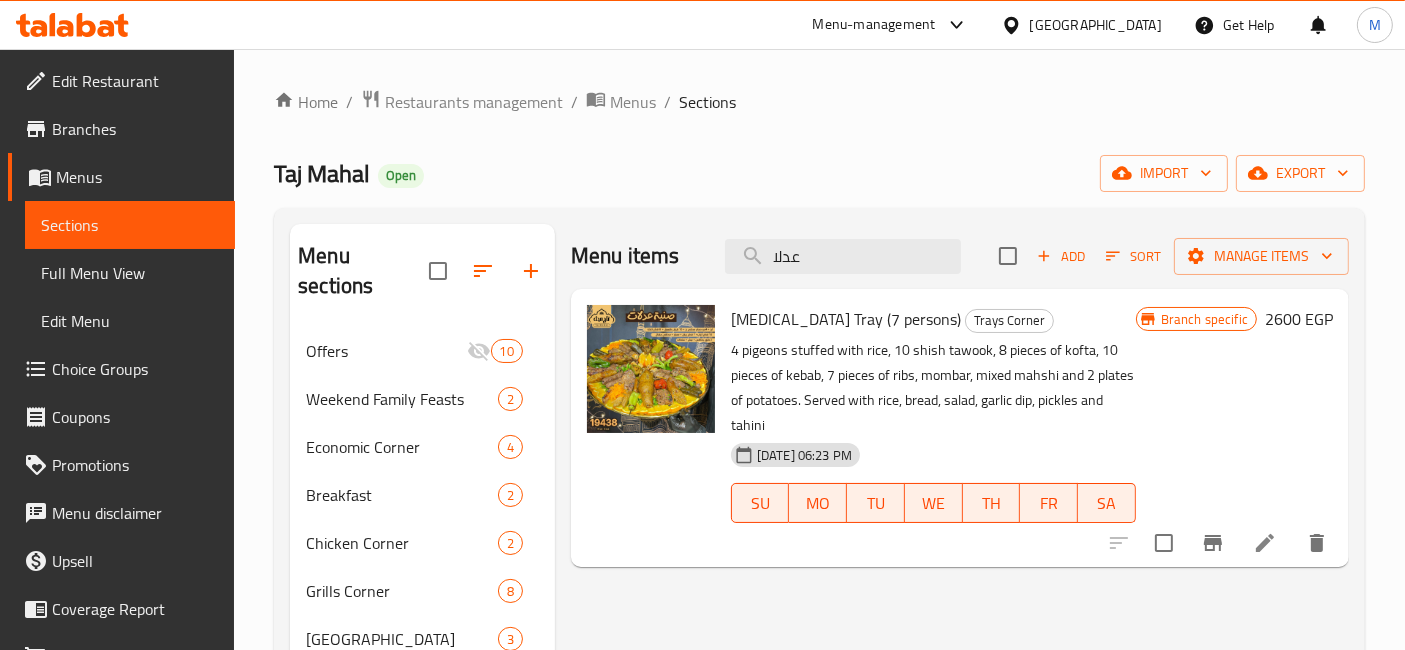 click on "[MEDICAL_DATA] Tray (7 persons)   Trays Corner 4 pigeons stuffed with rice, 10 shish tawook, 8 pieces of kofta, 10 pieces of kebab, 7 pieces of ribs, mombar, mixed mahshi and 2 plates of potatoes. Served with rice, bread, salad, garlic dip, pickles and tahini [DATE] 06:23 PM SU MO TU WE TH FR [PERSON_NAME] specific 2600   EGP" at bounding box center (1032, 428) 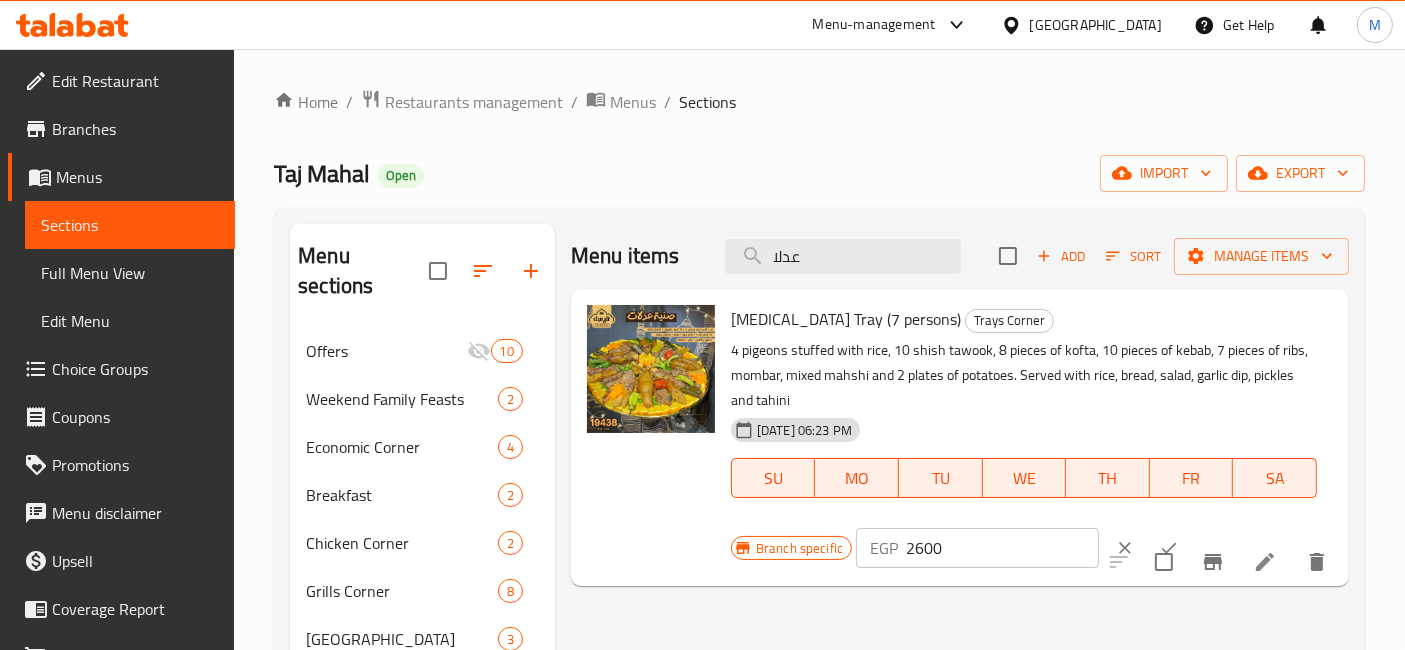 click on "2600" at bounding box center (1002, 548) 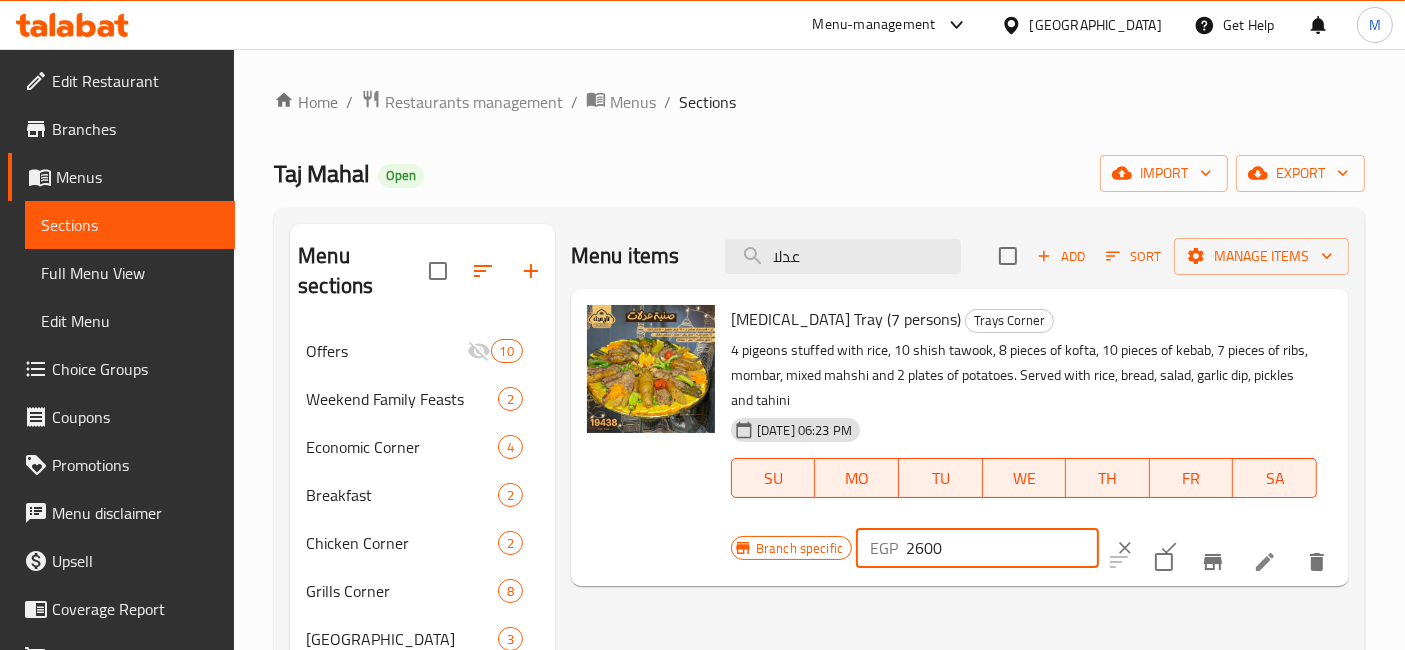 click on "2600" at bounding box center [1002, 548] 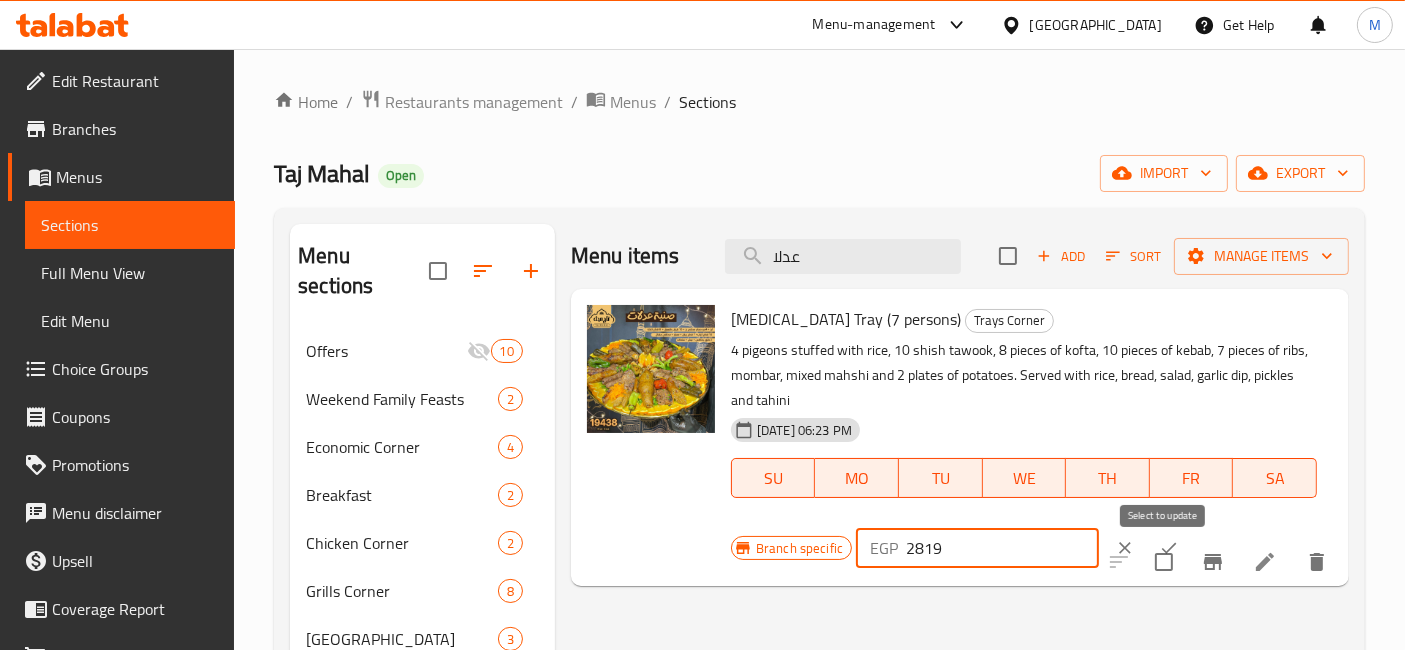 type on "2819" 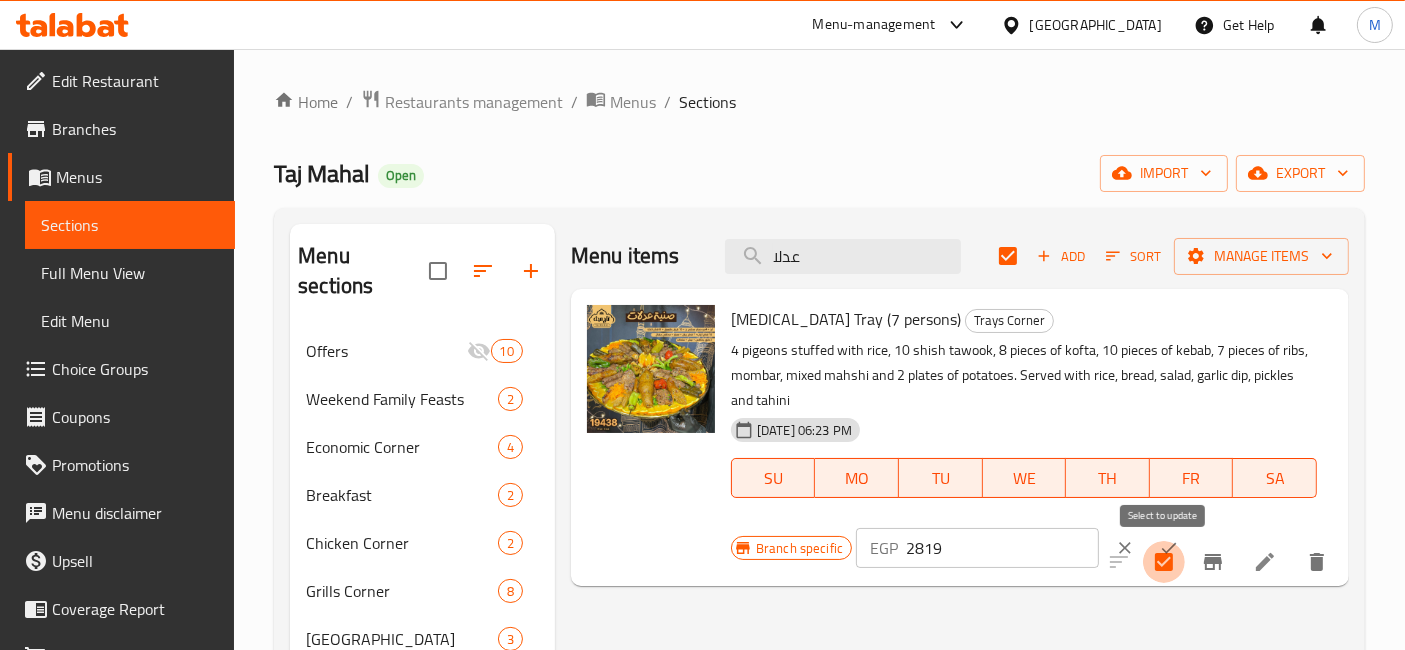 click at bounding box center (1164, 562) 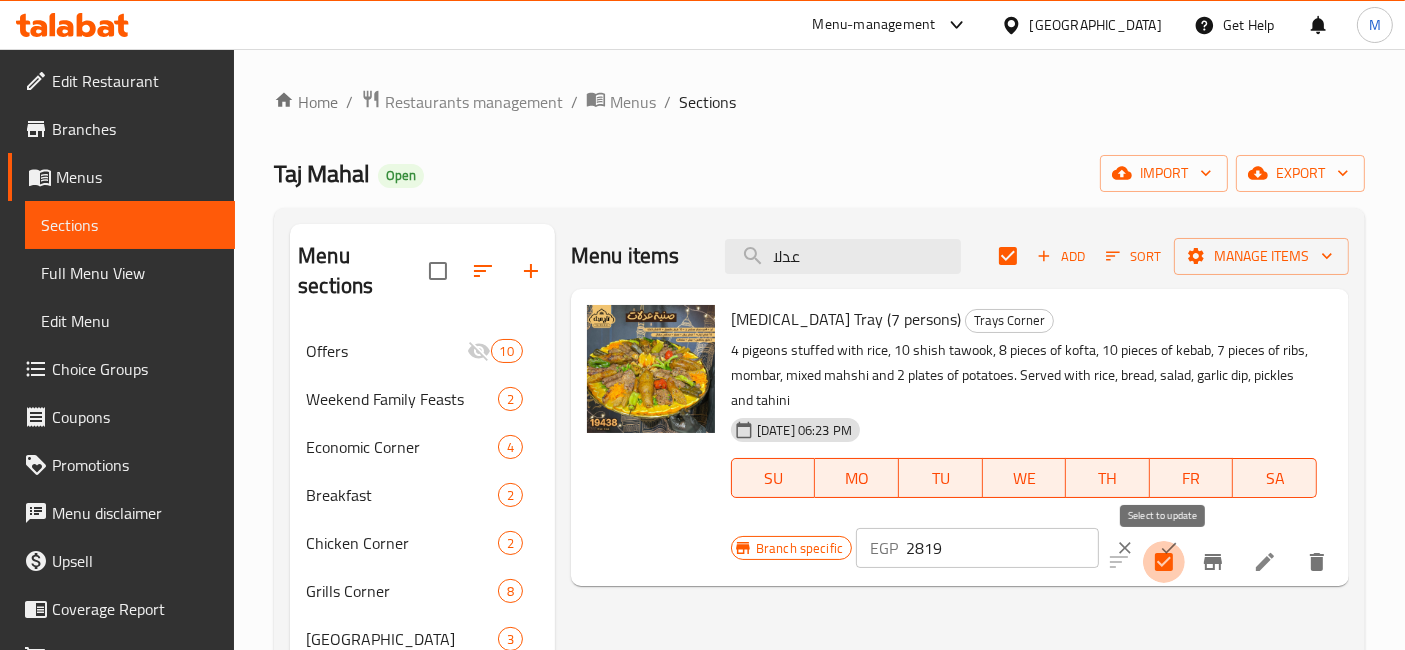 checkbox on "false" 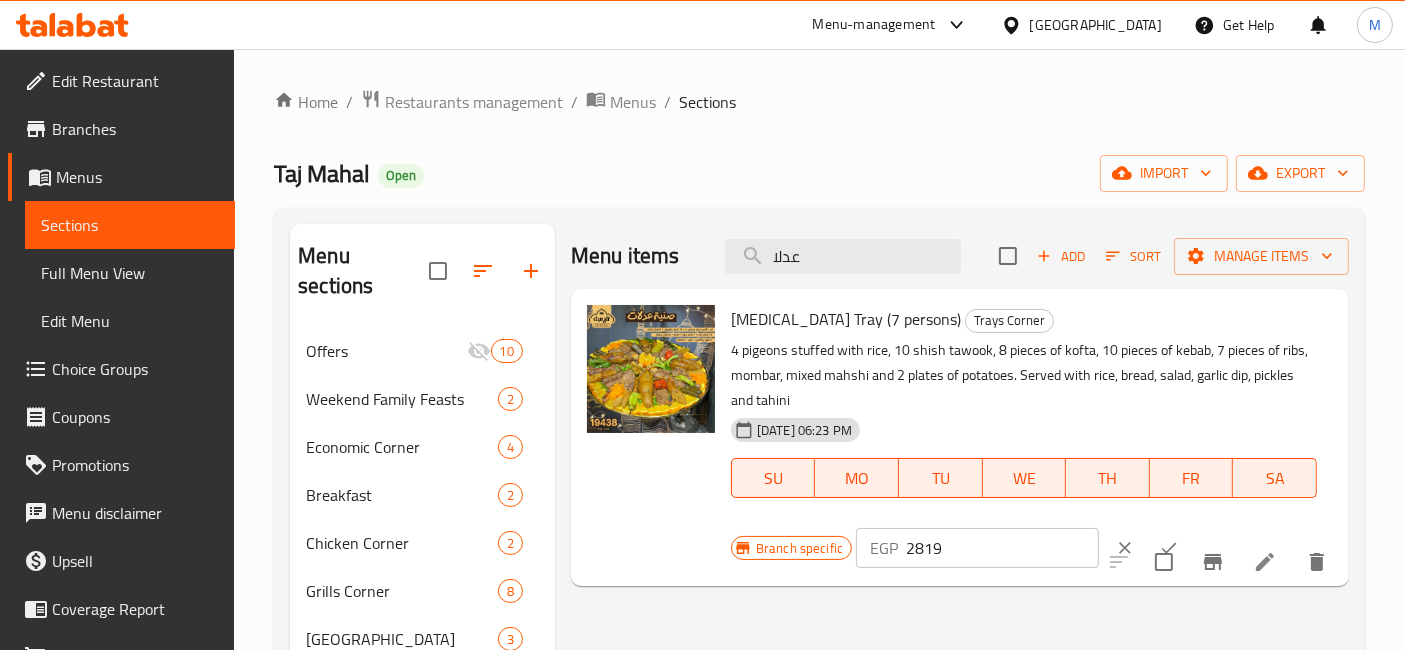 click 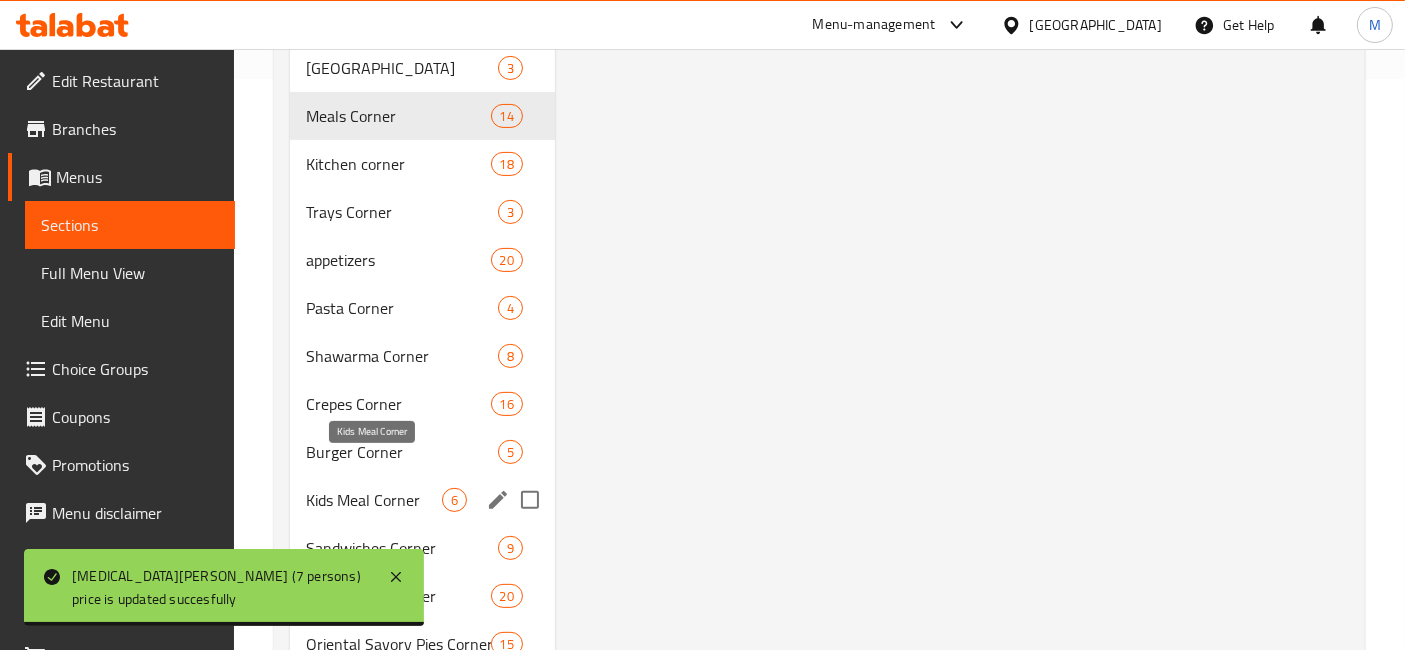 scroll, scrollTop: 777, scrollLeft: 0, axis: vertical 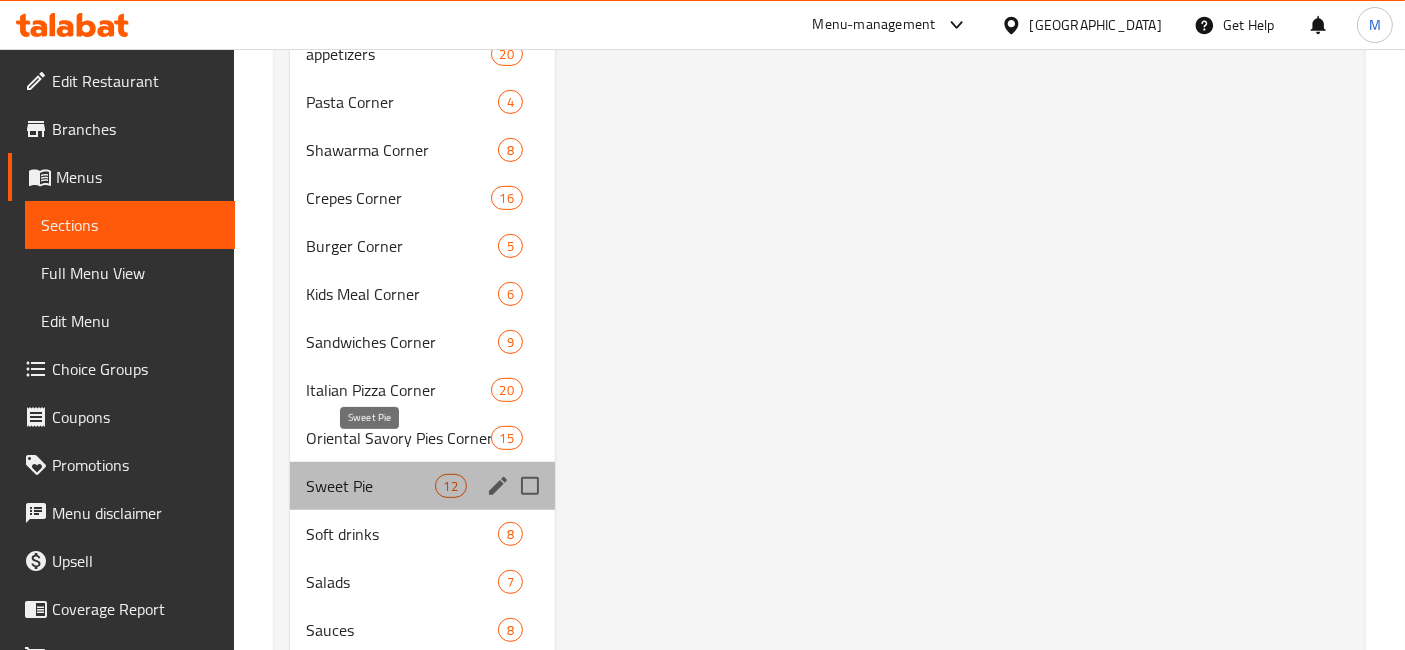 click on "Sweet Pie" at bounding box center [370, 486] 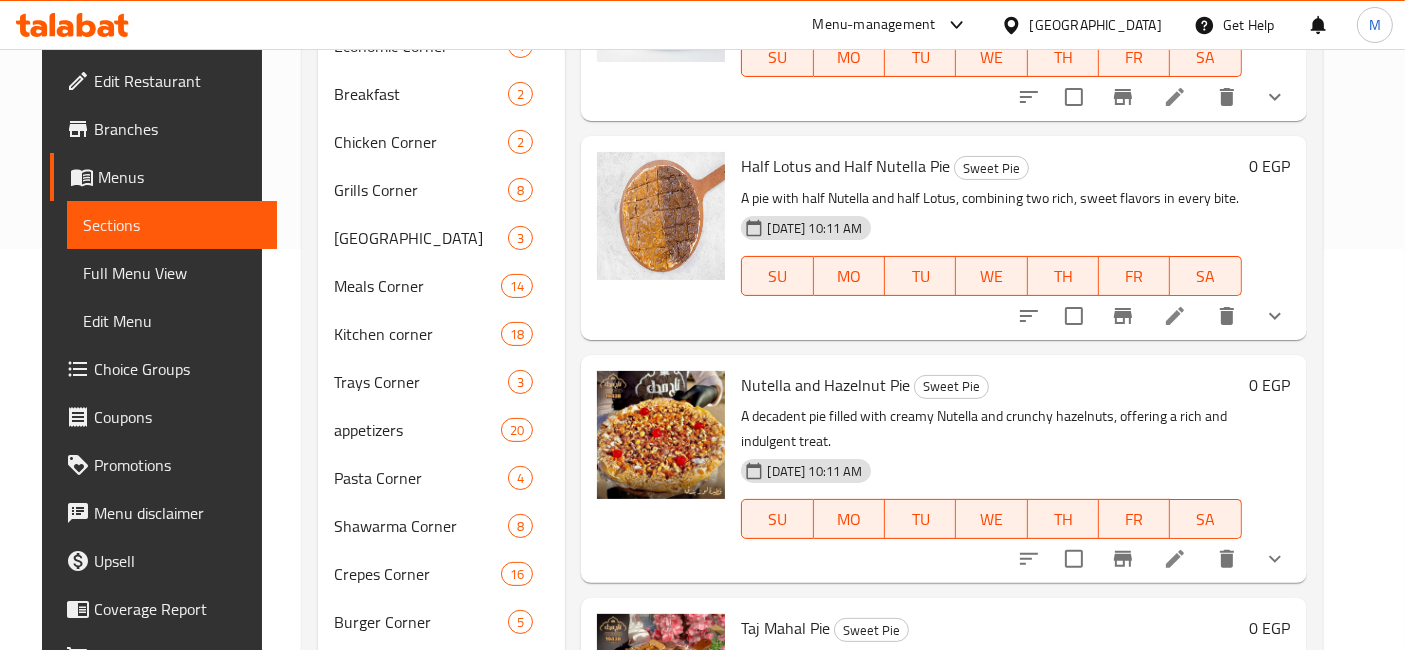 scroll, scrollTop: 0, scrollLeft: 0, axis: both 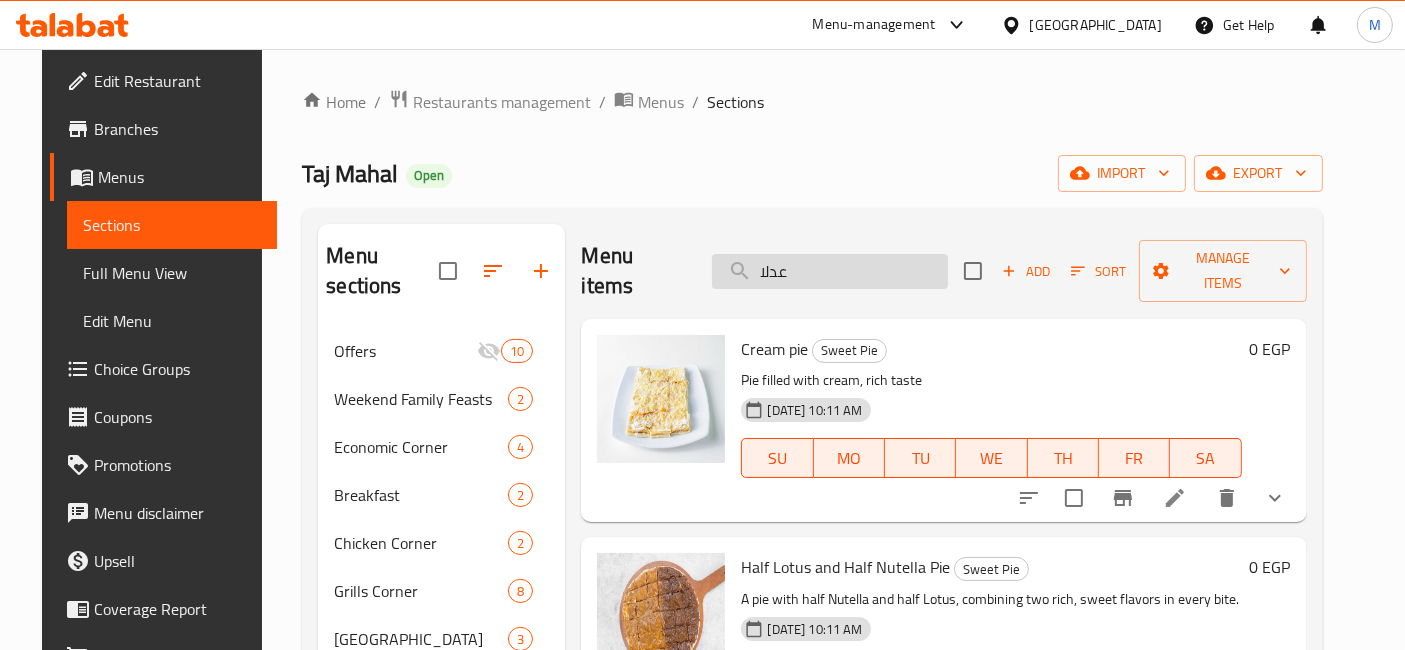 click on "عدلا" at bounding box center (830, 271) 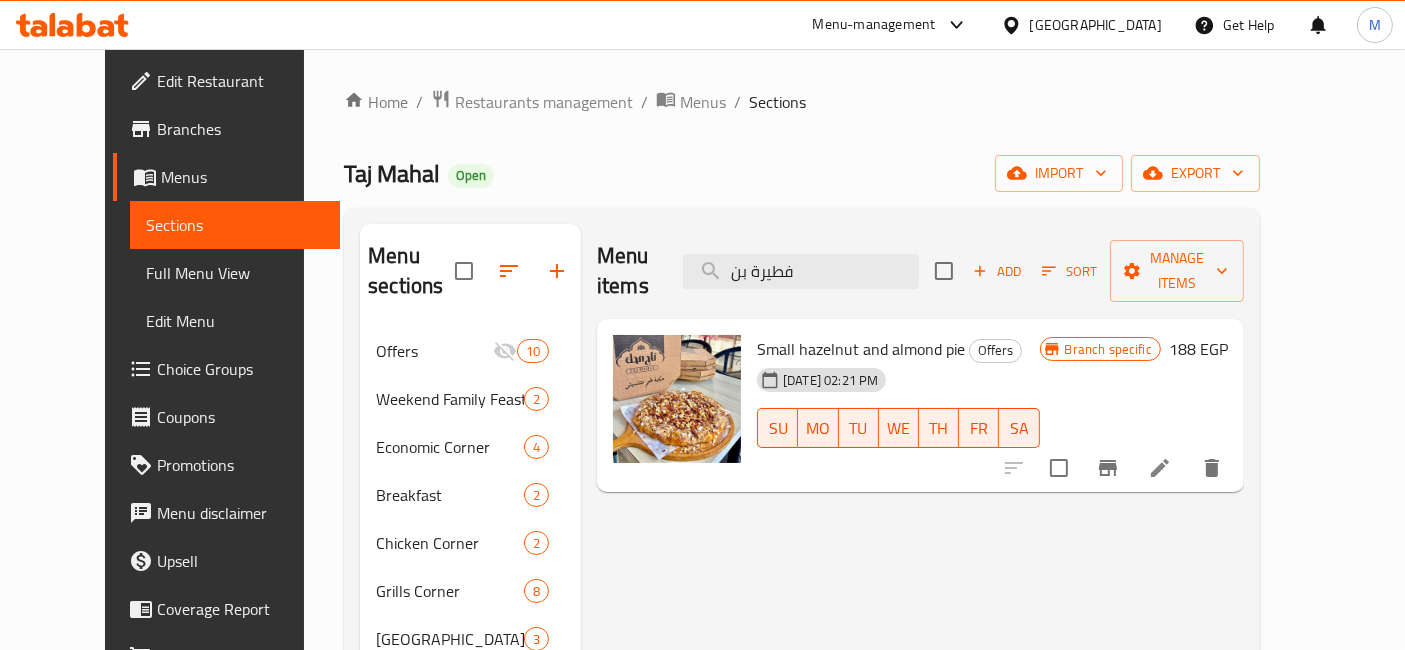 type on "فطيرة بن" 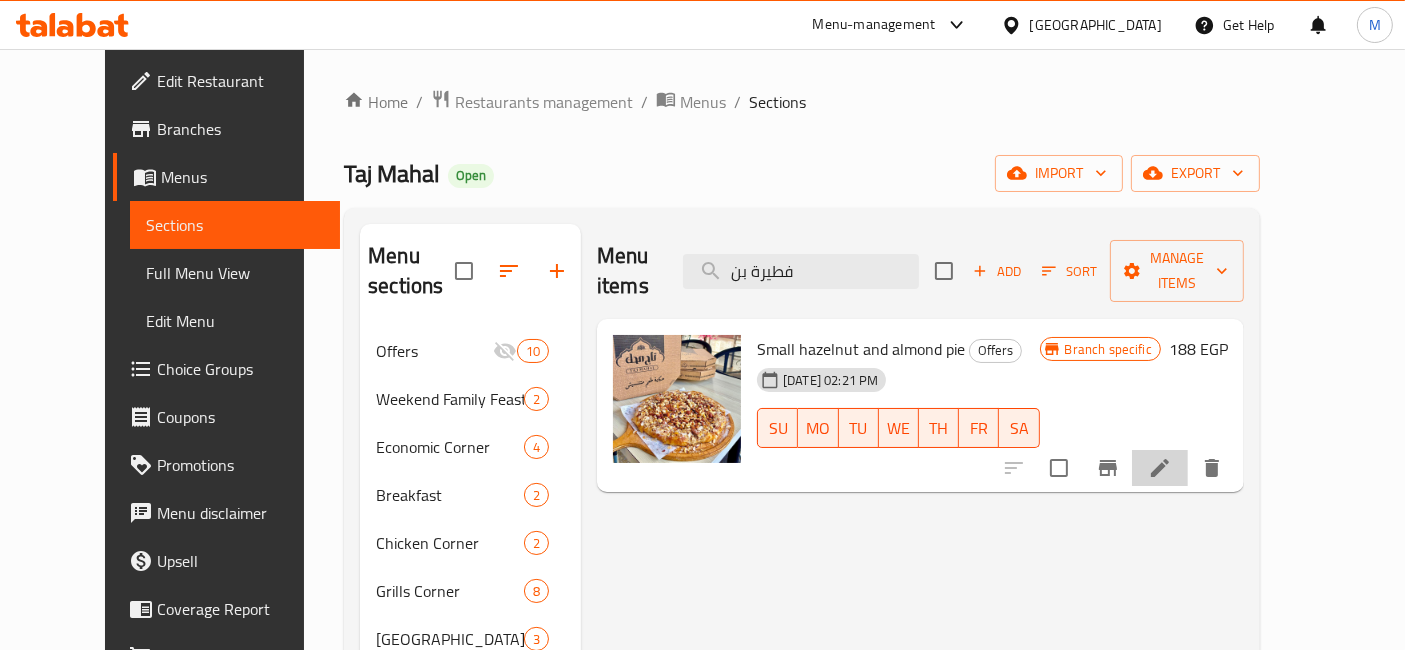 click at bounding box center (1160, 468) 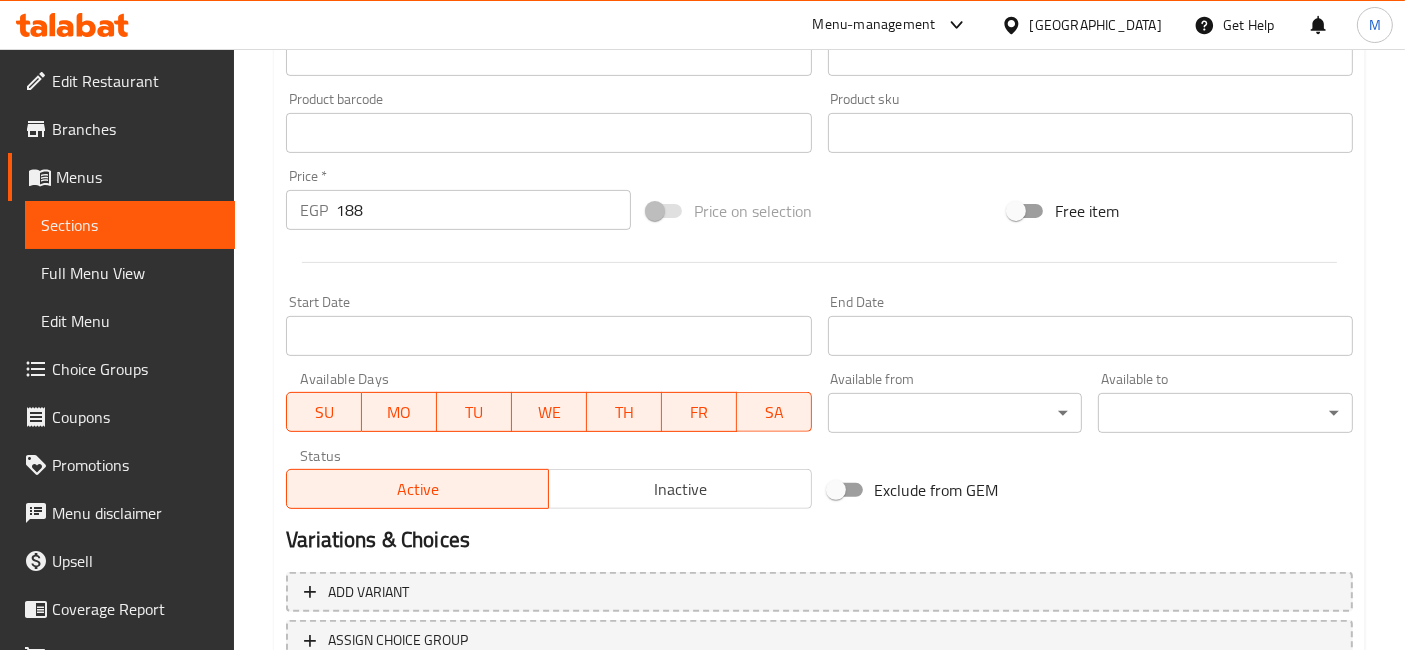 scroll, scrollTop: 555, scrollLeft: 0, axis: vertical 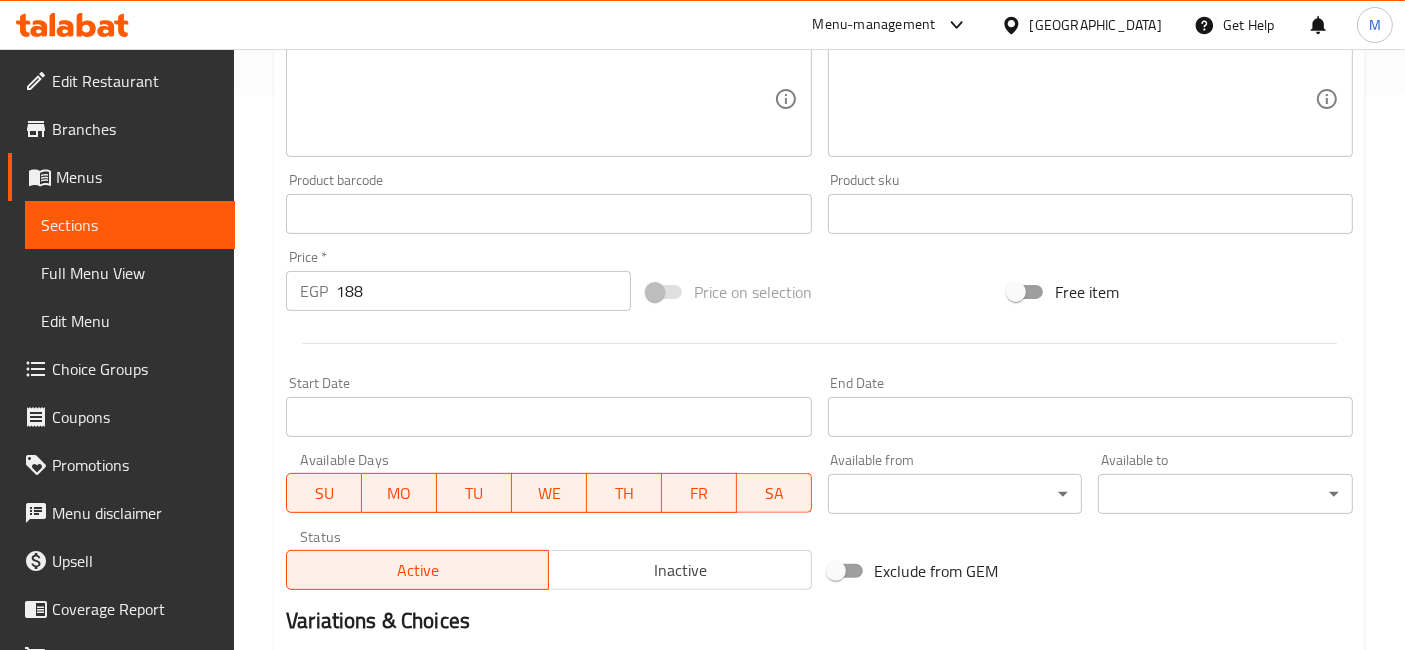 drag, startPoint x: 384, startPoint y: 280, endPoint x: 245, endPoint y: 281, distance: 139.0036 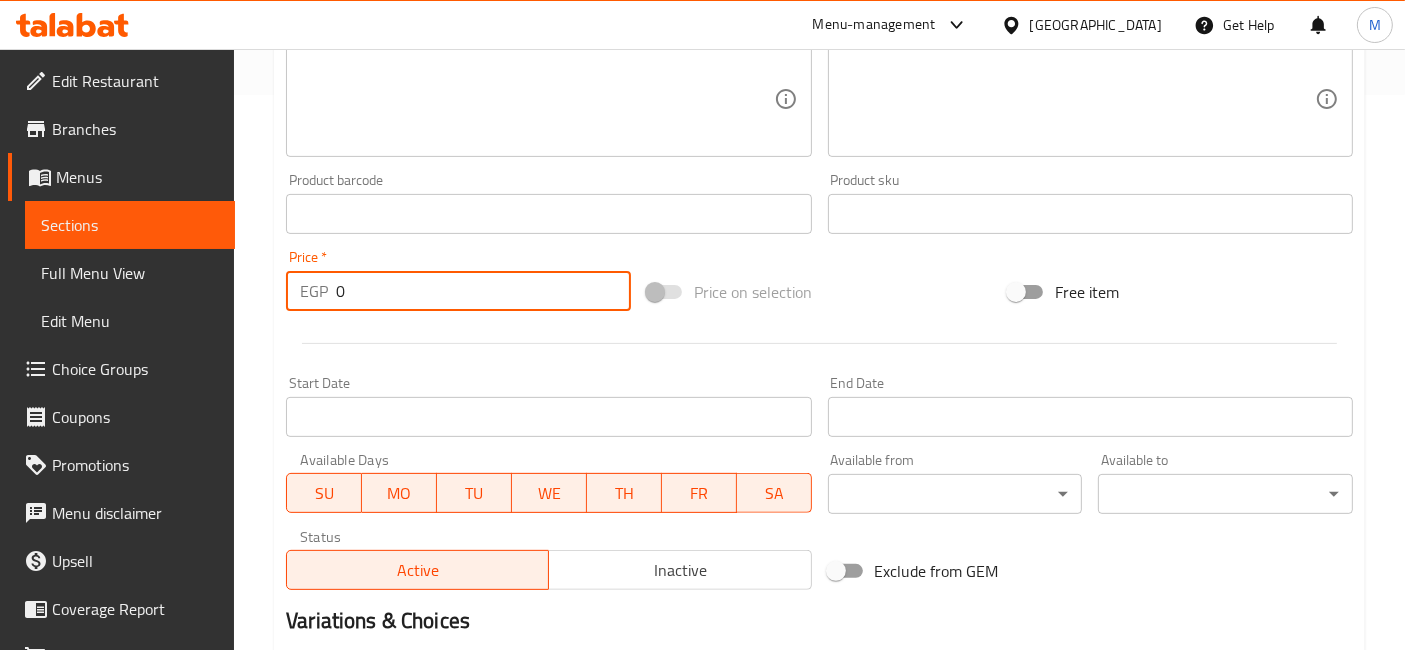 type on "0" 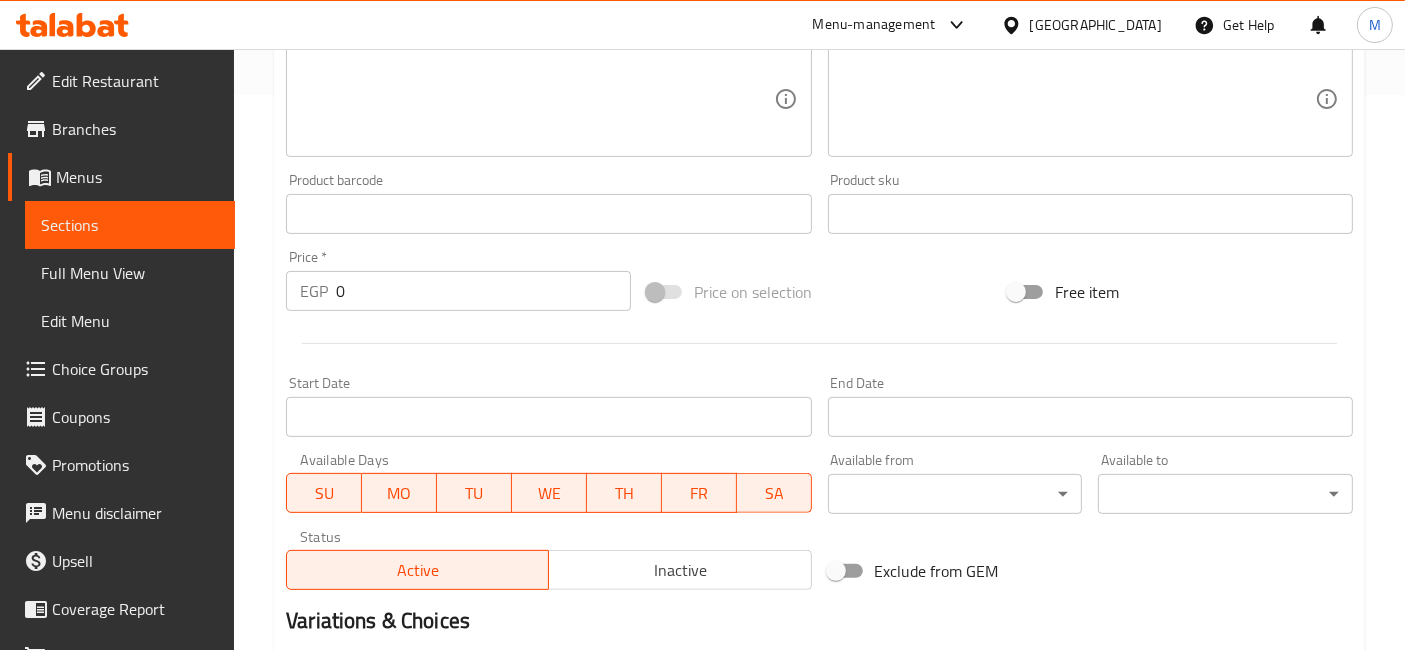 click on "Price on selection" at bounding box center (819, 292) 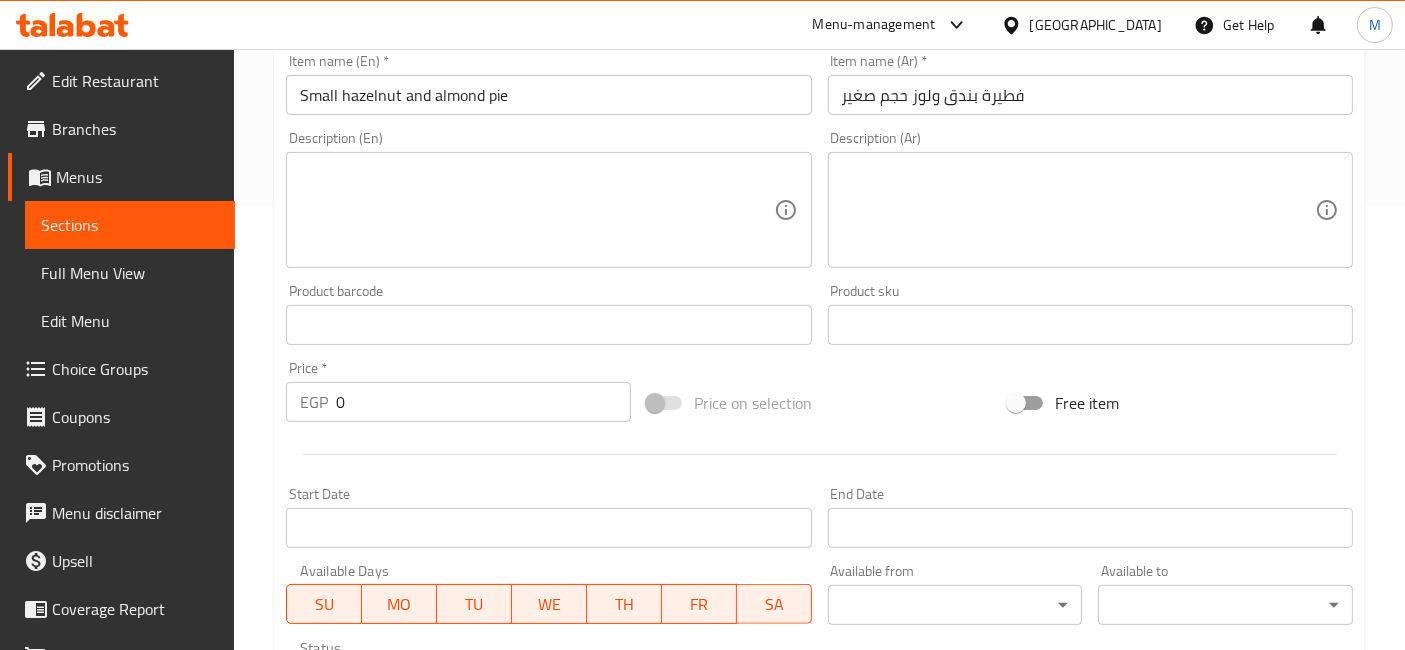 scroll, scrollTop: 345, scrollLeft: 0, axis: vertical 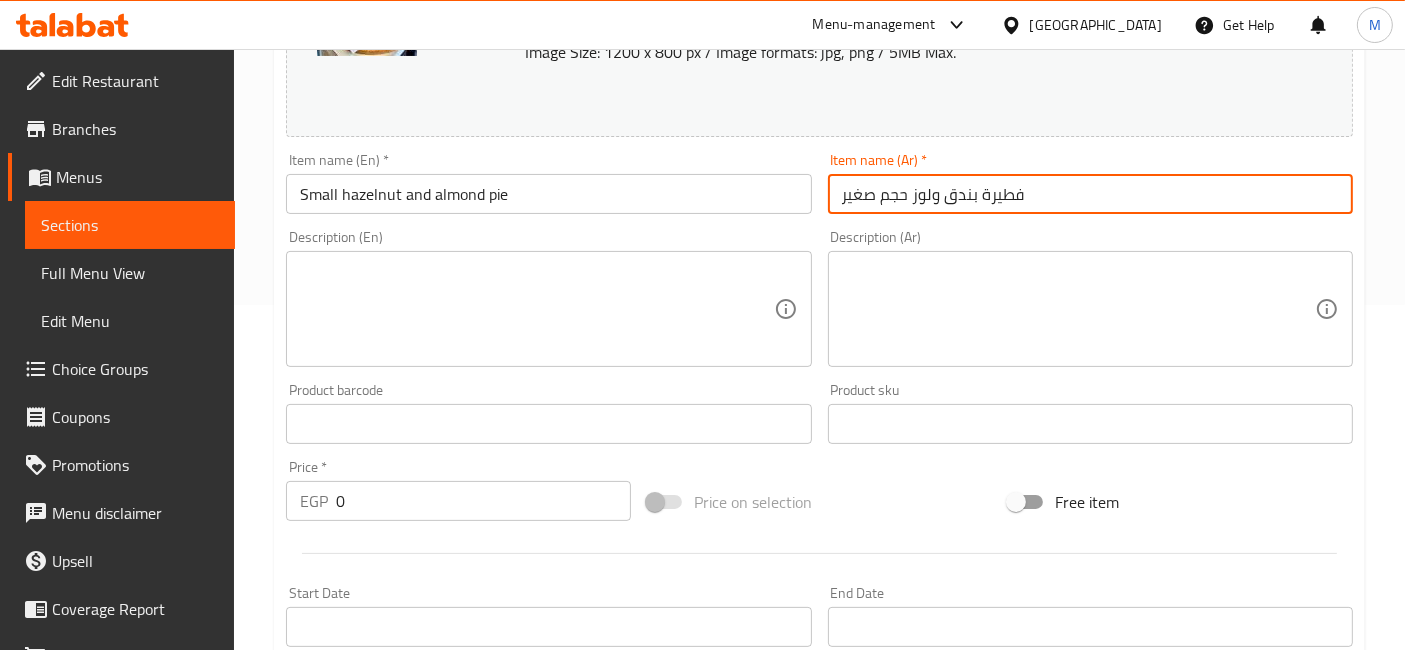 drag, startPoint x: 908, startPoint y: 197, endPoint x: 774, endPoint y: 218, distance: 135.63554 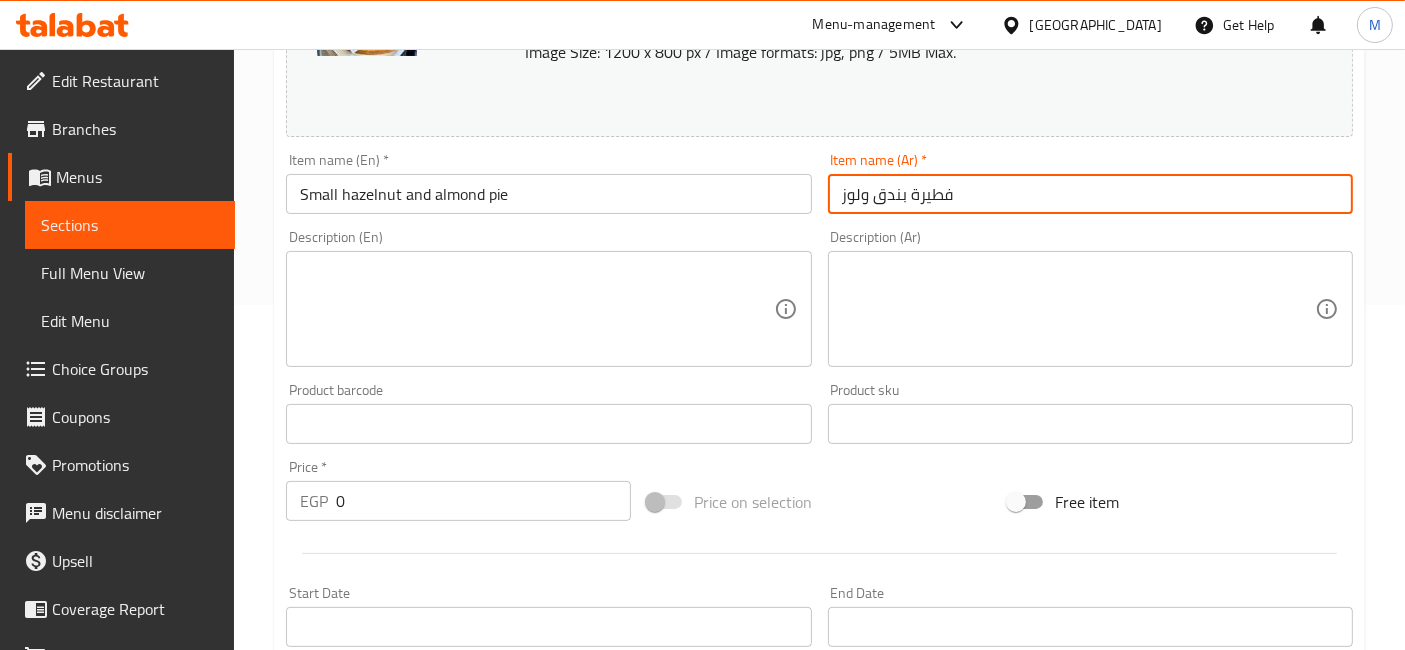 type on "فطيرة بندق ولوز" 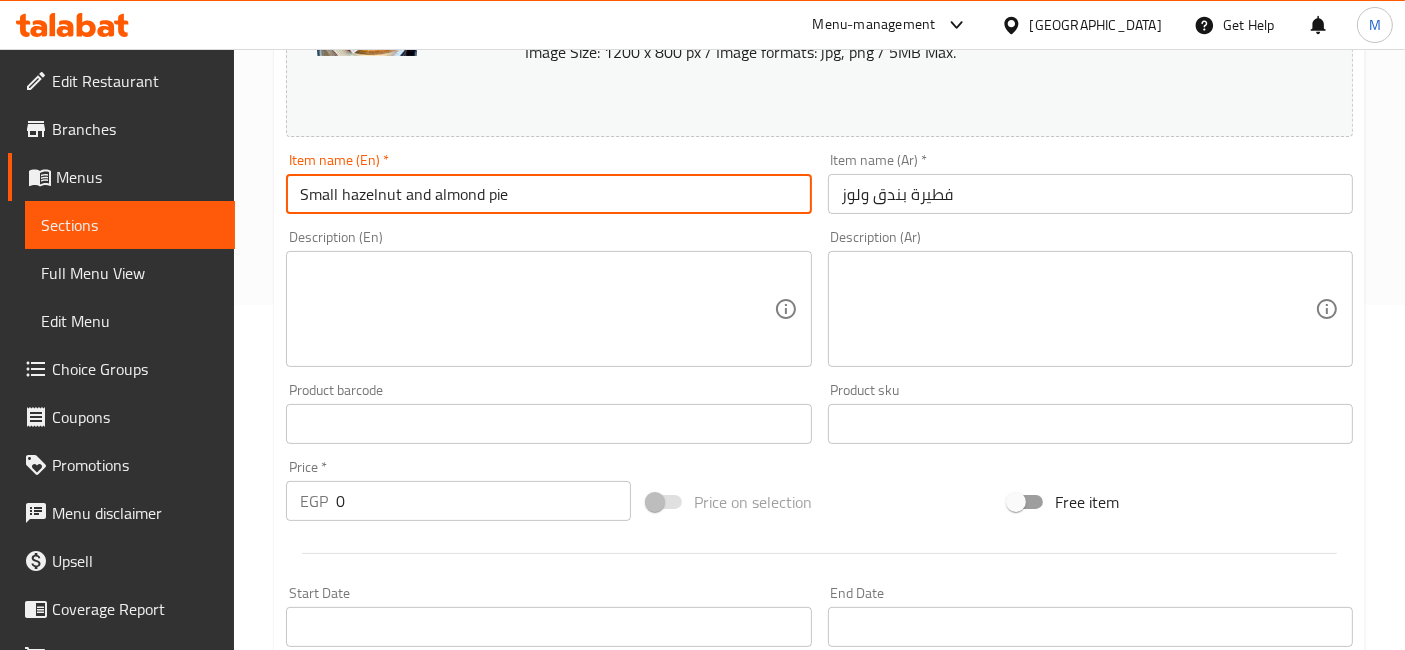click on "Small hazelnut and almond pie" at bounding box center (548, 194) 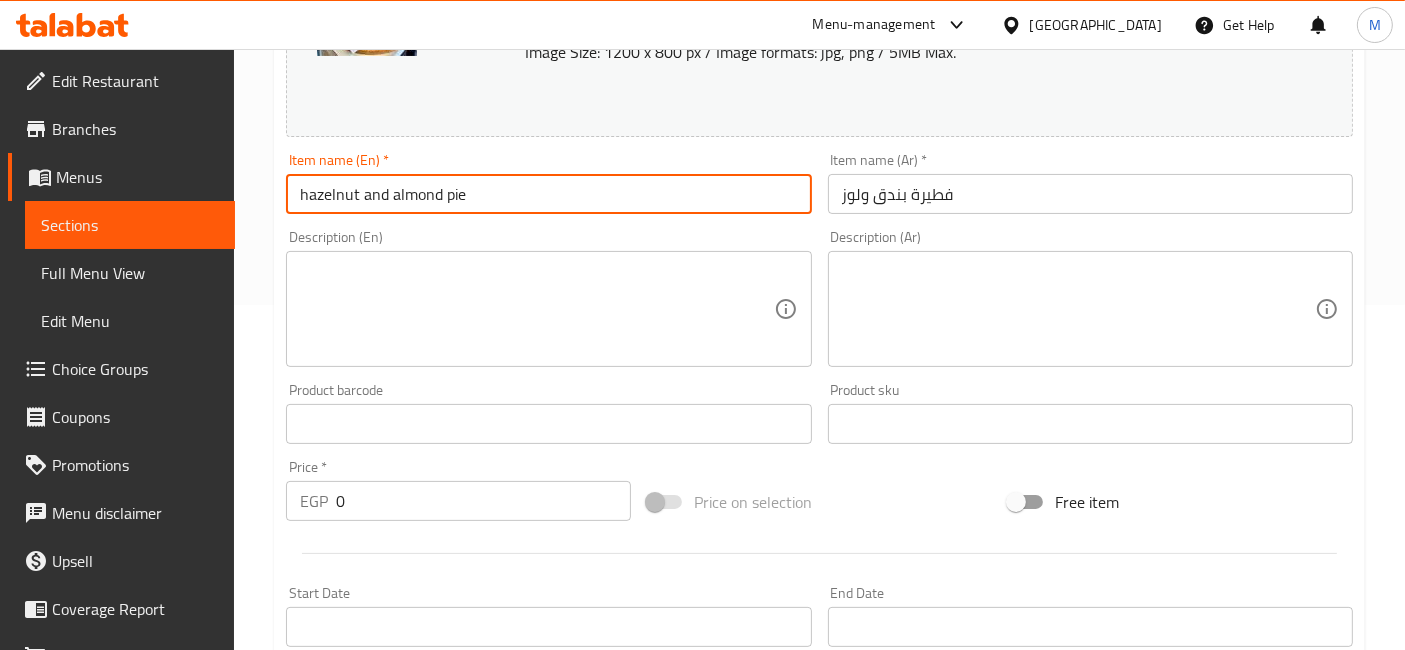 type on "hazelnut and almond pie" 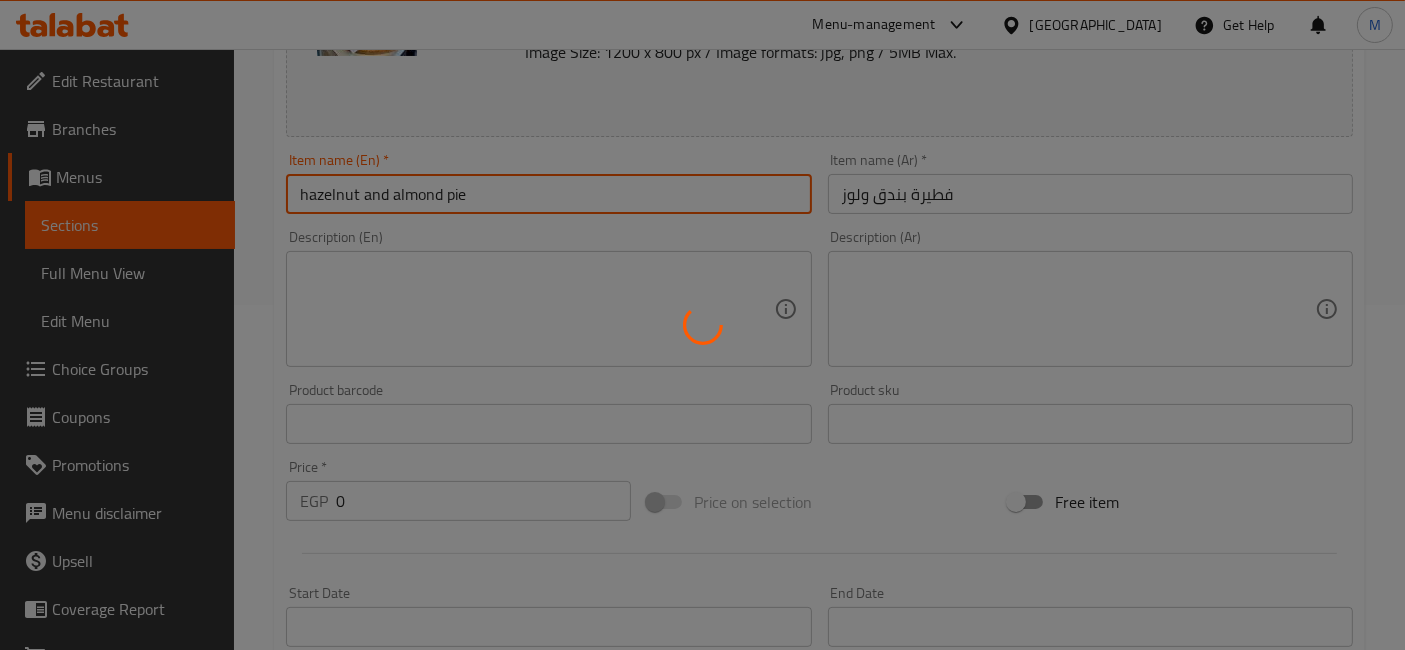 scroll, scrollTop: 789, scrollLeft: 0, axis: vertical 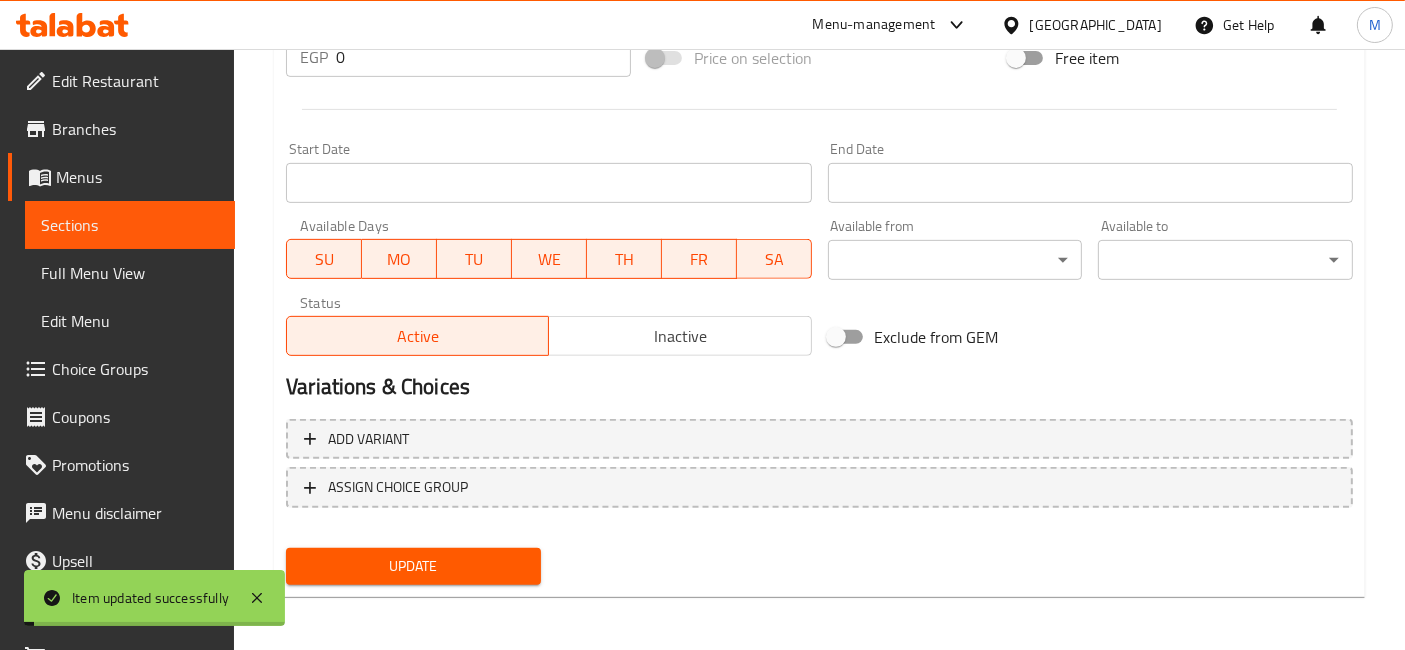 click on "Add variant" at bounding box center (819, 439) 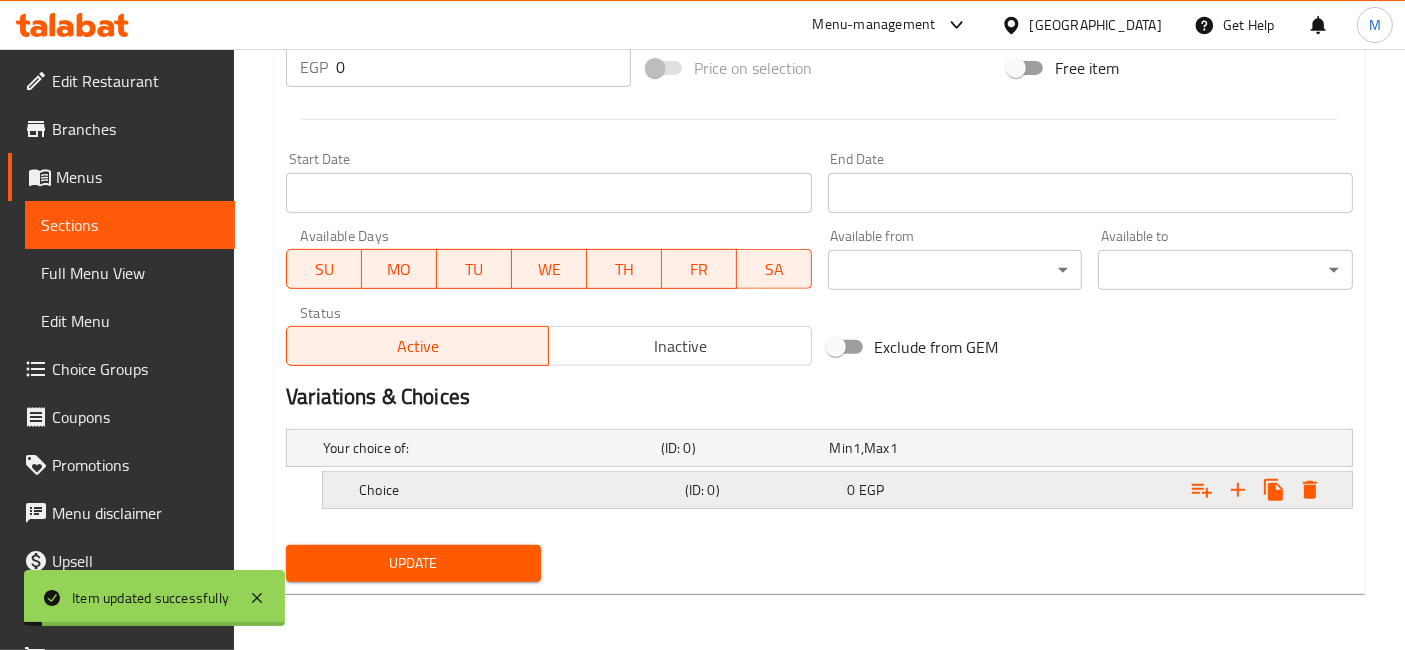 scroll, scrollTop: 776, scrollLeft: 0, axis: vertical 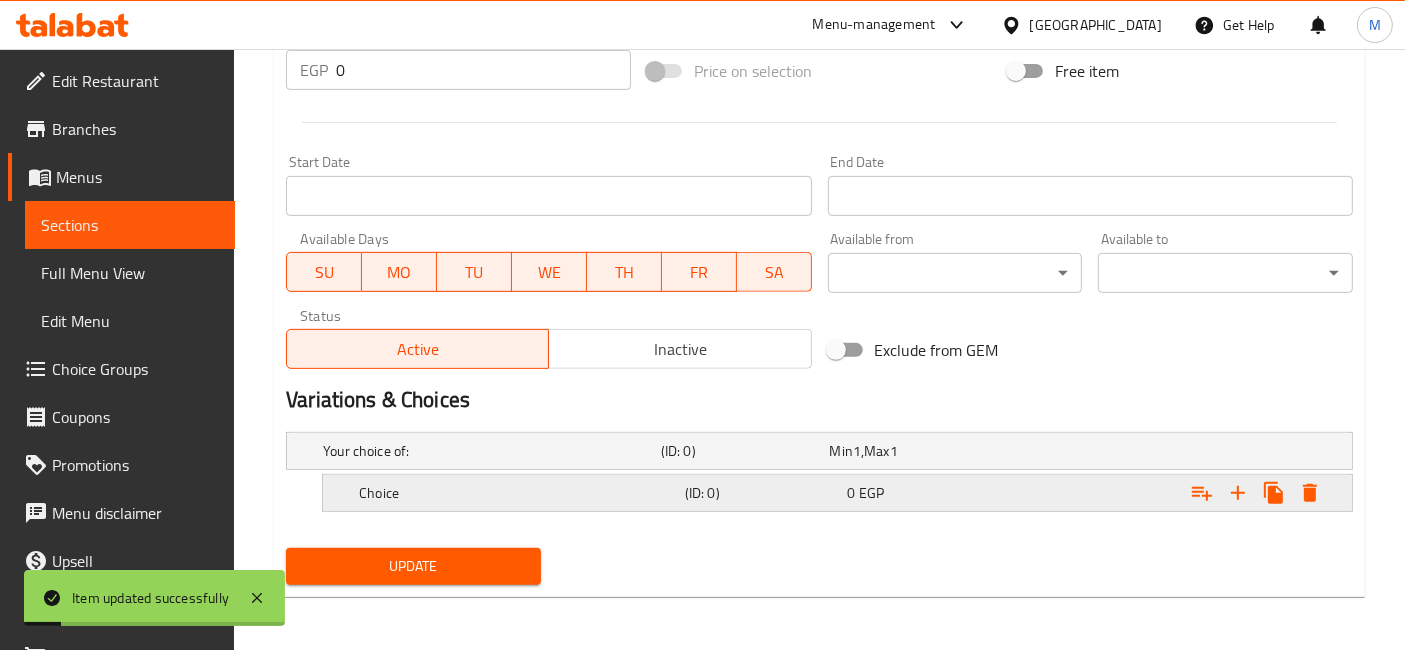 click 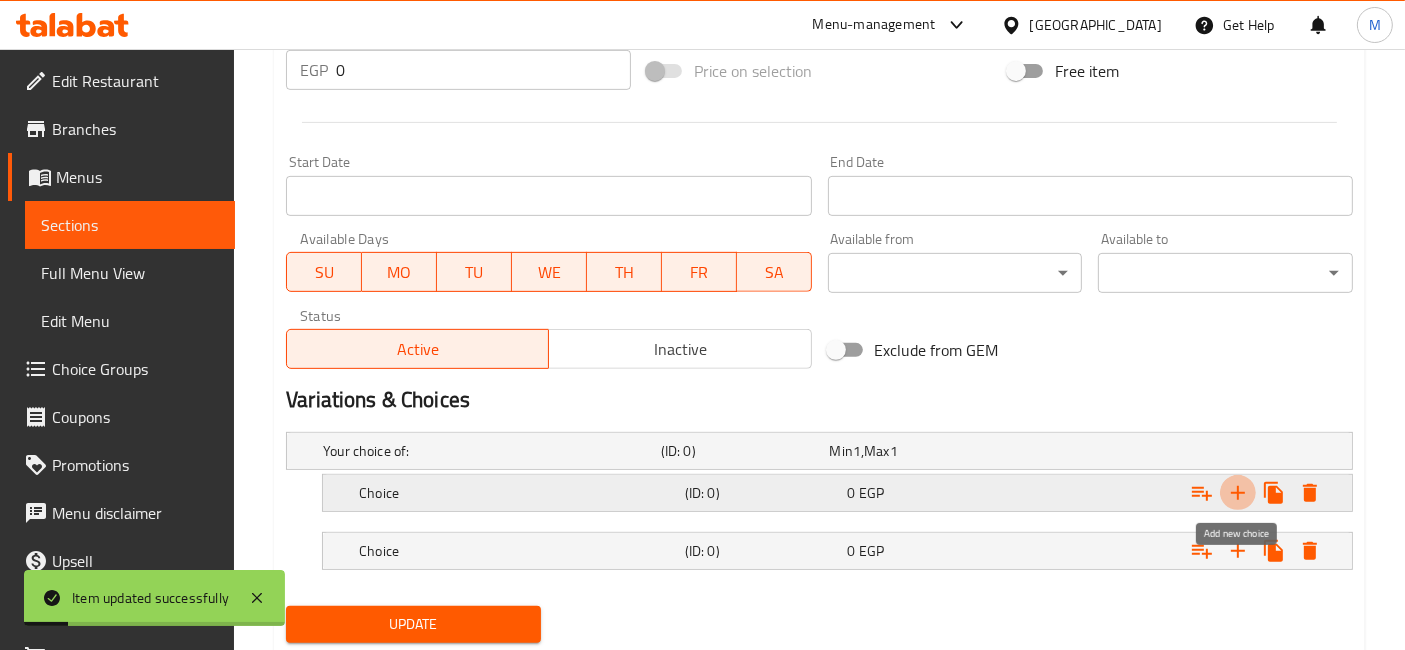 click 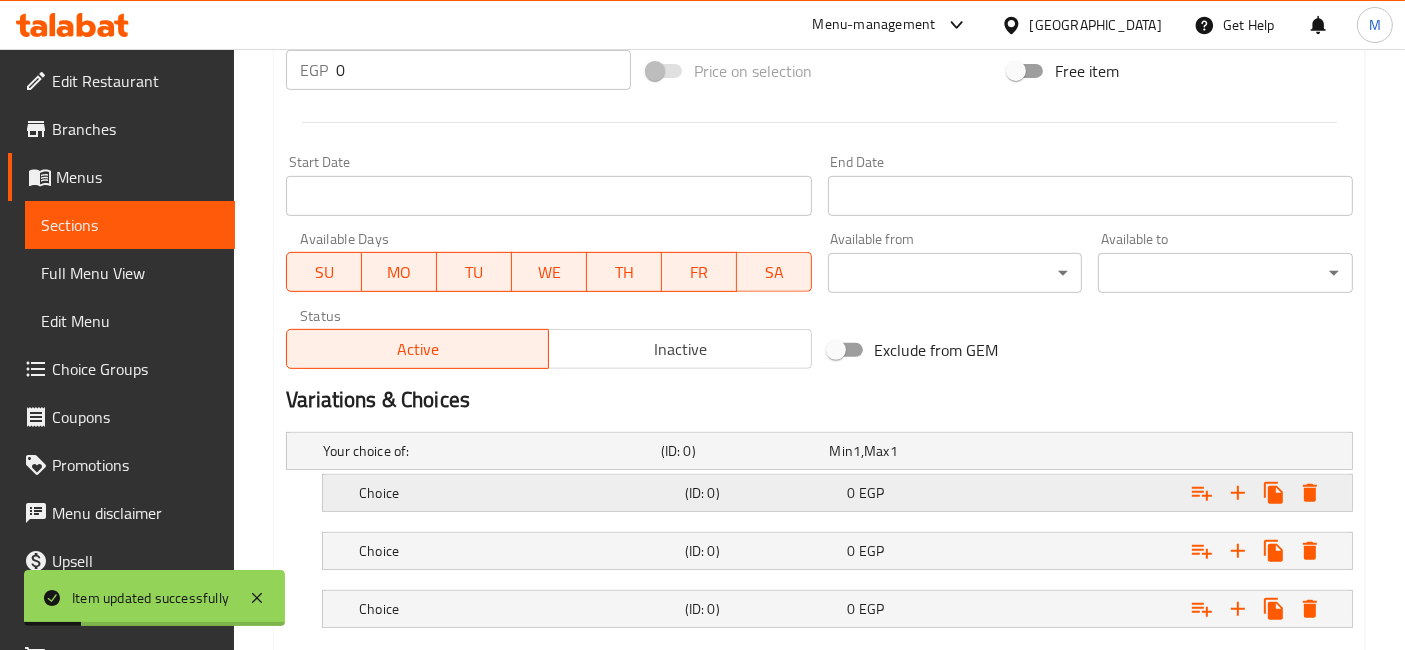 click on "0   EGP" at bounding box center (910, 451) 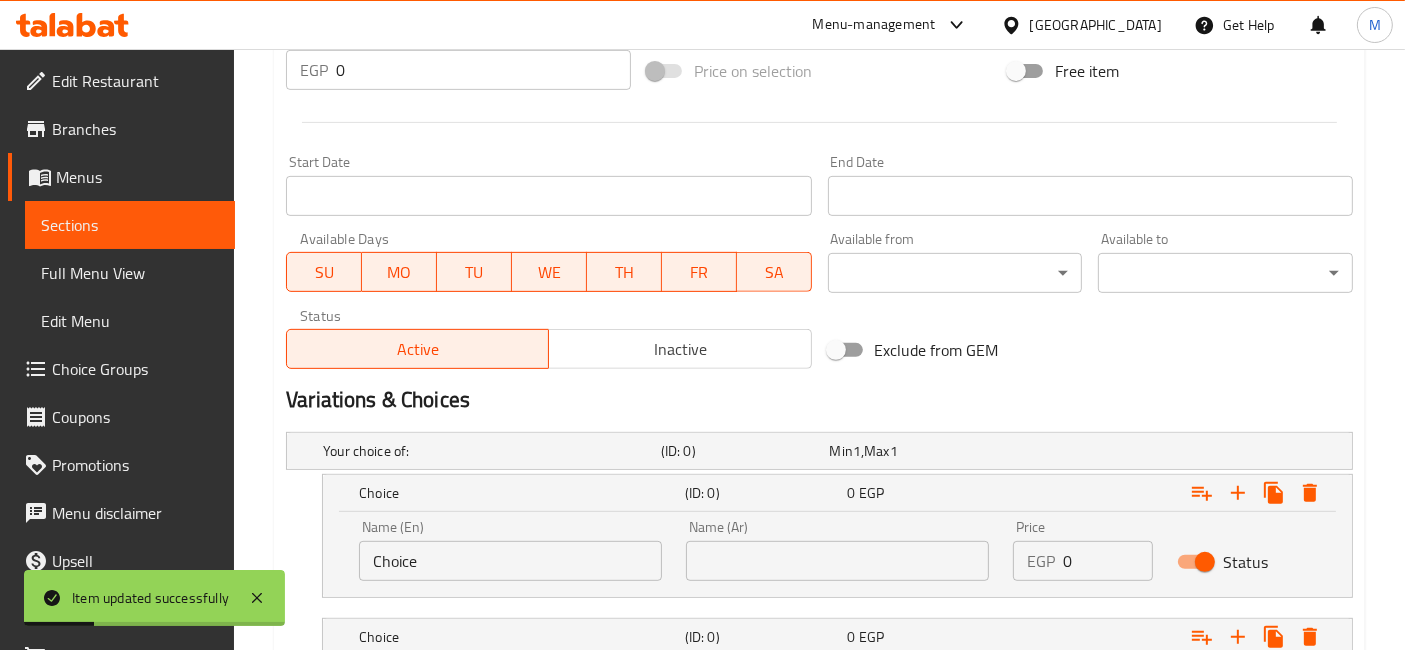 click on "Choice" at bounding box center (510, 561) 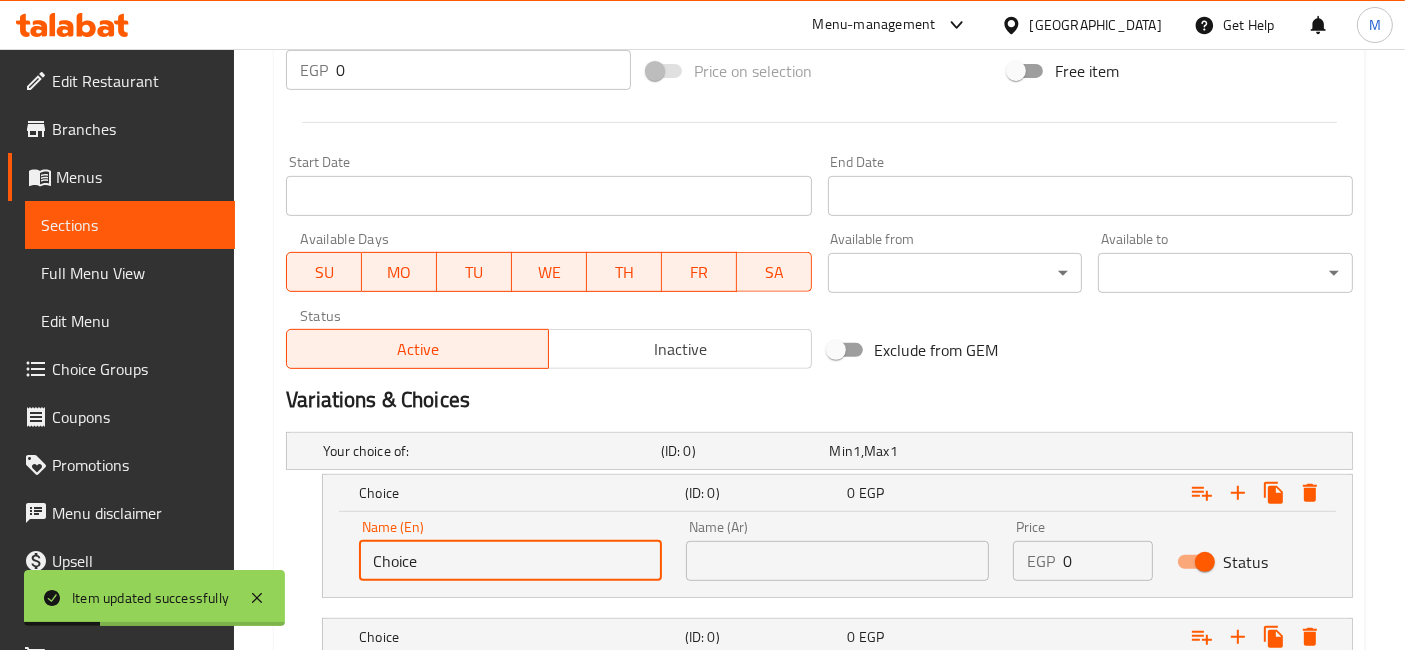 click on "Choice" at bounding box center [510, 561] 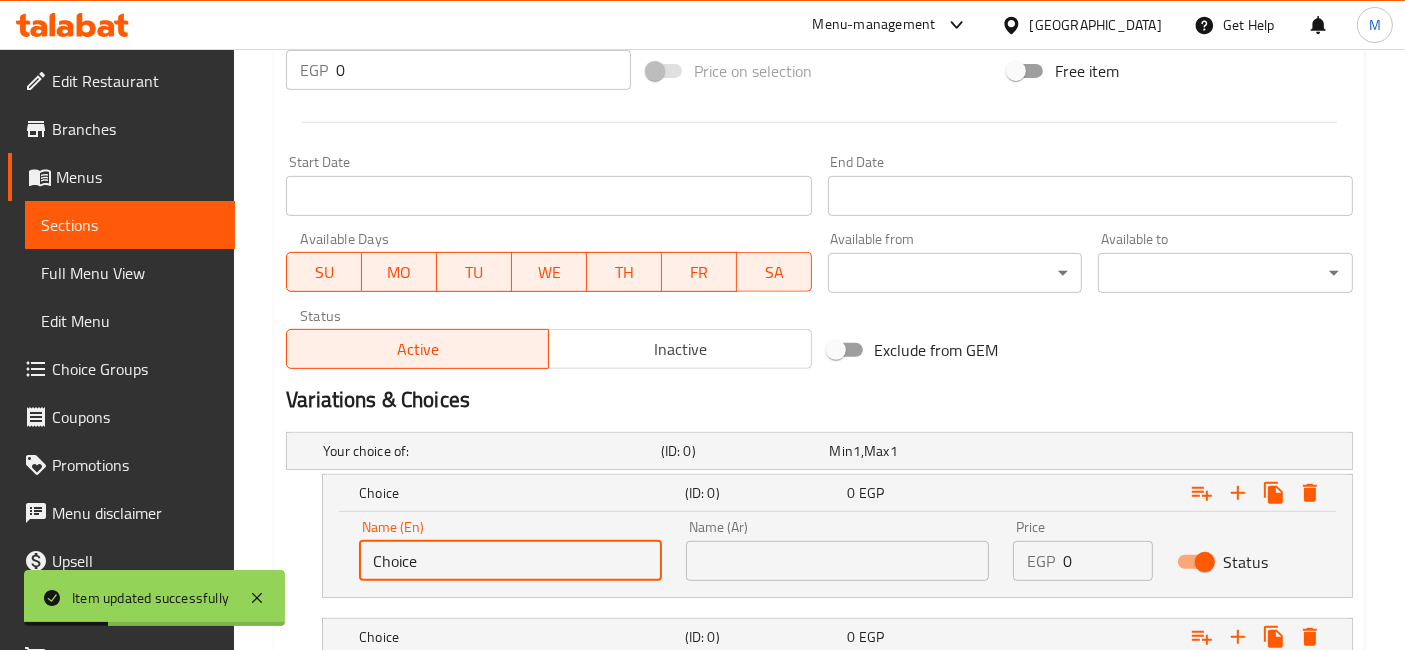 click on "Choice" at bounding box center [510, 561] 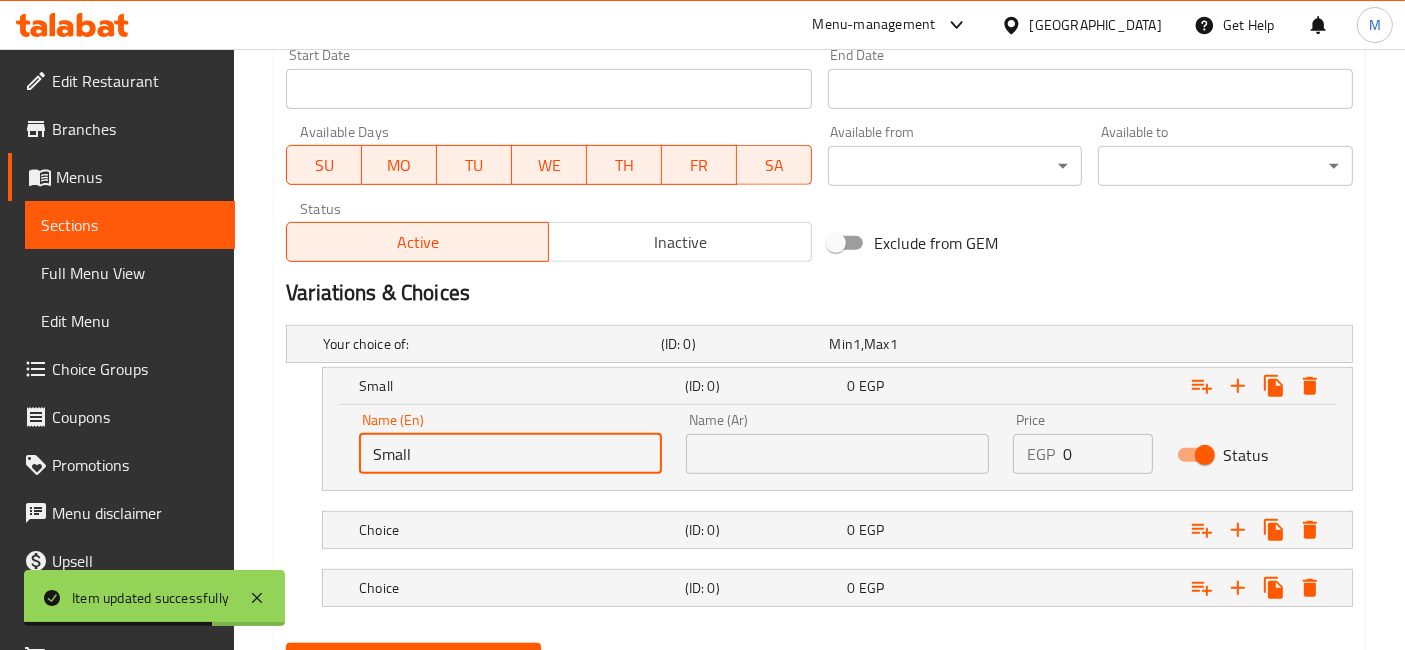 scroll, scrollTop: 887, scrollLeft: 0, axis: vertical 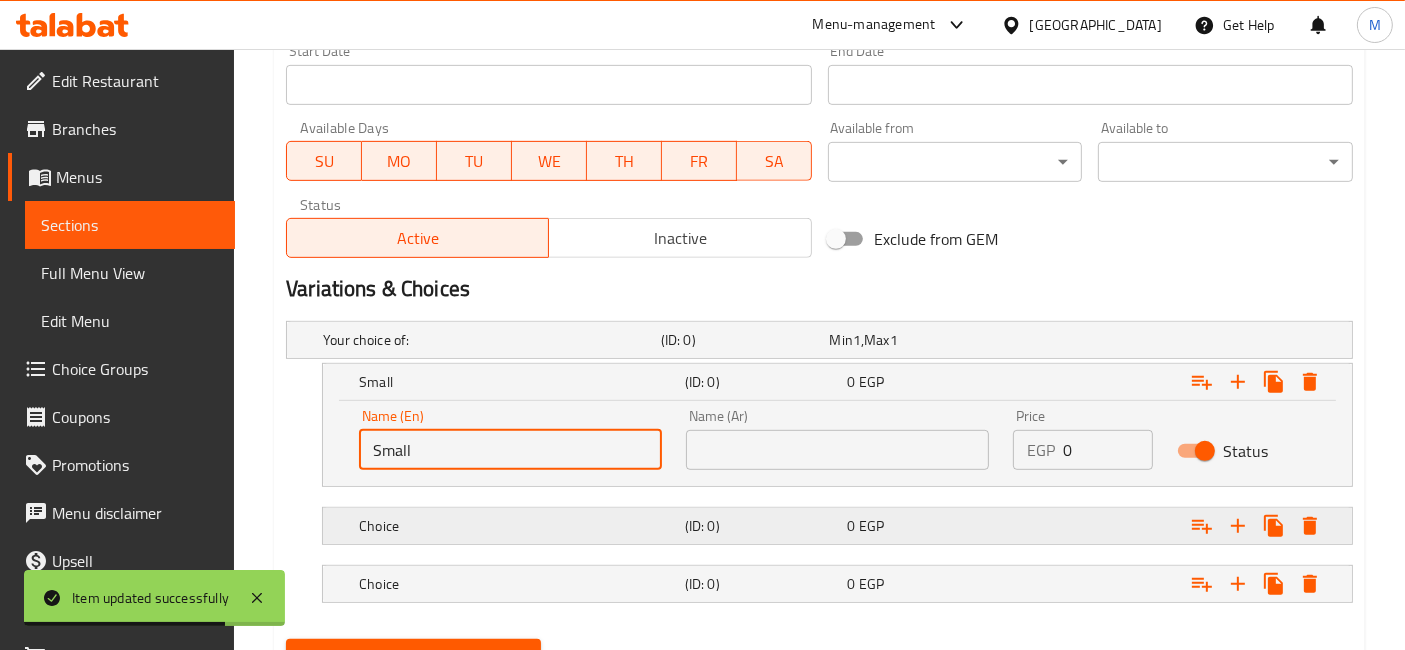 type on "Small" 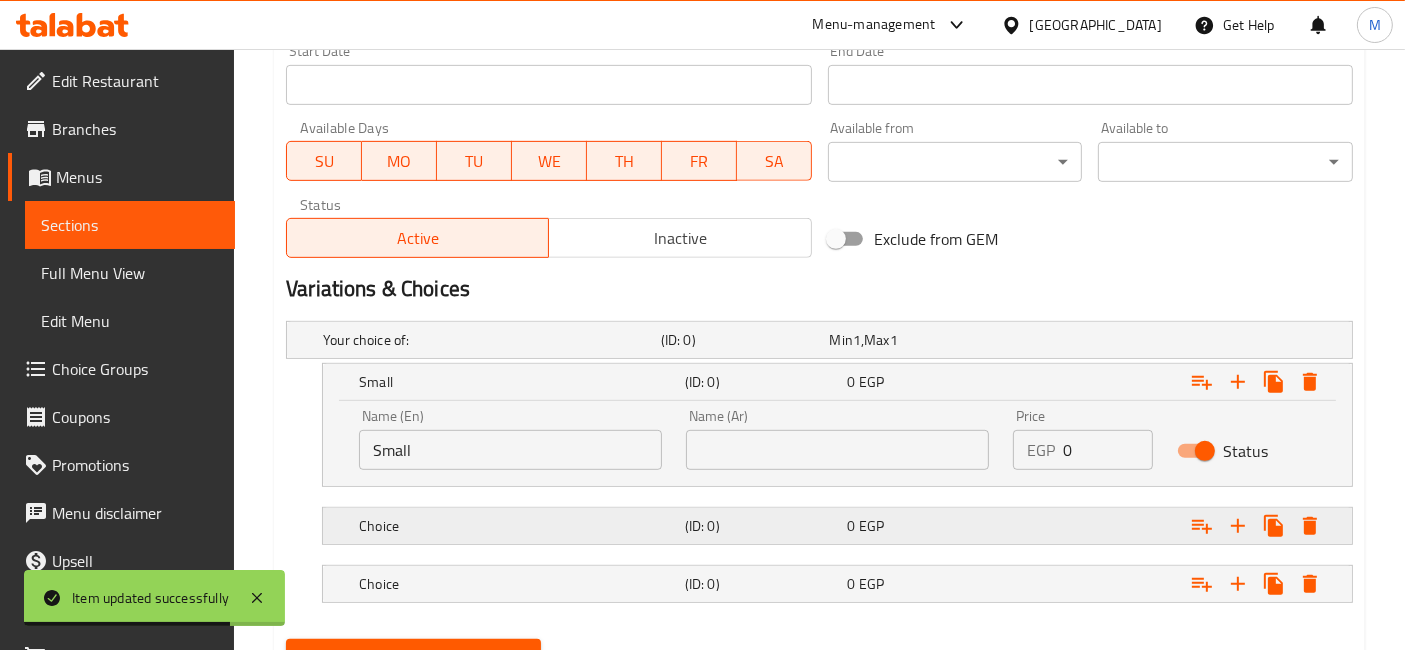 click on "Choice" at bounding box center [488, 340] 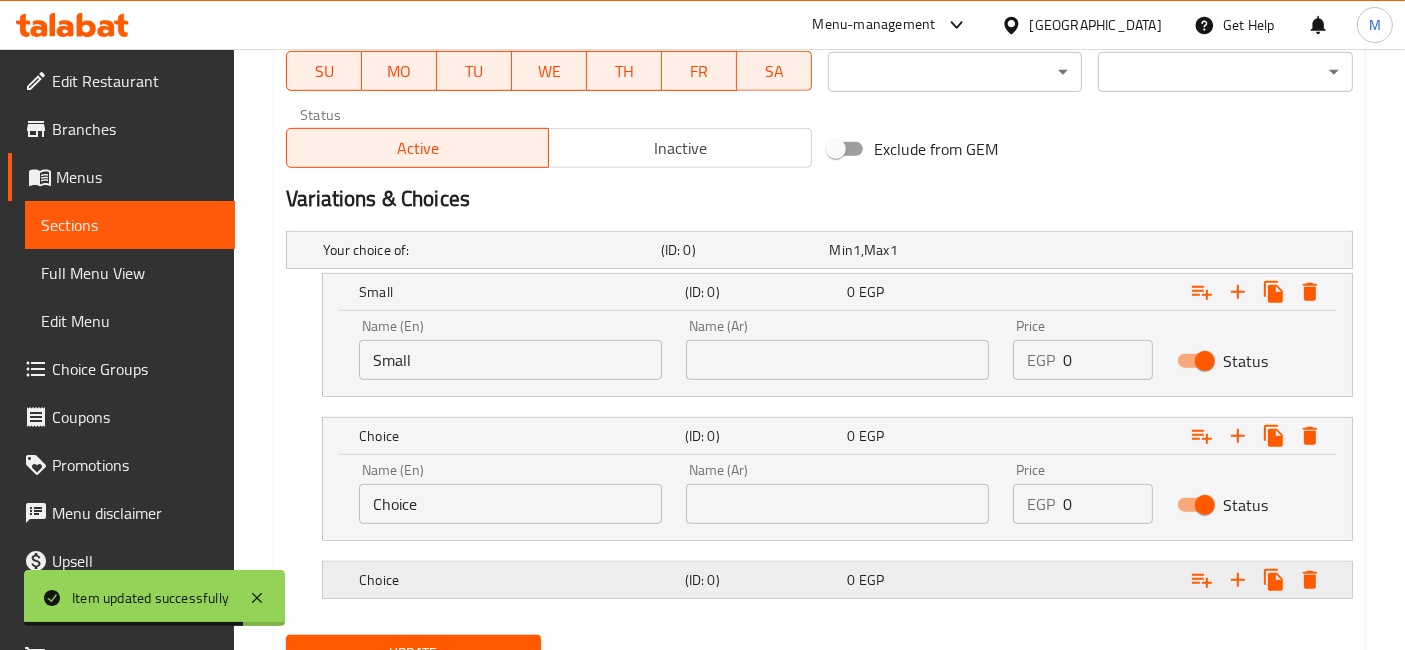 scroll, scrollTop: 1062, scrollLeft: 0, axis: vertical 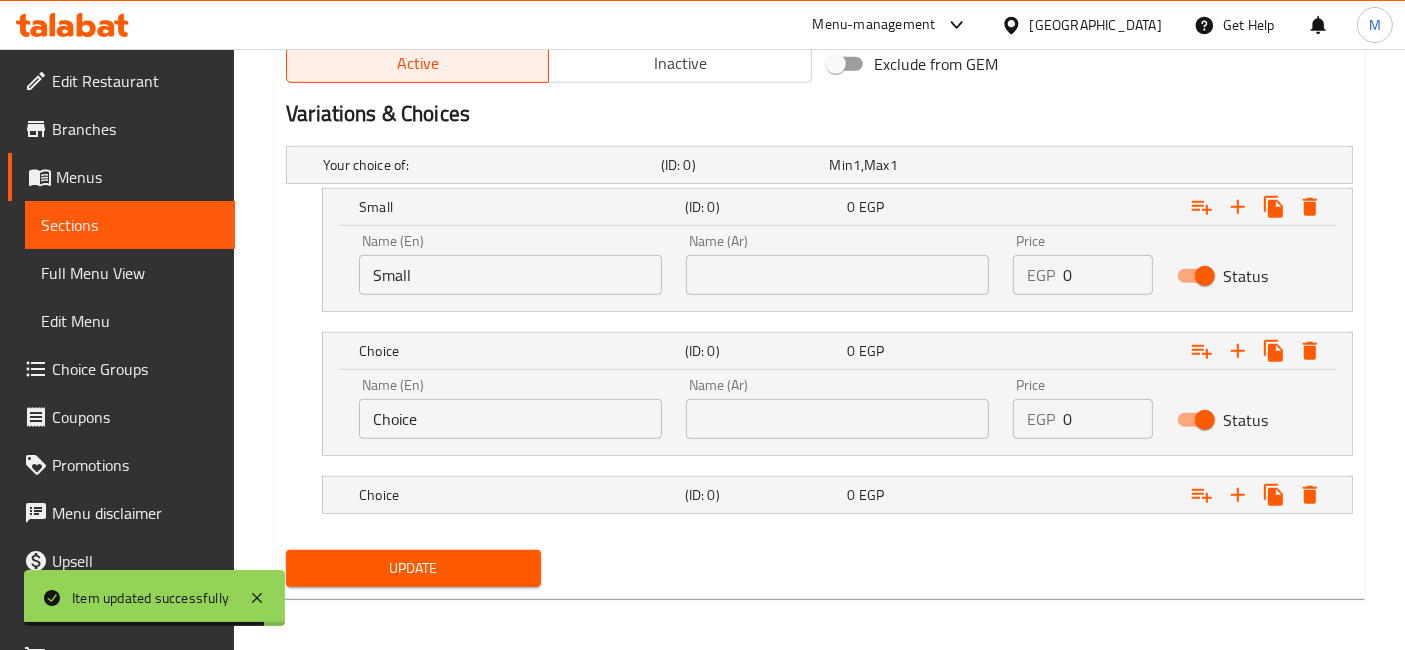 click on "Name (En) Choice Name (En)" at bounding box center [510, 408] 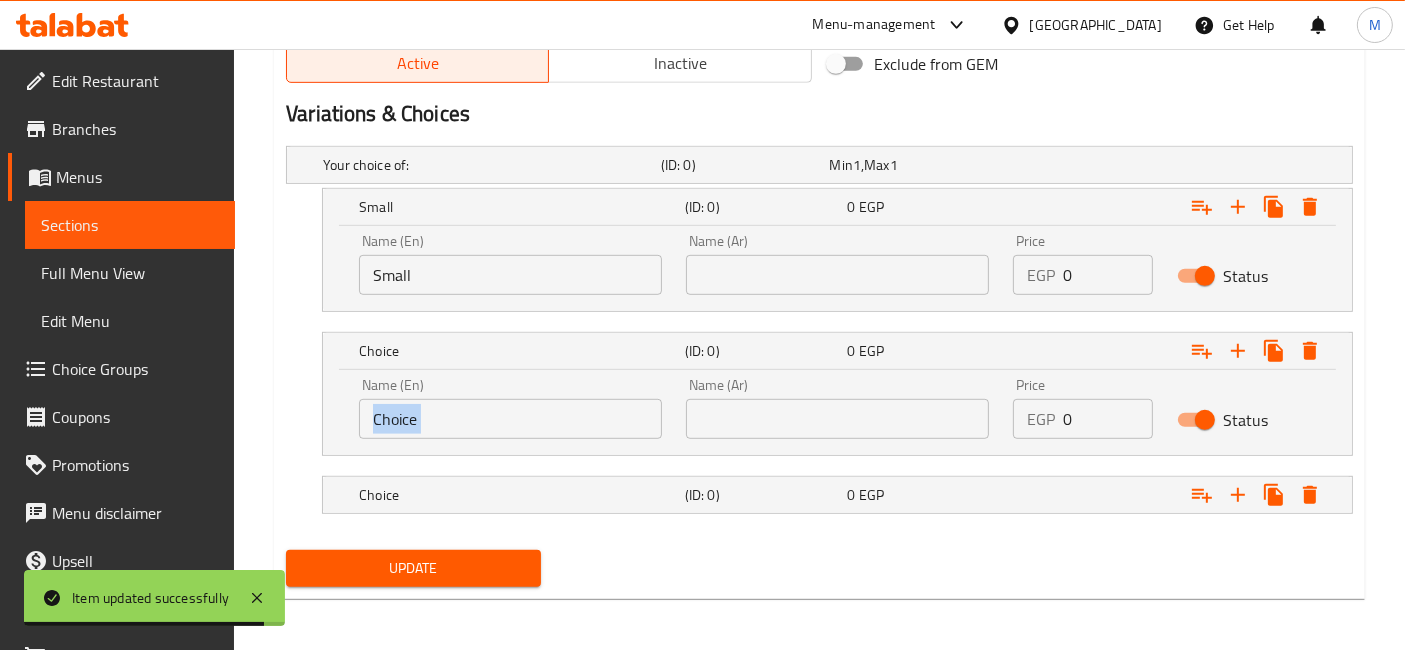 click on "Name (En) Choice Name (En)" at bounding box center [510, 408] 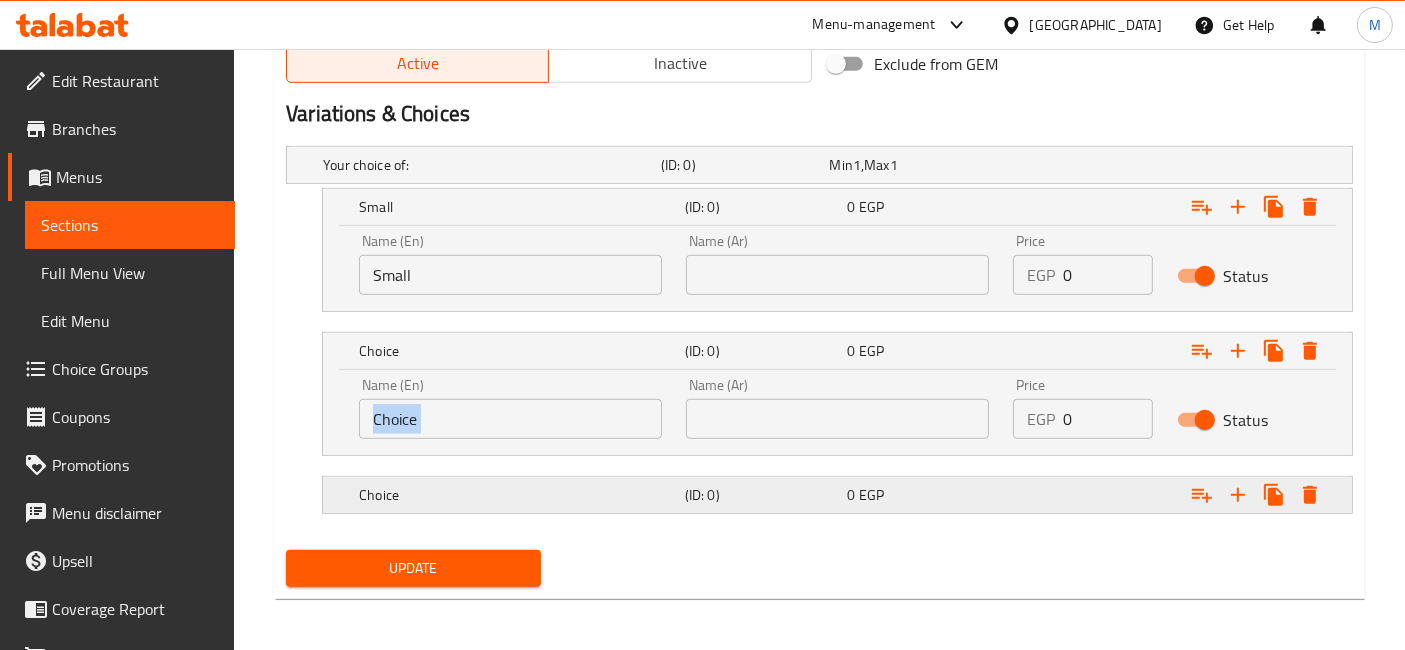 click on "Choice" at bounding box center [488, 165] 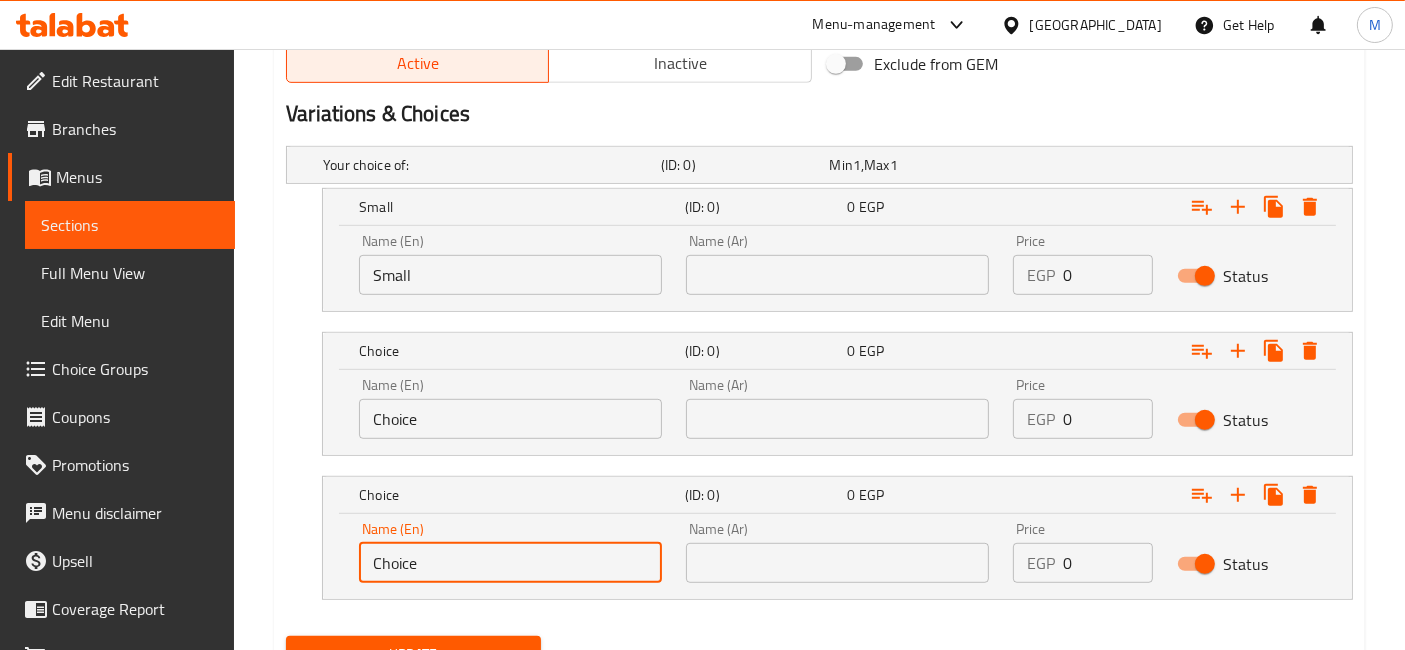 click on "Choice" at bounding box center [510, 563] 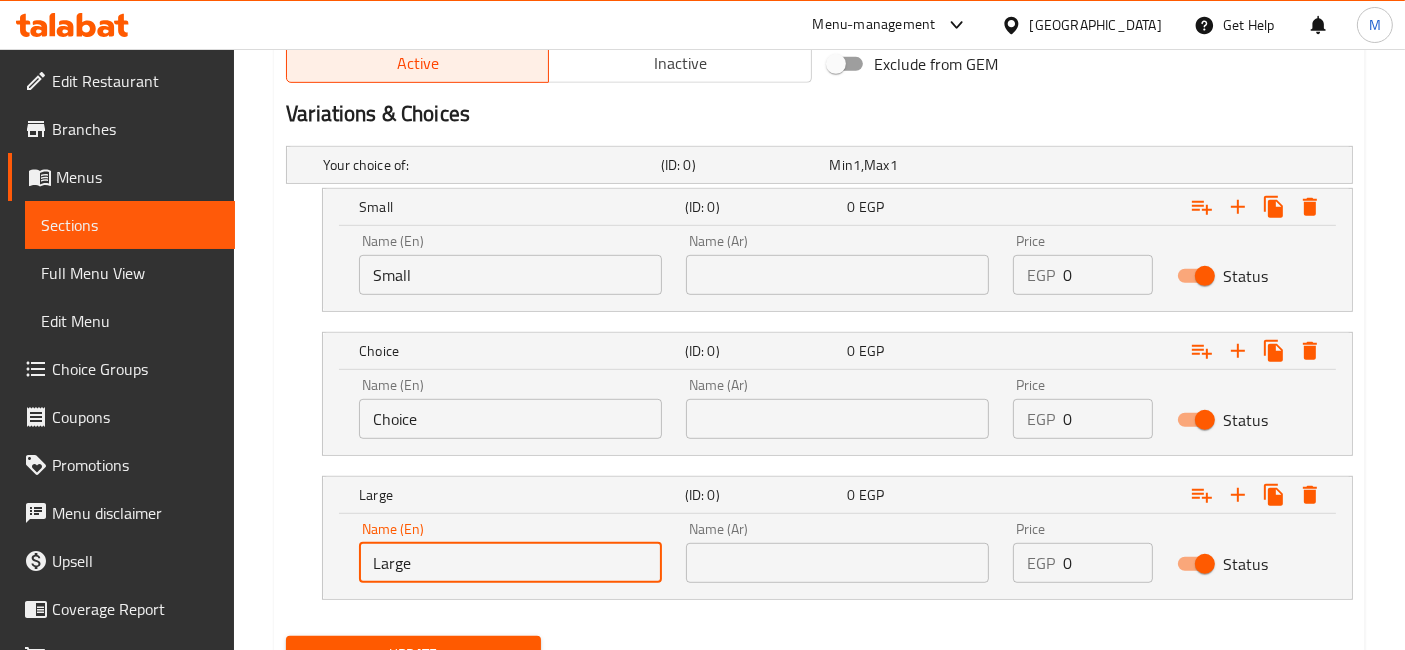 type on "Large" 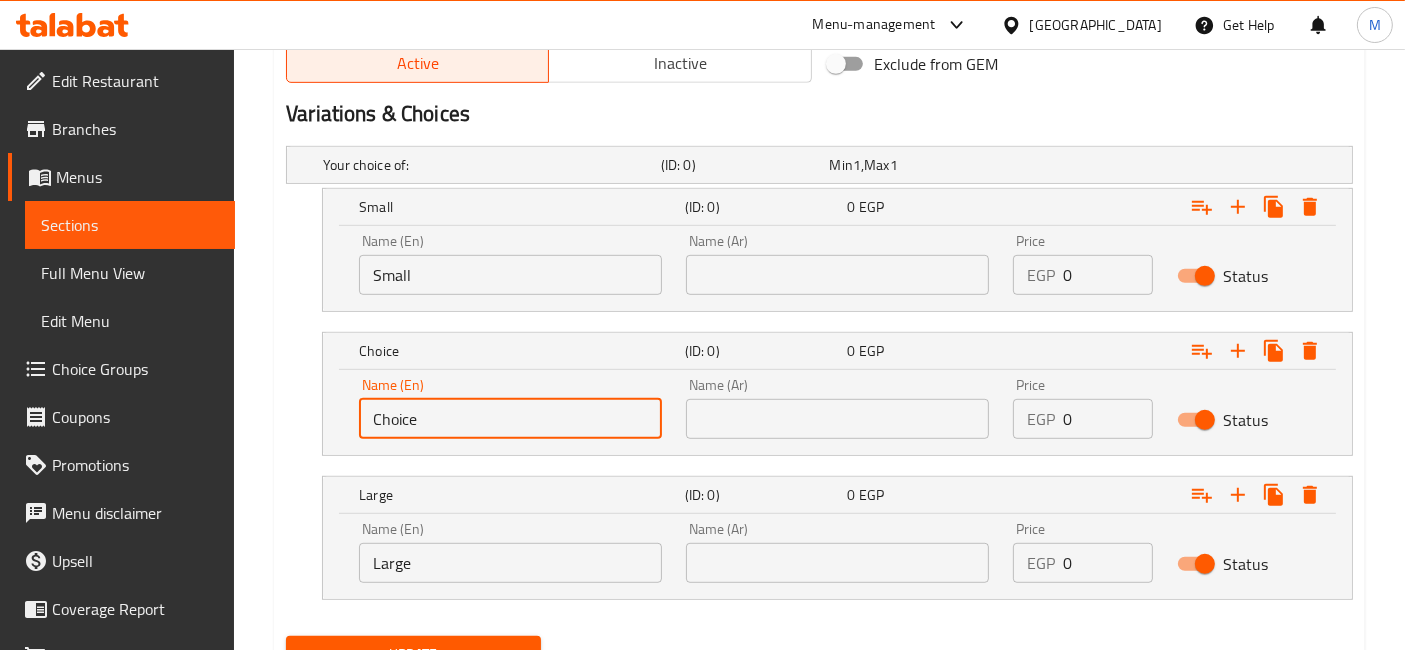click on "Choice" at bounding box center [510, 419] 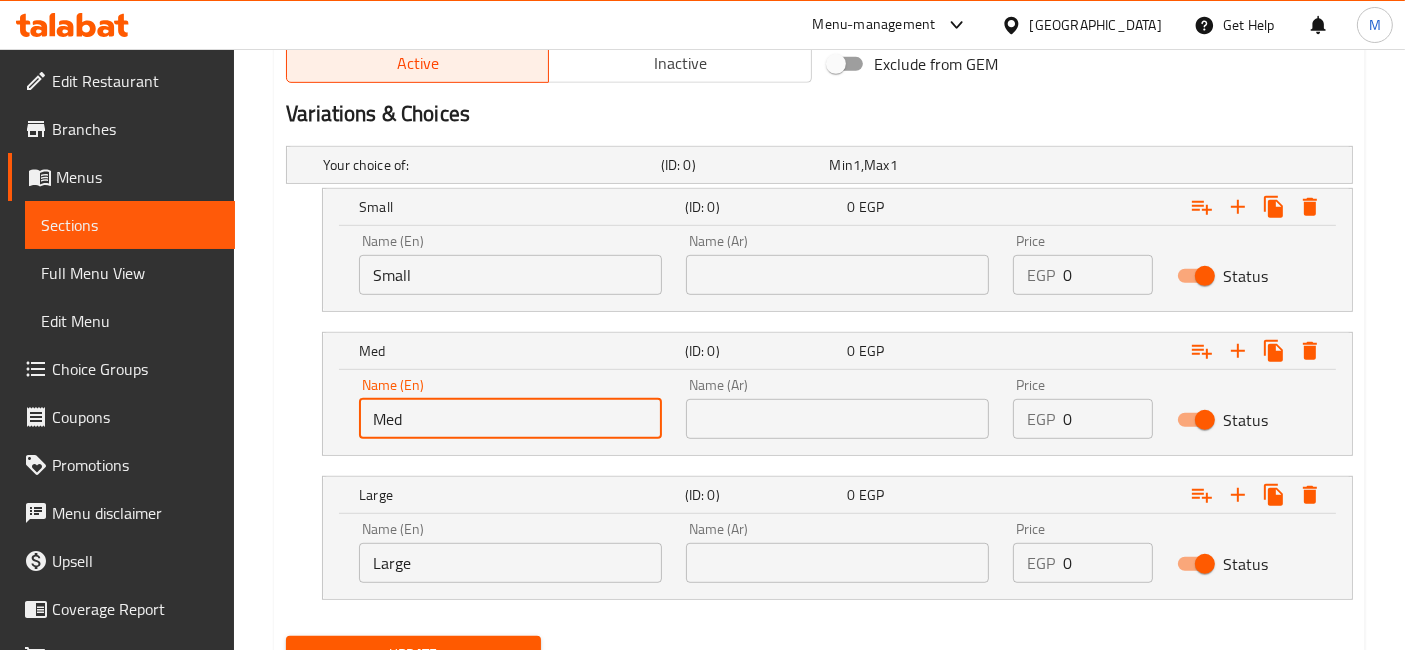 click on "Med" at bounding box center (510, 419) 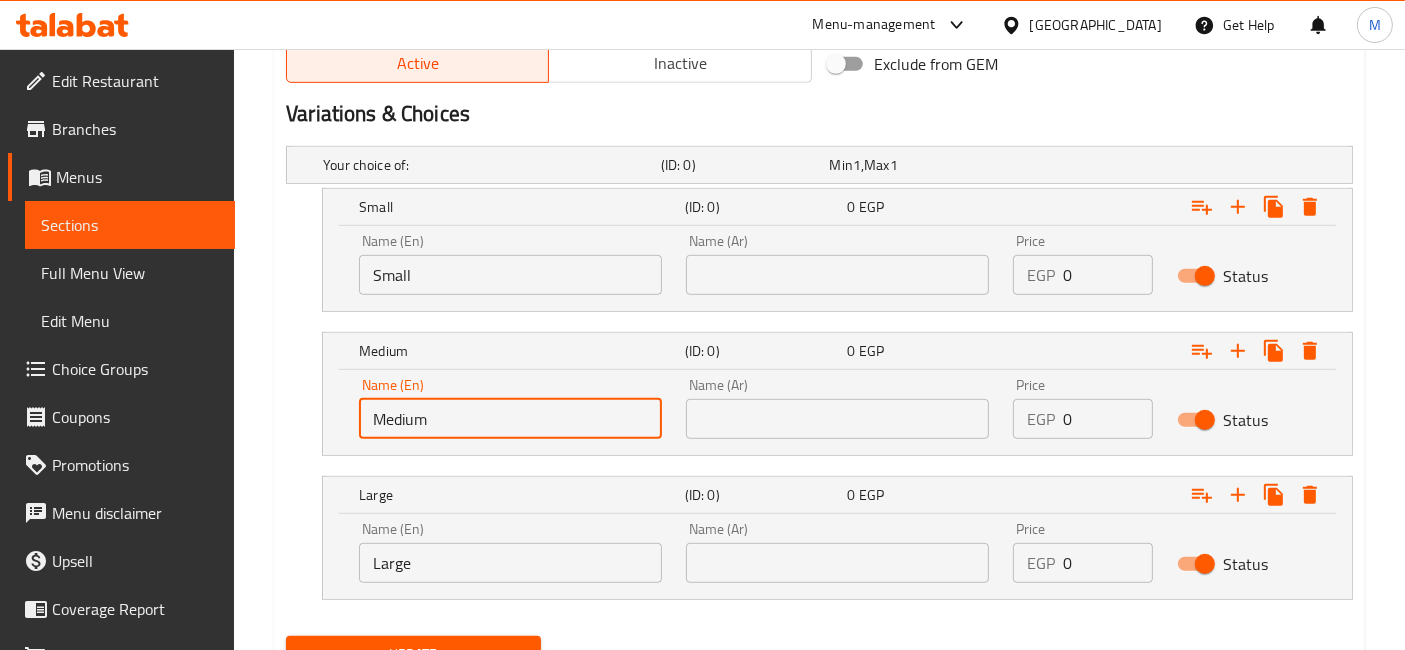 type on "Medium" 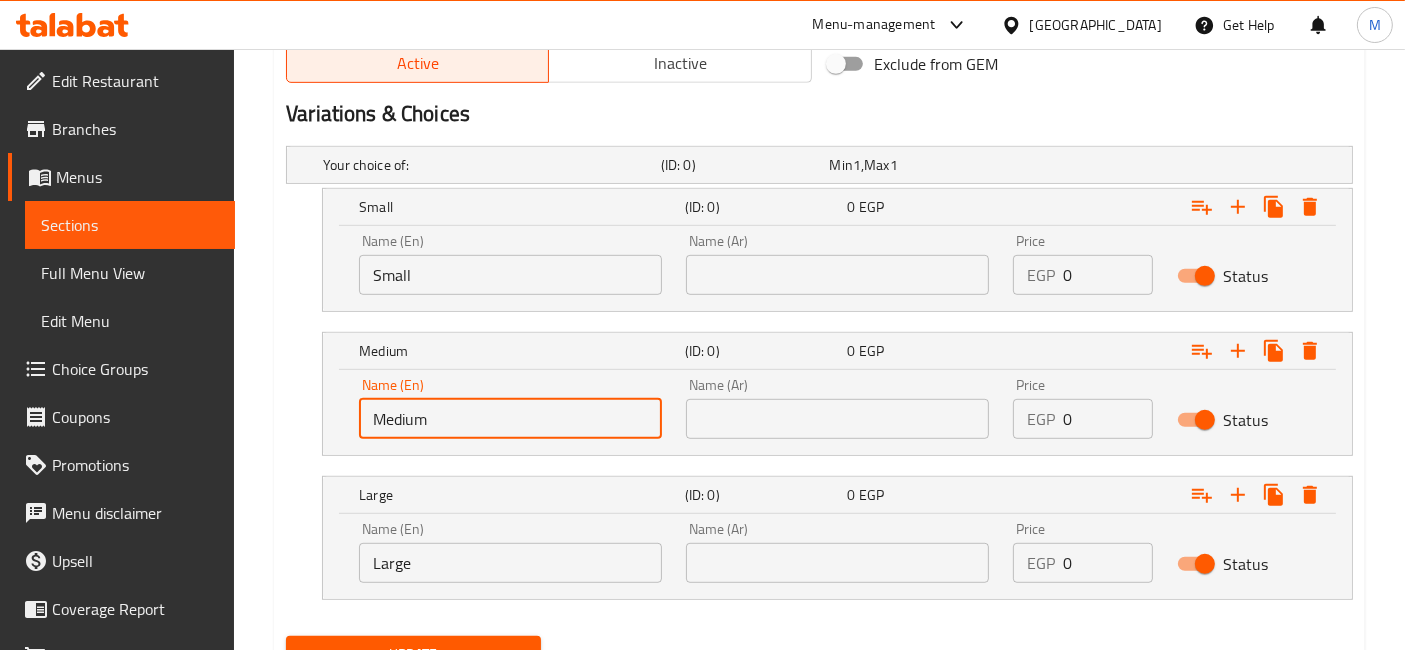 drag, startPoint x: 1061, startPoint y: 269, endPoint x: 902, endPoint y: 266, distance: 159.0283 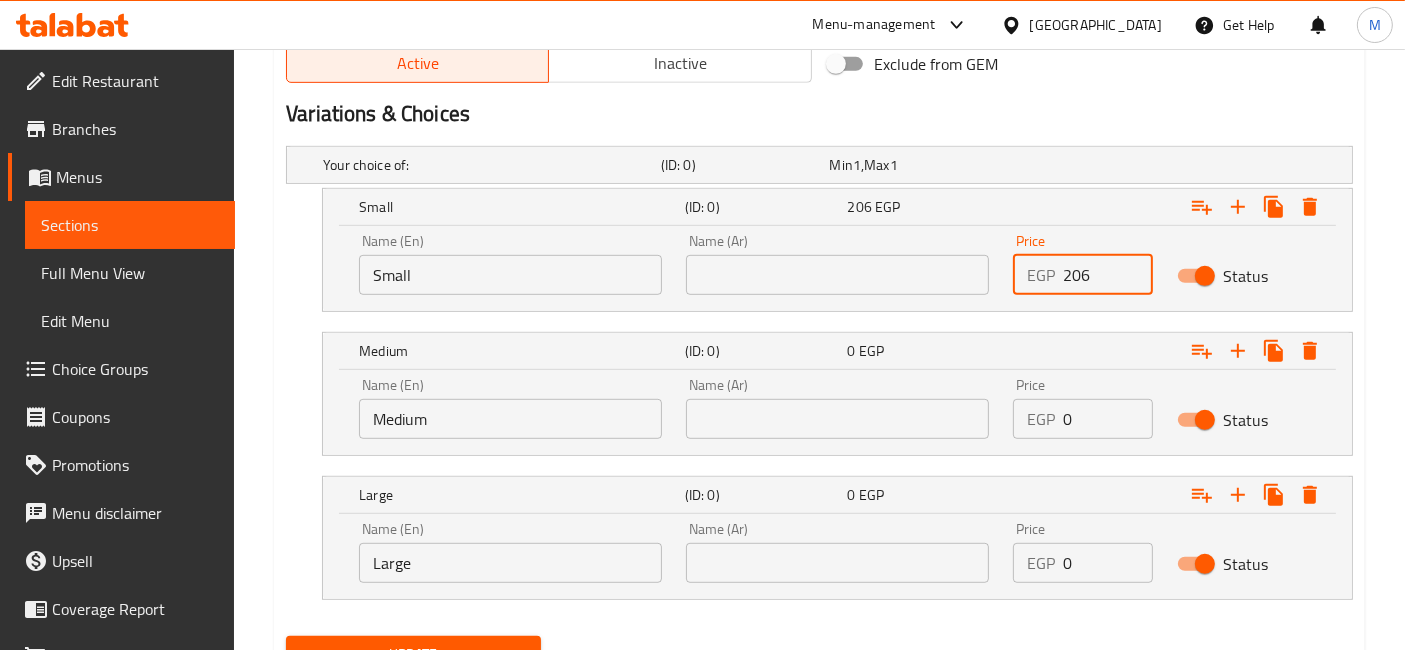 type on "206" 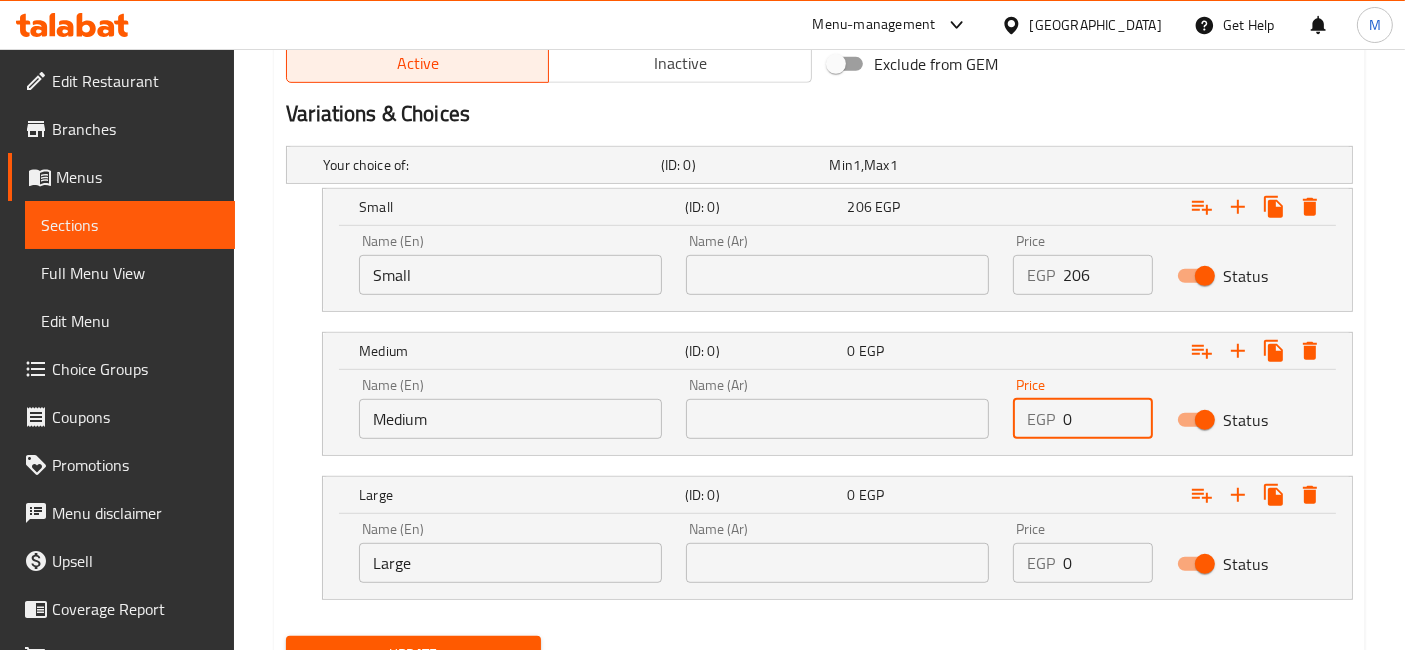 drag, startPoint x: 1084, startPoint y: 410, endPoint x: 953, endPoint y: 412, distance: 131.01526 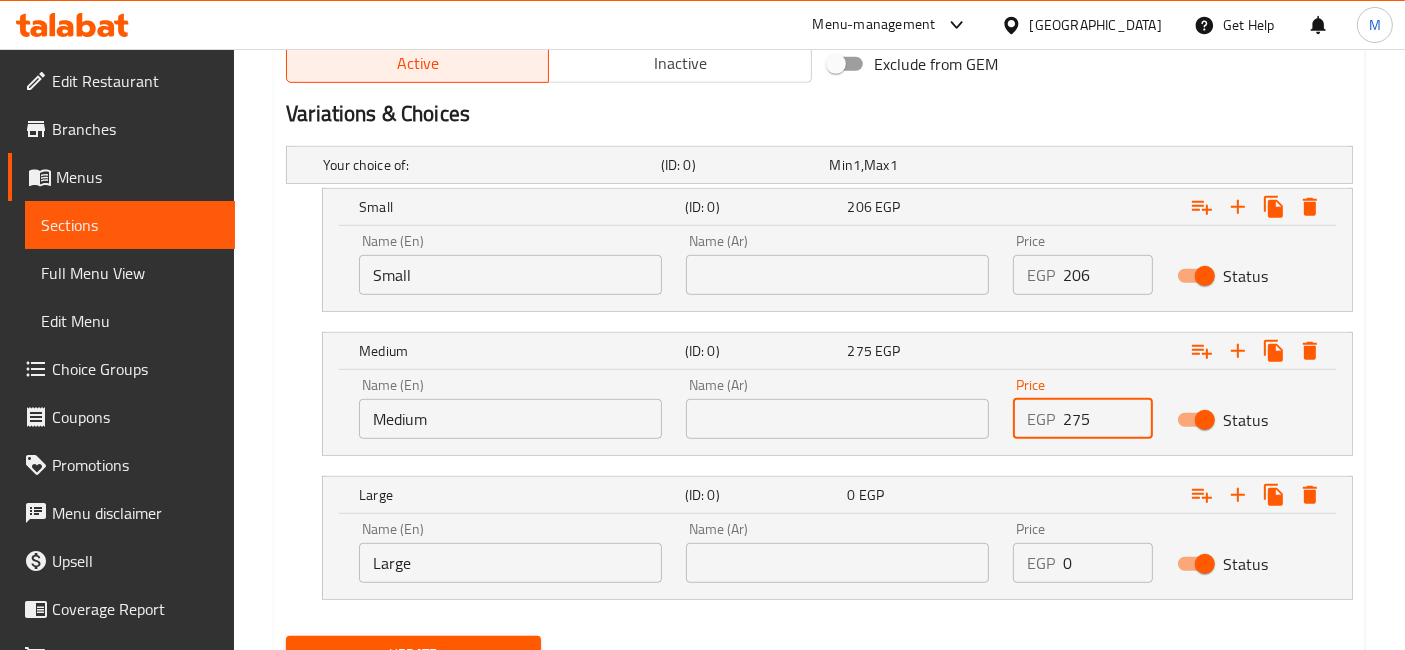 type on "275" 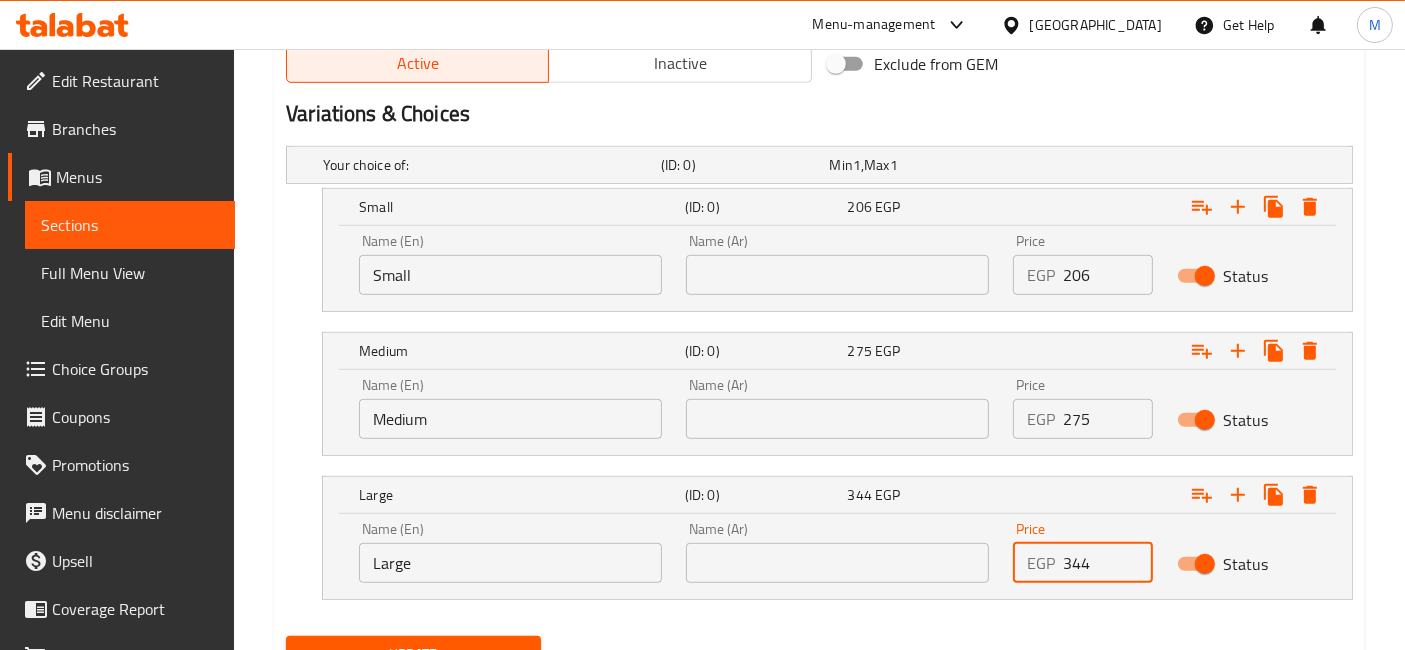 type on "344" 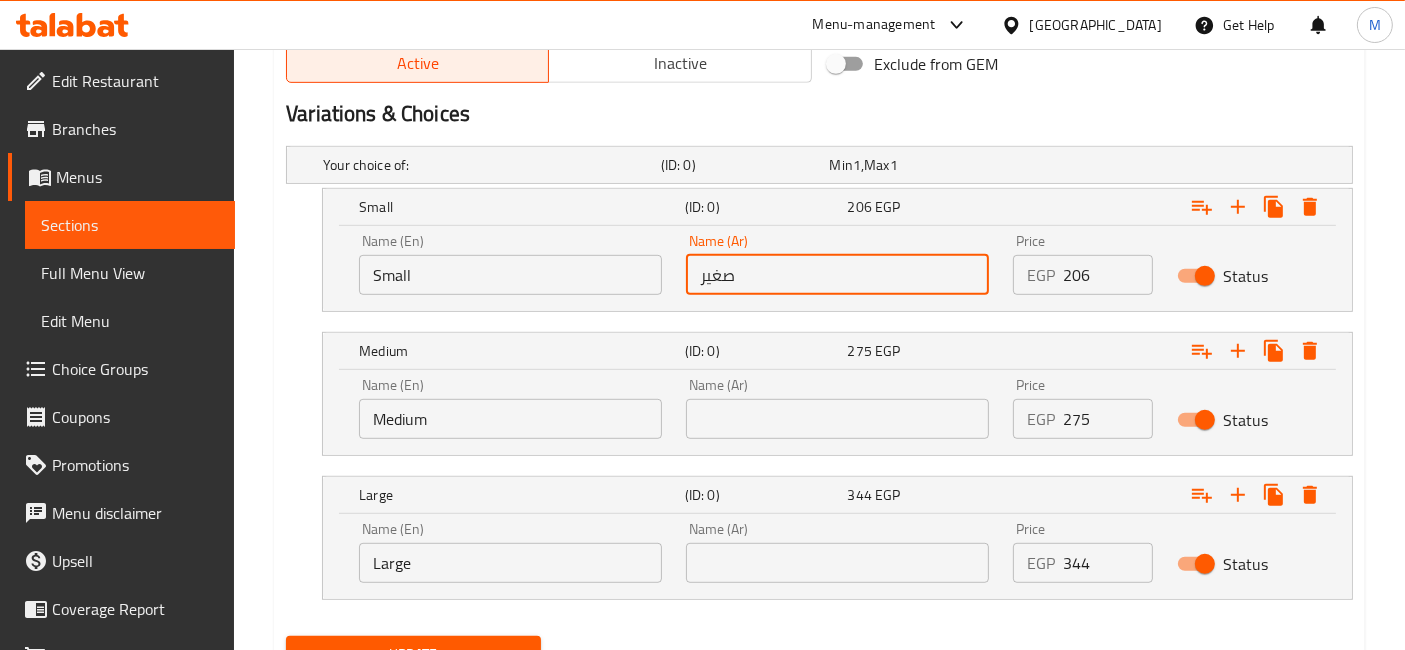 type on "صغير" 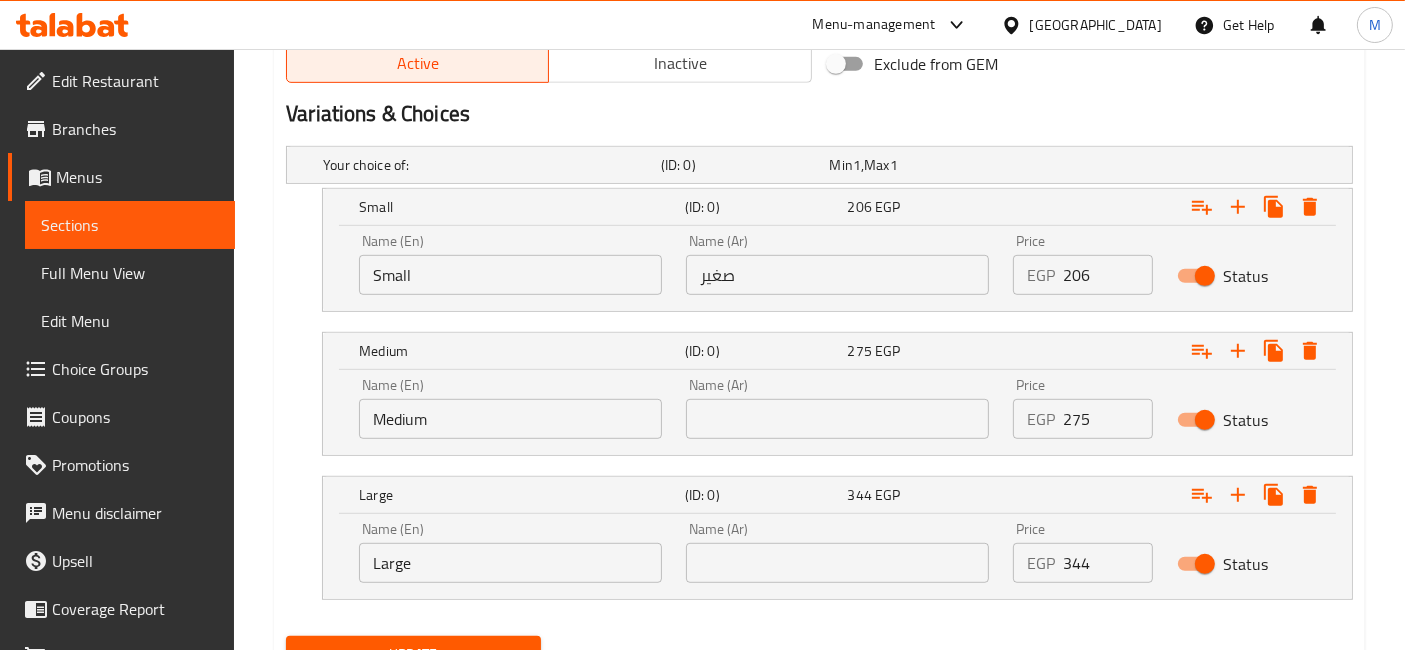 click at bounding box center (837, 419) 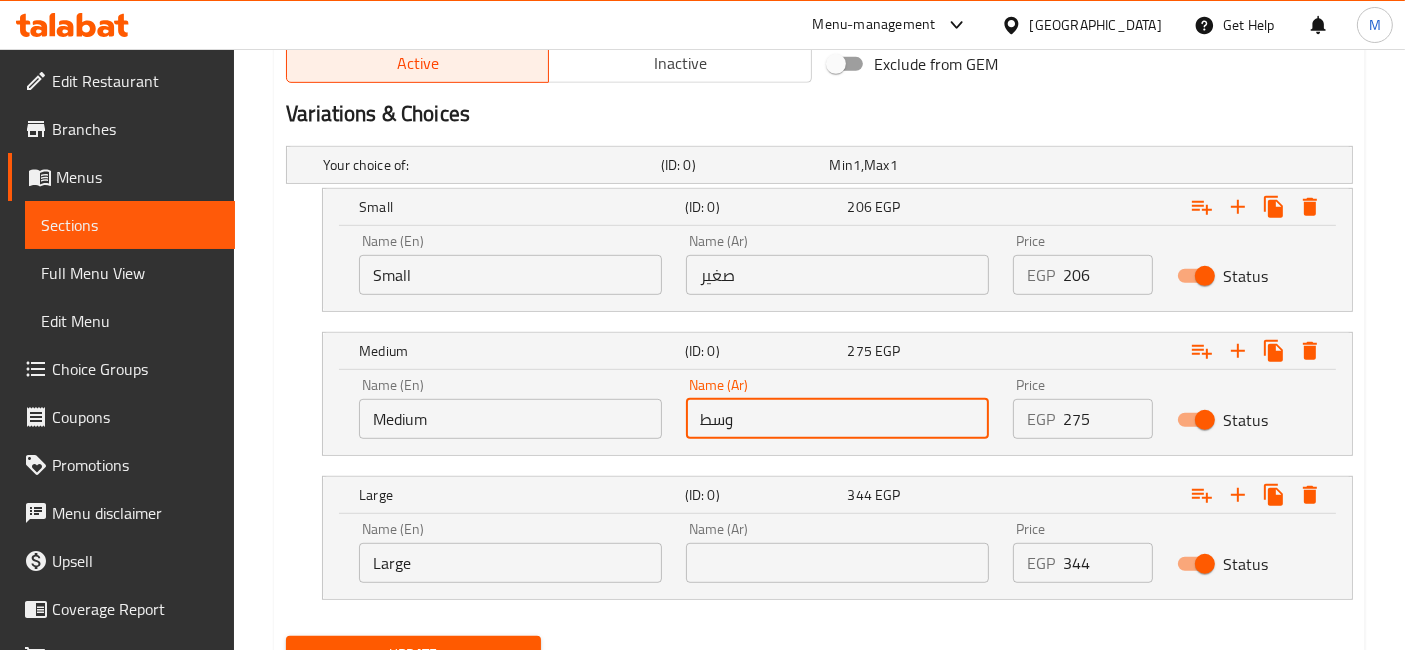 type on "وسط" 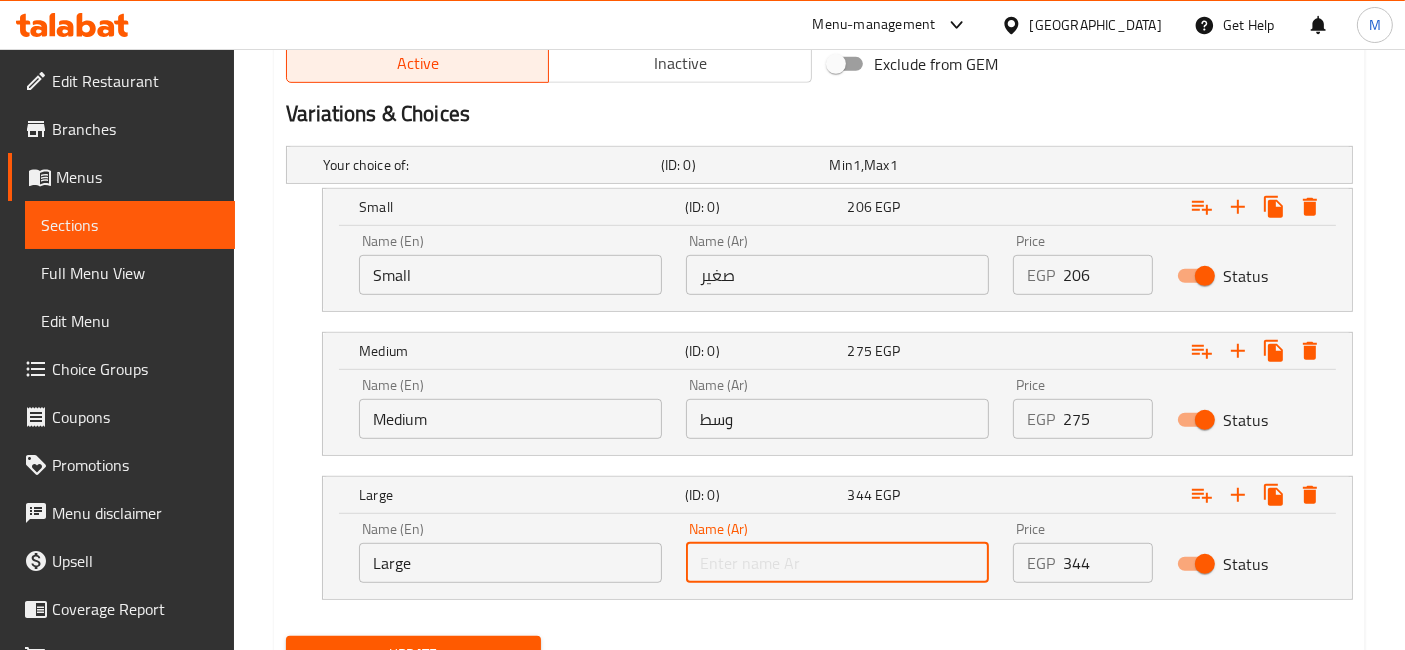 drag, startPoint x: 797, startPoint y: 545, endPoint x: 761, endPoint y: 532, distance: 38.27532 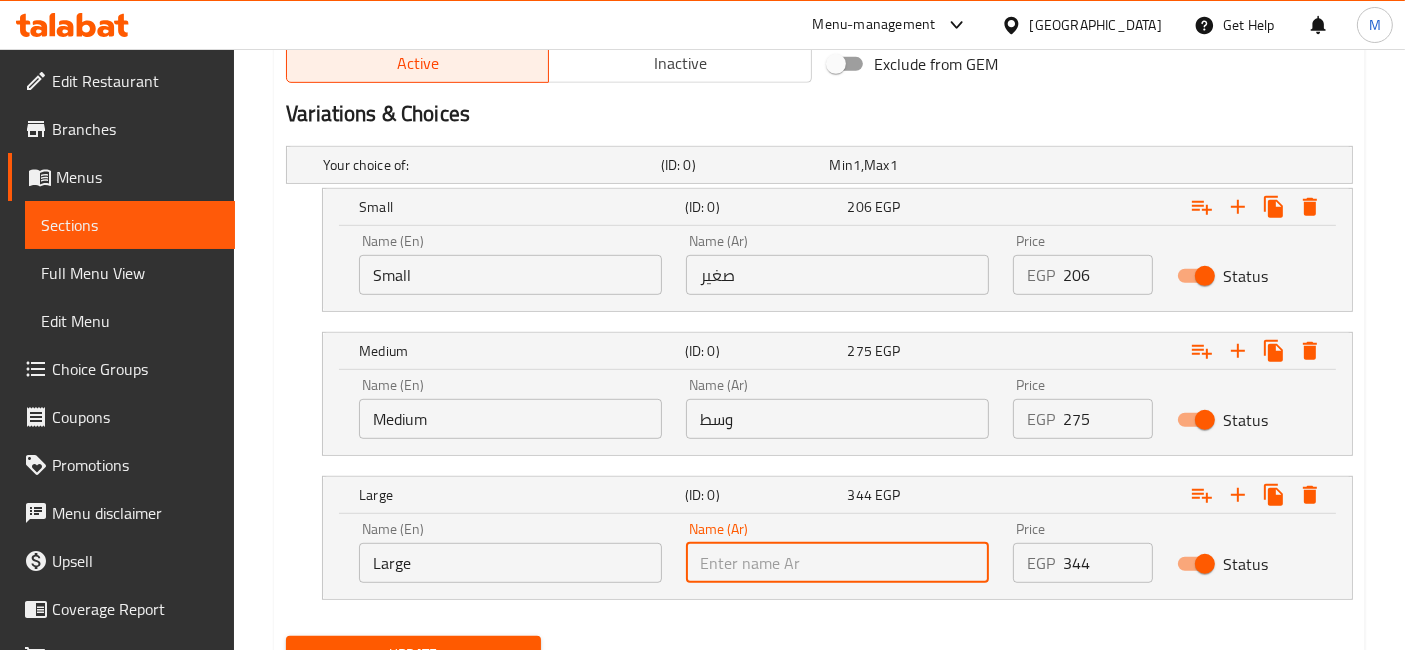 click at bounding box center (837, 563) 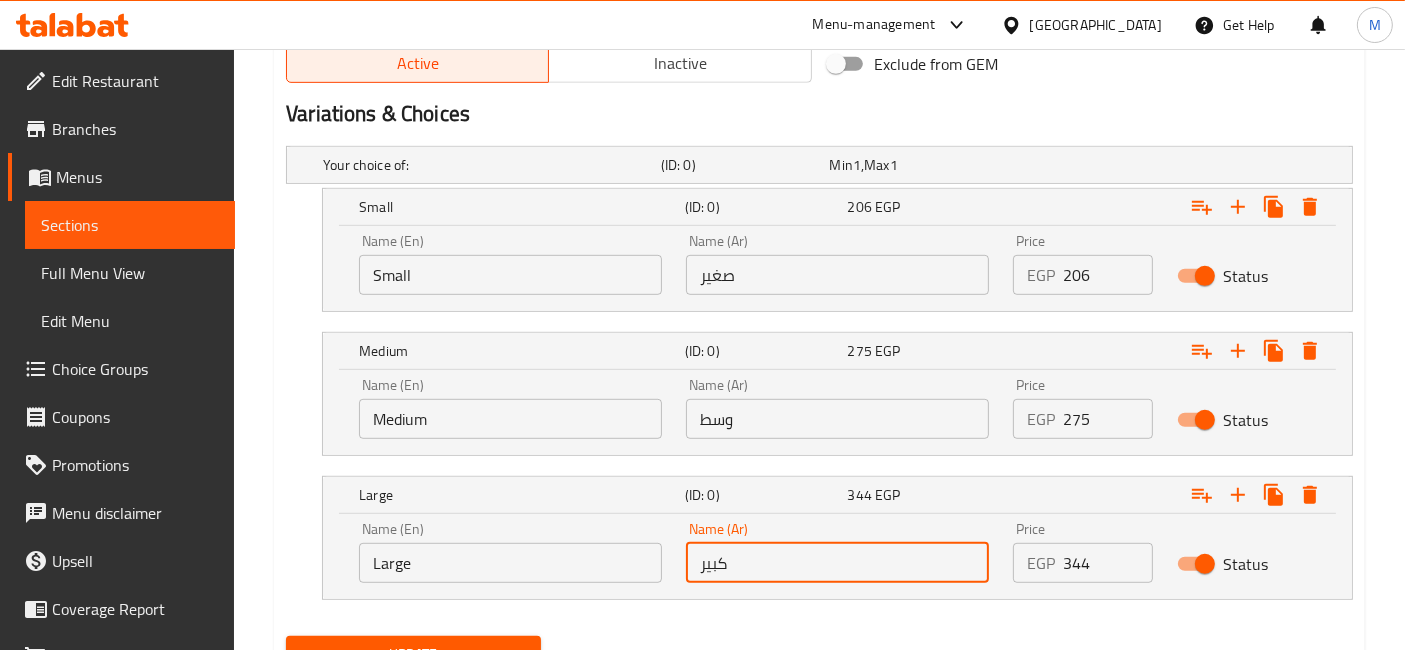 type on "كبير" 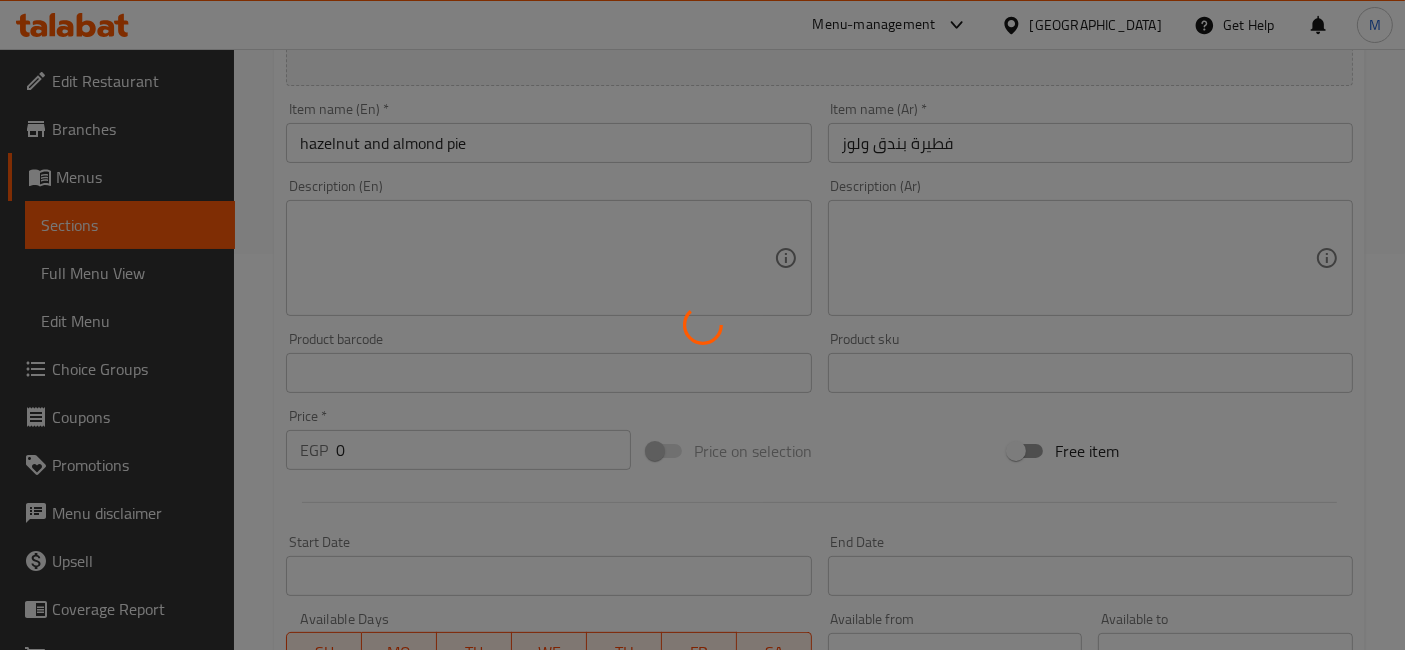 scroll, scrollTop: 0, scrollLeft: 0, axis: both 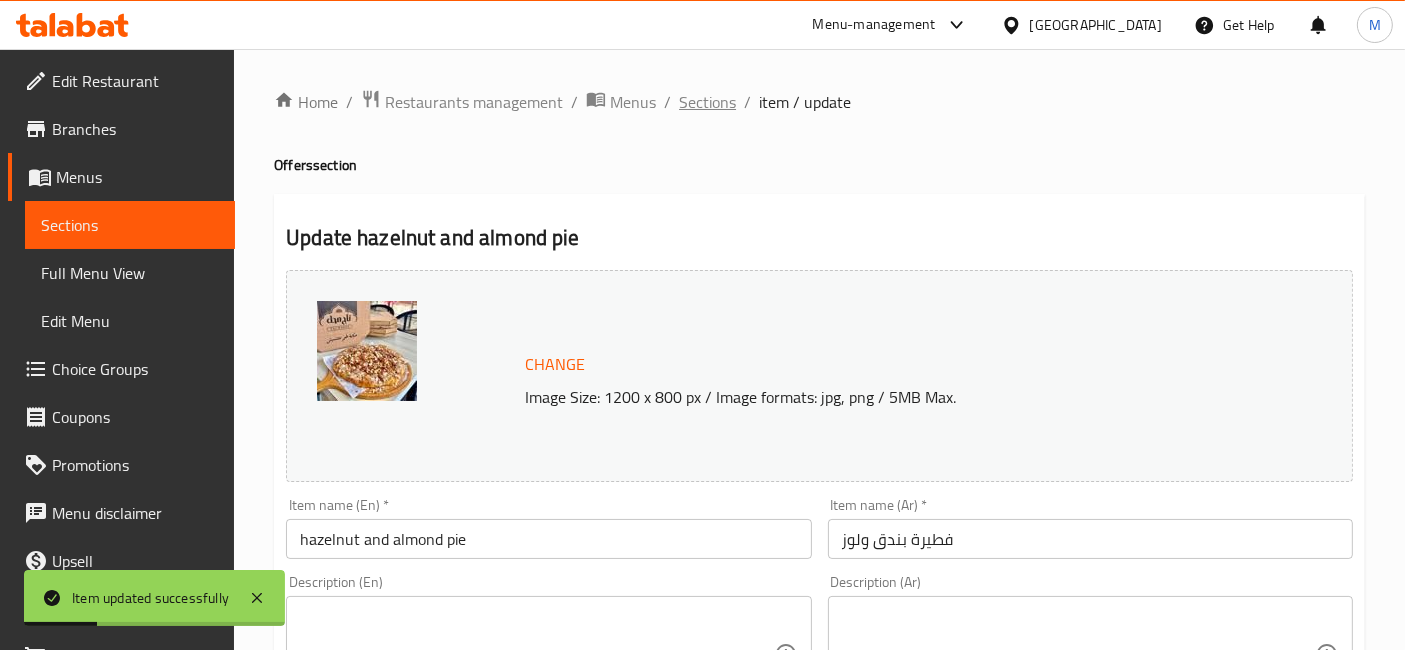 click on "Sections" at bounding box center [707, 102] 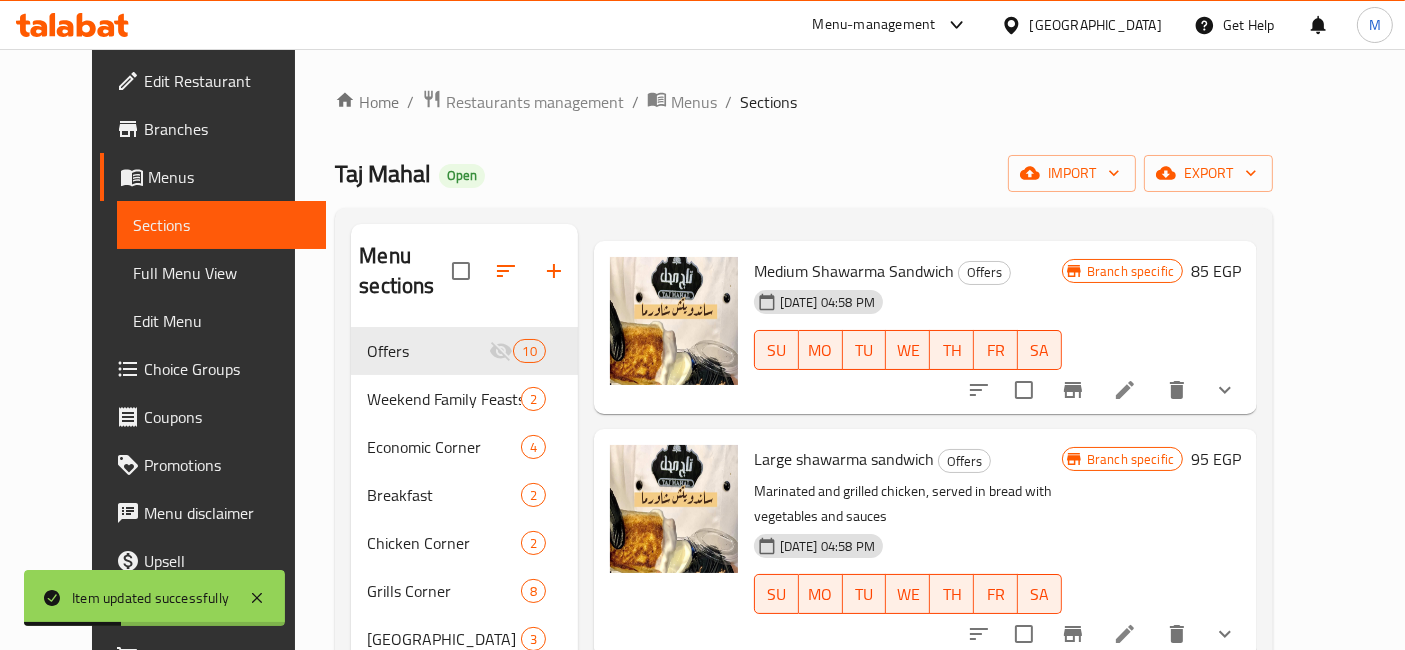 scroll, scrollTop: 111, scrollLeft: 0, axis: vertical 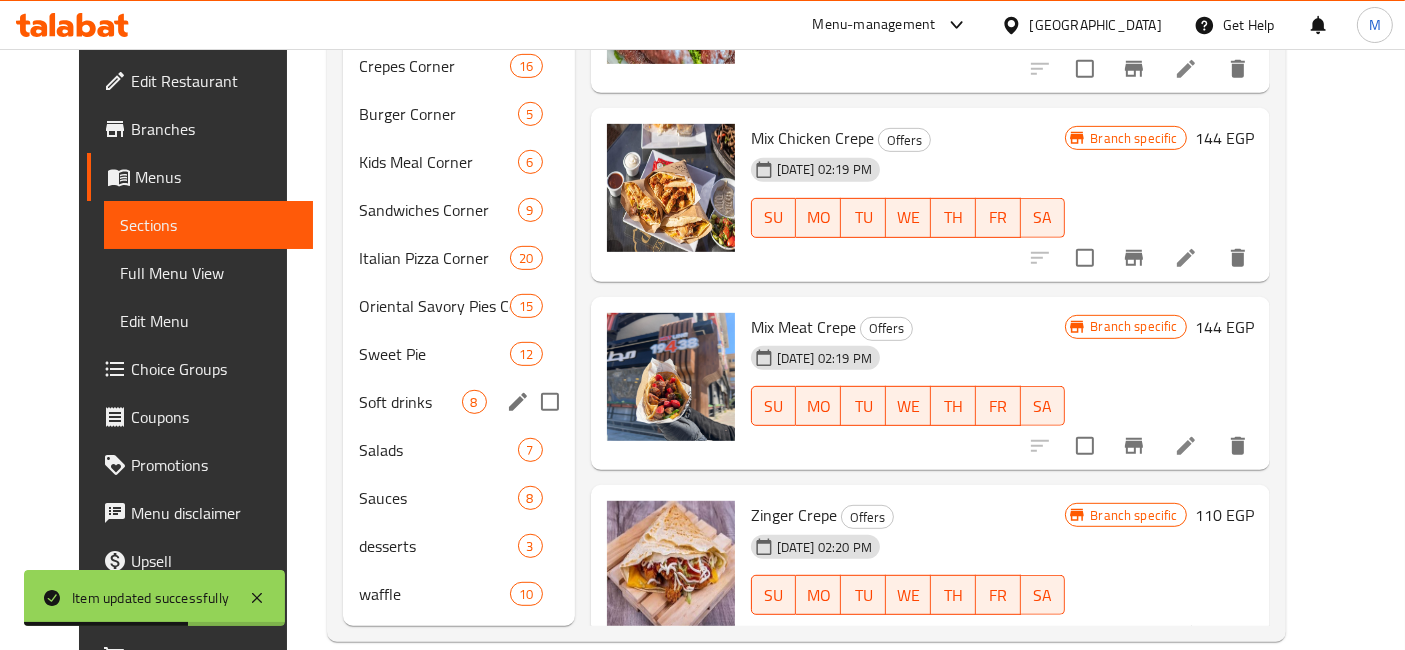 click on "Soft drinks  8" at bounding box center (459, 402) 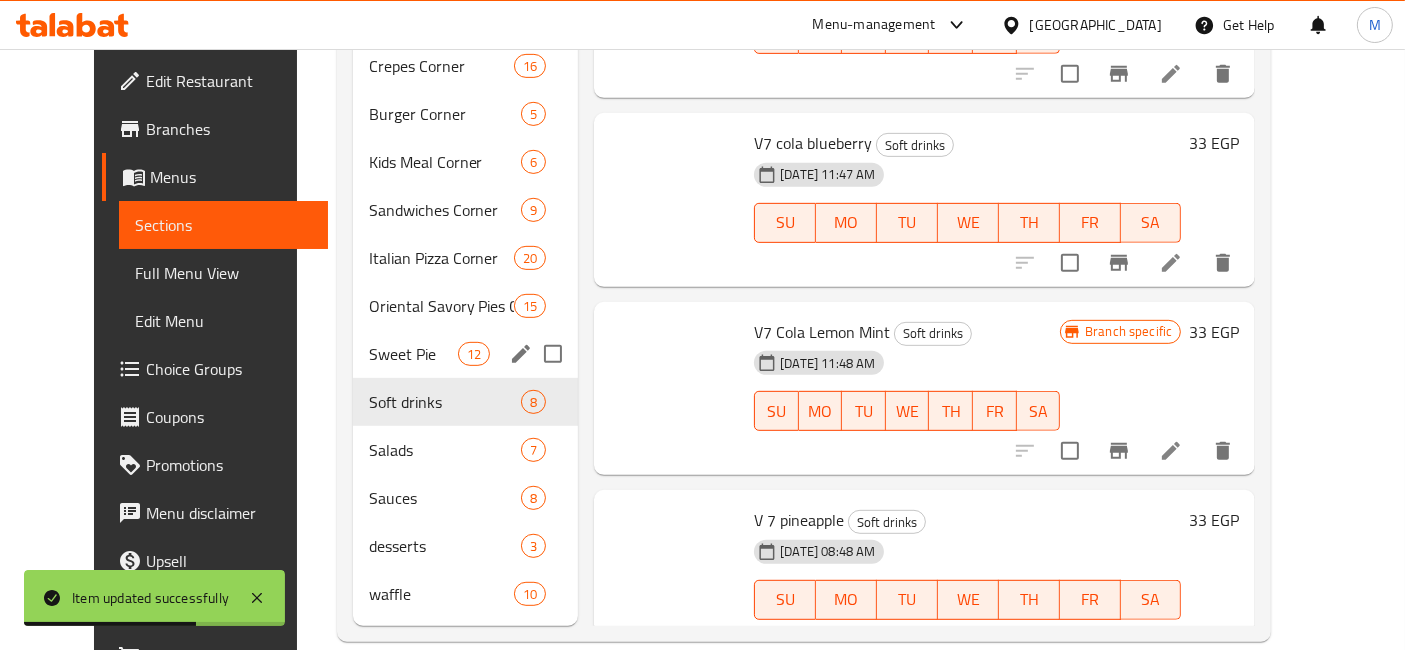 click on "Sweet Pie" at bounding box center [413, 354] 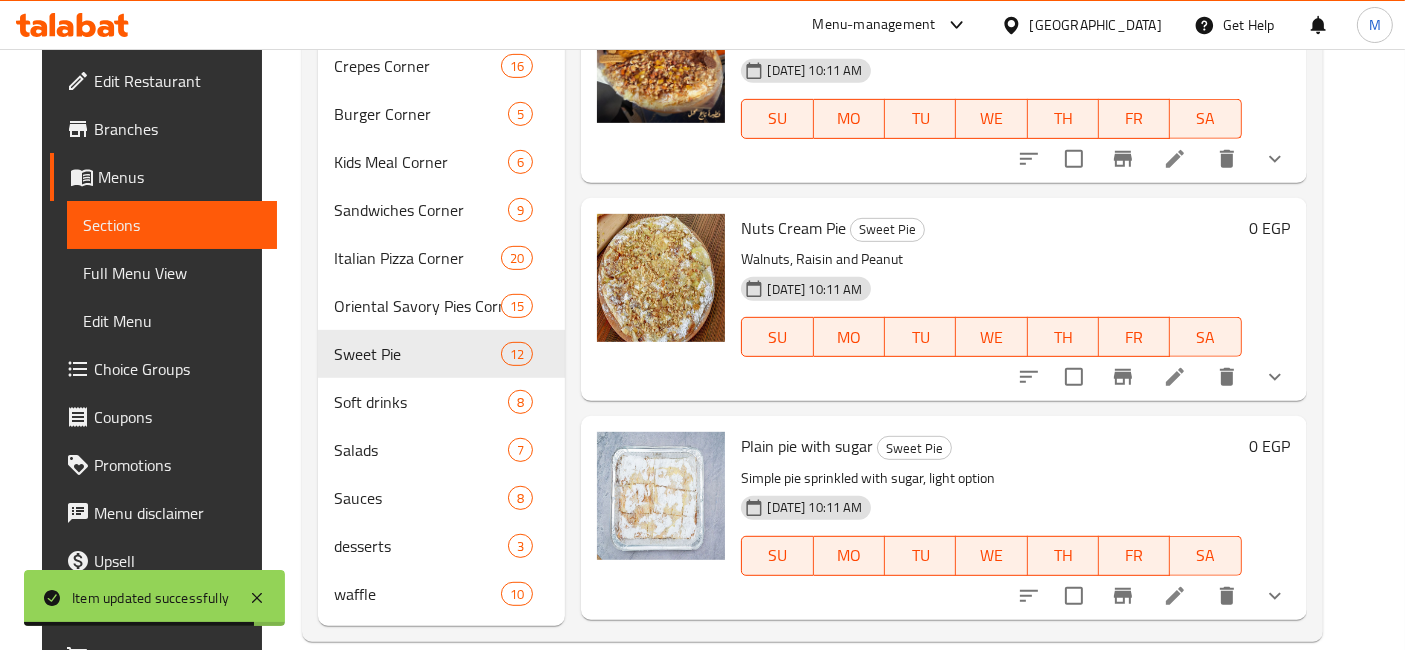 scroll, scrollTop: 0, scrollLeft: 0, axis: both 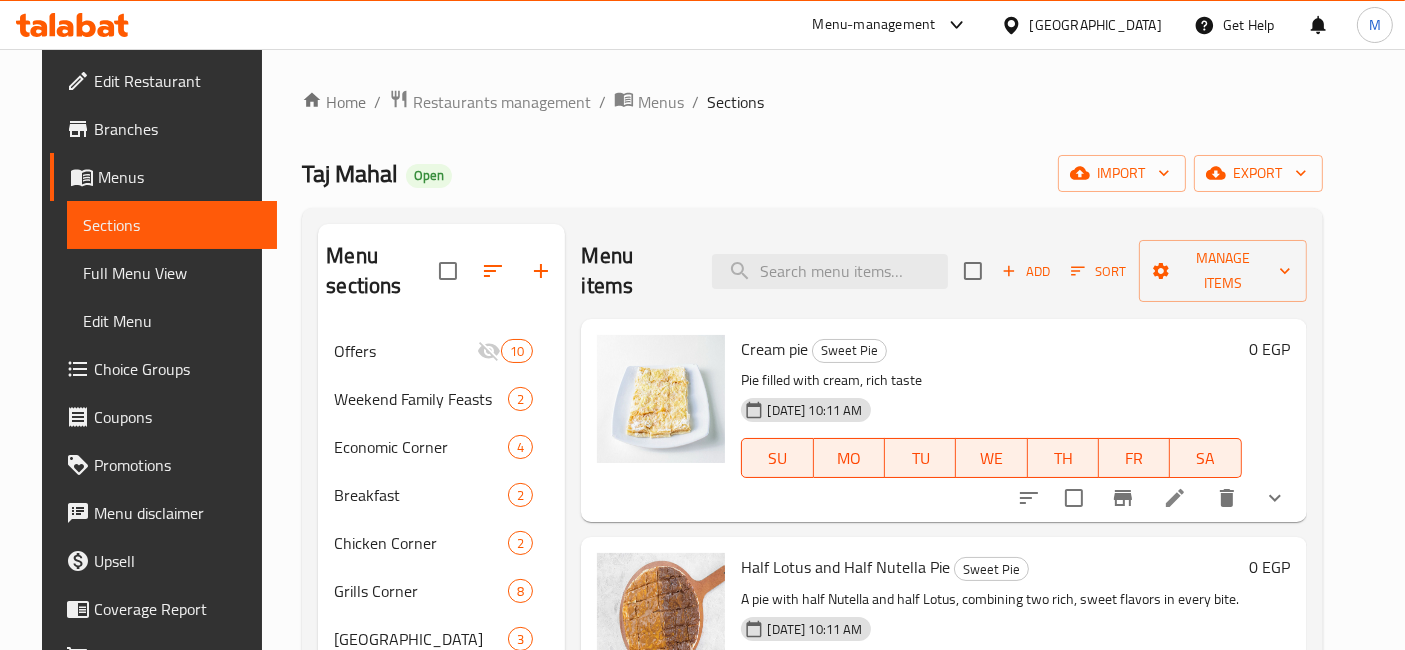 click on "Menu items Add Sort Manage items" at bounding box center (943, 271) 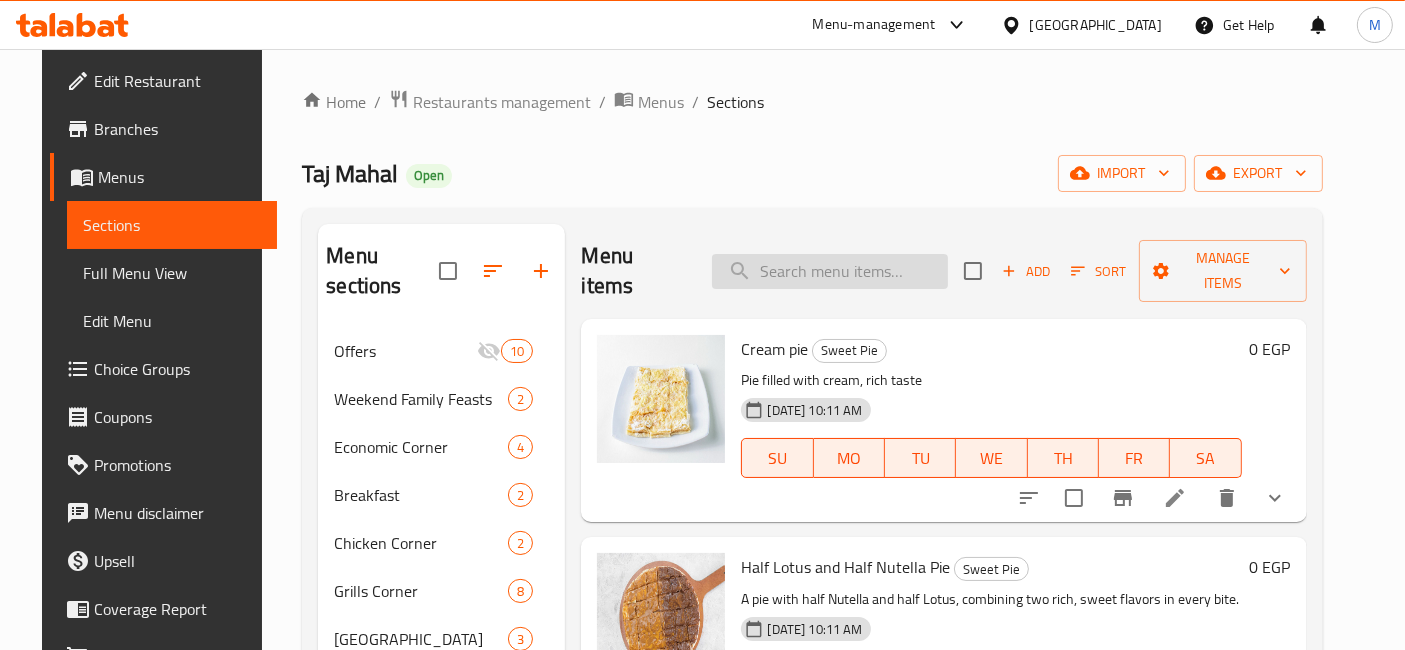 click at bounding box center (830, 271) 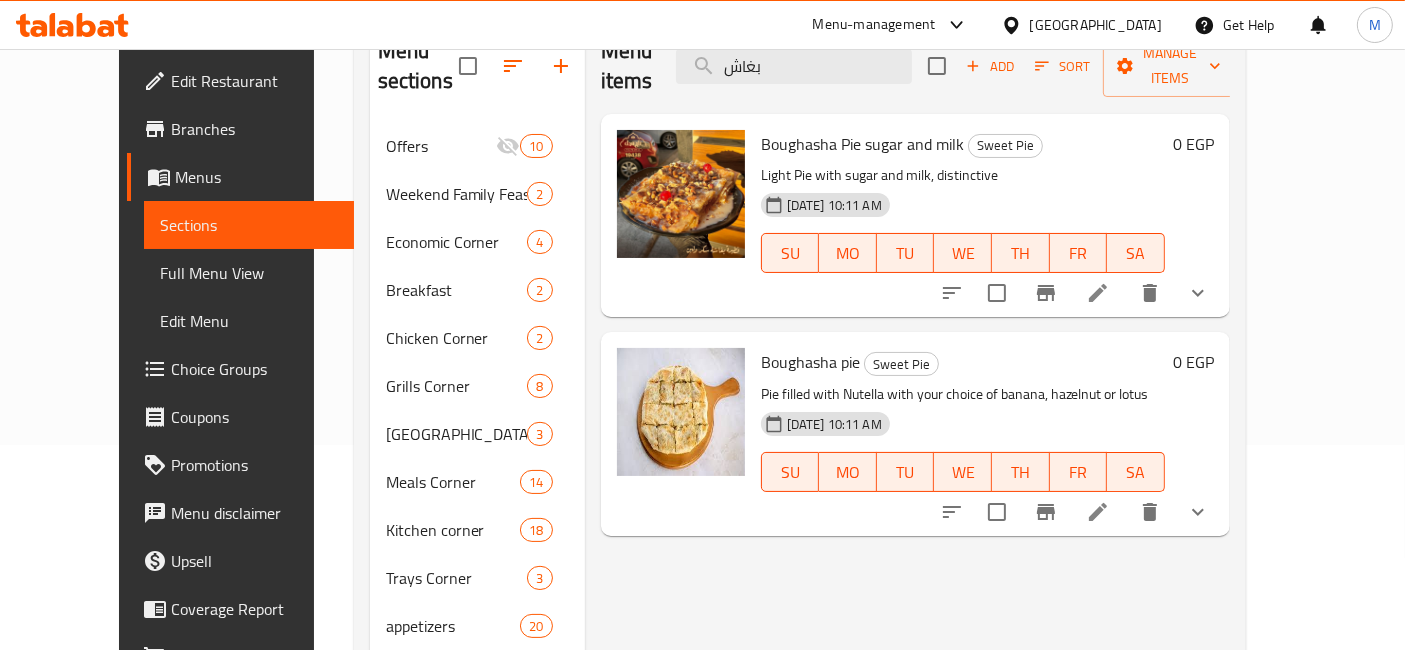 scroll, scrollTop: 222, scrollLeft: 0, axis: vertical 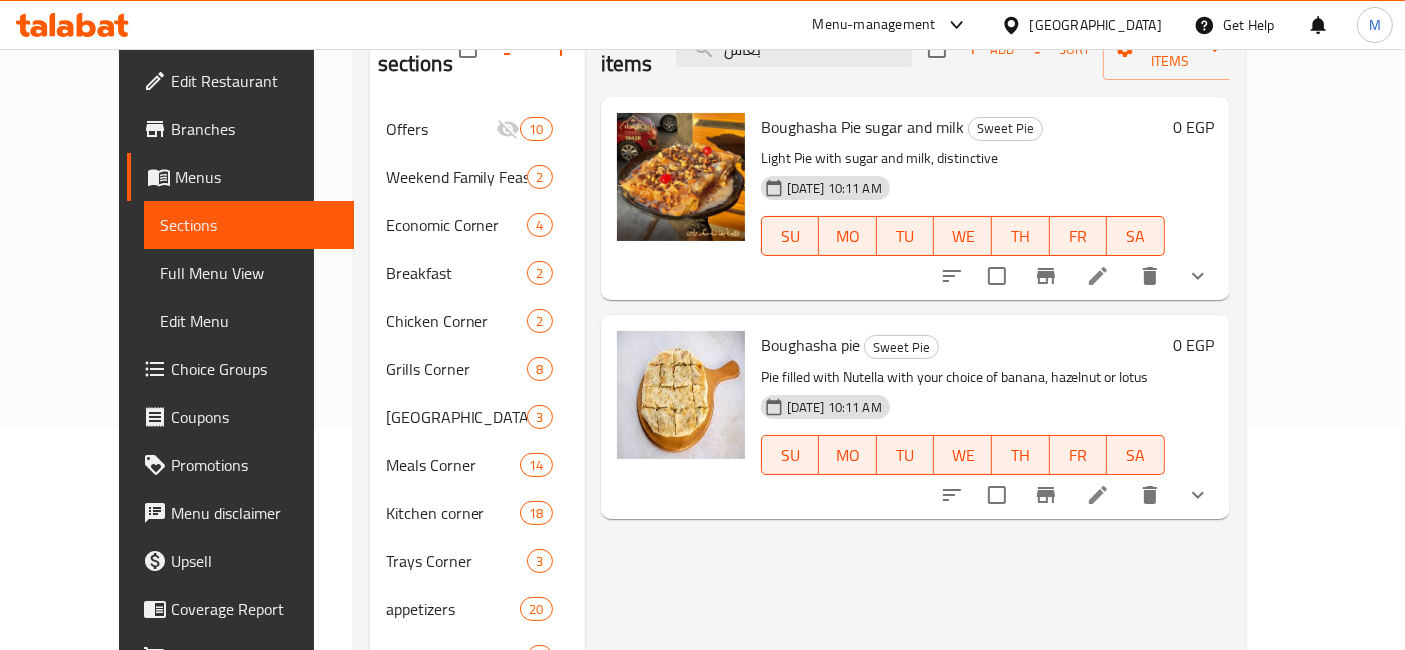 type on "بغاش" 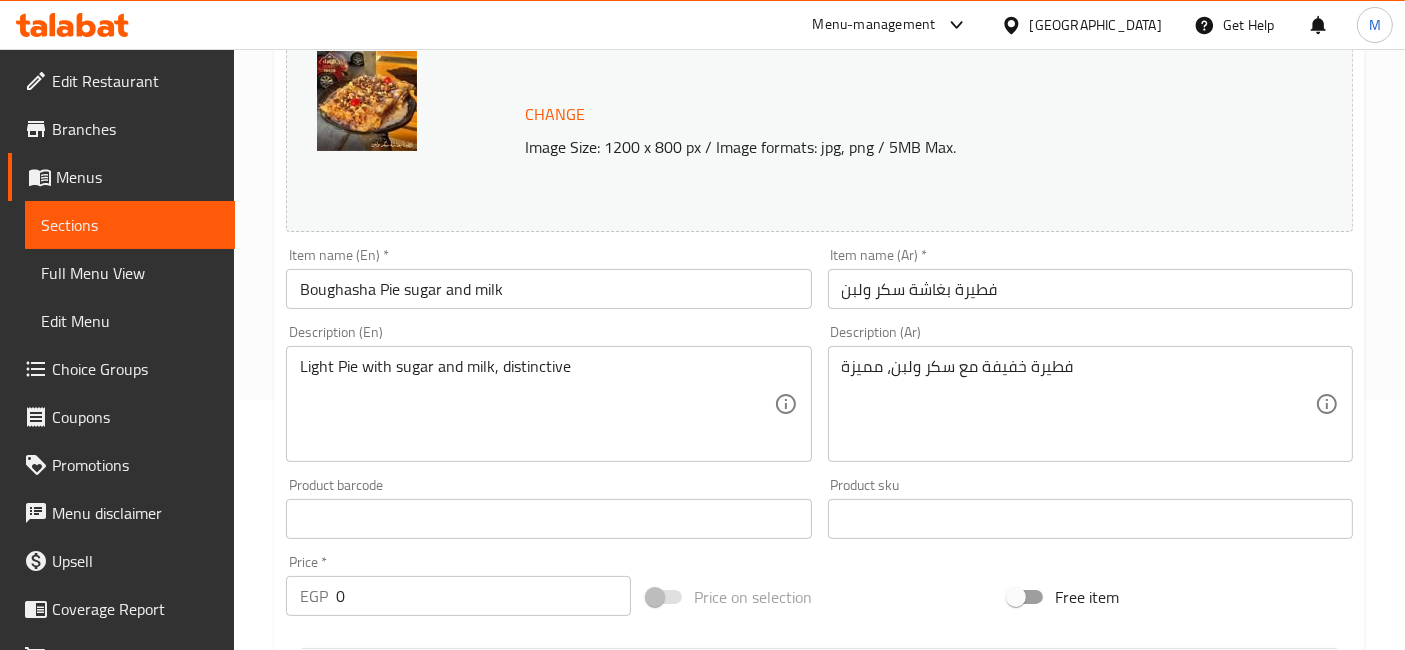 scroll, scrollTop: 777, scrollLeft: 0, axis: vertical 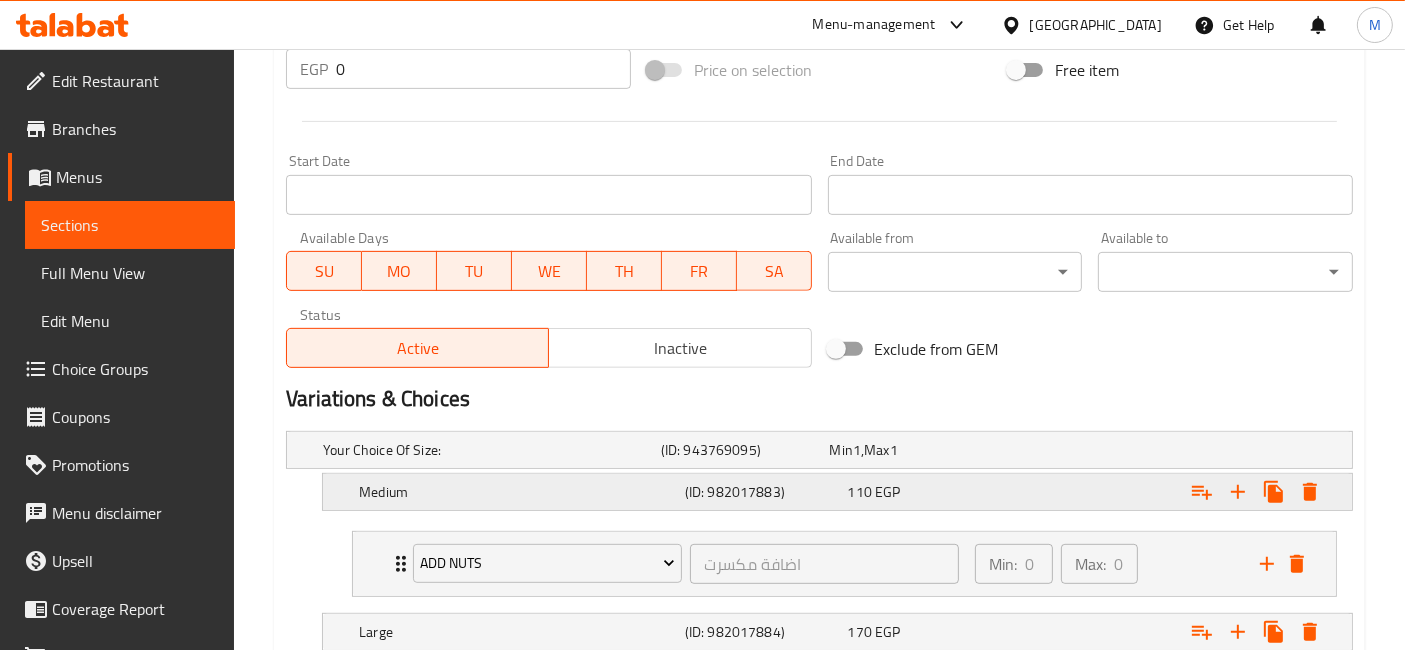 click on "EGP" at bounding box center [857, 450] 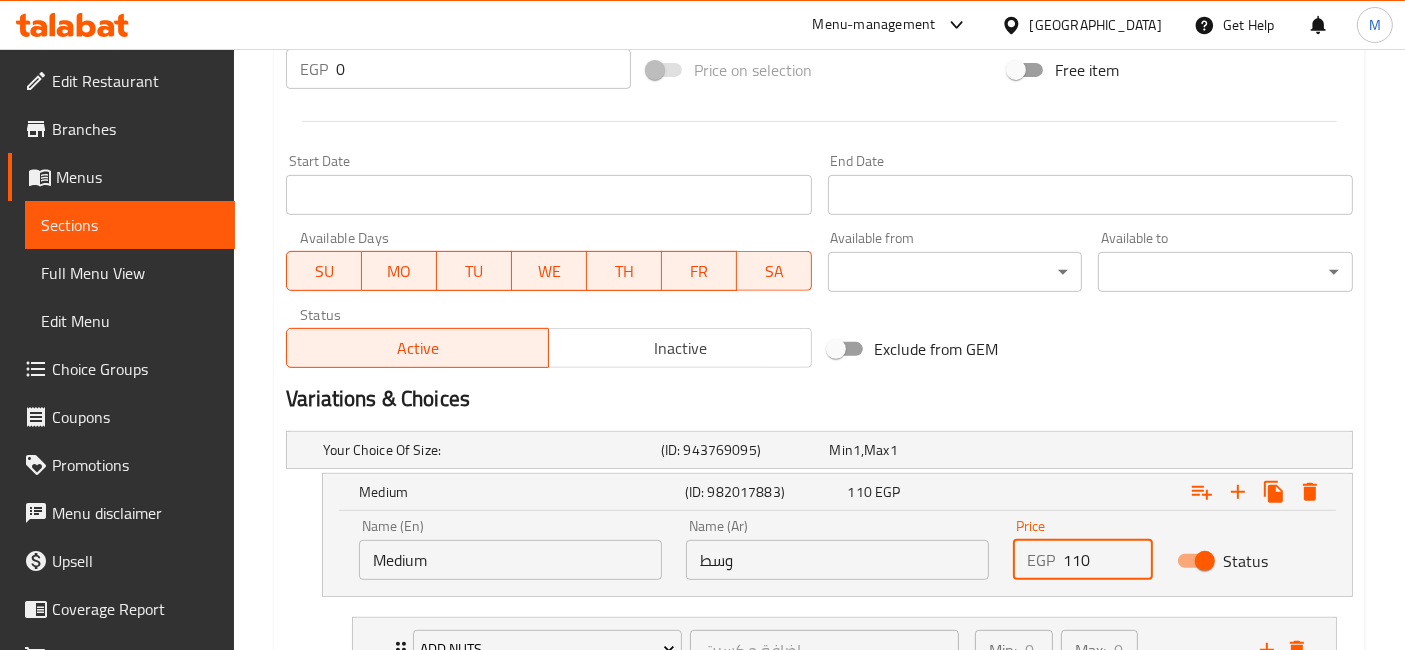 click on "110" at bounding box center (1107, 560) 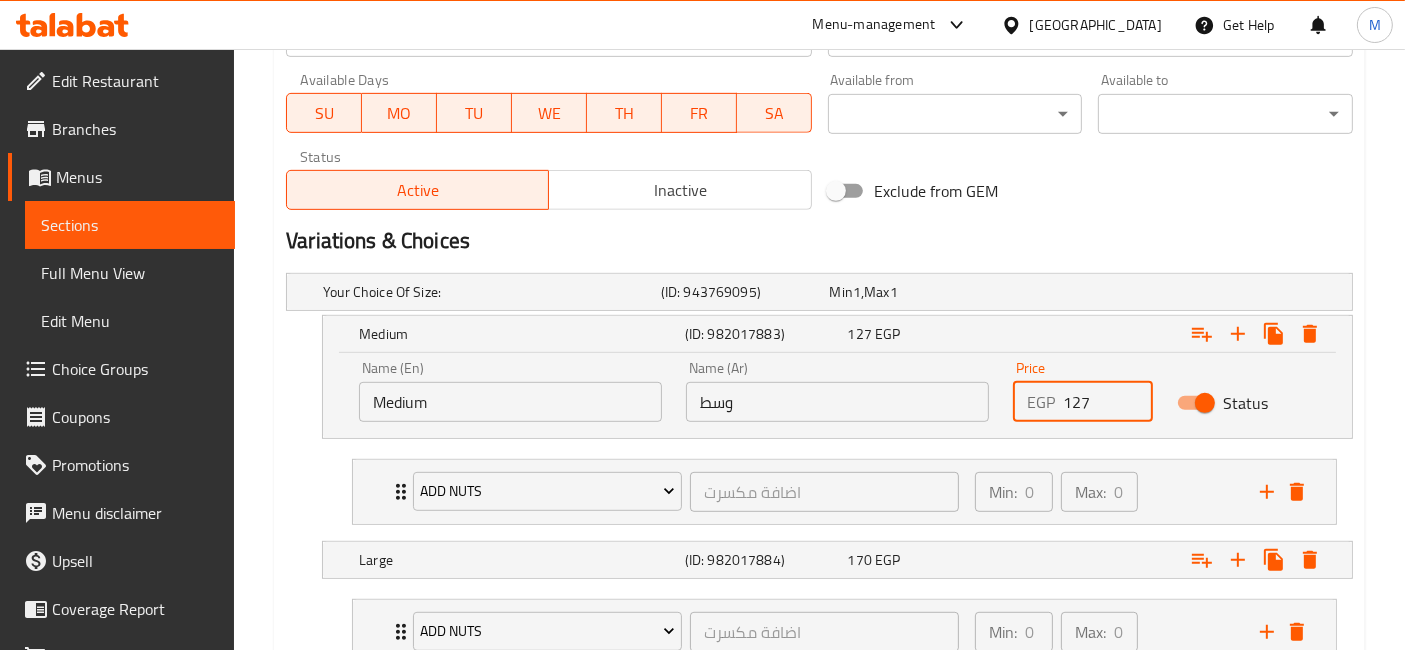 scroll, scrollTop: 1082, scrollLeft: 0, axis: vertical 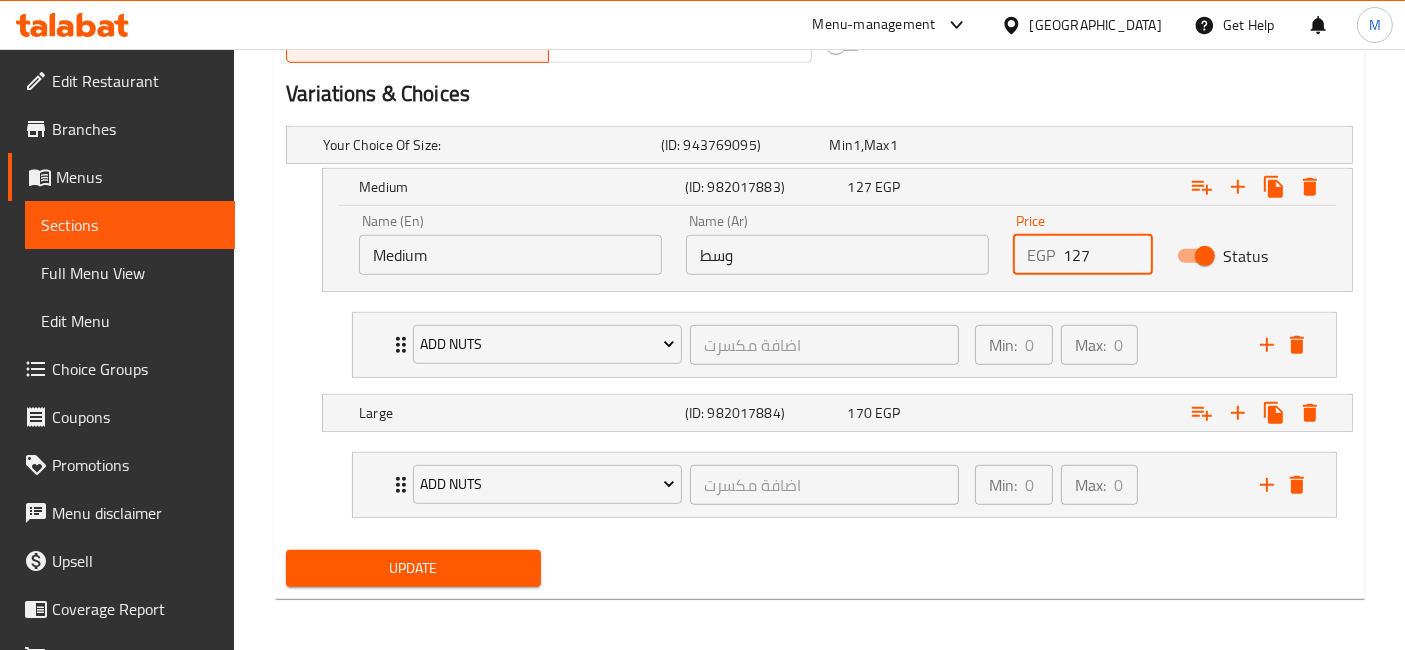 type on "127" 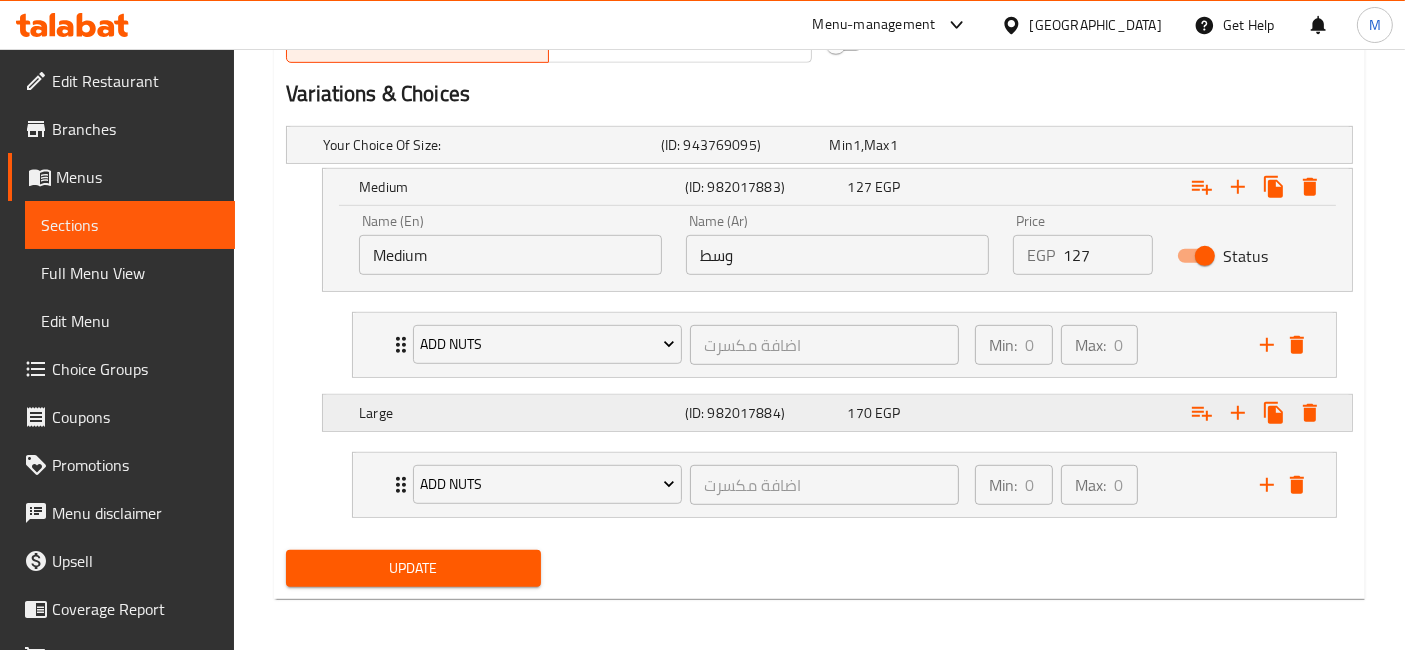 click on "(ID: 982017884)" at bounding box center (741, 145) 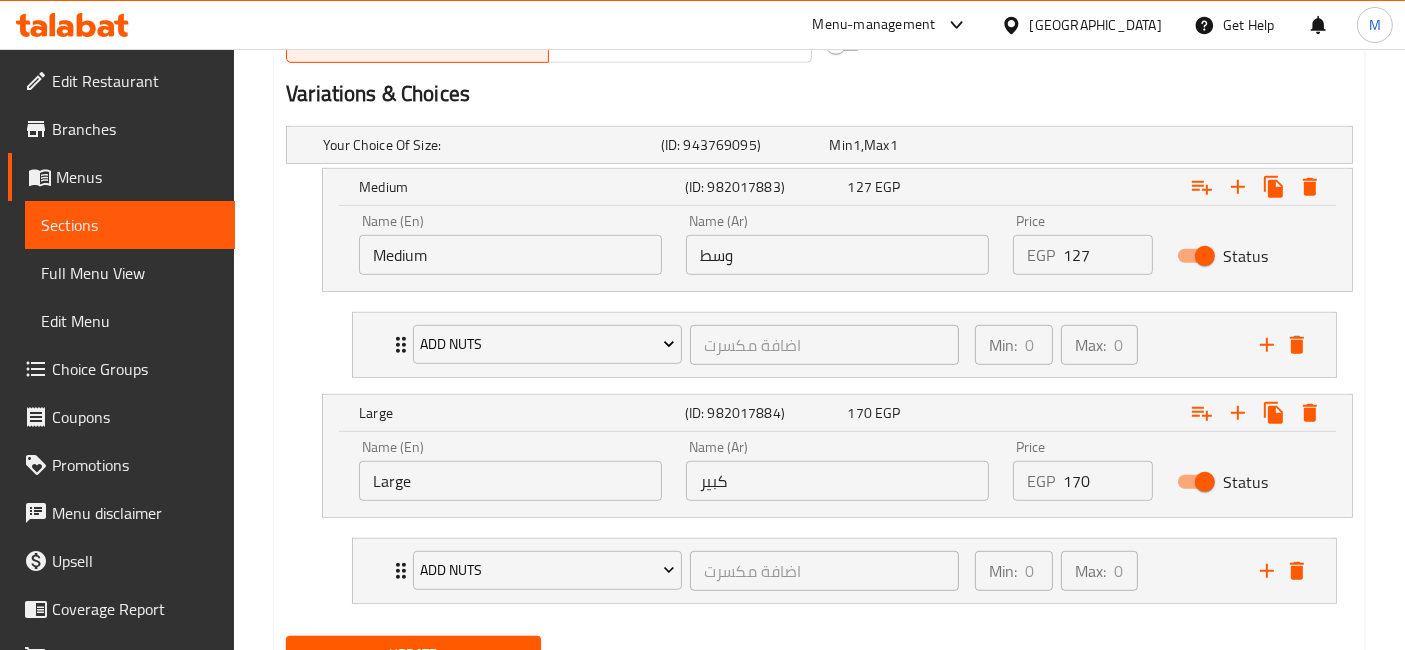 click on "170" at bounding box center (1107, 481) 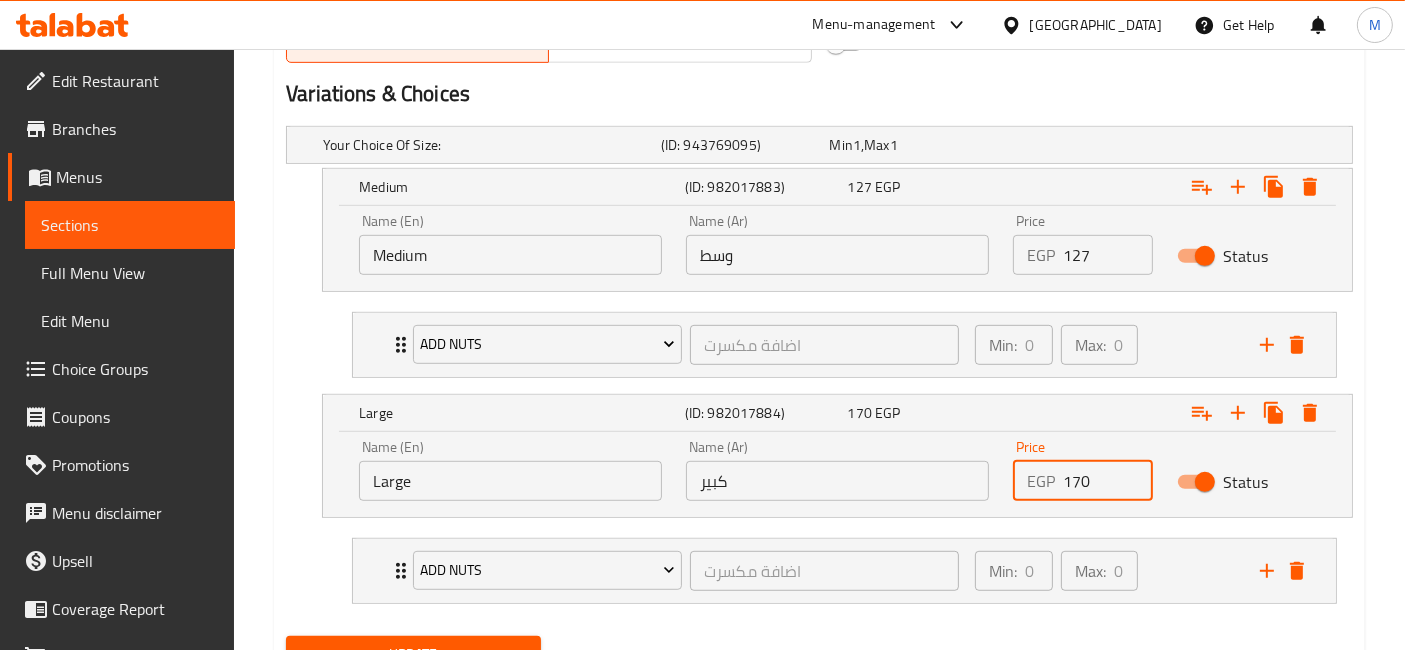 click on "170" at bounding box center [1107, 481] 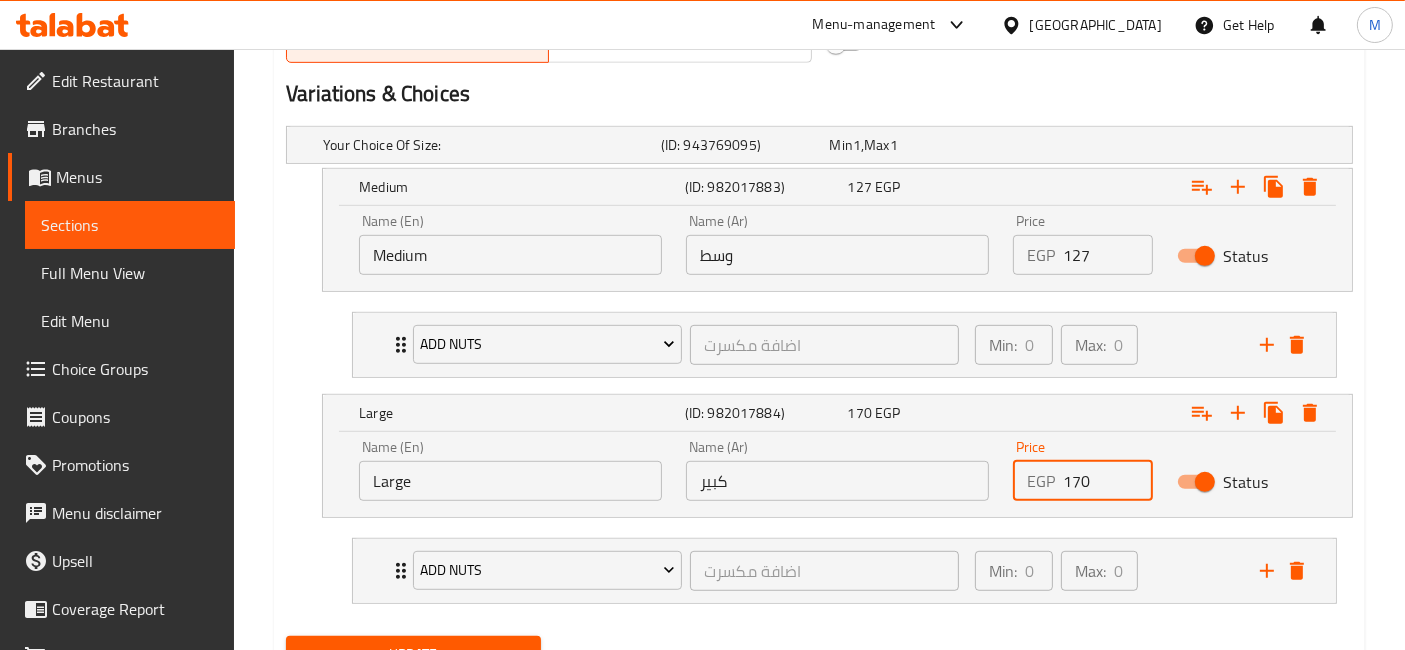 click on "170" at bounding box center [1107, 481] 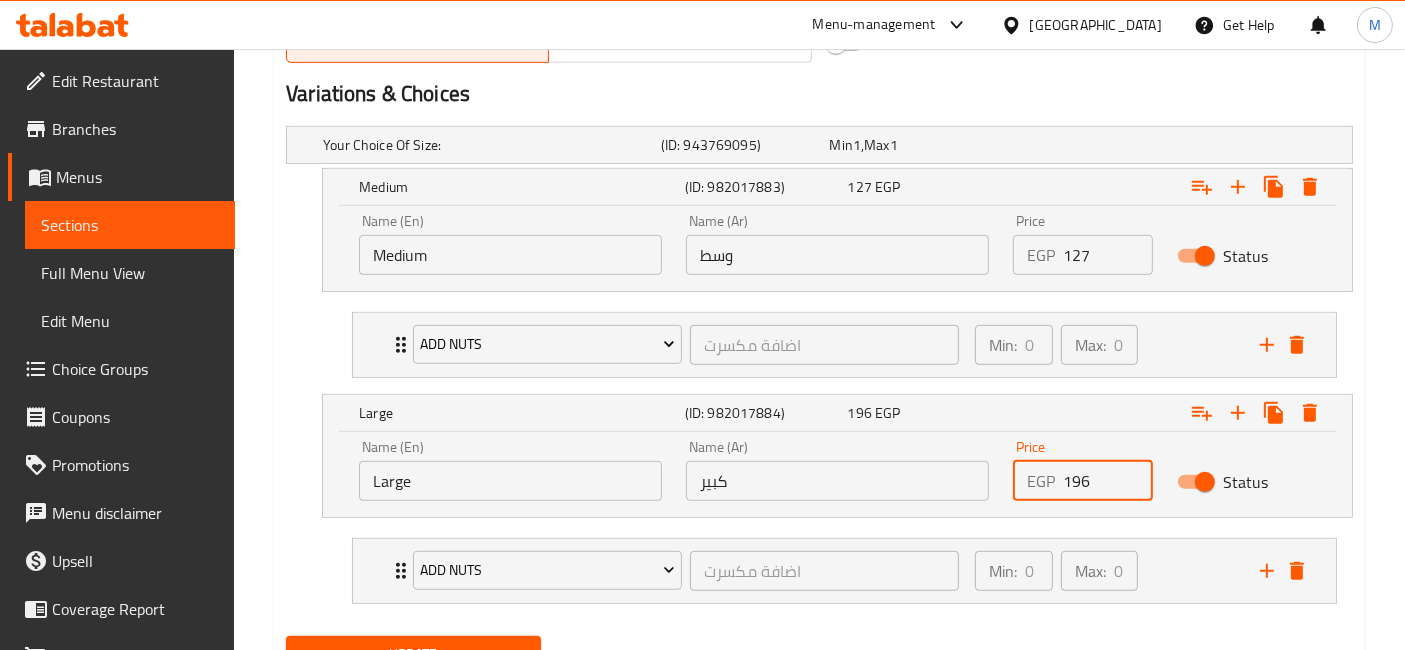 type on "196" 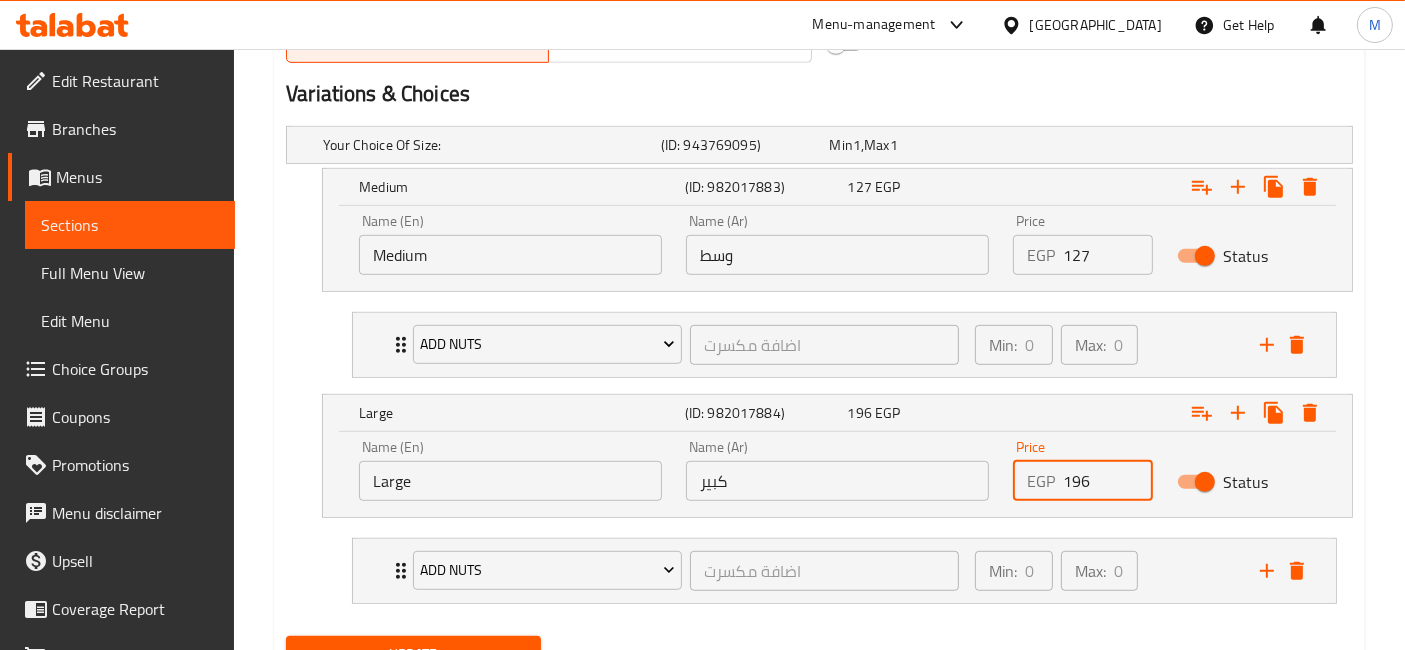 click on "Update" at bounding box center [413, 654] 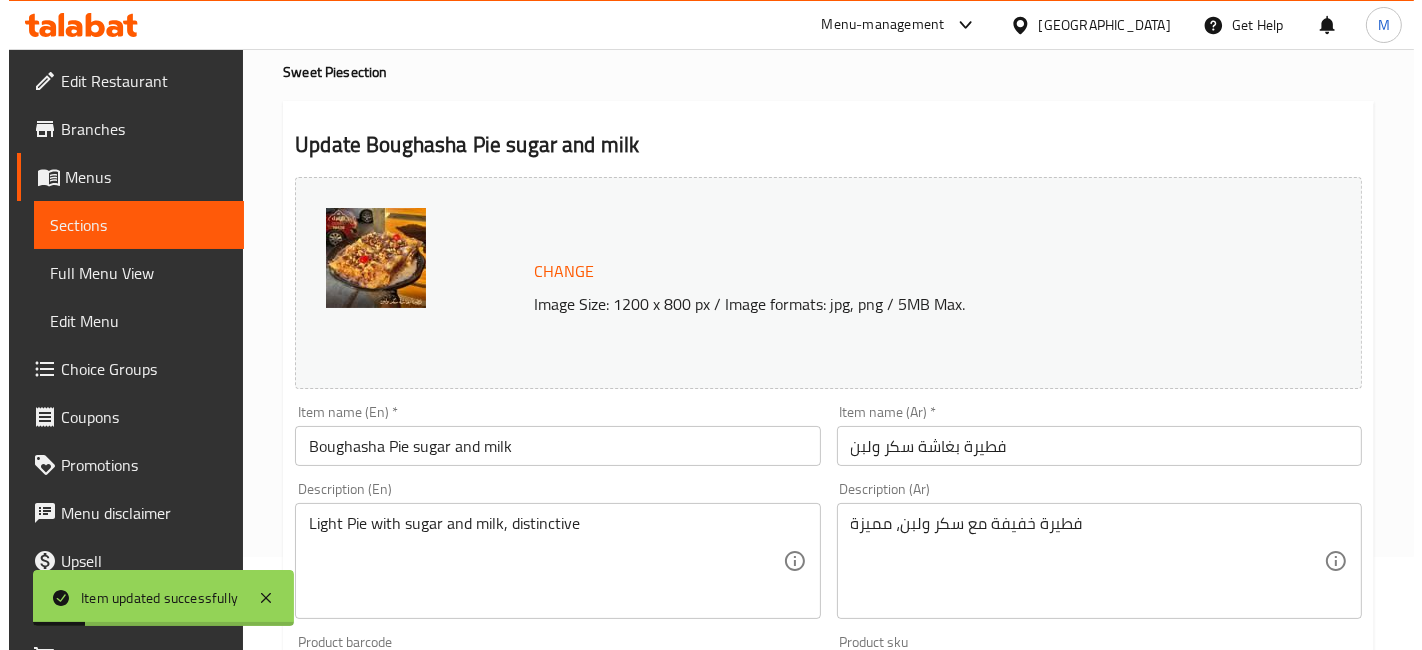scroll, scrollTop: 0, scrollLeft: 0, axis: both 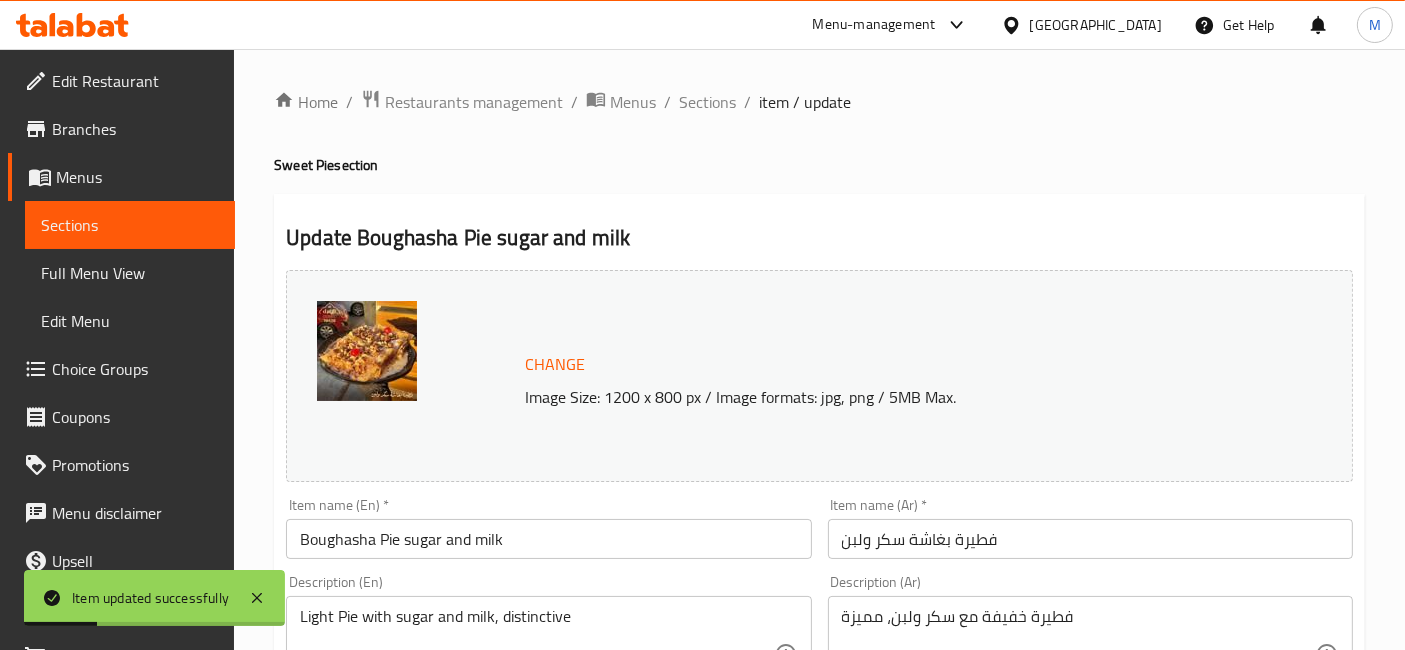 click on "Home / Restaurants management / Menus / Sections / item / update" at bounding box center (819, 102) 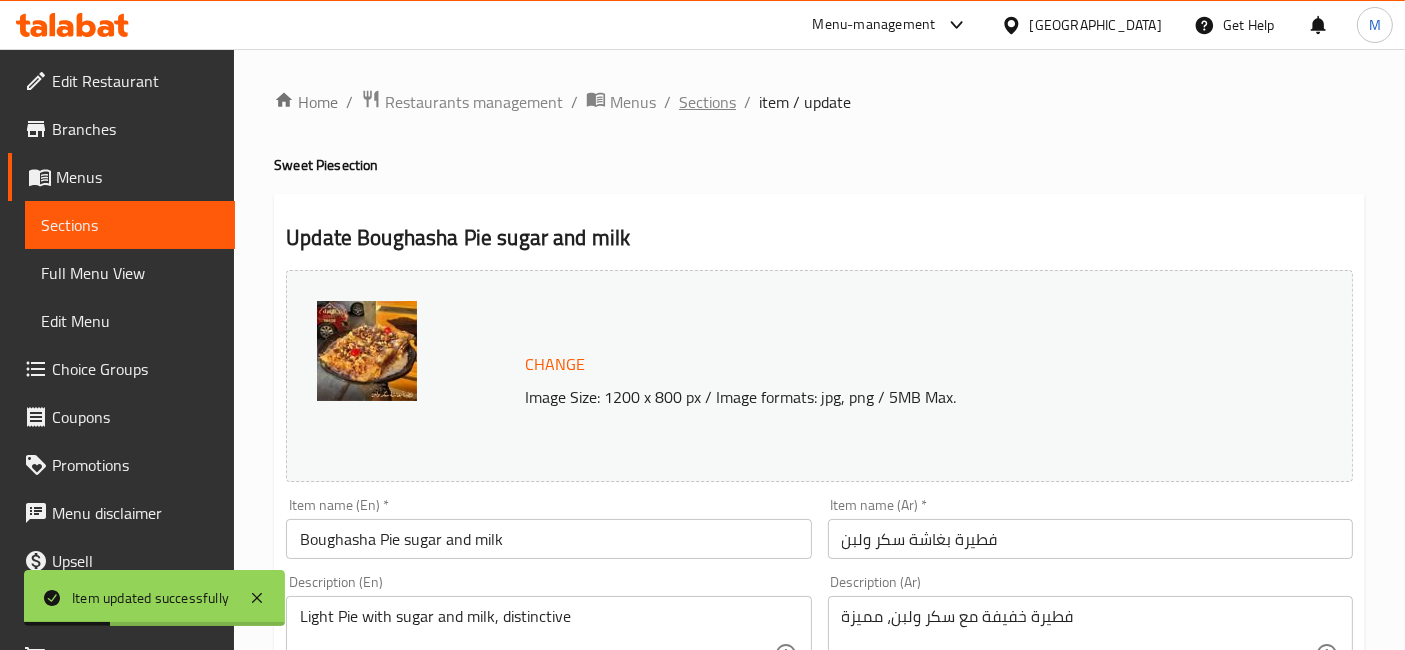 click on "Sections" at bounding box center (707, 102) 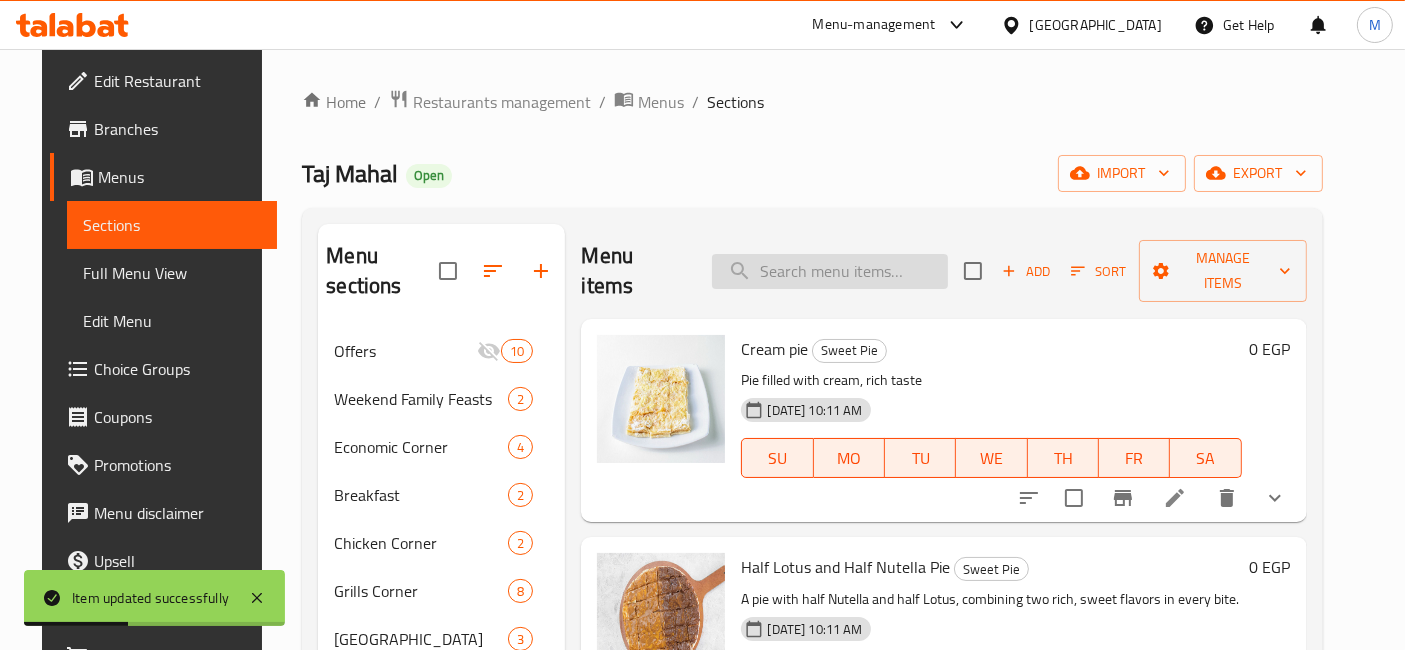 click at bounding box center [830, 271] 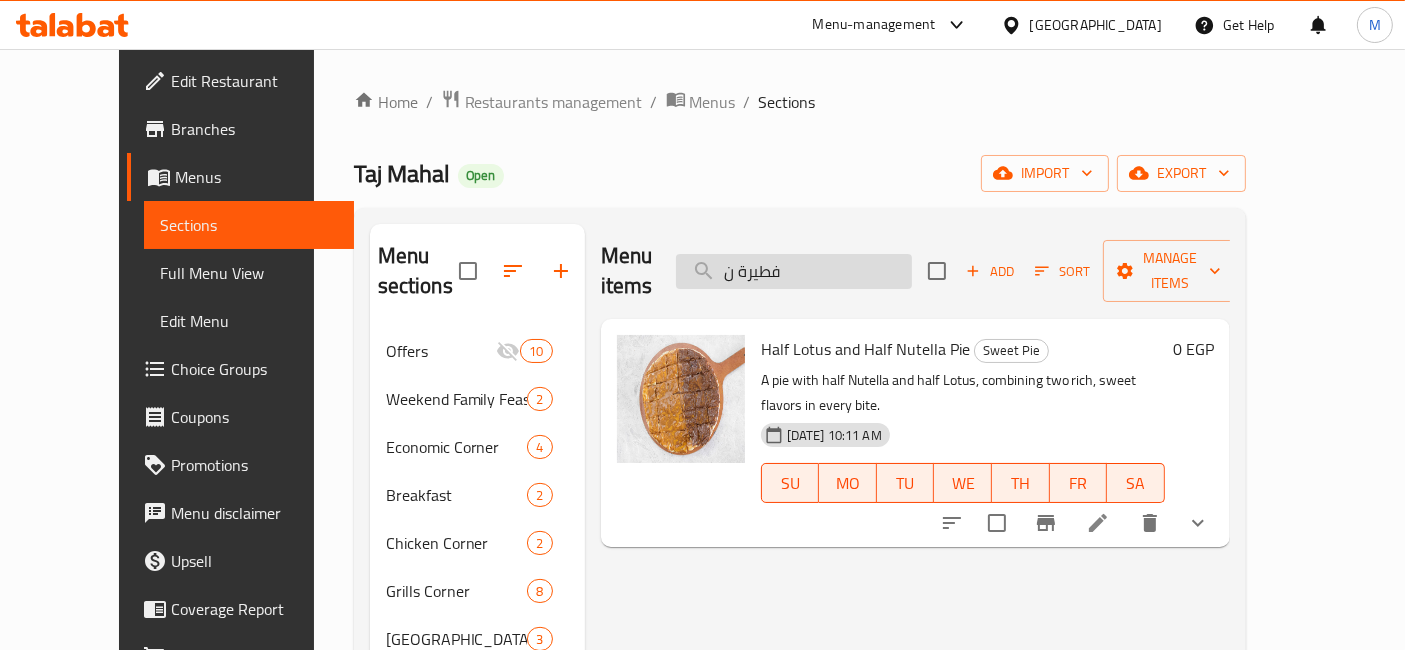 click on "فطيرة ن" at bounding box center [794, 271] 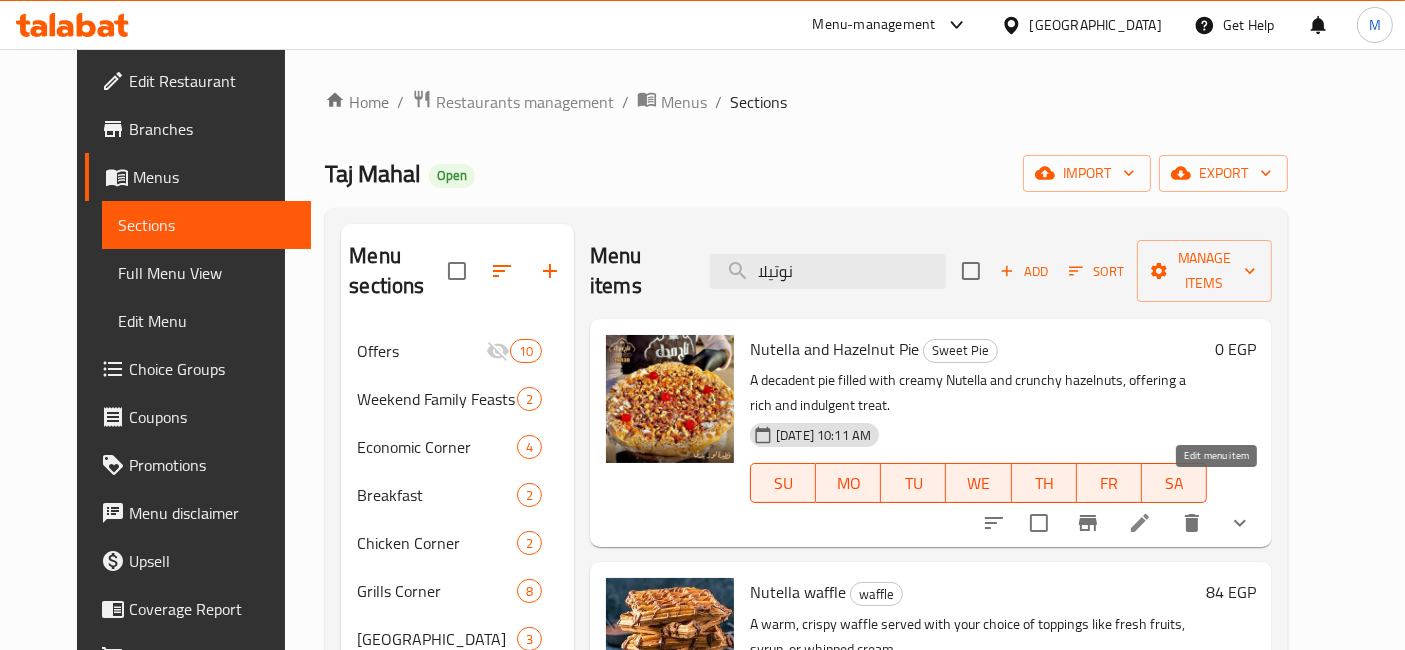 type on "نوتيلا" 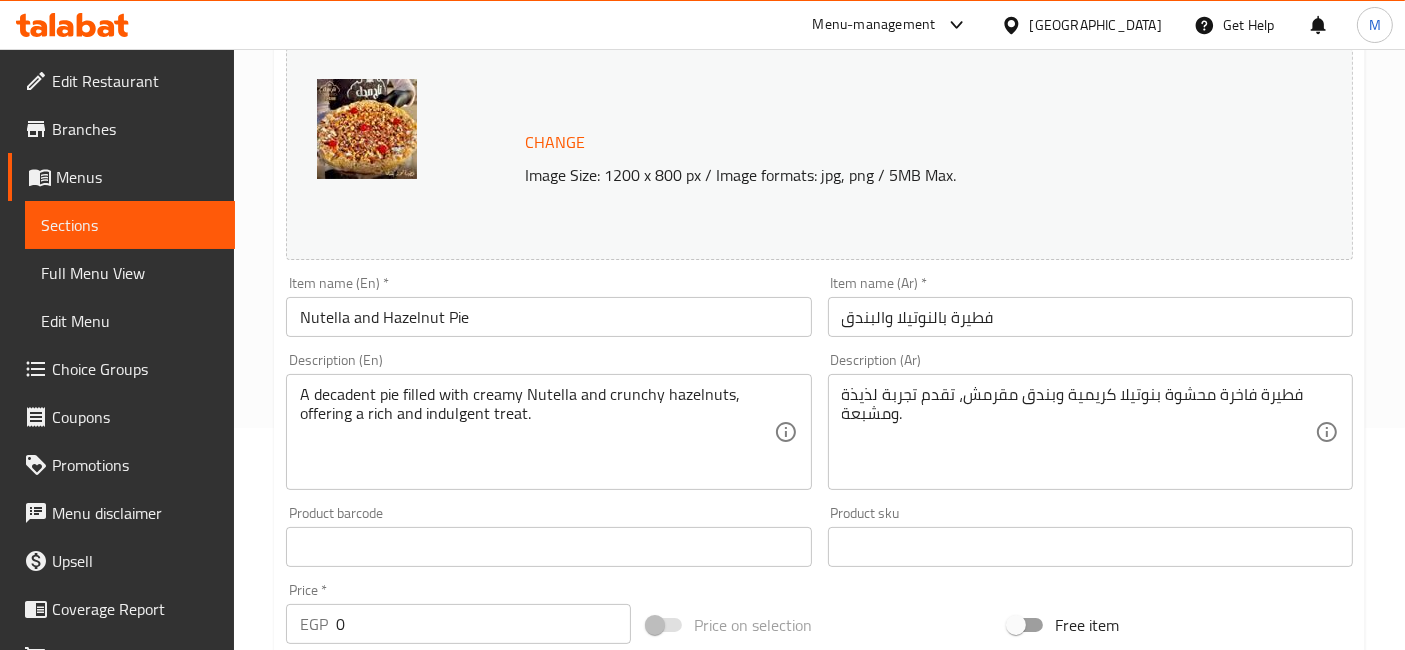 scroll, scrollTop: 997, scrollLeft: 0, axis: vertical 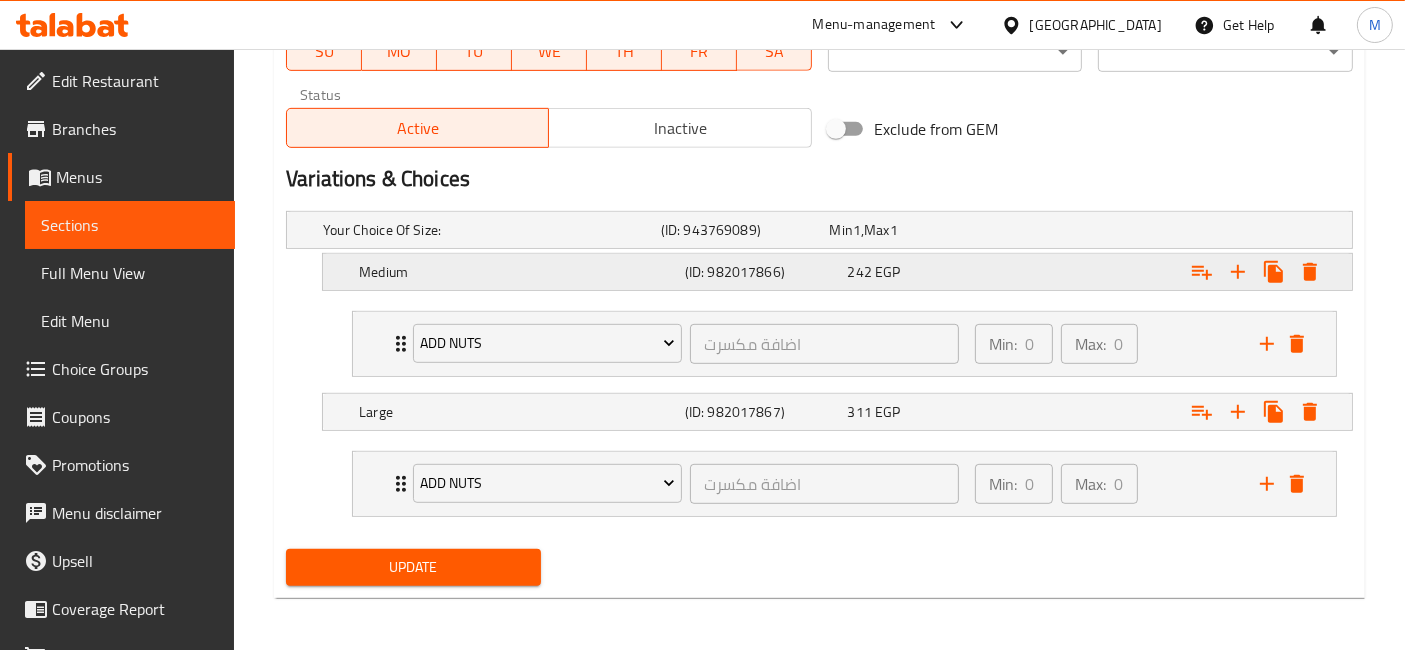 click on "(ID: 982017866)" at bounding box center [741, 230] 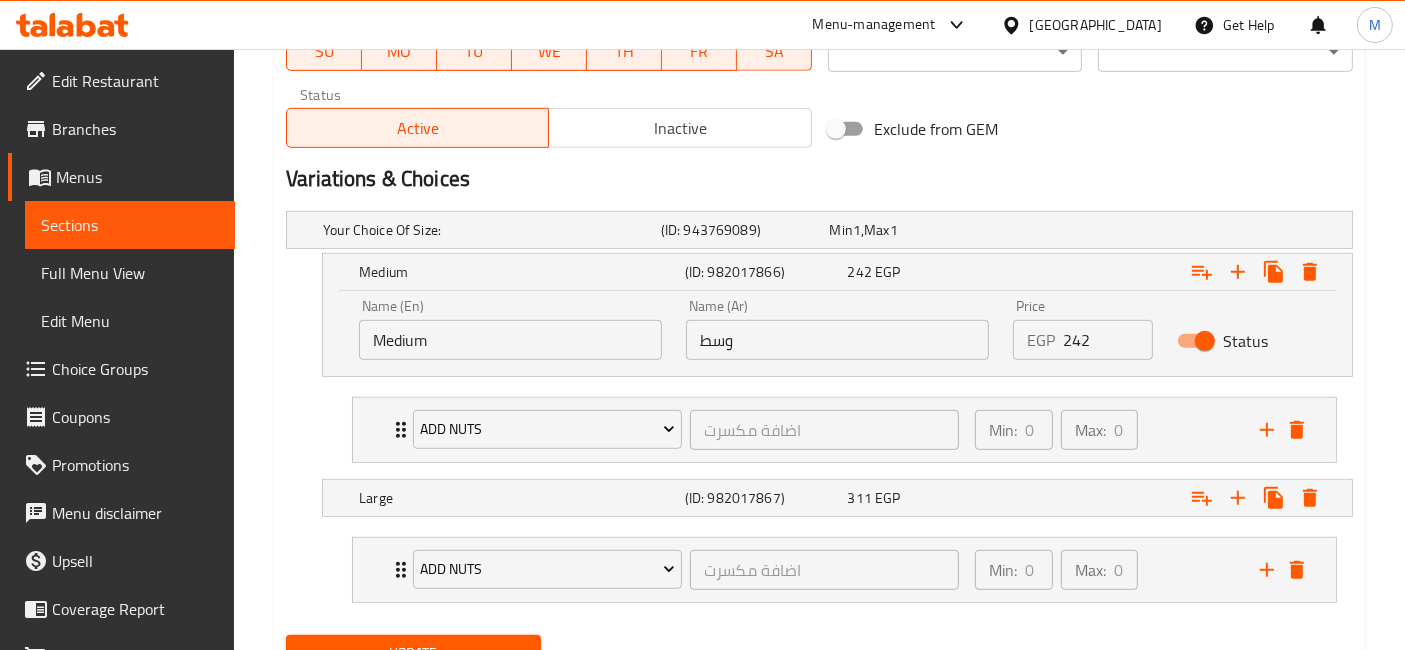 click on "EGP 242 Price" at bounding box center (1082, 340) 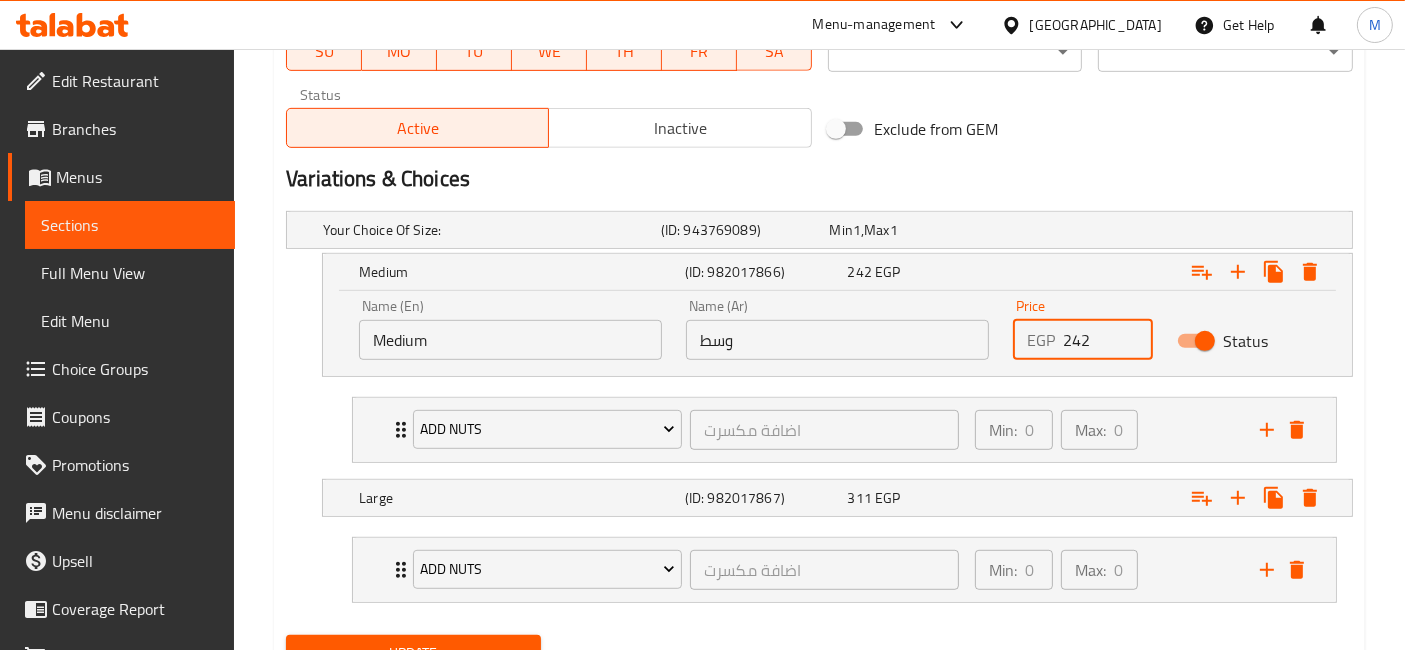 click on "242" at bounding box center [1107, 340] 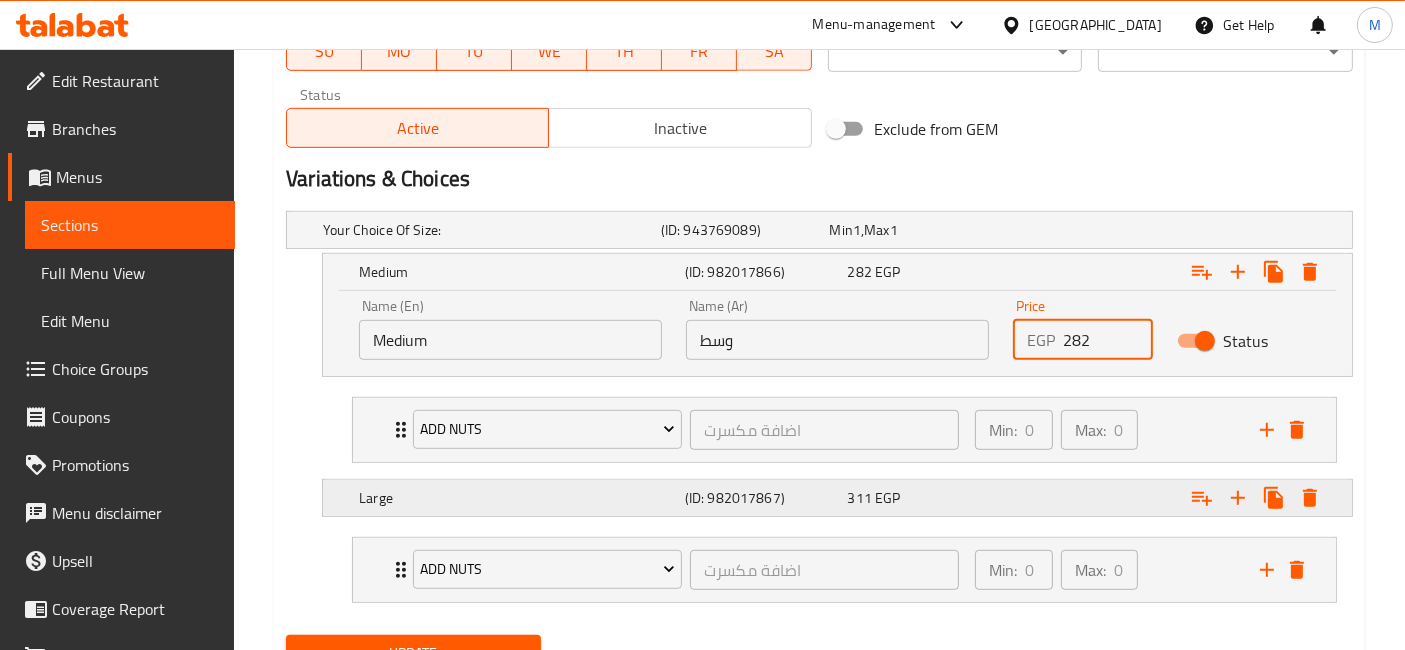 type on "282" 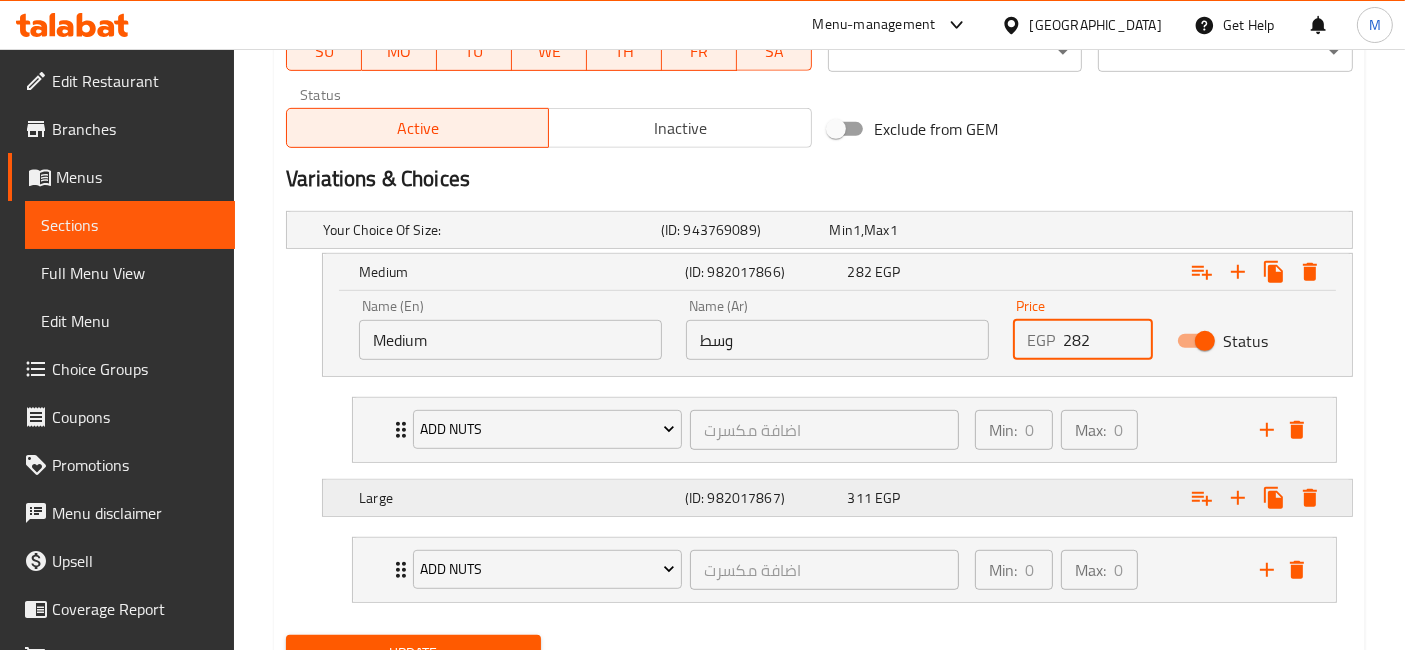 click on "Add nuts اضافة مكسرت ​ Min: 0 ​ Max: 0 ​ Add nuts (ID: 982033702) 50 EGP Name (En) Add nuts Name (En) Name (Ar) اضافة مكسرت Name (Ar) Price EGP 50 Price Status" at bounding box center [819, 570] 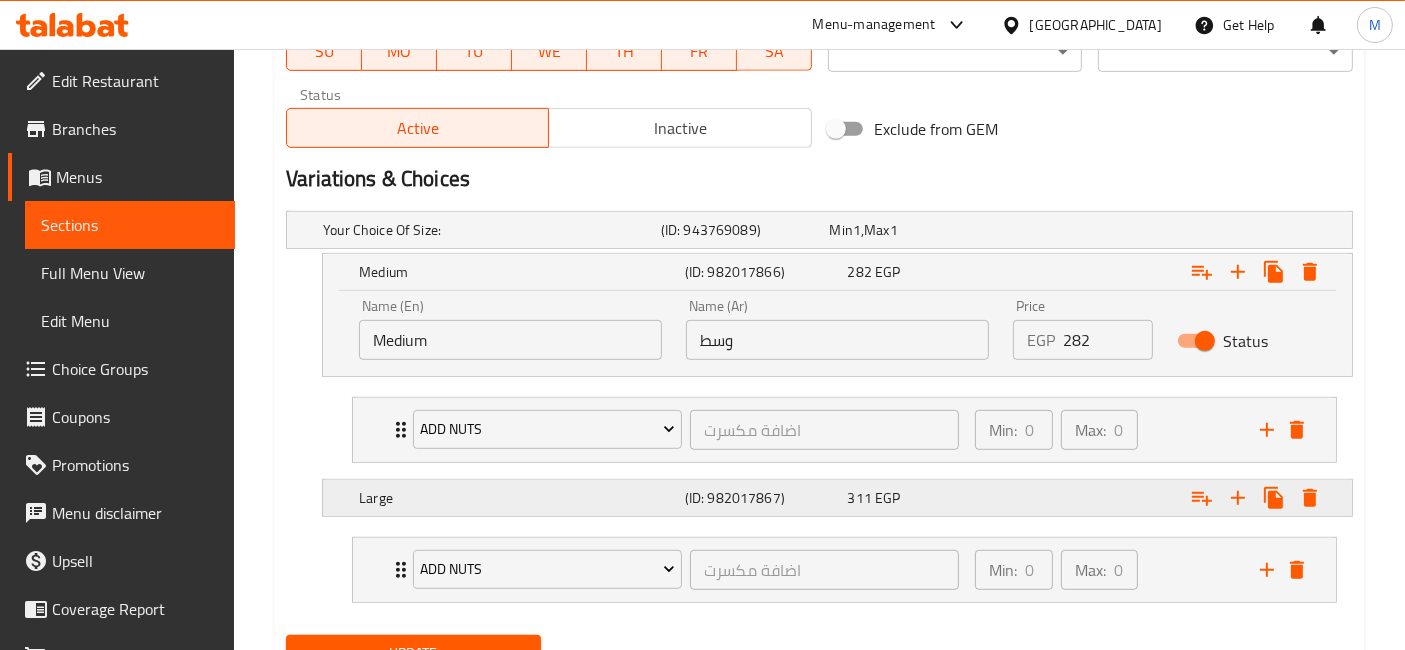 click at bounding box center (1163, 230) 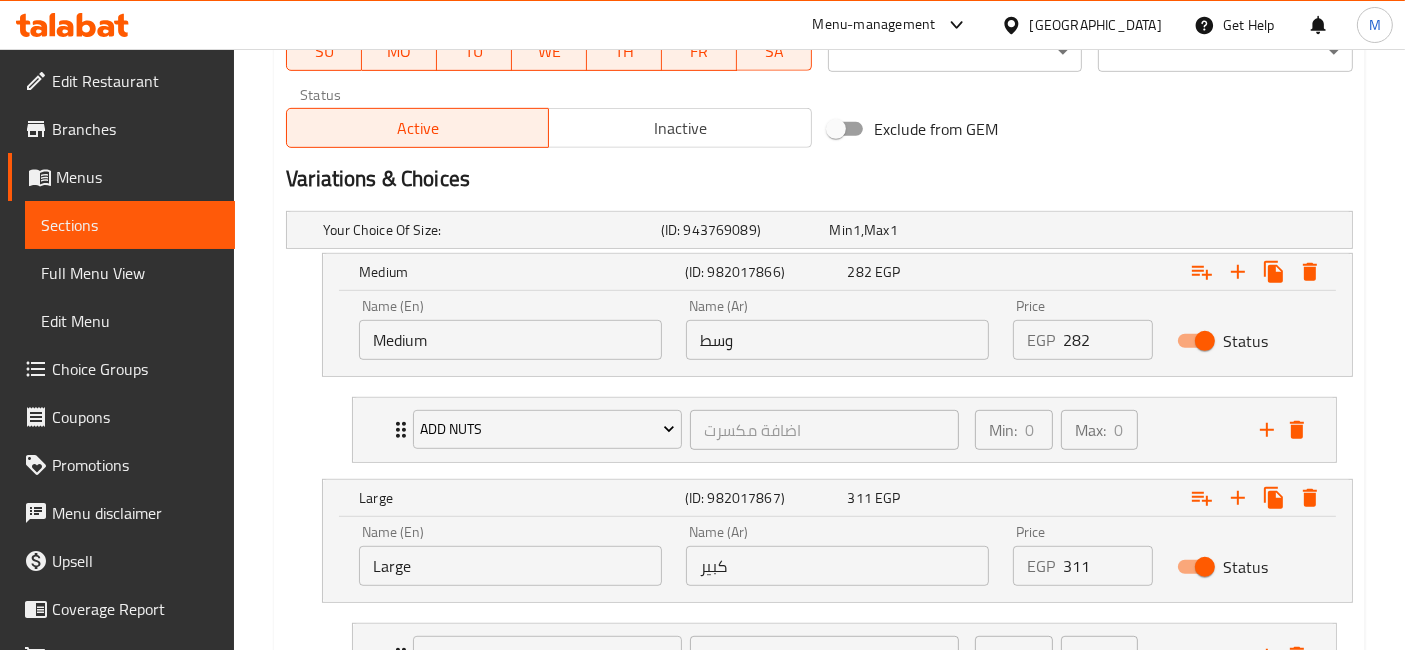 click on "EGP 311 Price" at bounding box center (1082, 566) 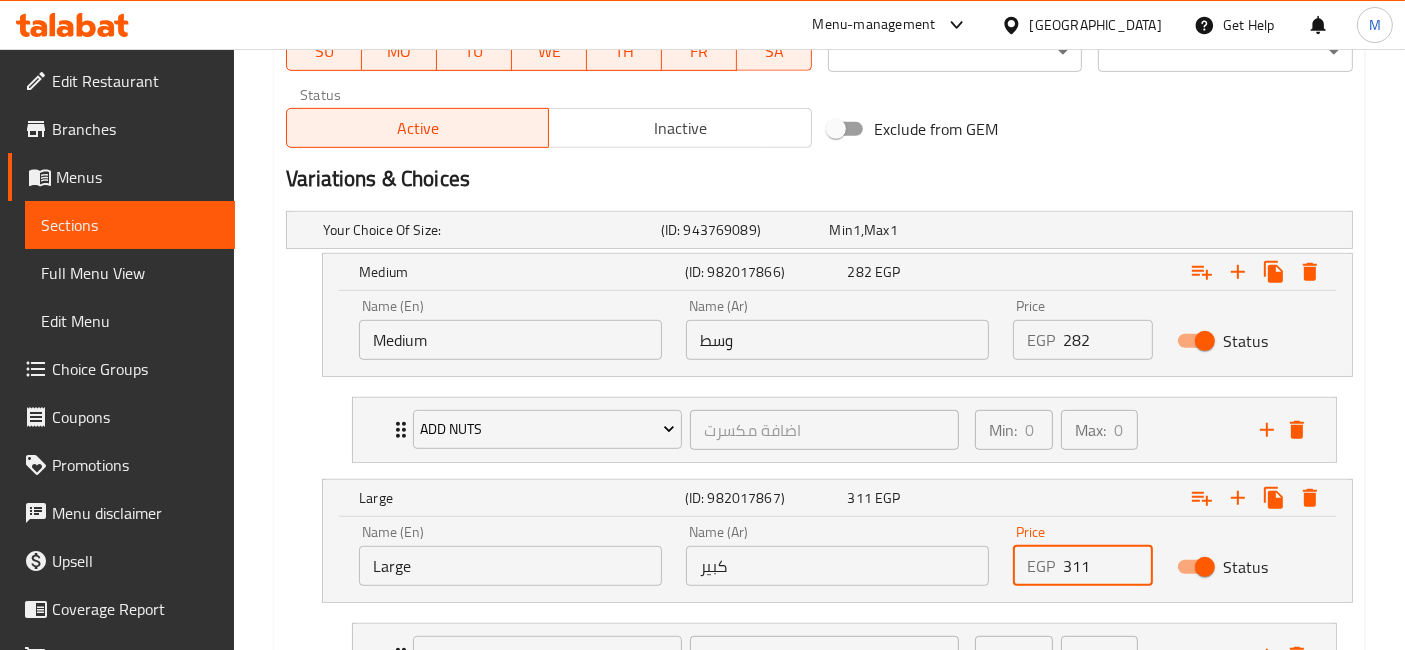 click on "EGP 311 Price" at bounding box center [1082, 566] 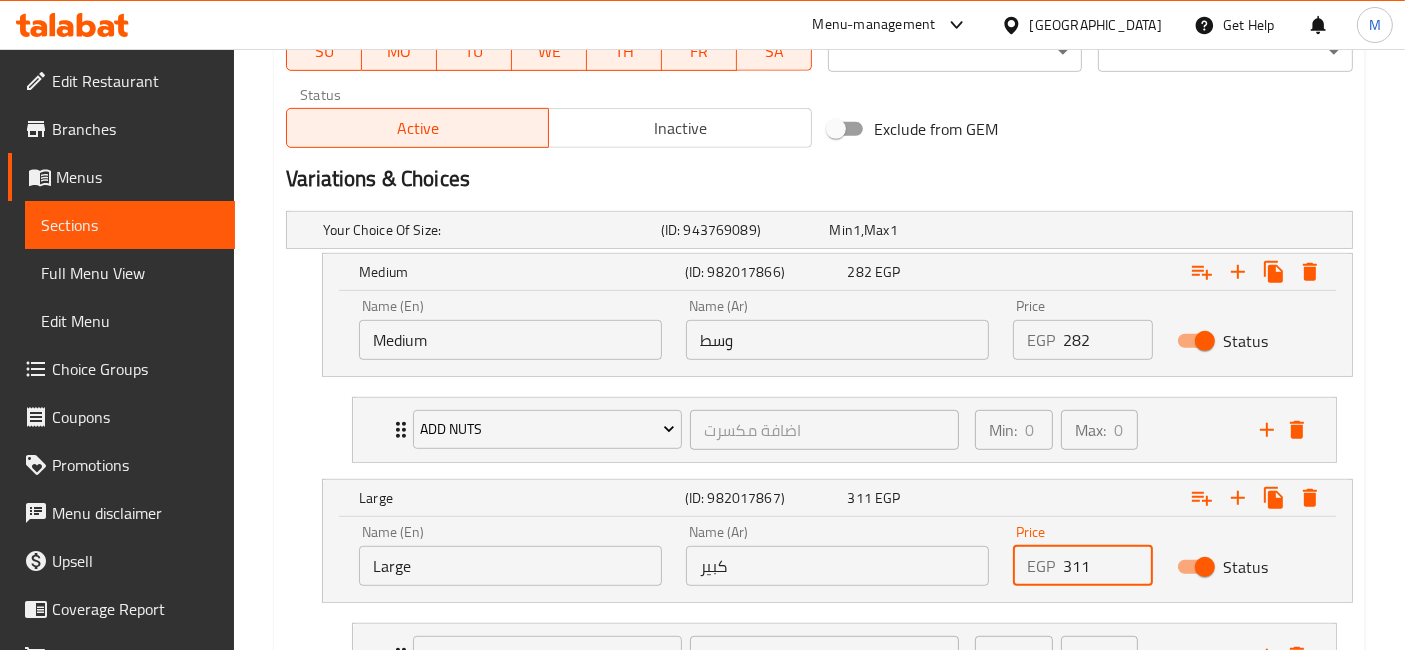 click on "311" at bounding box center [1107, 566] 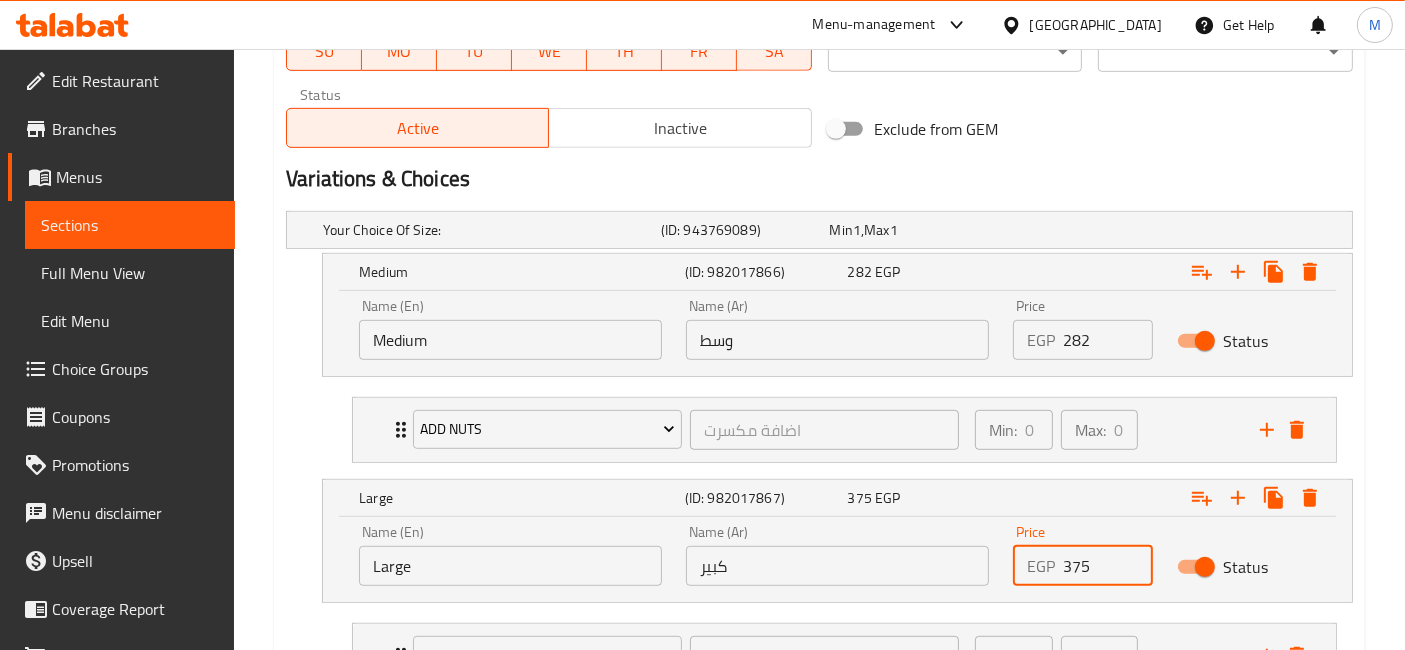 click on "Update" at bounding box center (413, 739) 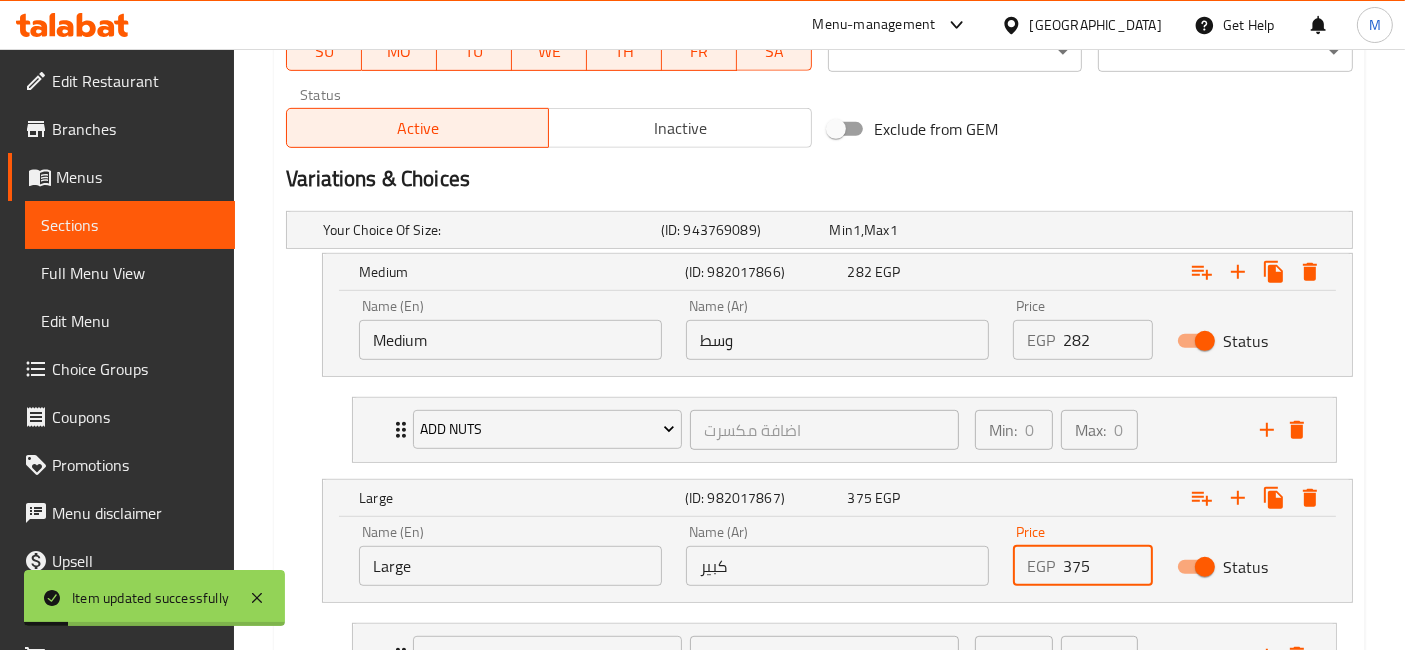 click on "375" at bounding box center (1107, 566) 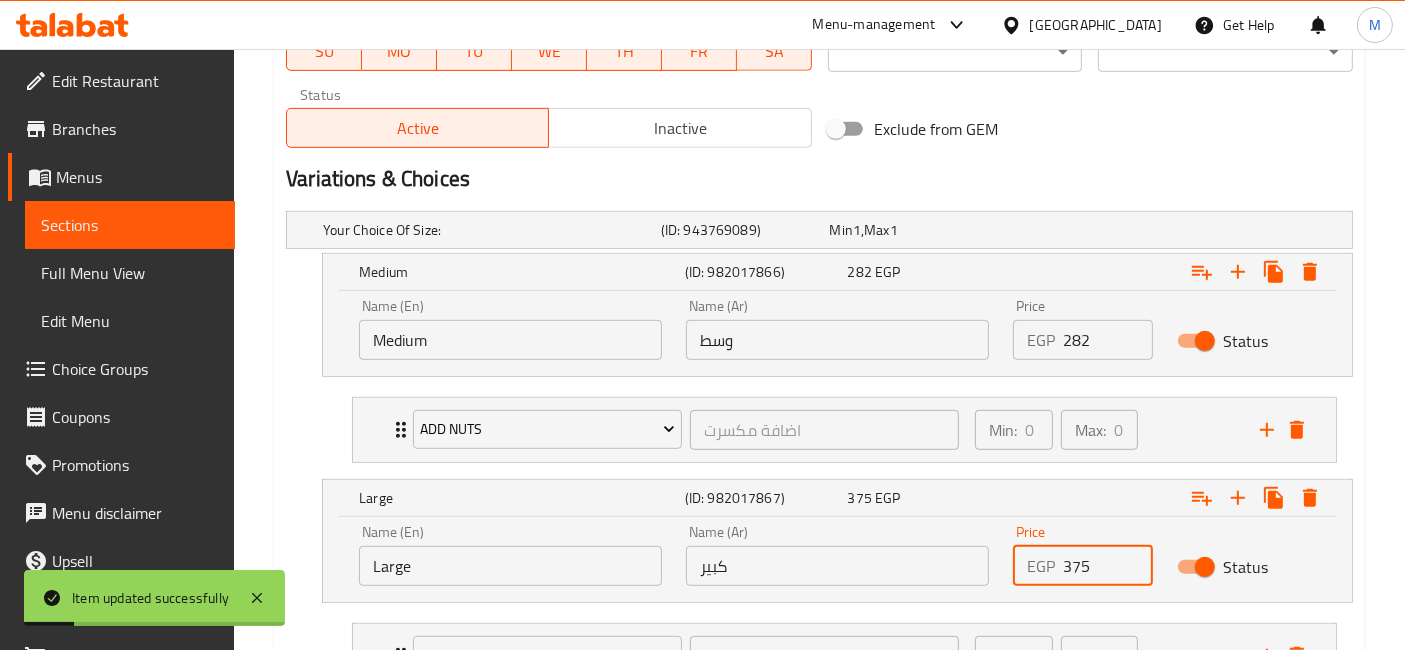 click on "375" at bounding box center (1107, 566) 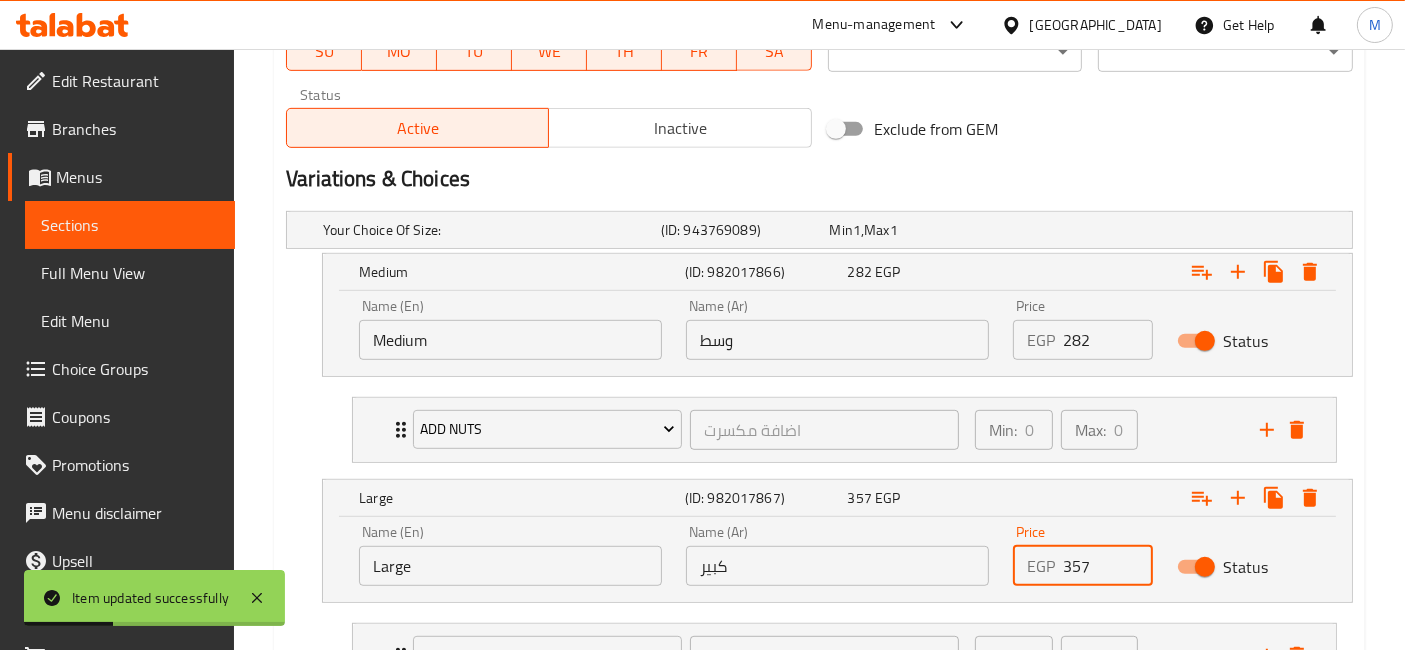 type on "357" 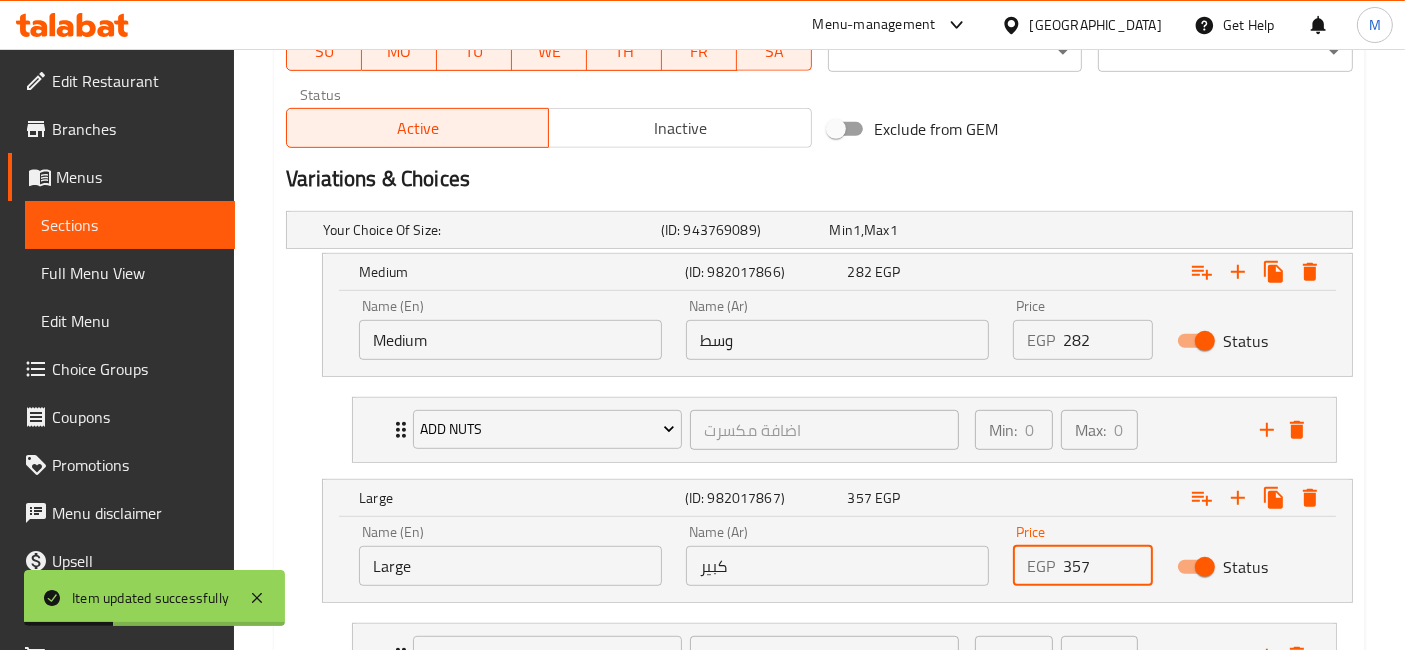 click on "Update" at bounding box center [413, 739] 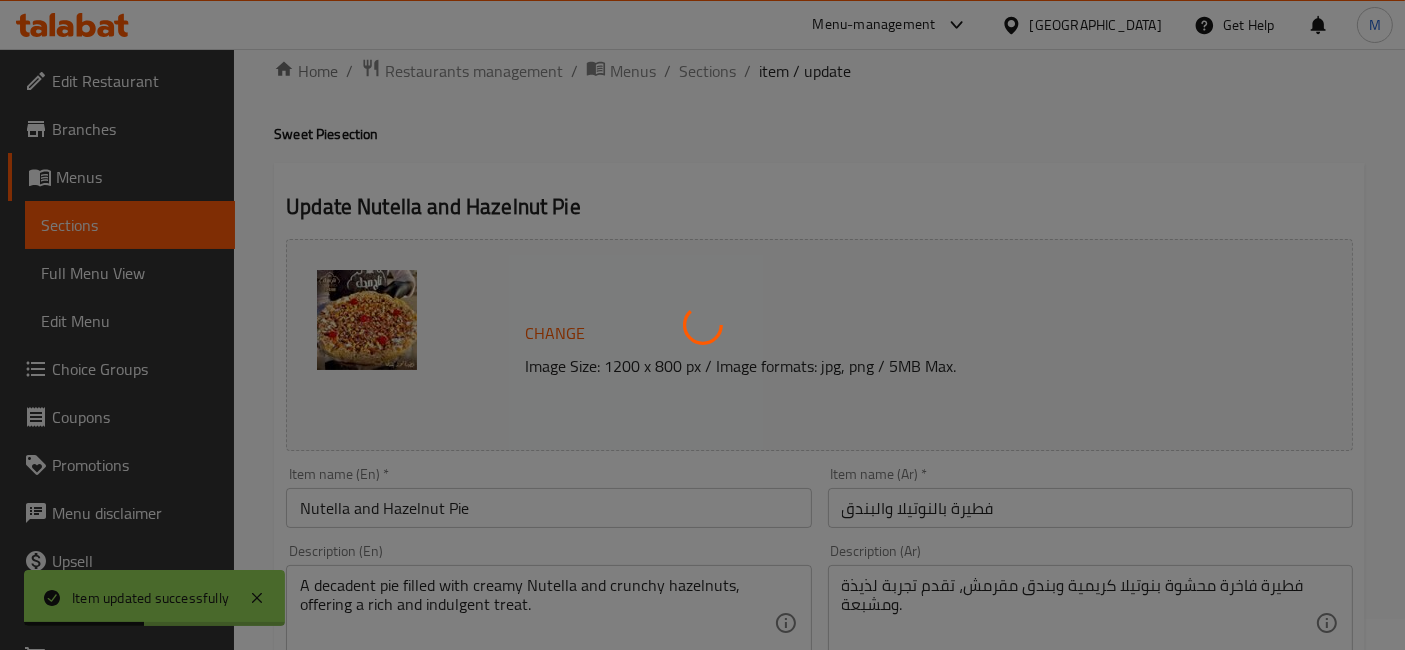 scroll, scrollTop: 0, scrollLeft: 0, axis: both 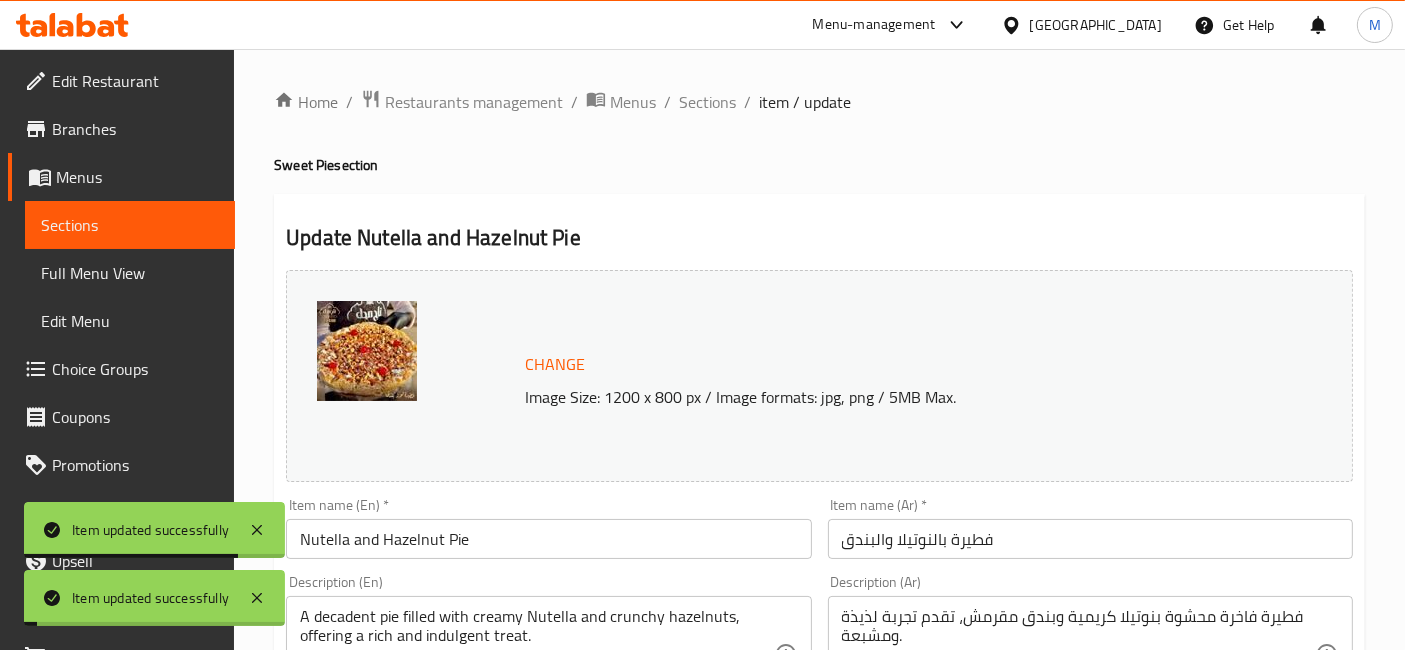 click on "Sections" at bounding box center [707, 102] 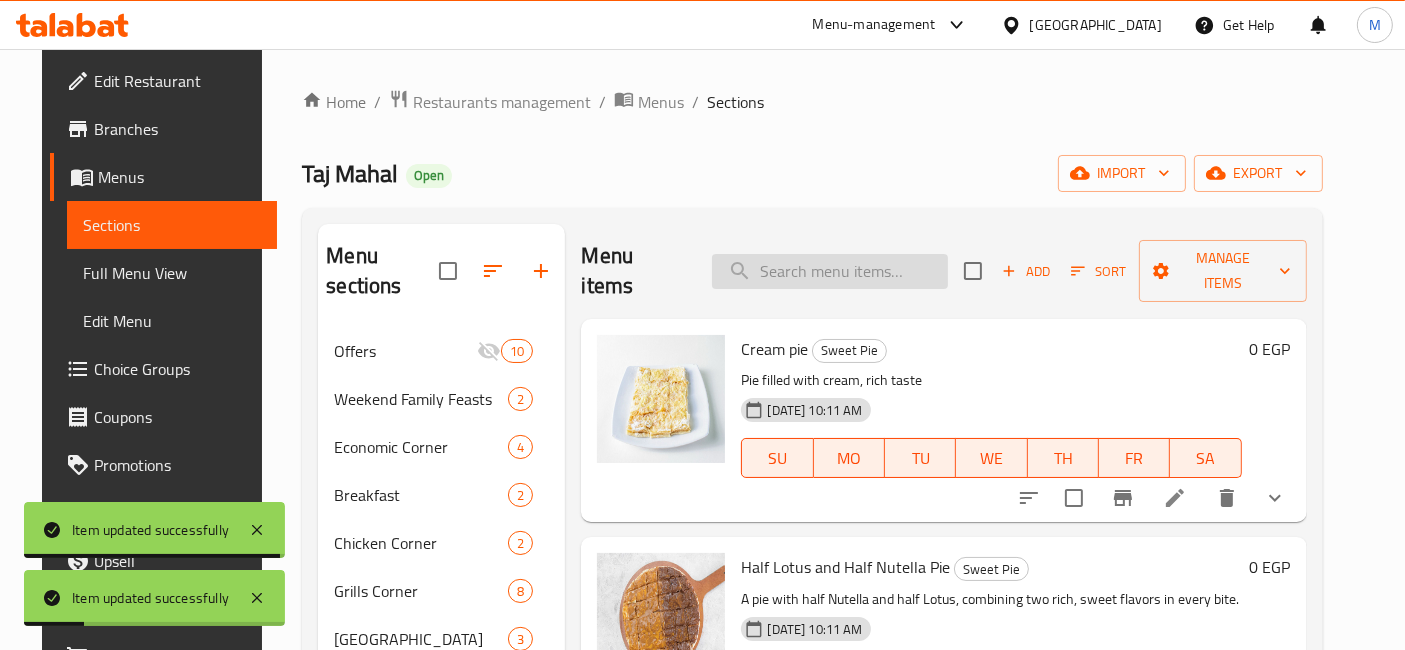 click at bounding box center (830, 271) 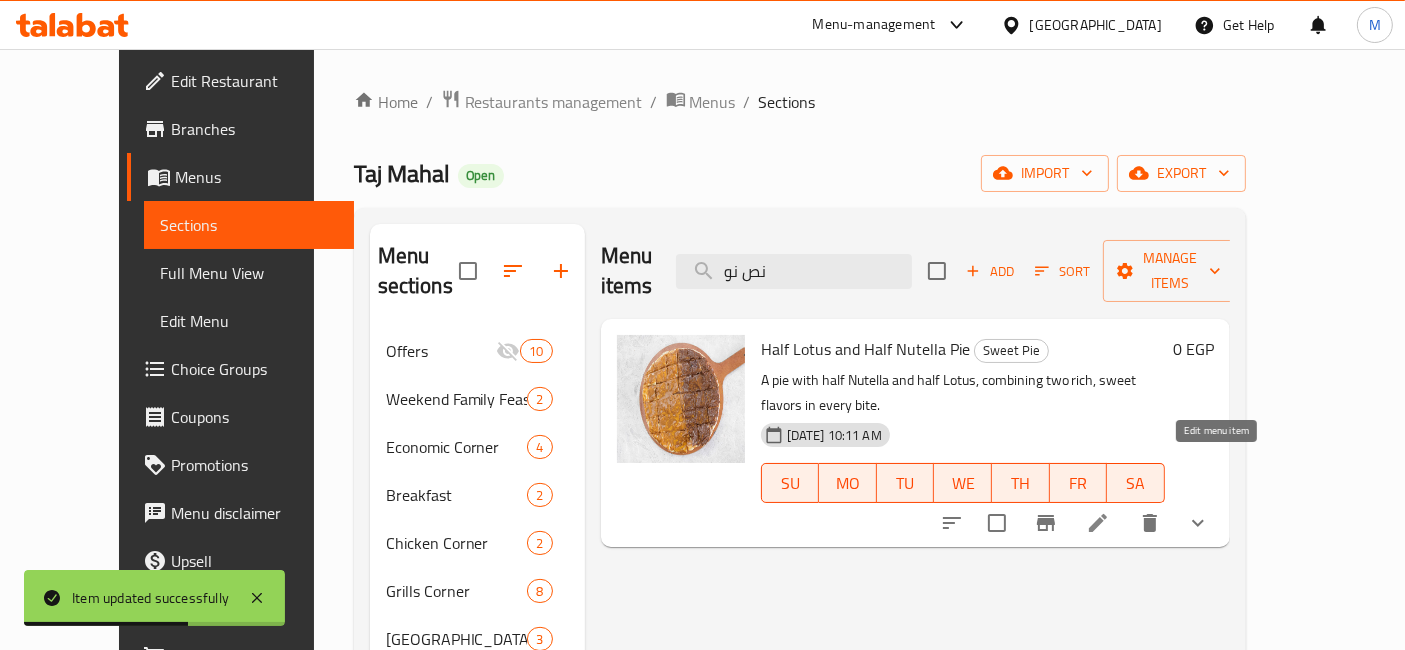 type on "نص نو" 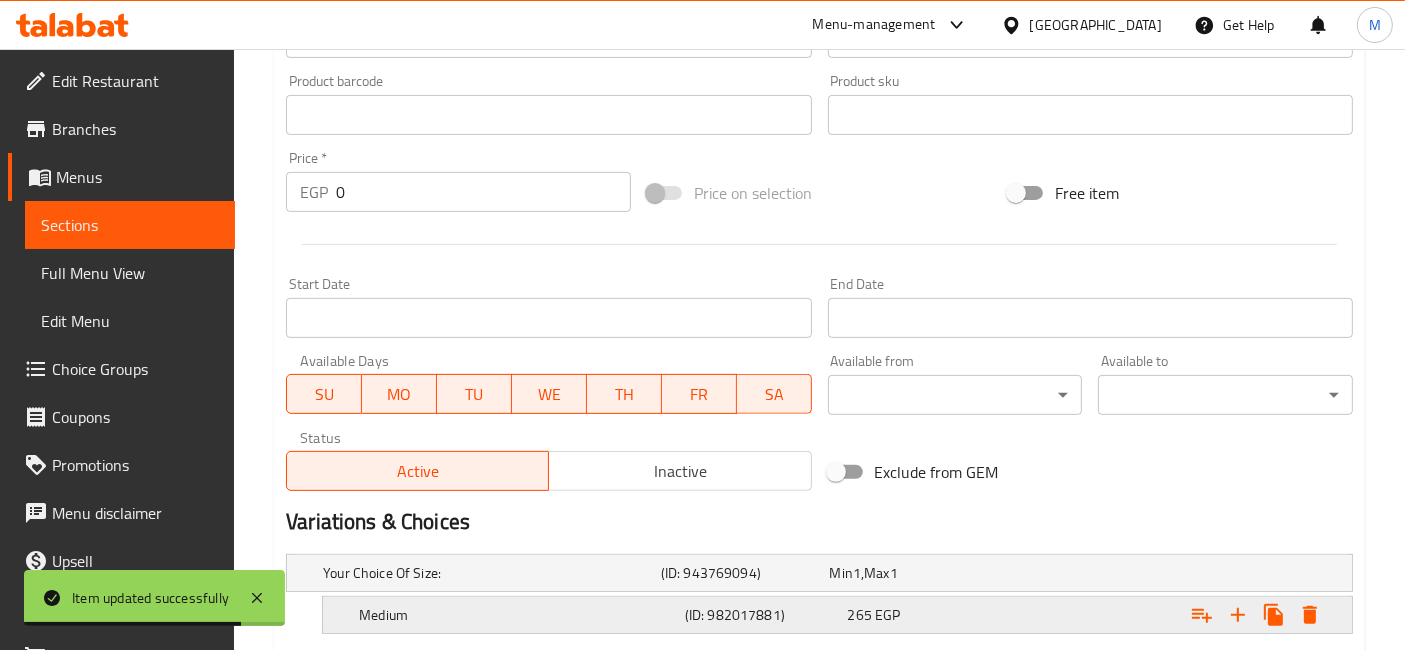 scroll, scrollTop: 666, scrollLeft: 0, axis: vertical 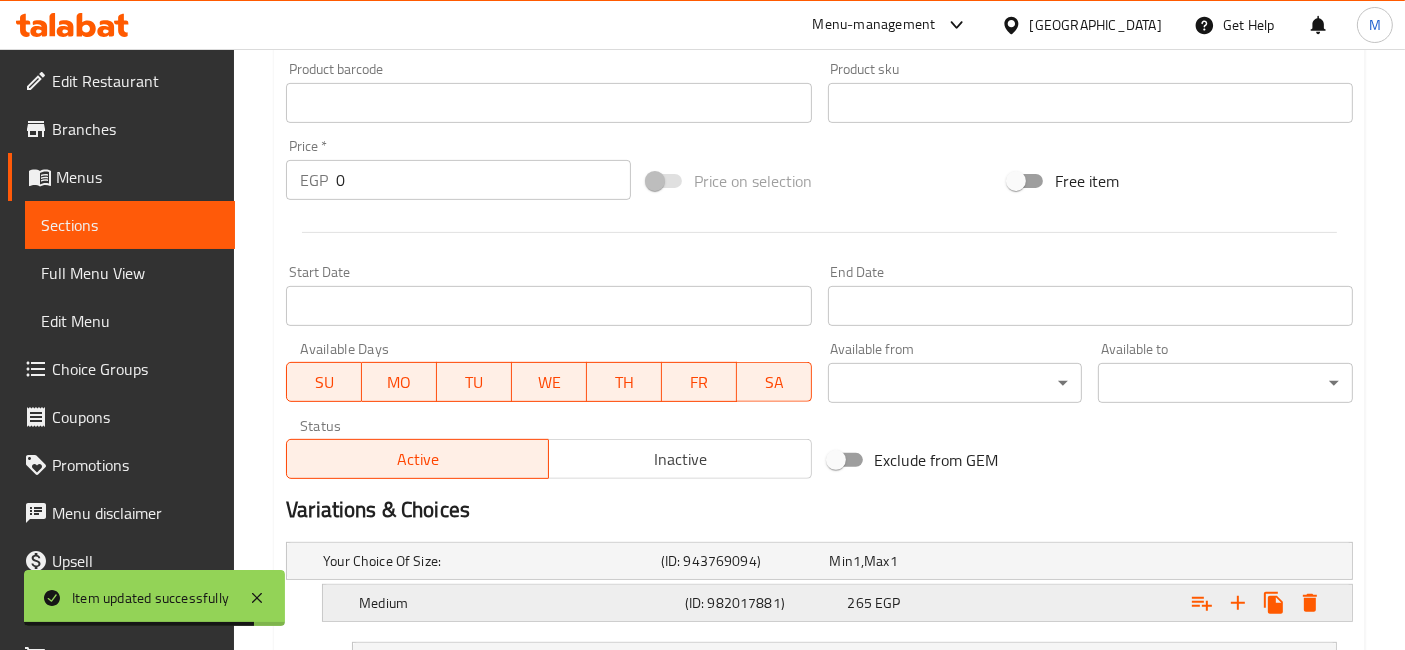 click on "265   EGP" at bounding box center [910, 561] 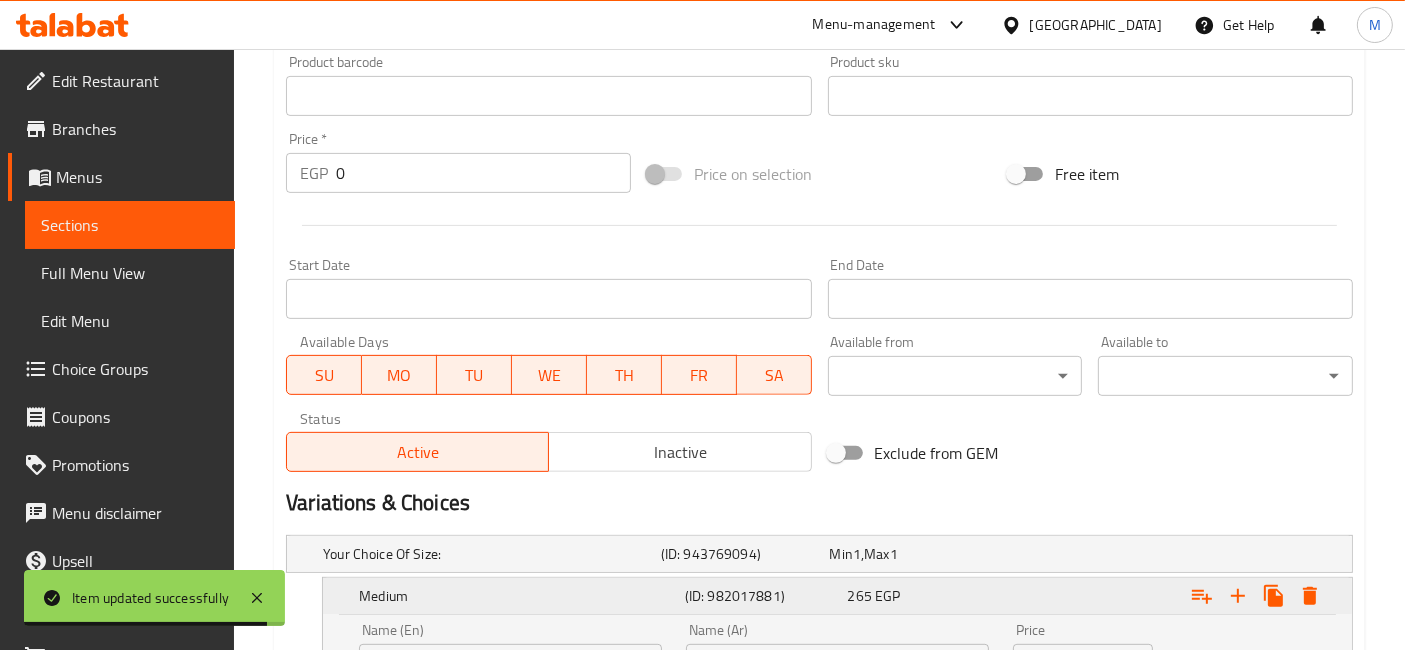 scroll, scrollTop: 888, scrollLeft: 0, axis: vertical 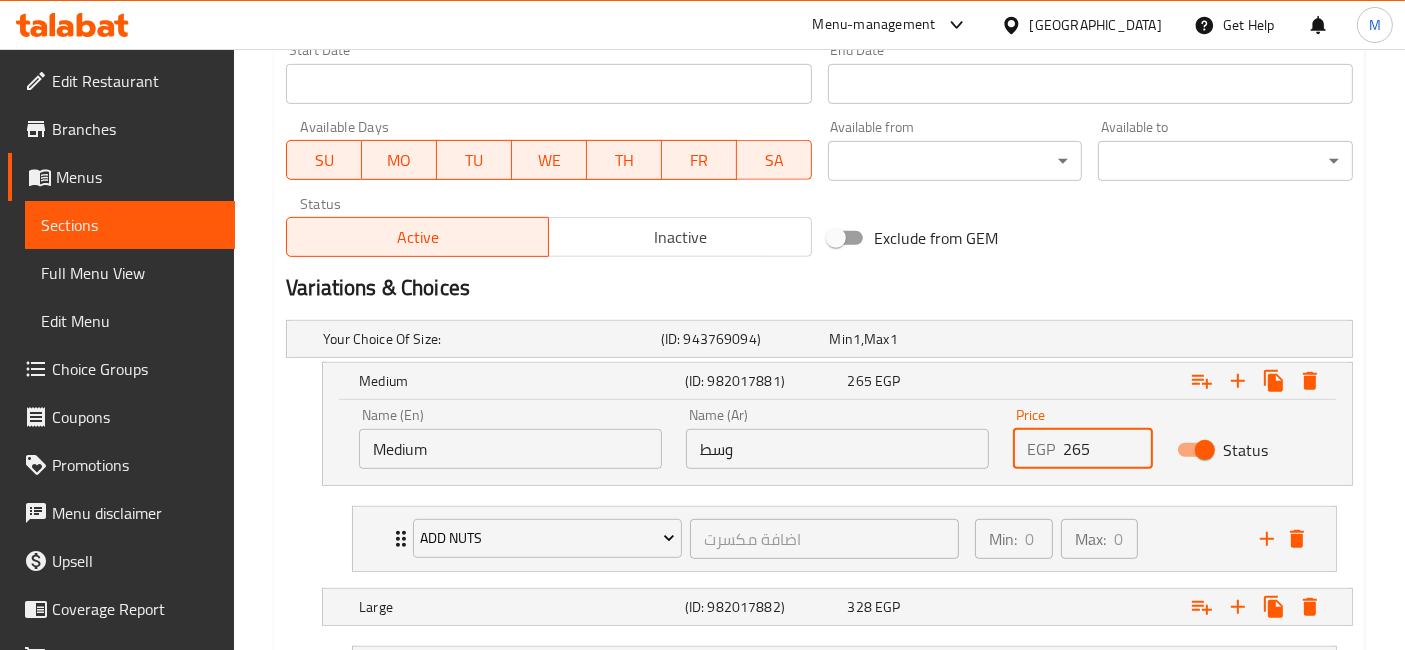 click on "265" at bounding box center [1107, 449] 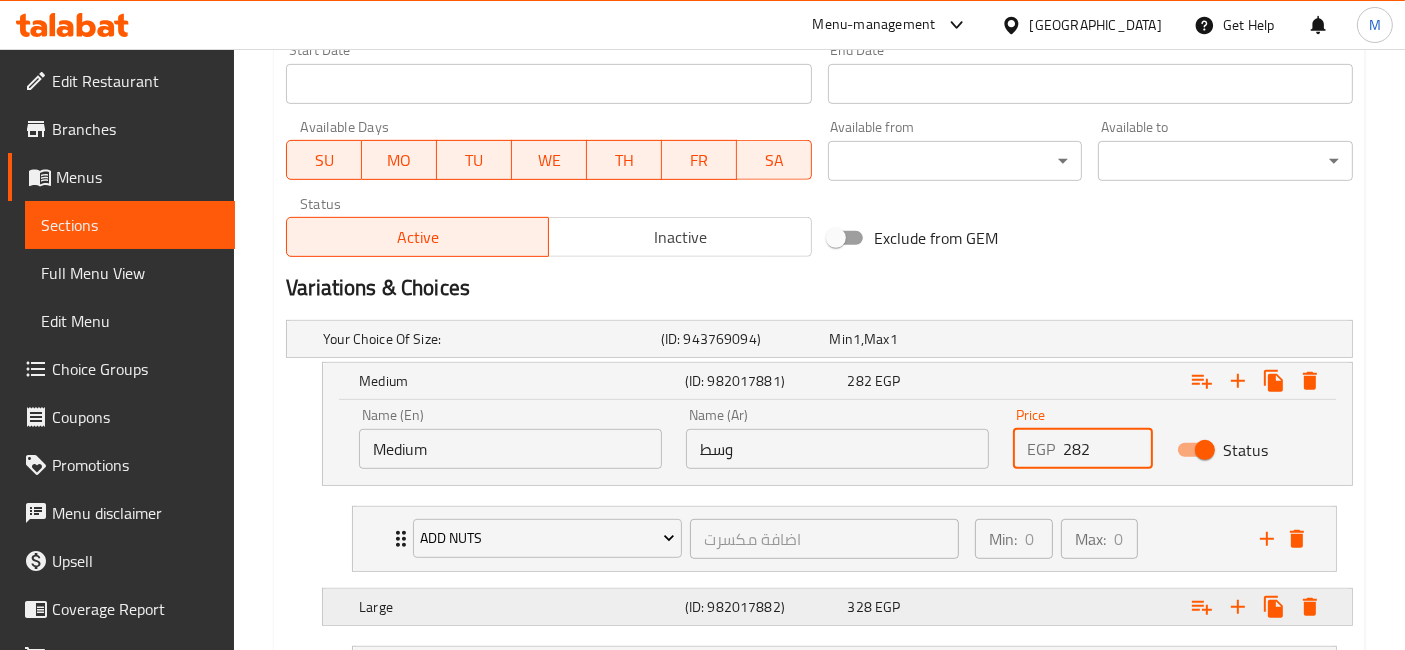type on "282" 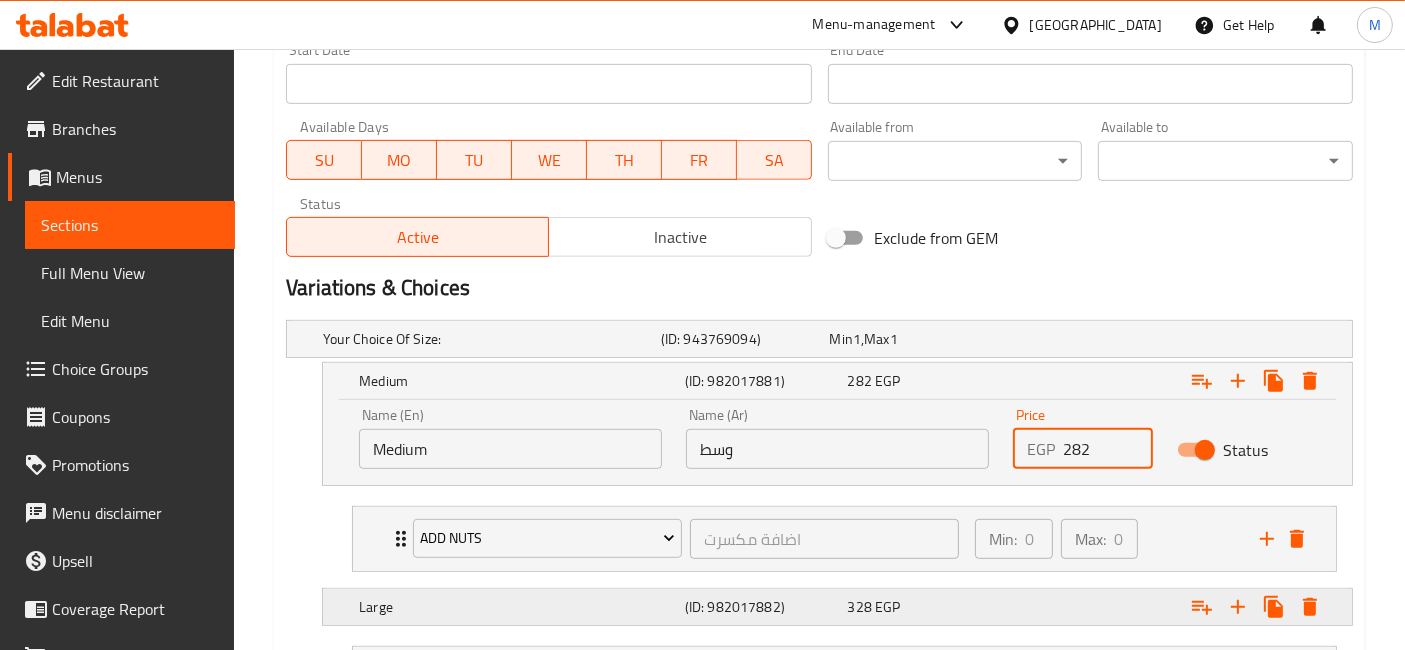 click on "Large (ID: 982017882) 328   EGP" at bounding box center [825, 339] 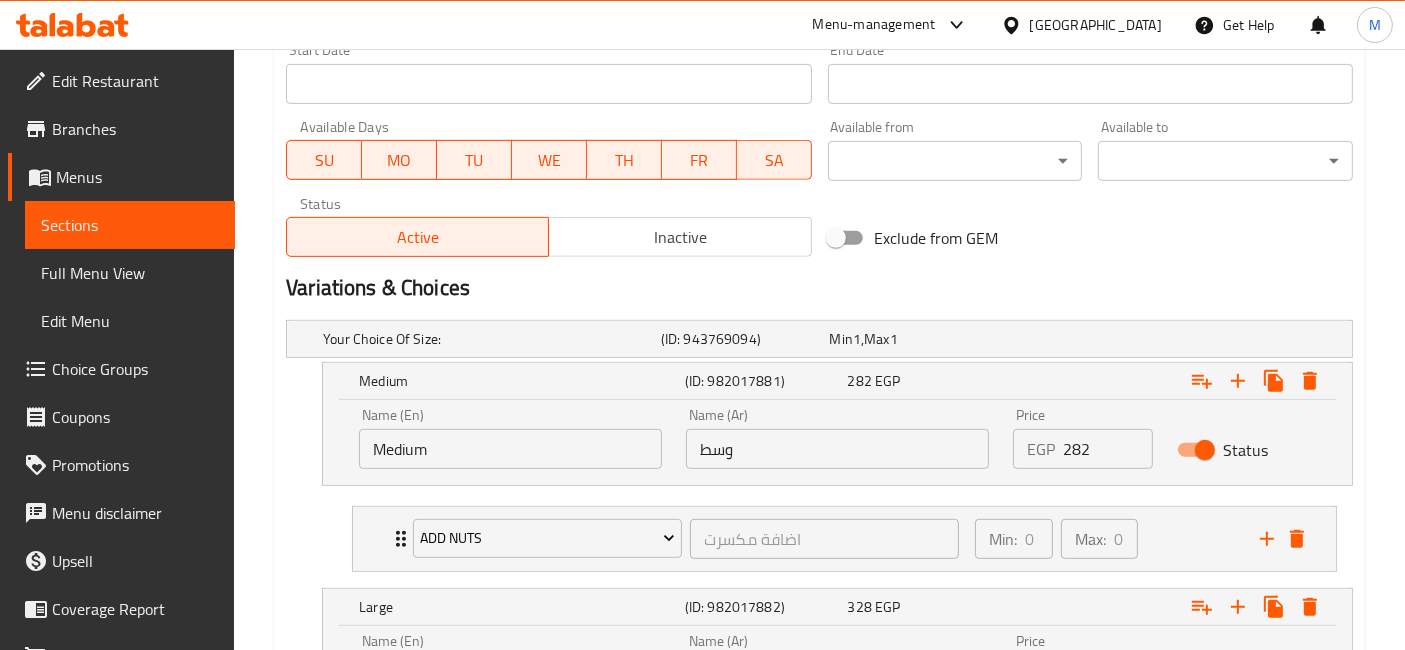 scroll, scrollTop: 1168, scrollLeft: 0, axis: vertical 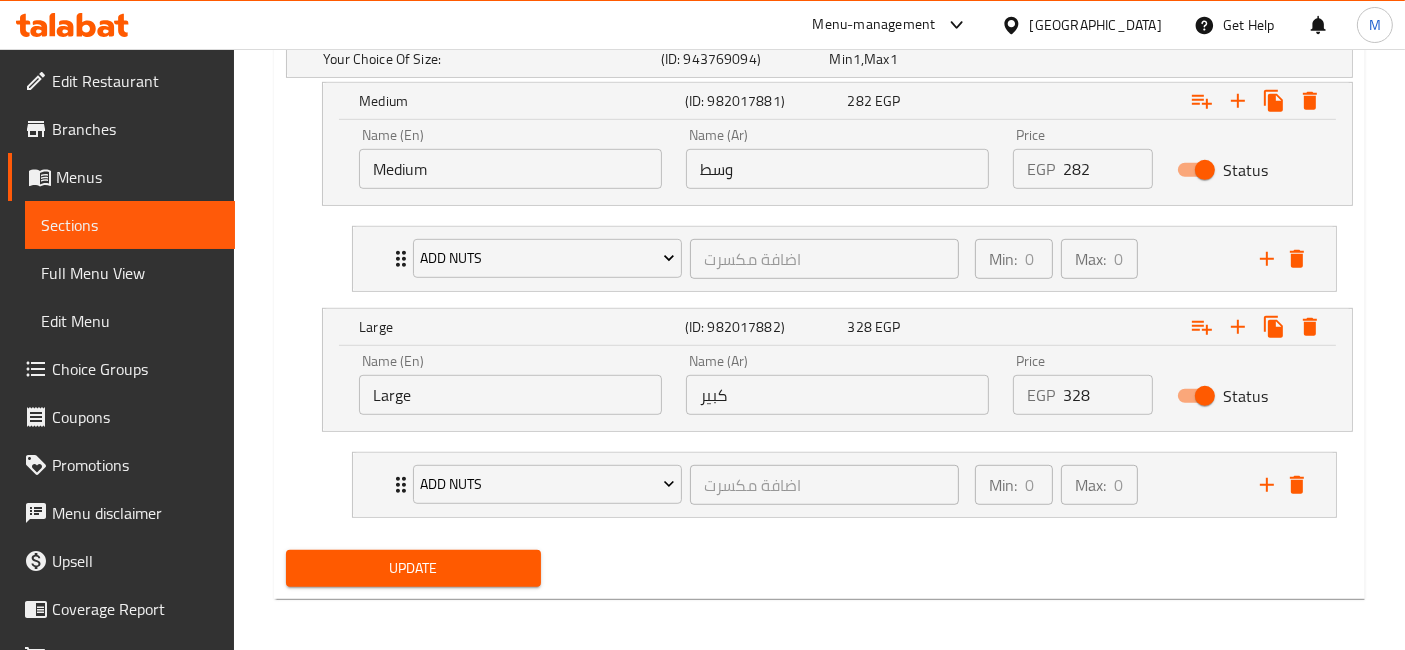 click on "328" at bounding box center (1107, 395) 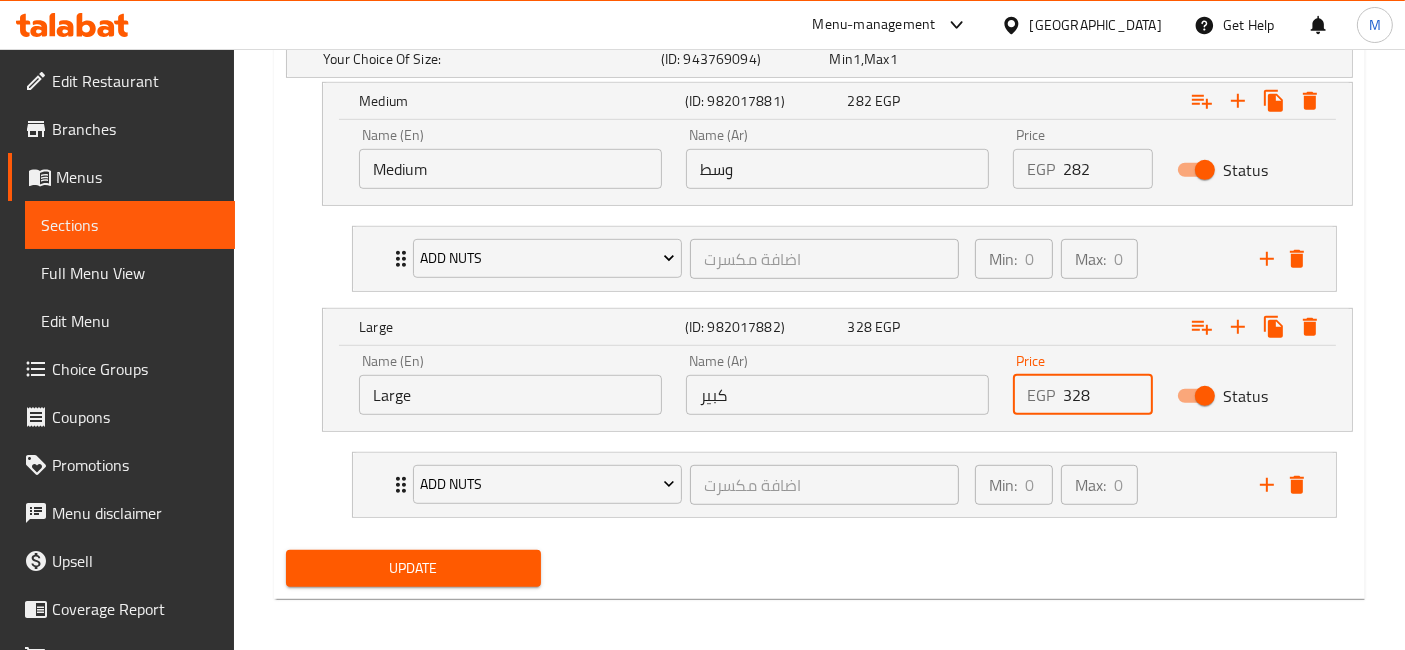 click on "328" at bounding box center [1107, 395] 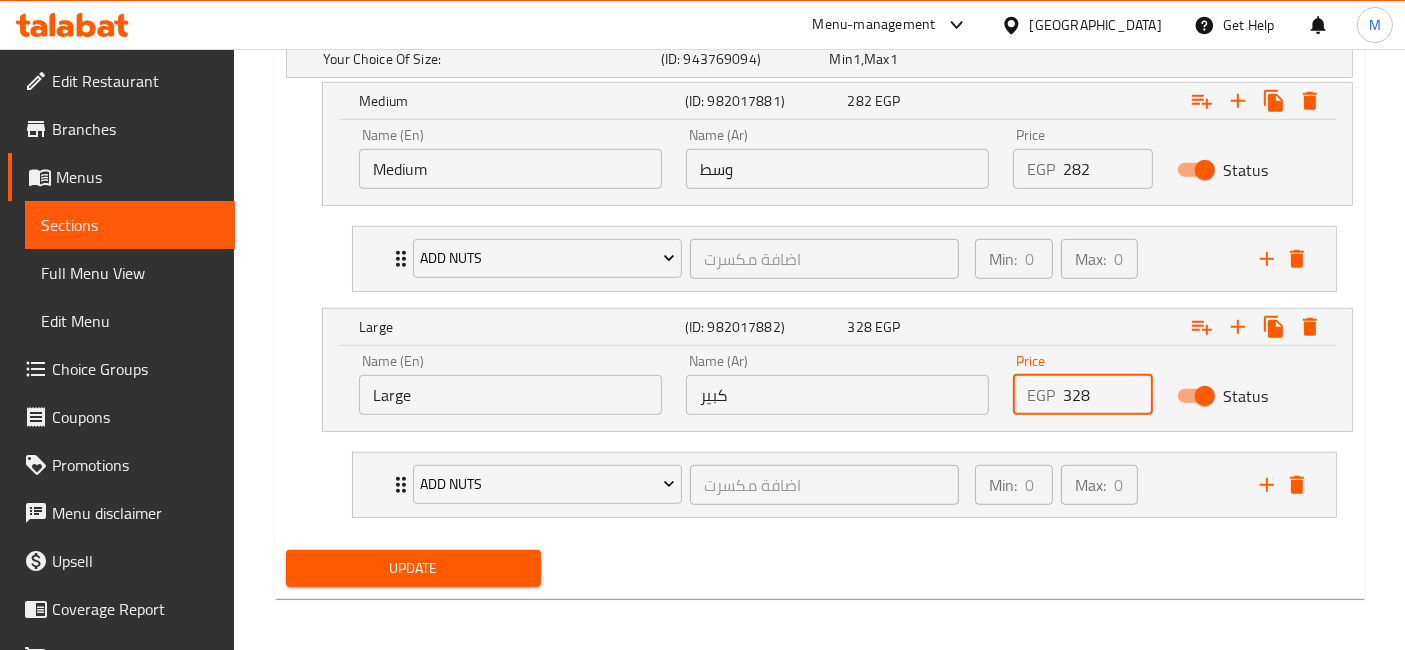 click on "328" at bounding box center (1107, 395) 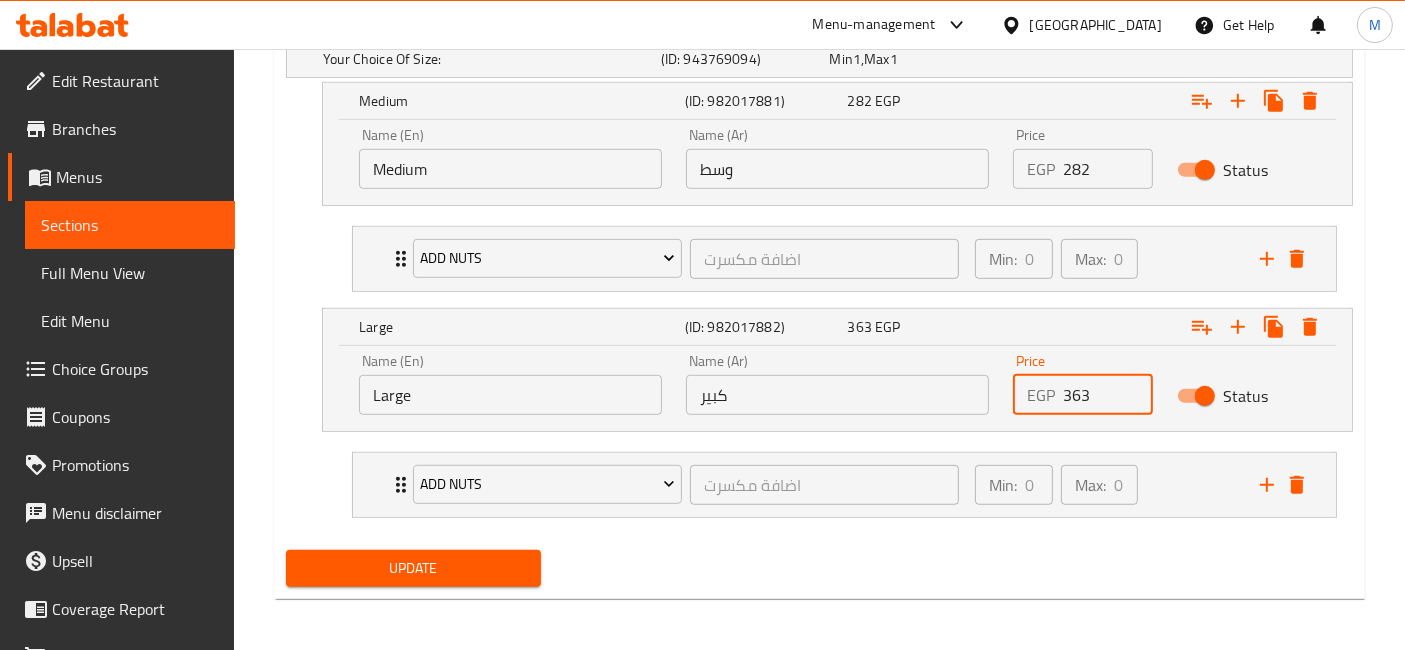 type on "363" 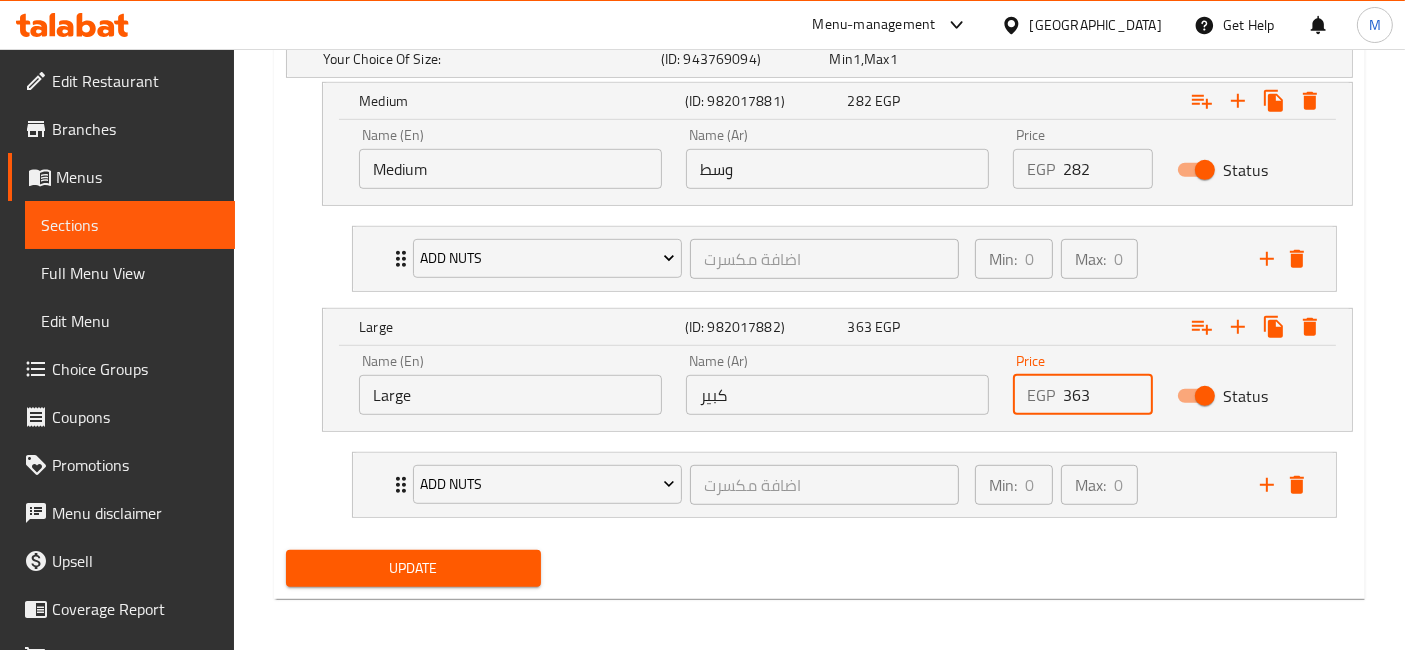 click on "Update" at bounding box center (413, 568) 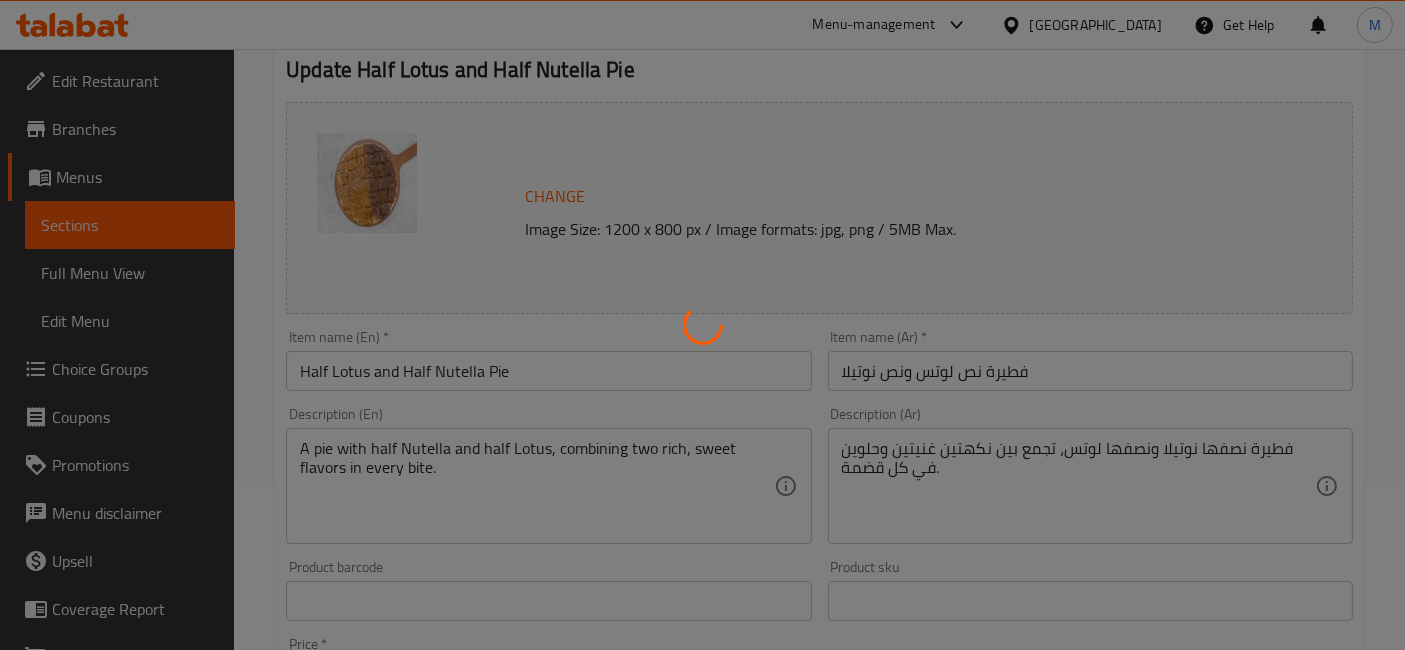 scroll, scrollTop: 0, scrollLeft: 0, axis: both 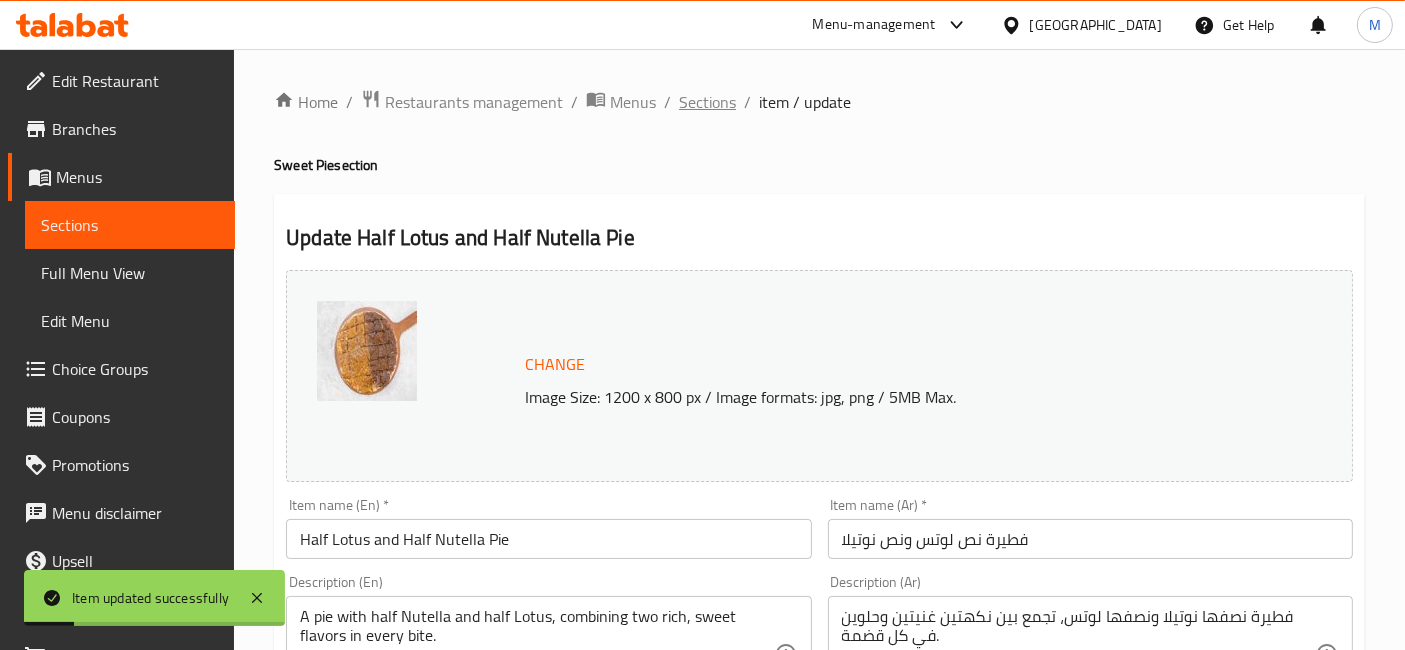 click on "Sections" at bounding box center [707, 102] 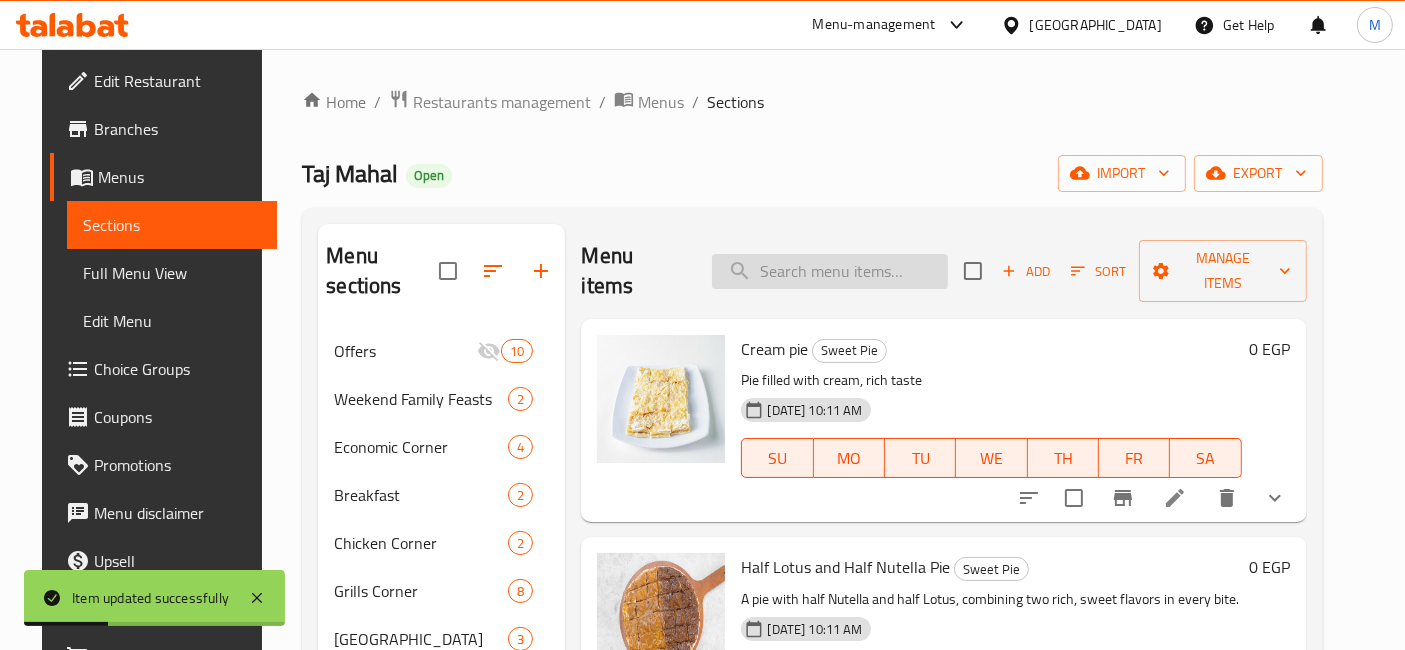 click at bounding box center (830, 271) 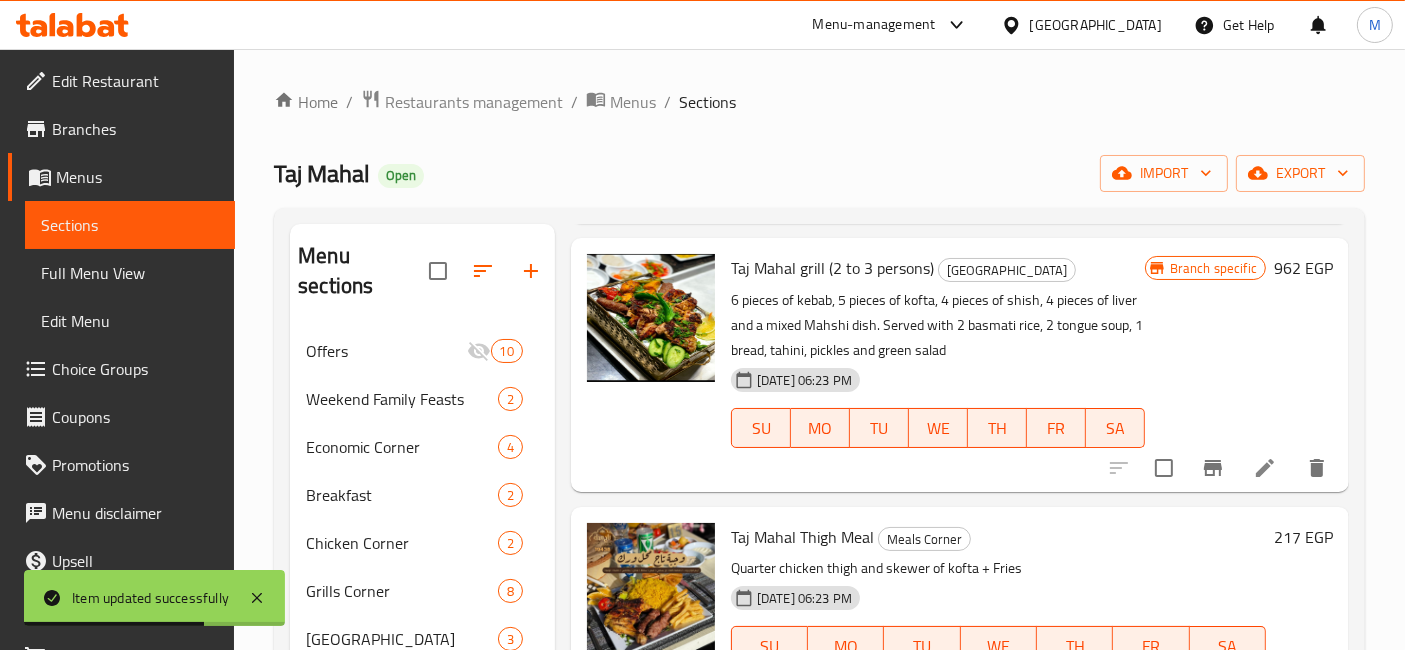 scroll, scrollTop: 318, scrollLeft: 0, axis: vertical 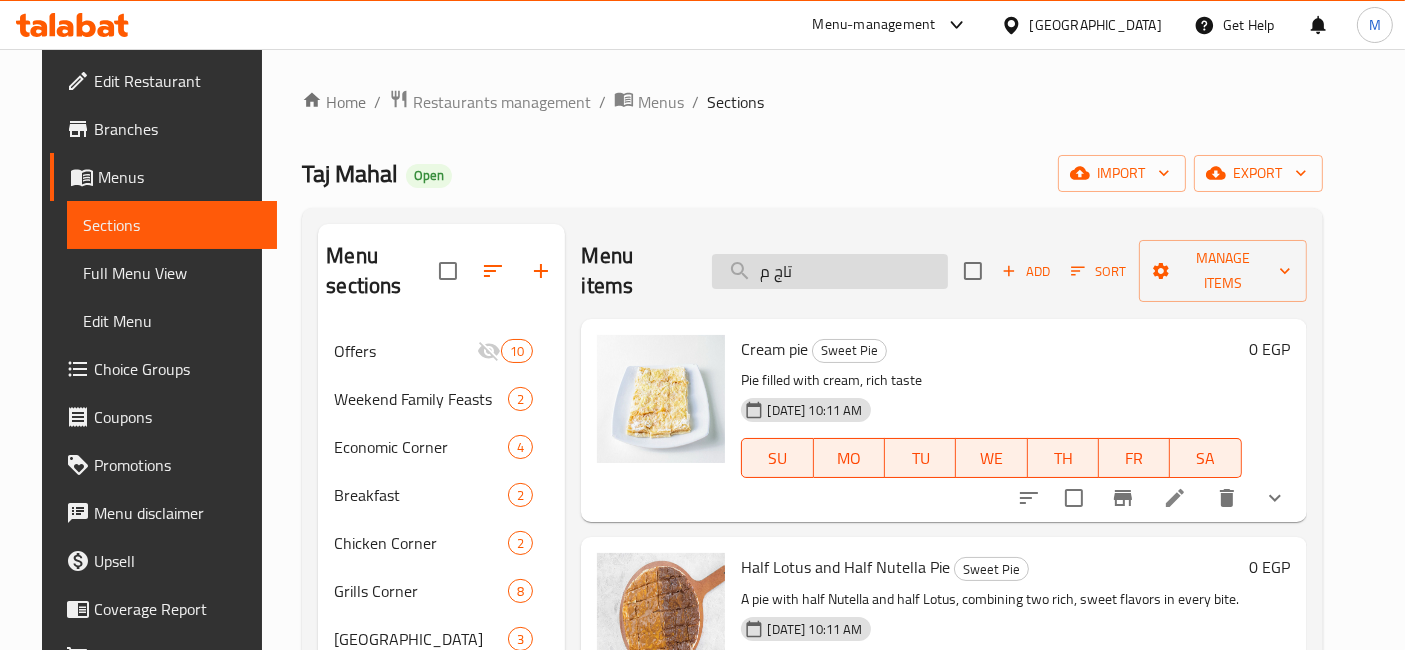click on "تاج م" at bounding box center [830, 271] 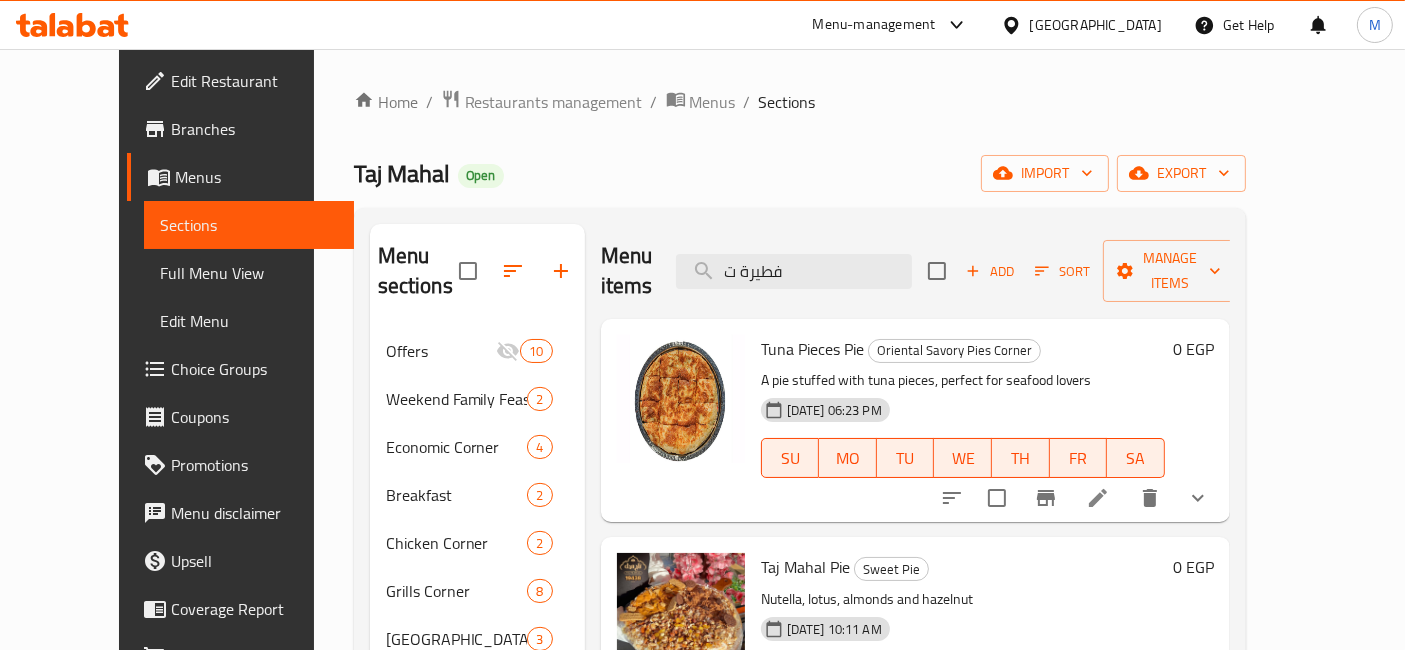scroll, scrollTop: 111, scrollLeft: 0, axis: vertical 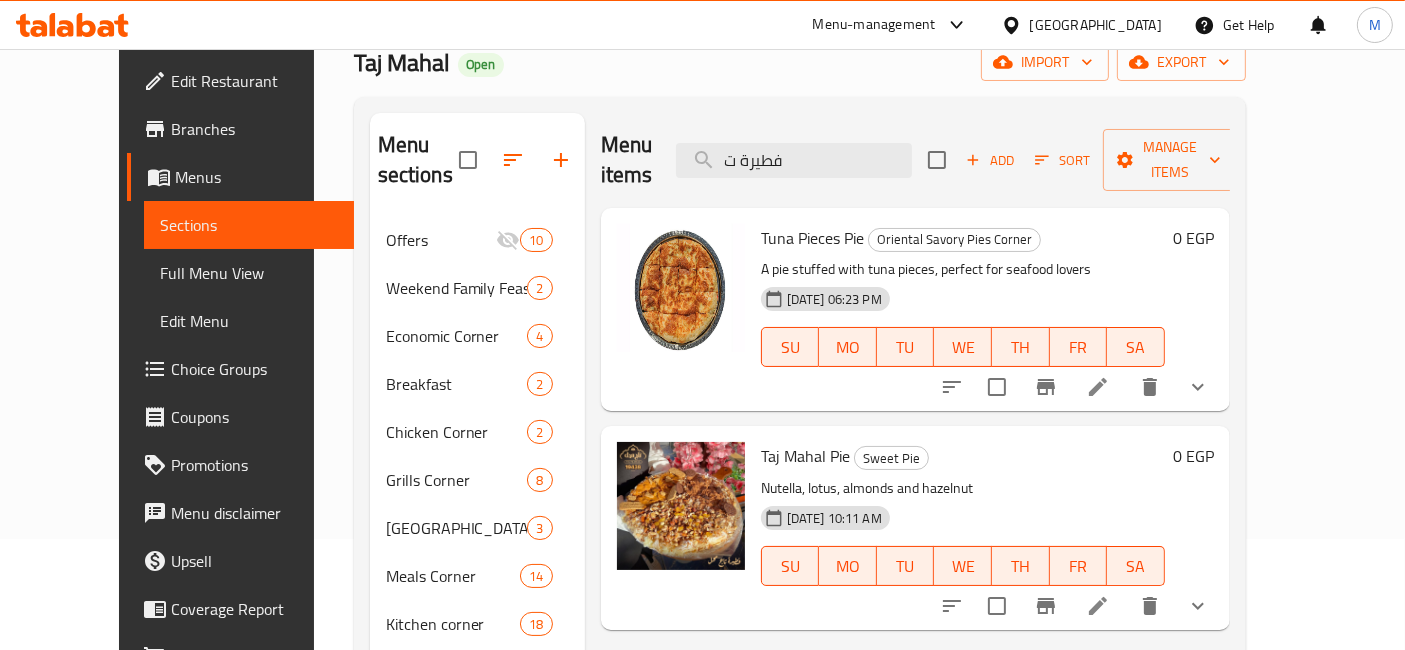 type on "فطيرة ت" 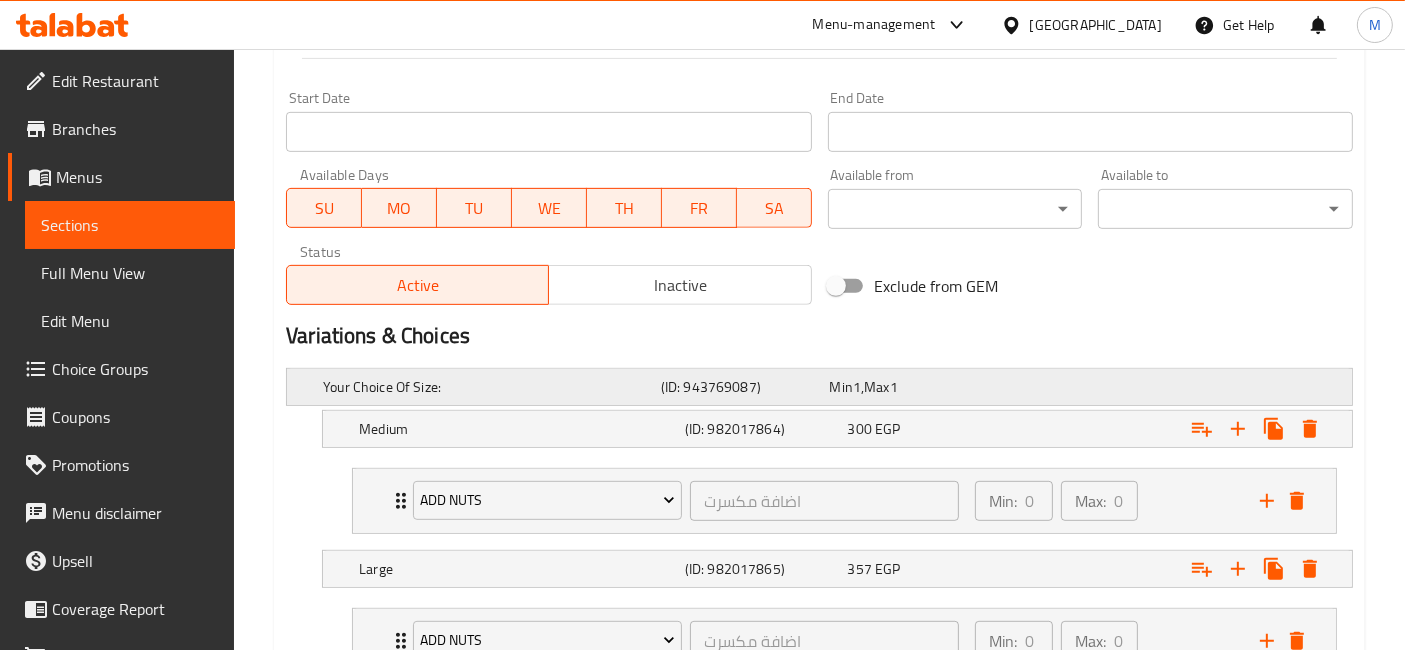scroll, scrollTop: 997, scrollLeft: 0, axis: vertical 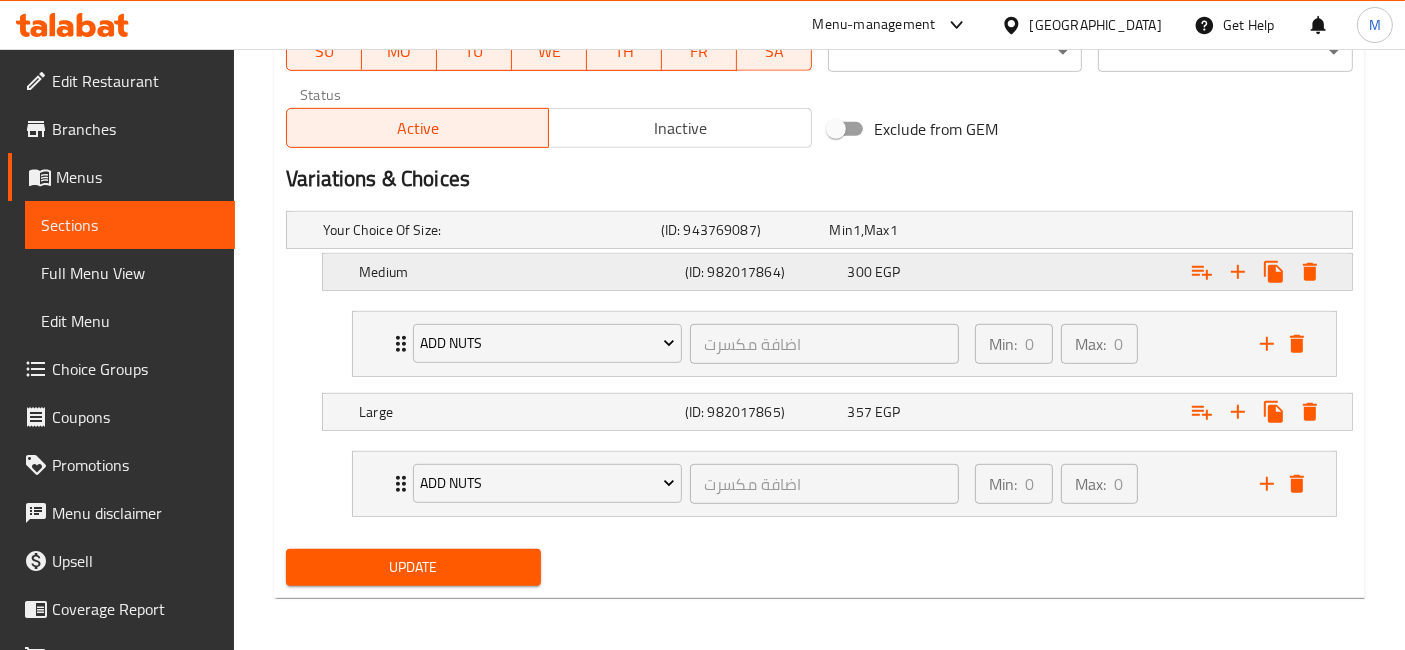 click on "Medium (ID: 982017864) 300   EGP" at bounding box center (825, 230) 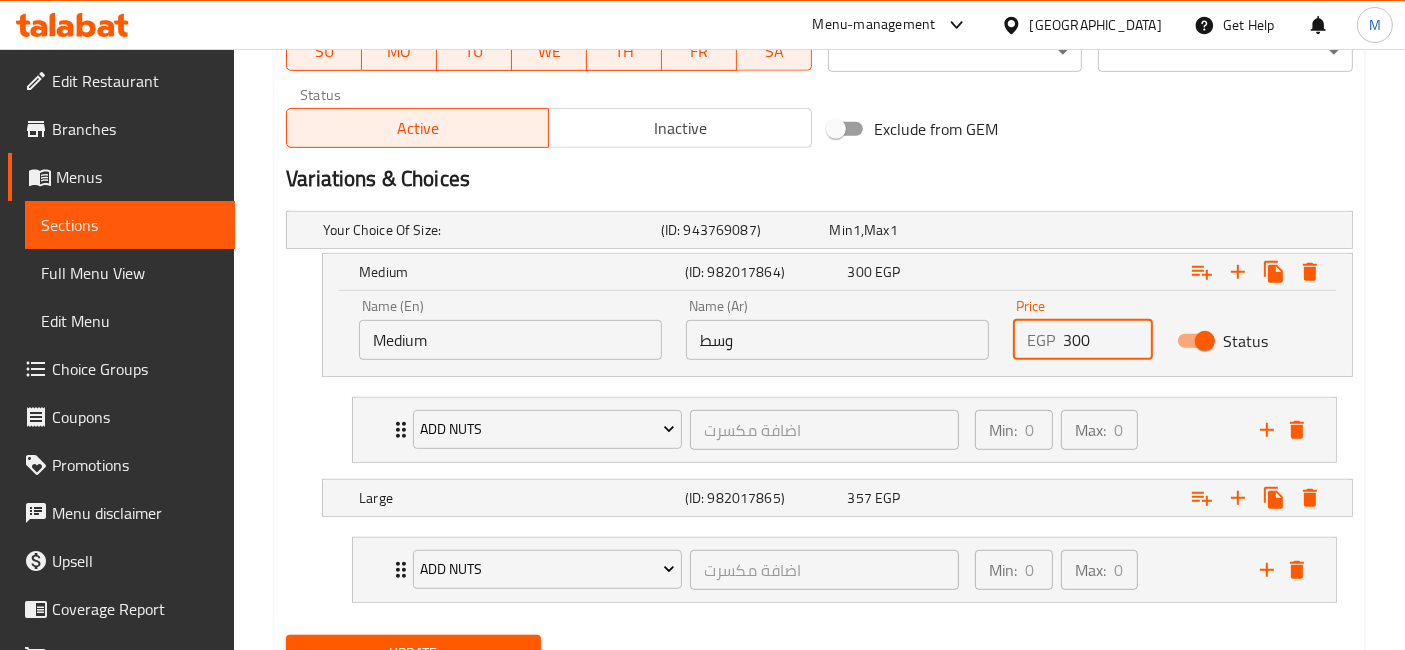 click on "300" at bounding box center (1107, 340) 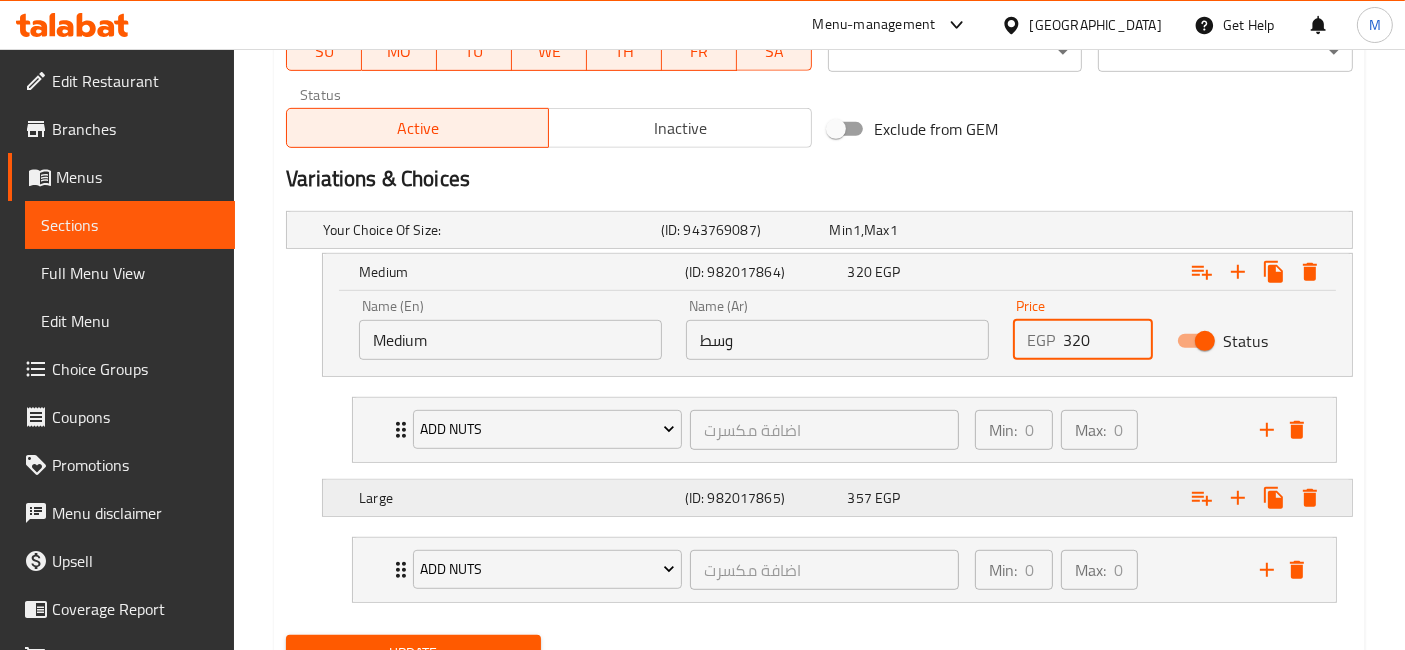 type on "320" 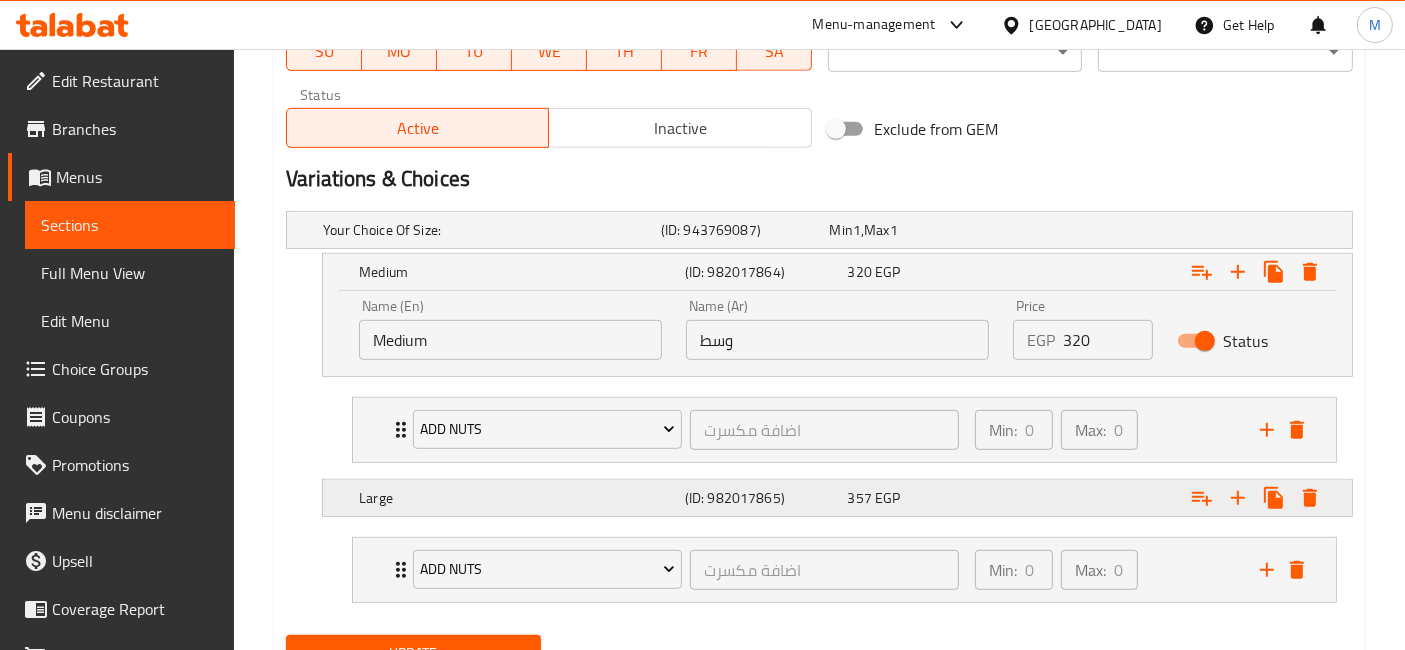 click at bounding box center (1163, 230) 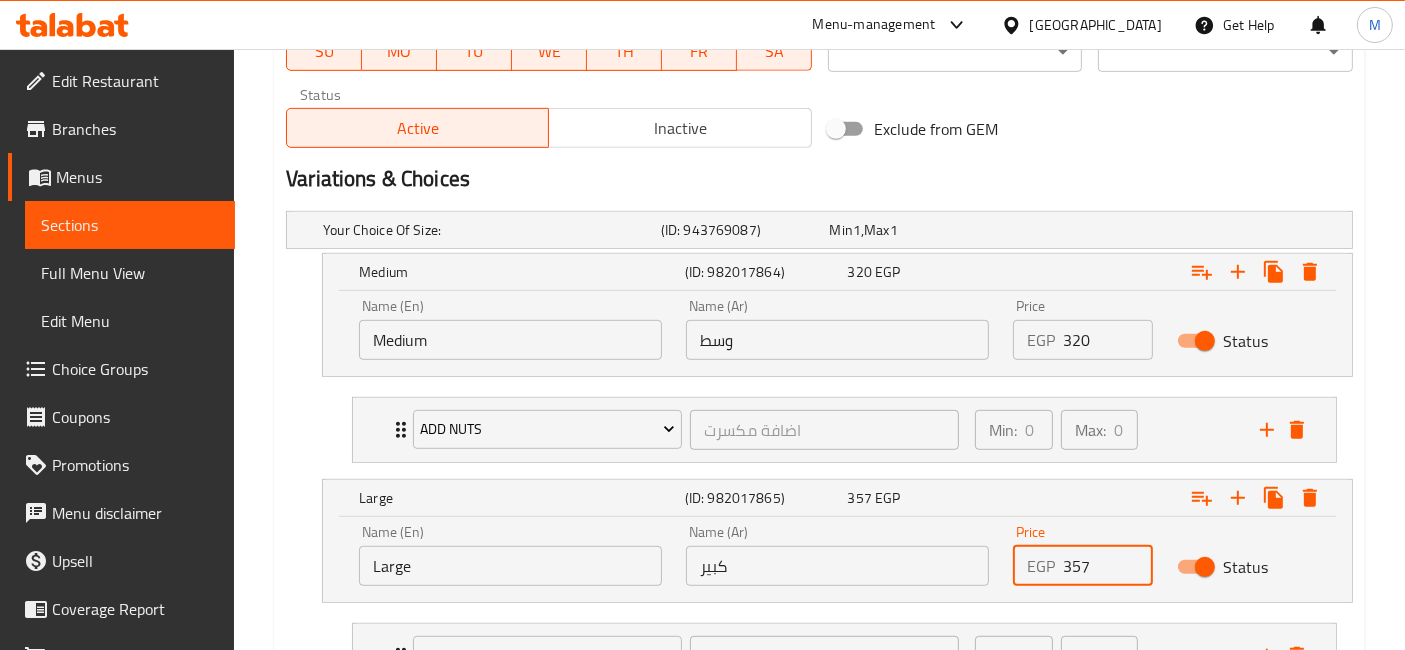 click on "357" at bounding box center (1107, 566) 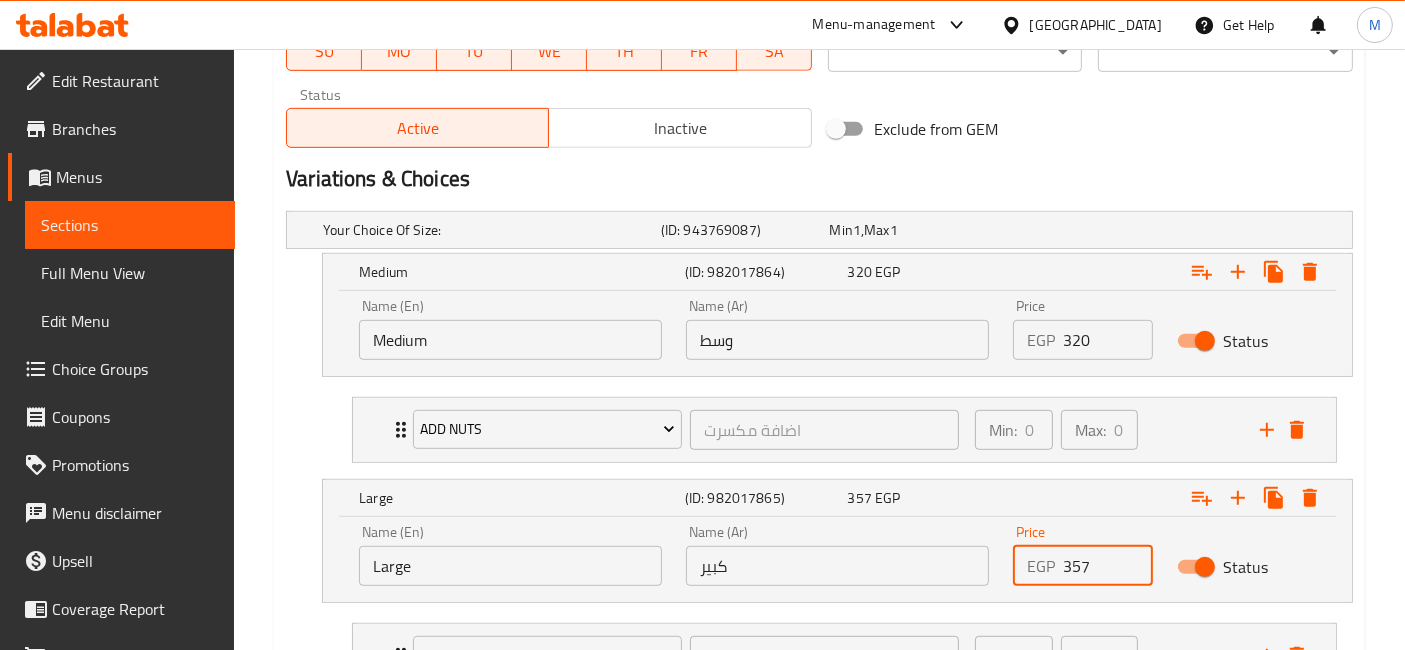 click on "357" at bounding box center [1107, 566] 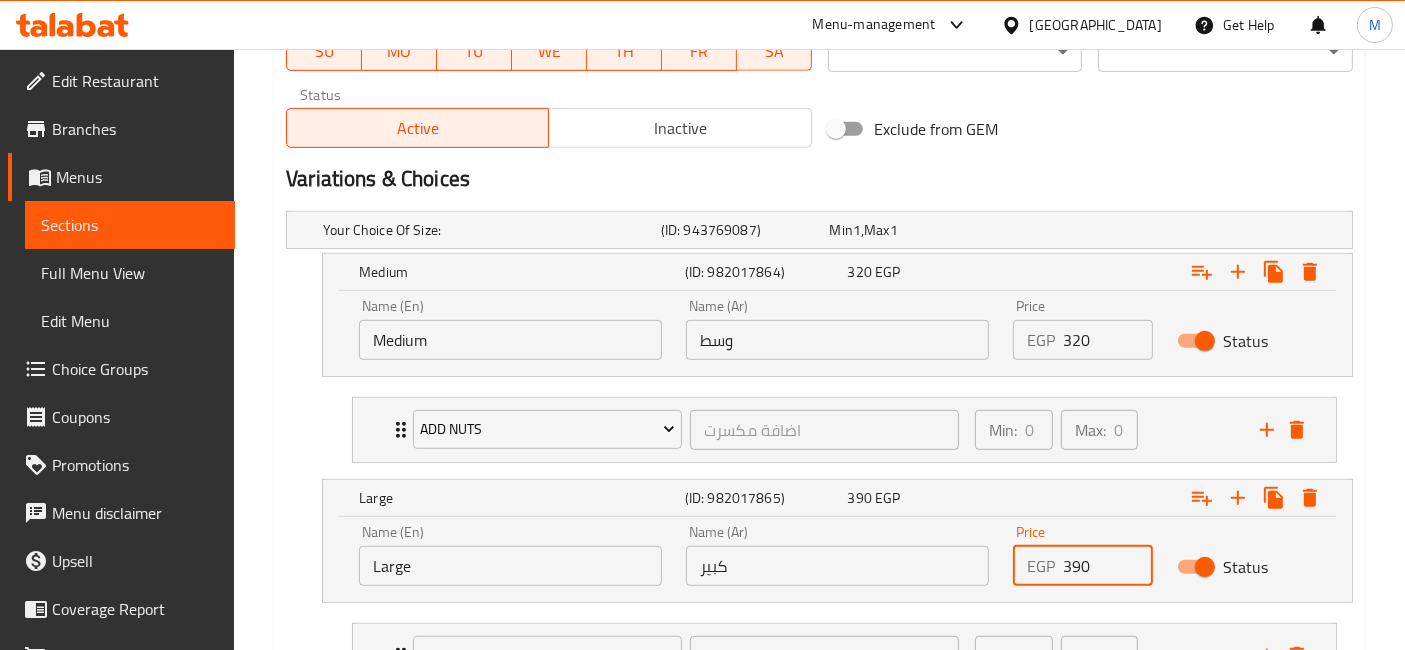 type on "390" 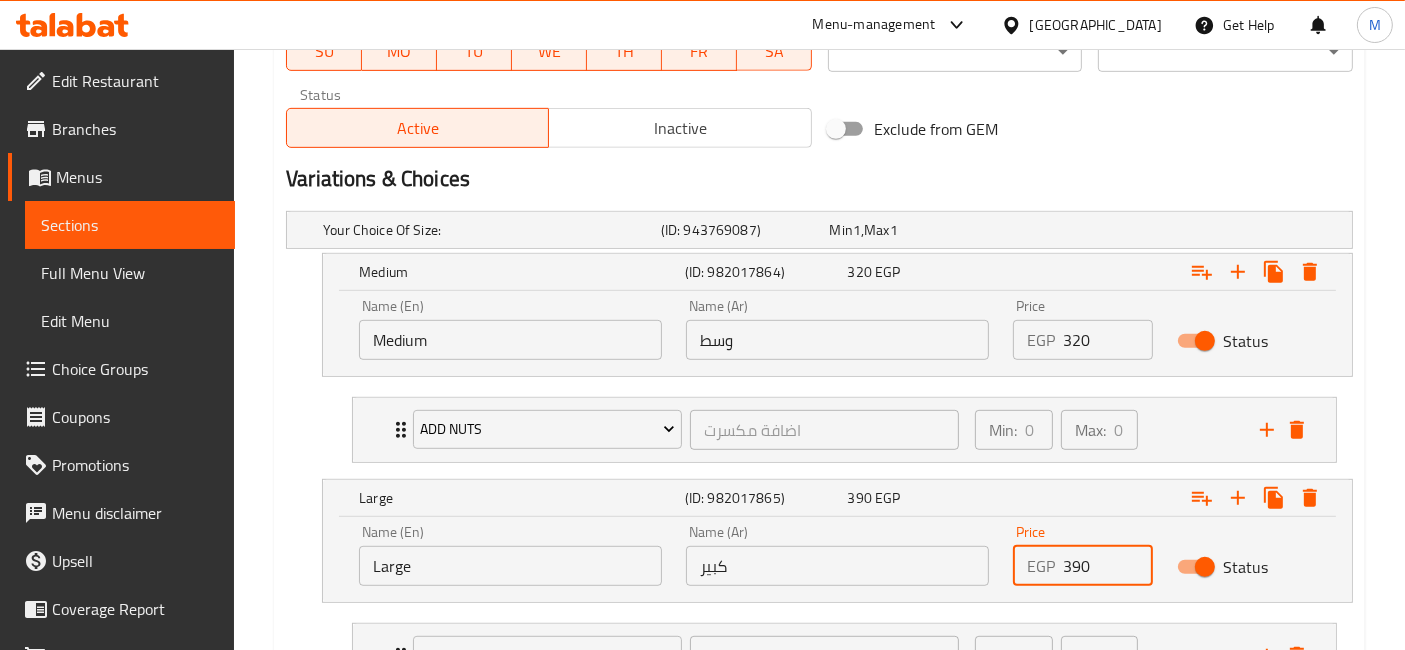click on "Update" at bounding box center [413, 739] 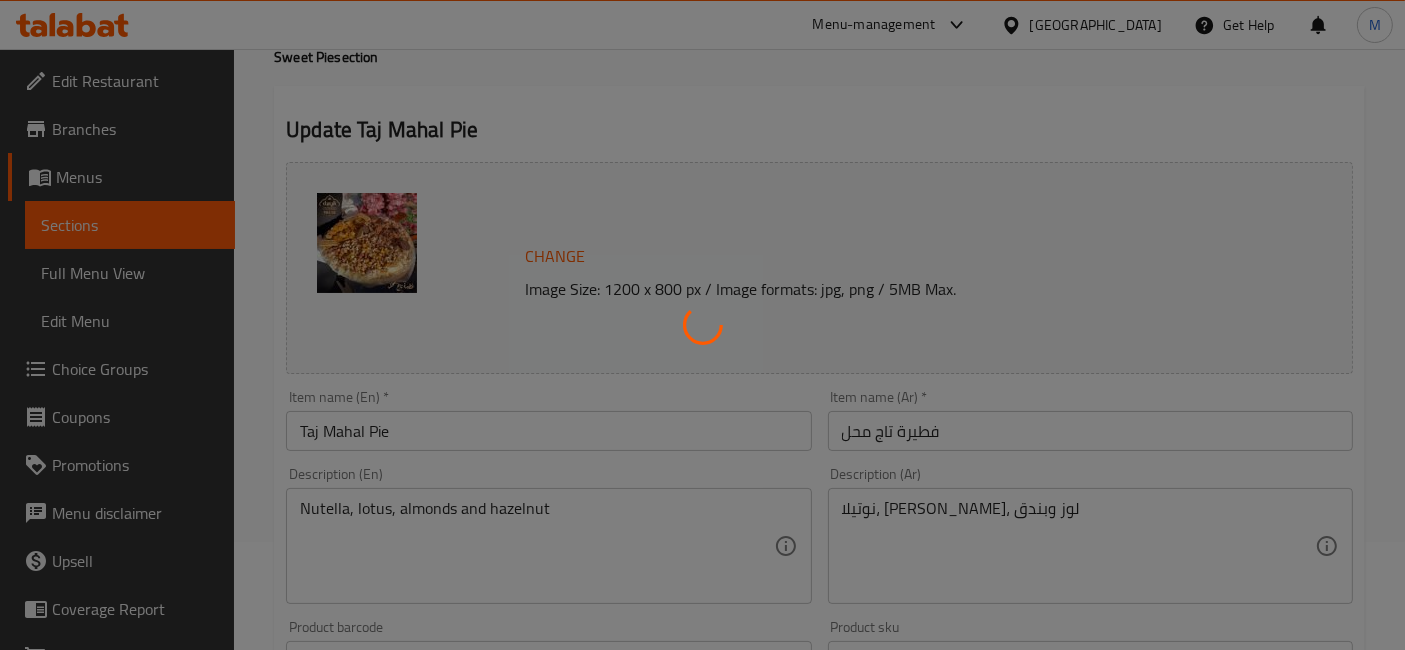 scroll, scrollTop: 0, scrollLeft: 0, axis: both 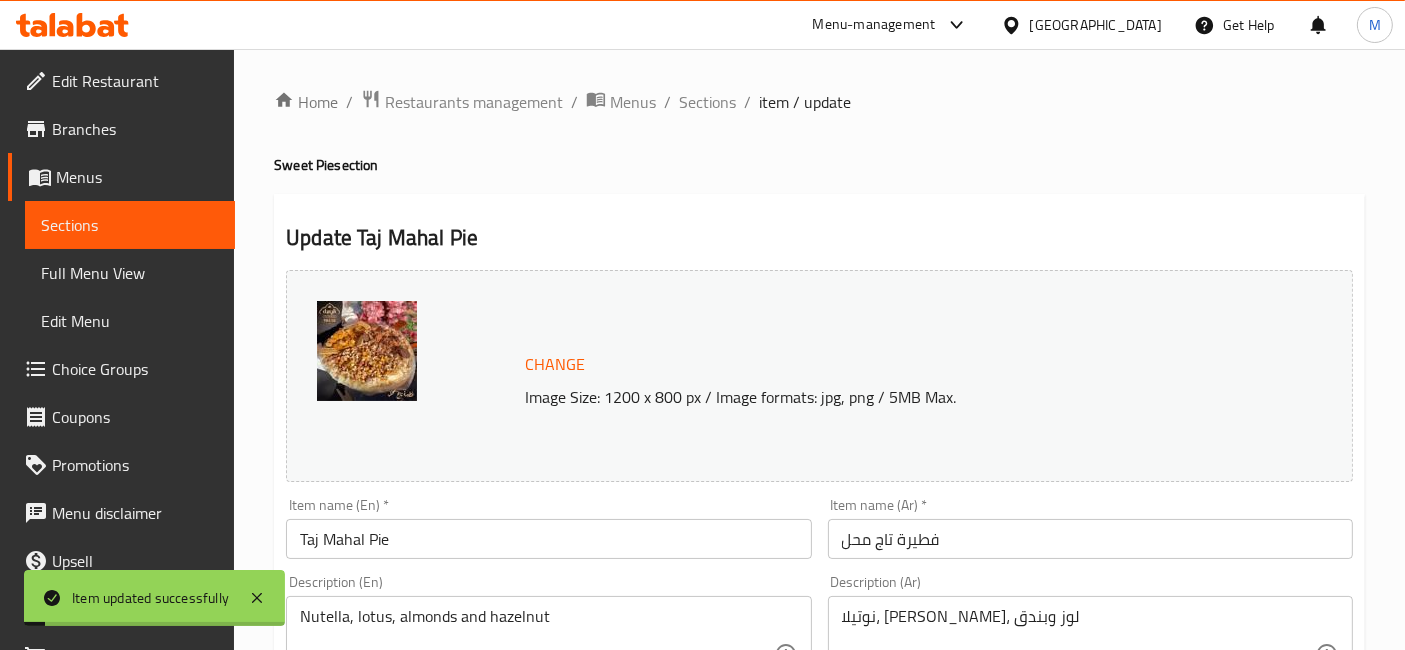 click on "Sections" at bounding box center [707, 102] 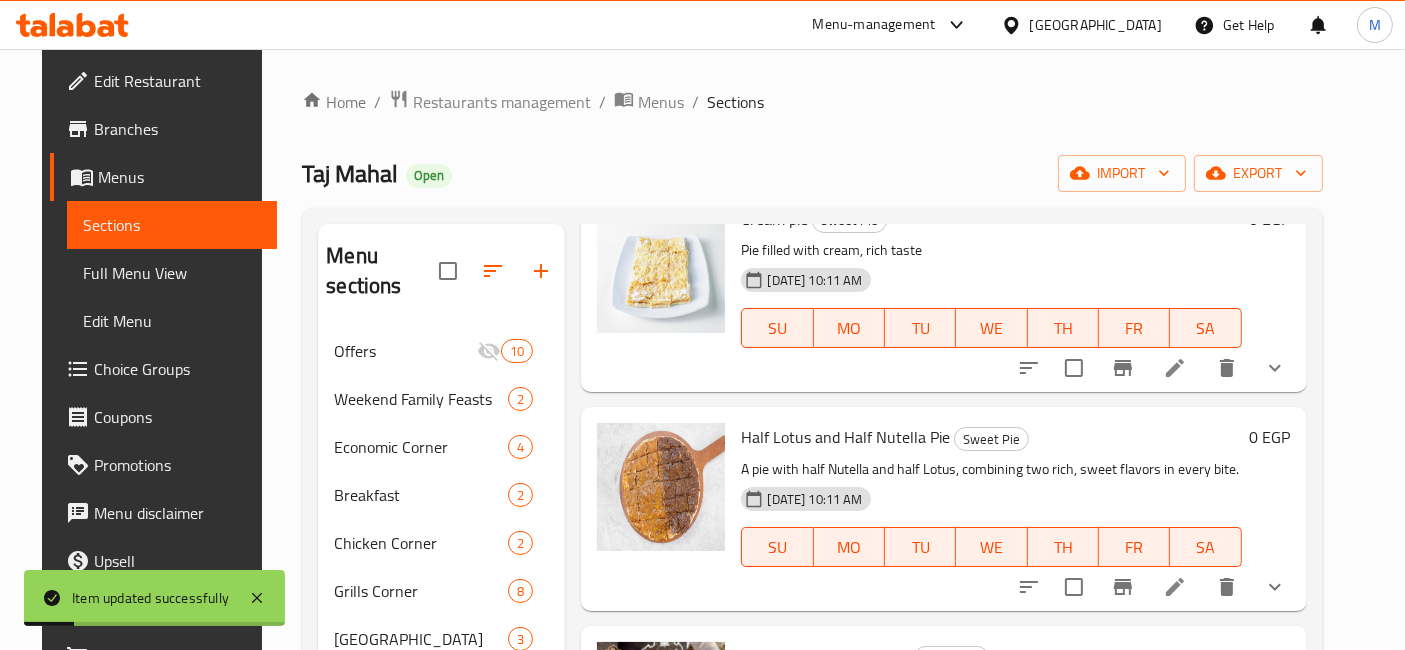 scroll, scrollTop: 222, scrollLeft: 0, axis: vertical 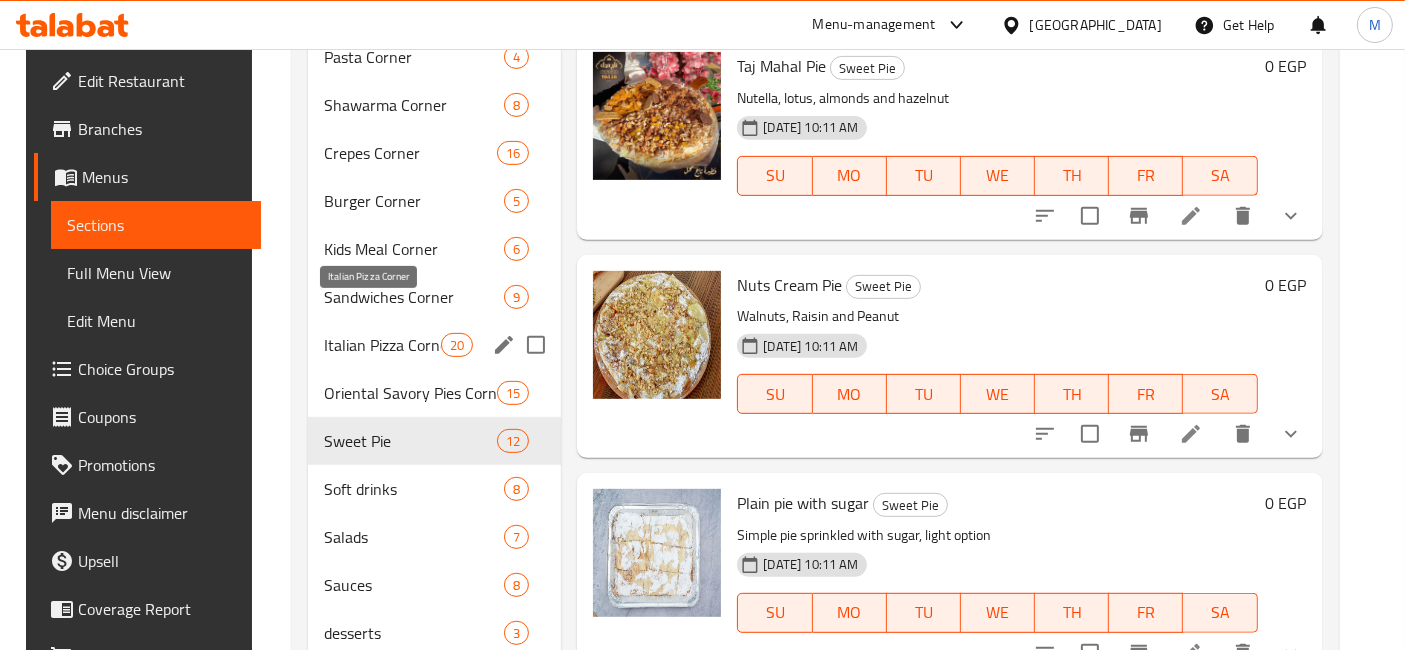 click on "Italian Pizza Corner" at bounding box center (382, 345) 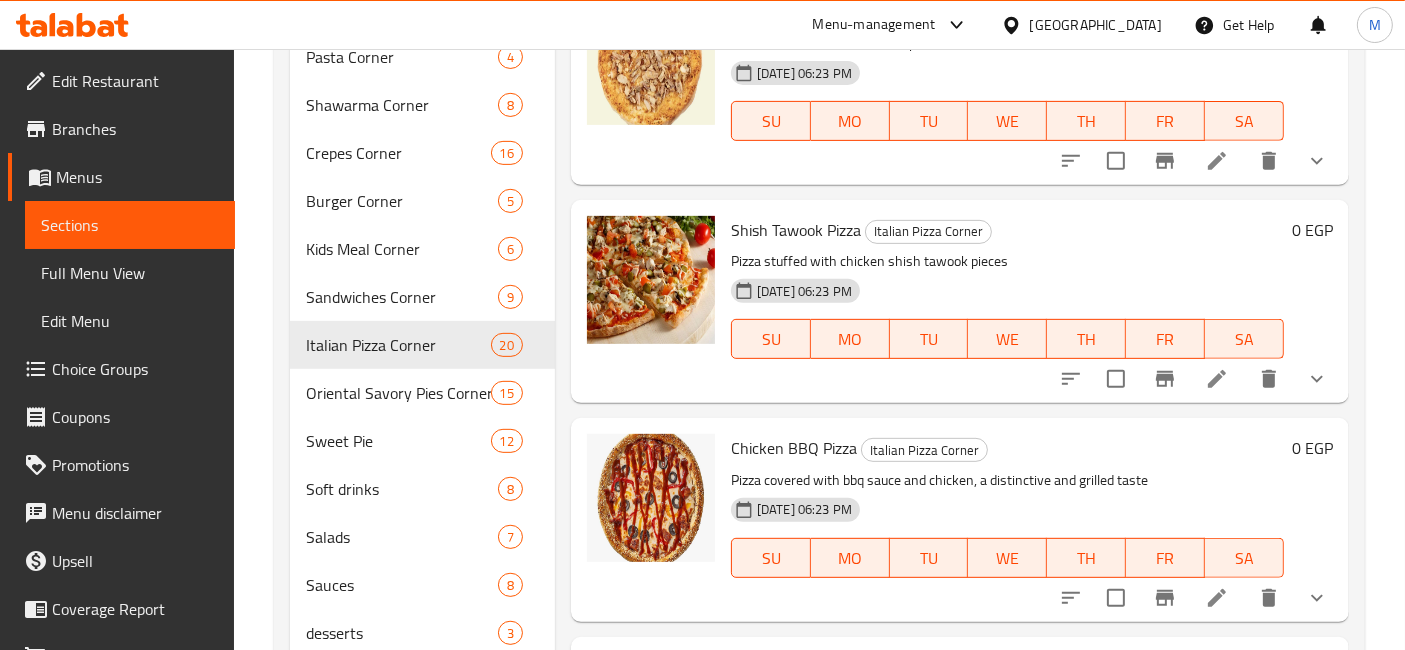 scroll, scrollTop: 0, scrollLeft: 0, axis: both 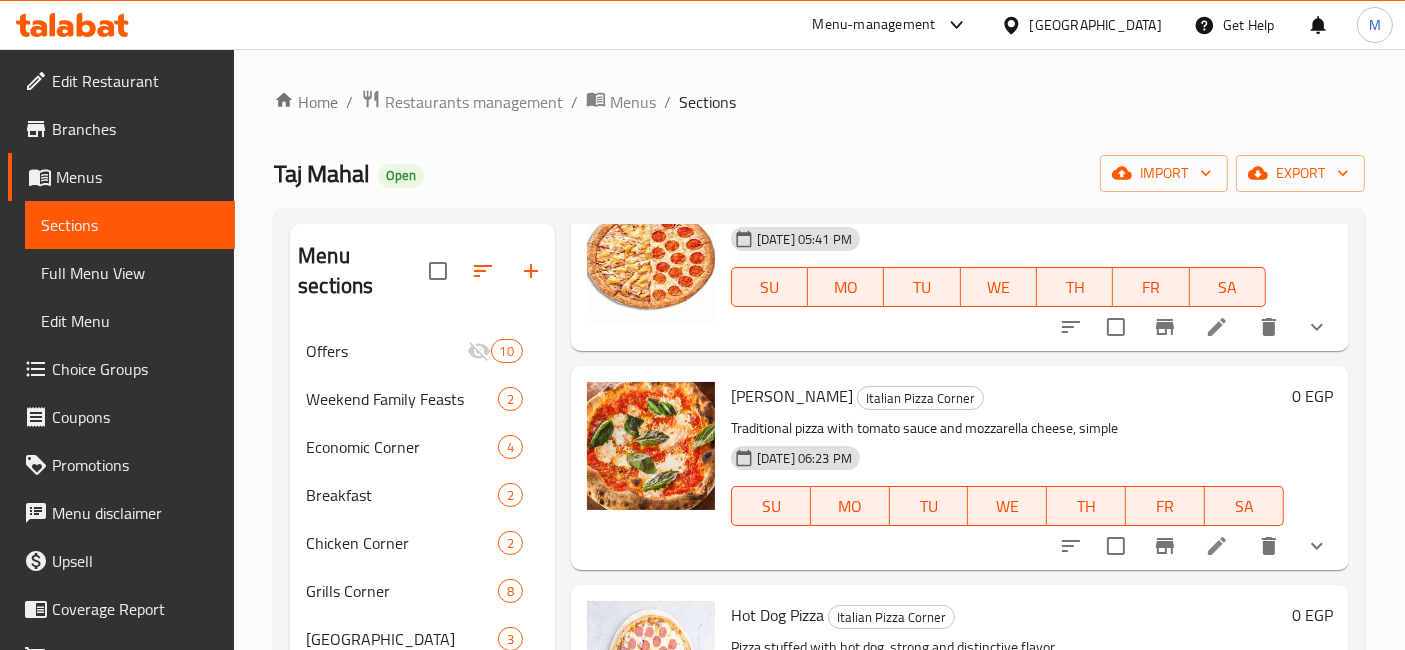 click 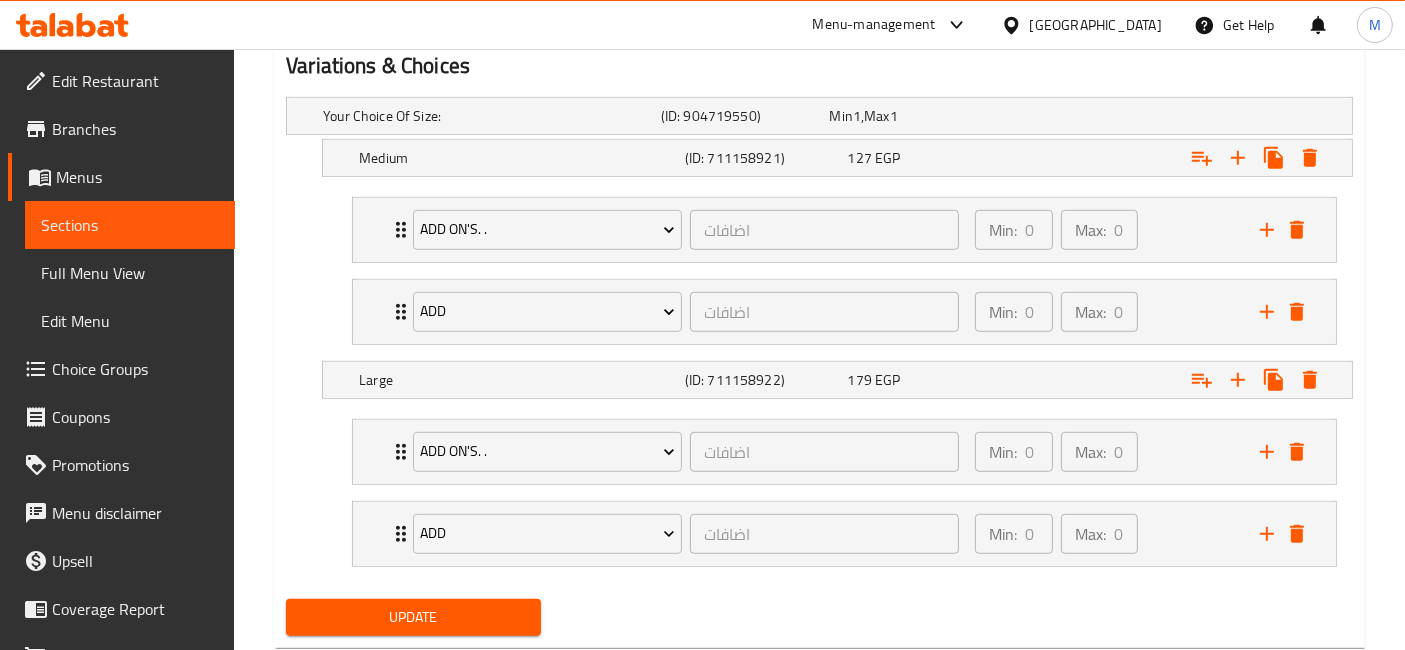 scroll, scrollTop: 1111, scrollLeft: 0, axis: vertical 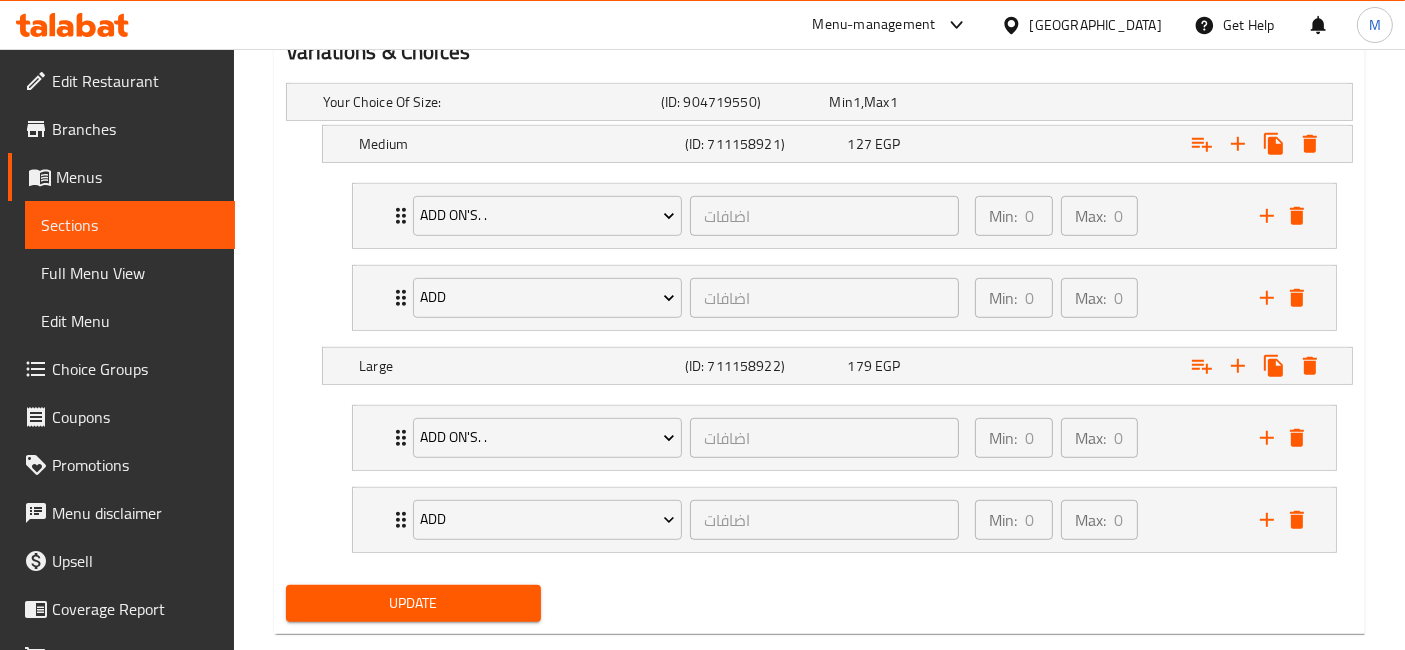 click on "EGP" at bounding box center (857, 102) 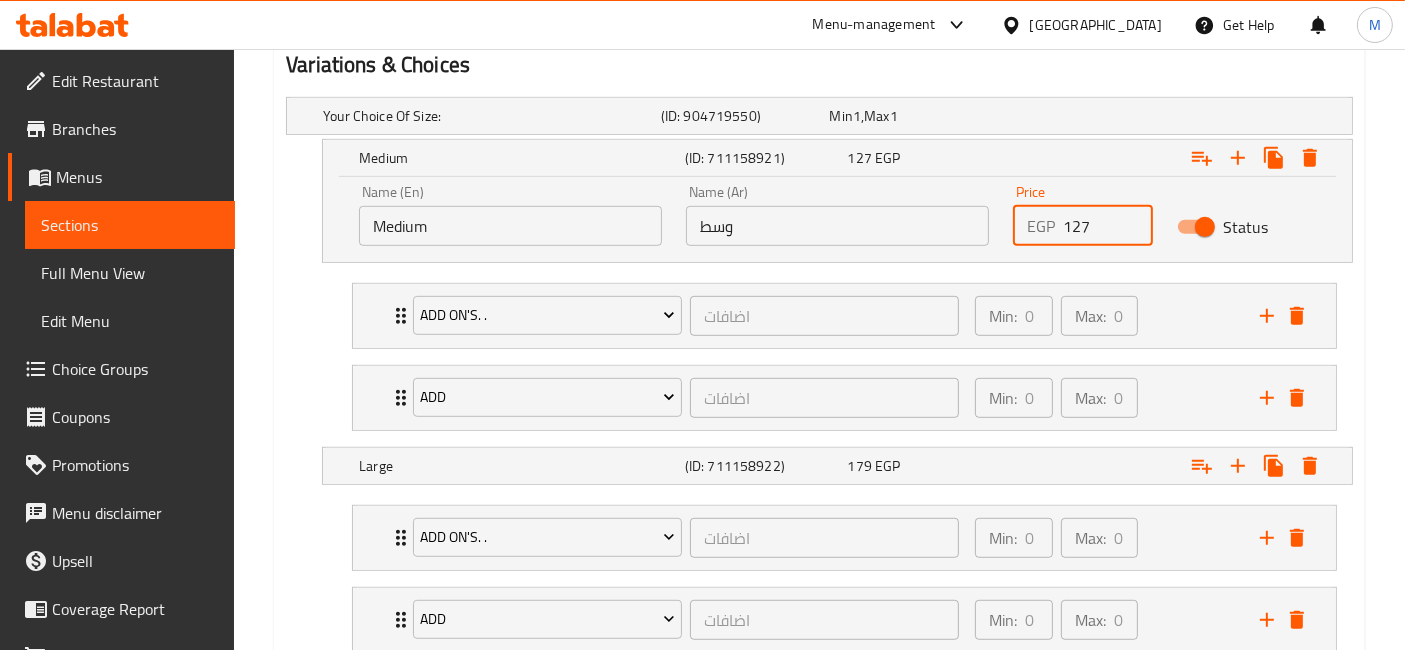 click on "127" at bounding box center (1107, 226) 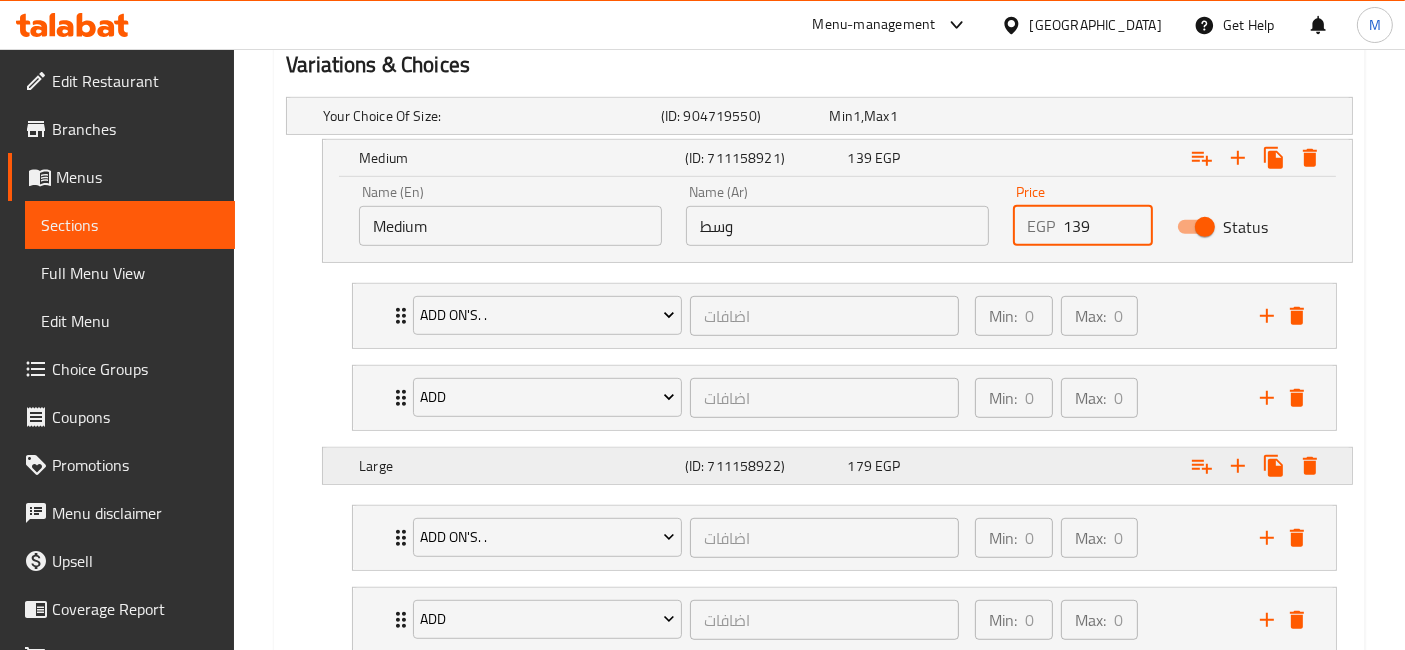type on "139" 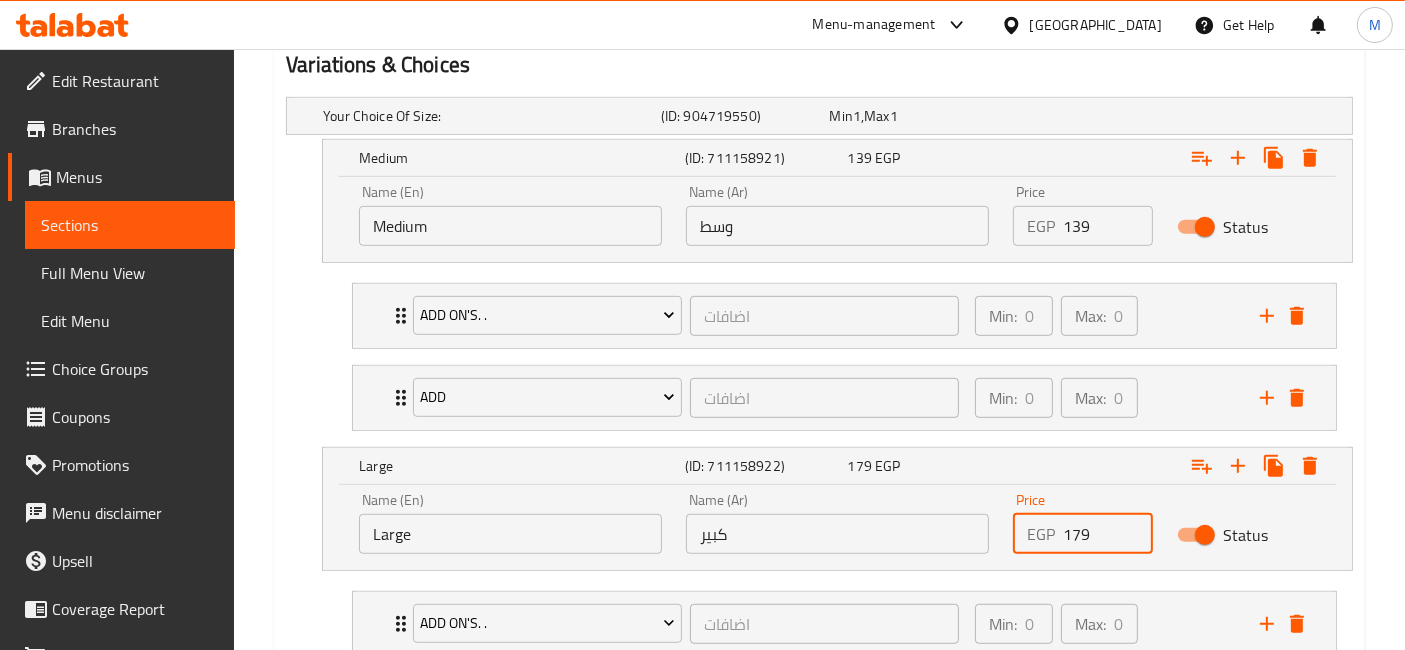 click on "179" at bounding box center (1107, 534) 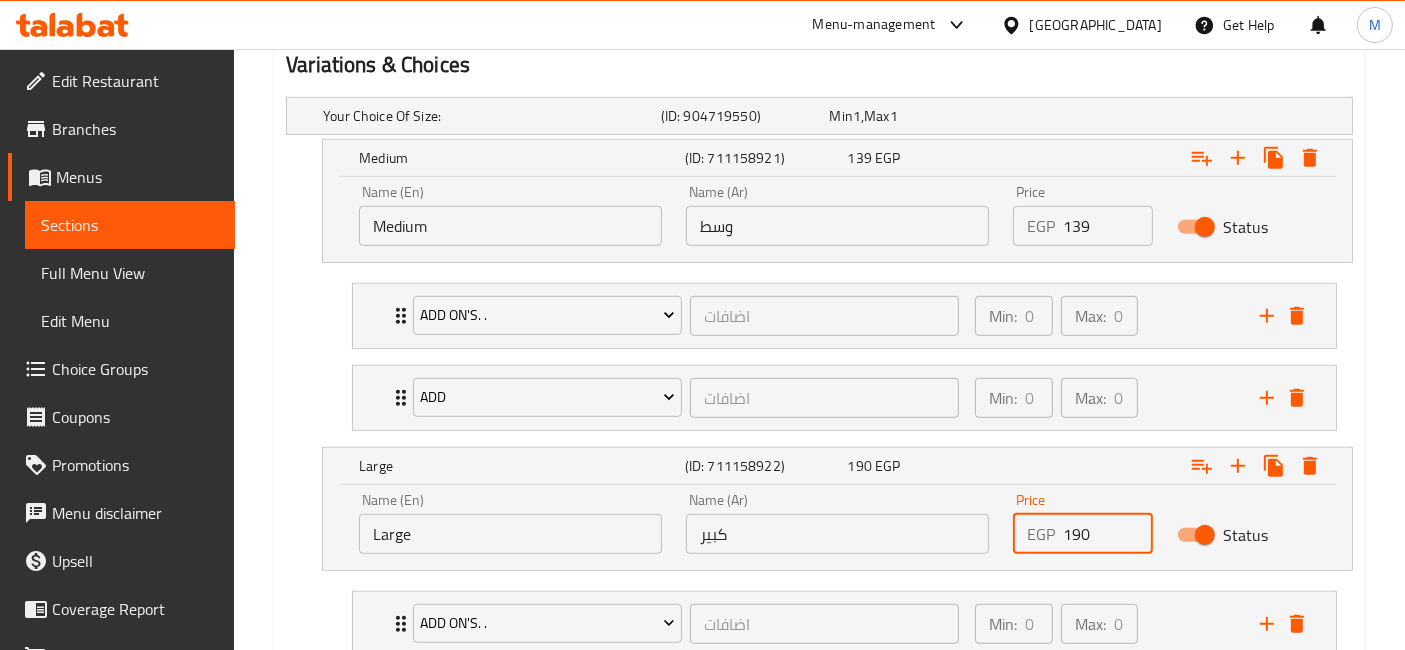type on "190" 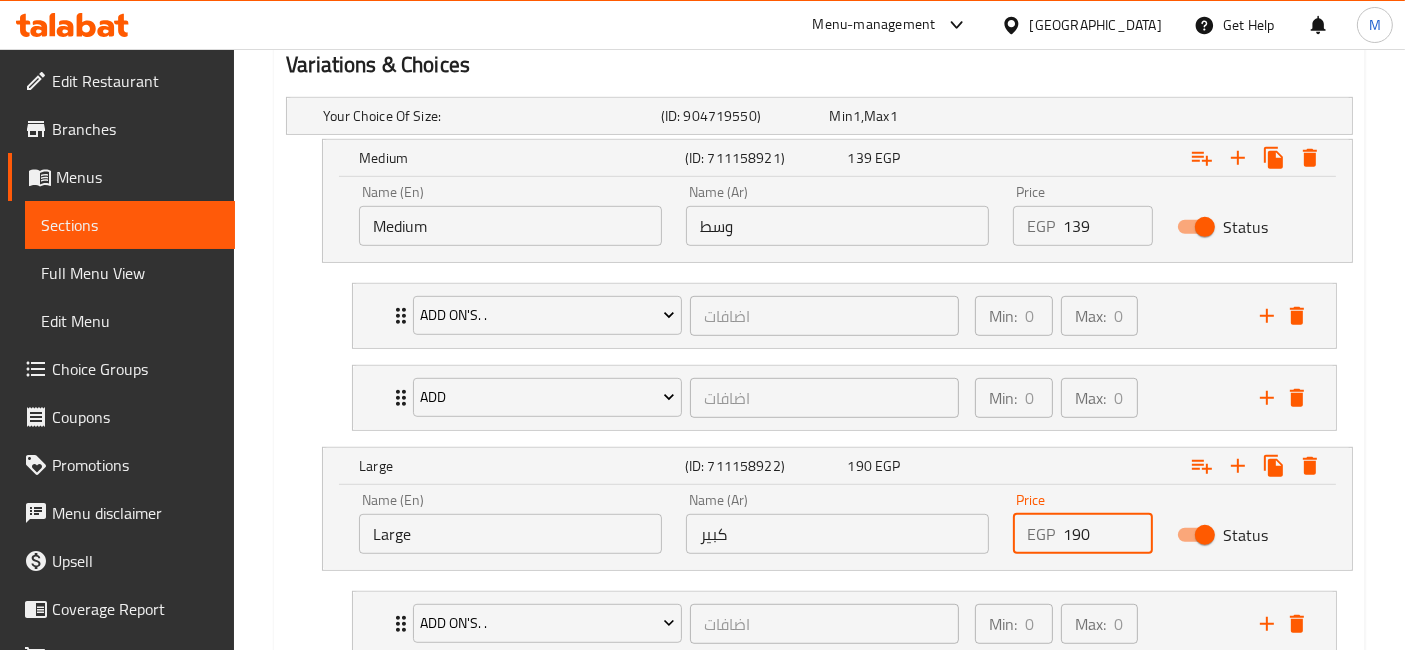 click on "Update" at bounding box center (413, 789) 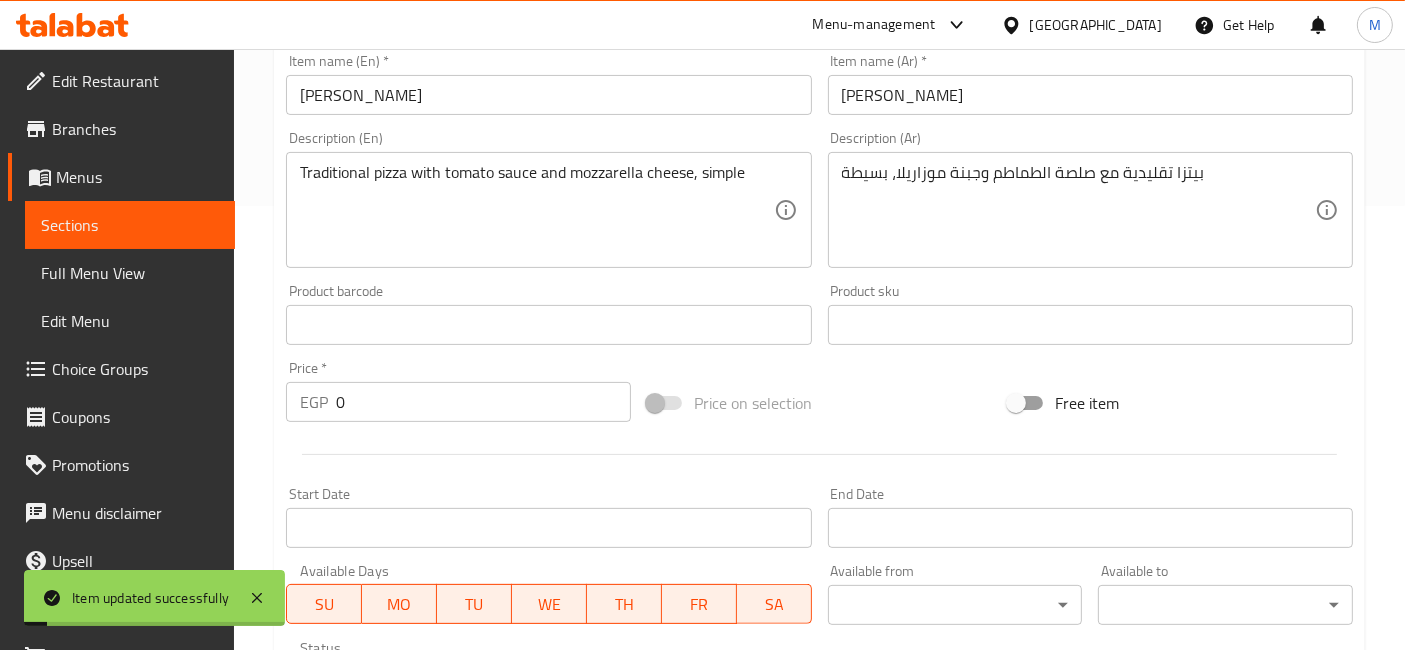 scroll, scrollTop: 0, scrollLeft: 0, axis: both 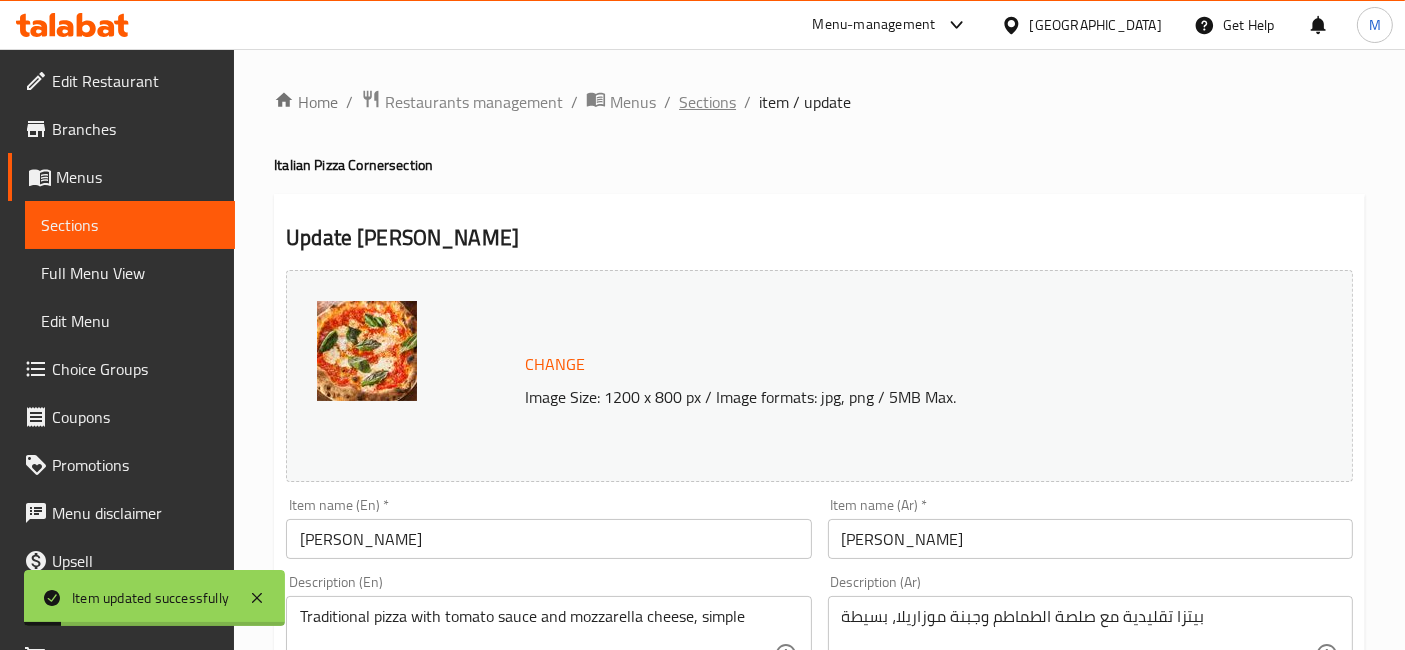 click on "Sections" at bounding box center [707, 102] 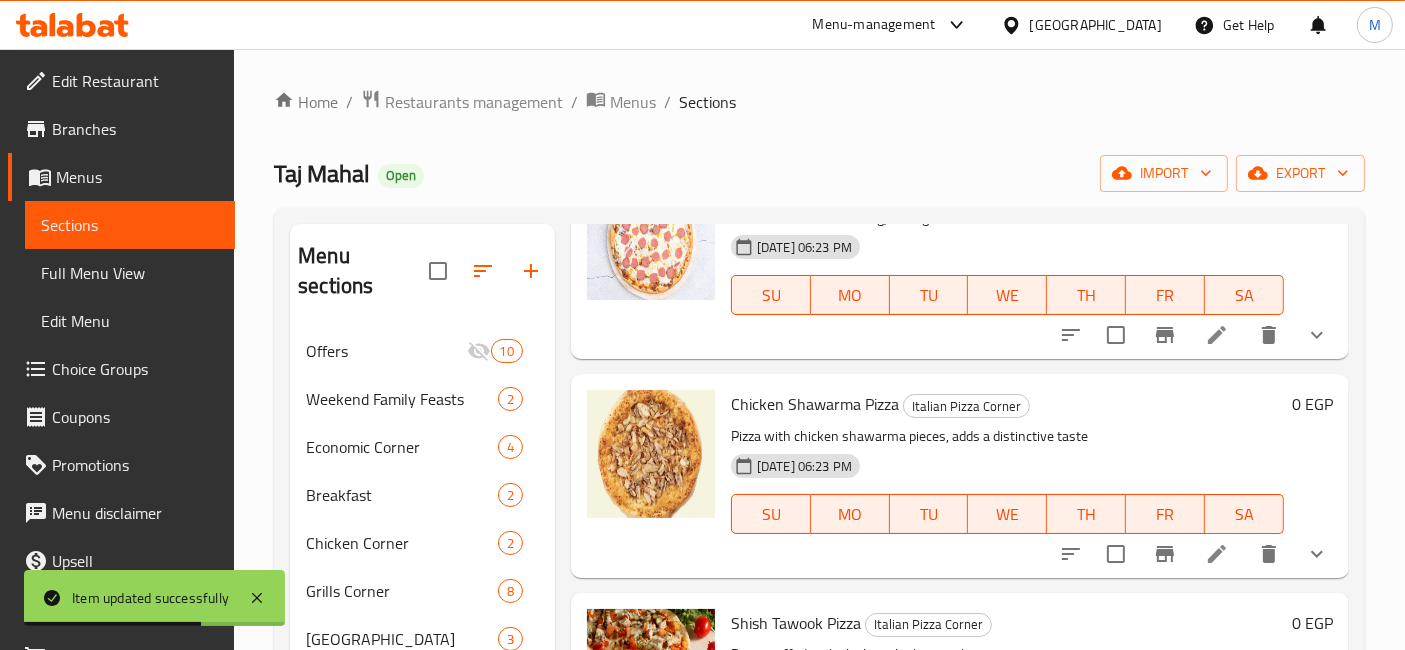 scroll, scrollTop: 555, scrollLeft: 0, axis: vertical 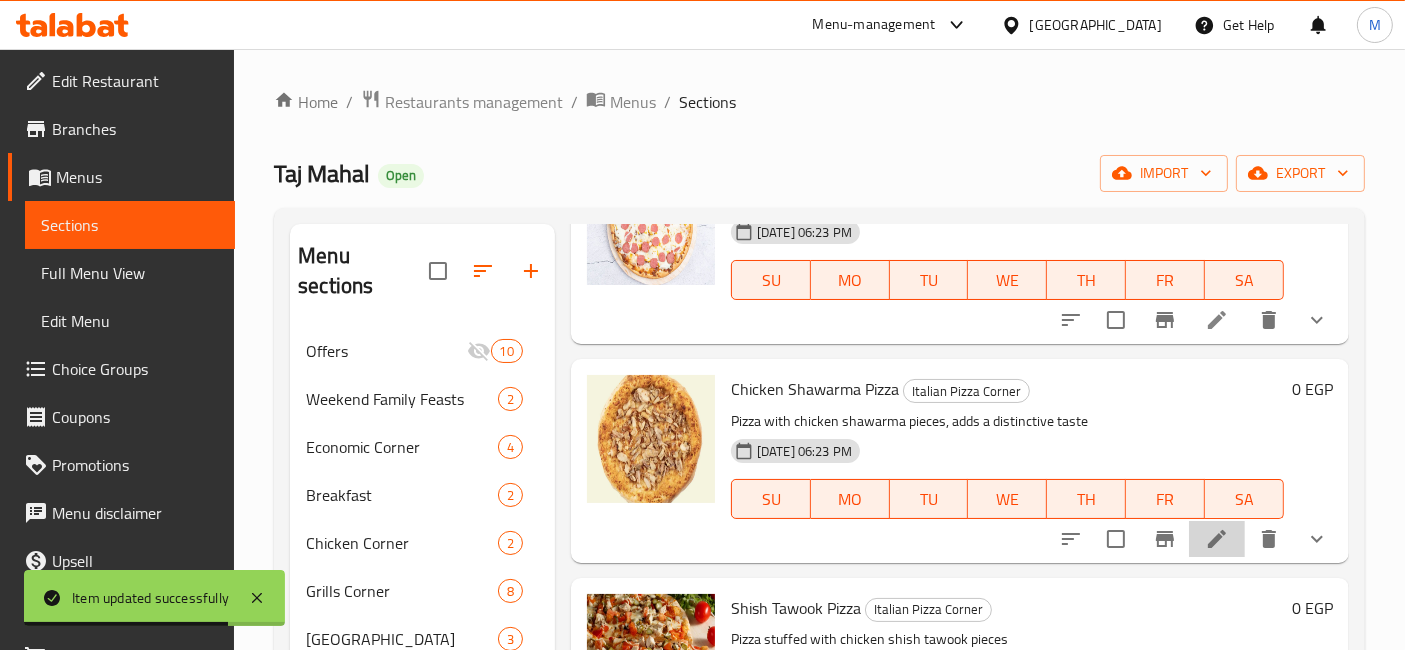 click at bounding box center (1217, 539) 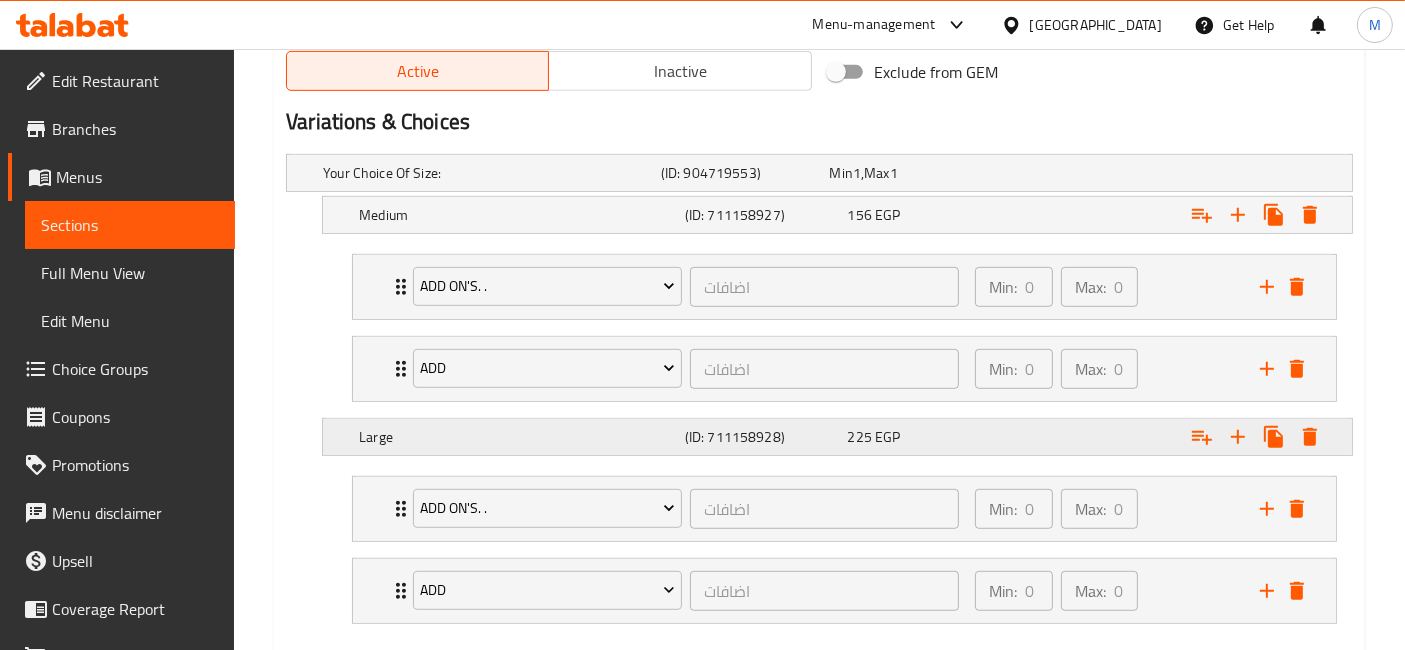 scroll, scrollTop: 1160, scrollLeft: 0, axis: vertical 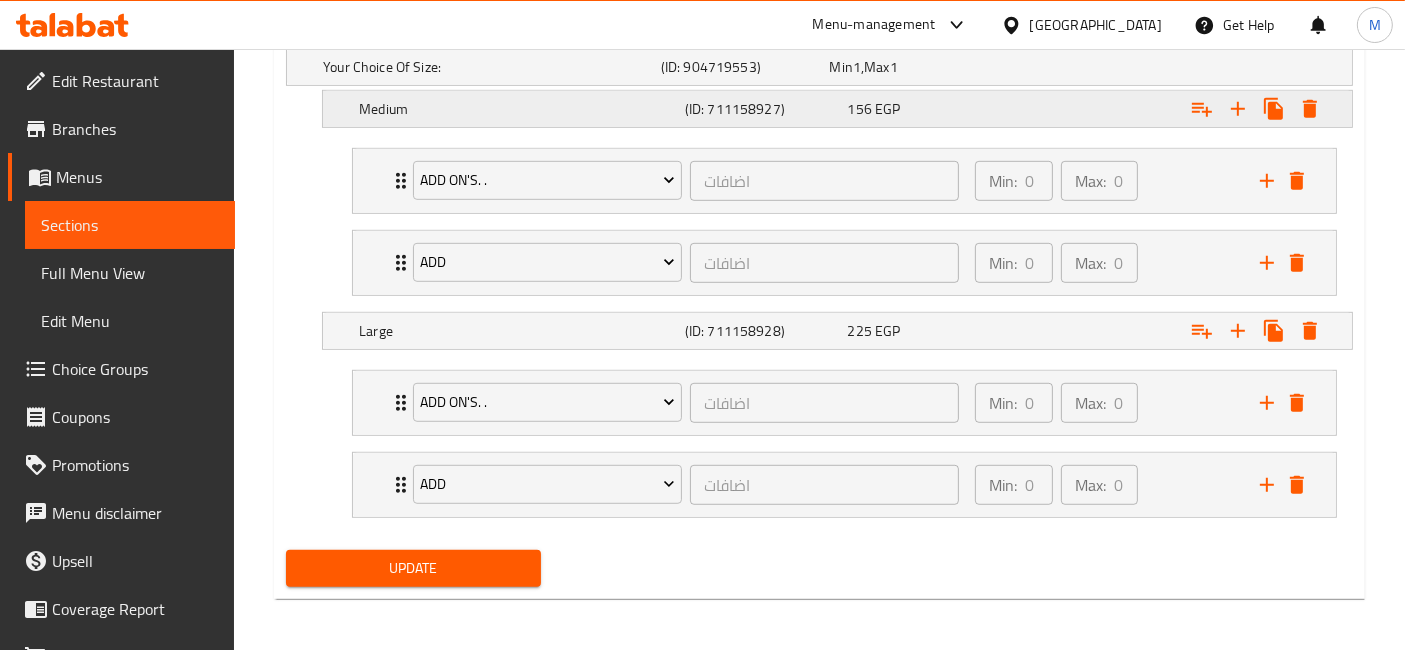 click on "EGP" at bounding box center (857, 67) 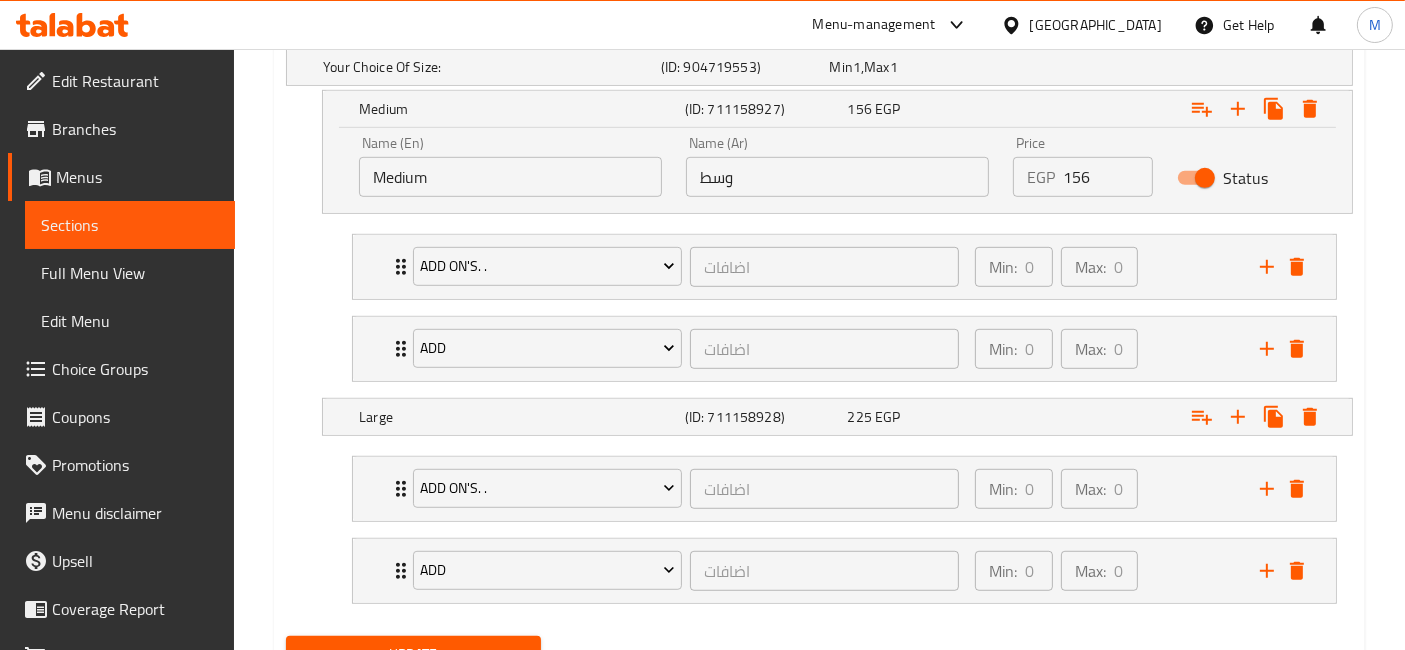click on "156" at bounding box center [1107, 177] 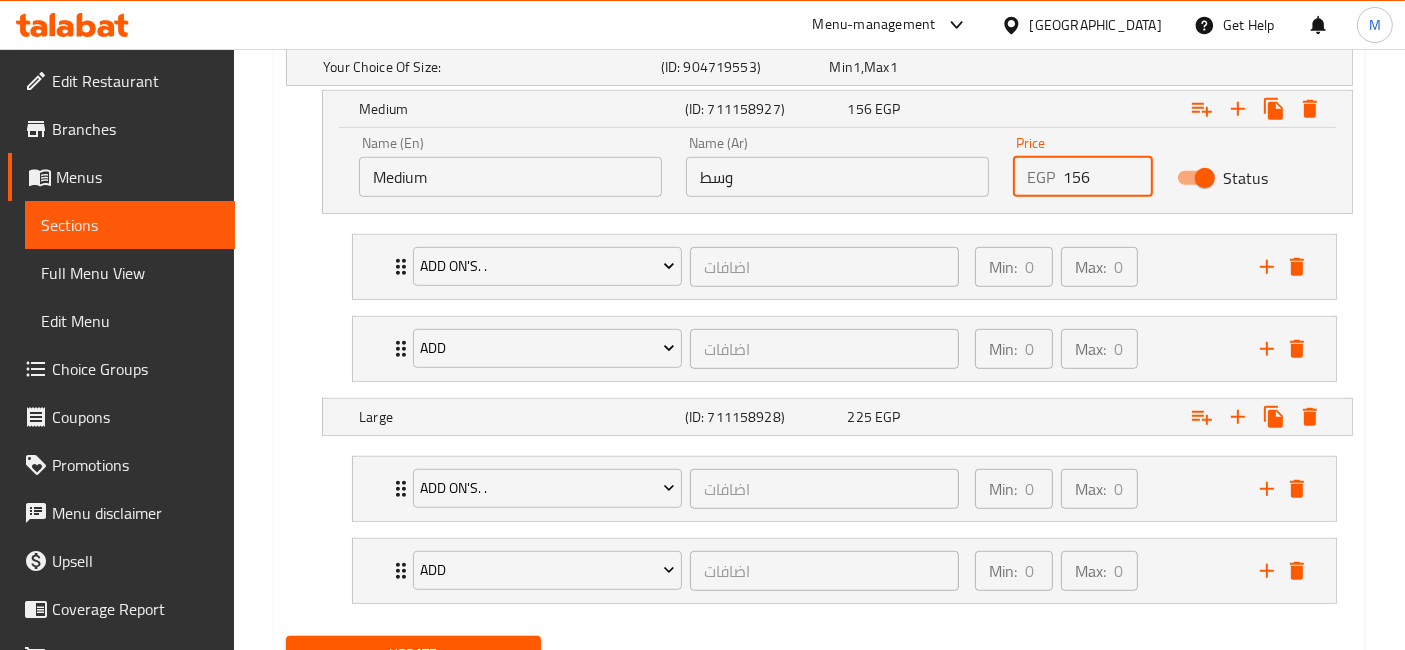 click on "156" at bounding box center [1107, 177] 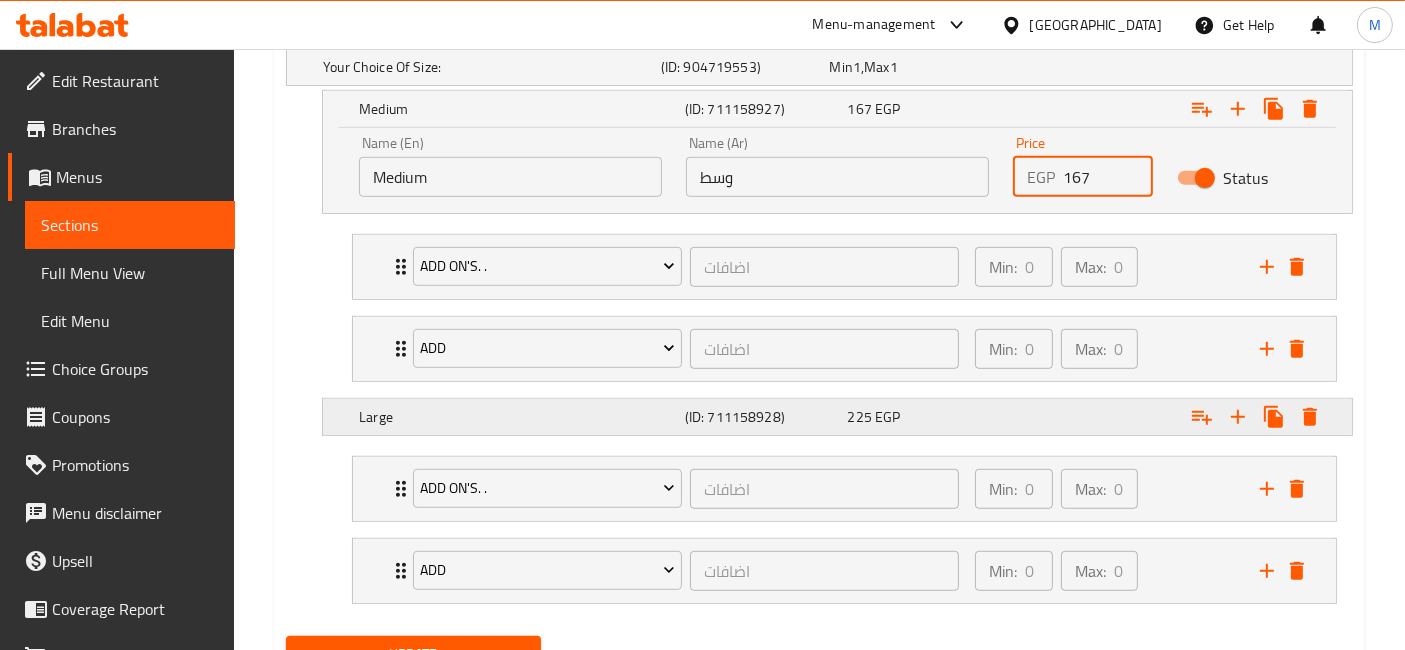 type on "167" 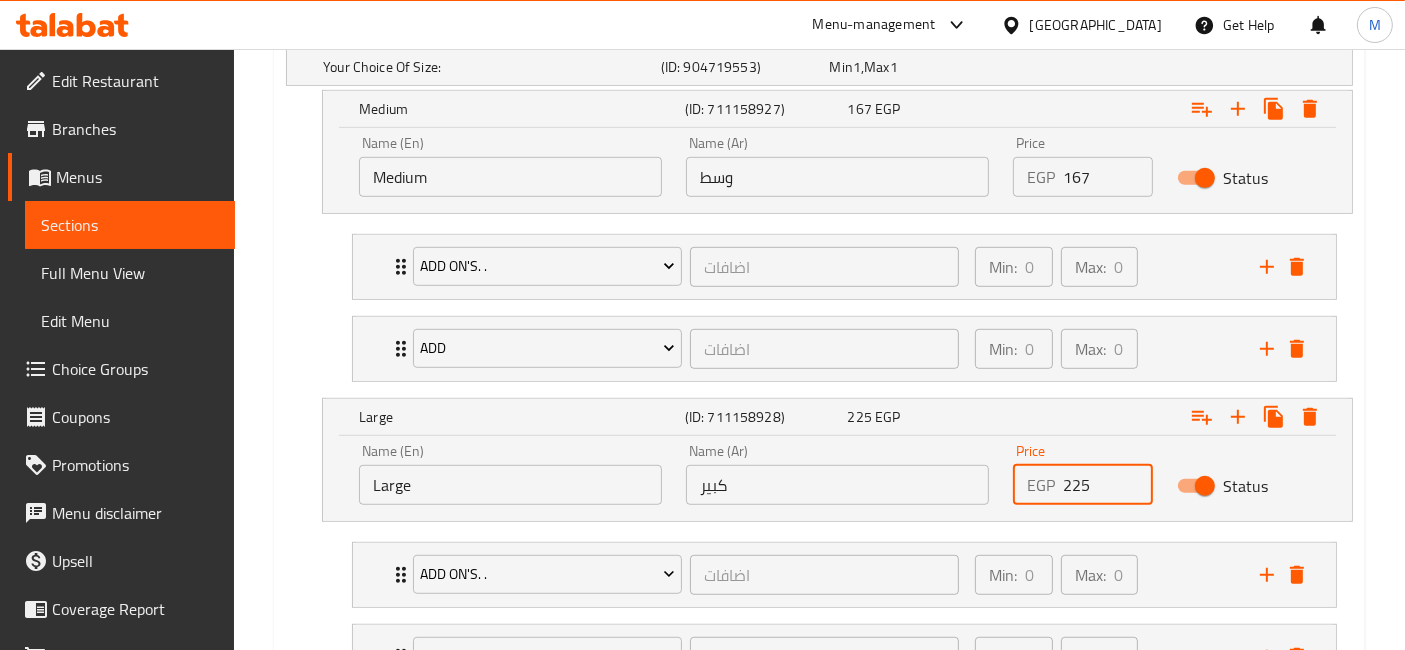 click on "225" at bounding box center [1107, 485] 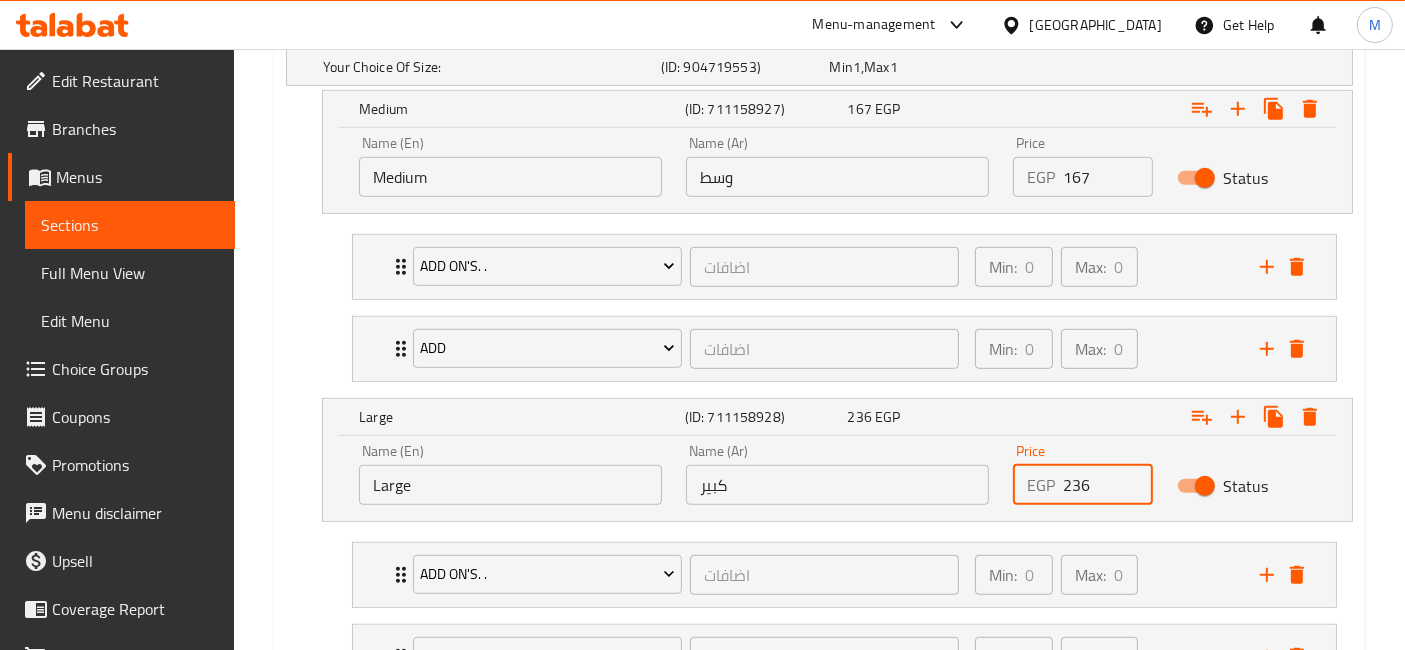 type on "236" 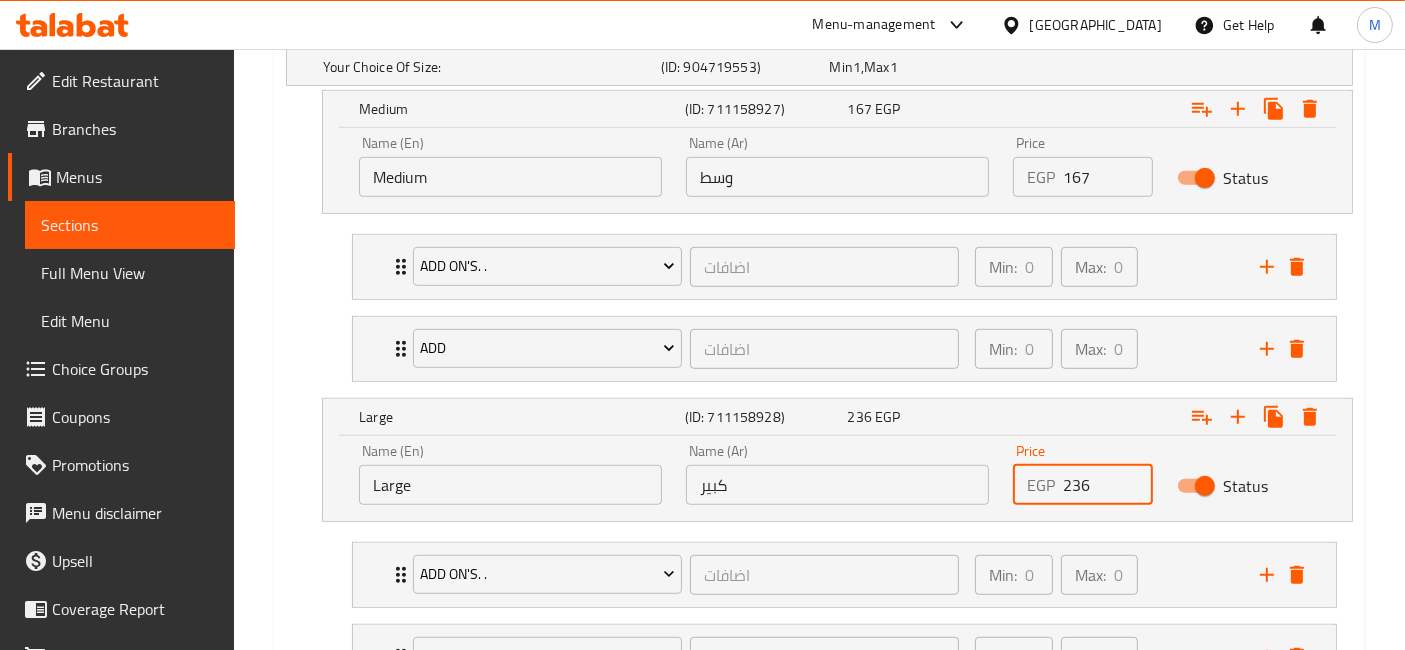 click on "Update" at bounding box center (413, 740) 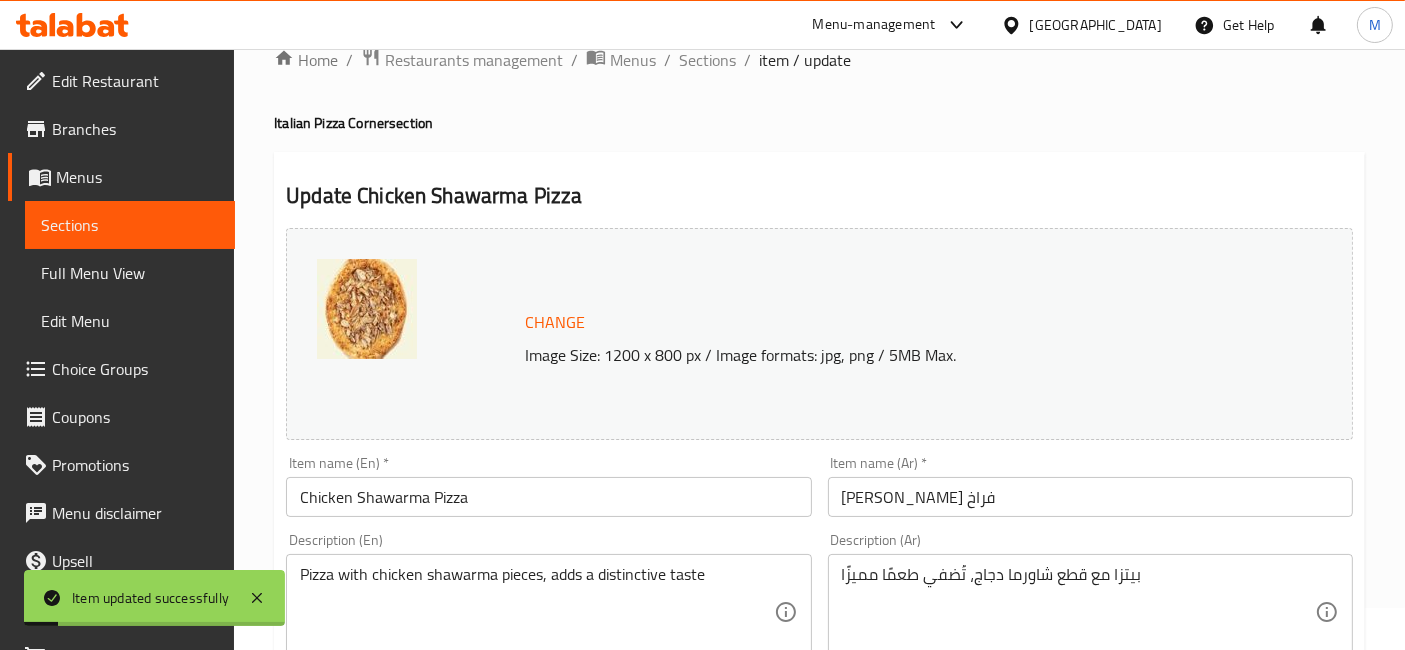 scroll, scrollTop: 0, scrollLeft: 0, axis: both 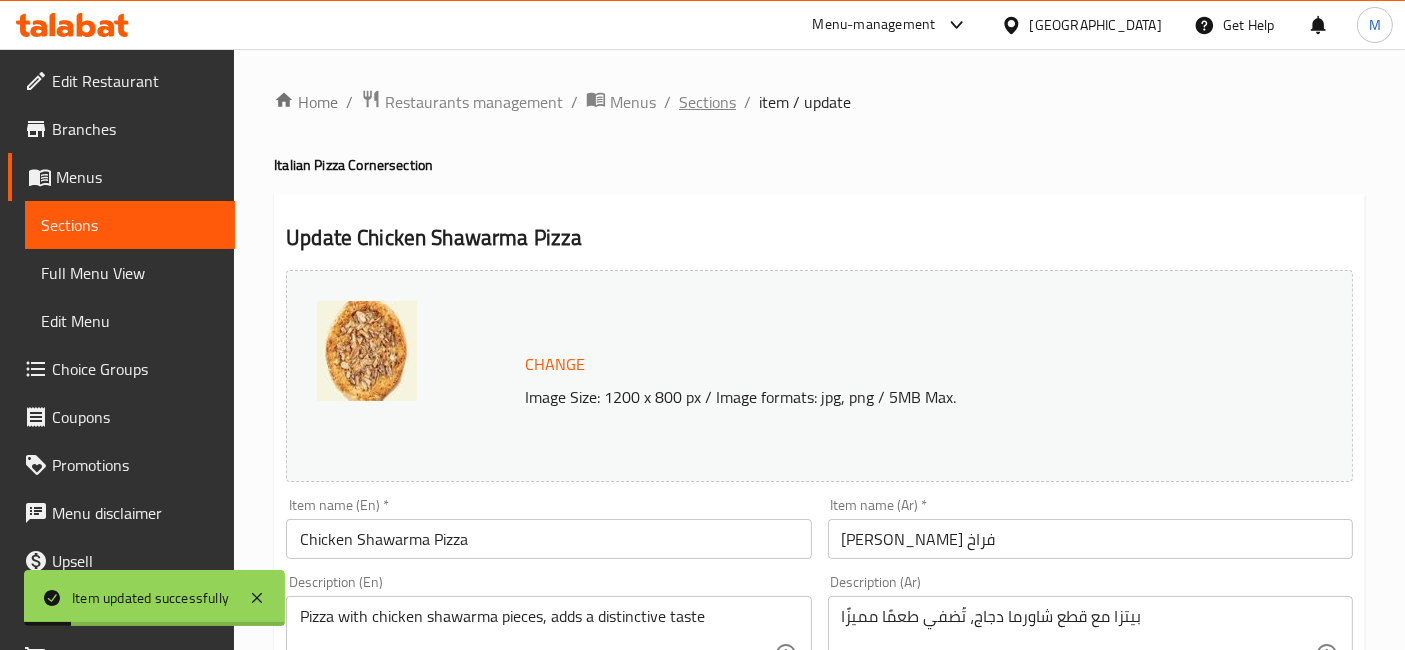 click on "Sections" at bounding box center (707, 102) 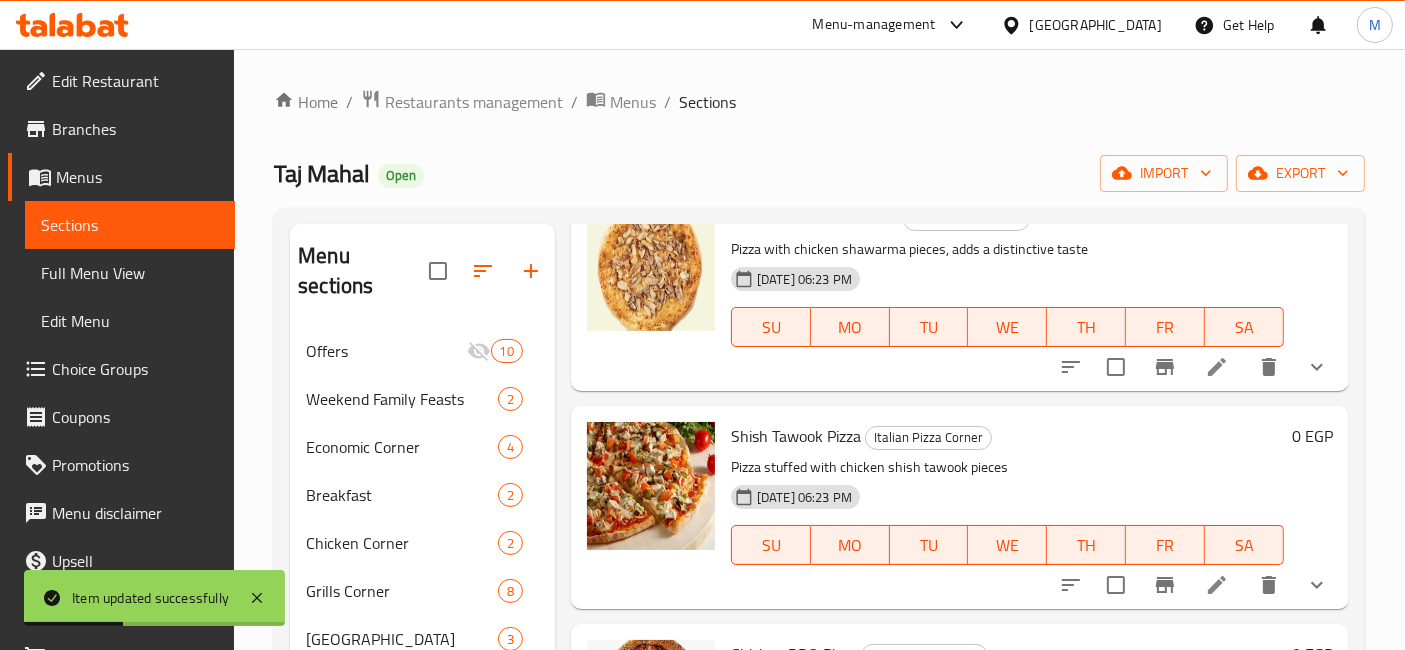 scroll, scrollTop: 777, scrollLeft: 0, axis: vertical 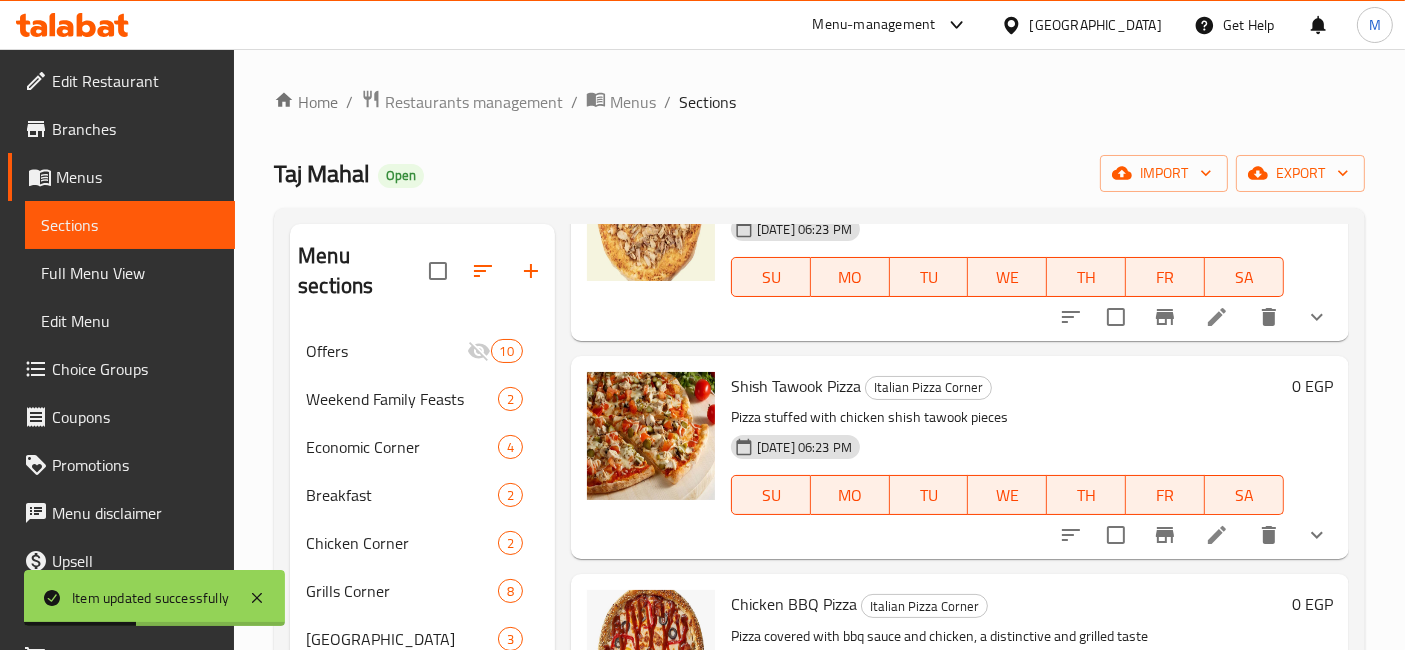 click at bounding box center [1217, 535] 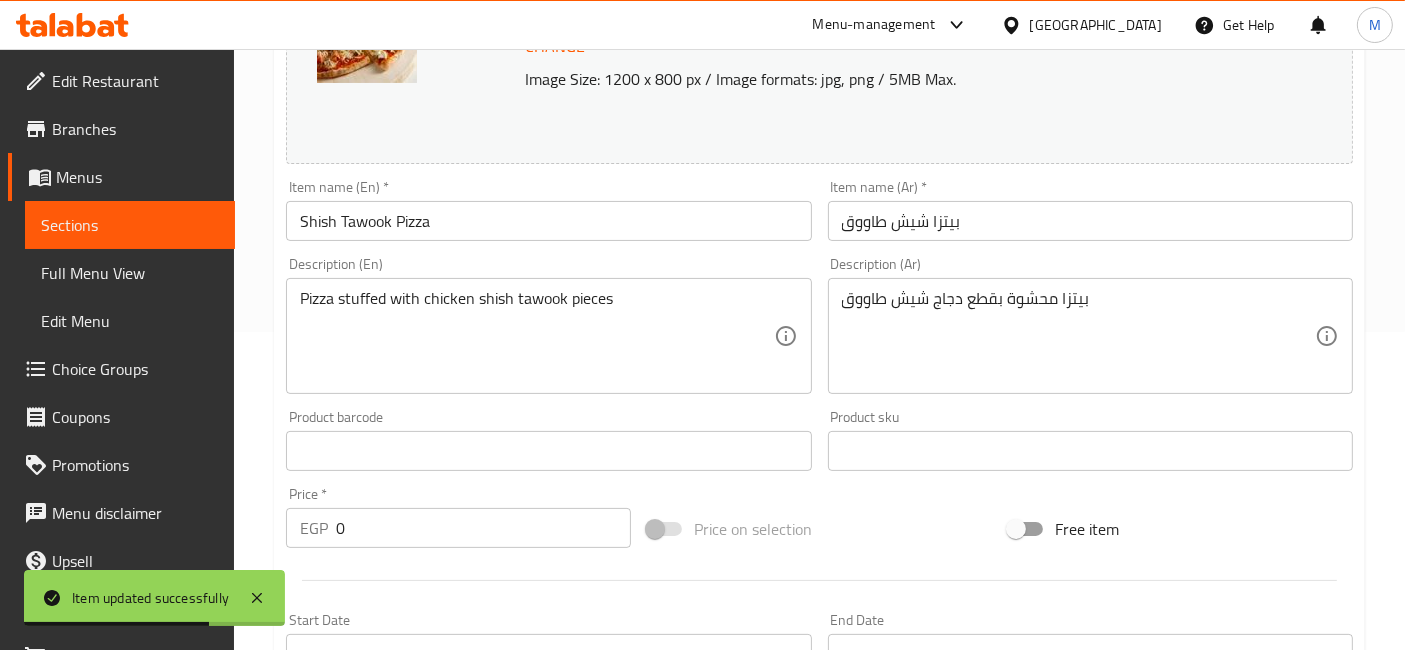 scroll, scrollTop: 888, scrollLeft: 0, axis: vertical 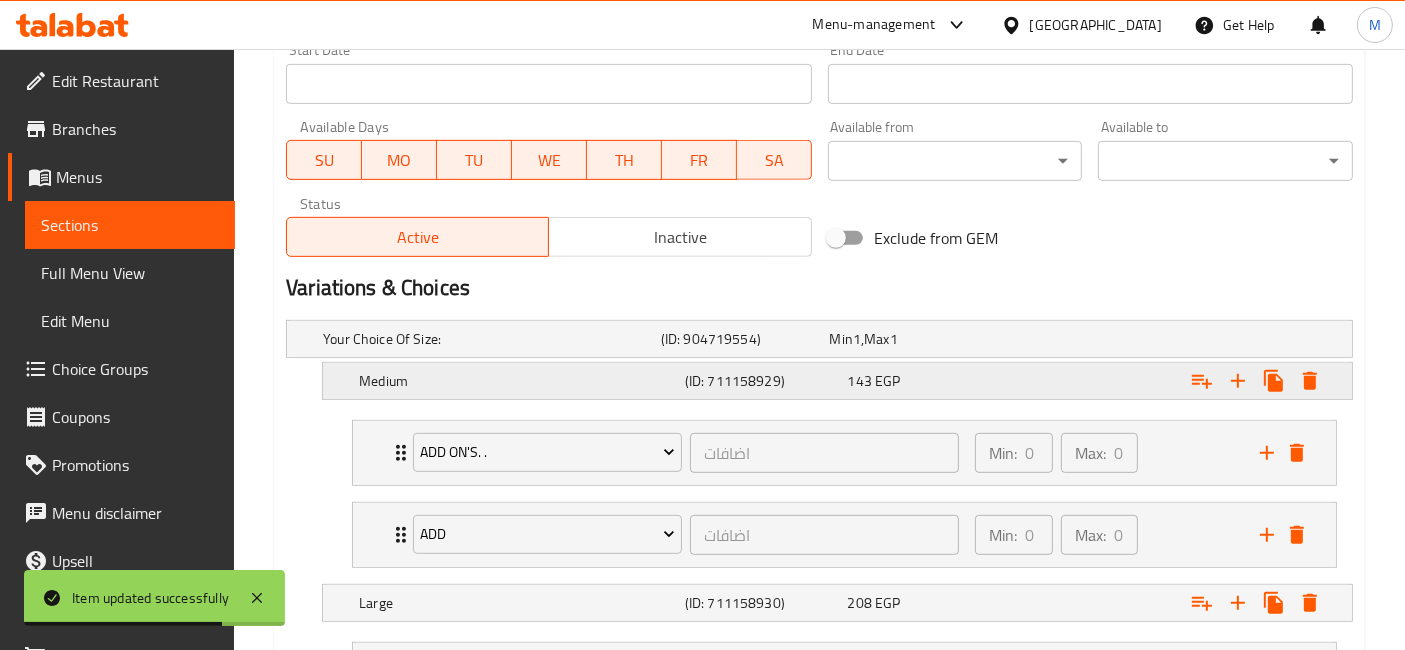click on "EGP" at bounding box center (857, 339) 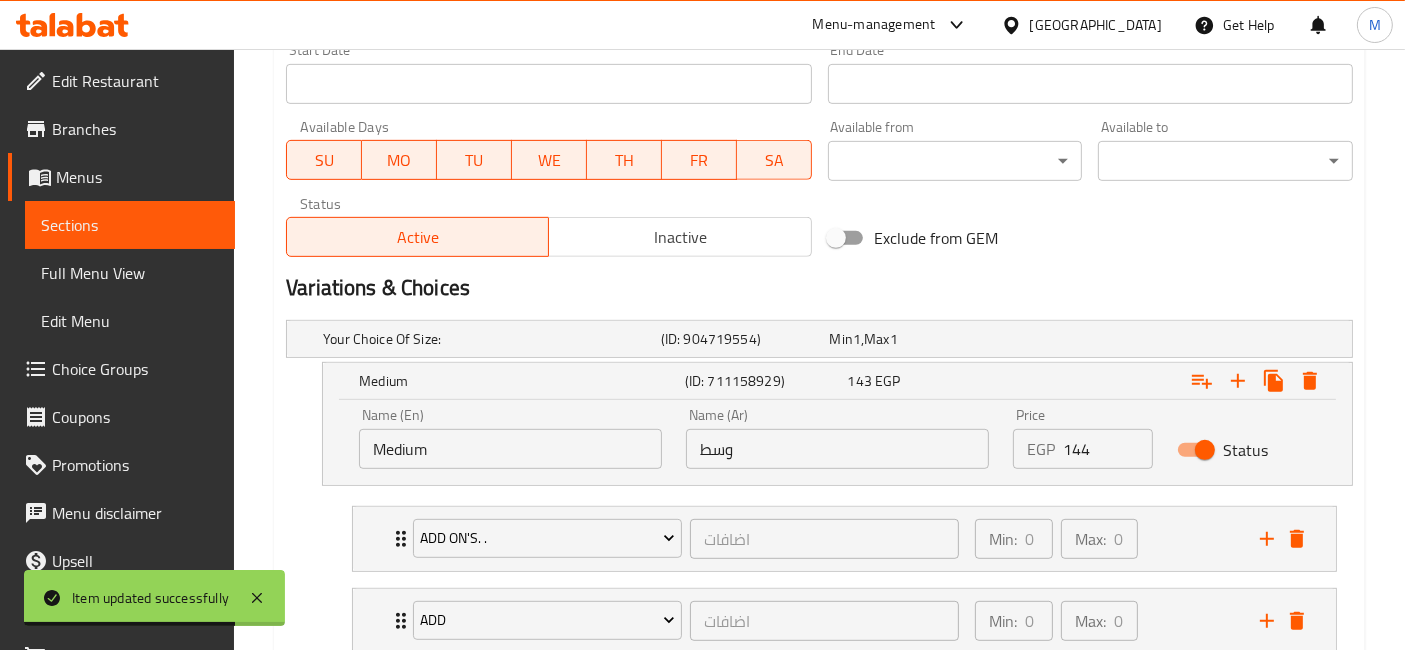 click on "144" at bounding box center [1107, 449] 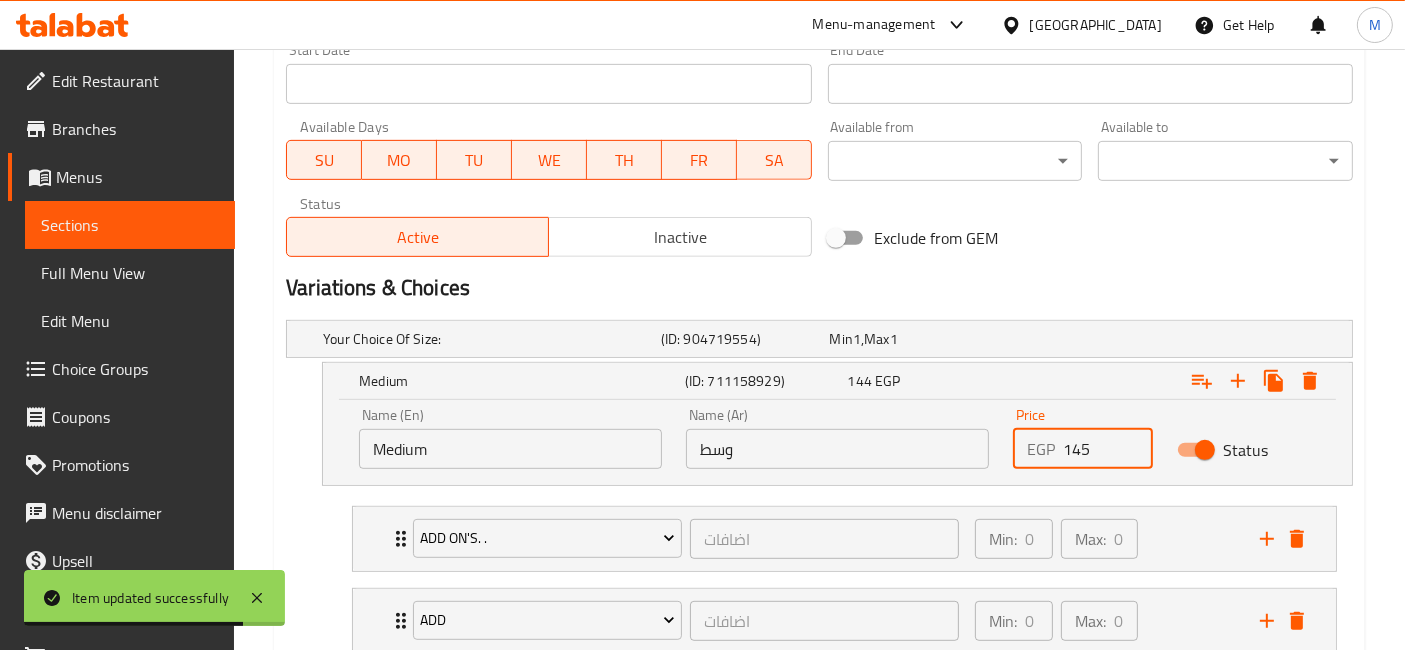 click on "145" at bounding box center (1107, 449) 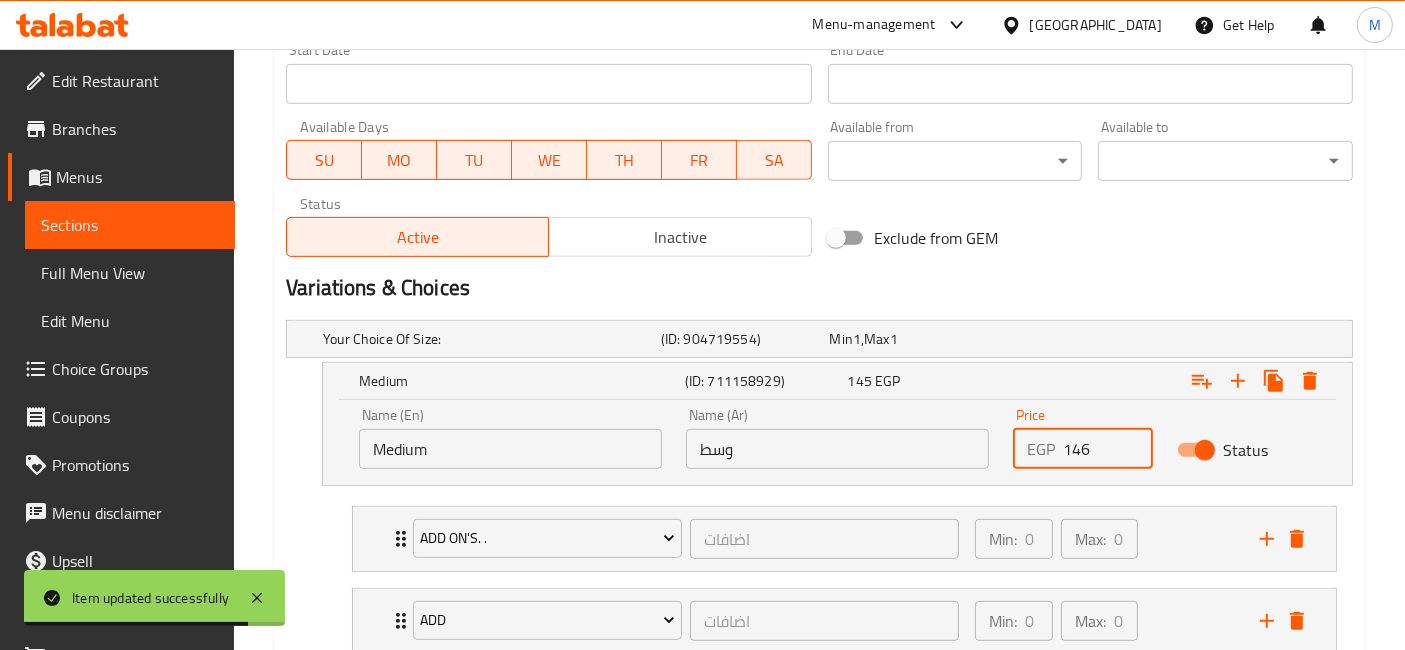 click on "146" at bounding box center [1107, 449] 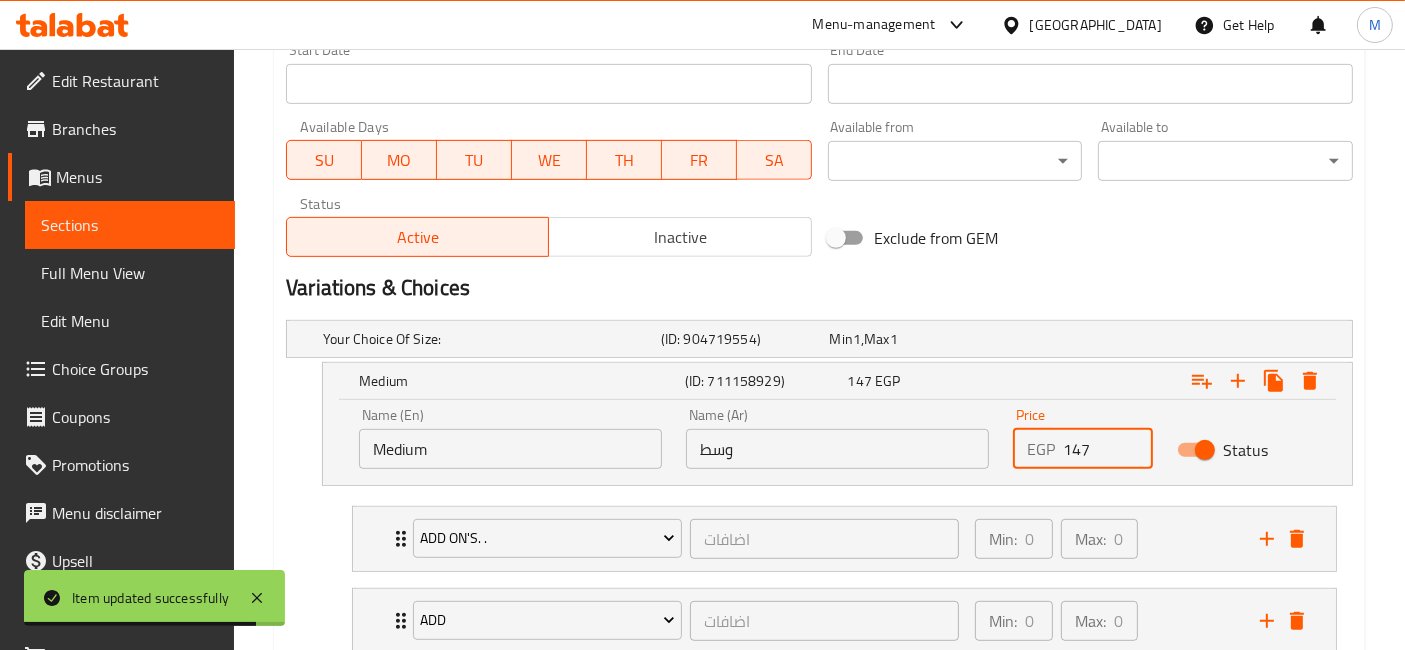 click on "147" at bounding box center (1107, 449) 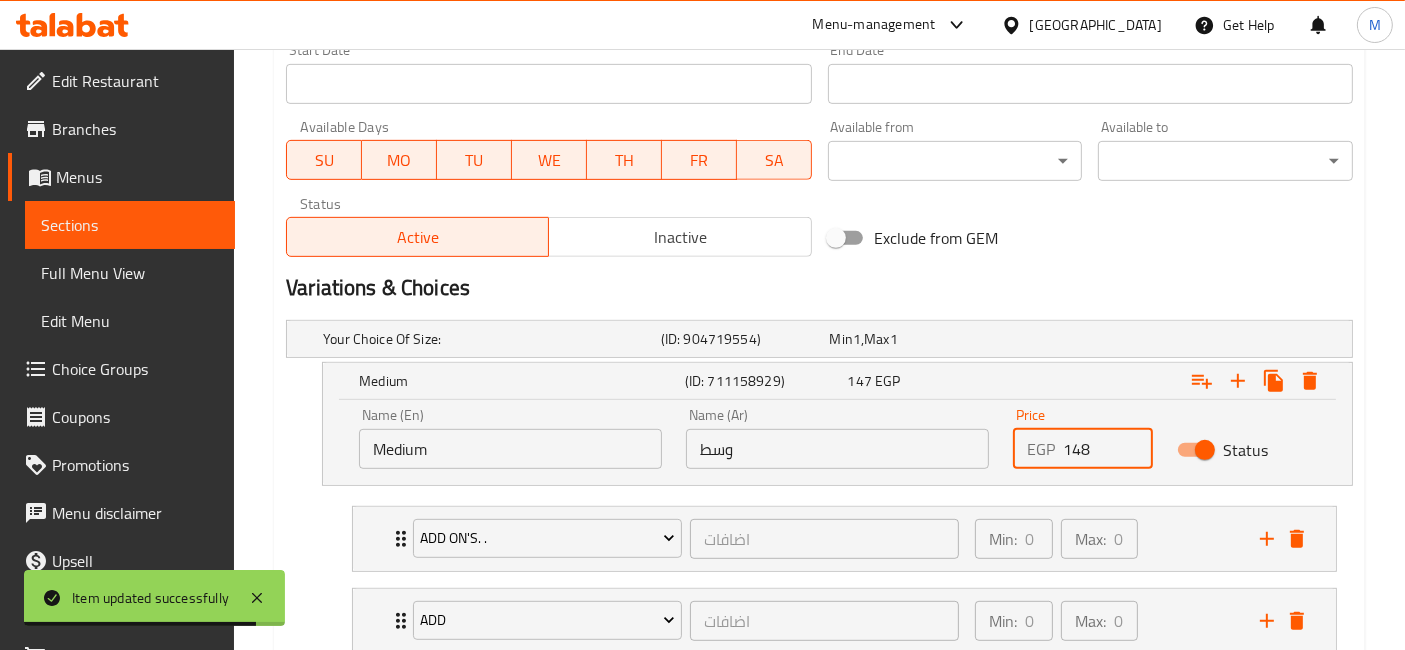 click on "148" at bounding box center [1107, 449] 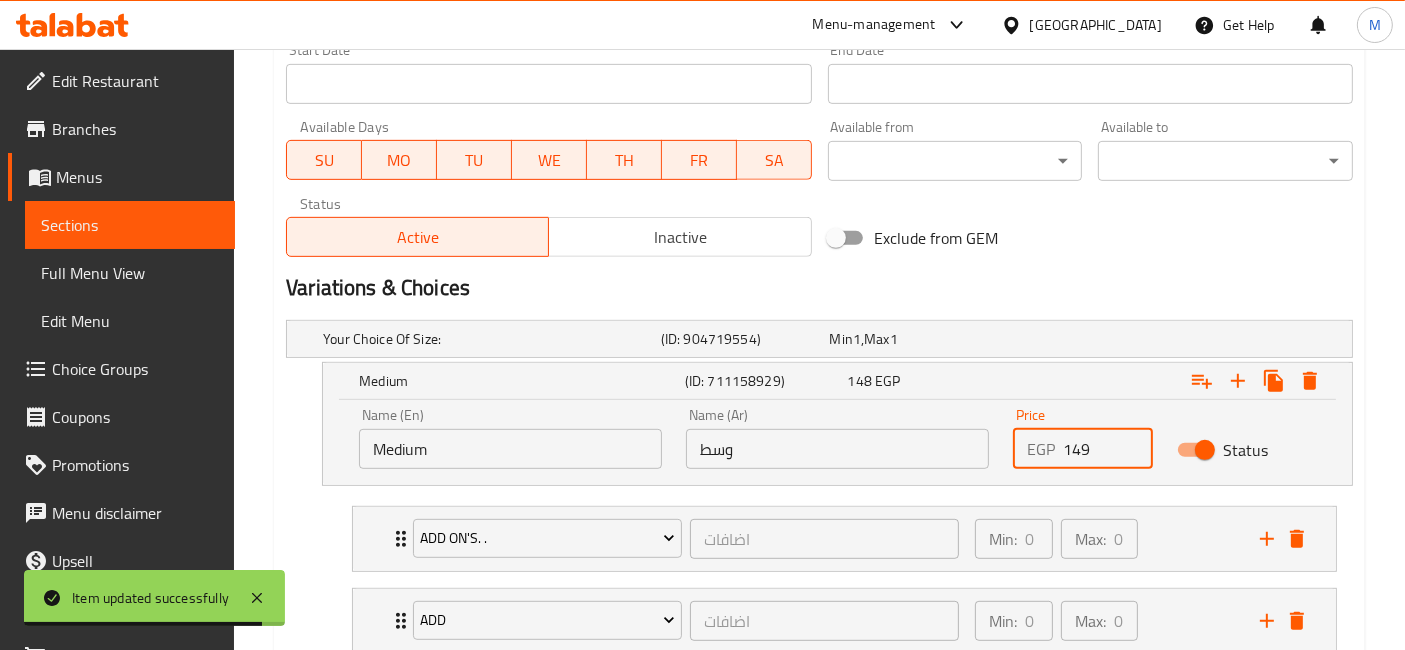 click on "149" at bounding box center (1107, 449) 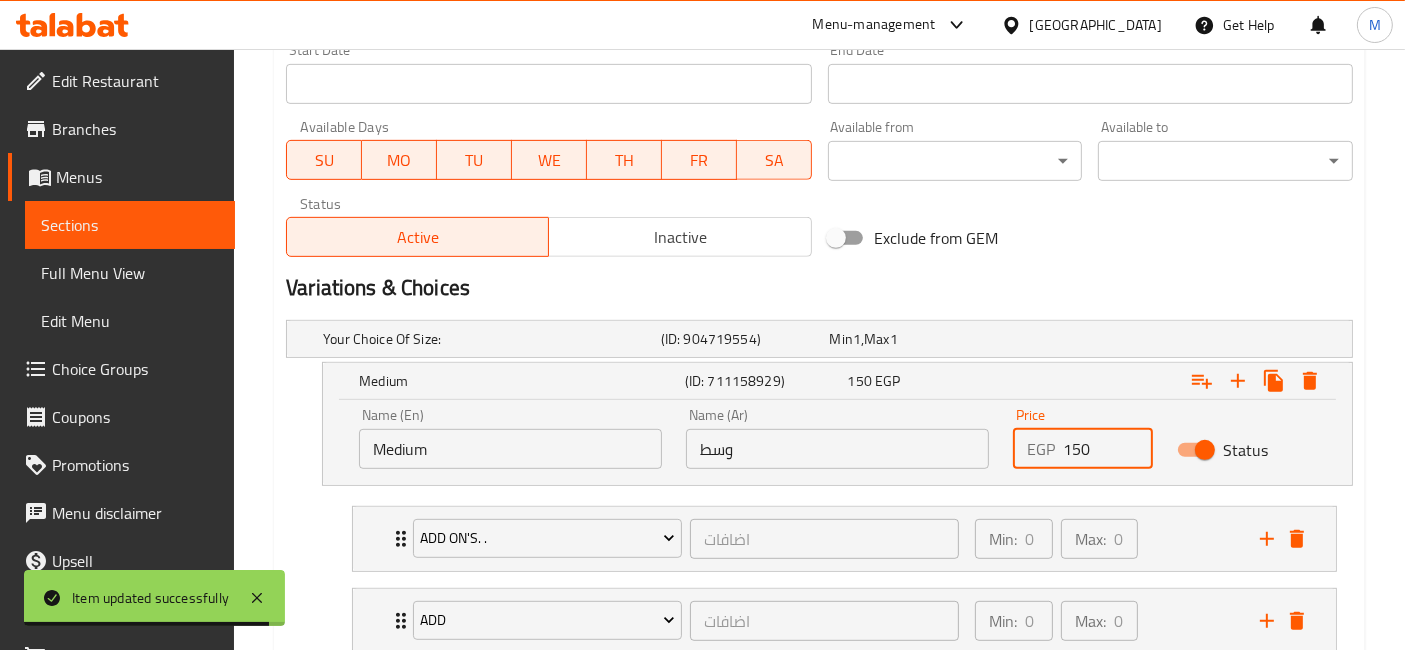 type on "150" 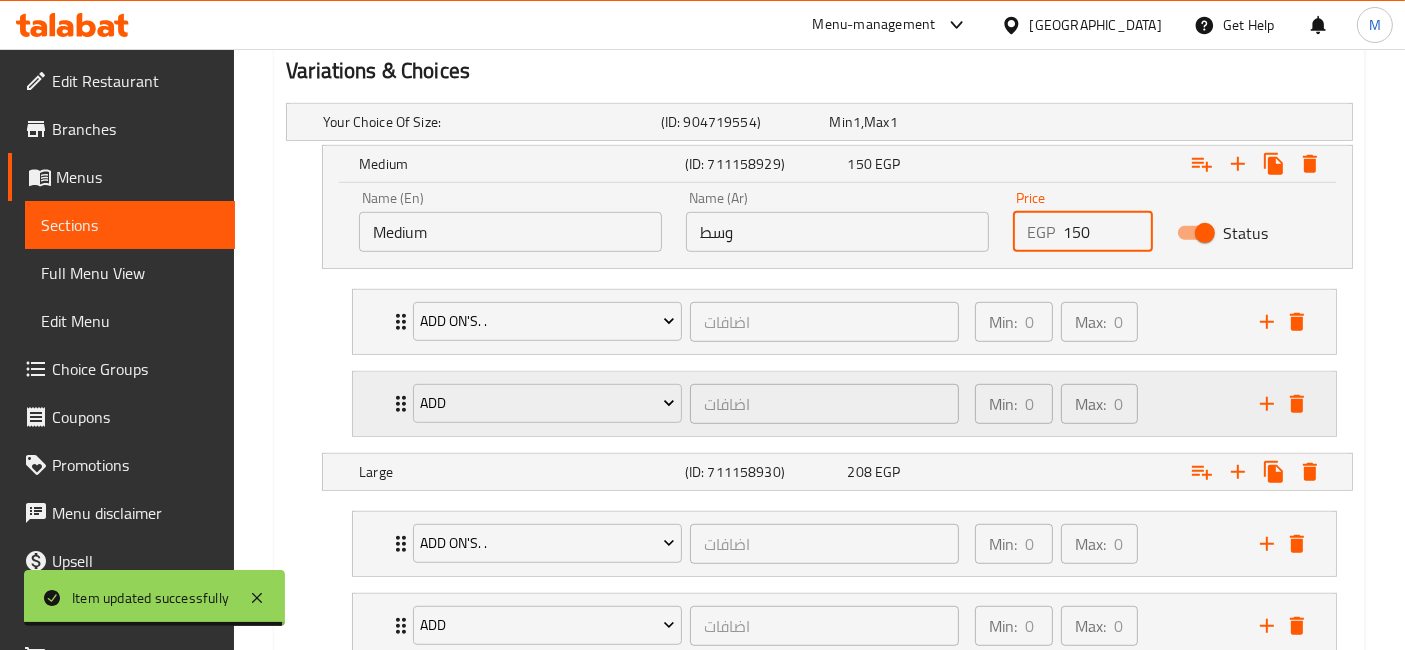 scroll, scrollTop: 1111, scrollLeft: 0, axis: vertical 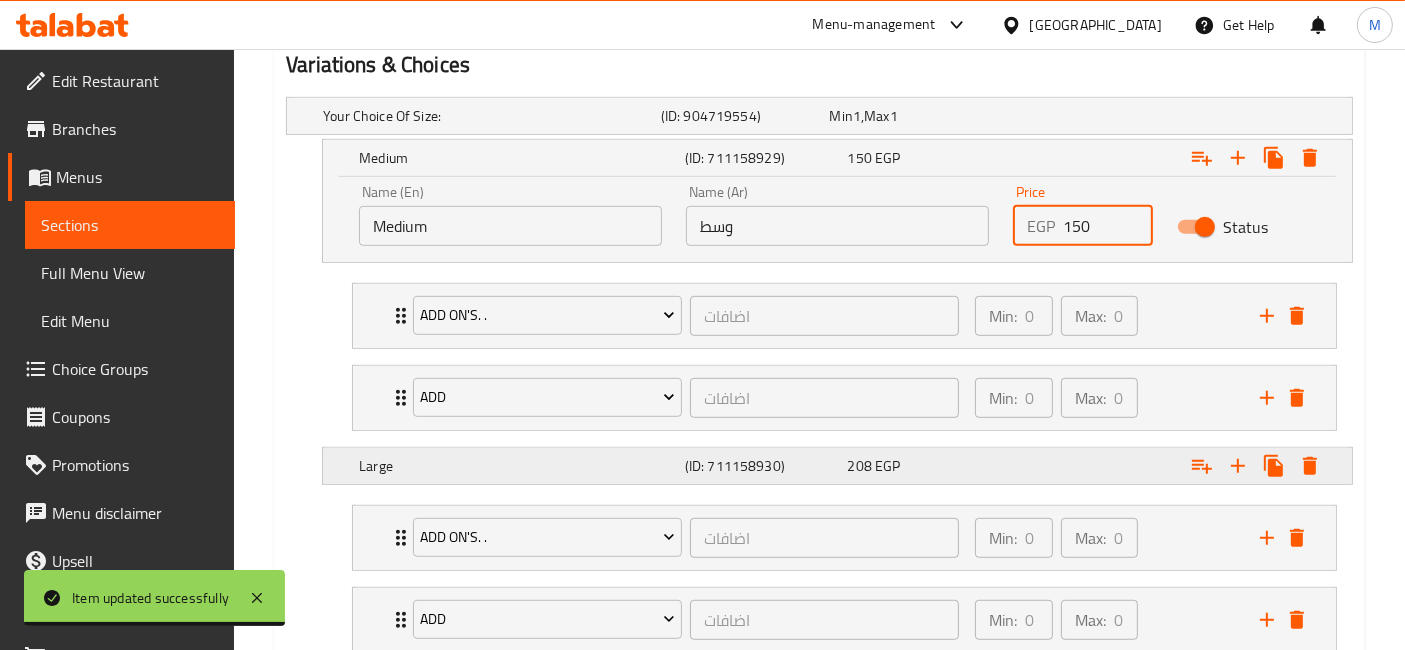 click on "Your Choice Of Size: (ID: 904719554) Min 1  ,  Max 1 Name (En) Your Choice Of Size: Name (En) Name (Ar) إختيارك من الحجم: Name (Ar) Min 1 Min Max 1 Max Medium (ID: 711158929) 150   EGP Name (En) Medium Name (En) Name (Ar) وسط Name (Ar) Price EGP 150 Price Status Add On's. . اضافات ​ Min: 0 ​ Max: 0 ​ Kiri cheese (ID: 997175591) 59 EGP Name (En) Kiri cheese Name (En) Name (Ar) جبنه كيري Name (Ar) Price EGP 59 Price Status Pastrami (ID: 997175592) 50 EGP Name (En) Pastrami Name (En) Name (Ar) بسطرمه Name (Ar) Price EGP 50 Price Status Mozzarella cheese Copy3 (ID: 1059162011) 30 EGP Name (En) Mozzarella cheese Copy3 Name (En) Name (Ar) جبنه موتزريلا Name (Ar) Price EGP 30 Price Status Add  اضافات ​ Min: 0 ​ Max: 0 ​ Jalapeno pepper (ID: 1059160616) 20 EGP Name (En) Jalapeno pepper Name (En) Name (Ar) فلفل هالوبينو Name (Ar) Price EGP 20 Price Status Large (ID: 711158930) 208   EGP Name (En) Large Name (En) Name (Ar) كبير Name (Ar)" at bounding box center [819, 383] 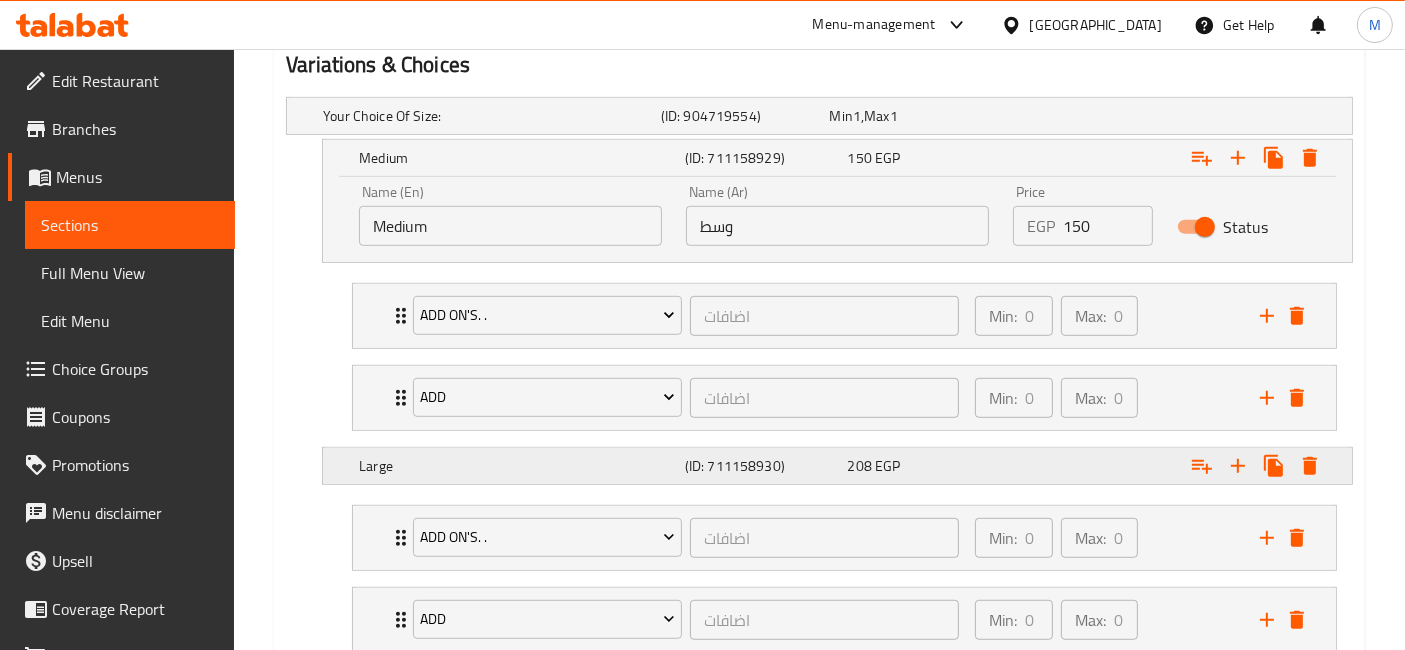 click on "208   EGP" at bounding box center [910, 116] 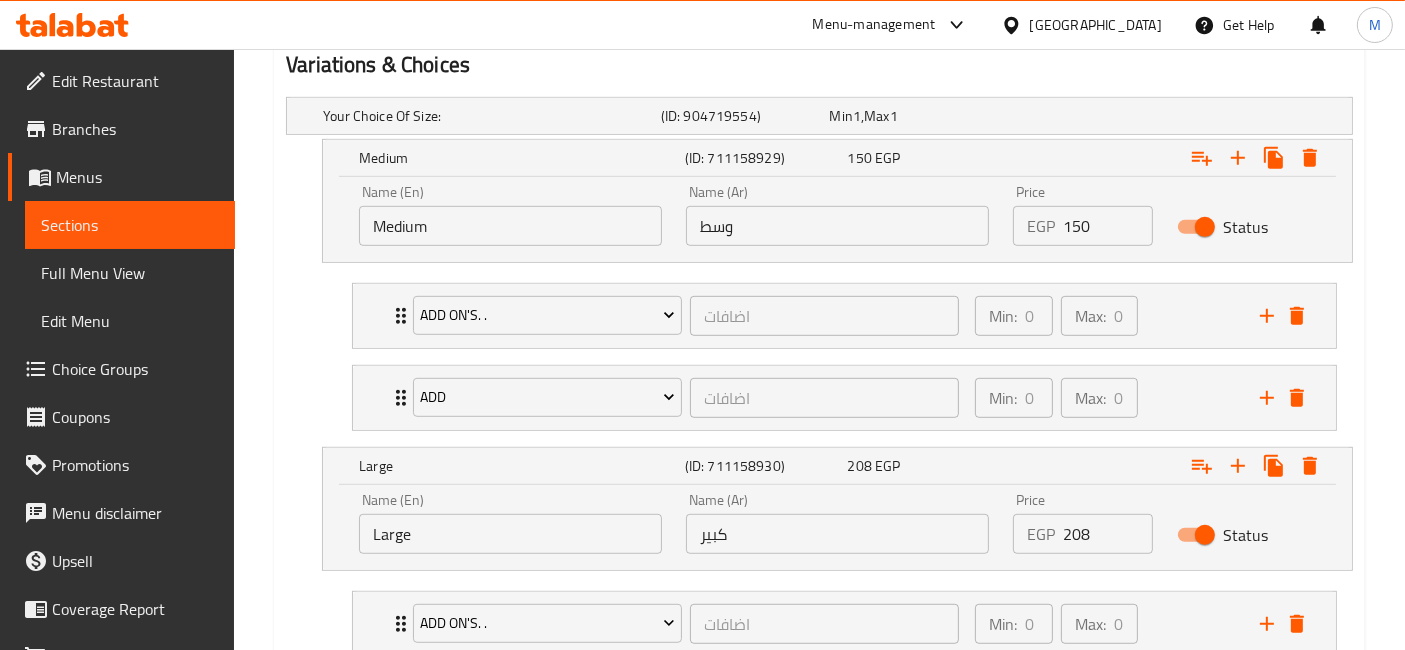 scroll, scrollTop: 1222, scrollLeft: 0, axis: vertical 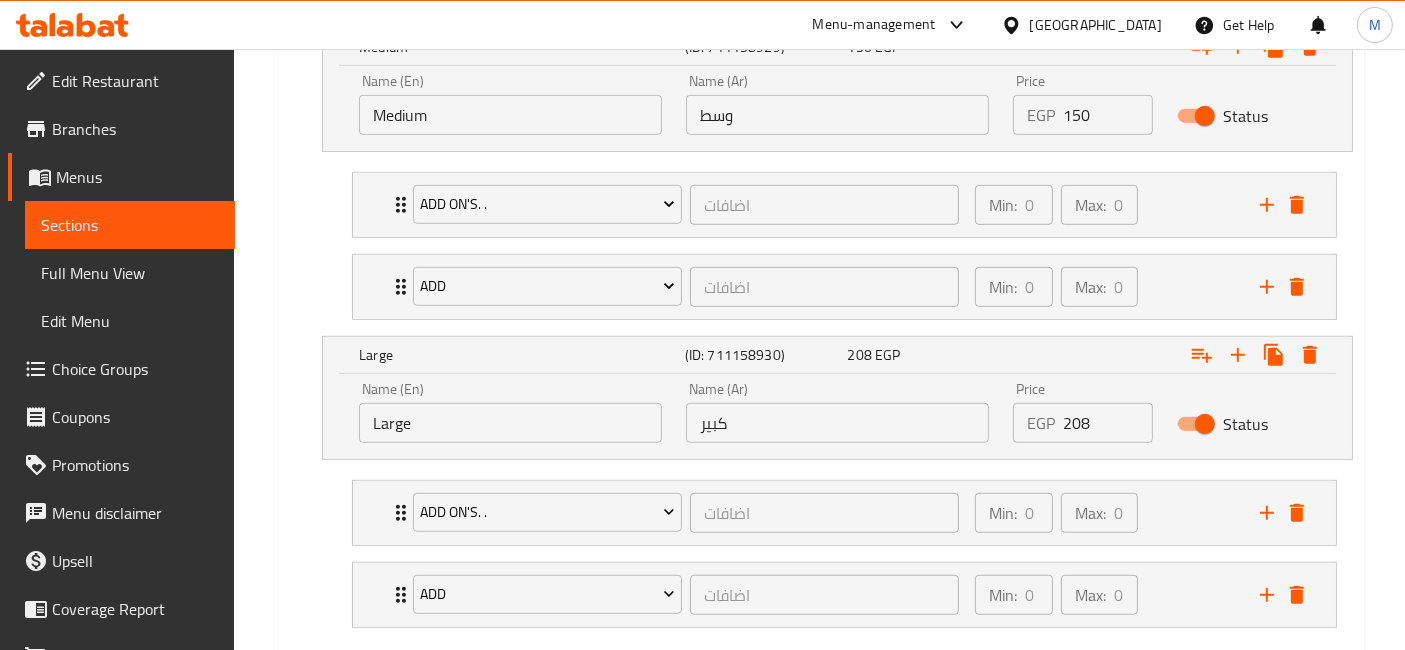 click on "208" at bounding box center (1107, 423) 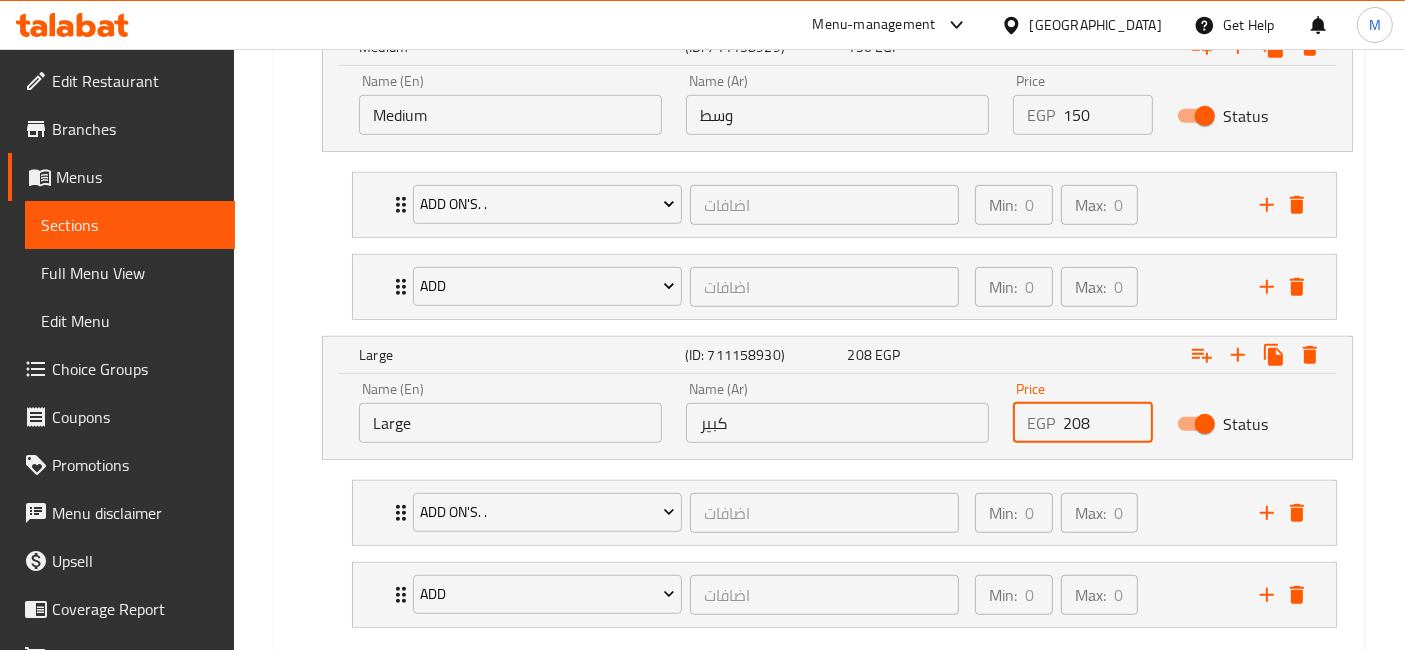 click on "208" at bounding box center (1107, 423) 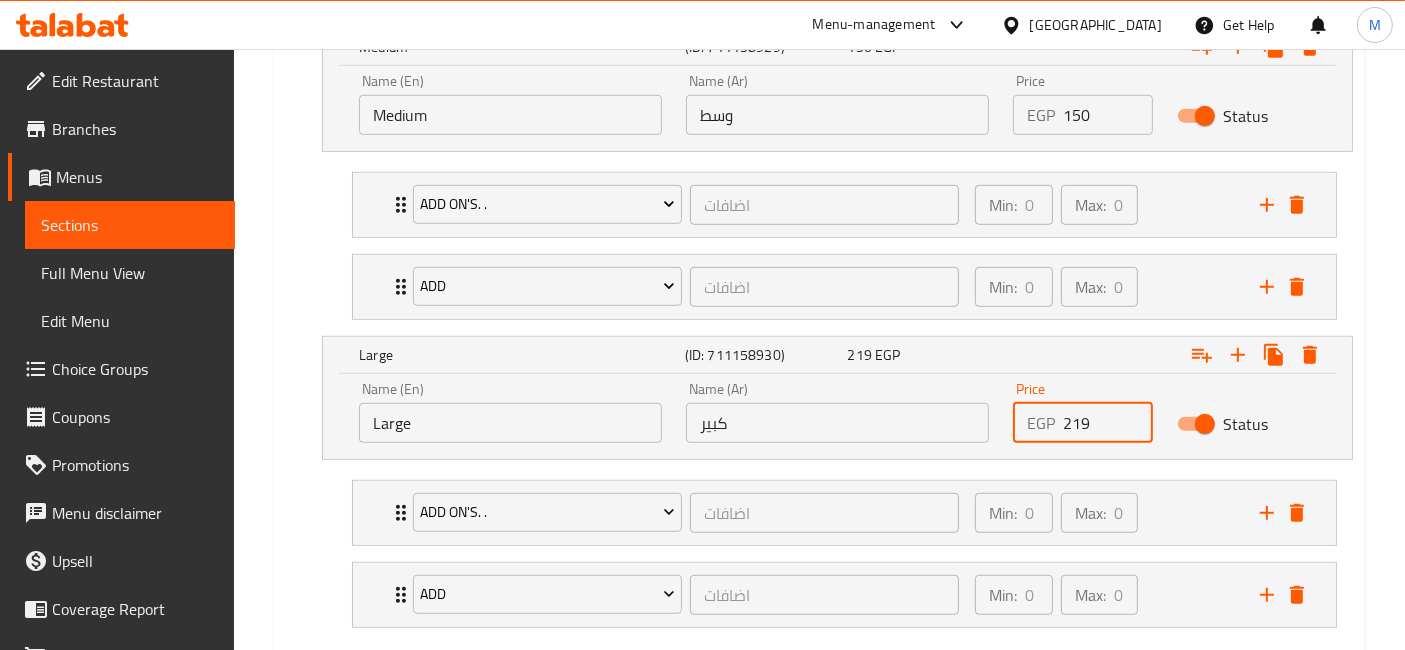 type on "219" 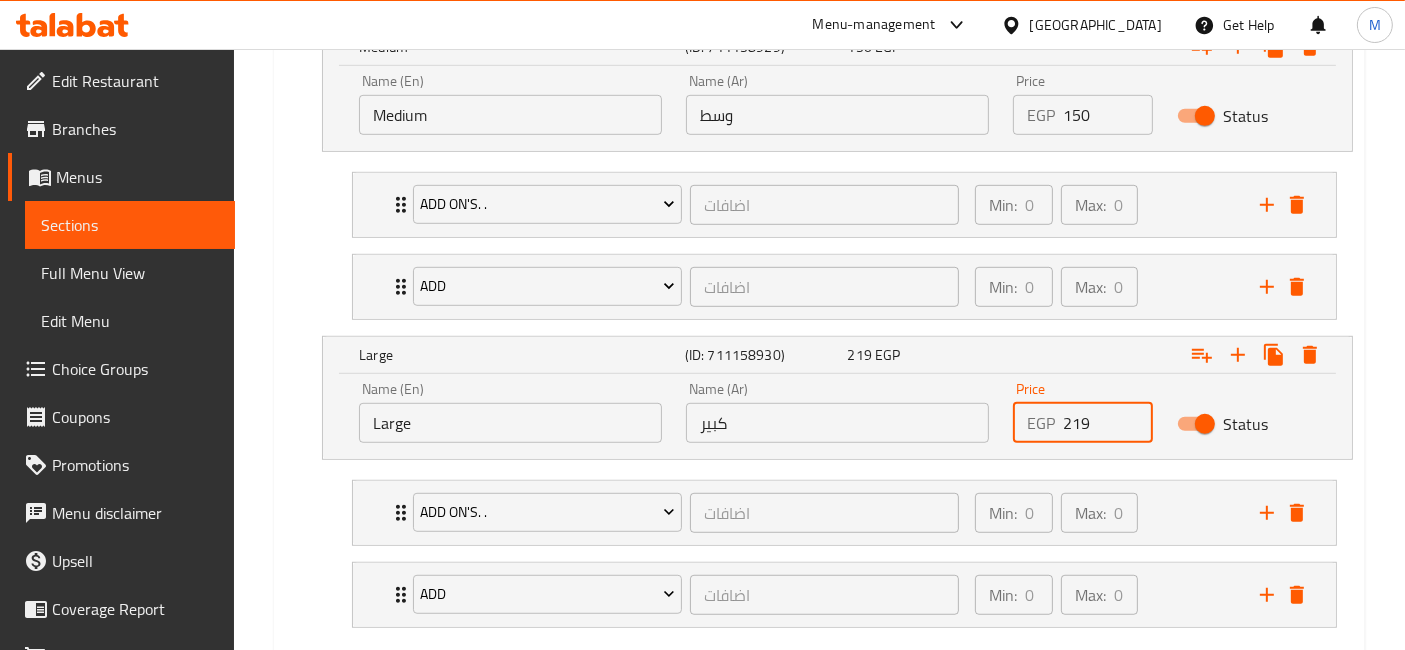 click on "Update" at bounding box center [413, 678] 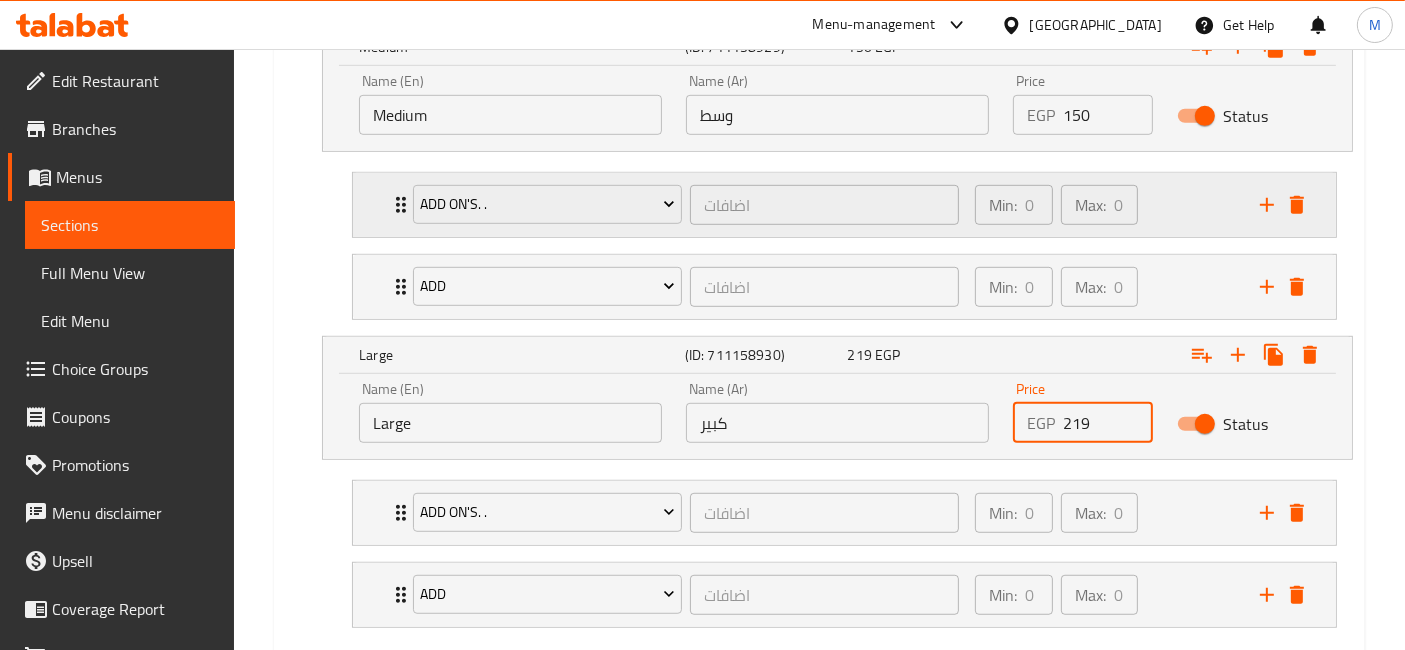 click on "Update" at bounding box center [413, 678] 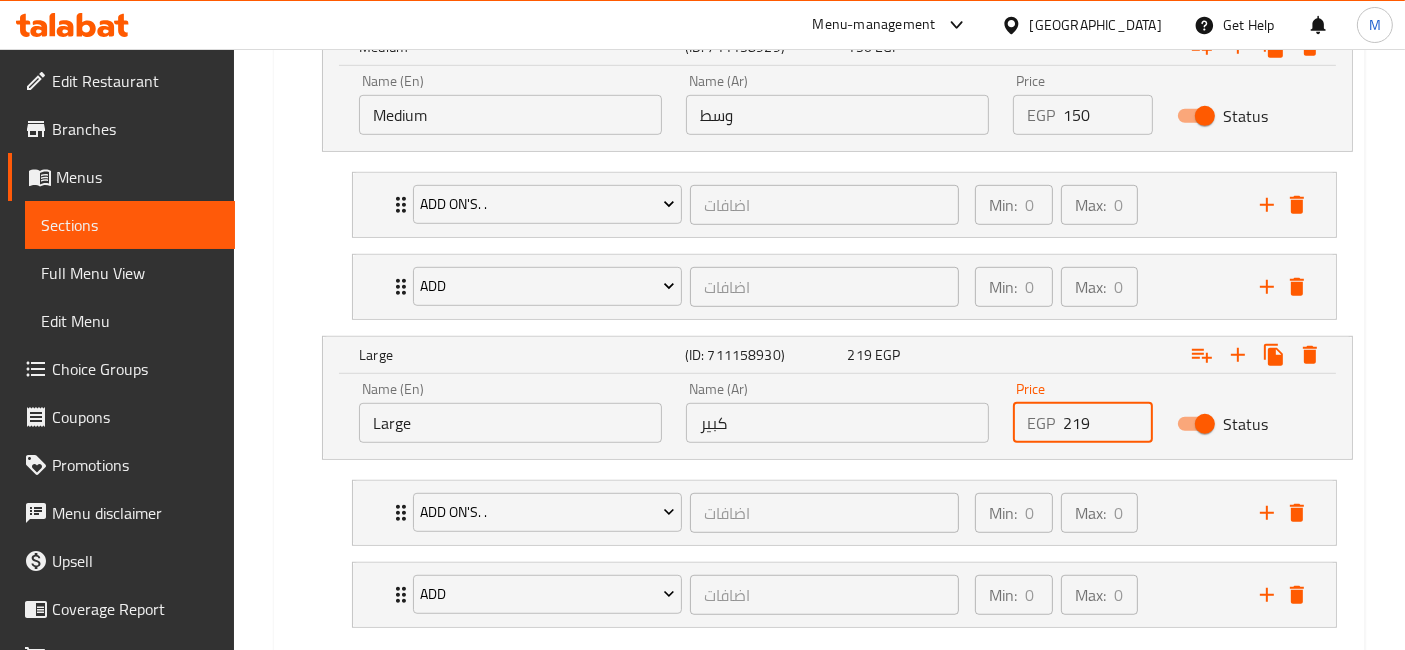 click on "Update" at bounding box center [413, 678] 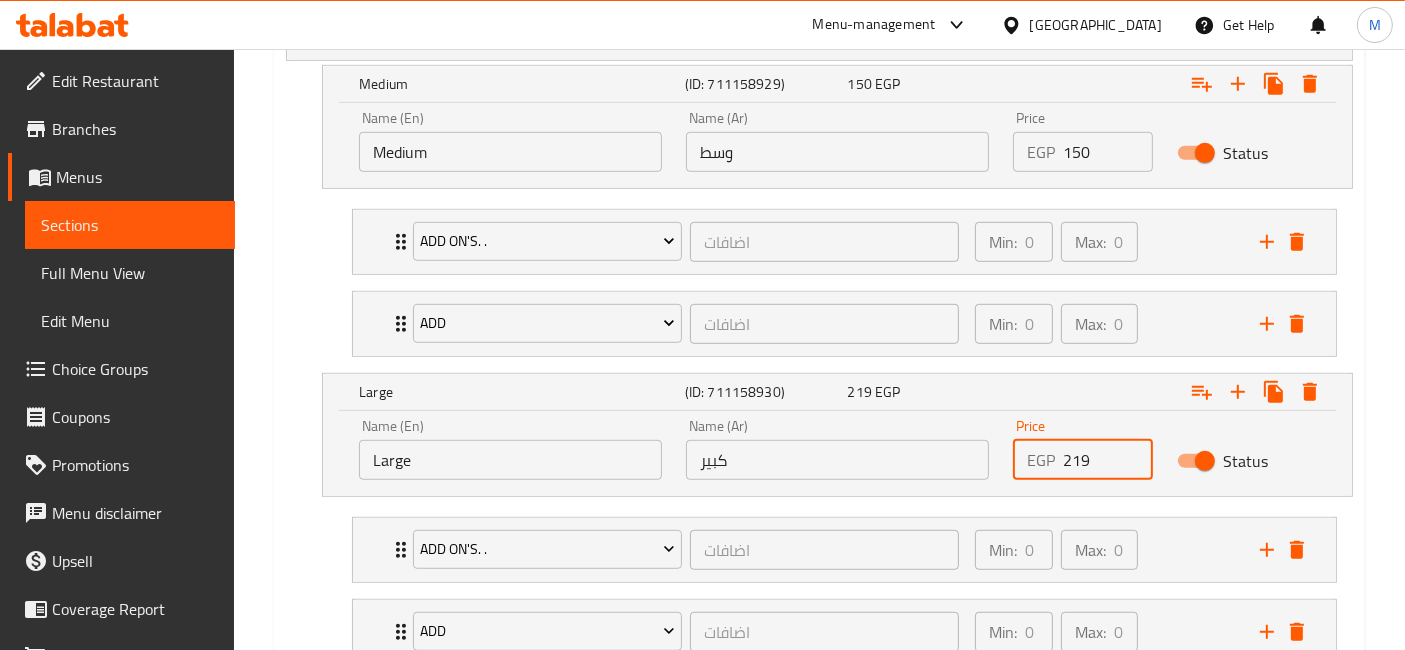 scroll, scrollTop: 222, scrollLeft: 0, axis: vertical 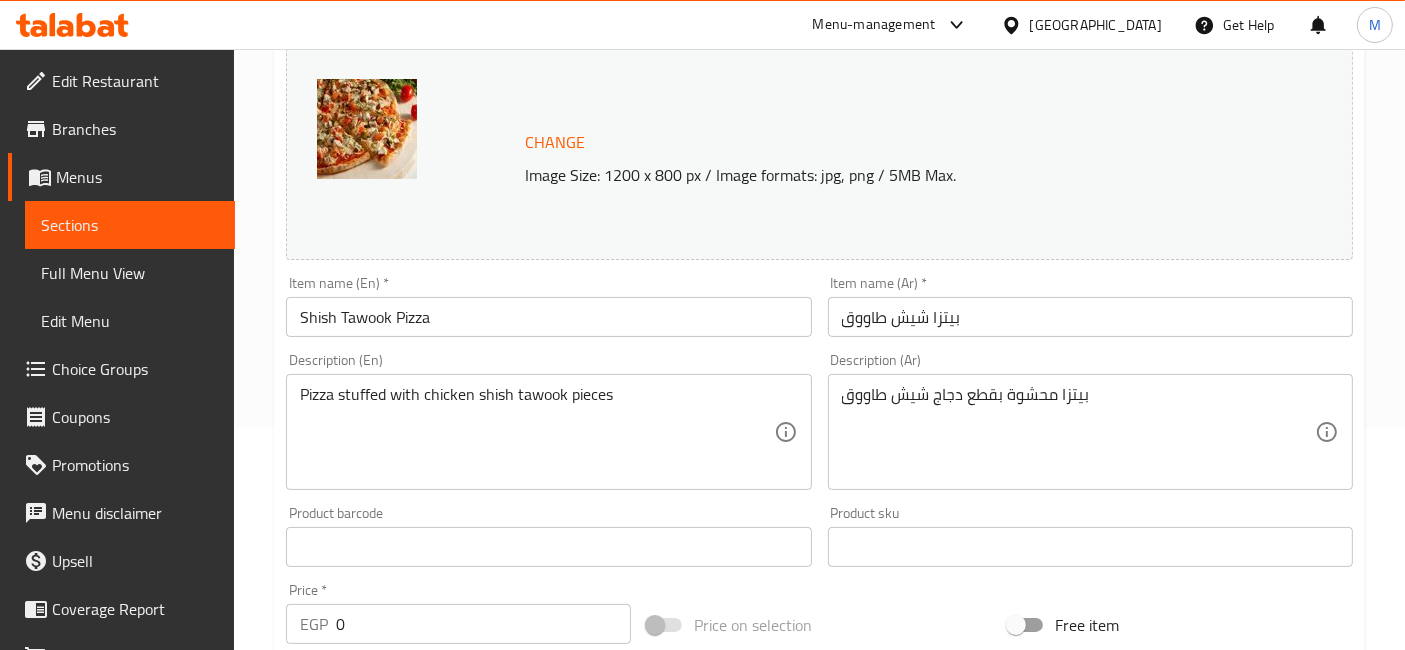 click on "Update" at bounding box center (413, 1678) 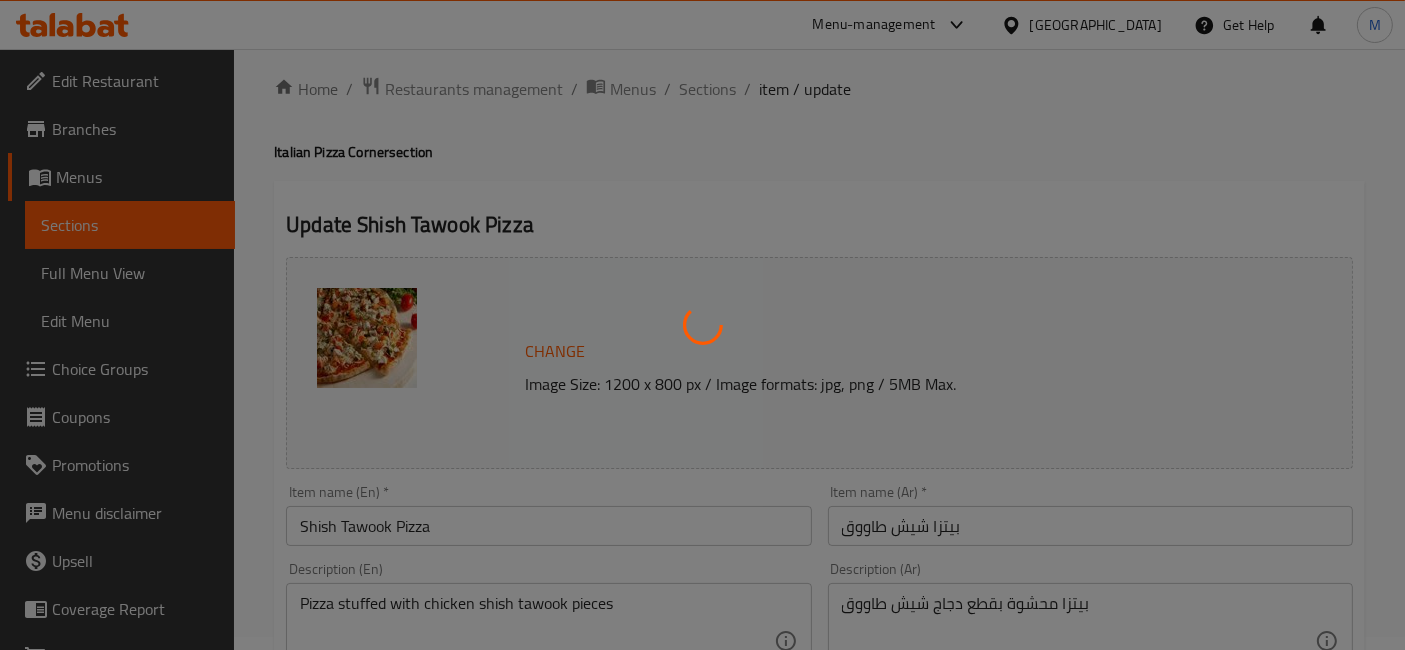 scroll, scrollTop: 0, scrollLeft: 0, axis: both 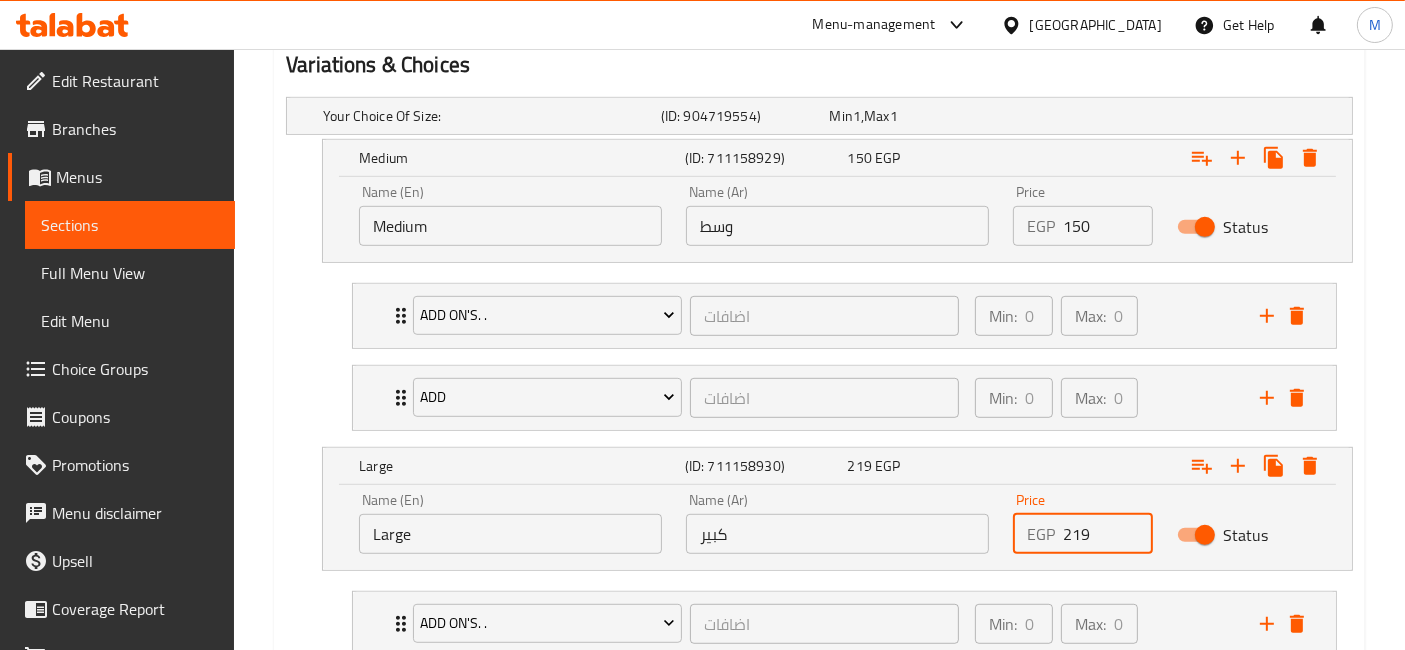 click on "Update" at bounding box center (413, 789) 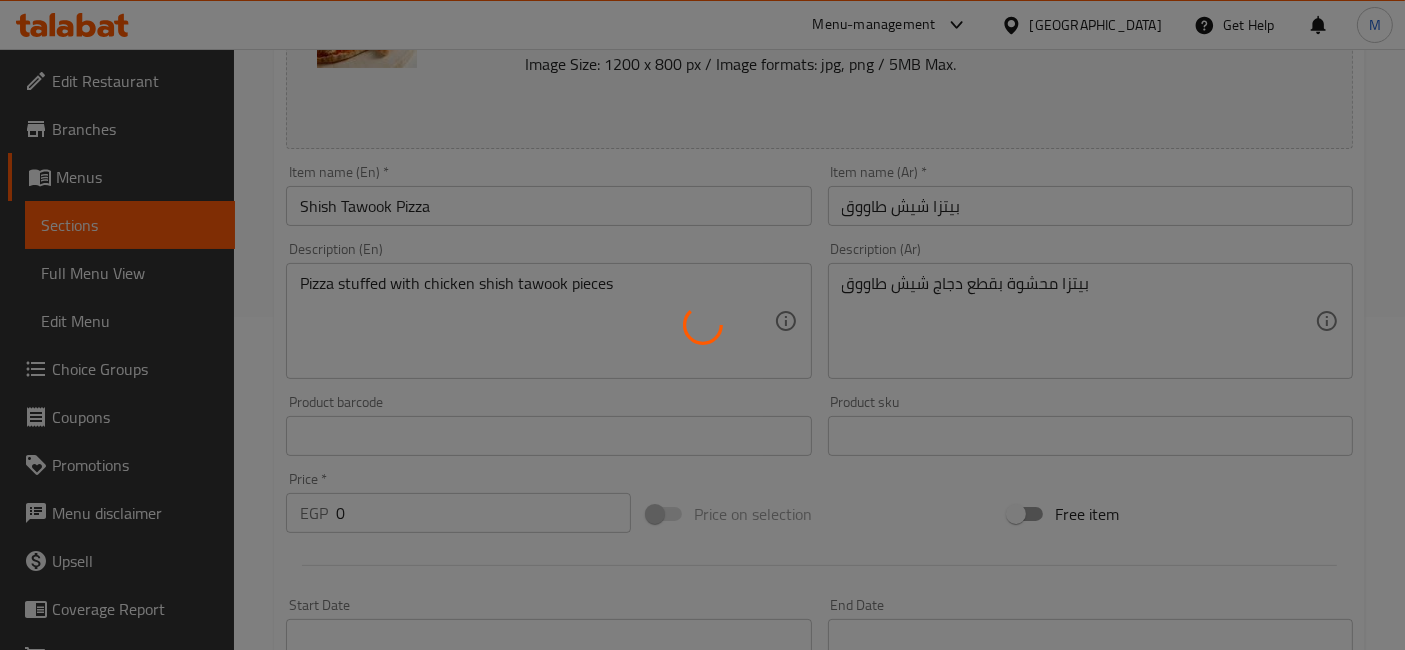 scroll, scrollTop: 0, scrollLeft: 0, axis: both 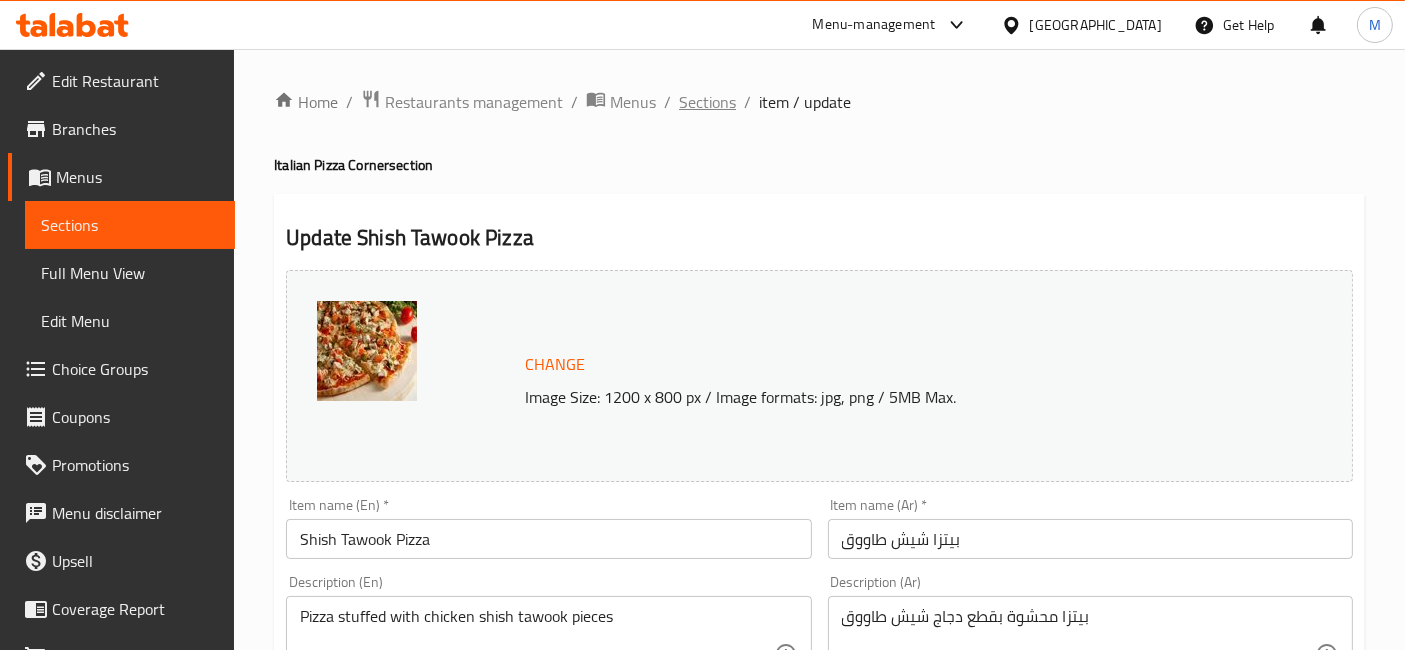 click on "Sections" at bounding box center (707, 102) 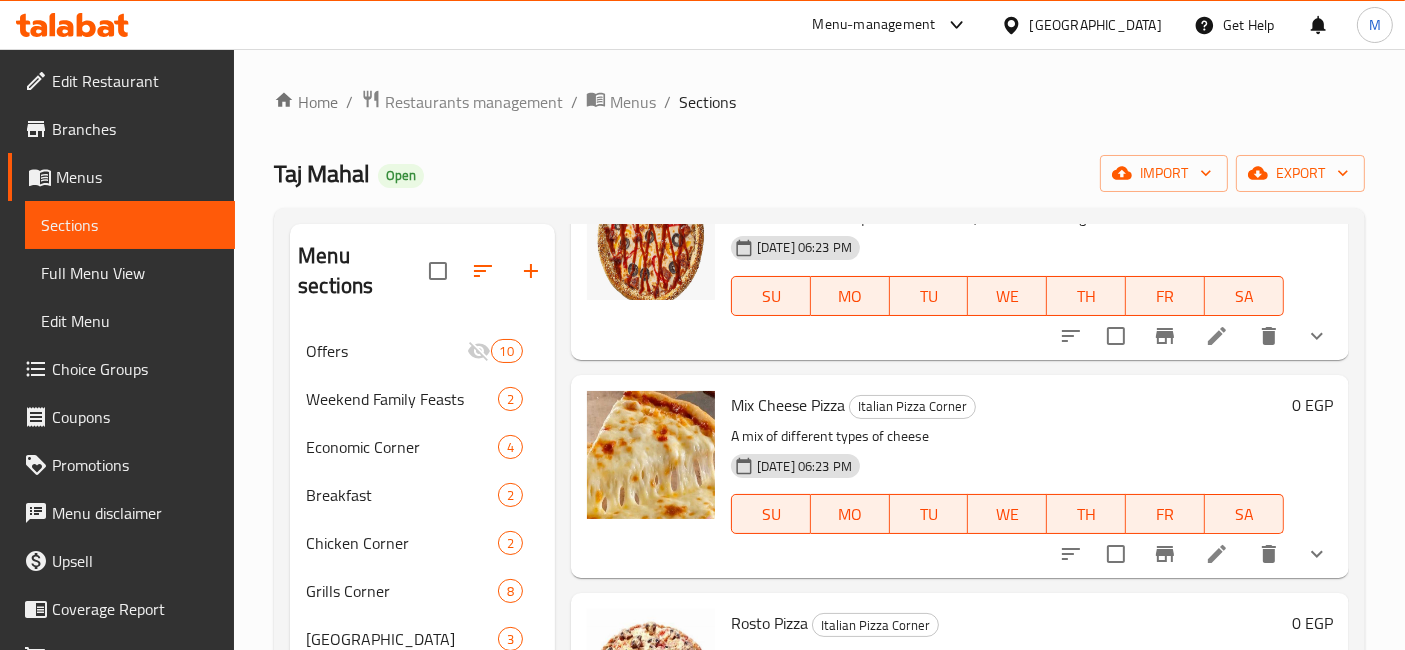 scroll, scrollTop: 1333, scrollLeft: 0, axis: vertical 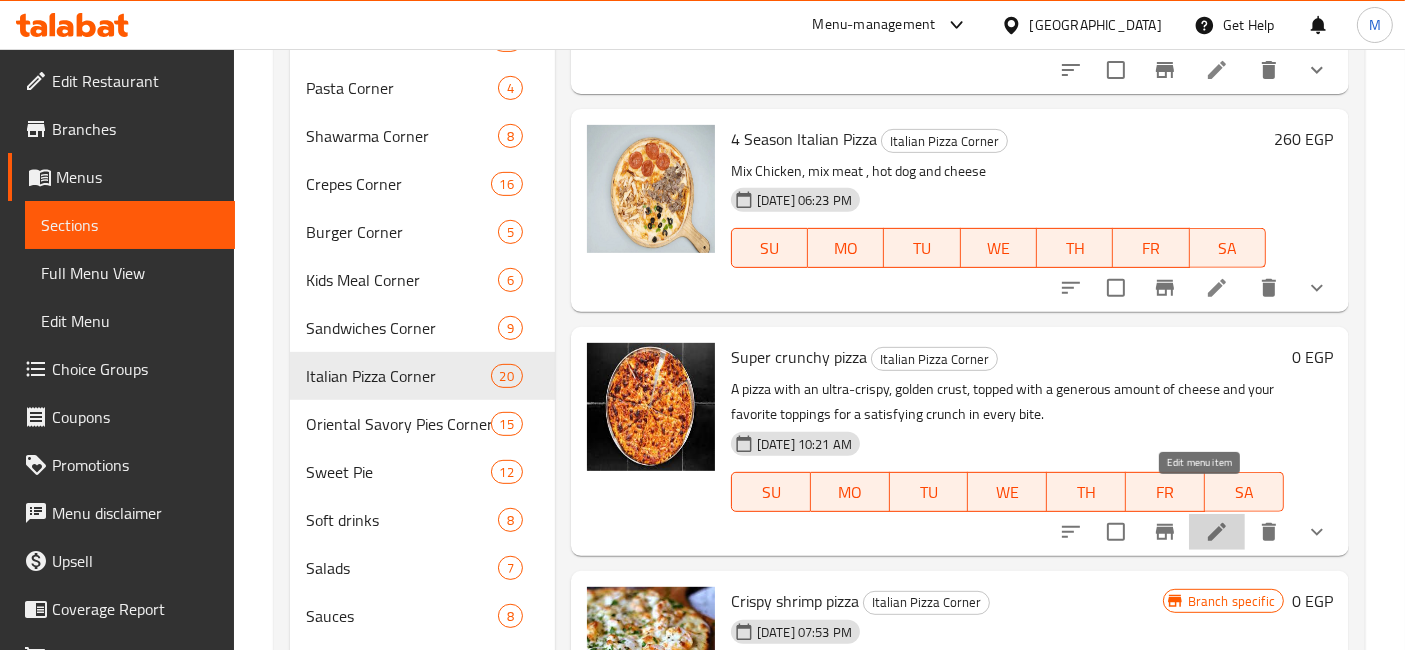 click 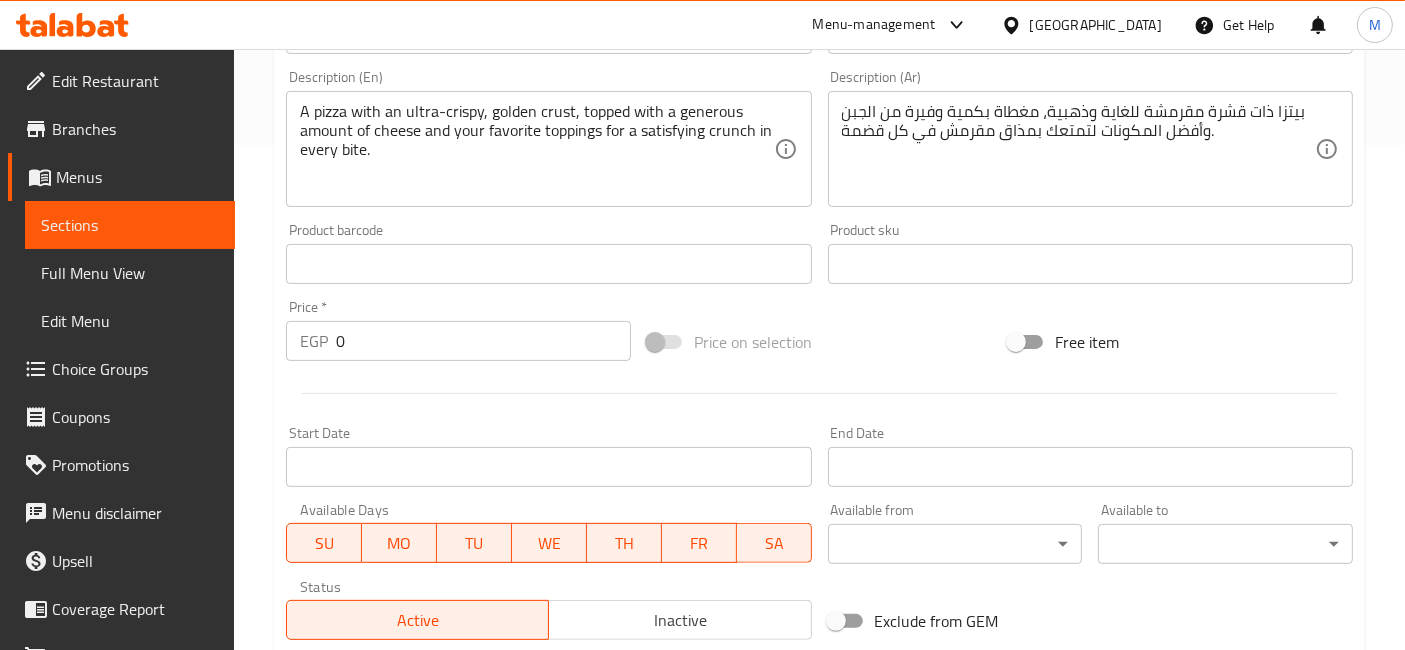 scroll, scrollTop: 888, scrollLeft: 0, axis: vertical 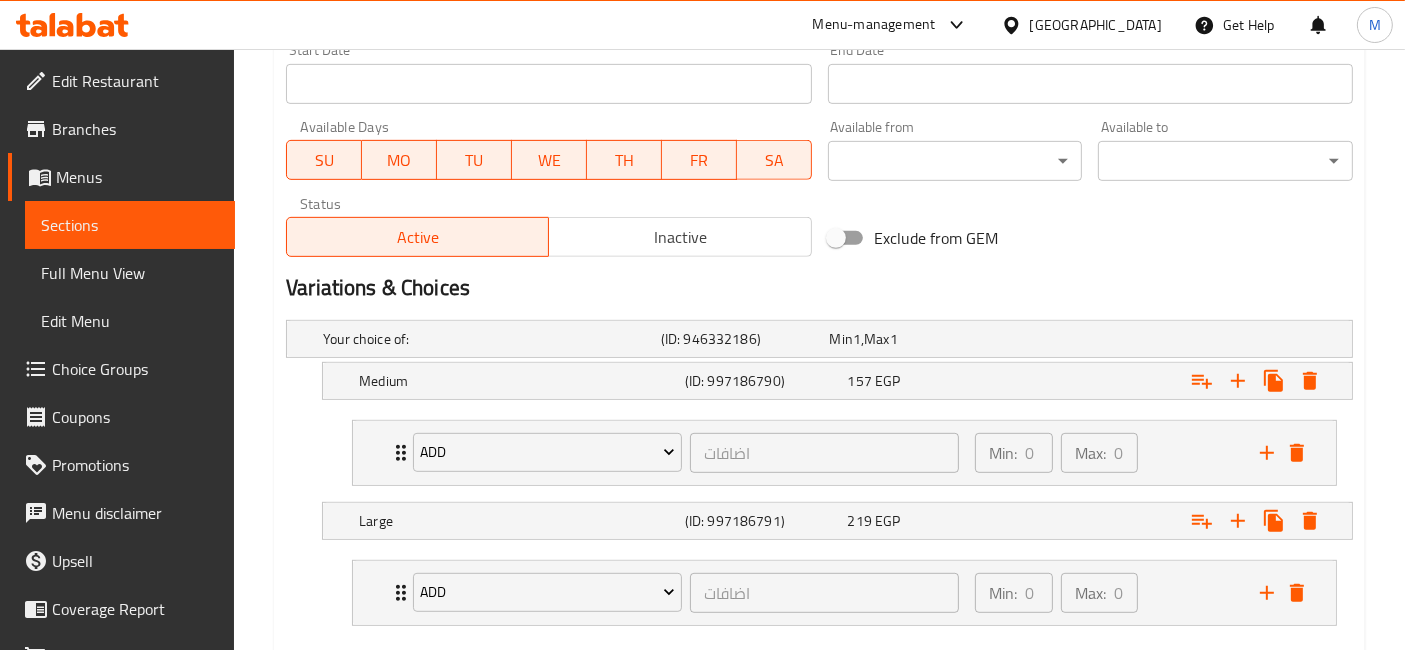click on "Add  اضافات ​ Min: 0 ​ Max: 0 ​ Jalapeno pepper (ID: 1059160616) 20 EGP Name (En) Jalapeno pepper Name (En) Name (Ar) فلفل هالوبينو Name (Ar) Price EGP 20 Price Status" at bounding box center (844, 453) 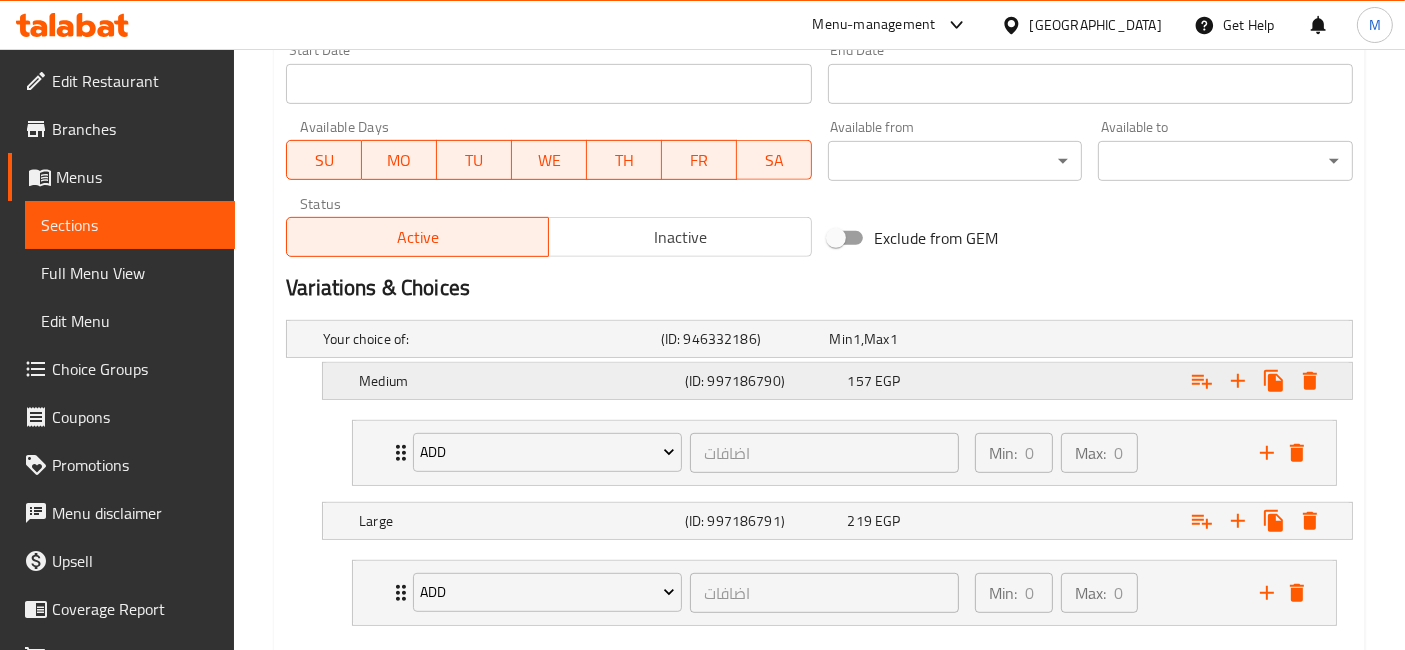 click at bounding box center [1163, 339] 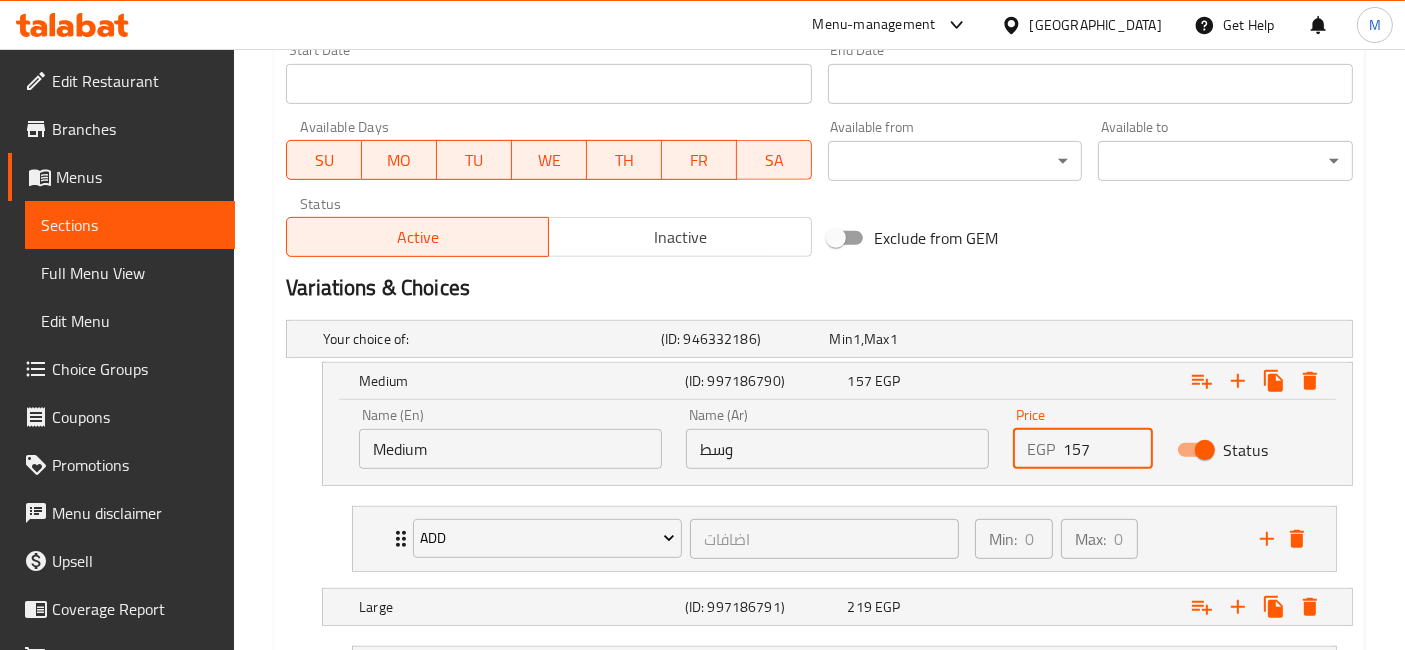 click on "157" at bounding box center [1107, 449] 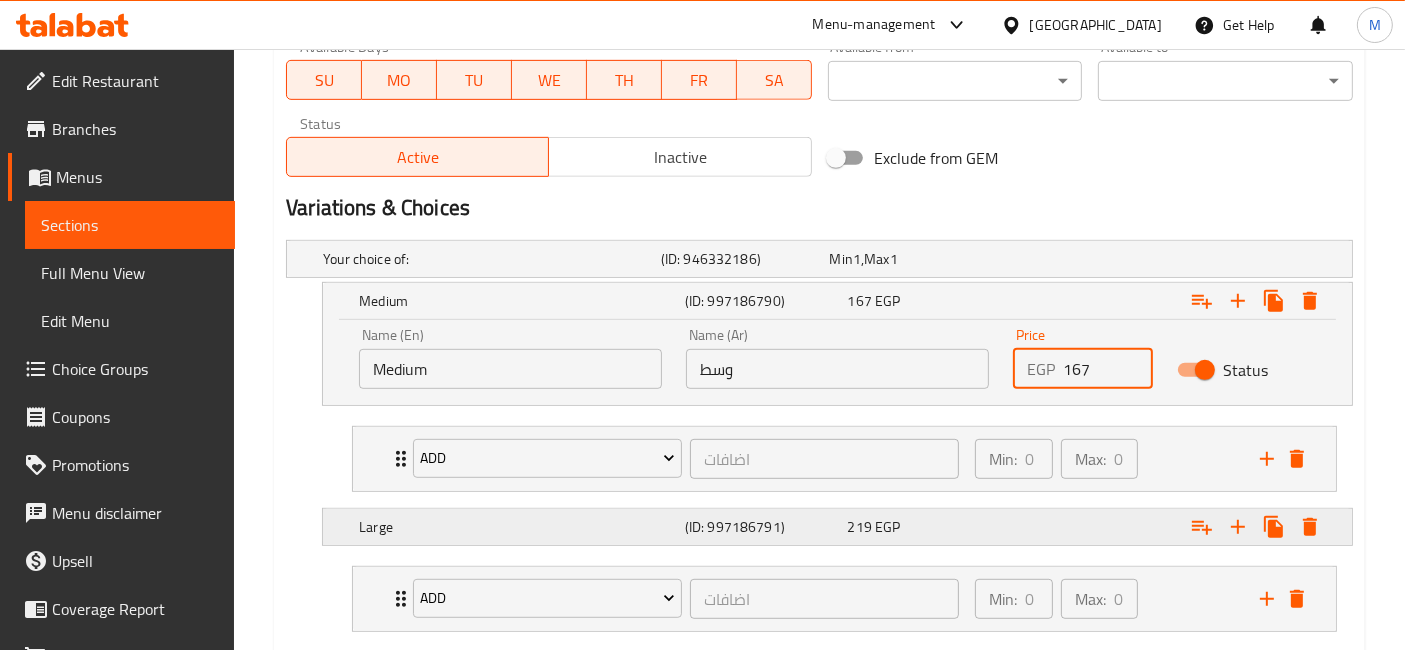 scroll, scrollTop: 1000, scrollLeft: 0, axis: vertical 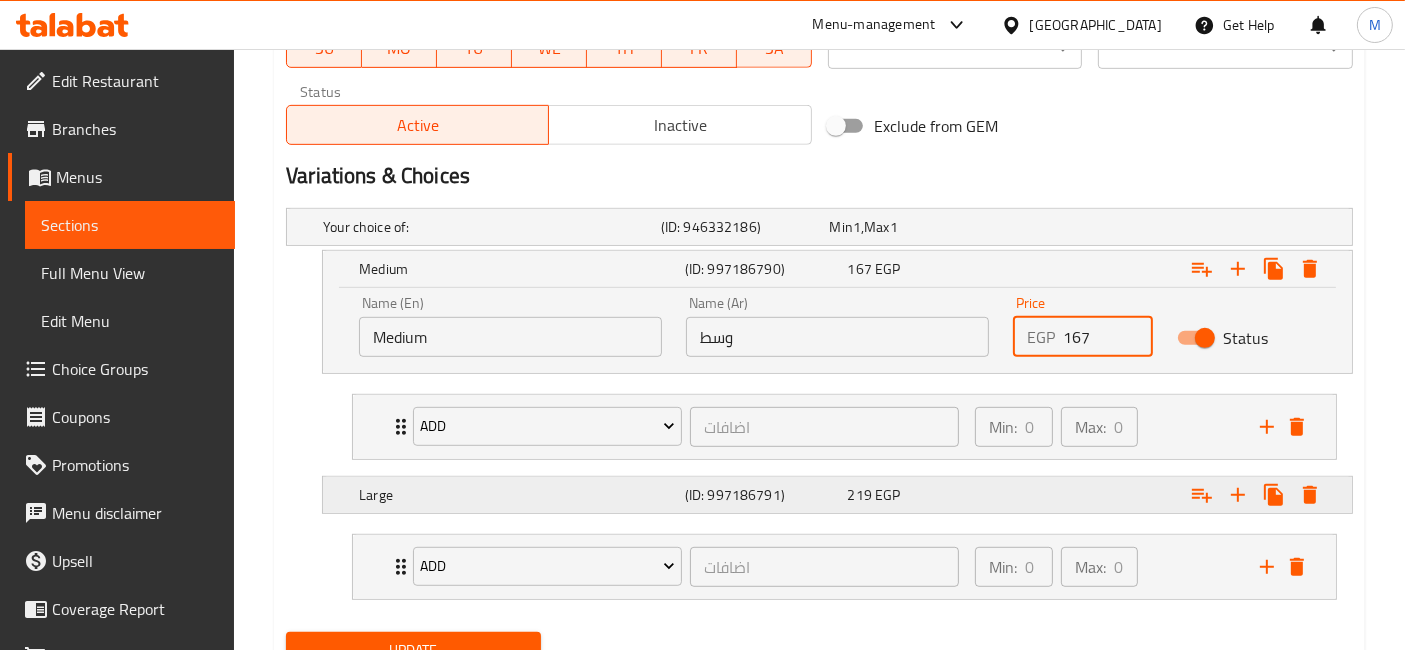 type on "167" 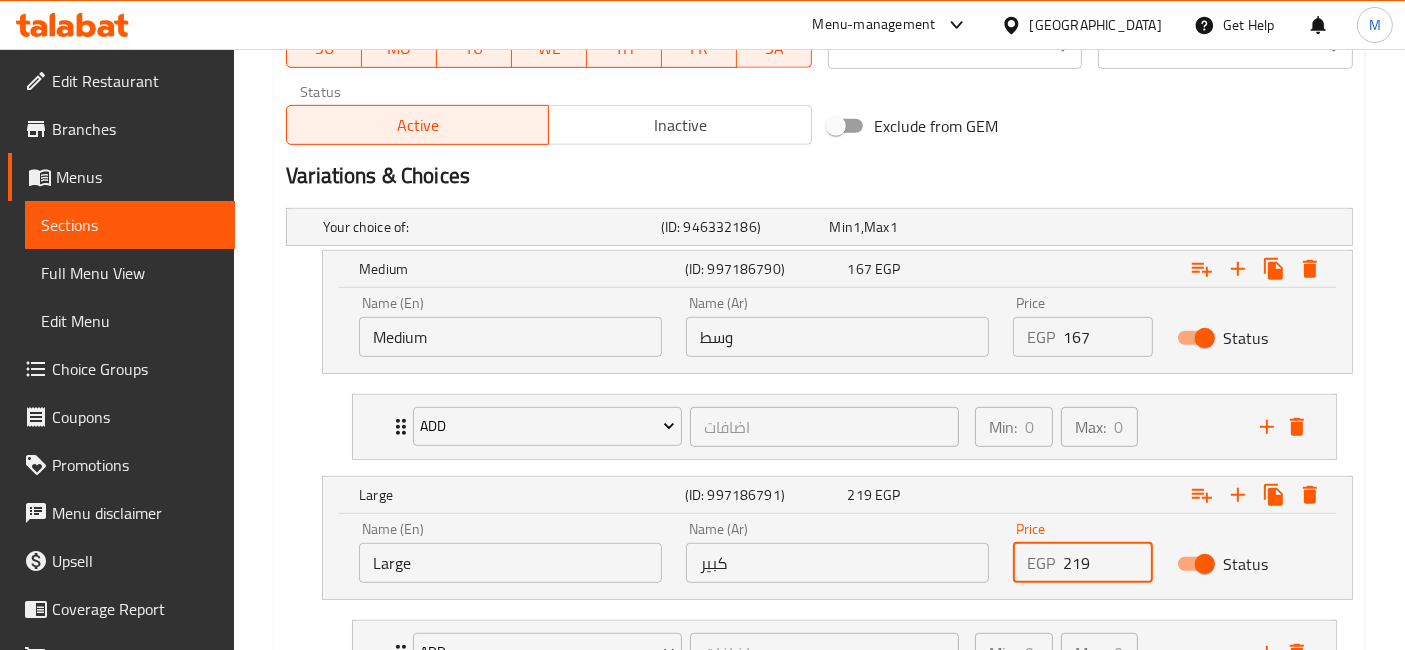 click on "219" at bounding box center (1107, 563) 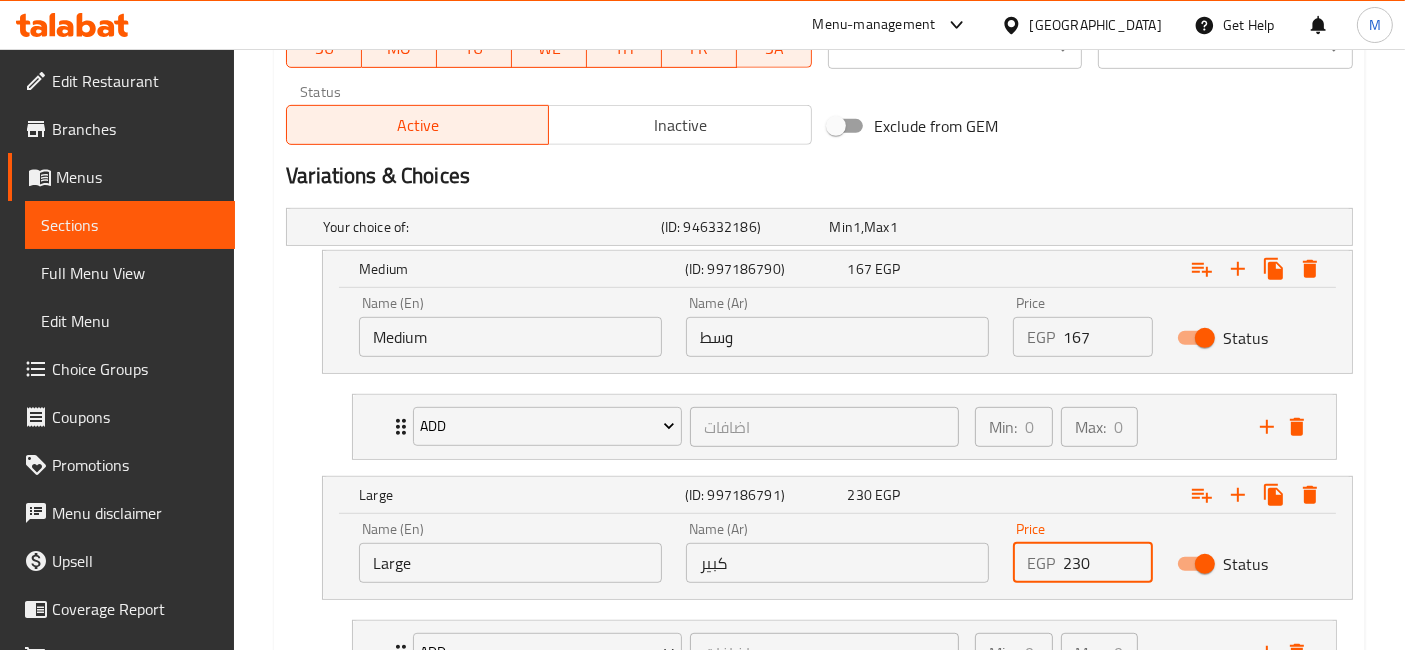 type on "230" 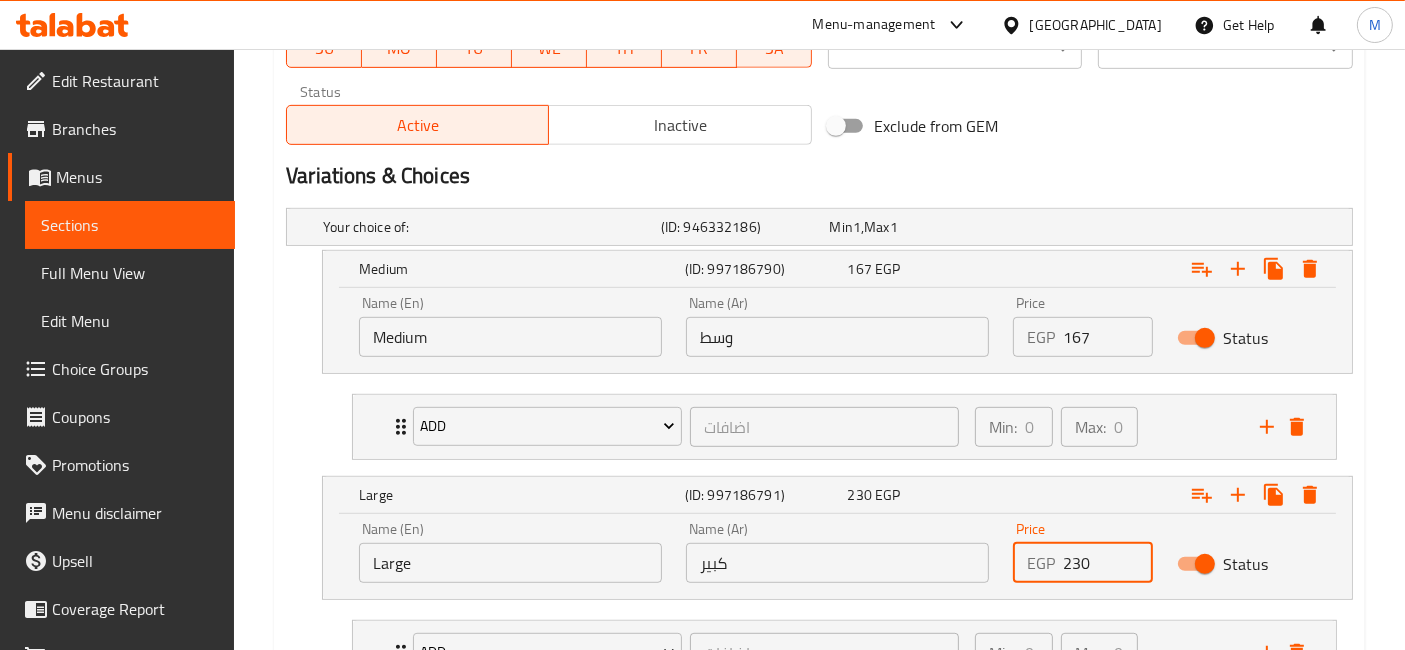 click on "Update" at bounding box center [413, 736] 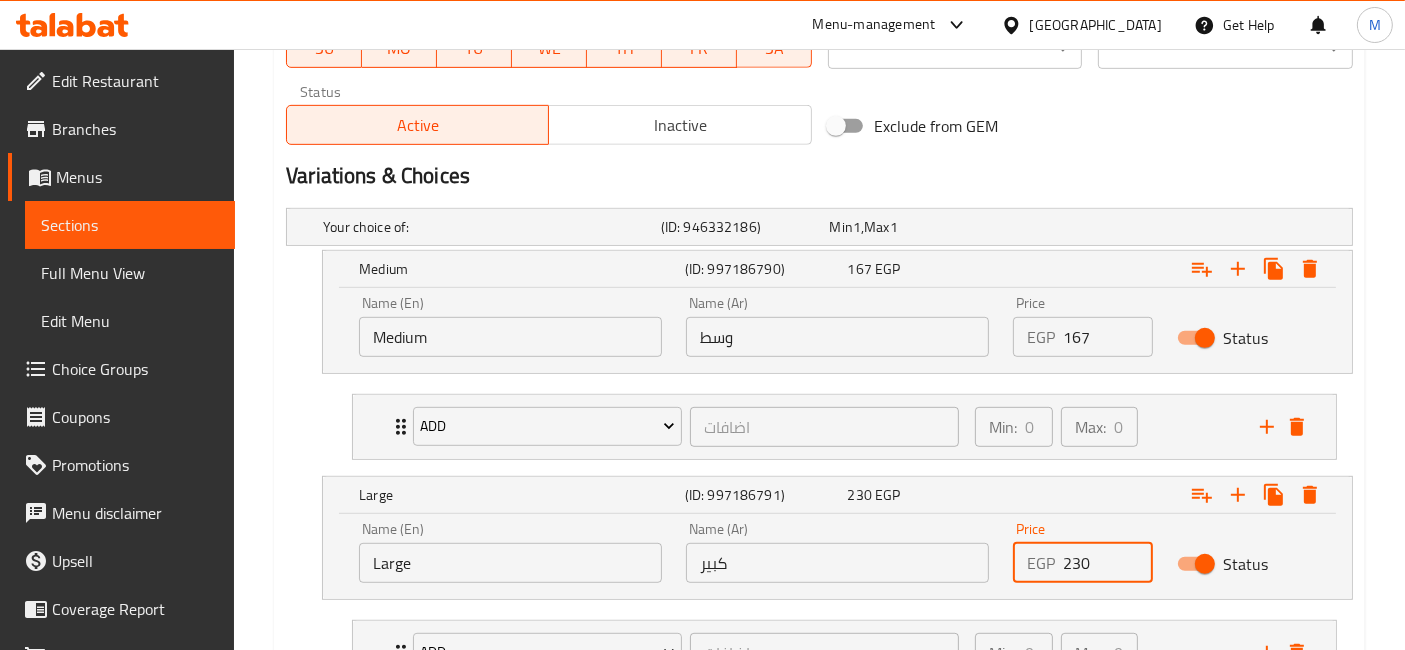click on "Update" at bounding box center [413, 736] 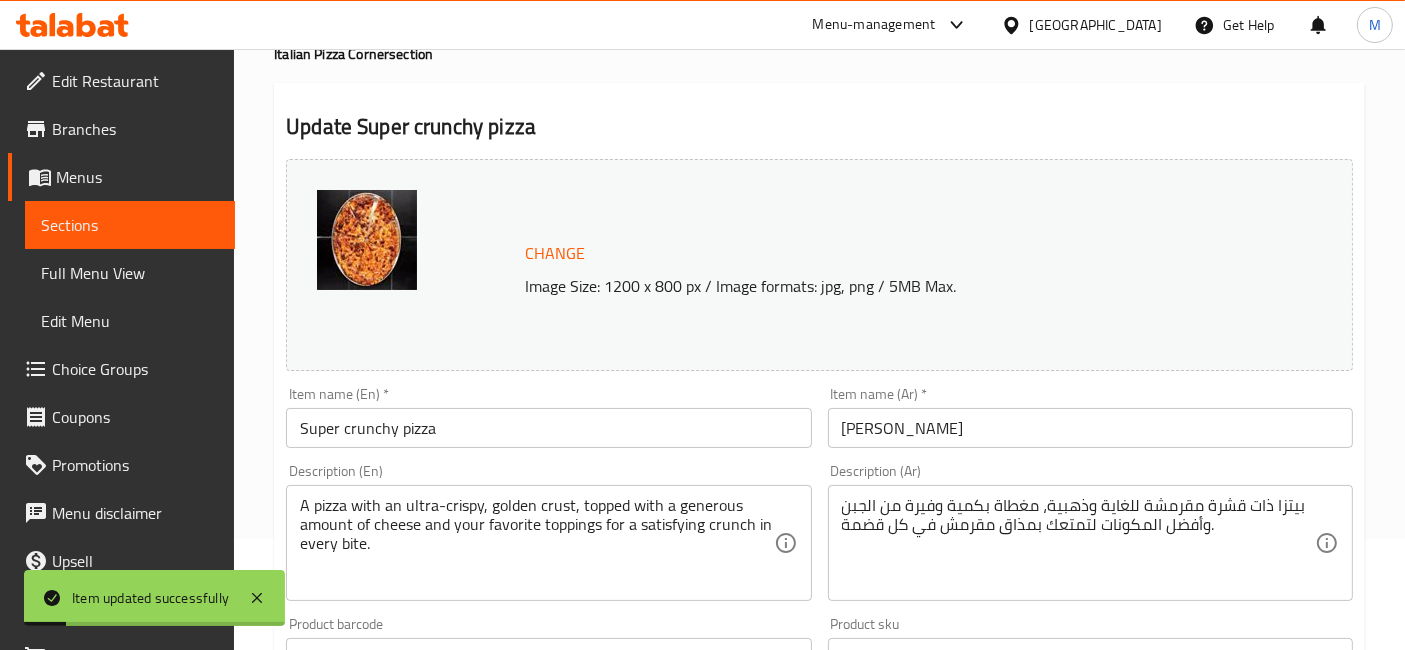 scroll, scrollTop: 0, scrollLeft: 0, axis: both 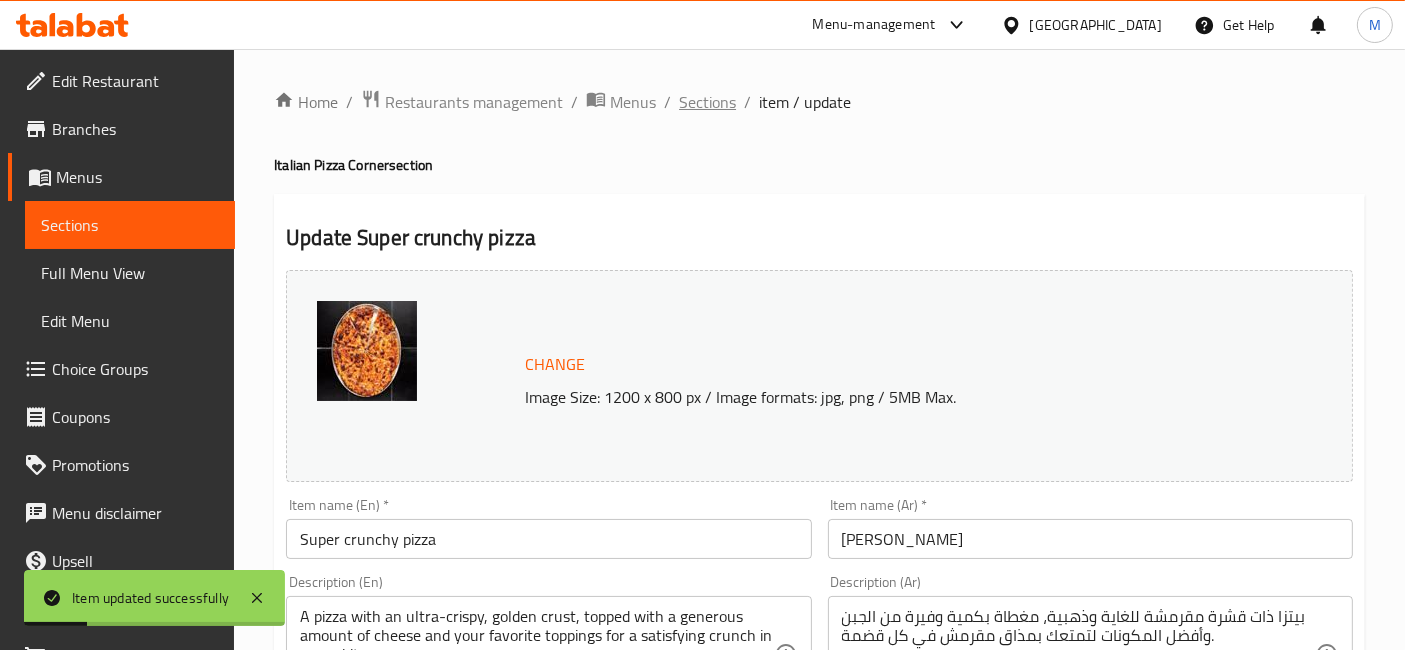 click on "Sections" at bounding box center [707, 102] 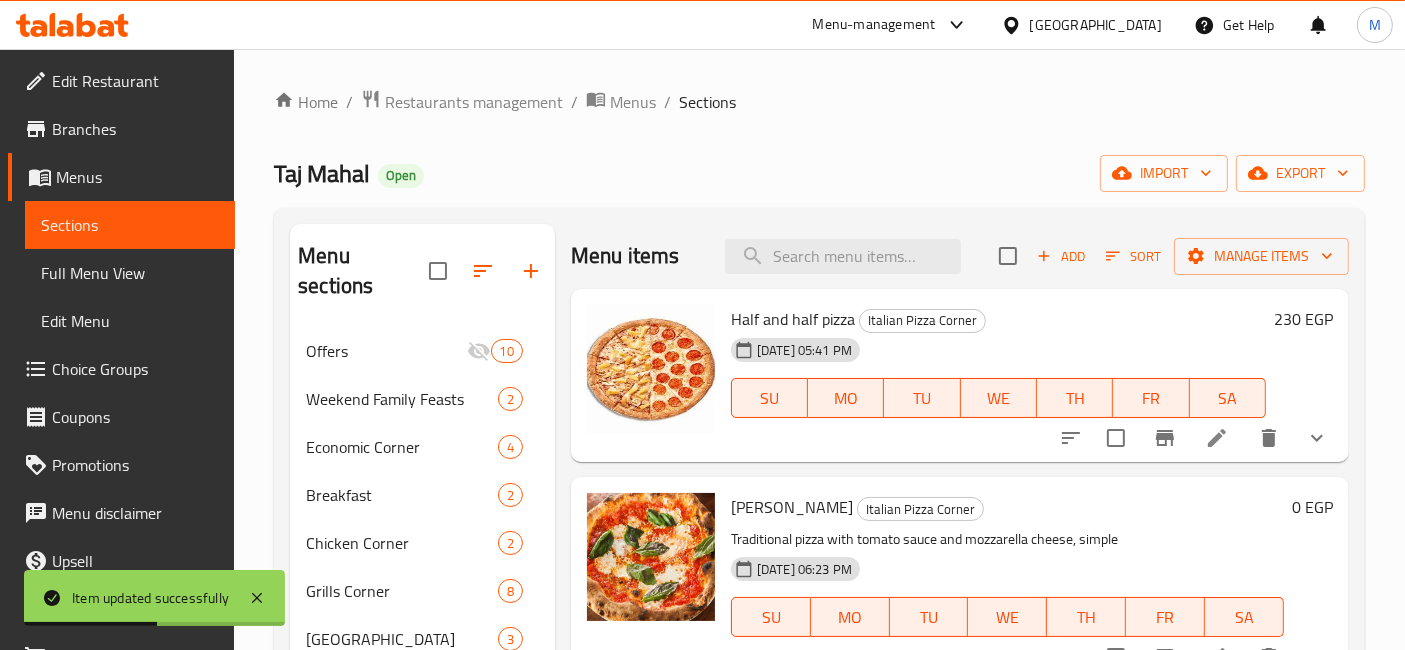 scroll, scrollTop: 444, scrollLeft: 0, axis: vertical 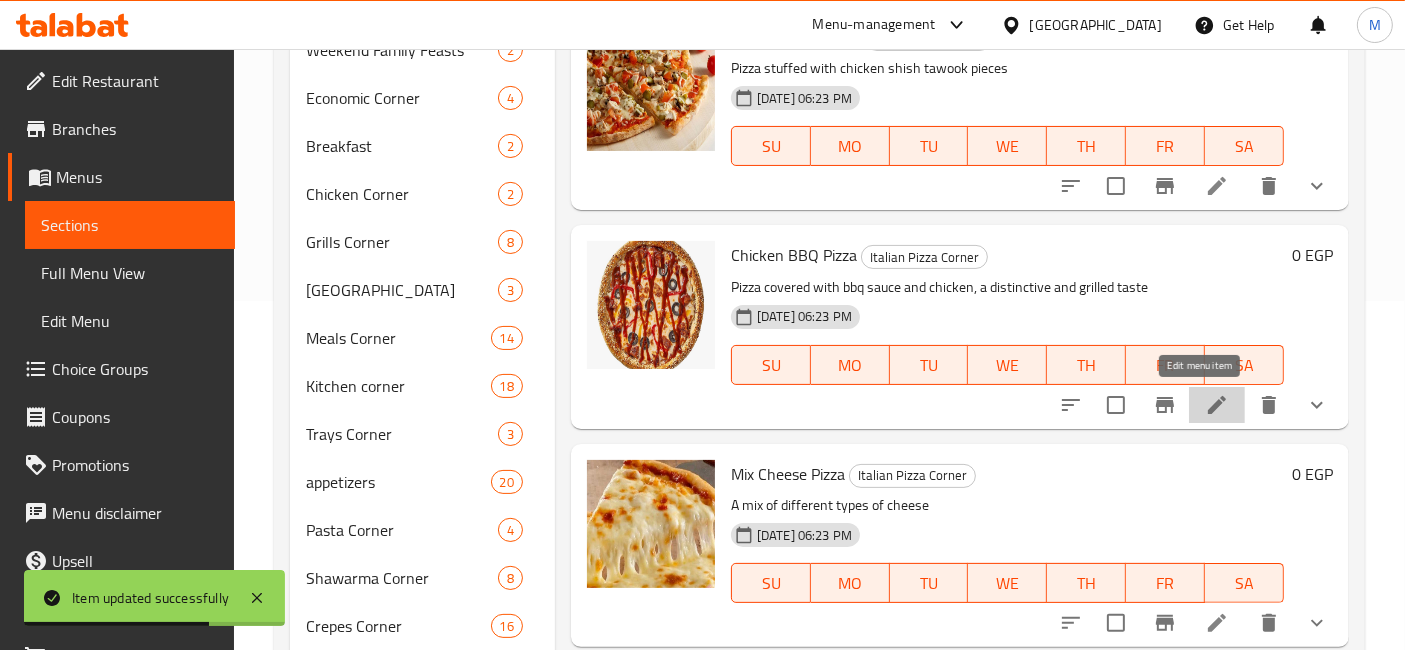 click 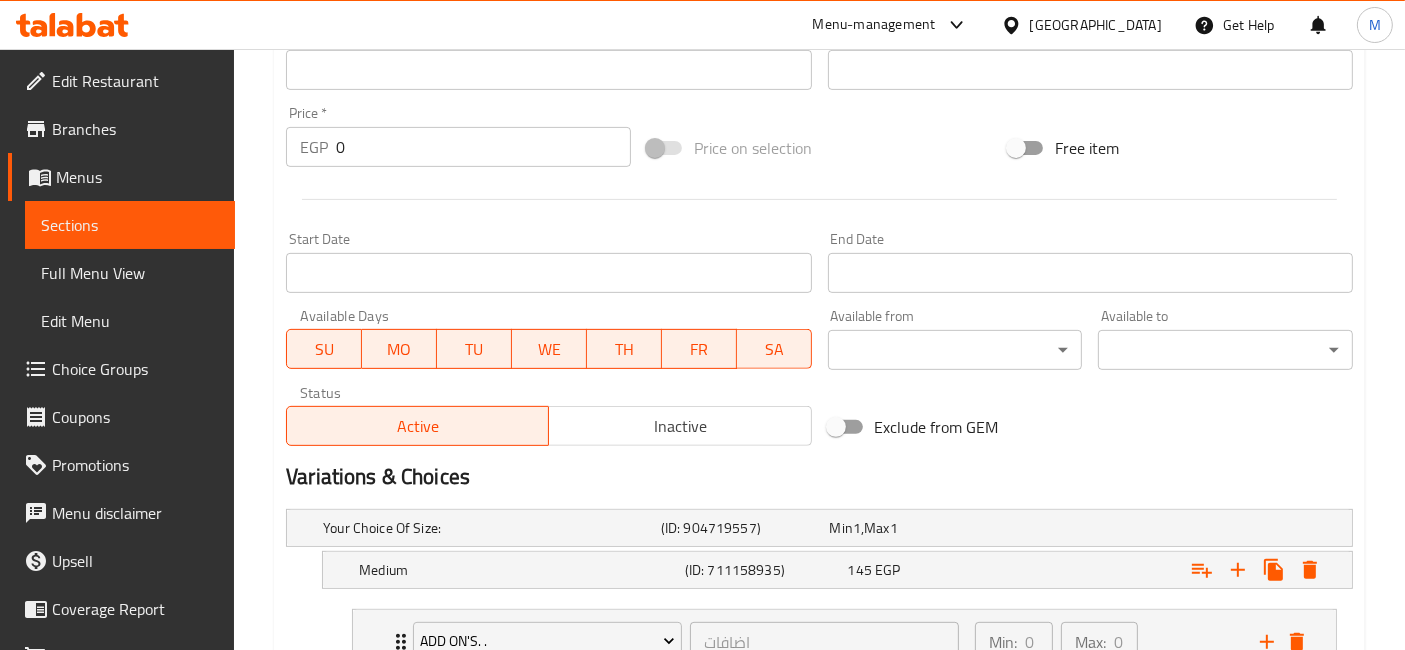 scroll, scrollTop: 888, scrollLeft: 0, axis: vertical 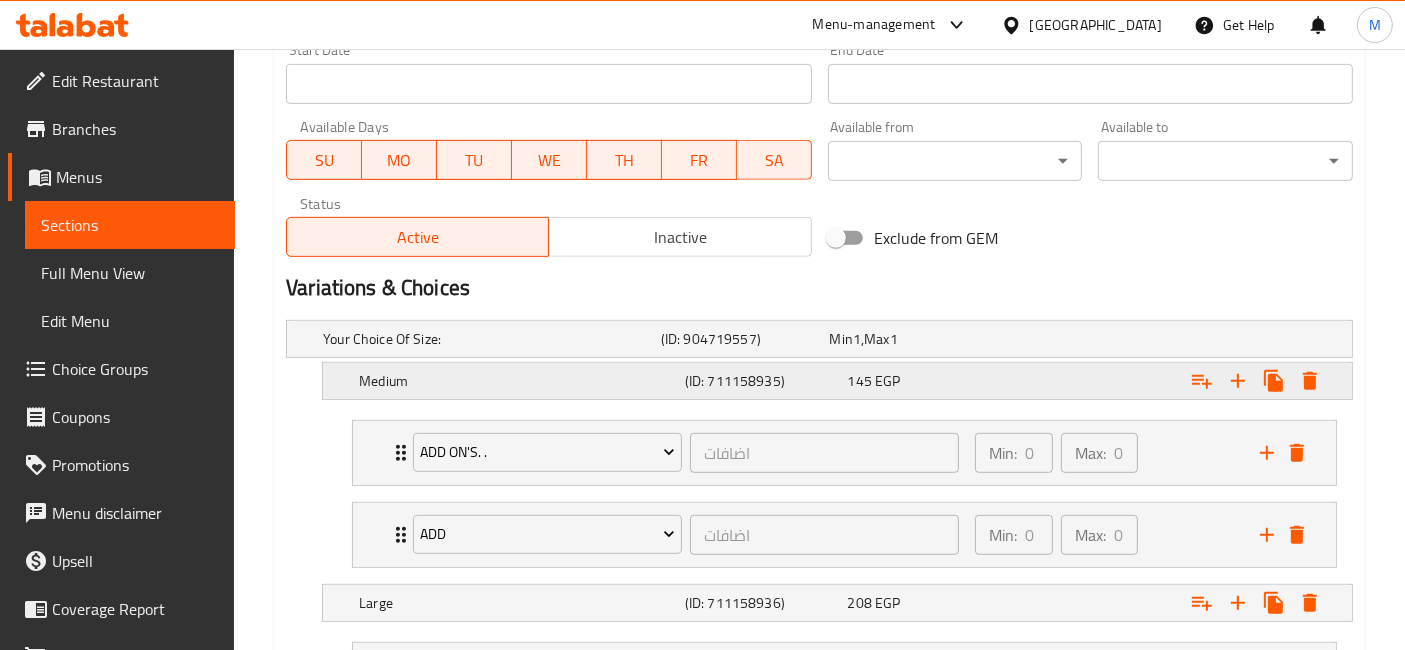 click at bounding box center [1163, 339] 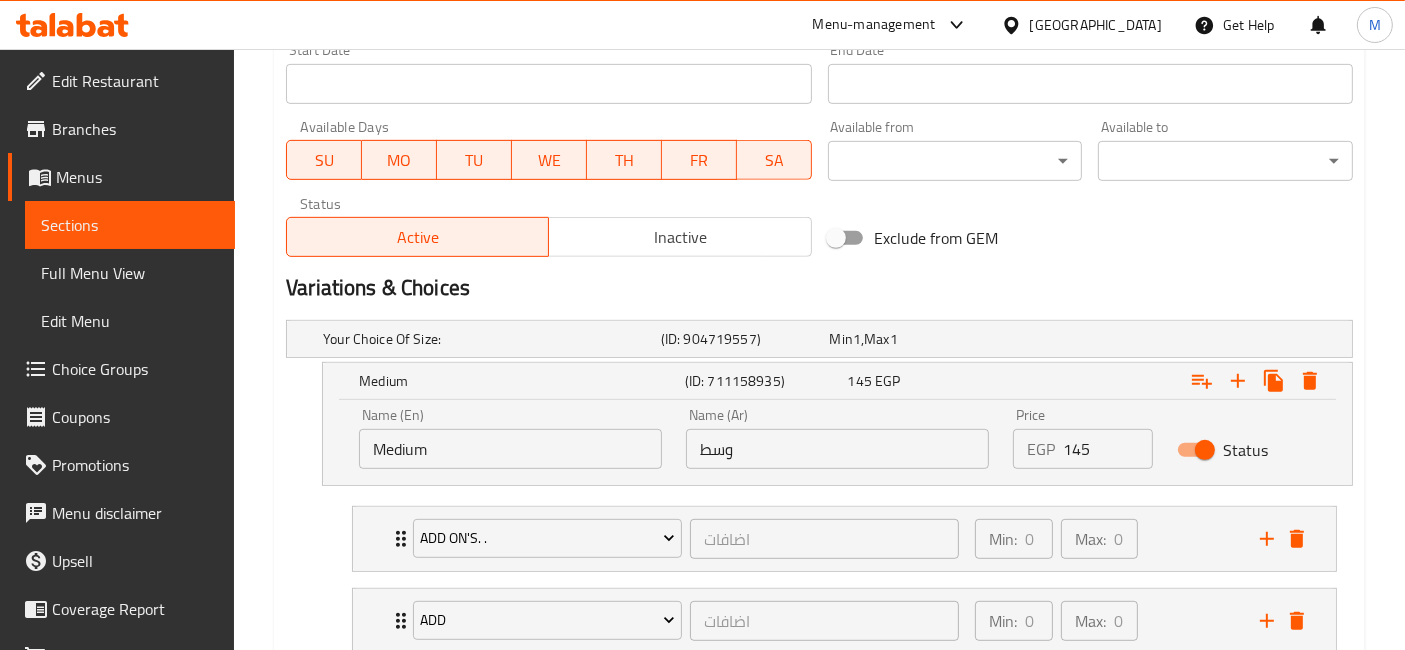 click on "145" at bounding box center [1107, 449] 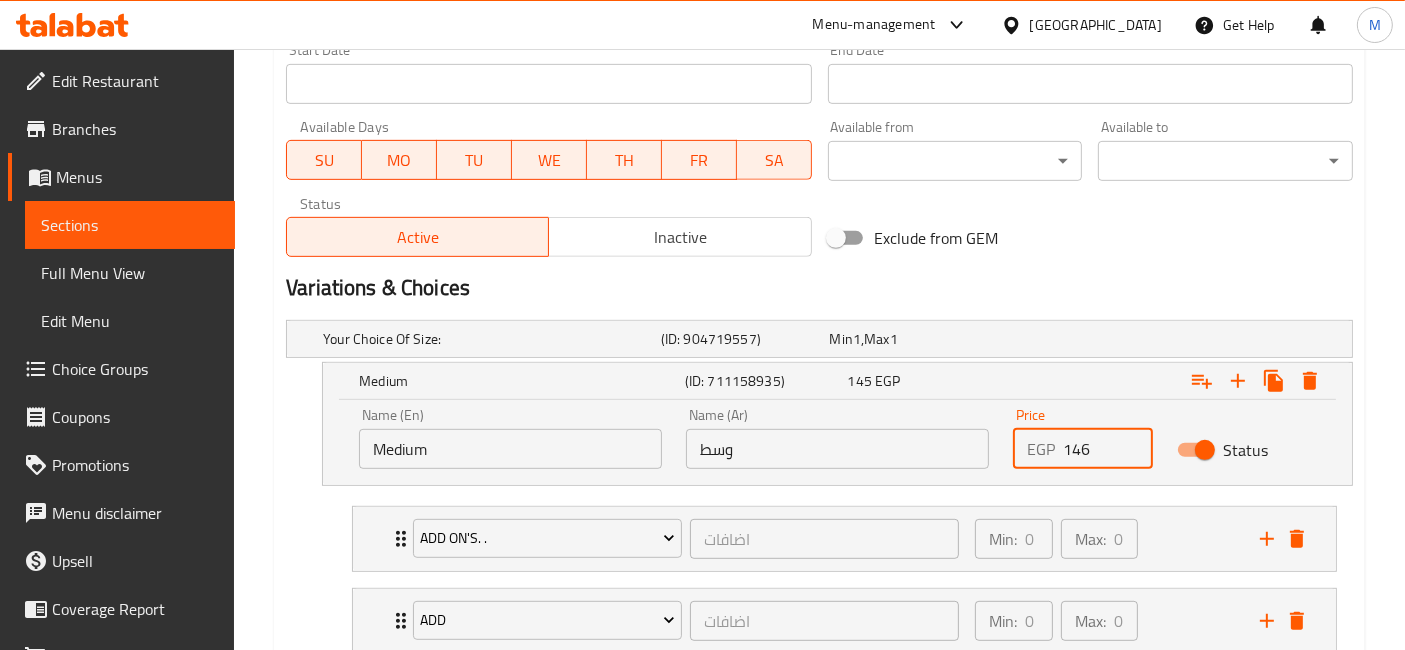 click on "146" at bounding box center [1107, 449] 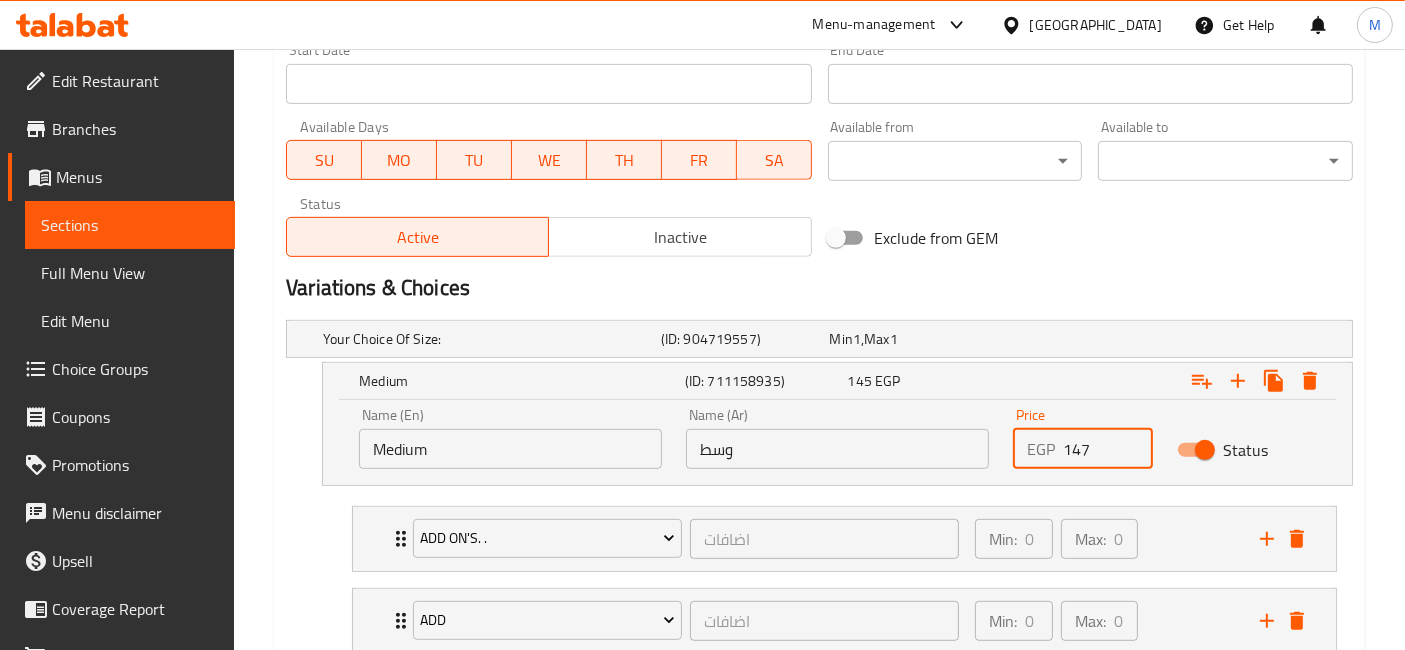 click on "147" at bounding box center [1107, 449] 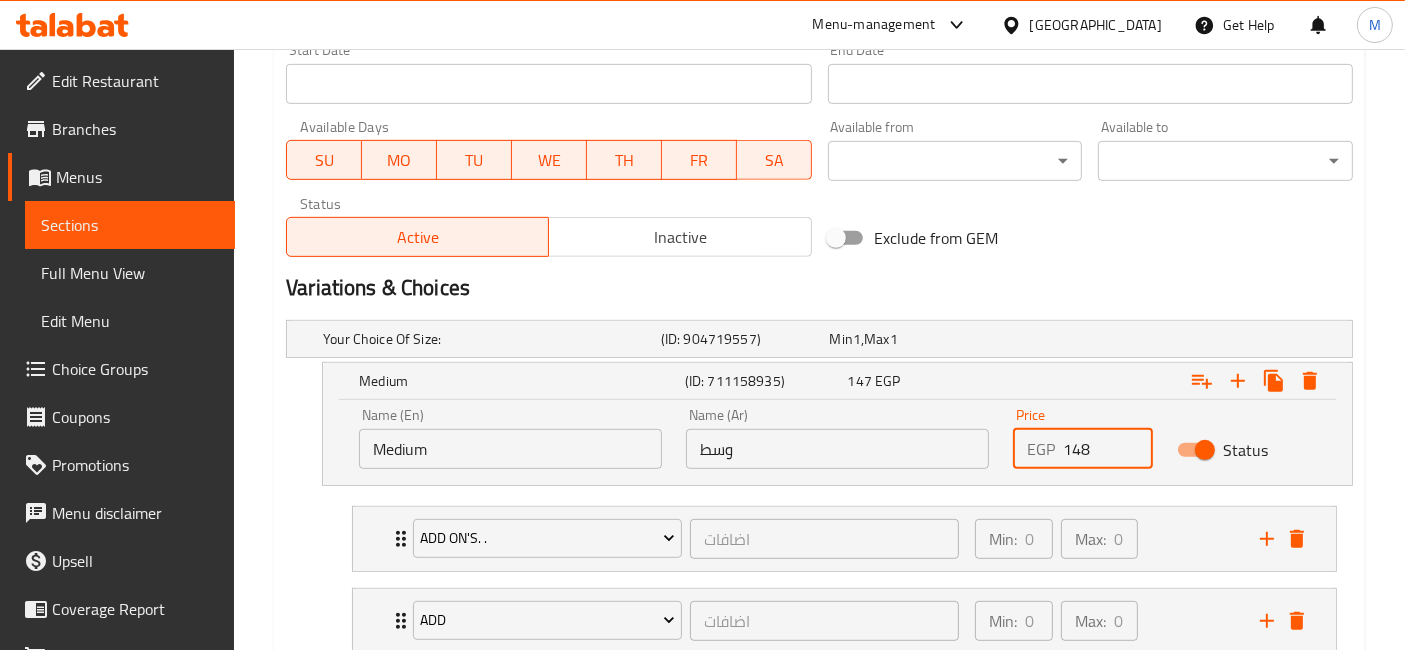 click on "148" at bounding box center (1107, 449) 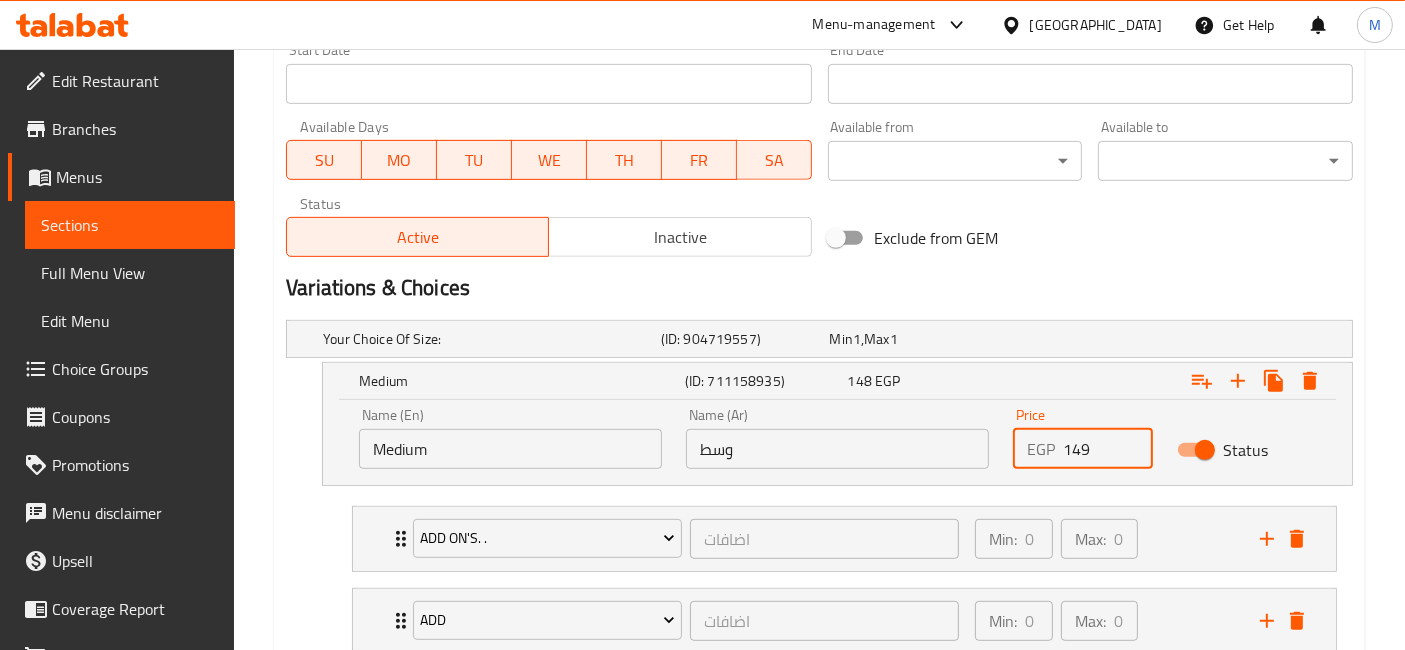 click on "149" at bounding box center [1107, 449] 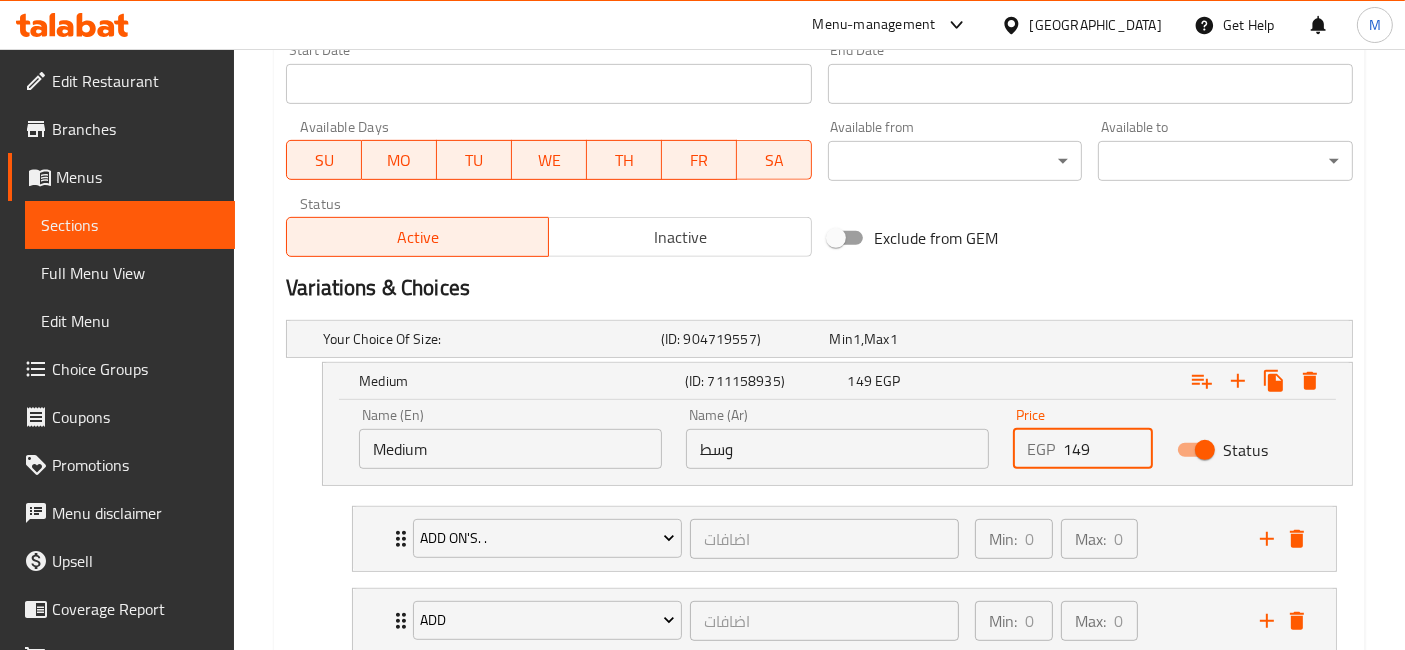 type on "150" 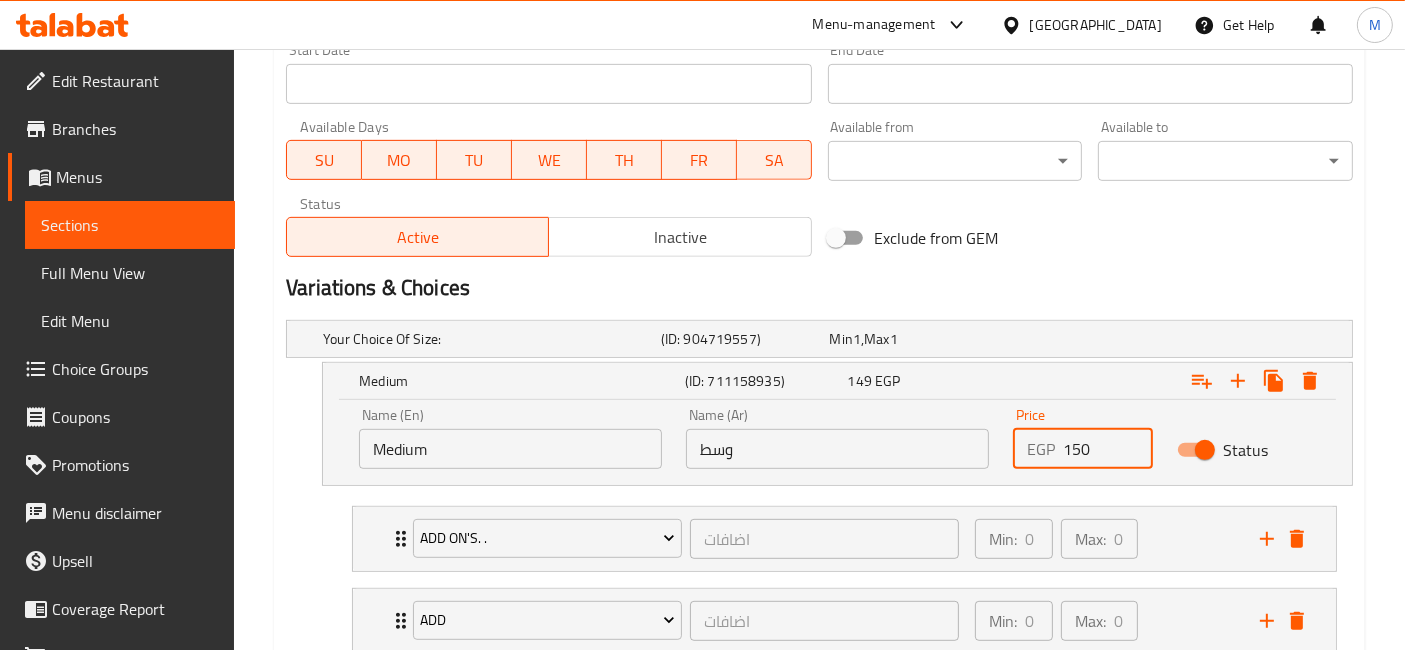 click on "150" at bounding box center (1107, 449) 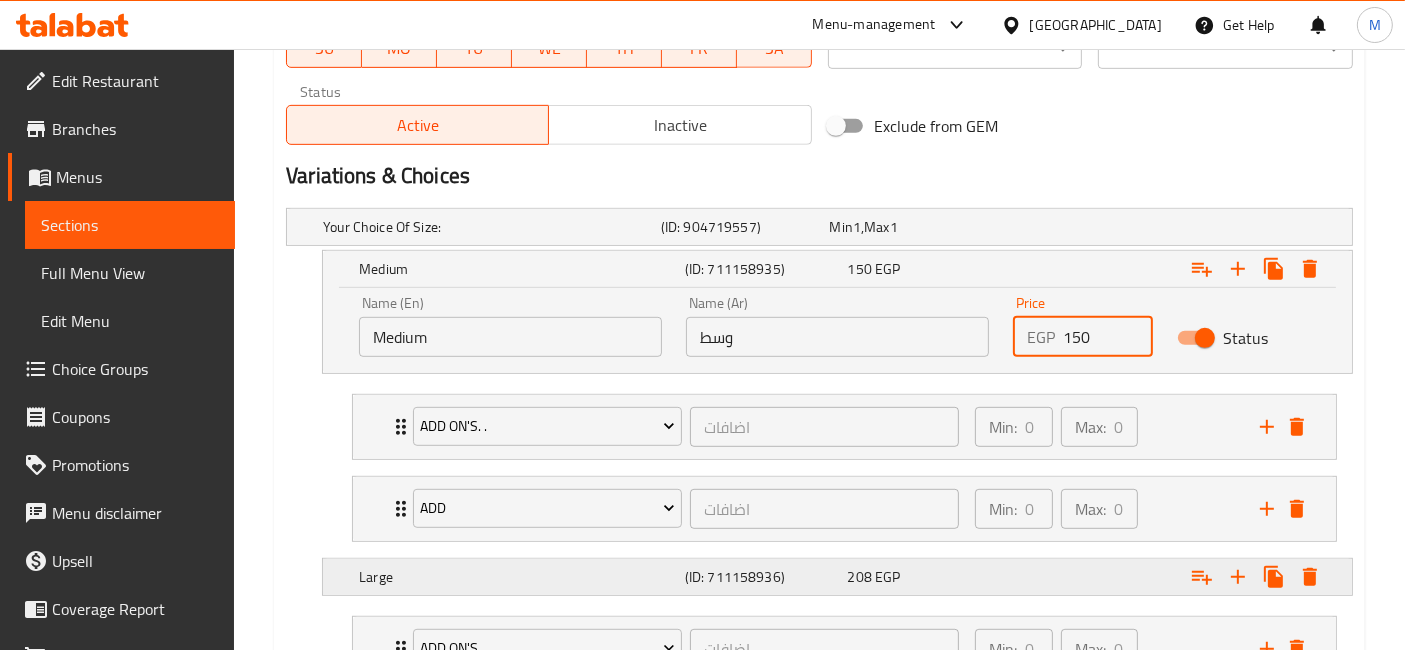 click on "EGP" at bounding box center [857, 227] 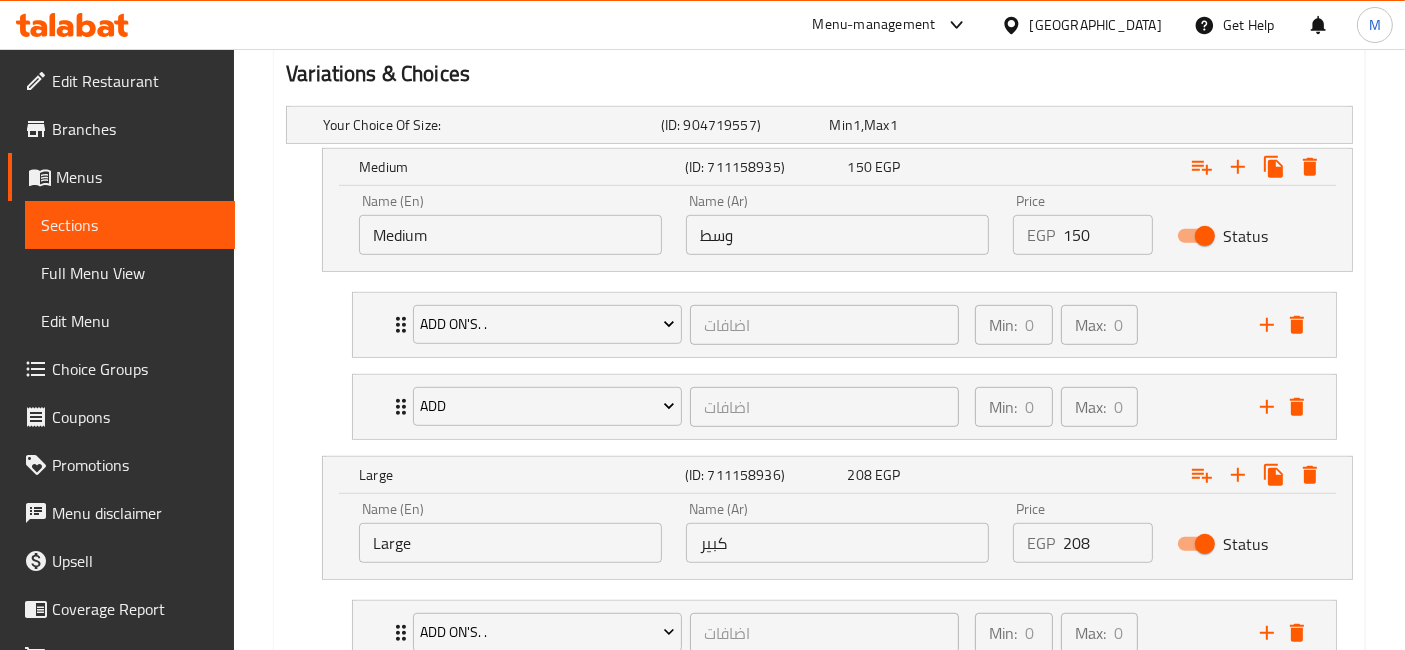 scroll, scrollTop: 1222, scrollLeft: 0, axis: vertical 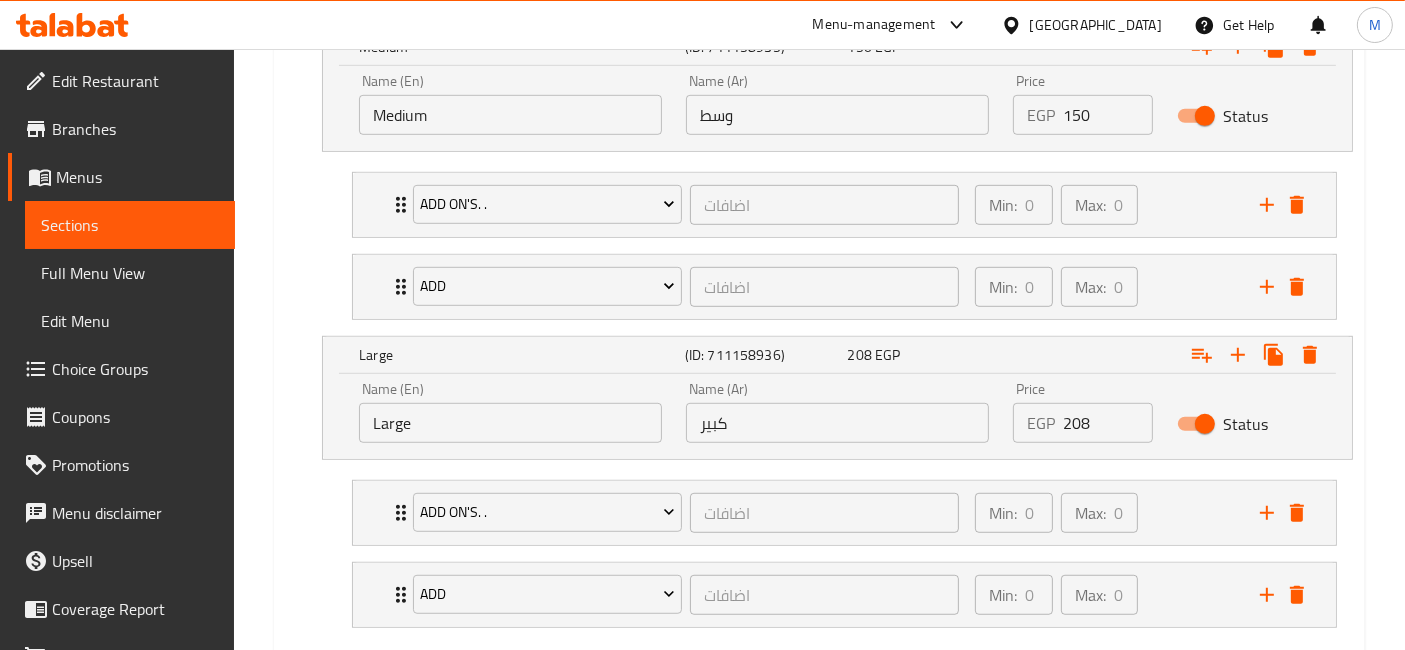 click on "208" at bounding box center (1107, 423) 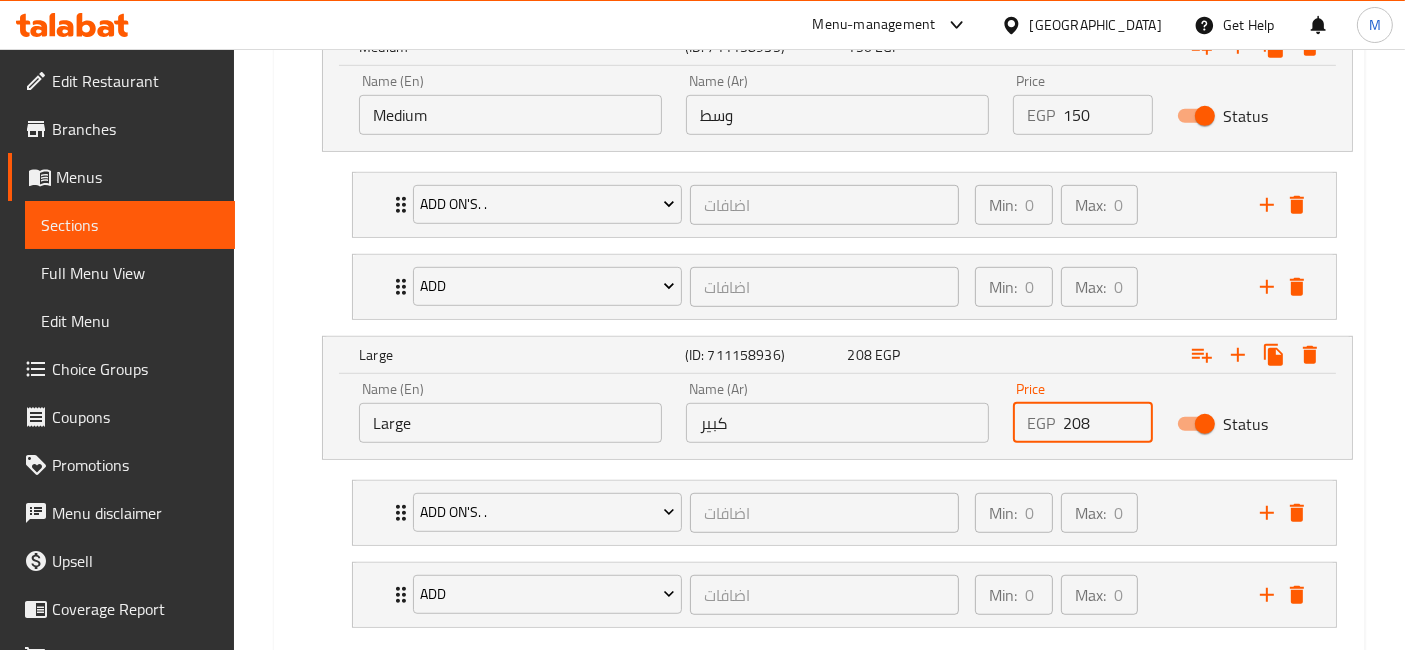 click on "208" at bounding box center (1107, 423) 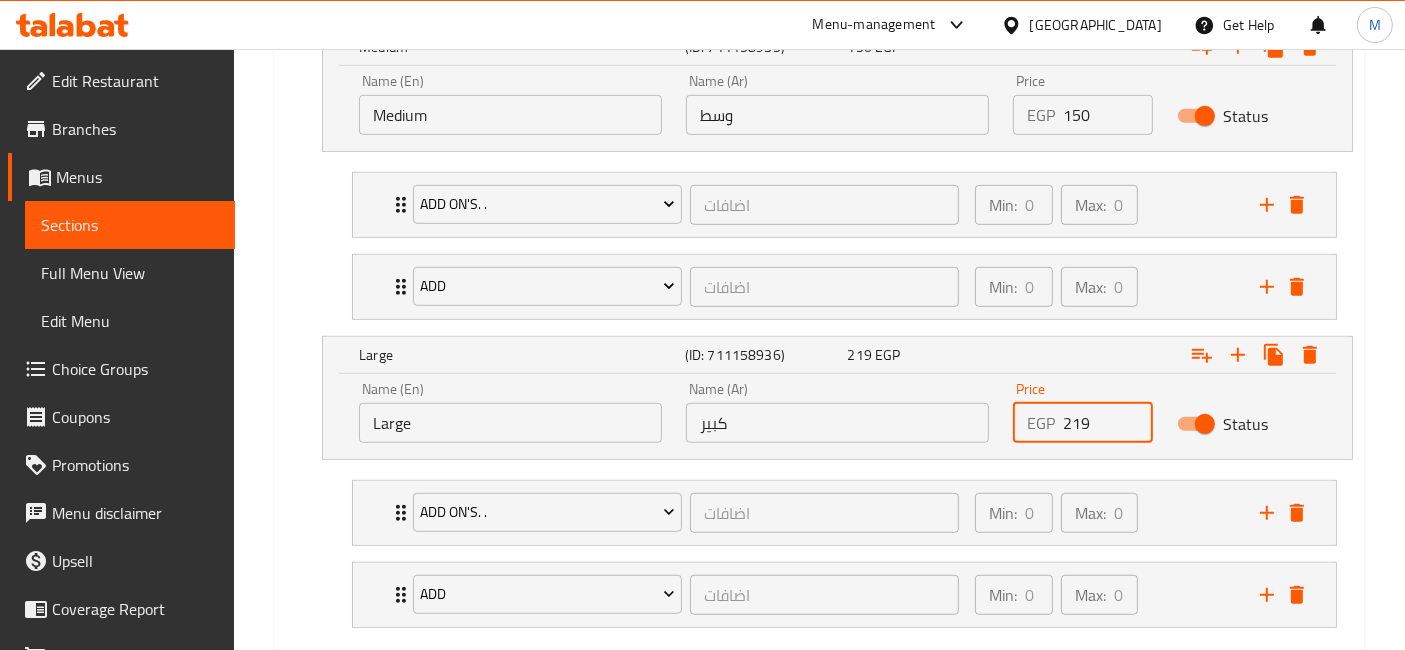 type on "219" 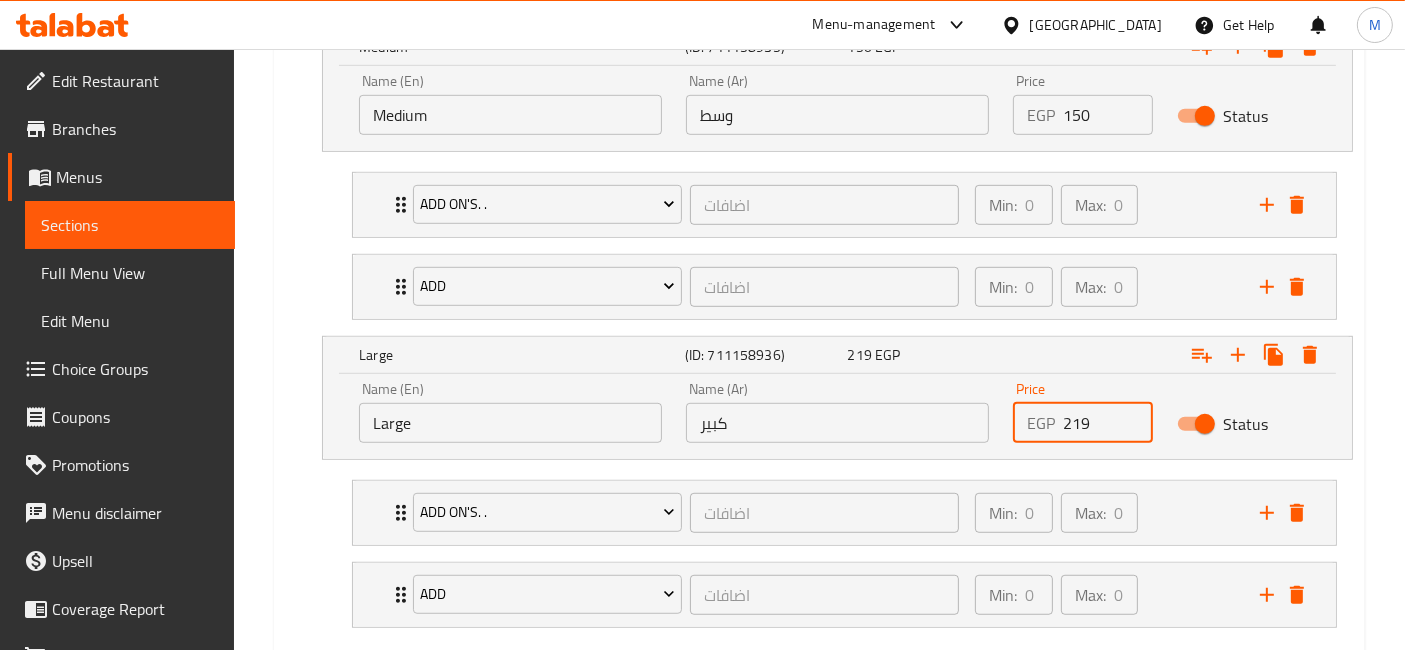 click on "Update" at bounding box center [413, 678] 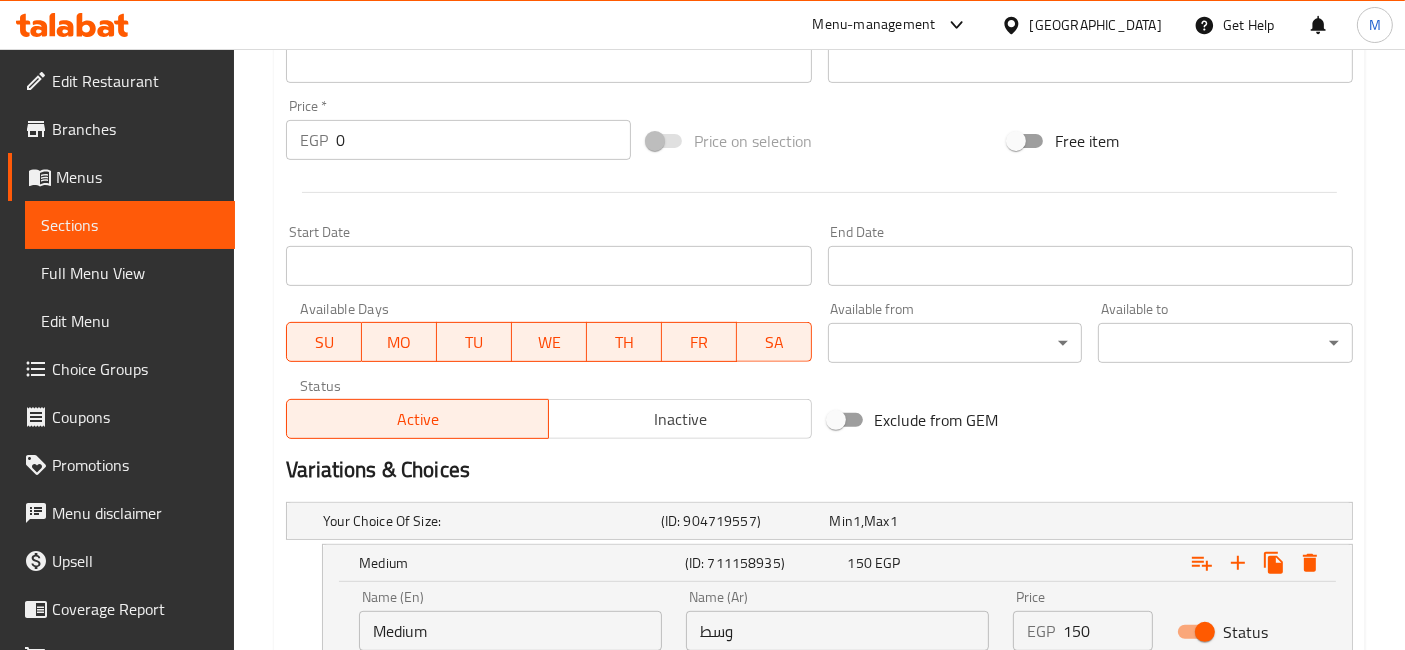 scroll, scrollTop: 555, scrollLeft: 0, axis: vertical 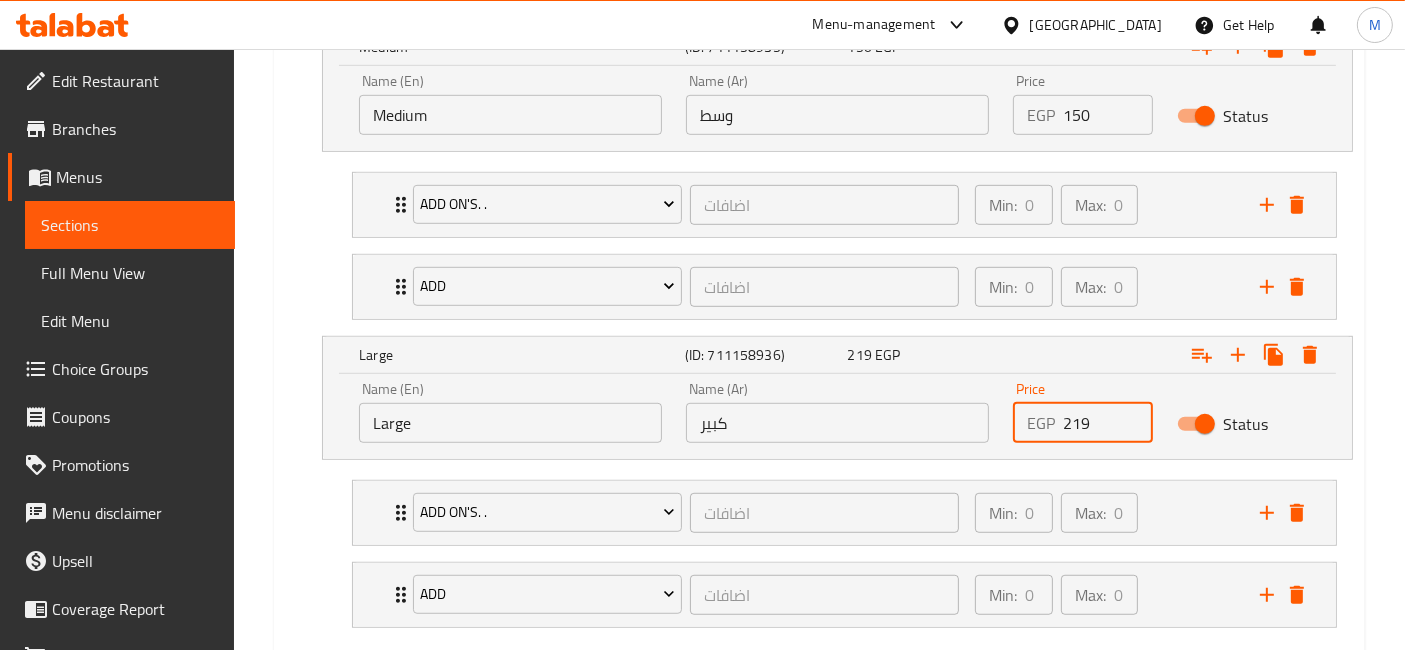 click on "Update" at bounding box center (413, 678) 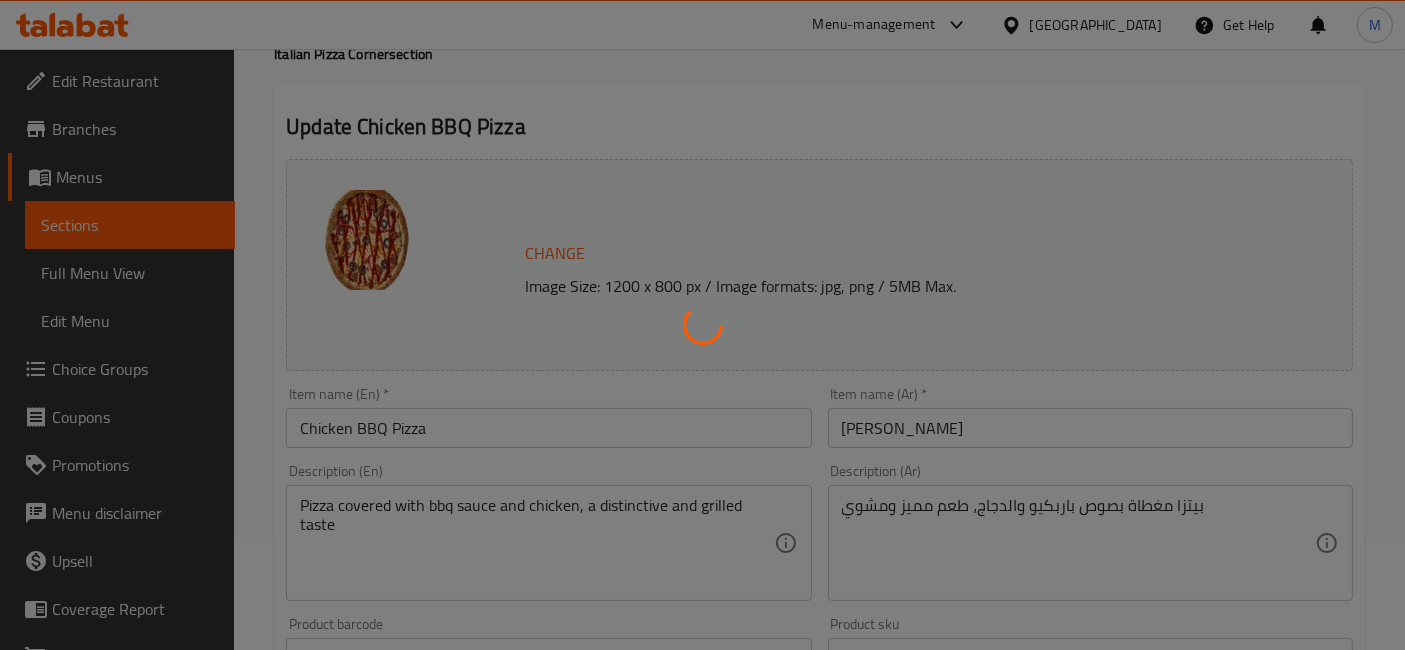 scroll, scrollTop: 0, scrollLeft: 0, axis: both 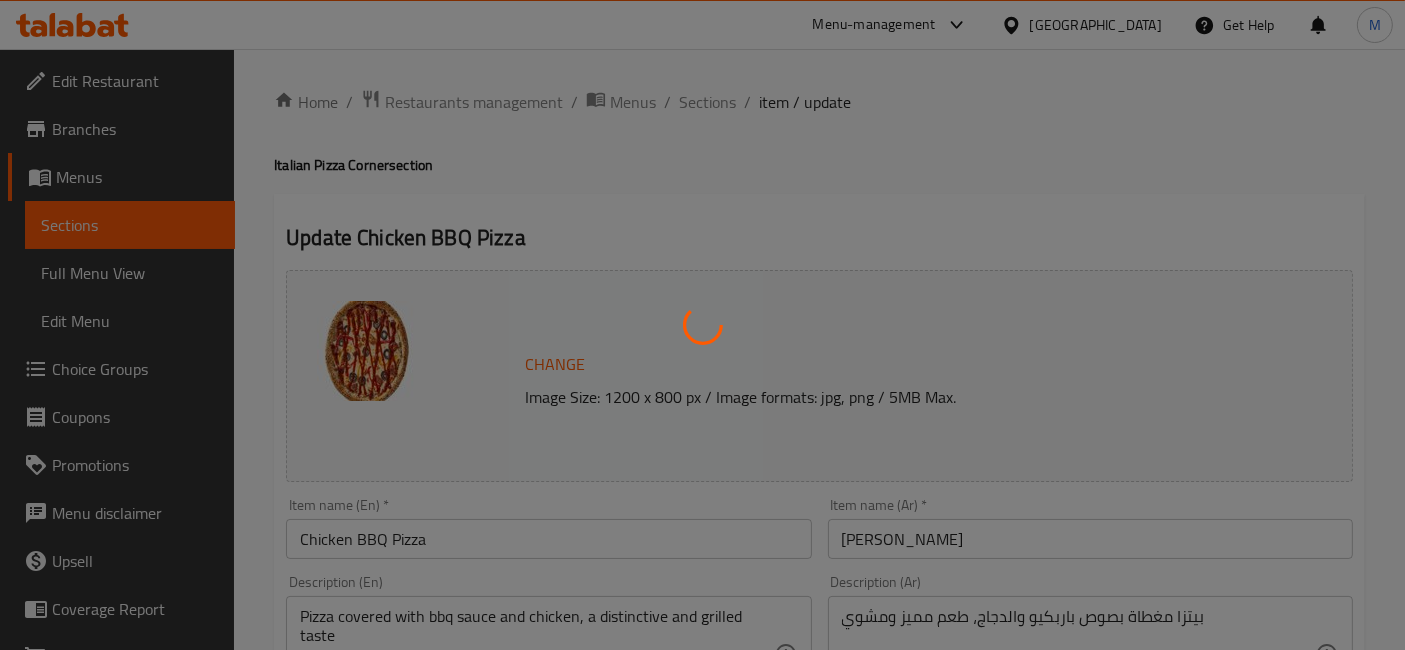click at bounding box center (702, 325) 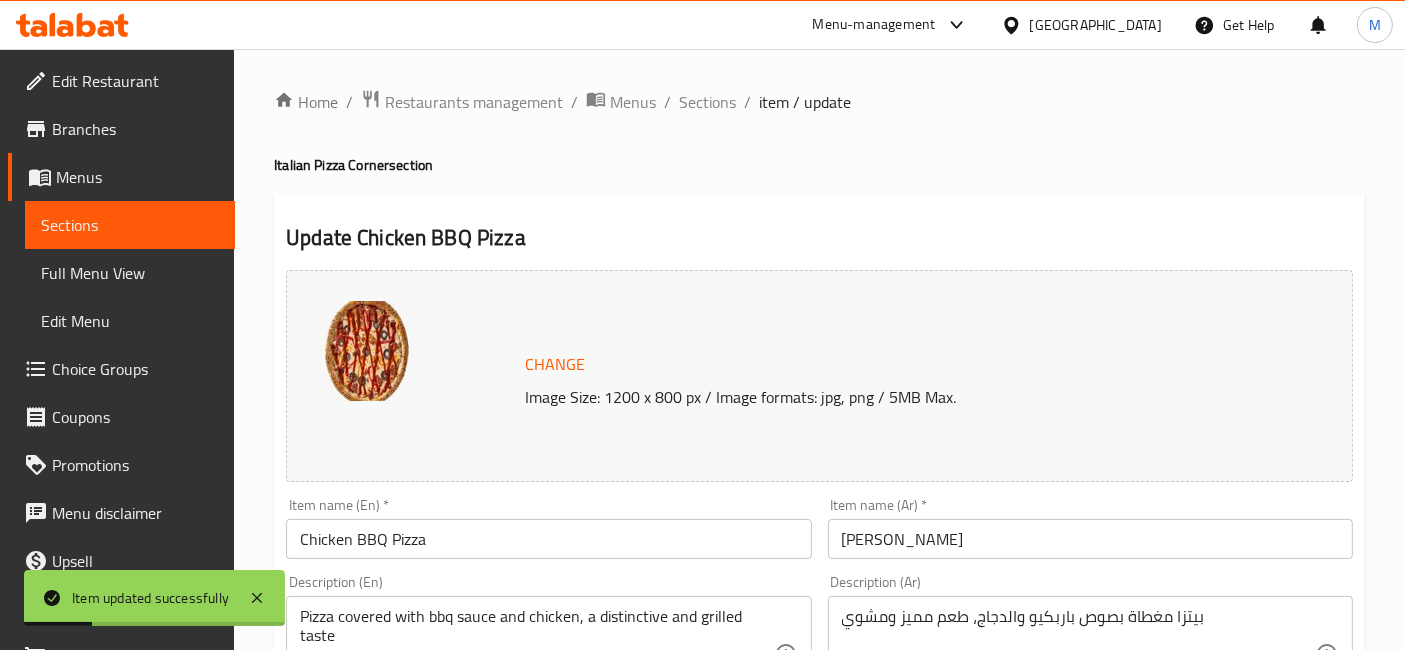 click on "Sections" at bounding box center [707, 102] 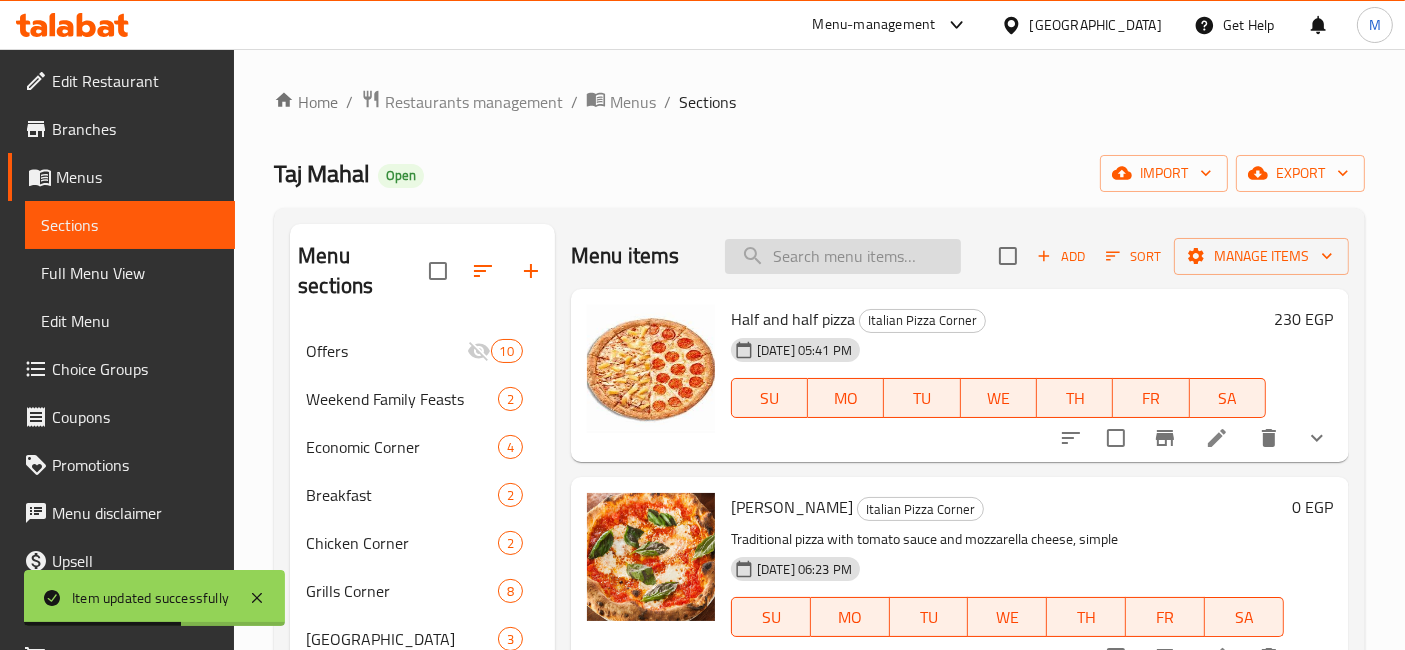 click at bounding box center [843, 256] 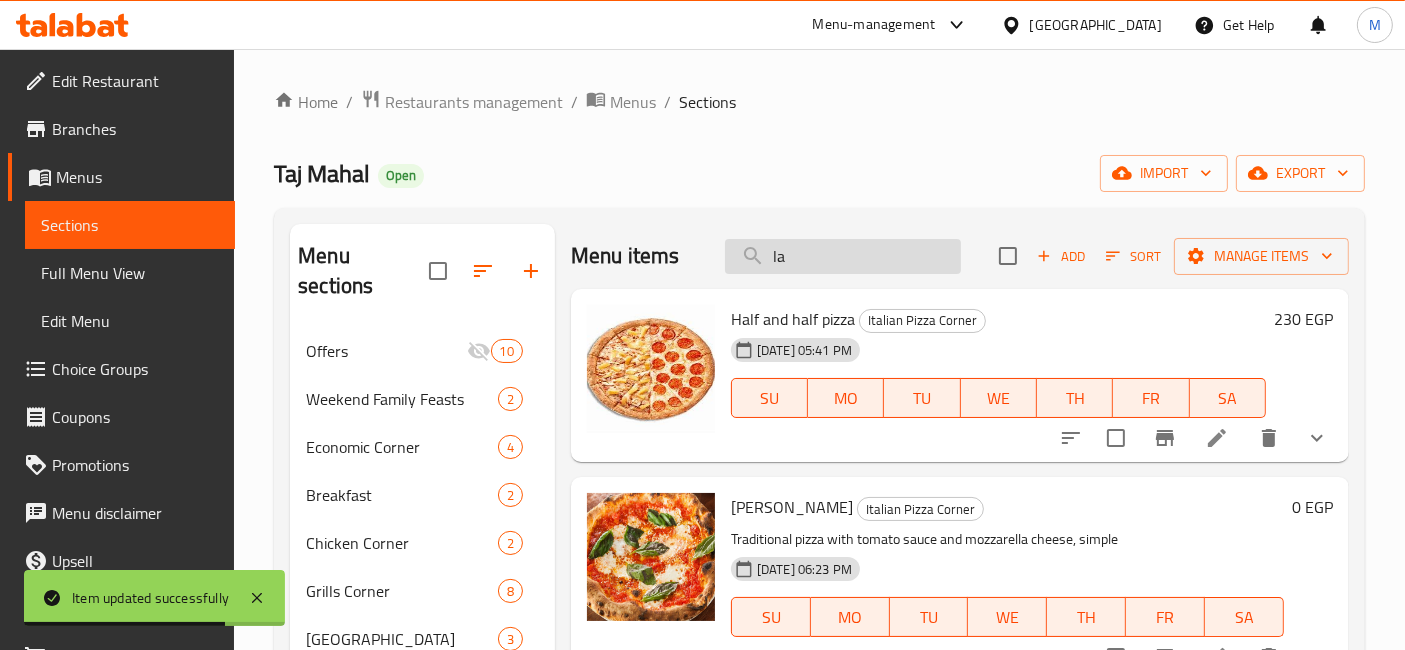 type on "l" 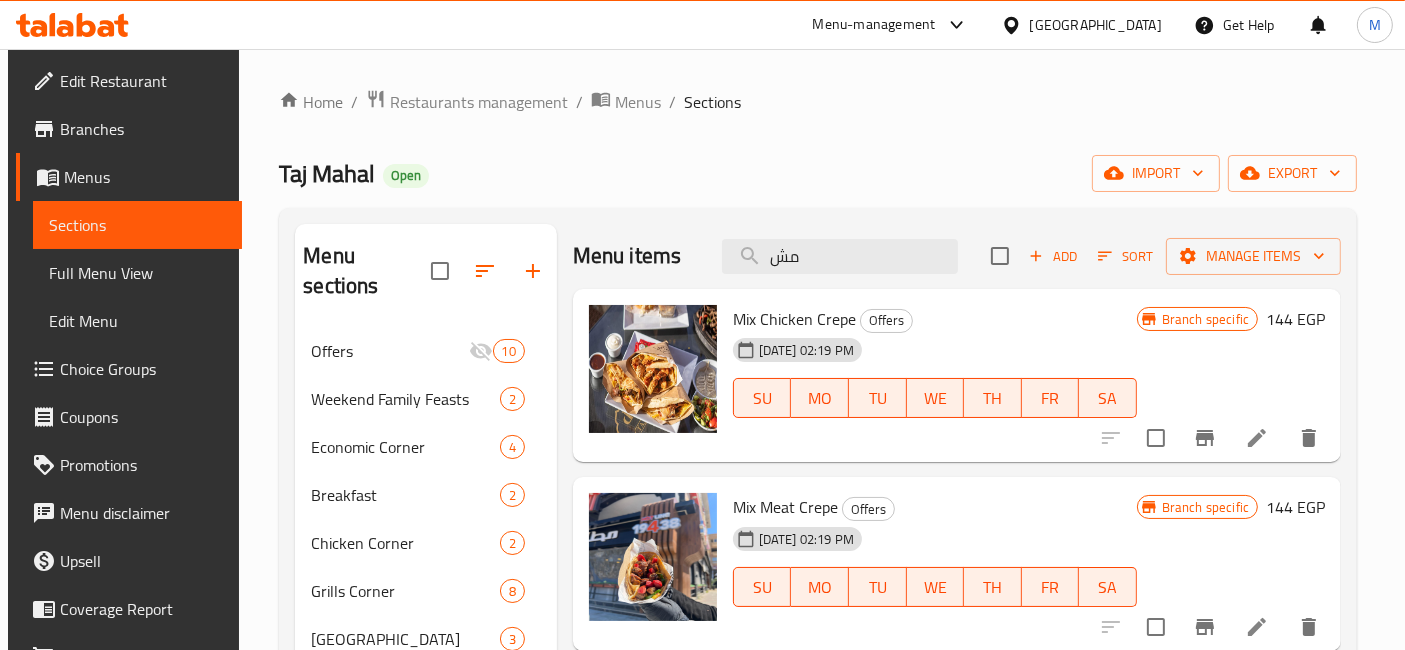 type on "م" 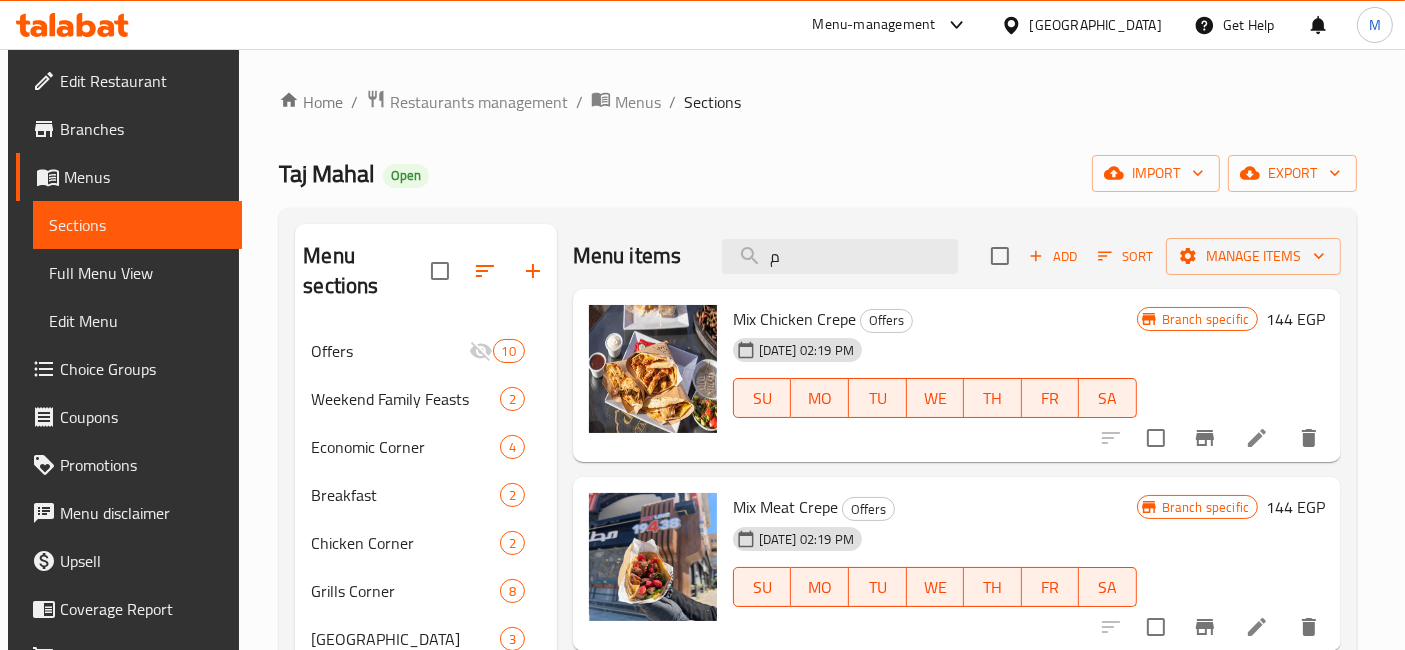 type 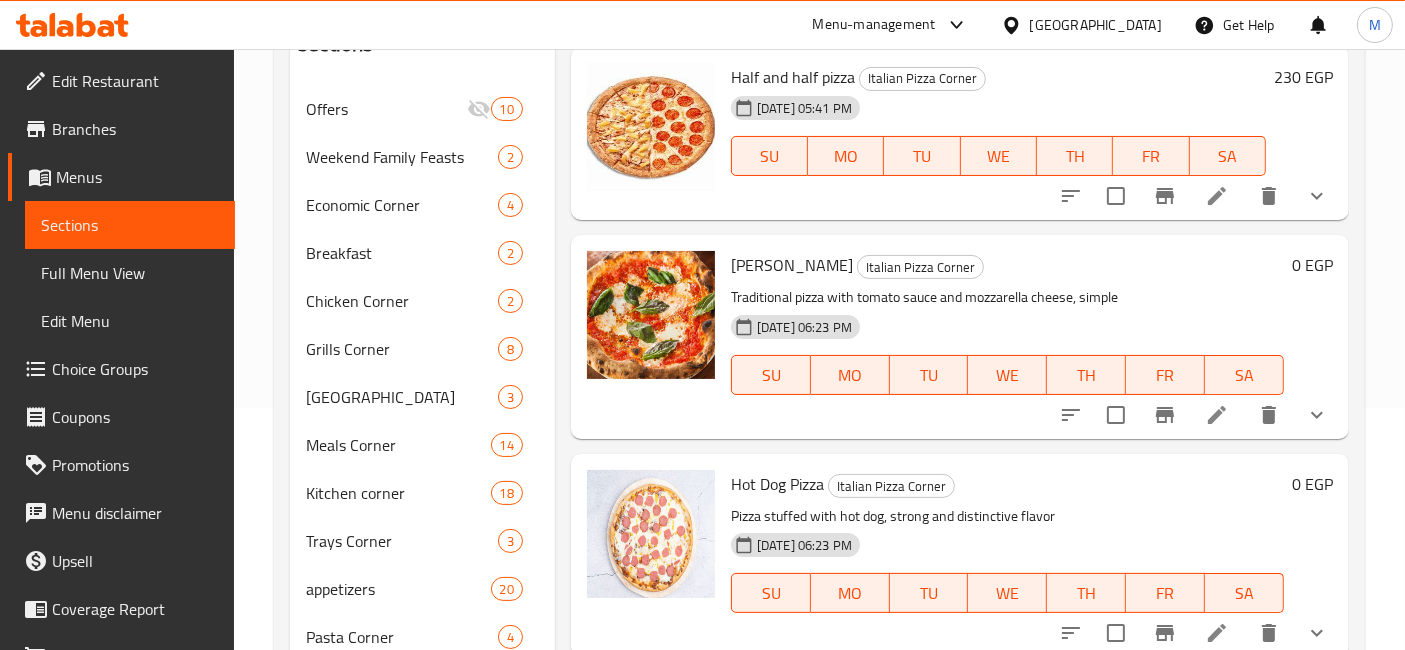scroll, scrollTop: 131, scrollLeft: 0, axis: vertical 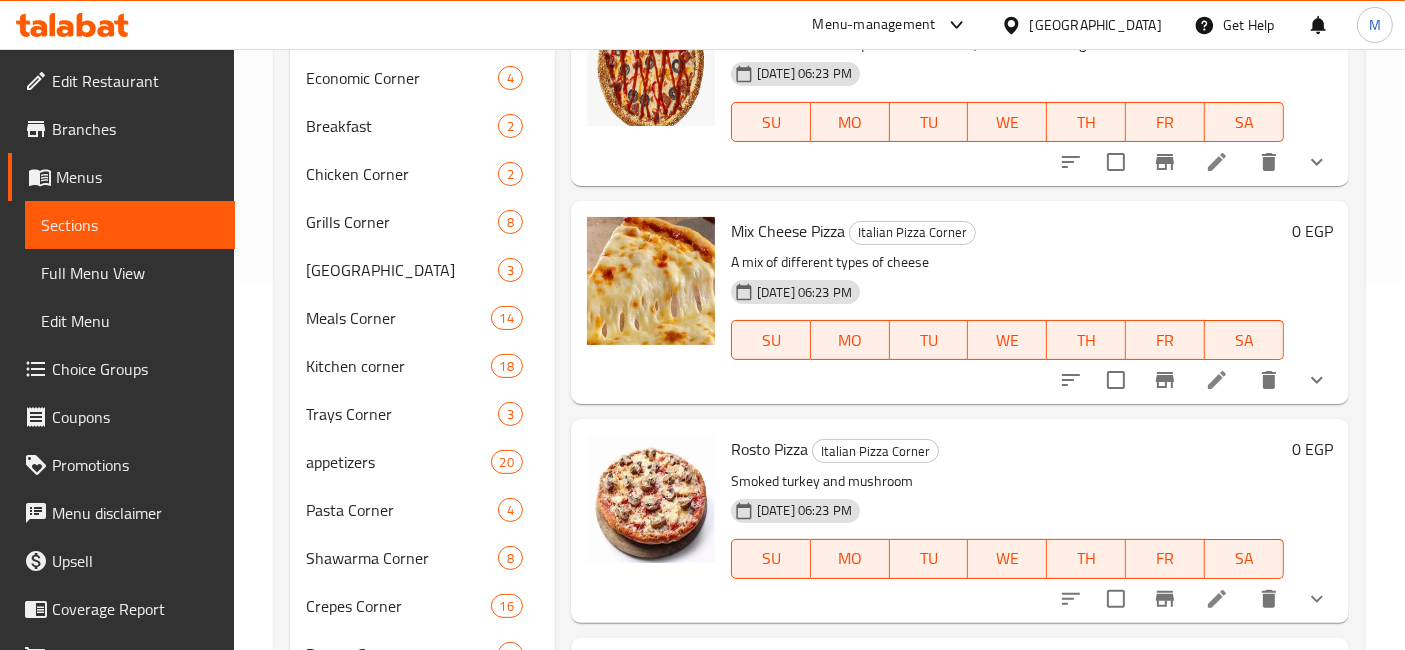 click at bounding box center [1217, 380] 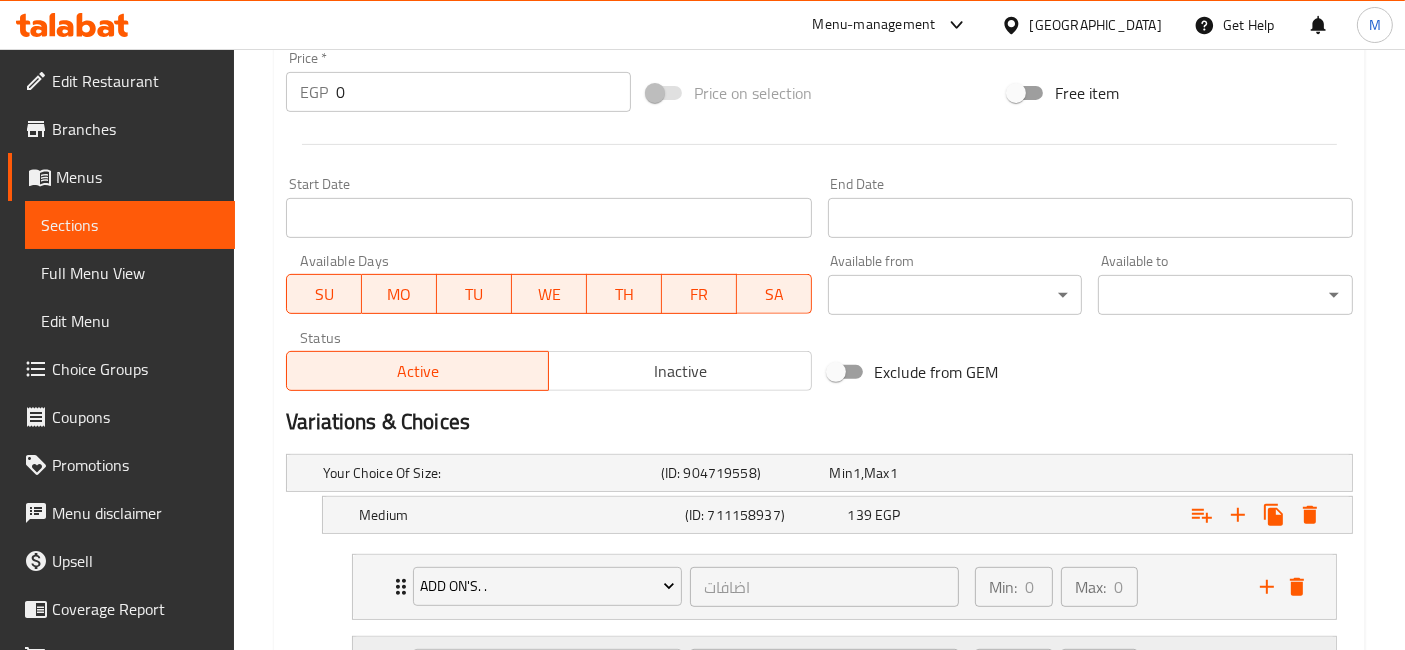 scroll, scrollTop: 1000, scrollLeft: 0, axis: vertical 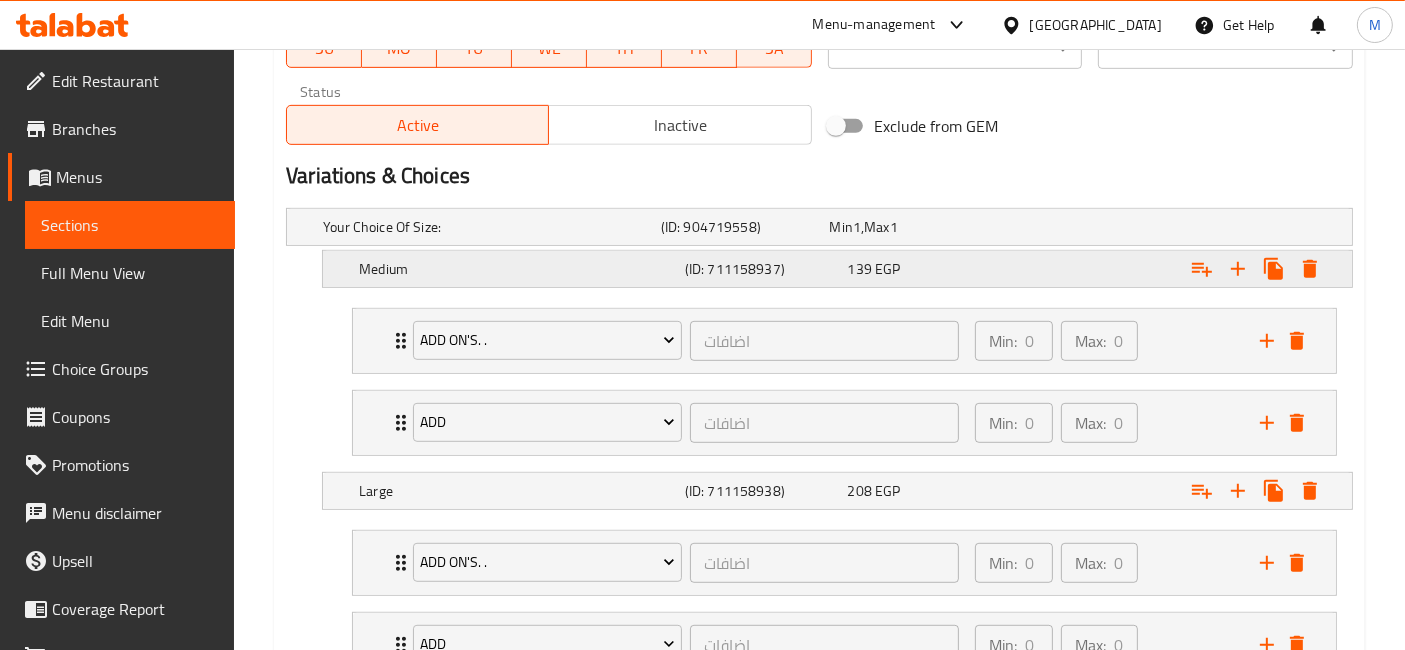 click on "139   EGP" at bounding box center (910, 227) 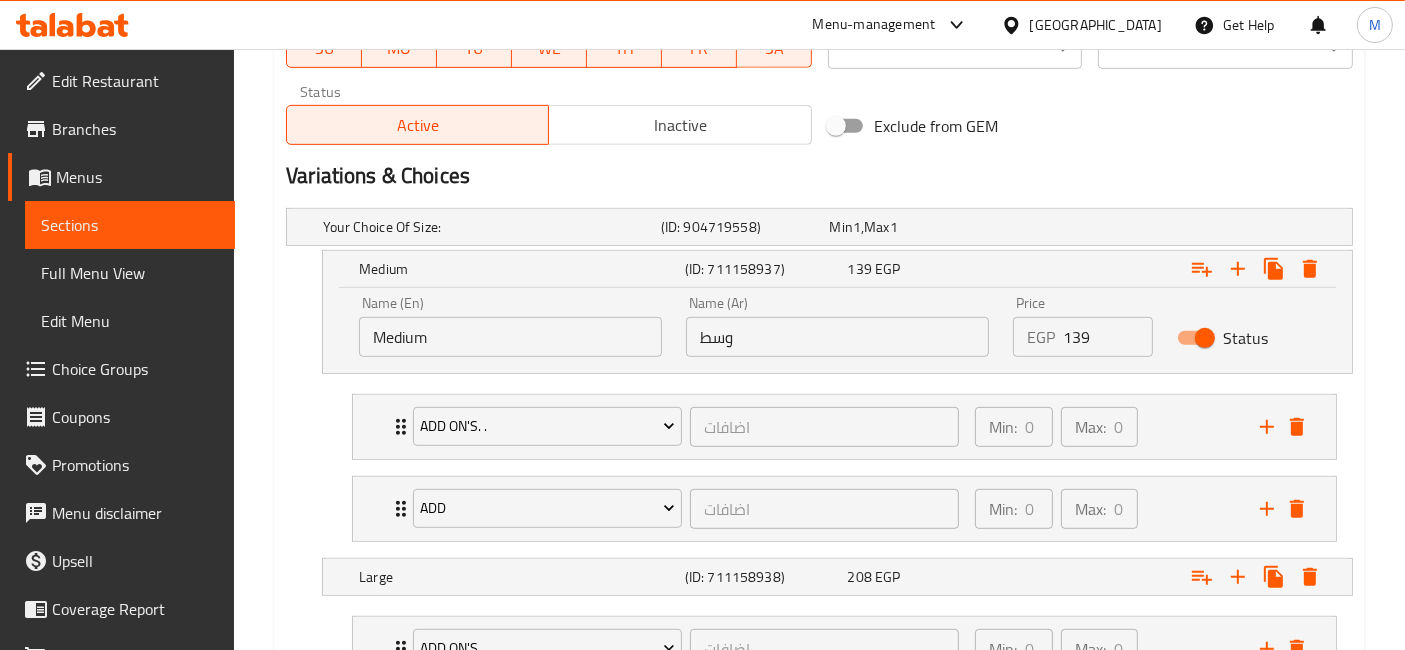 click on "139" at bounding box center [1107, 337] 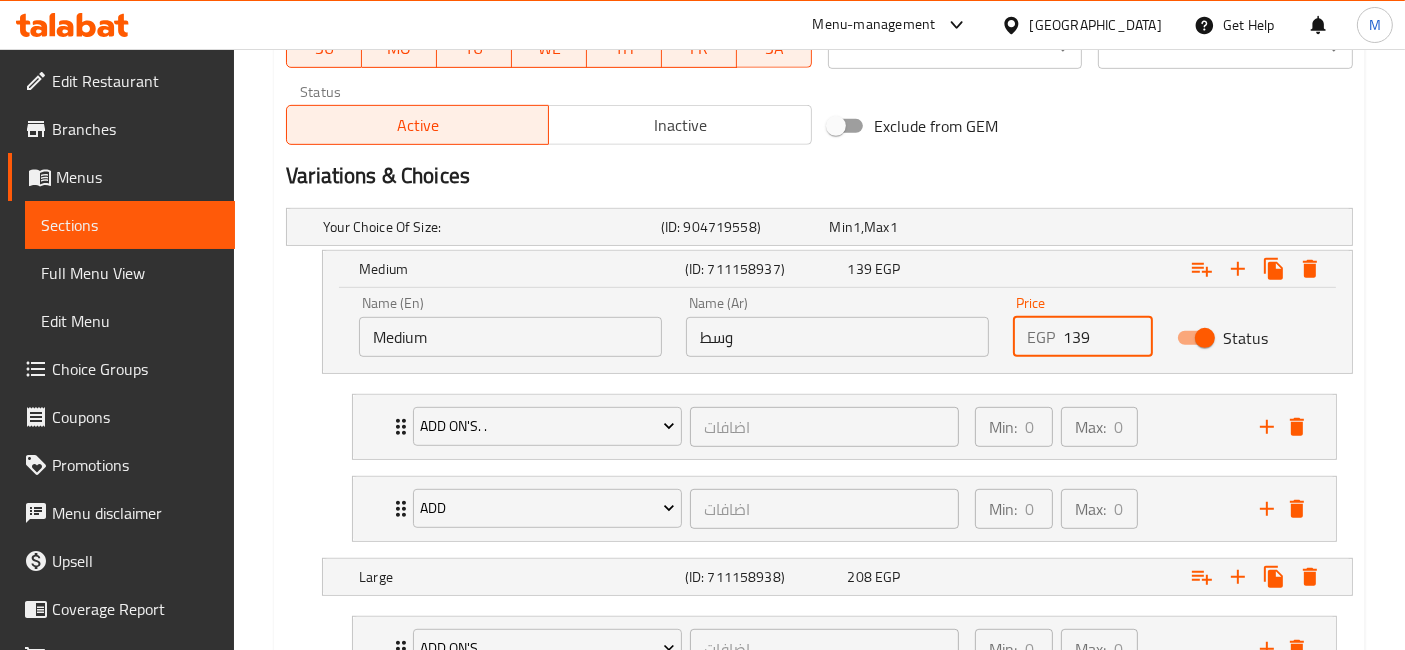 click on "139" at bounding box center [1107, 337] 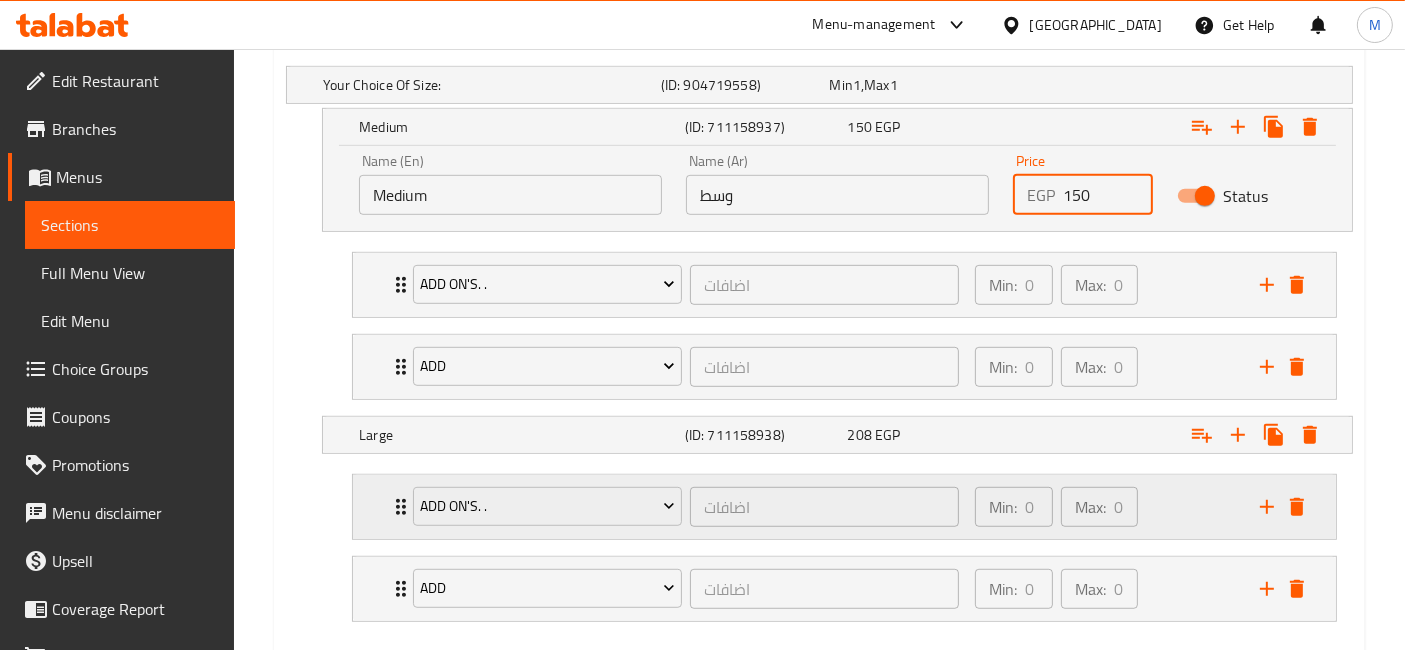 scroll, scrollTop: 1222, scrollLeft: 0, axis: vertical 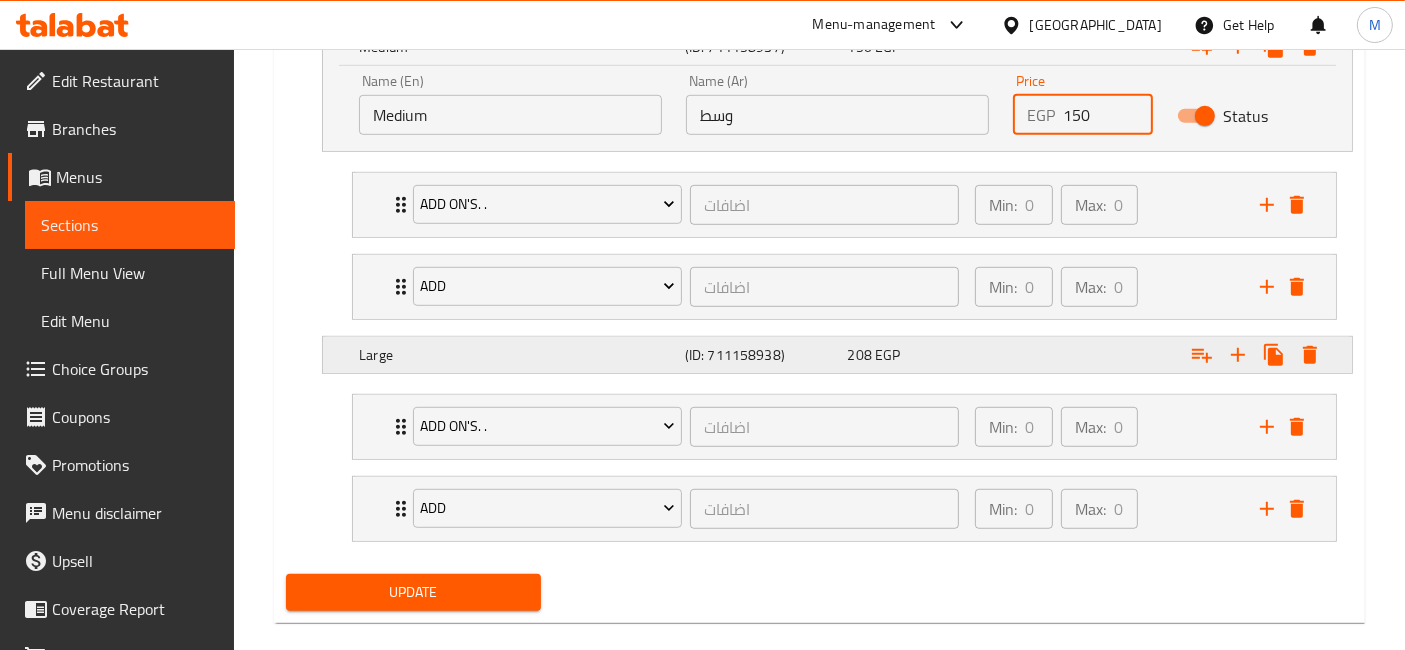 type on "150" 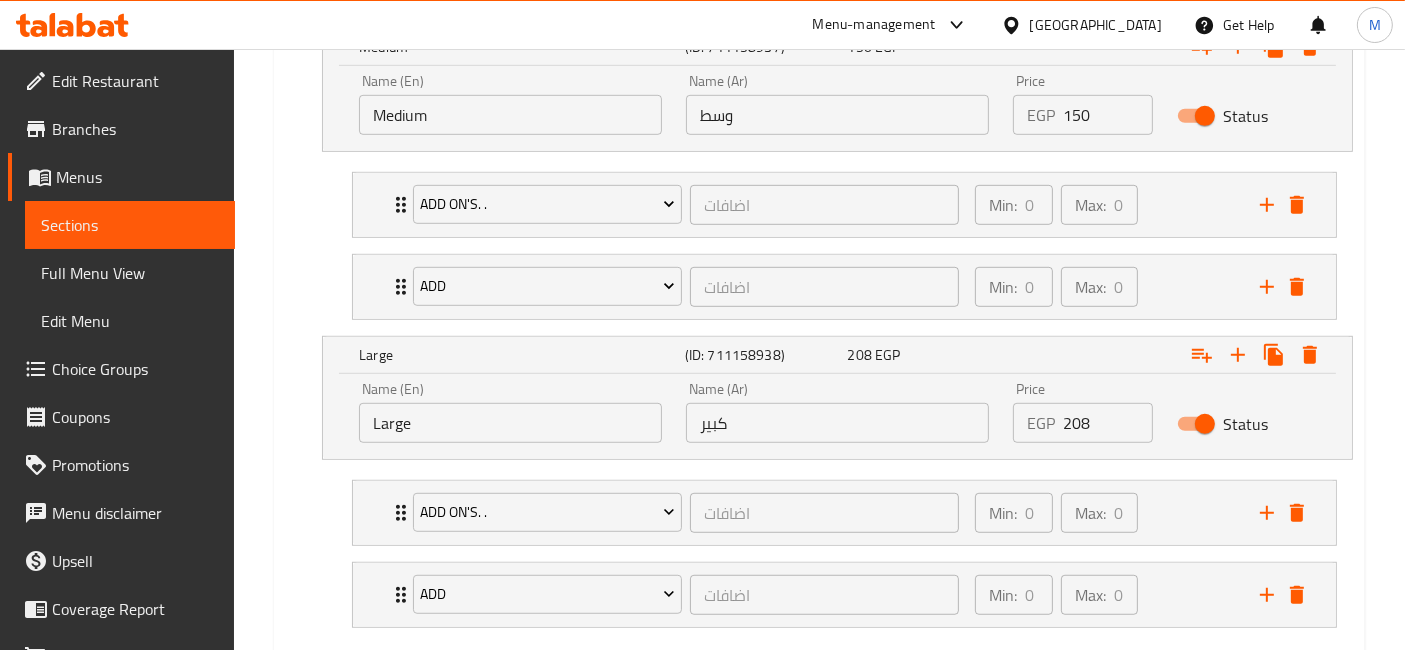click on "208" at bounding box center [1107, 423] 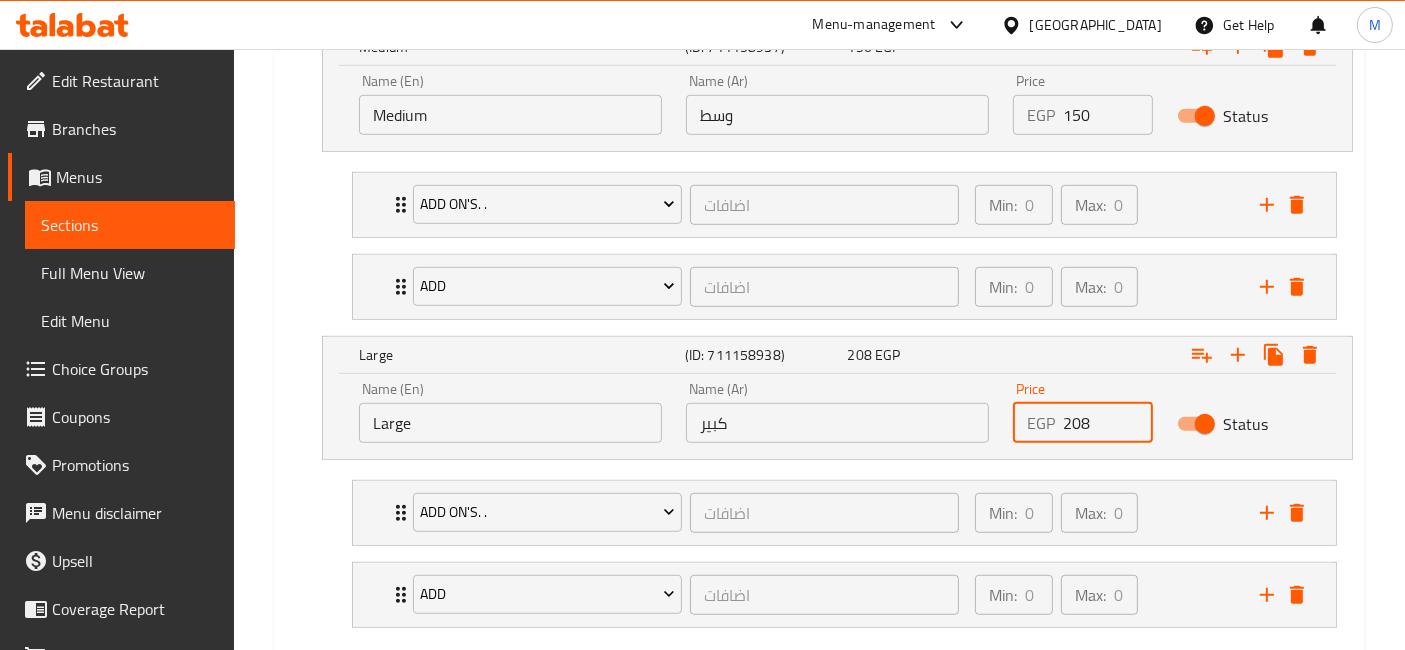click on "208" at bounding box center (1107, 423) 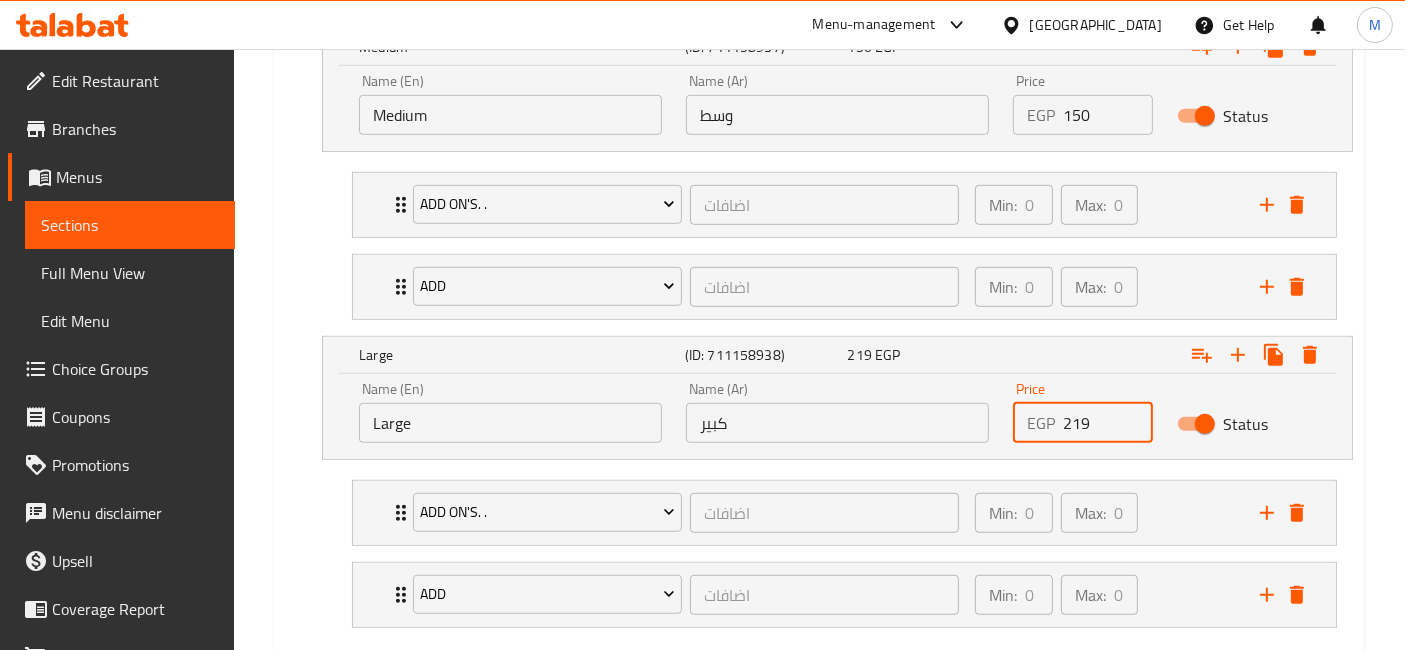 type on "219" 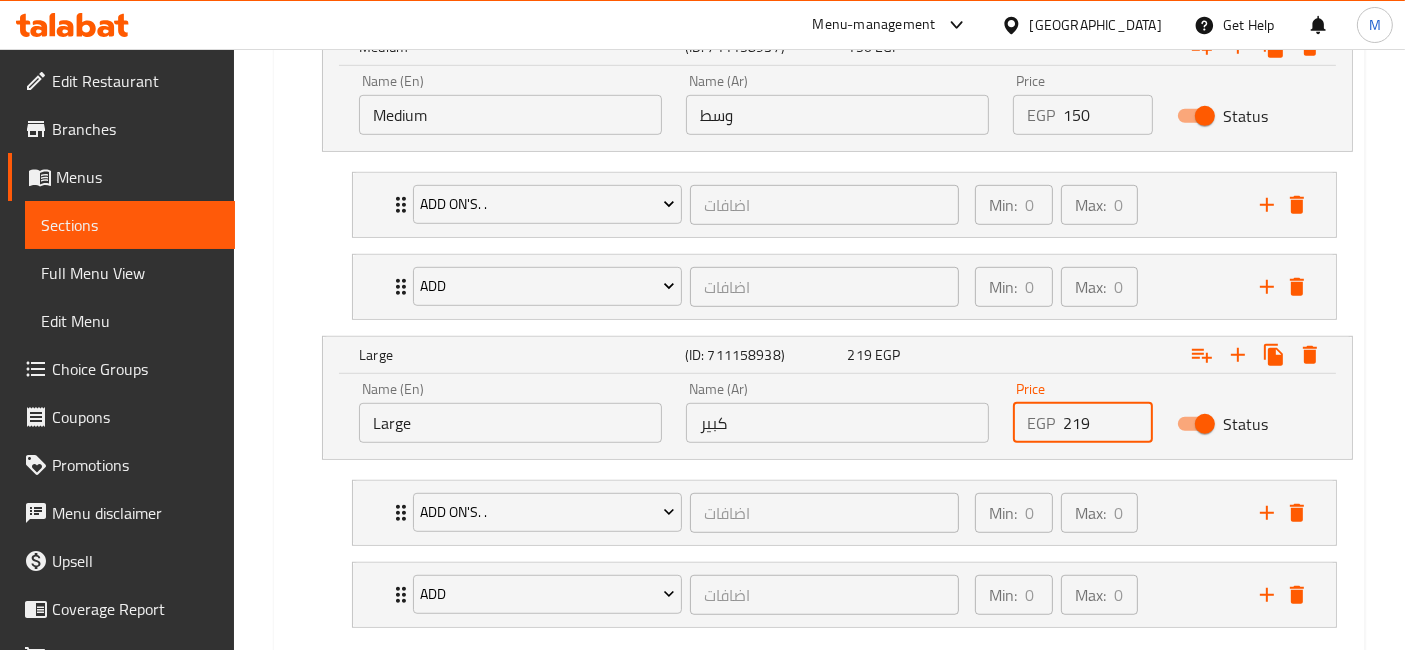 click on "Update" at bounding box center [413, 678] 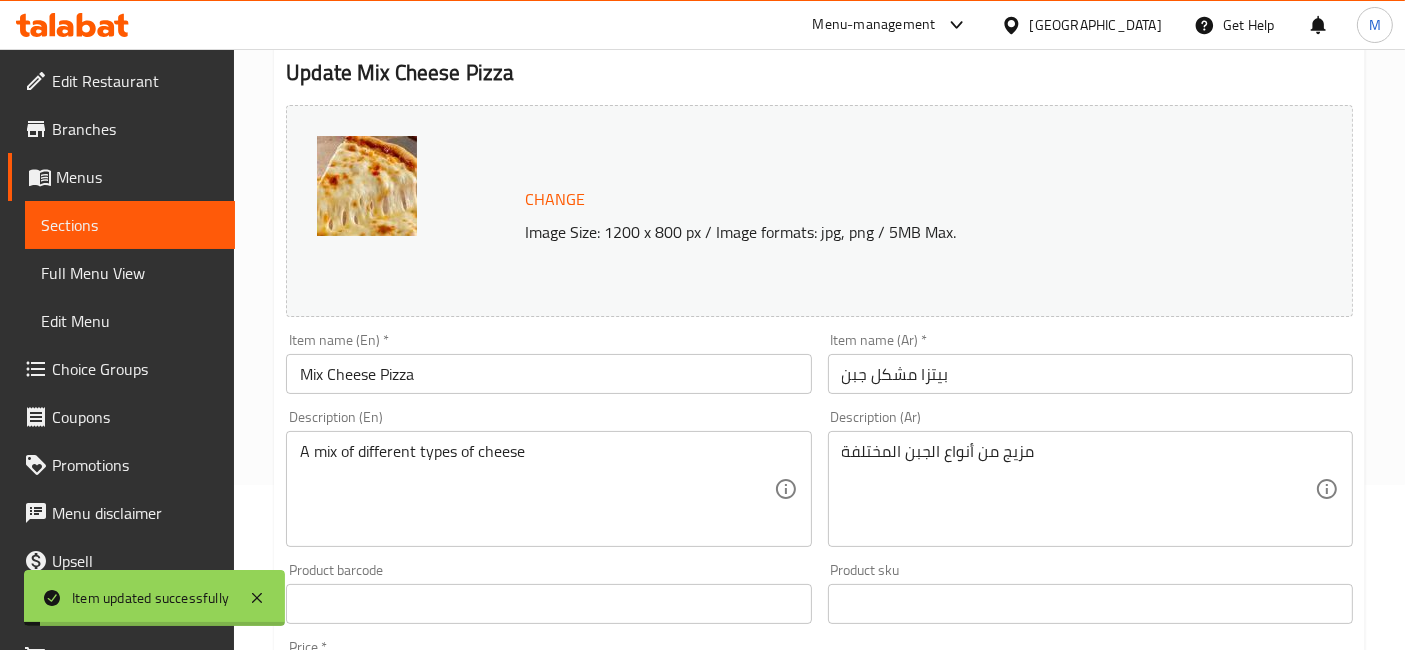 scroll, scrollTop: 0, scrollLeft: 0, axis: both 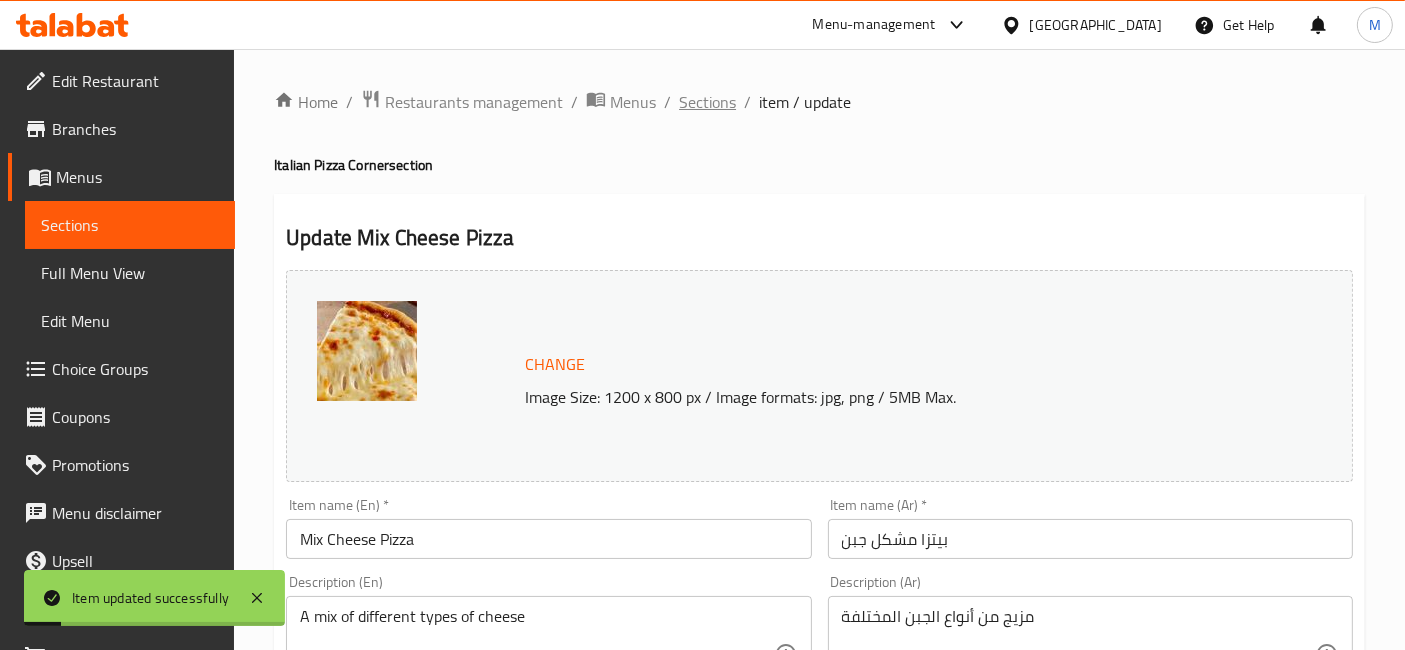 click on "Sections" at bounding box center (707, 102) 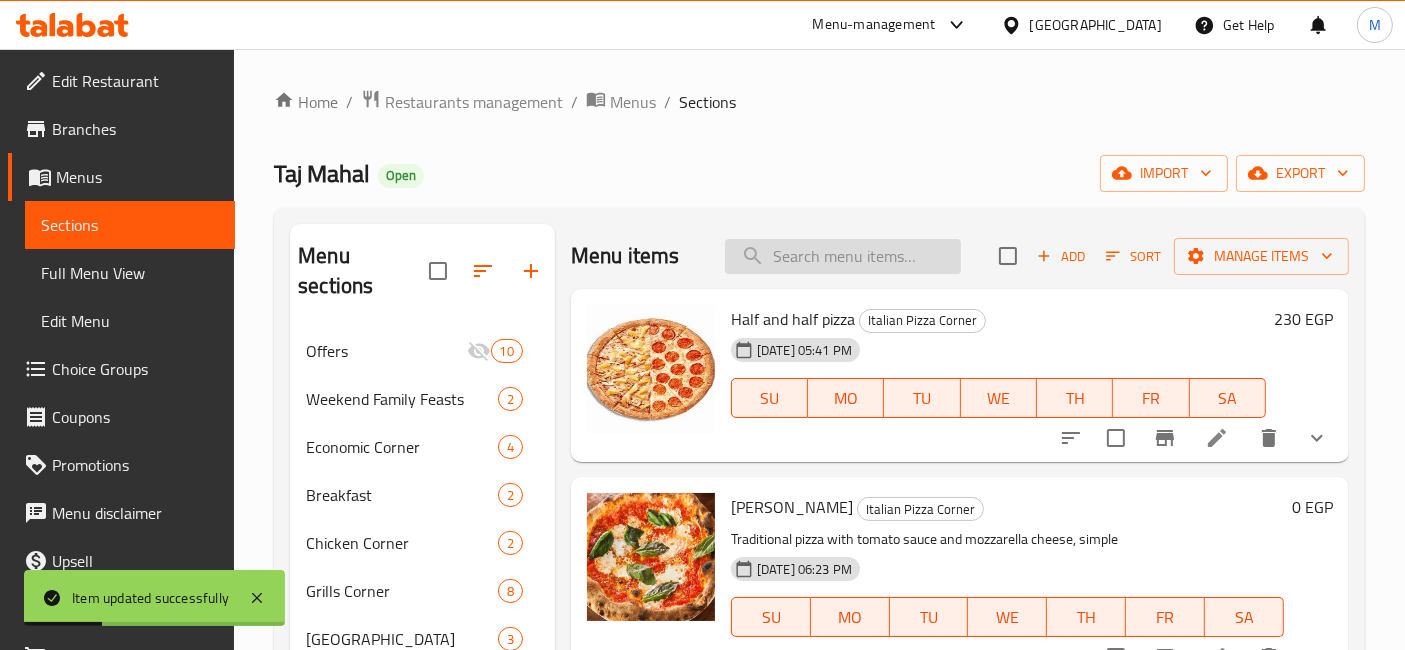 click at bounding box center [843, 256] 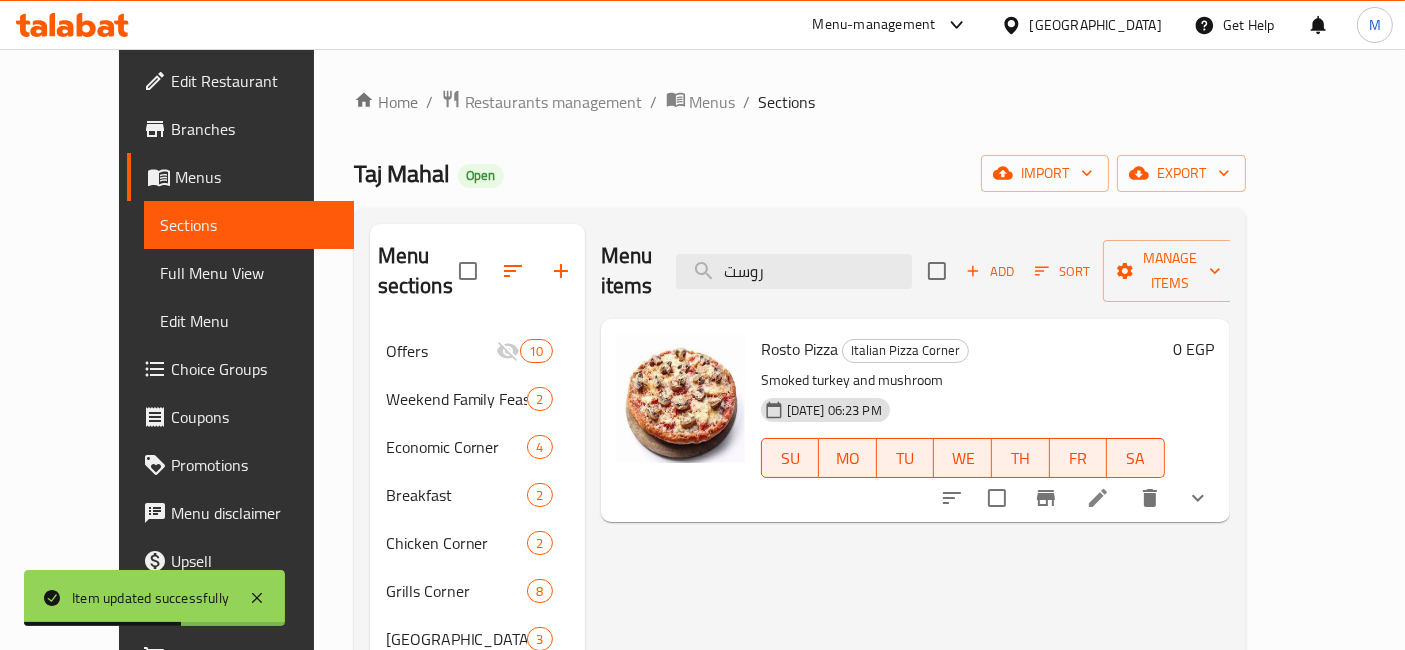 type on "روست" 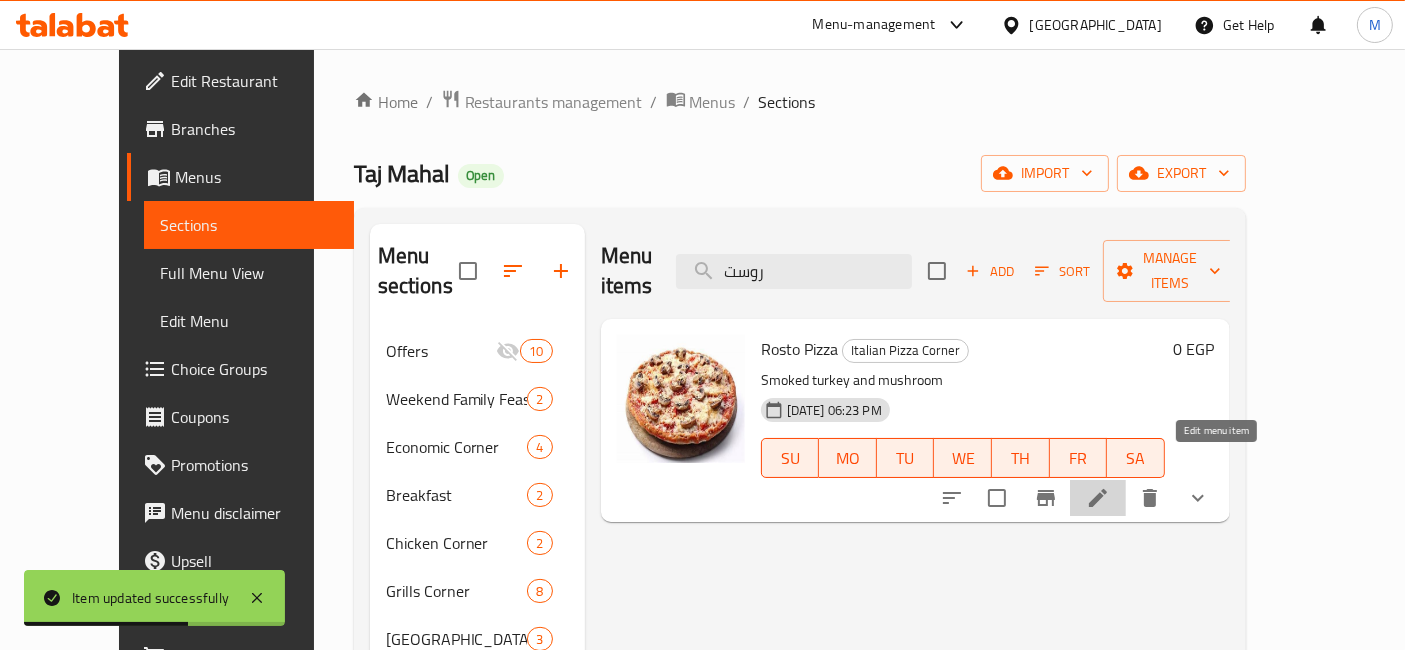 click 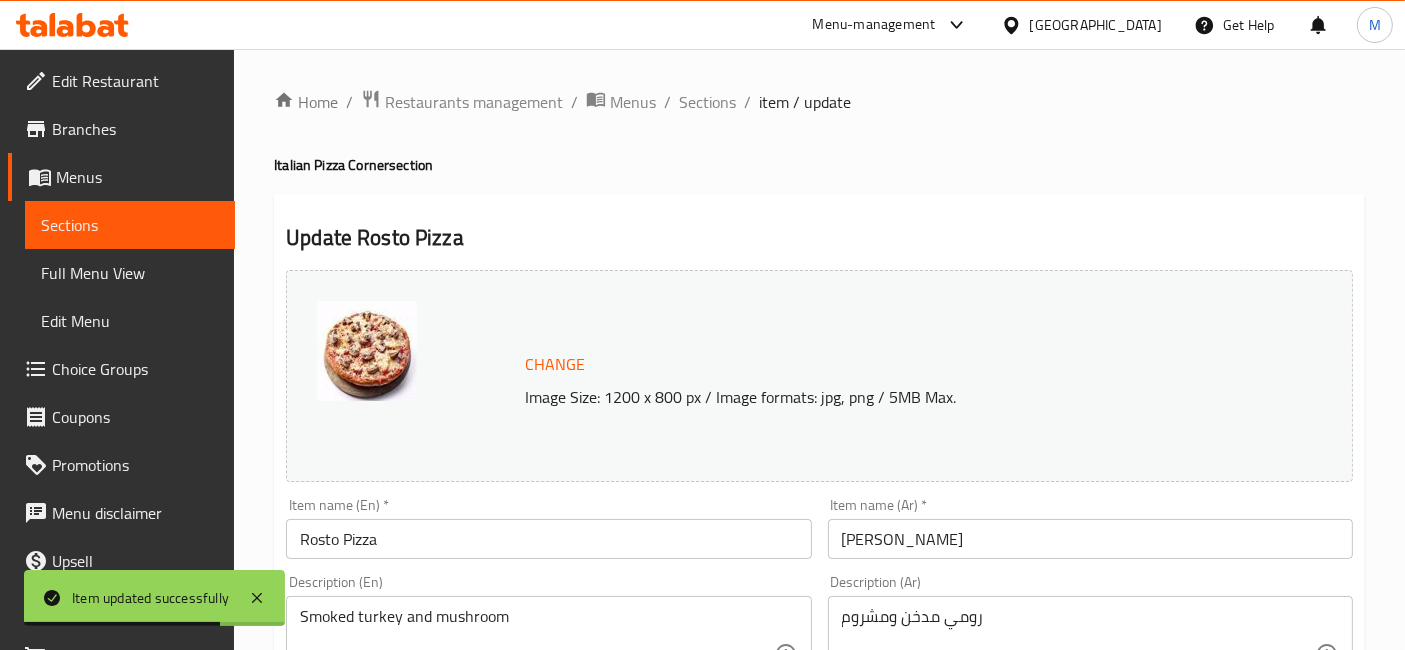 scroll, scrollTop: 777, scrollLeft: 0, axis: vertical 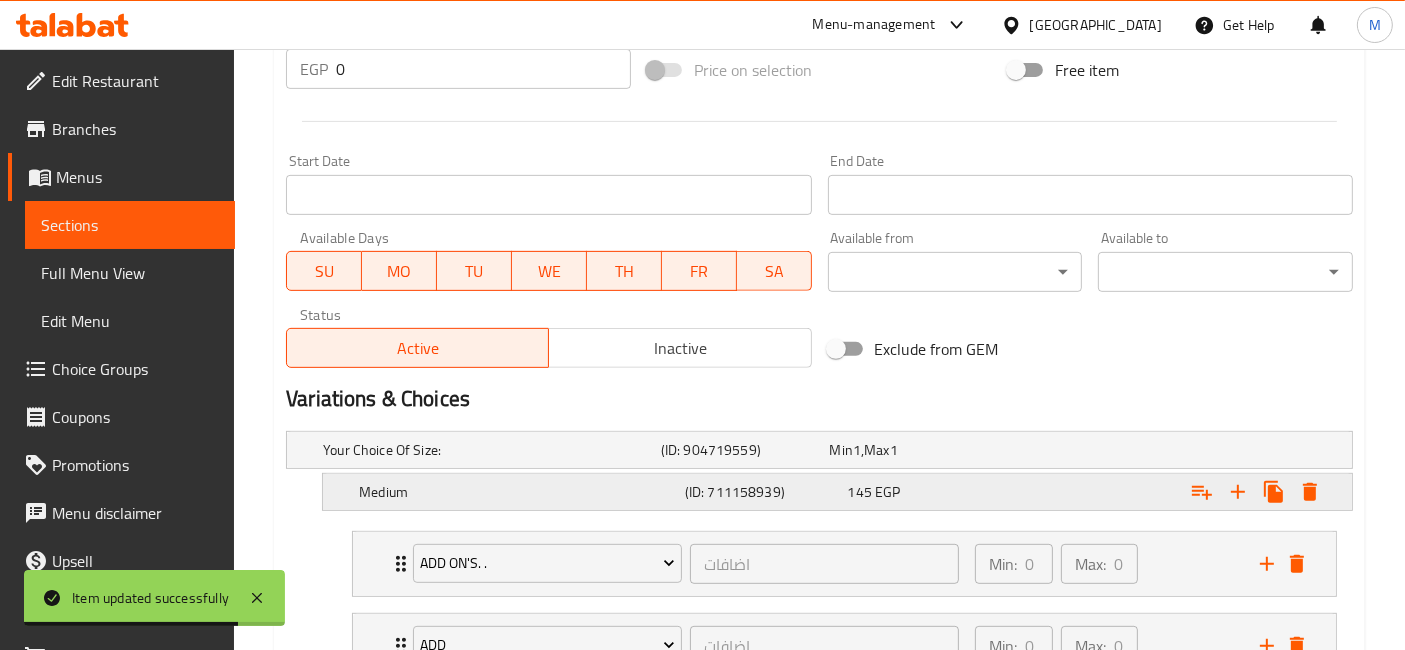 click on "145   EGP" at bounding box center [910, 450] 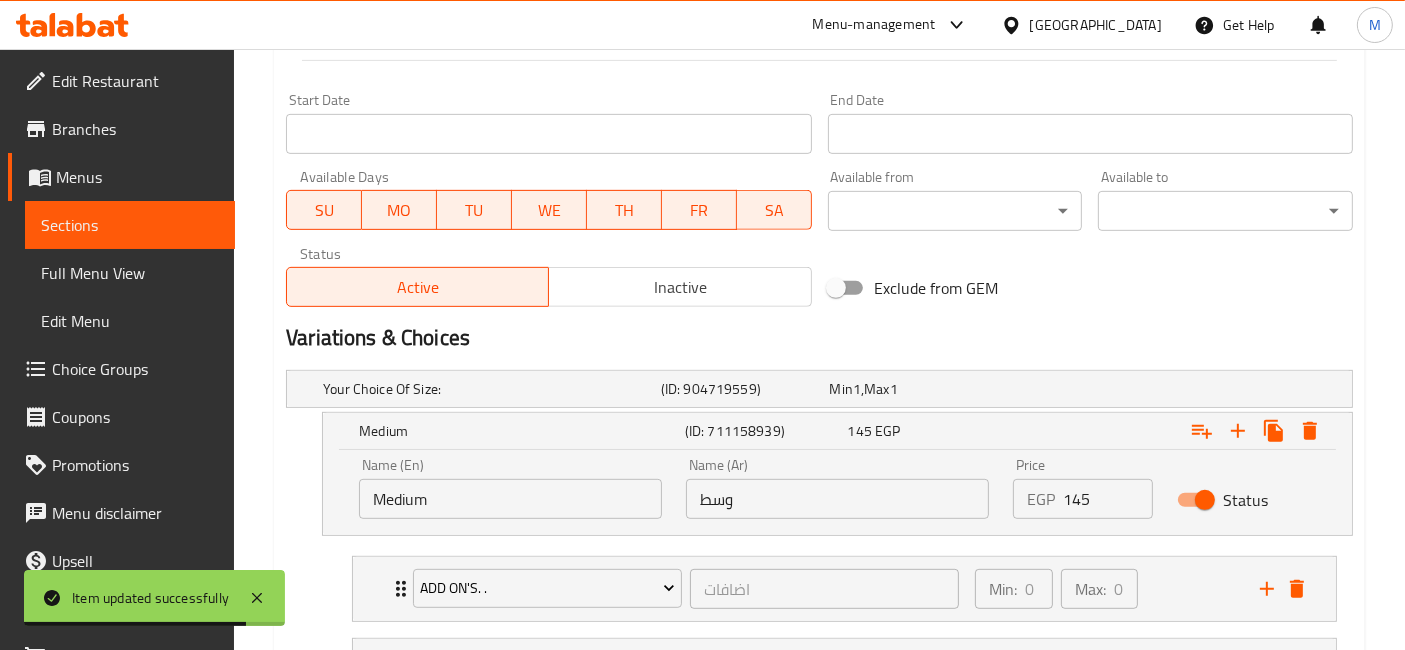 scroll, scrollTop: 888, scrollLeft: 0, axis: vertical 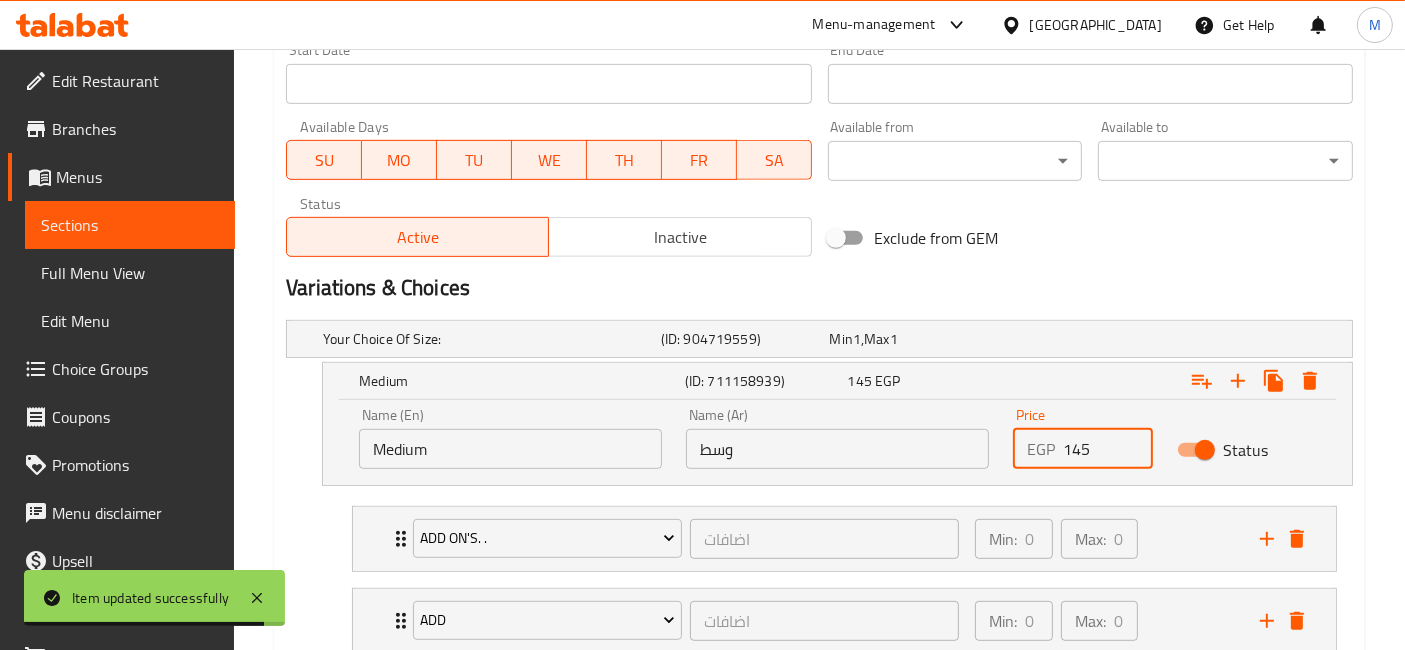 click on "145" at bounding box center [1107, 449] 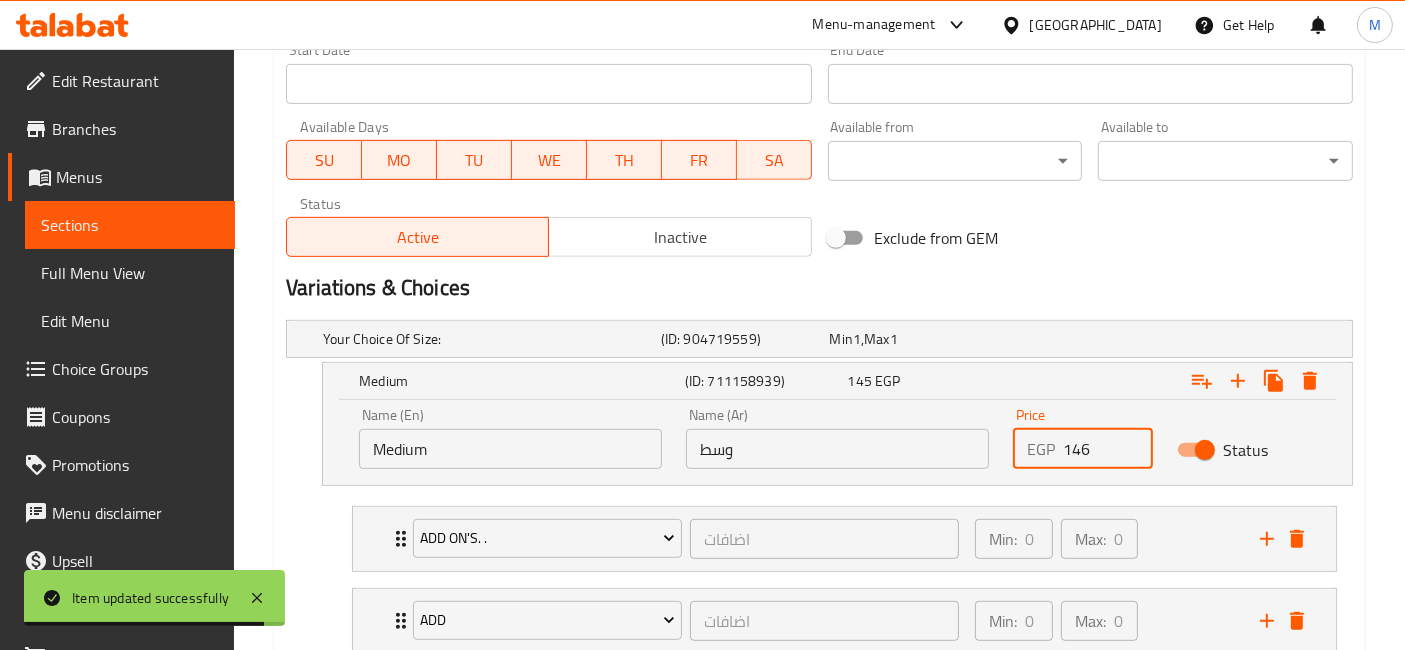 click on "146" at bounding box center [1107, 449] 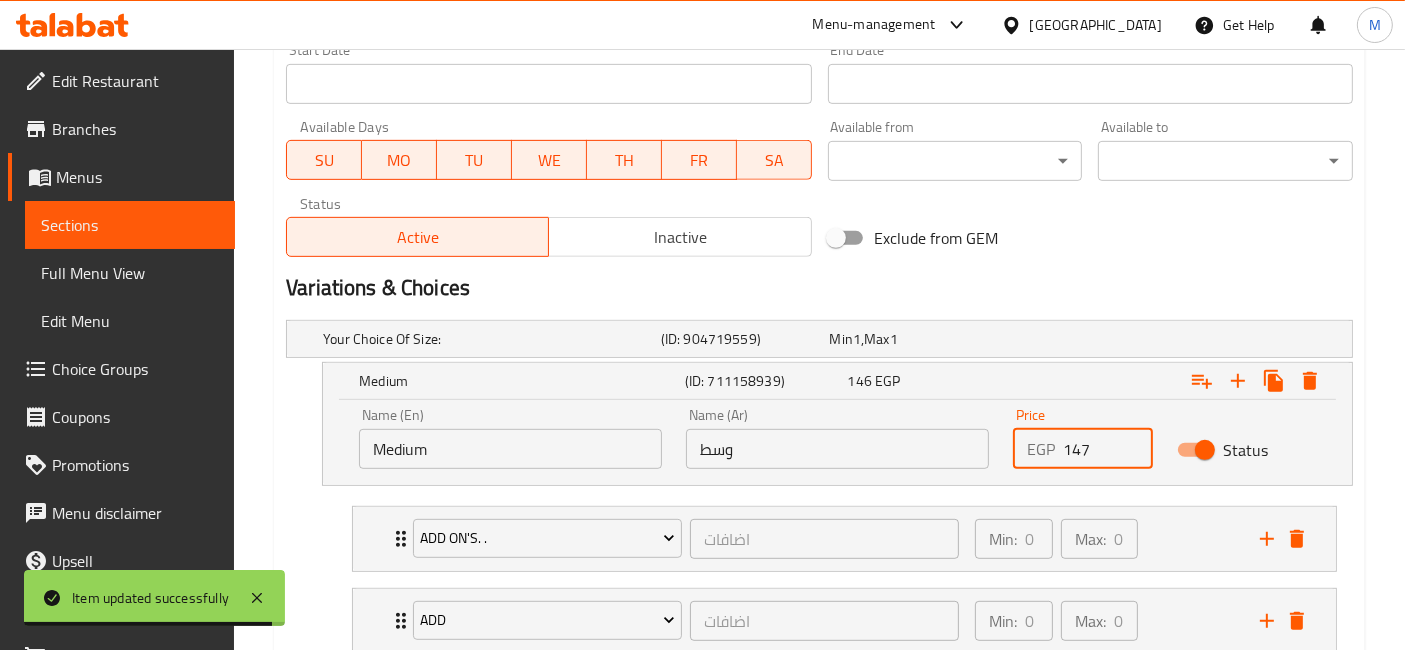 click on "147" at bounding box center (1107, 449) 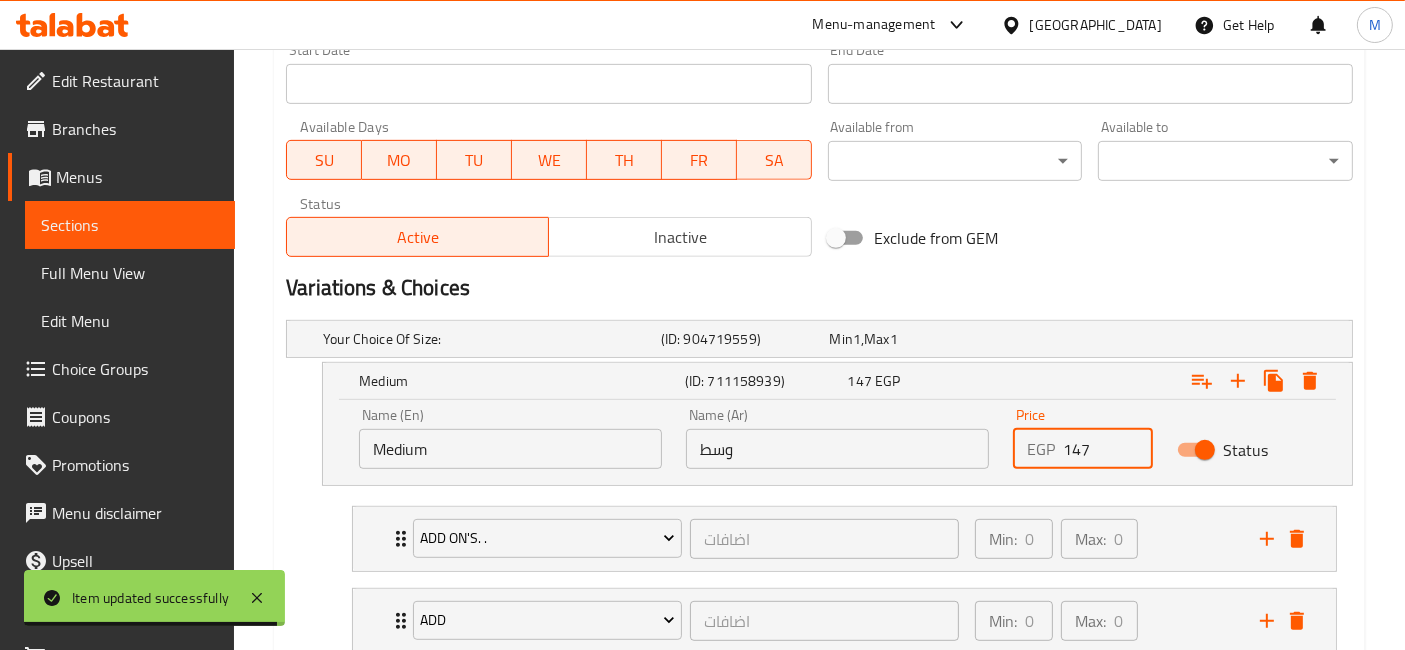 click on "148" at bounding box center [1107, 449] 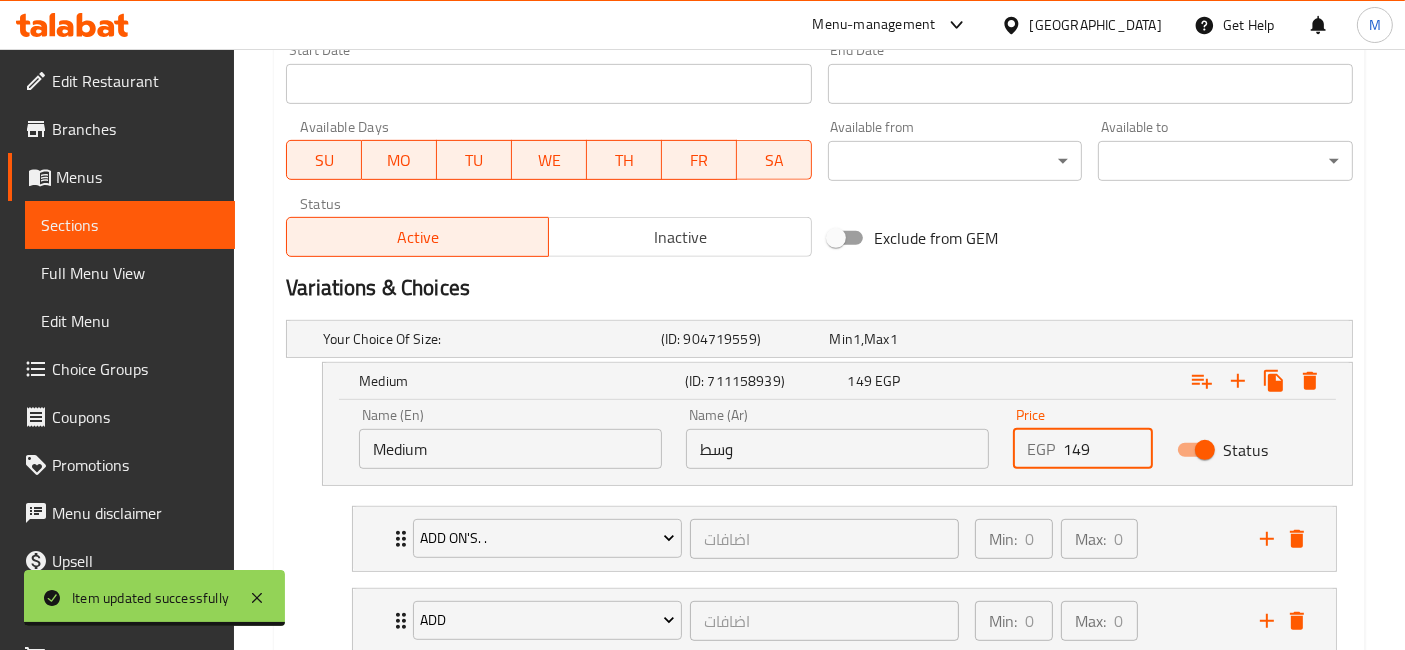 click on "149" at bounding box center [1107, 449] 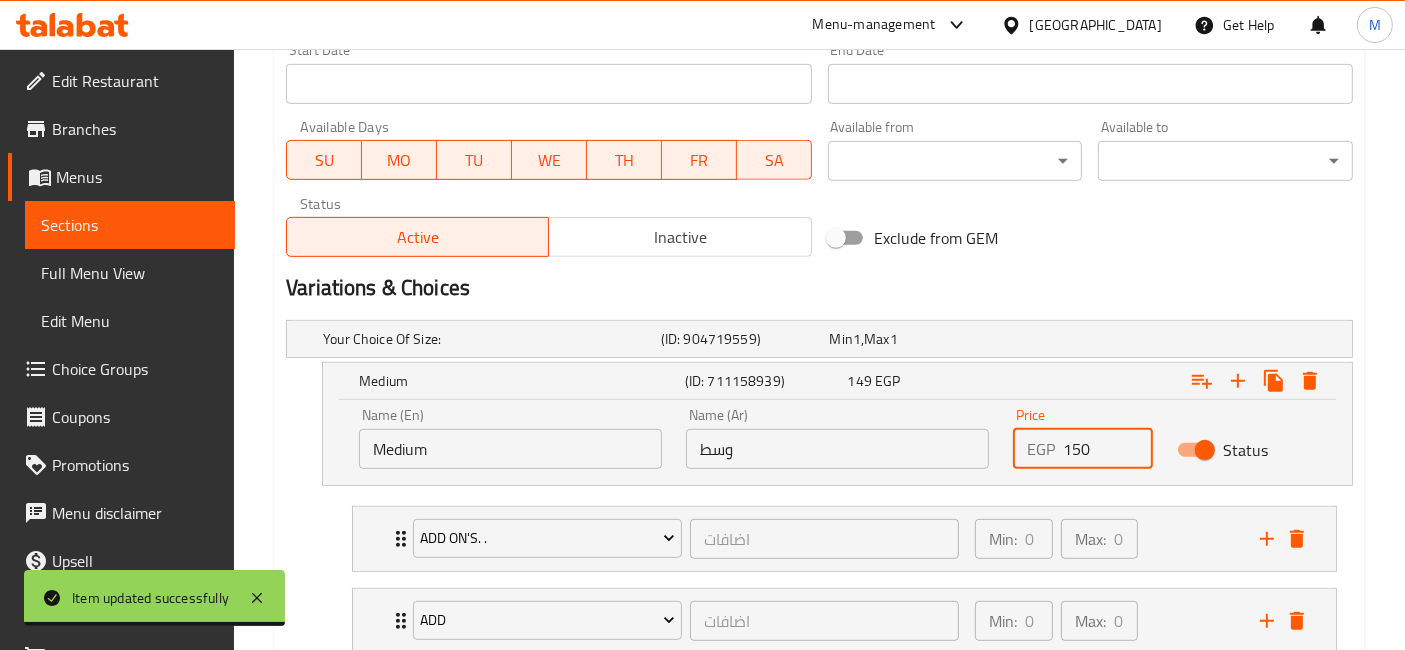 type on "150" 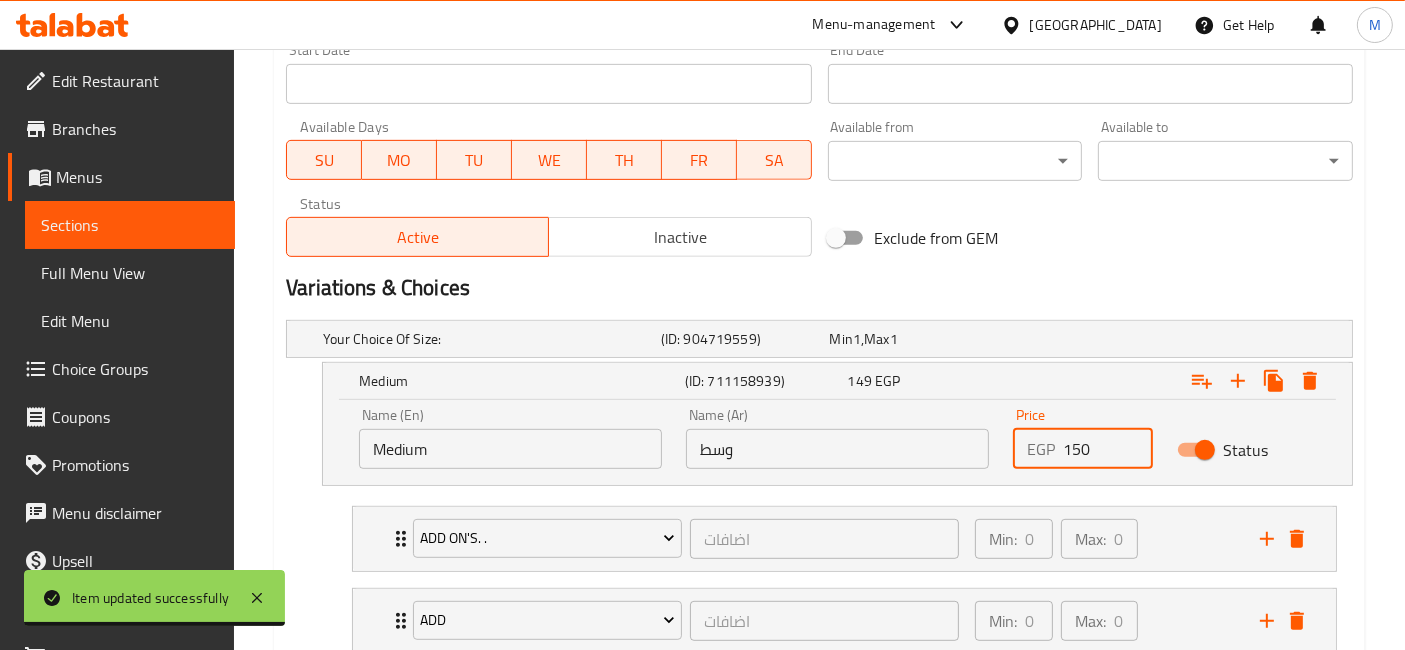 click on "150" at bounding box center (1107, 449) 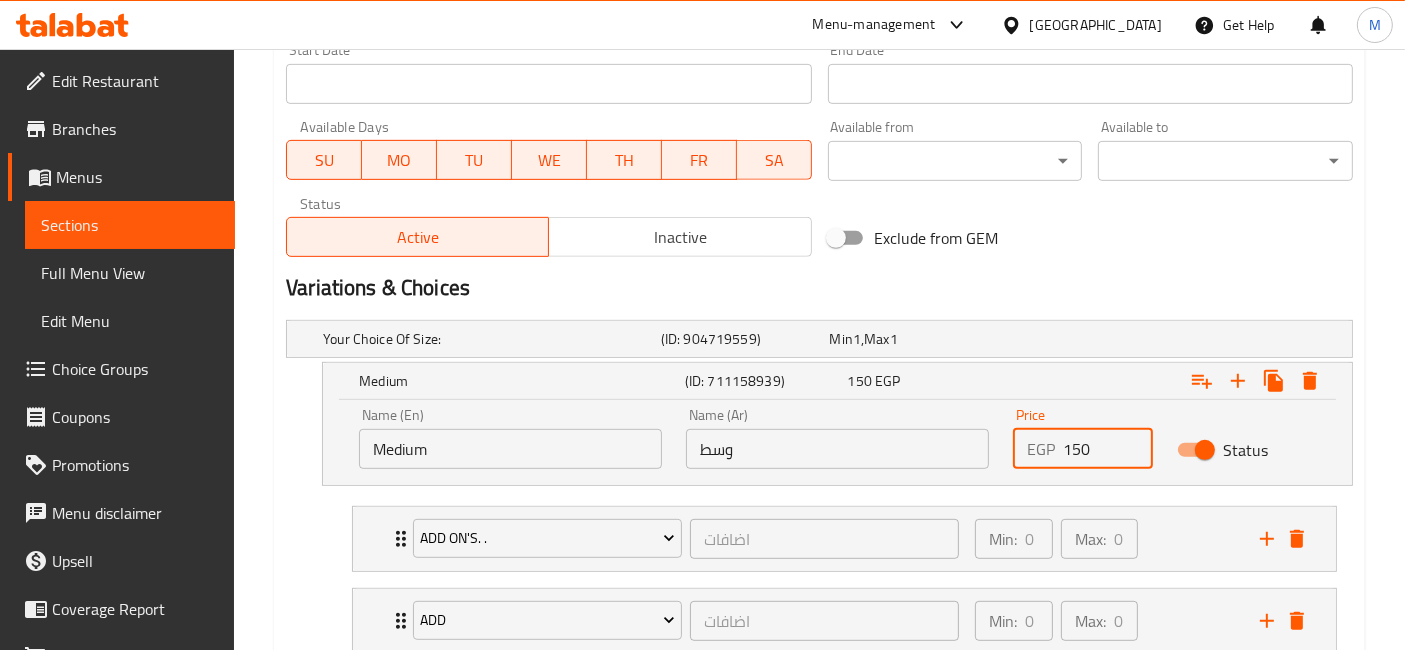 scroll, scrollTop: 1222, scrollLeft: 0, axis: vertical 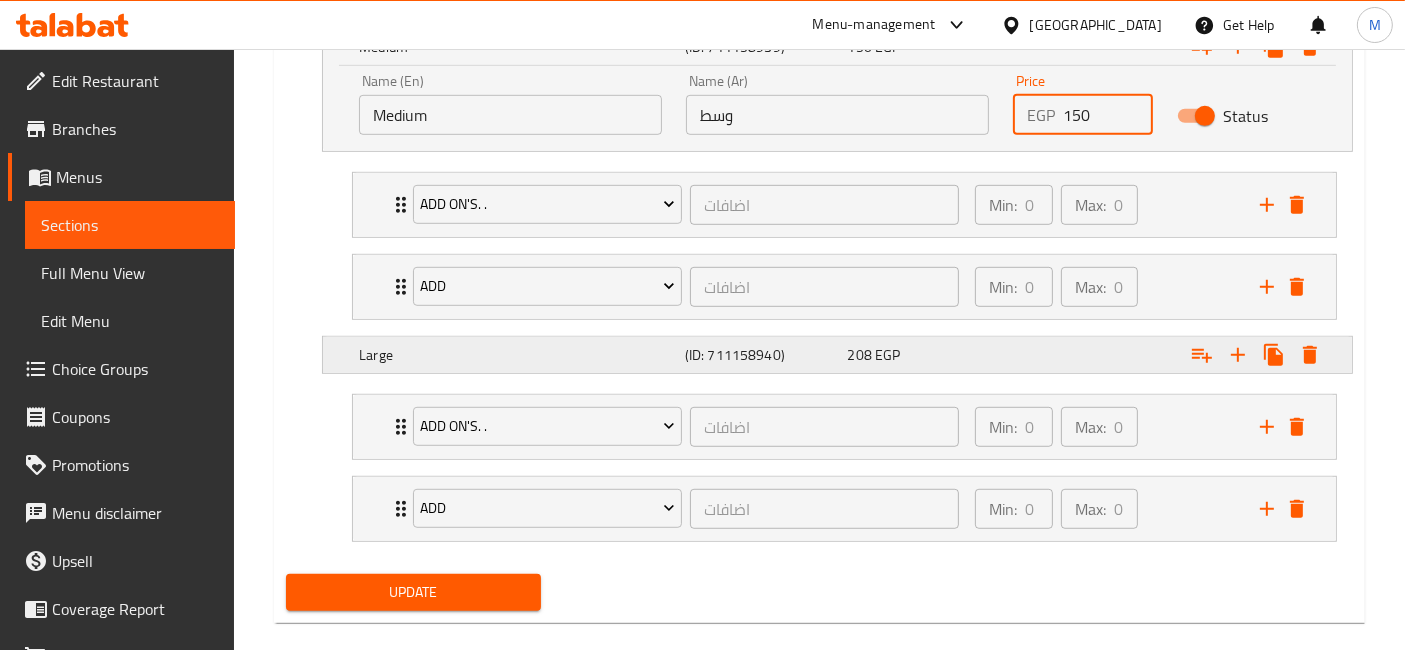 click at bounding box center [1163, 5] 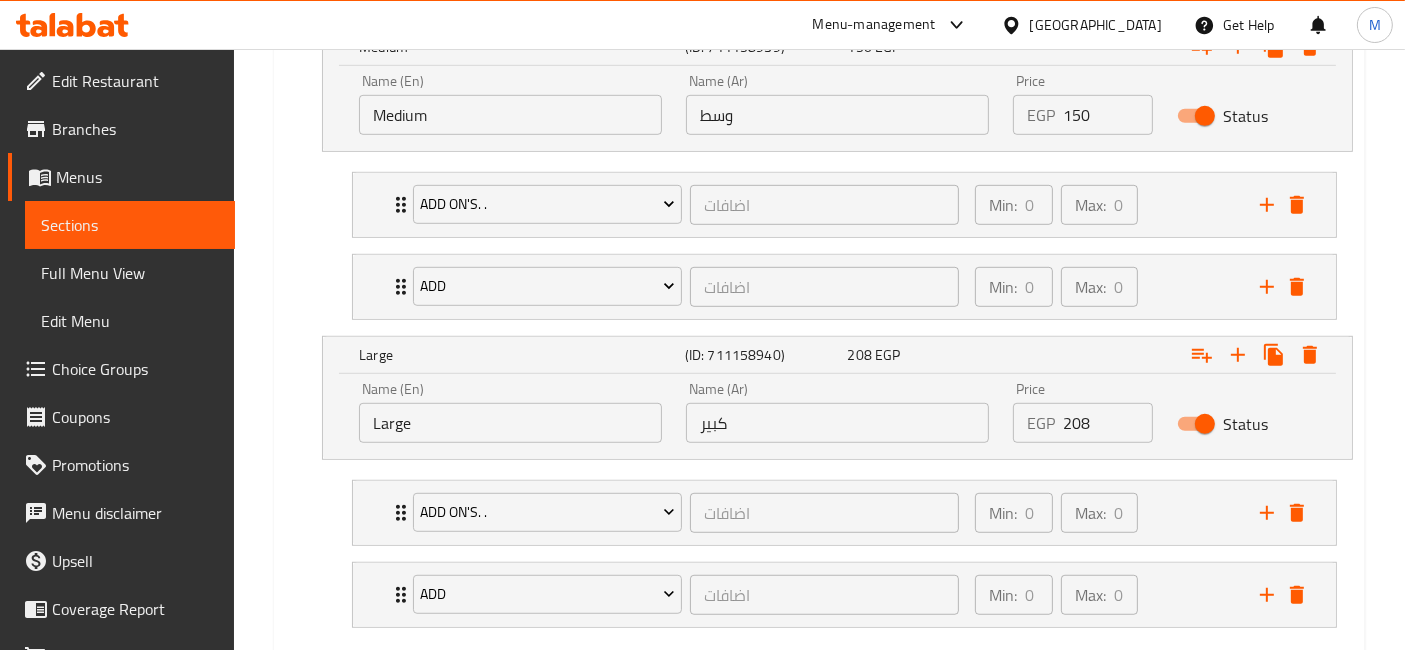 click on "208" at bounding box center [1107, 423] 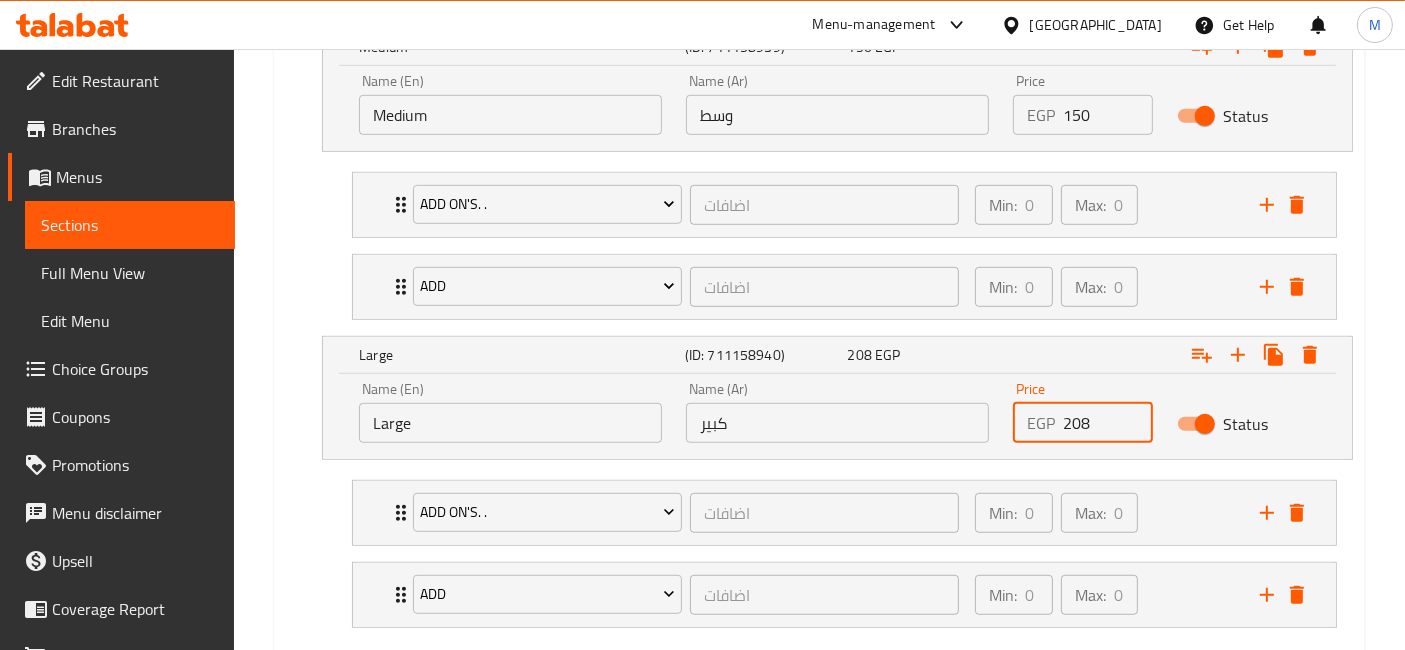 click on "208" at bounding box center [1107, 423] 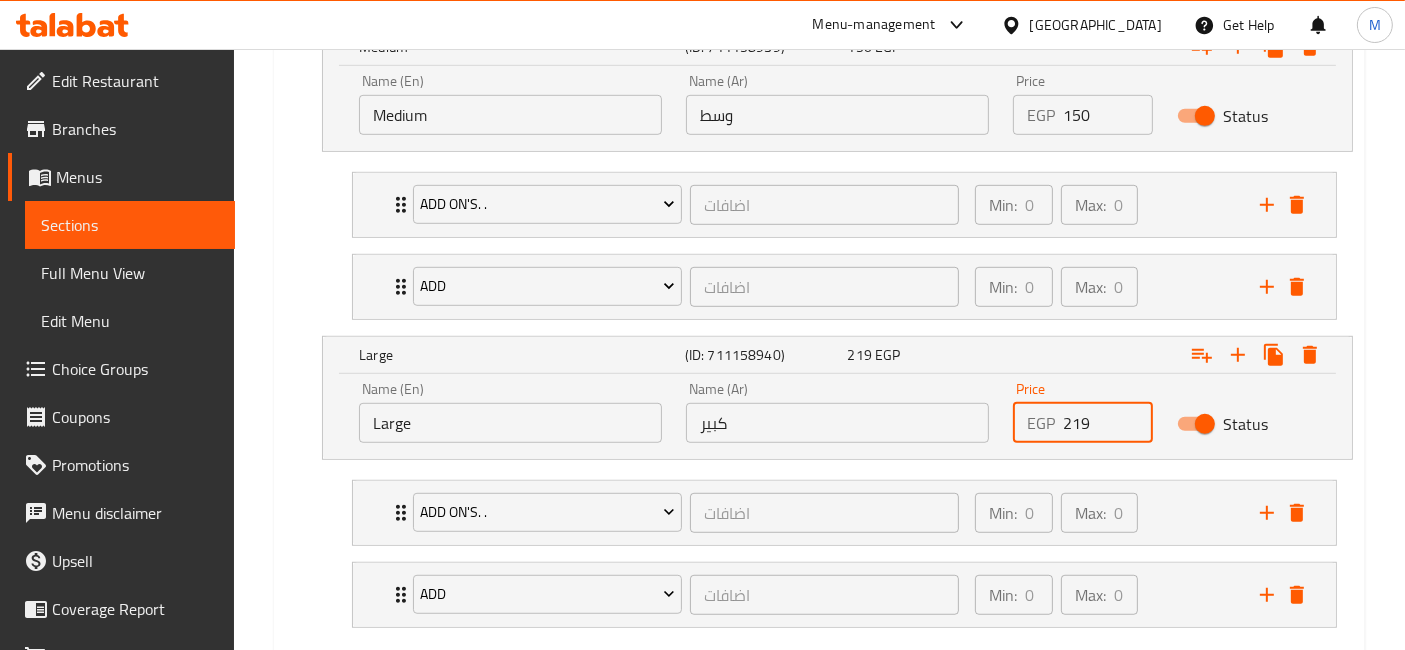 type on "219" 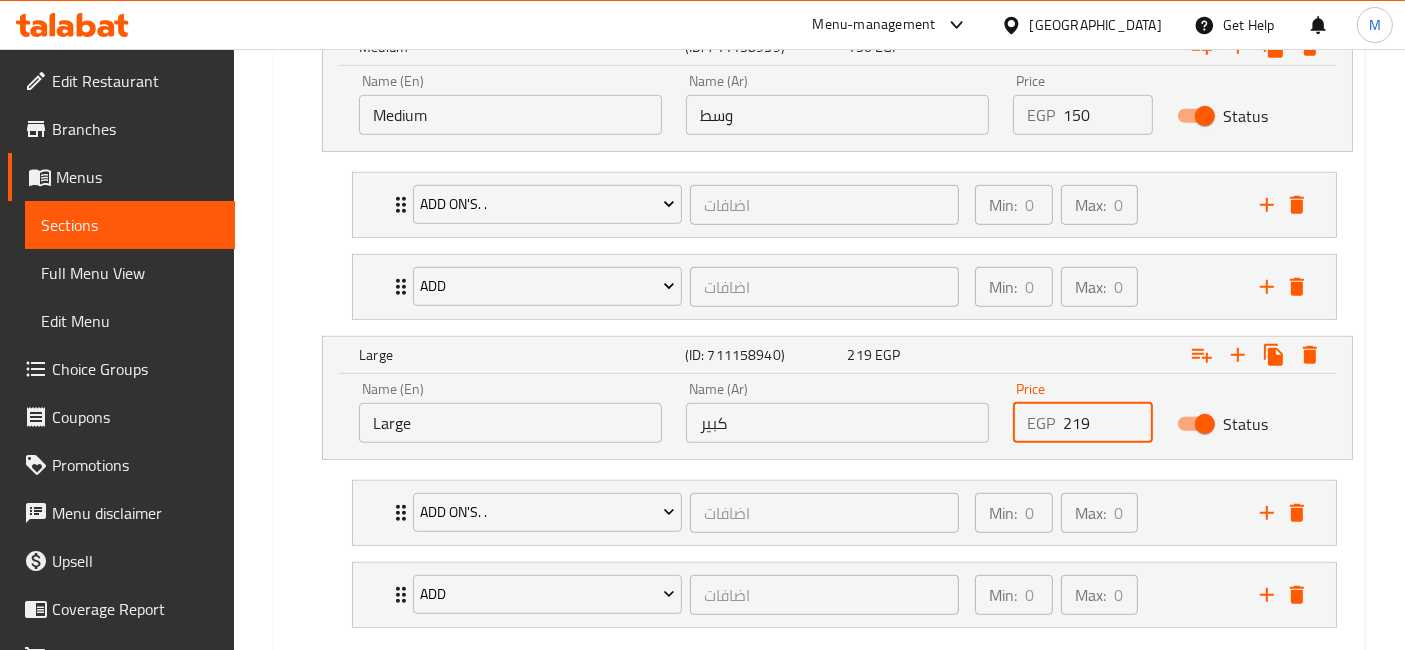 click on "Update" at bounding box center (413, 678) 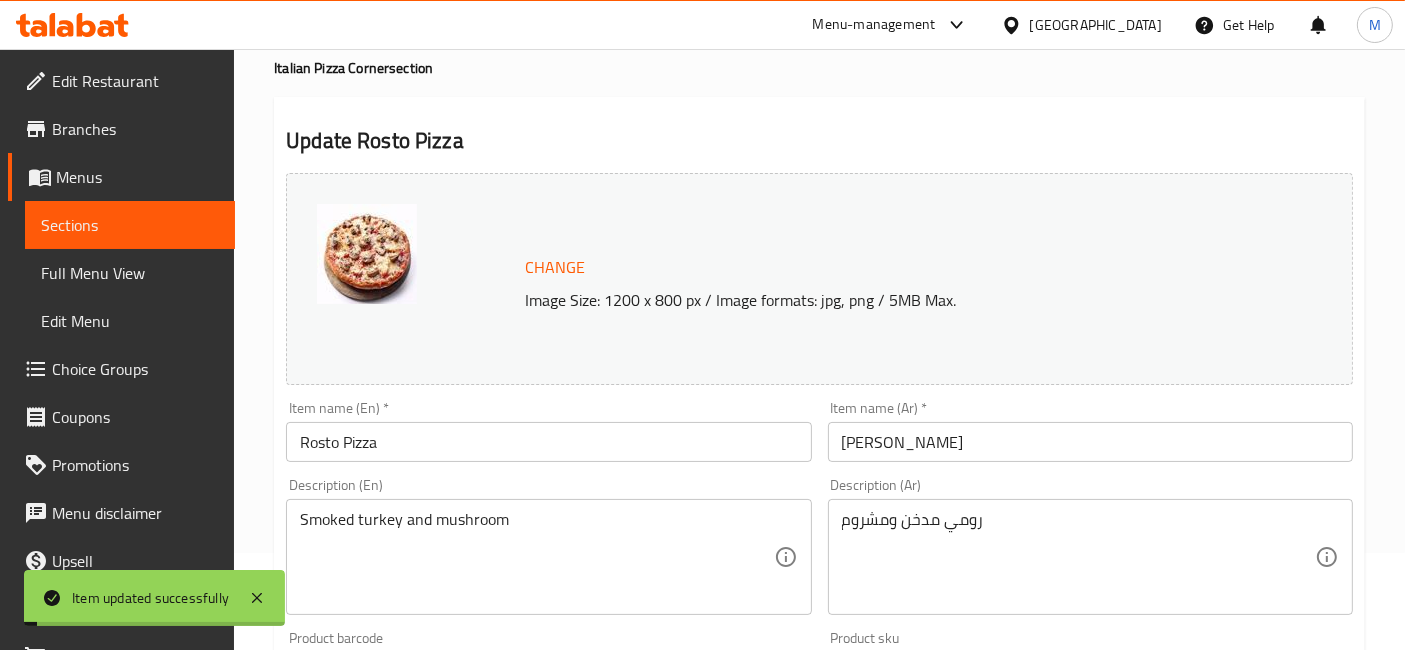 scroll, scrollTop: 0, scrollLeft: 0, axis: both 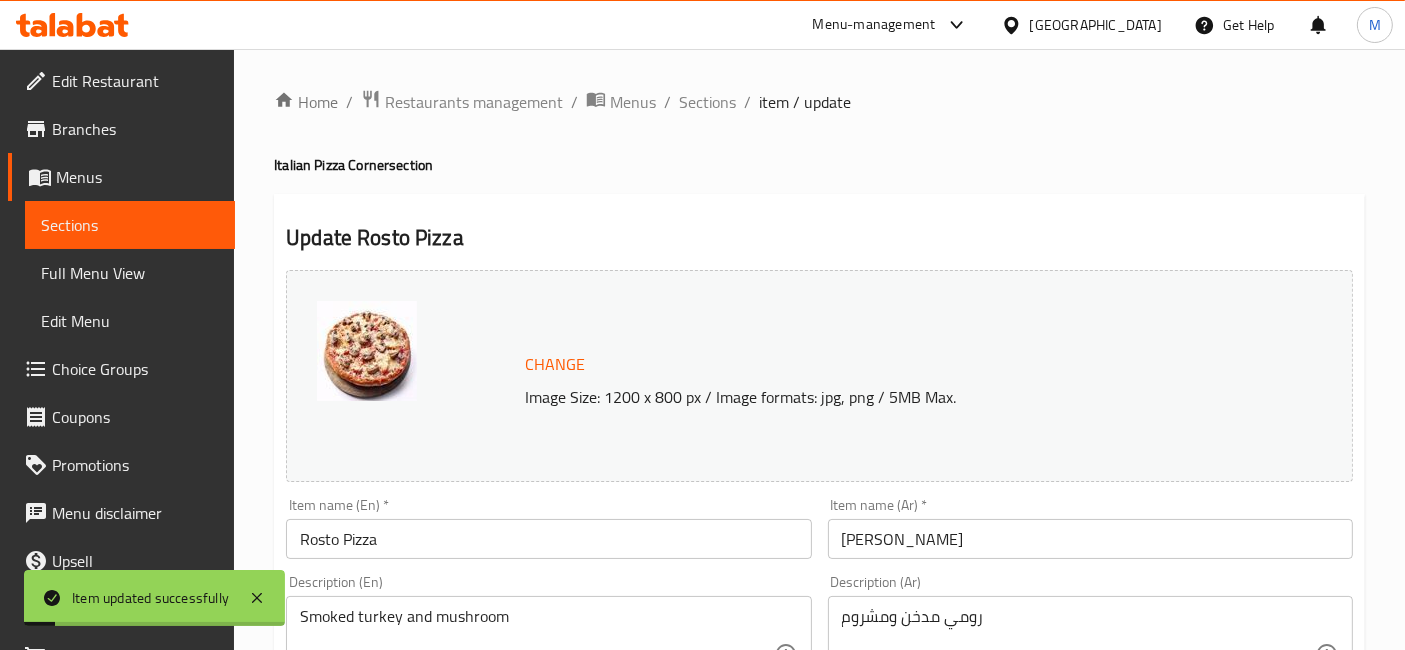 drag, startPoint x: 699, startPoint y: 90, endPoint x: 501, endPoint y: 16, distance: 211.37643 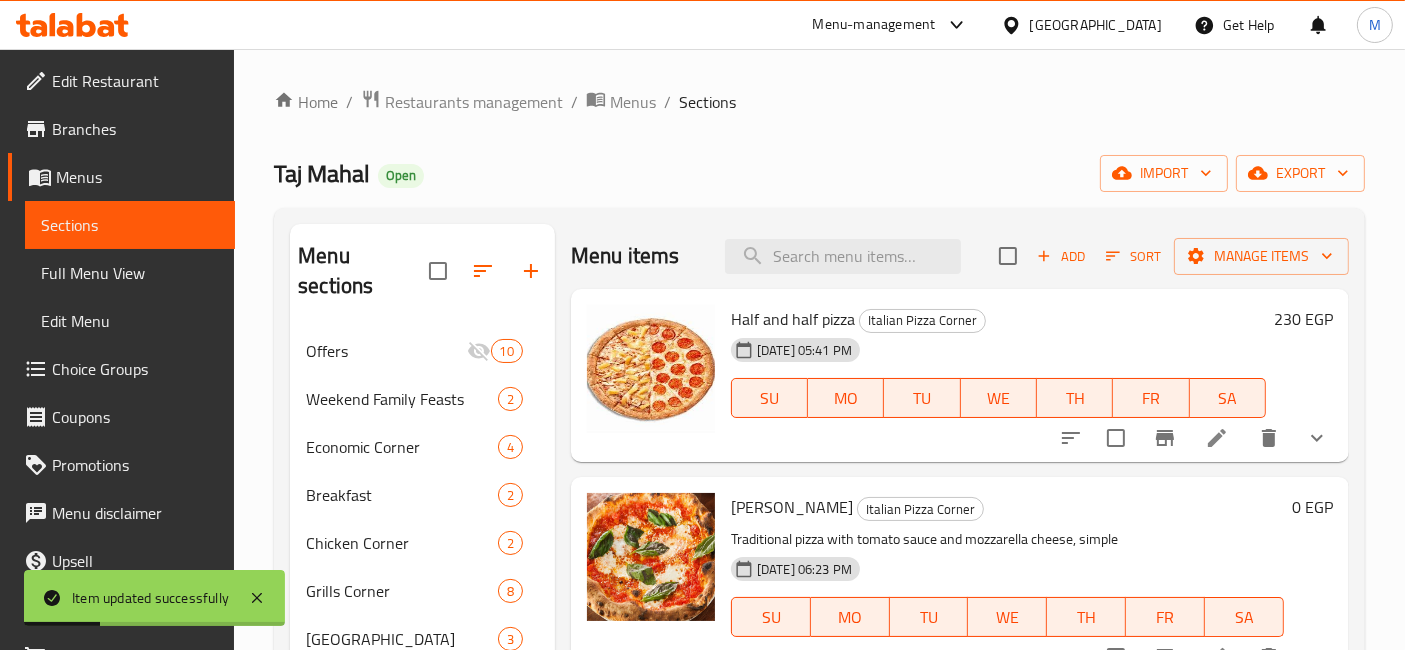 click on "Menu items Add Sort Manage items" at bounding box center [960, 256] 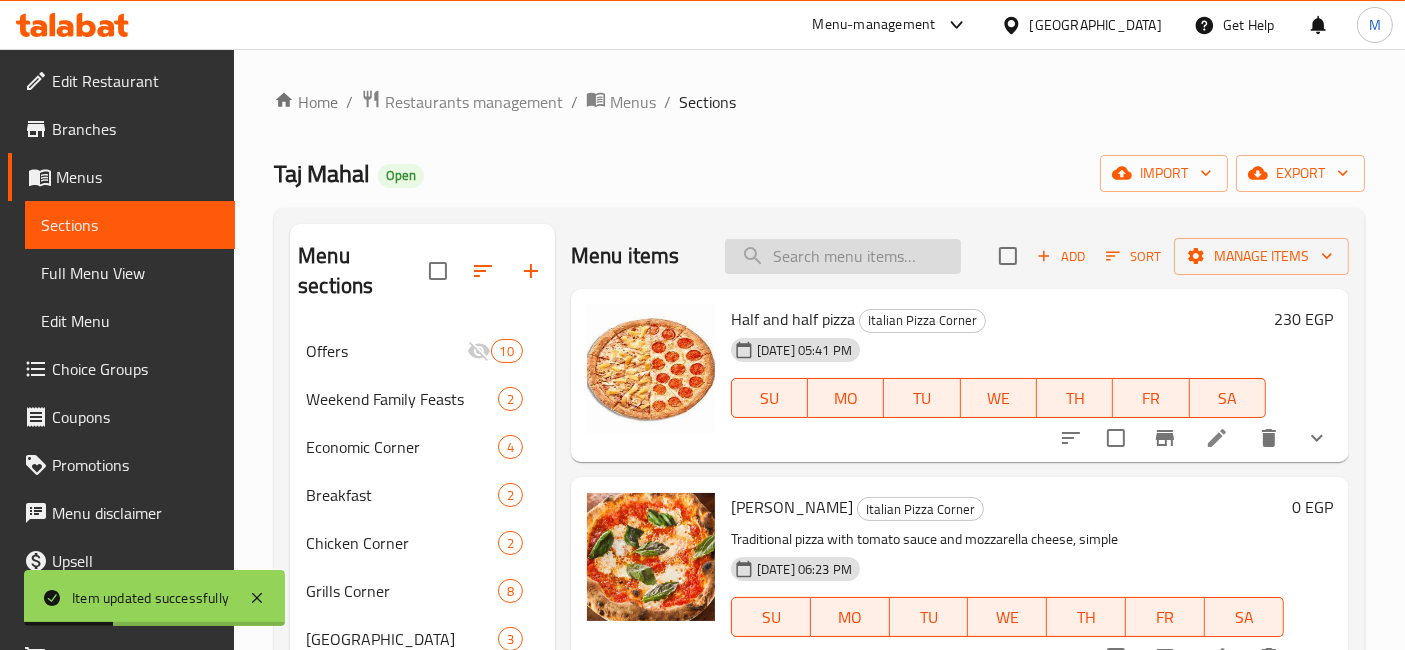click at bounding box center (843, 256) 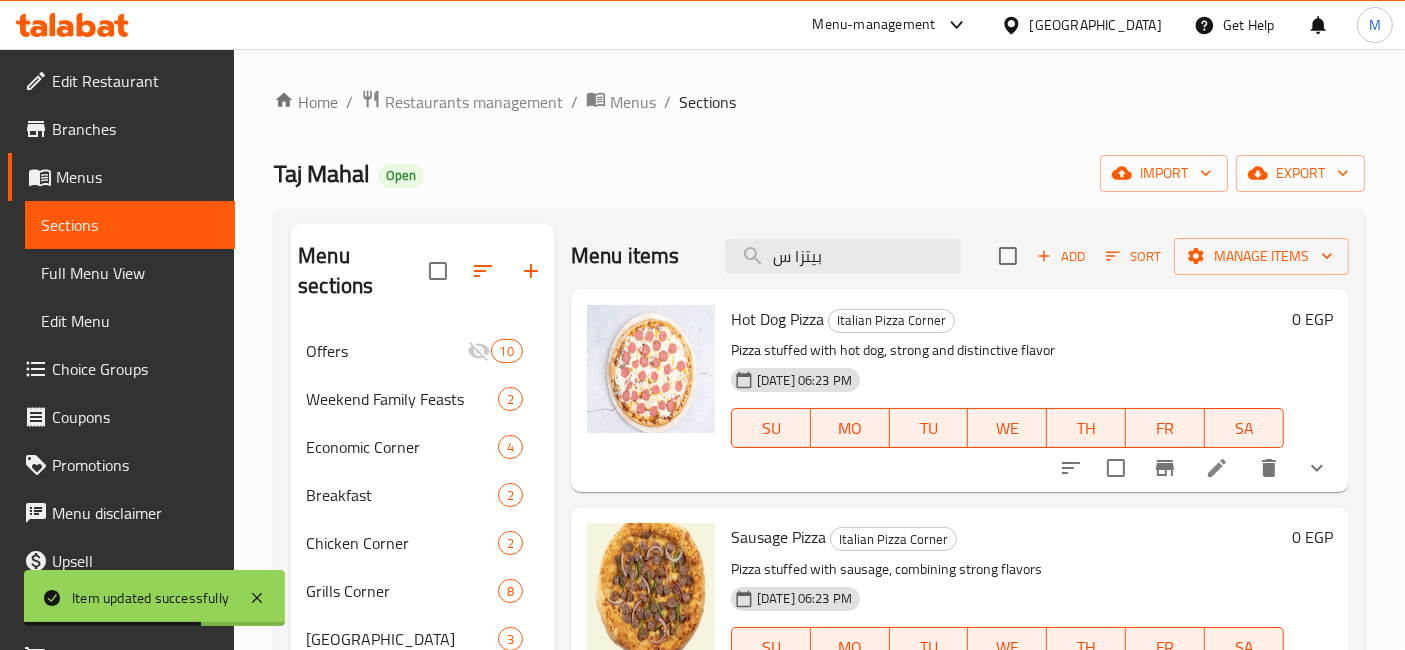 scroll, scrollTop: 111, scrollLeft: 0, axis: vertical 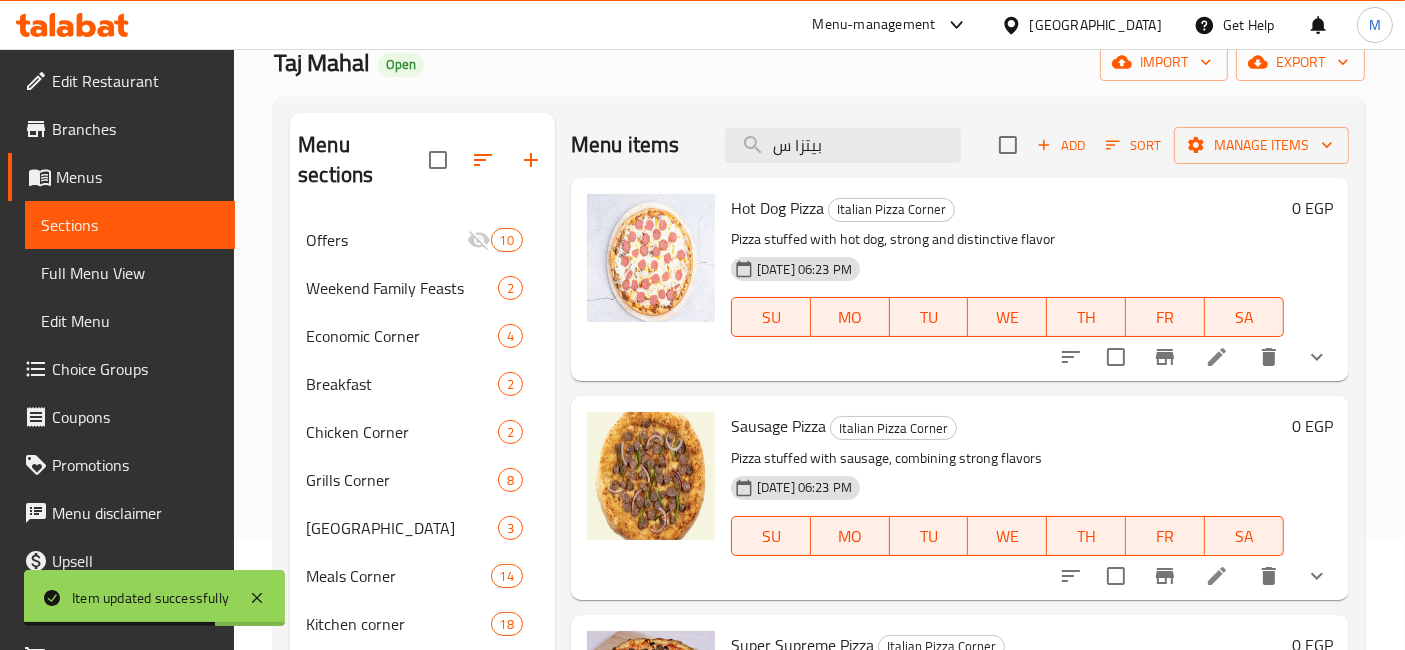 type on "بيتزا س" 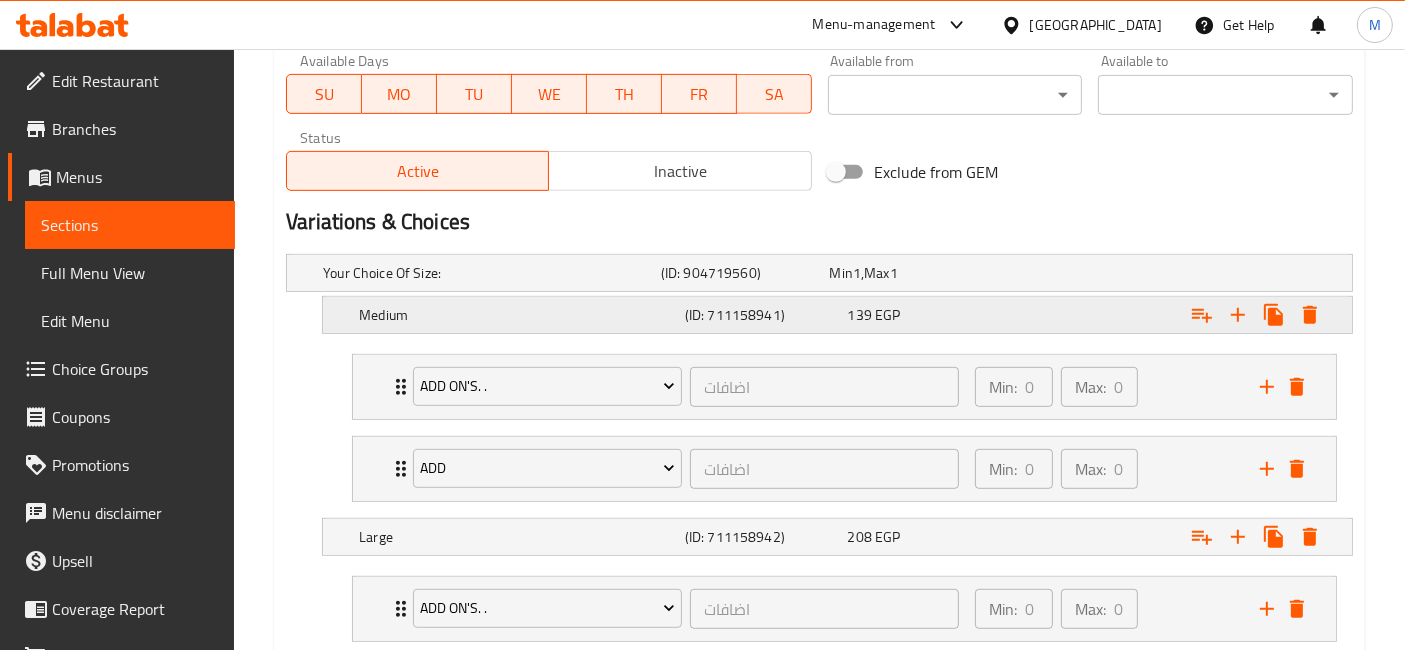 scroll, scrollTop: 1111, scrollLeft: 0, axis: vertical 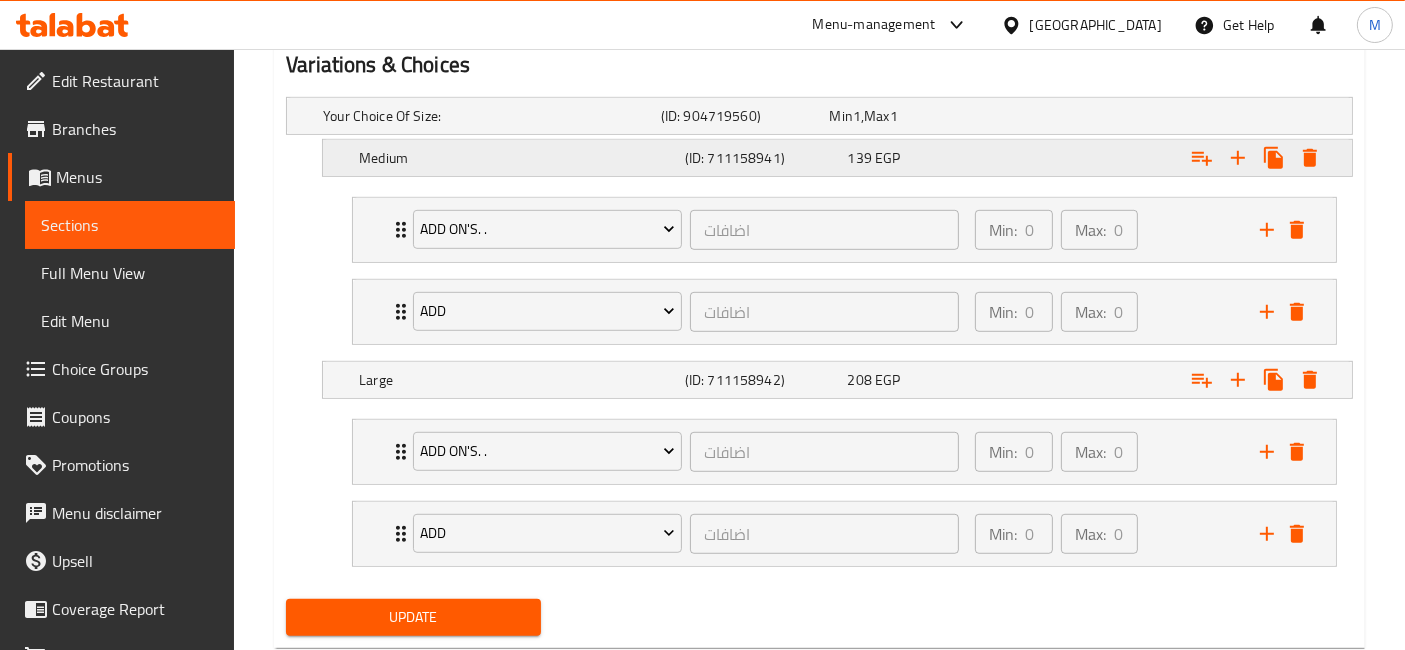 click on "Medium (ID: 711158941) 139   EGP" at bounding box center [825, 116] 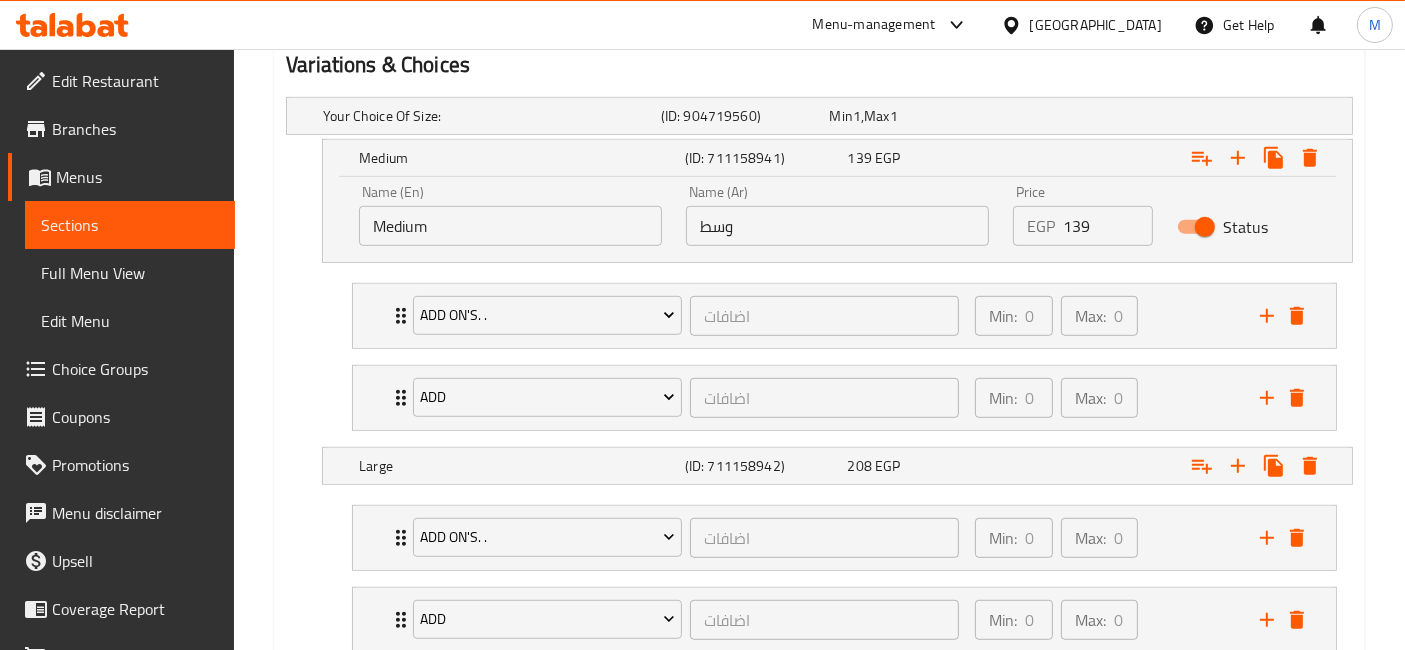 click on "139" at bounding box center [1107, 226] 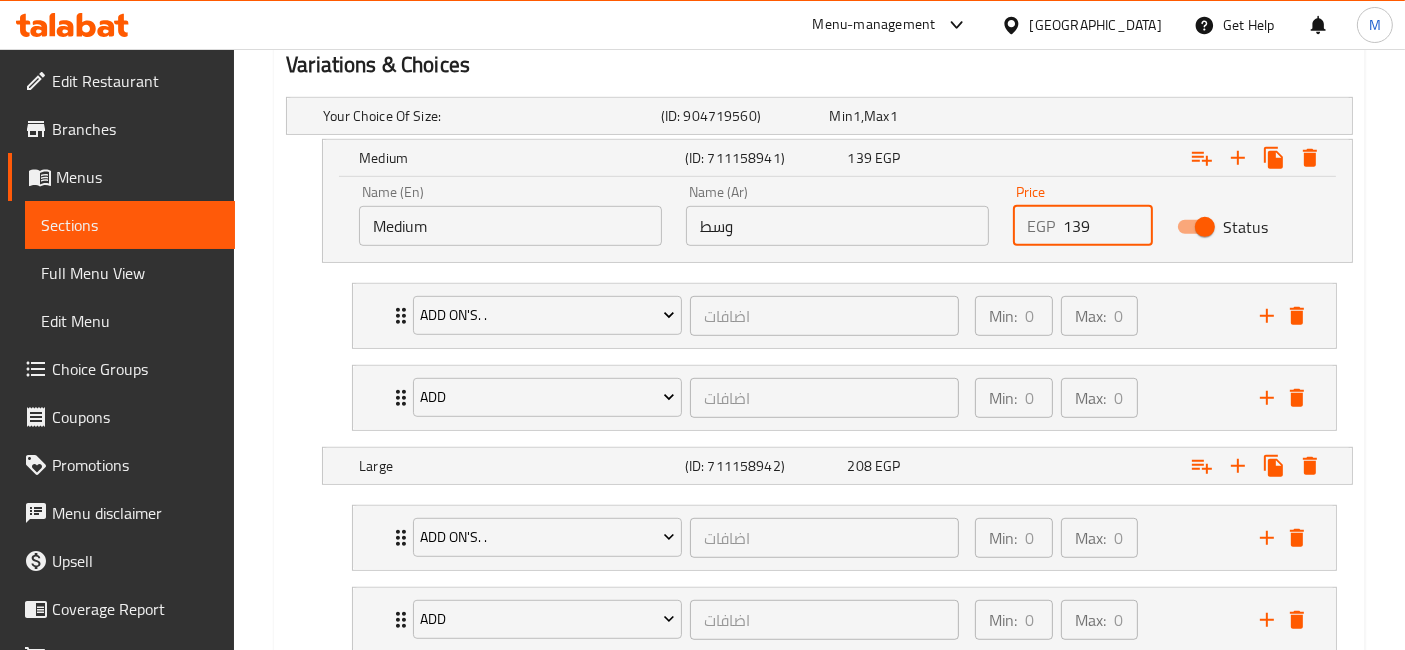click on "139" at bounding box center (1107, 226) 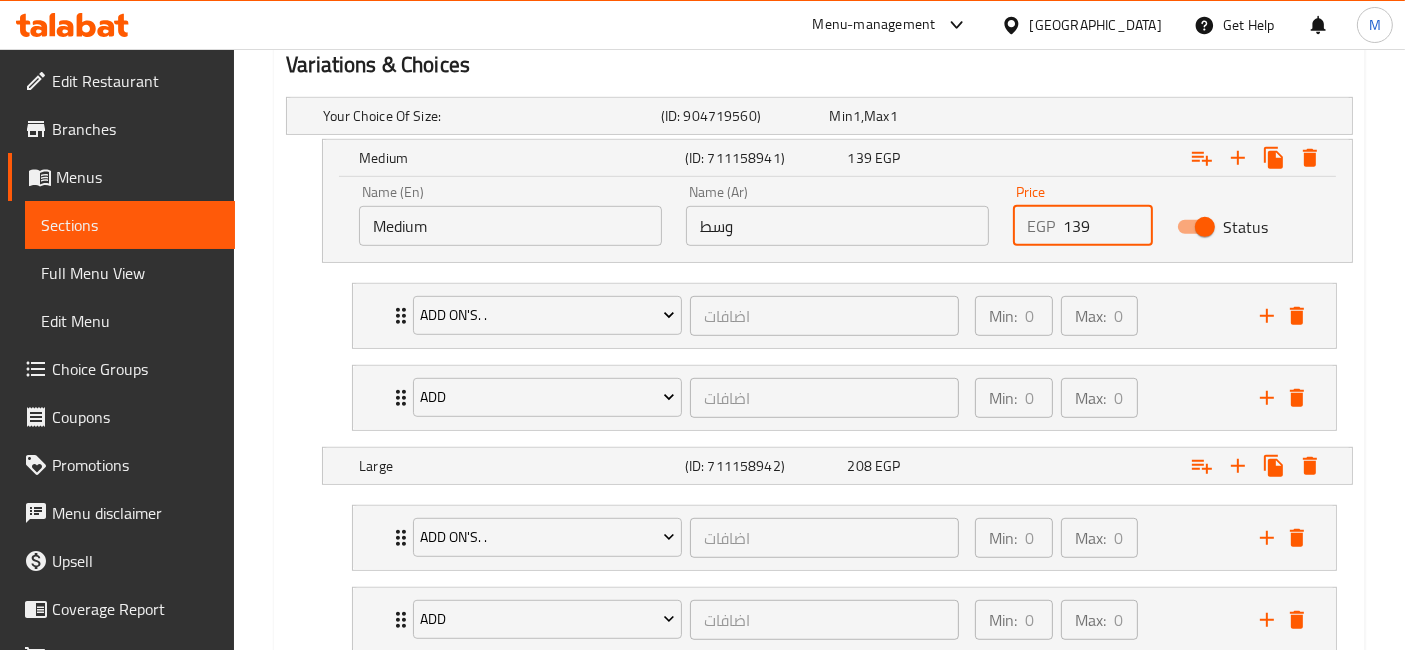 type on "1" 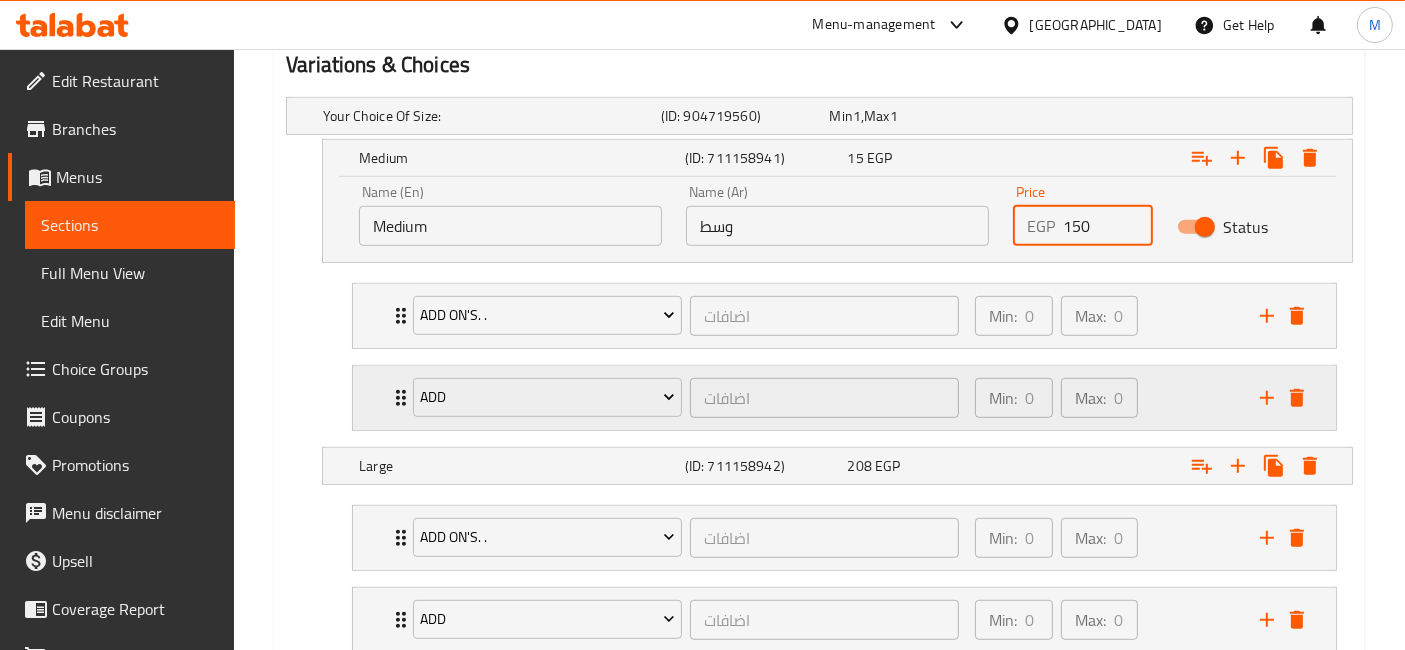 scroll, scrollTop: 1111, scrollLeft: 0, axis: vertical 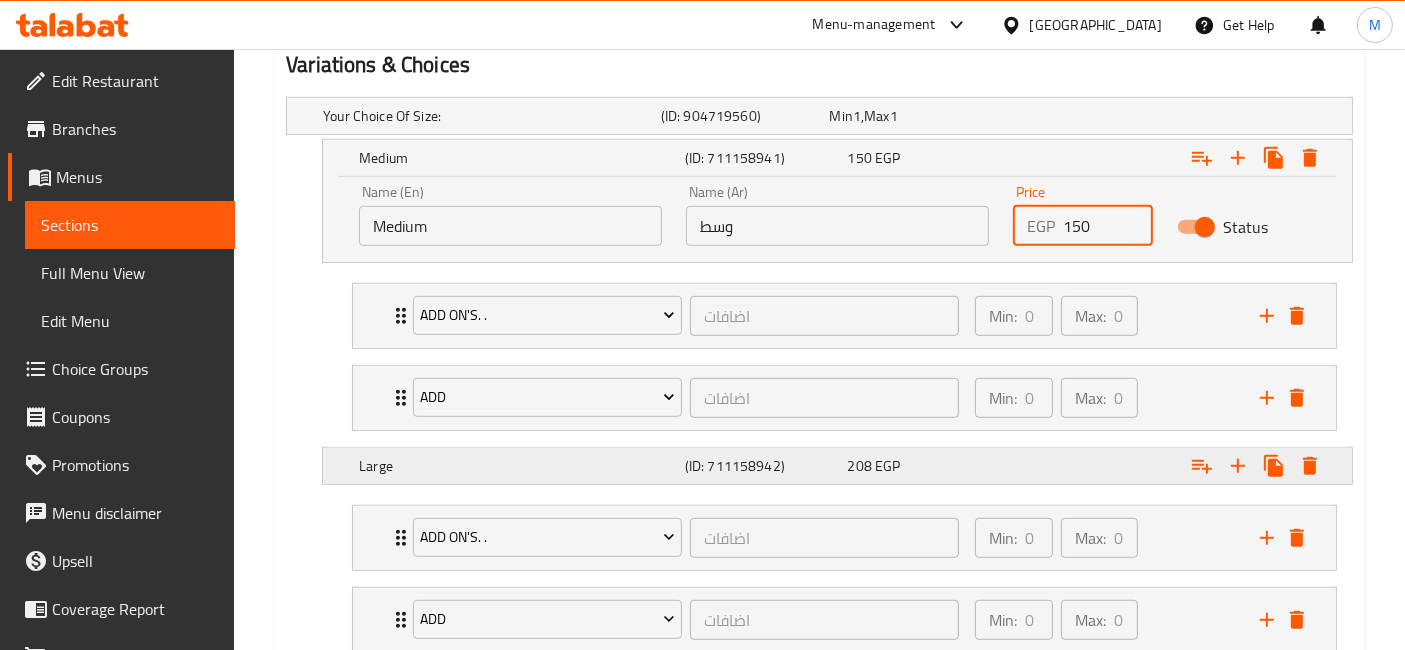 type on "150" 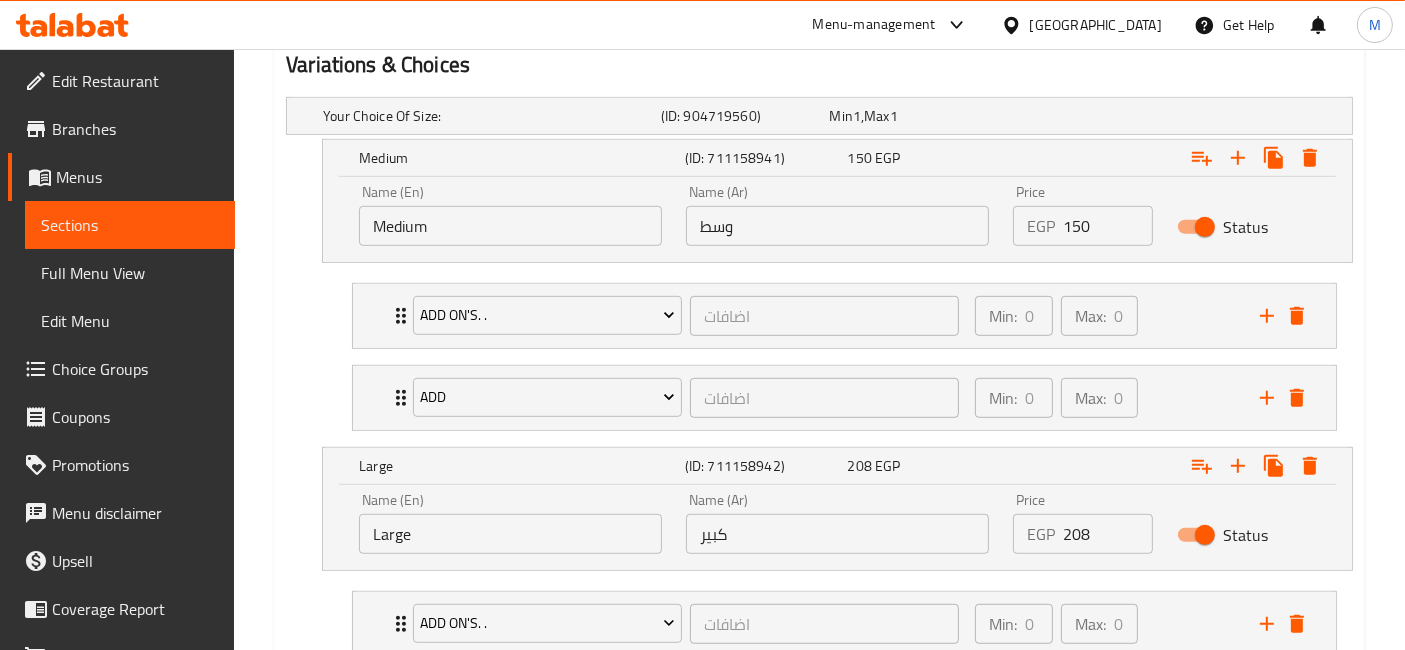 click on "208" at bounding box center (1107, 534) 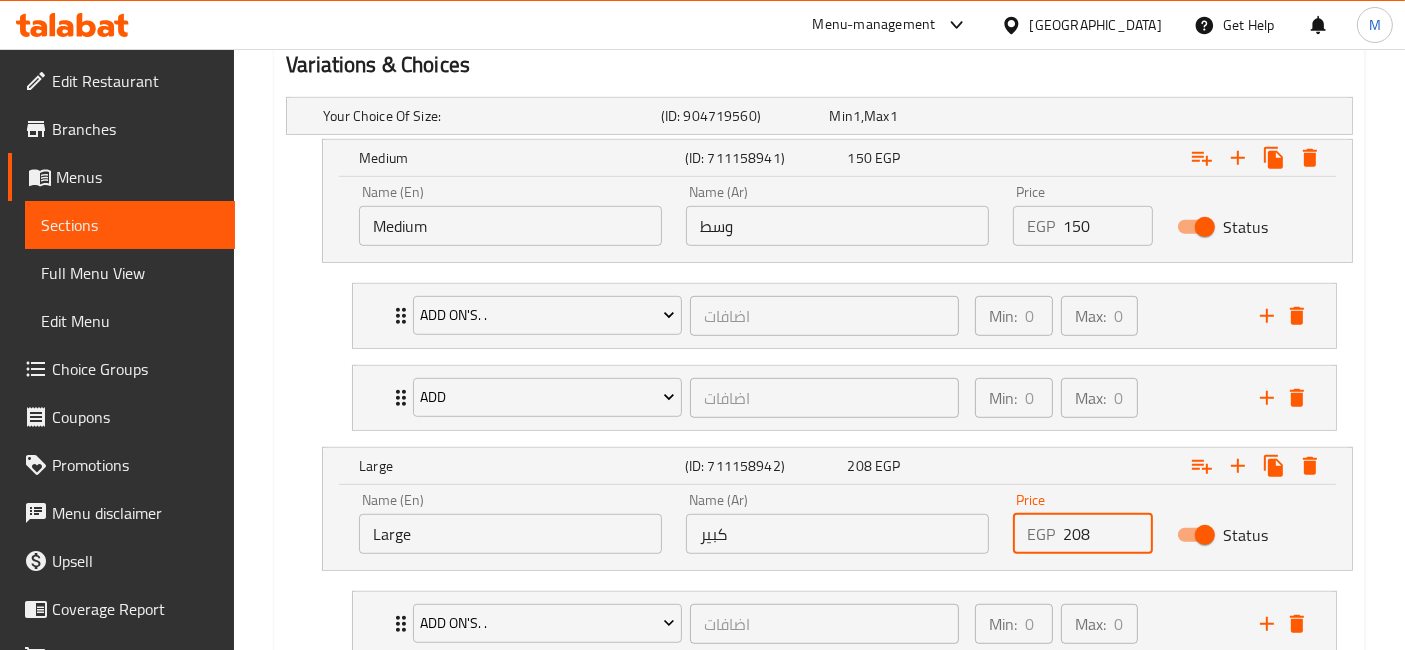 click on "208" at bounding box center [1107, 534] 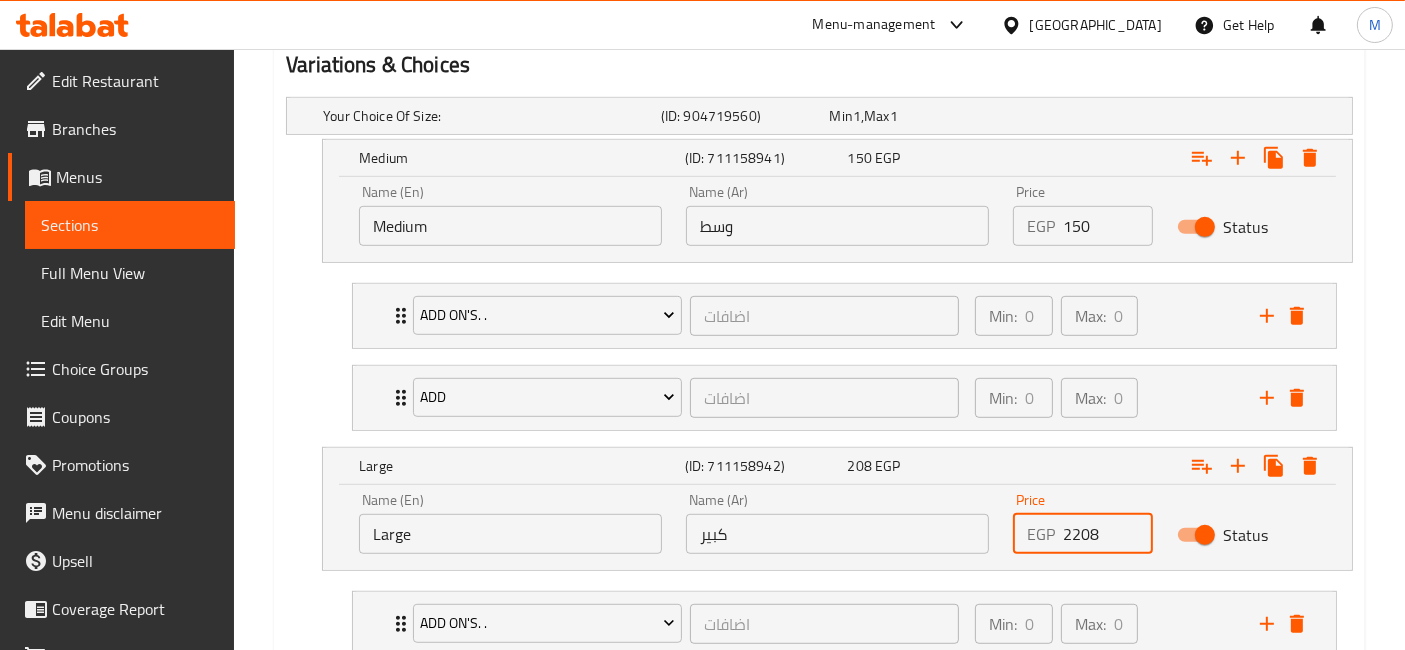click on "2208" at bounding box center [1107, 534] 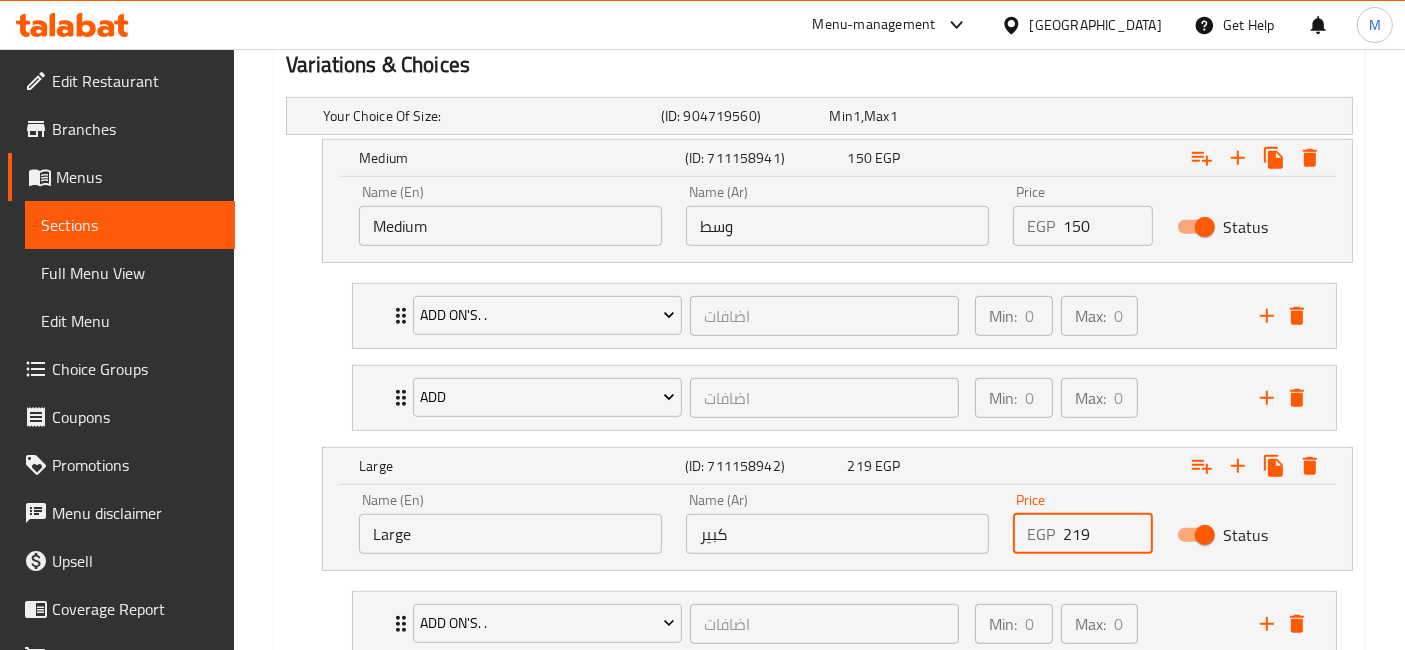 type on "219" 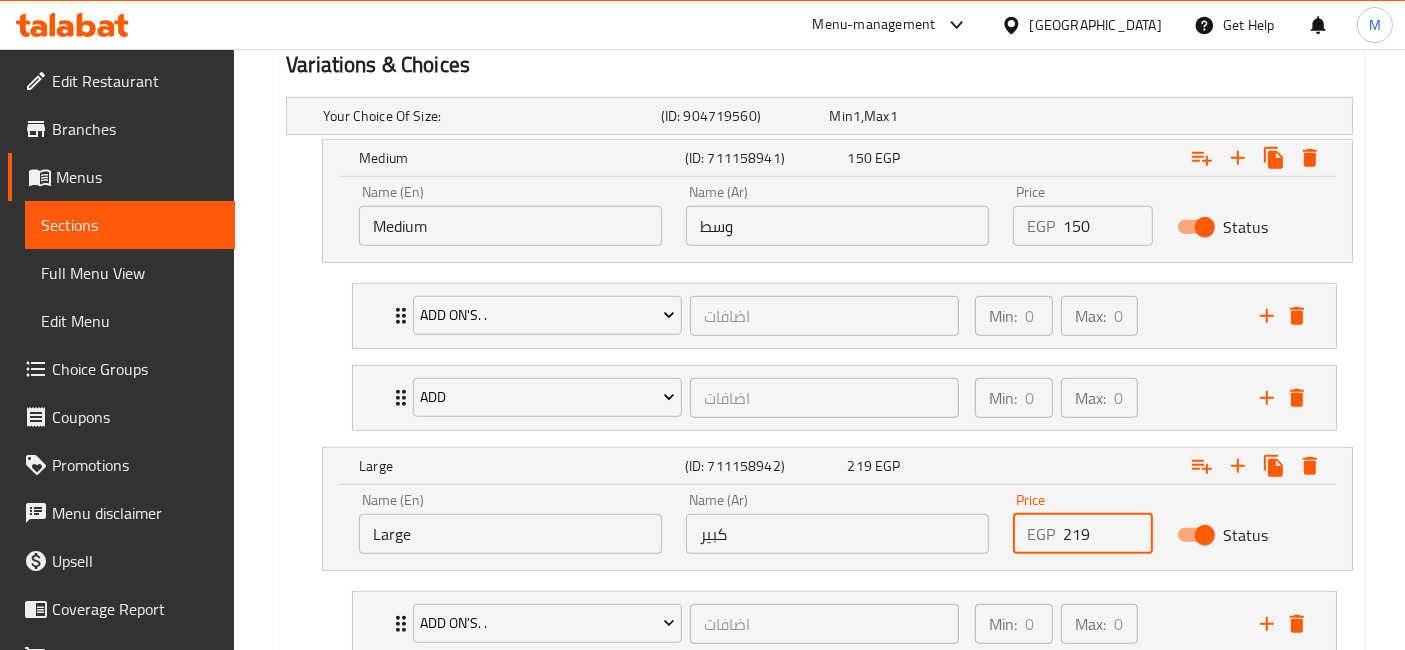 click on "Update" at bounding box center (413, 789) 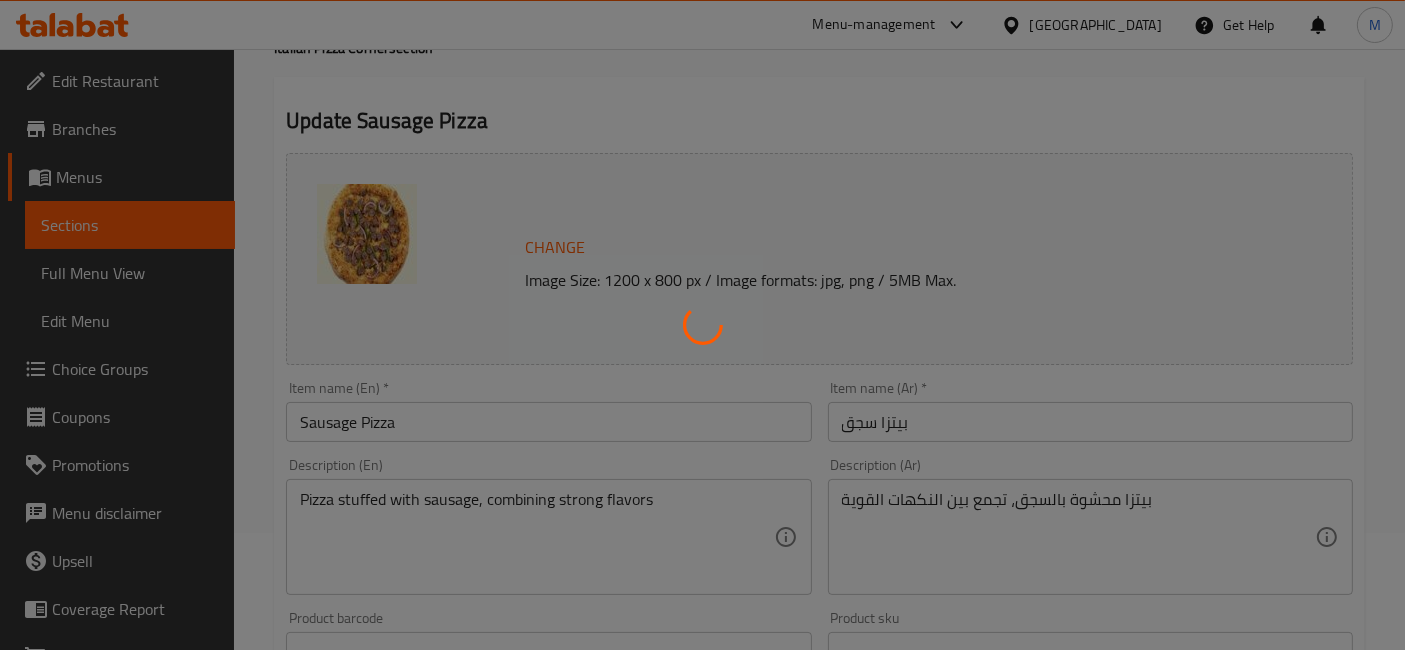 scroll, scrollTop: 0, scrollLeft: 0, axis: both 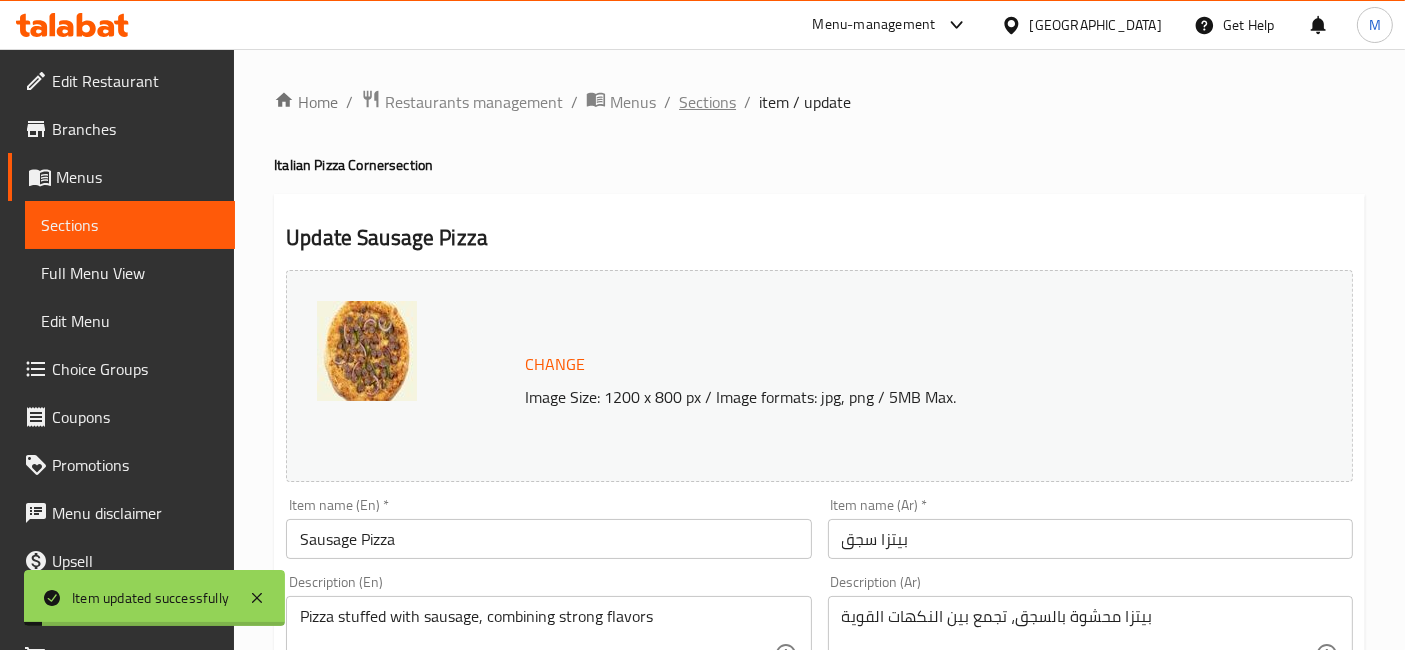 click on "Sections" at bounding box center (707, 102) 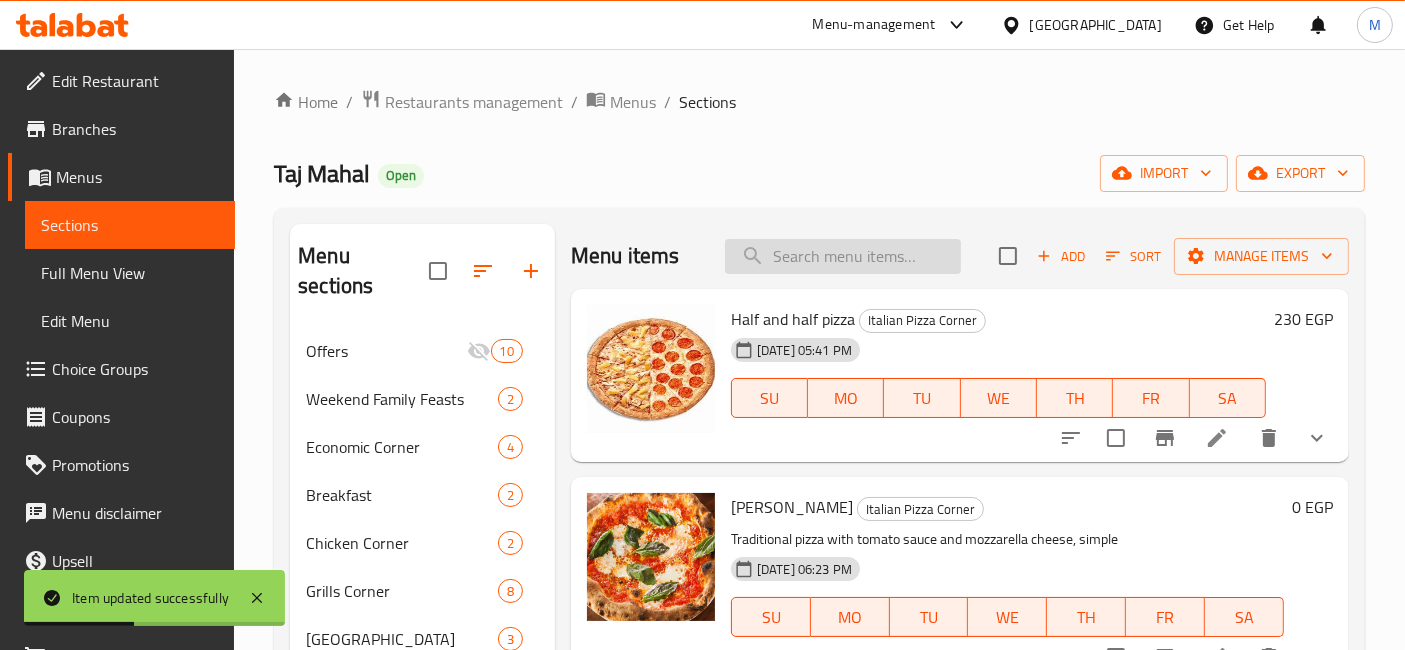 click at bounding box center (843, 256) 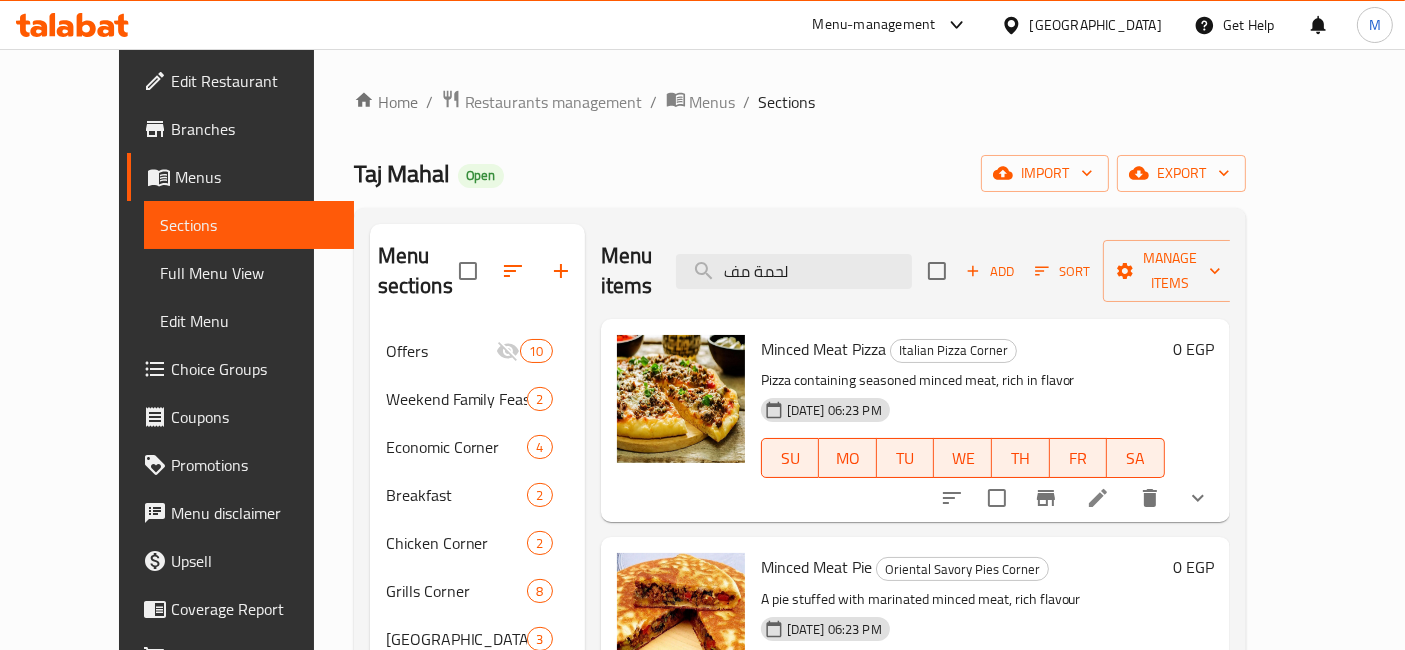 type on "لحمة مف" 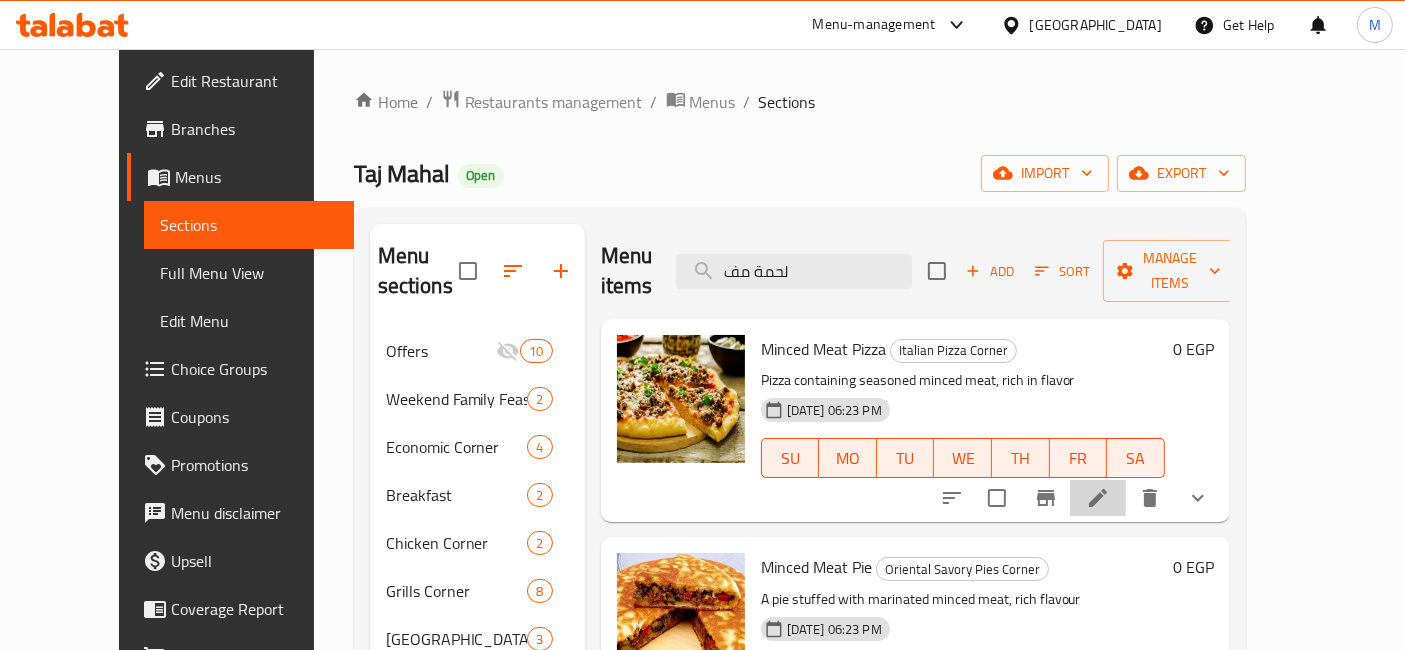 click at bounding box center (1098, 498) 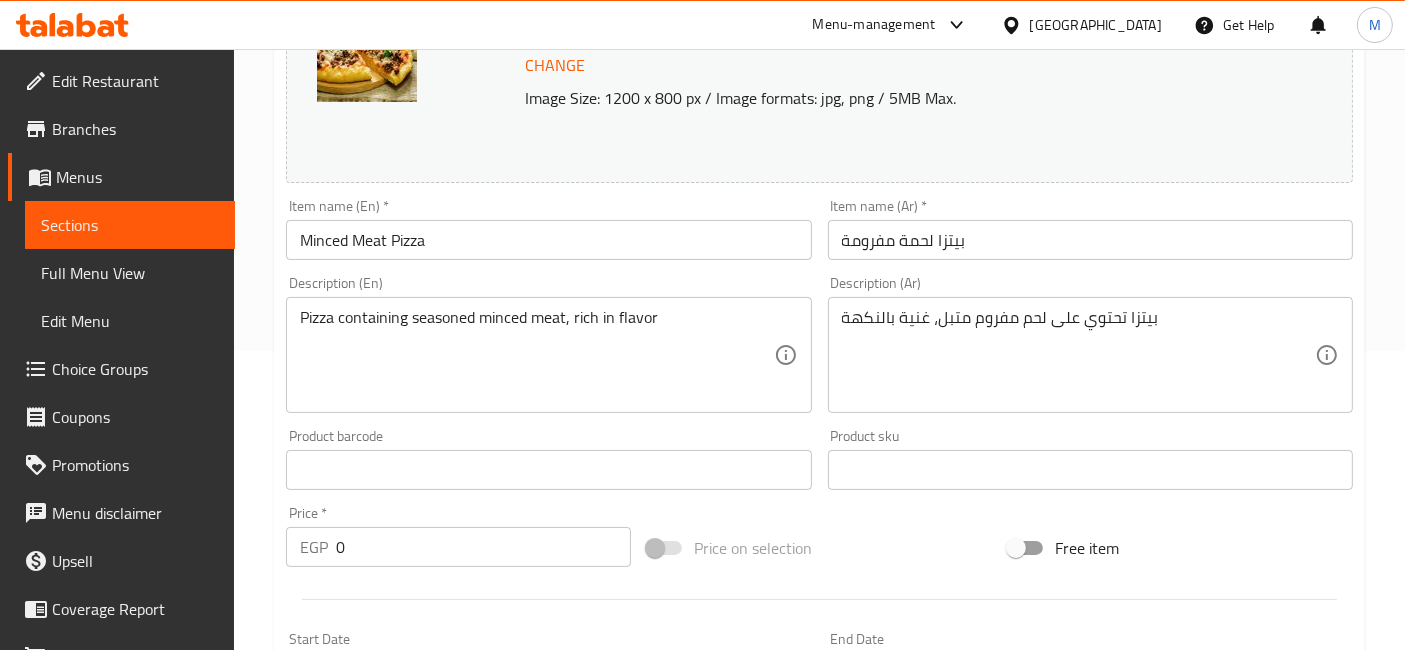 scroll, scrollTop: 888, scrollLeft: 0, axis: vertical 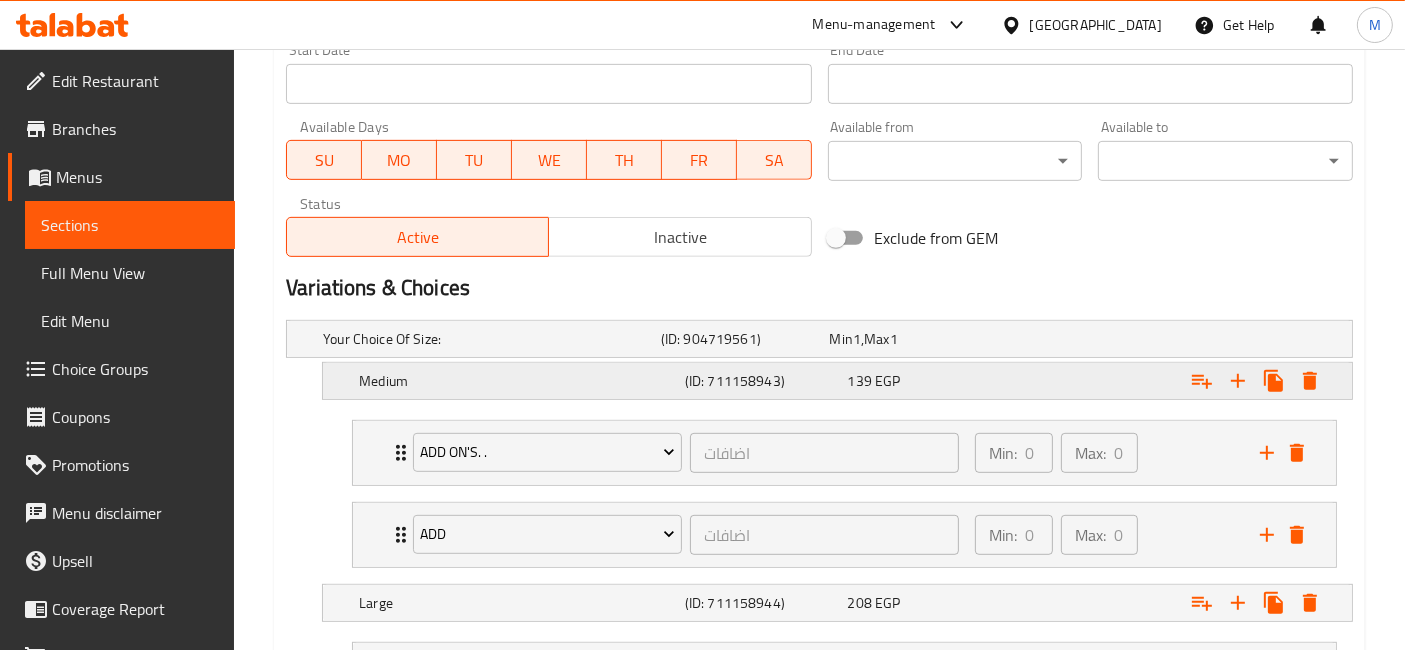 click on "139   EGP" at bounding box center [910, 339] 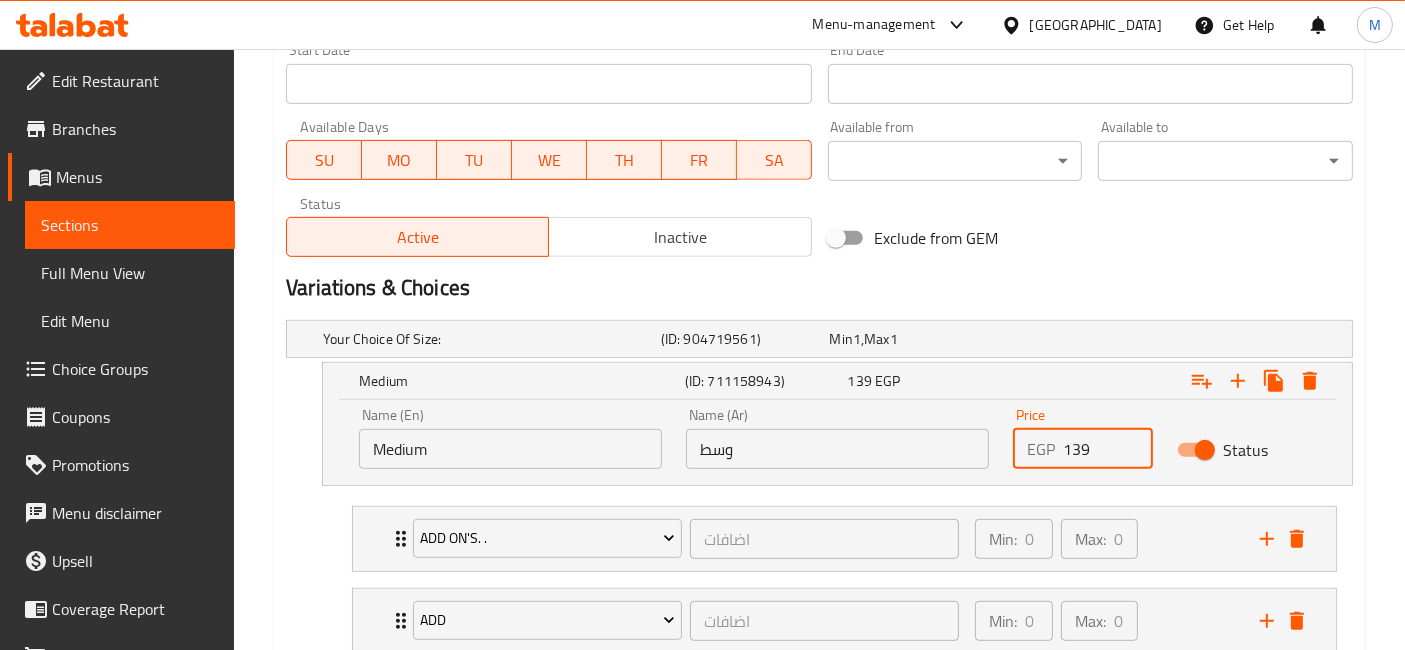 click on "139" at bounding box center (1107, 449) 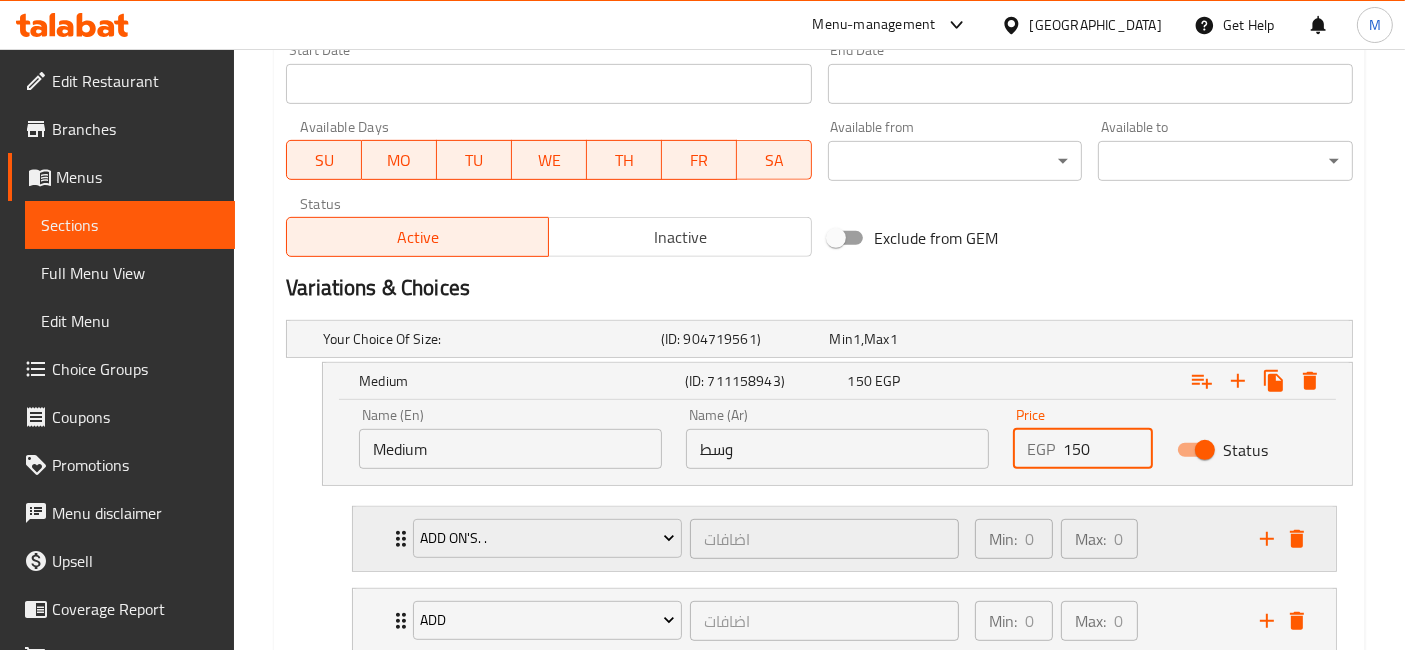 scroll, scrollTop: 1111, scrollLeft: 0, axis: vertical 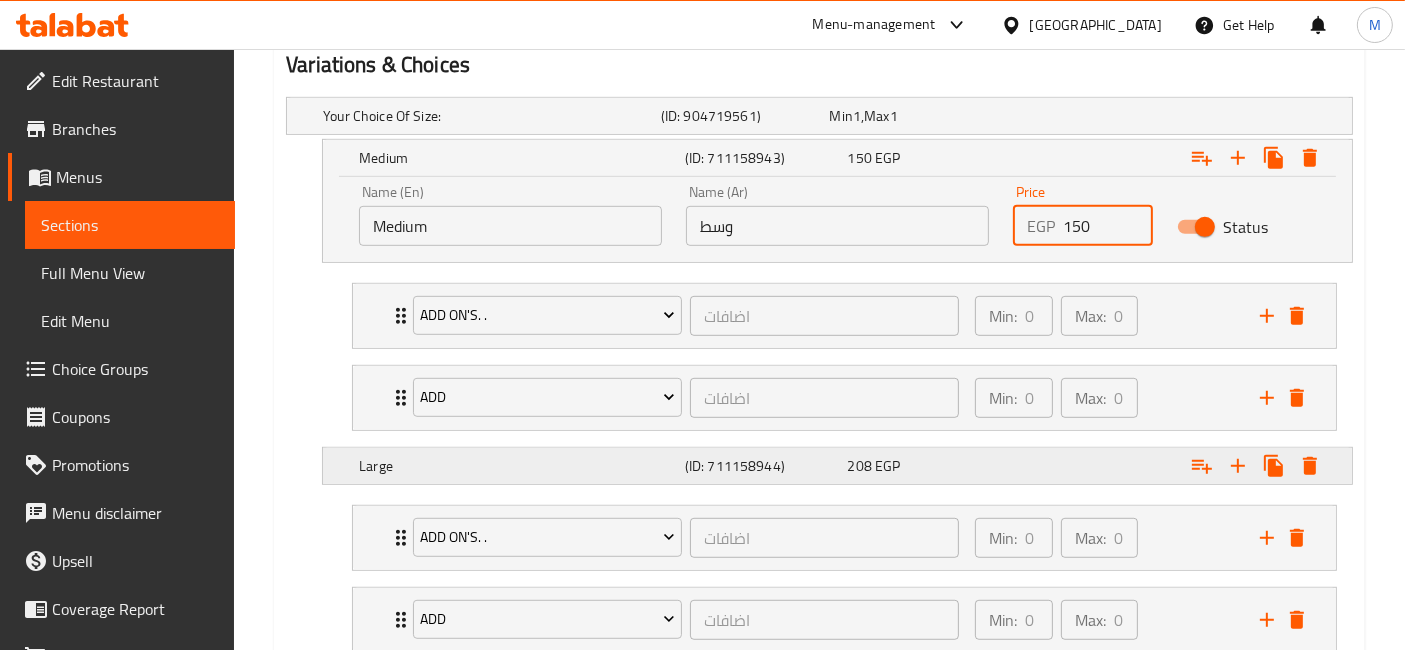 type on "150" 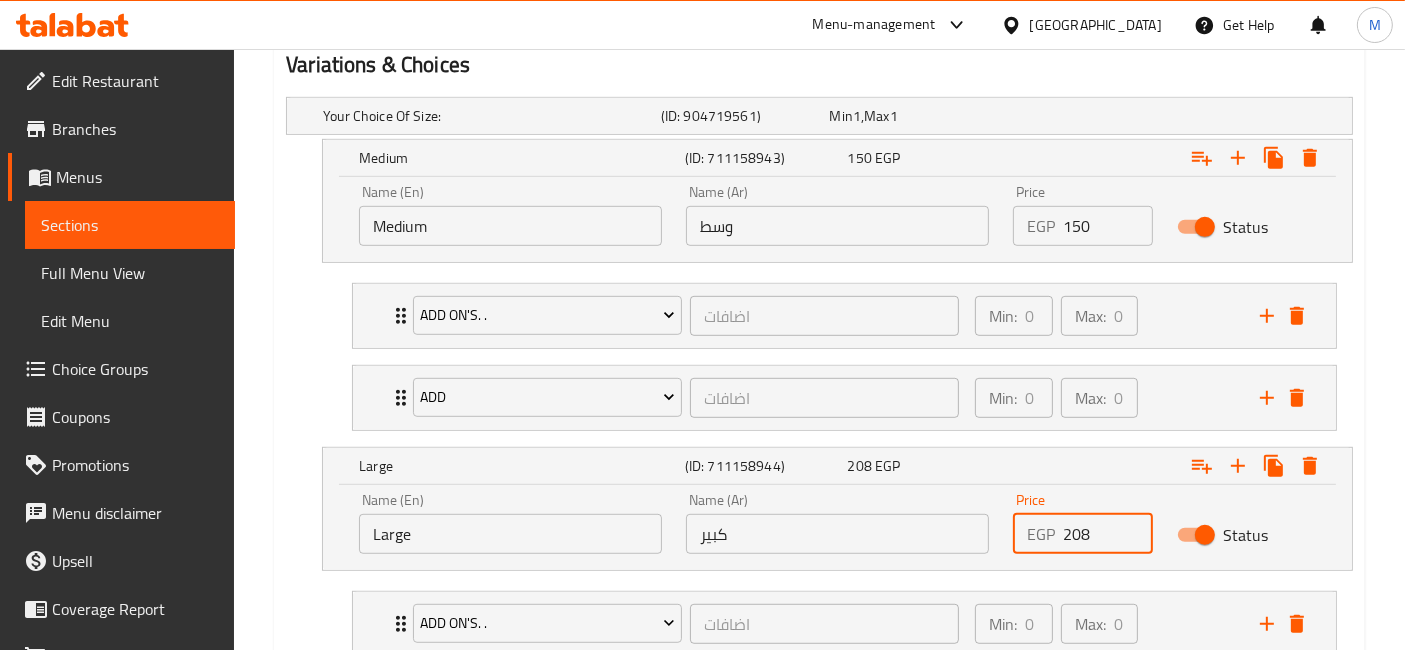 click on "208" at bounding box center [1107, 534] 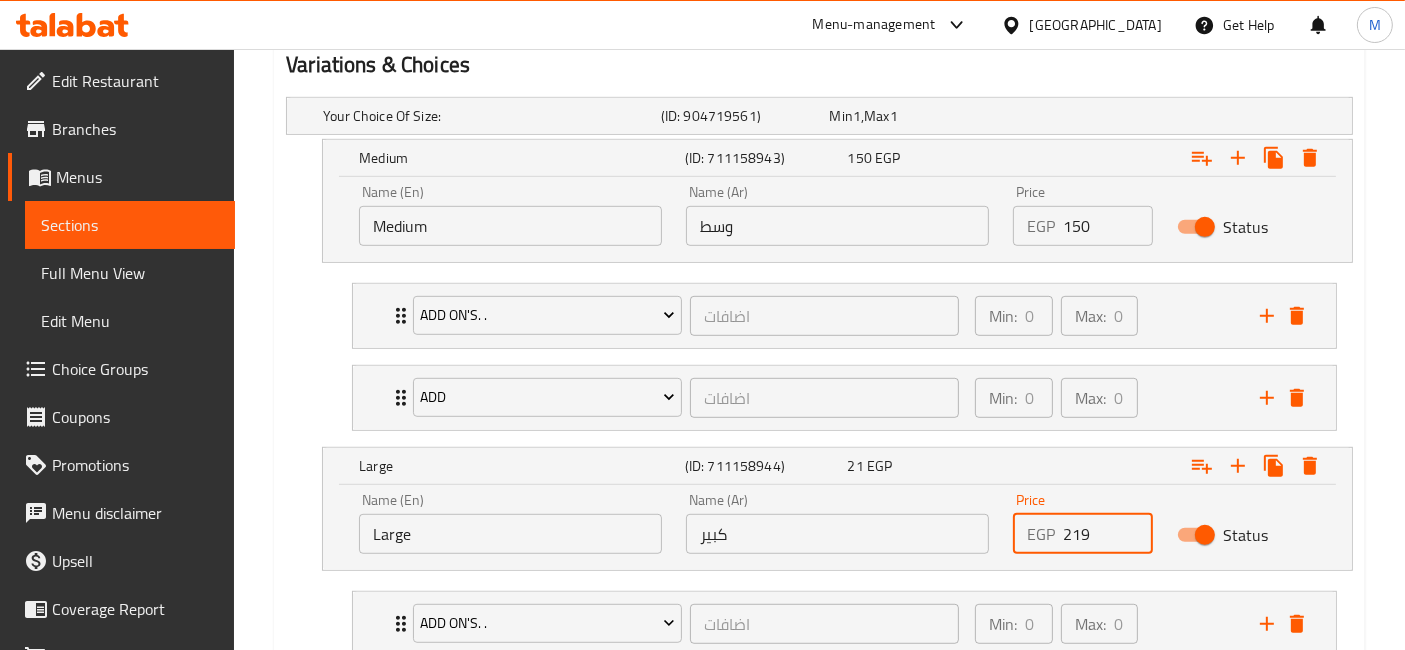 type on "219" 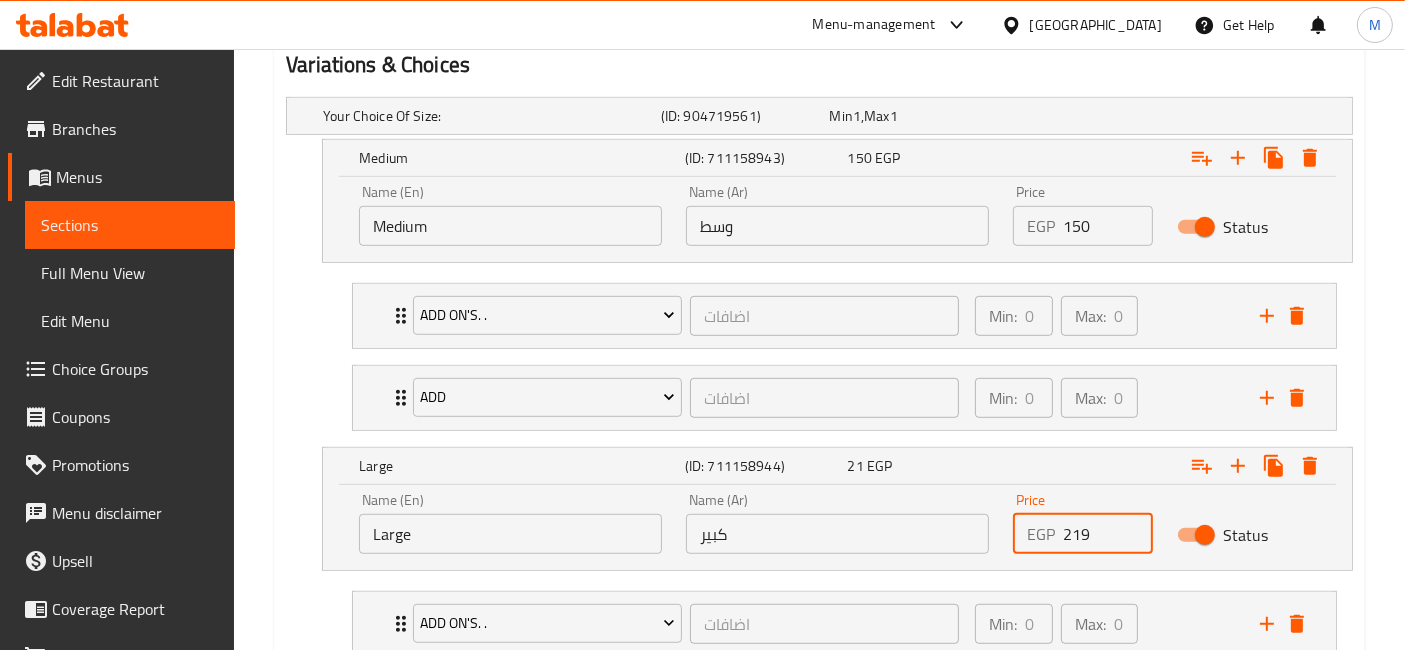 click on "Update" at bounding box center (413, 789) 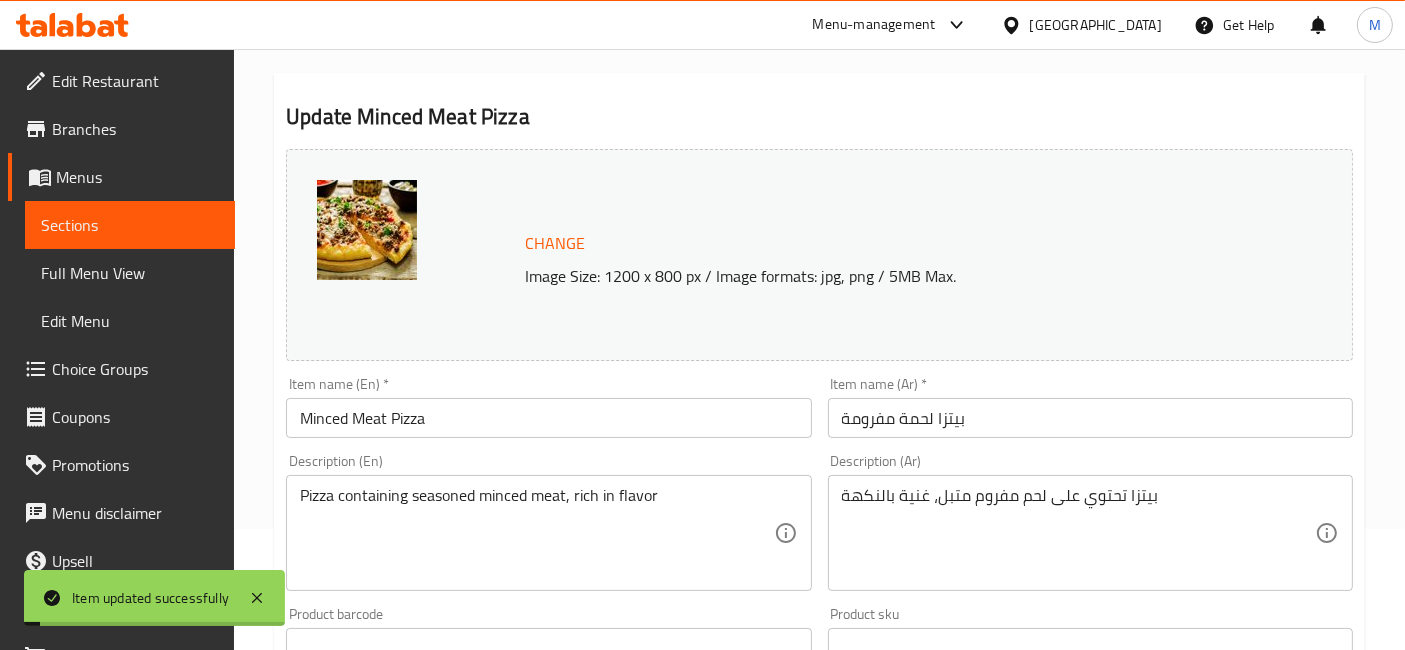 scroll, scrollTop: 0, scrollLeft: 0, axis: both 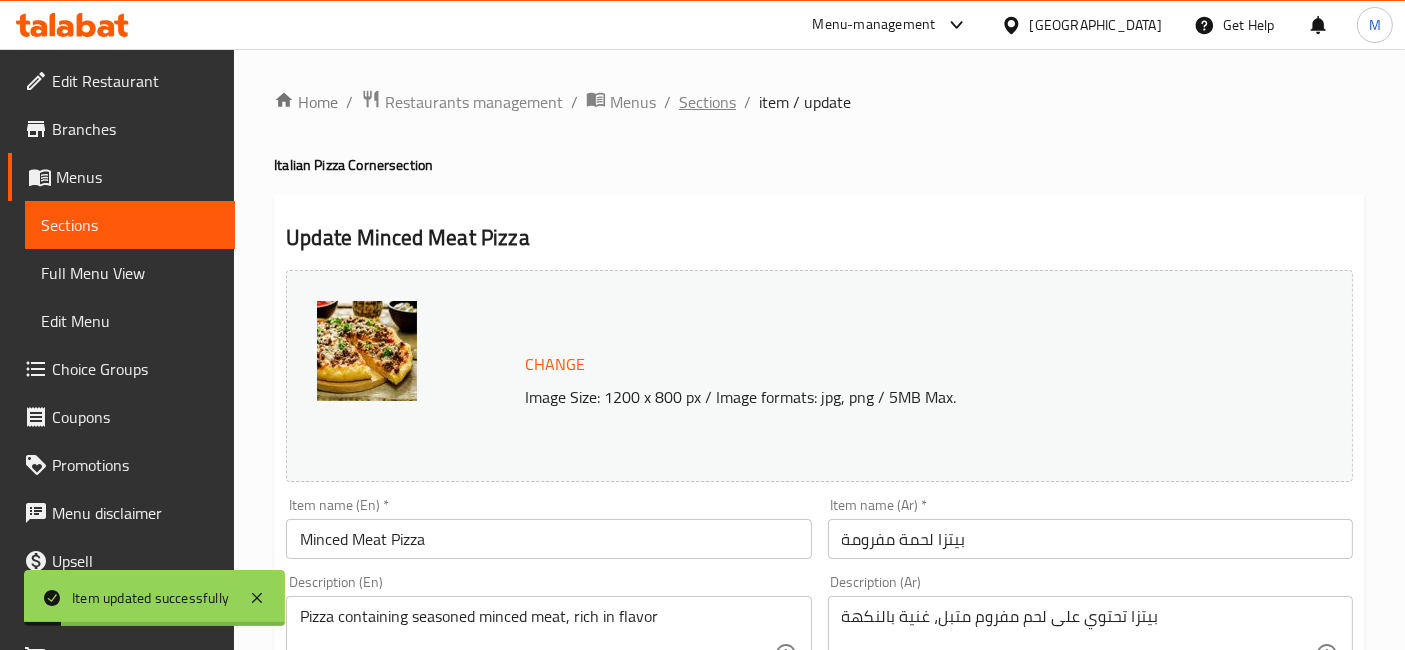 click on "Sections" at bounding box center [707, 102] 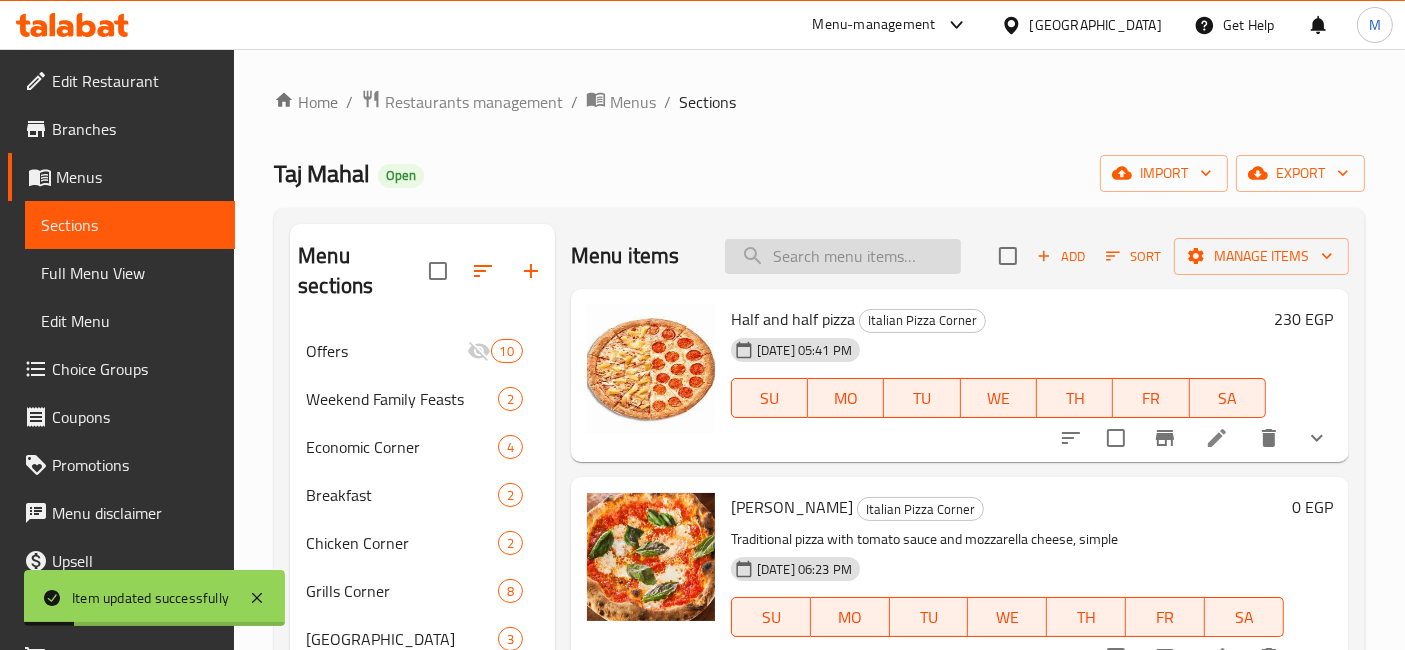 click at bounding box center [843, 256] 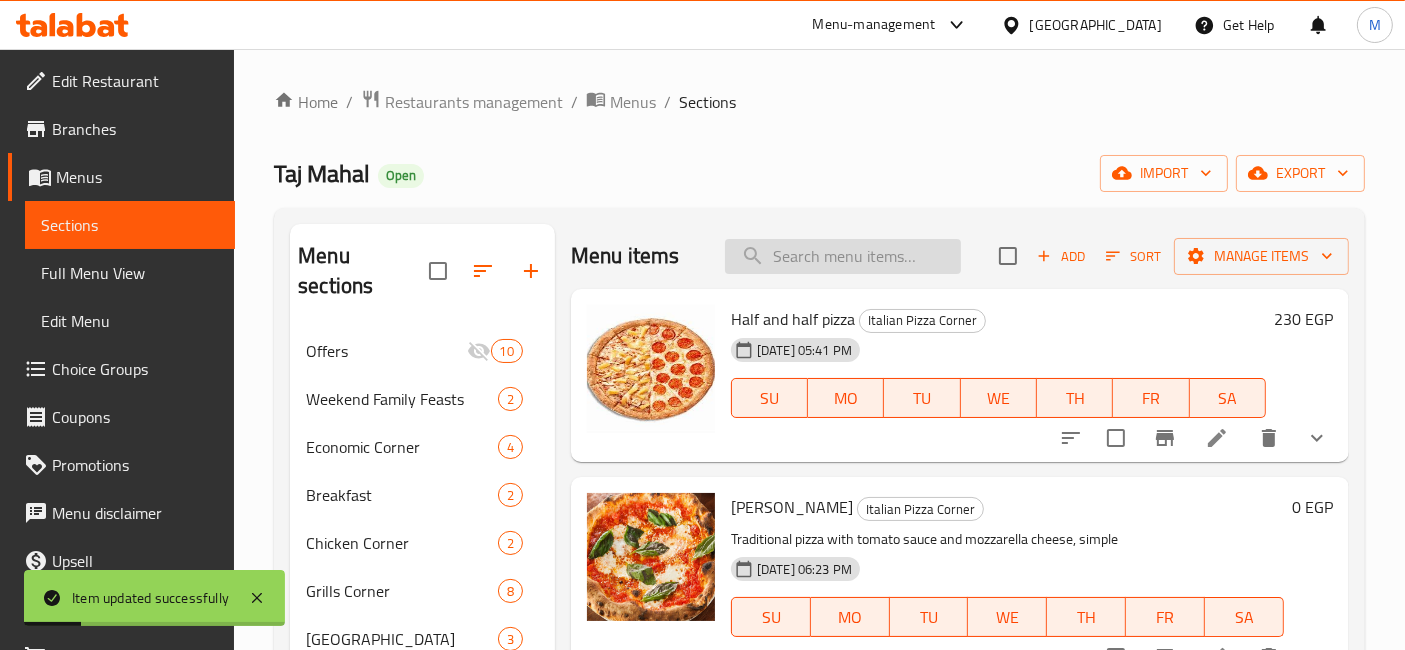 type on "ي" 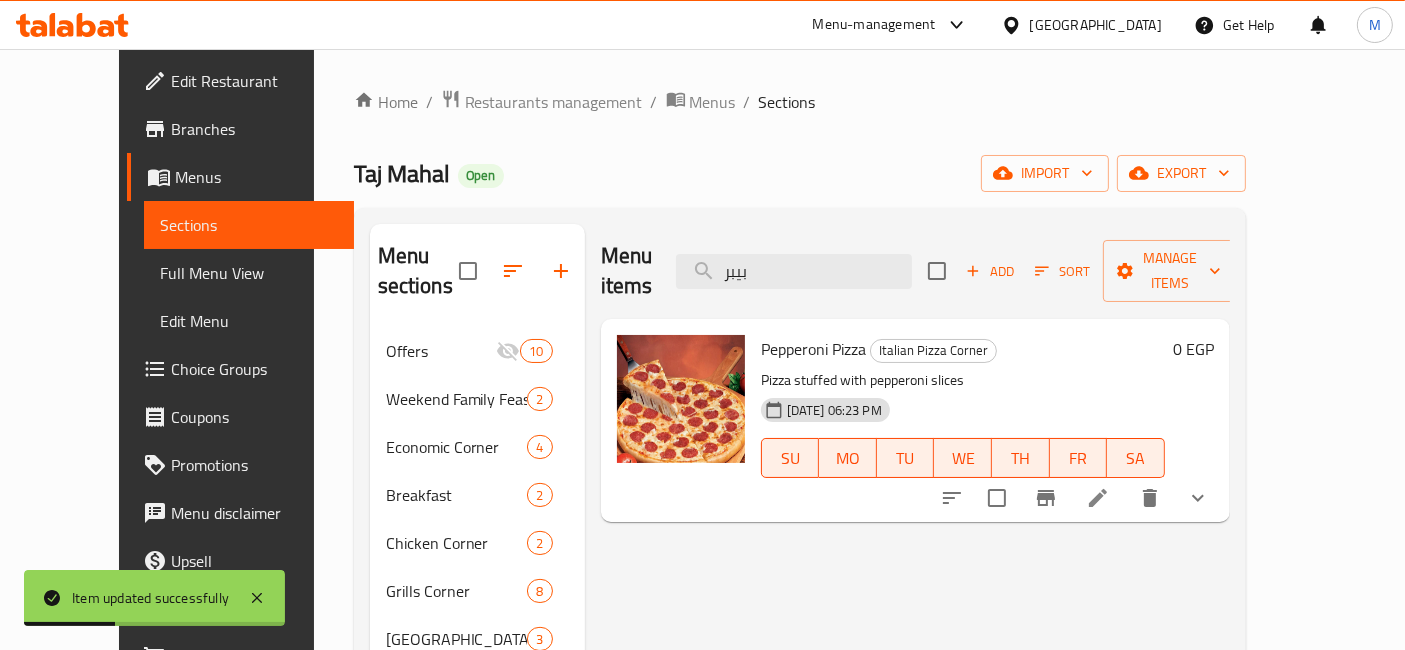 scroll, scrollTop: 111, scrollLeft: 0, axis: vertical 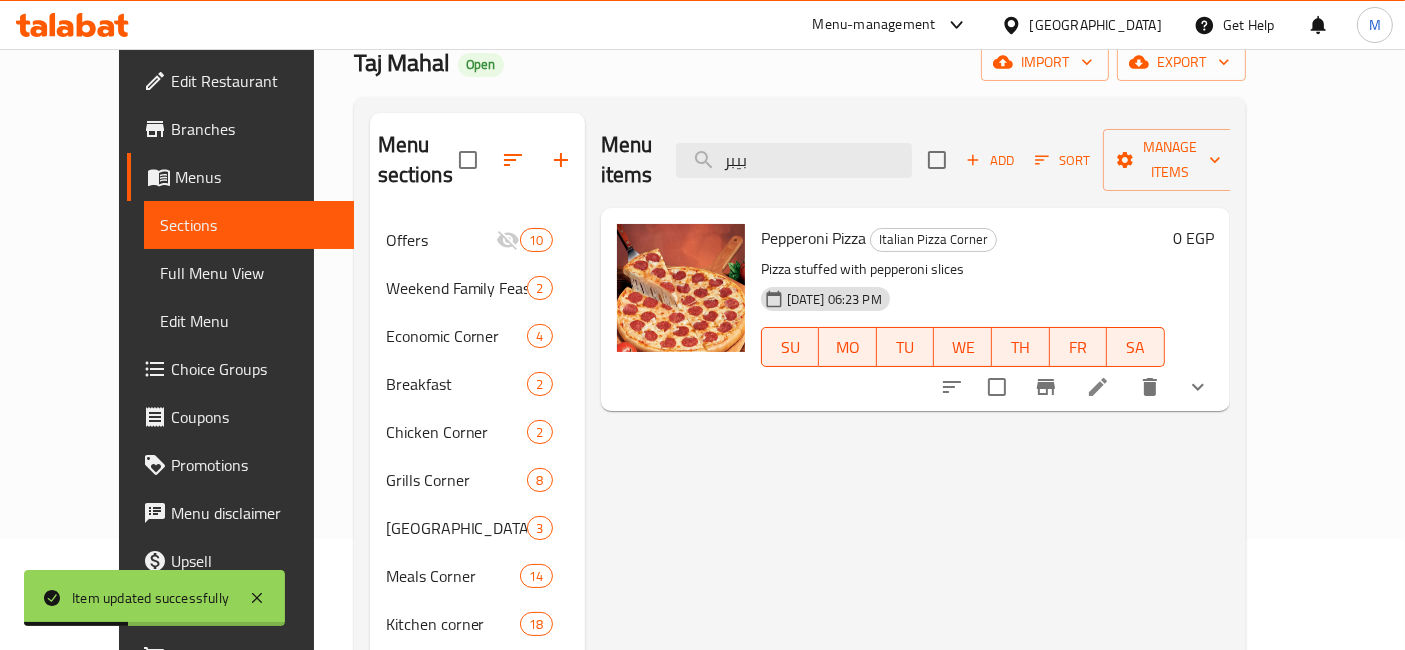 type on "بيبر" 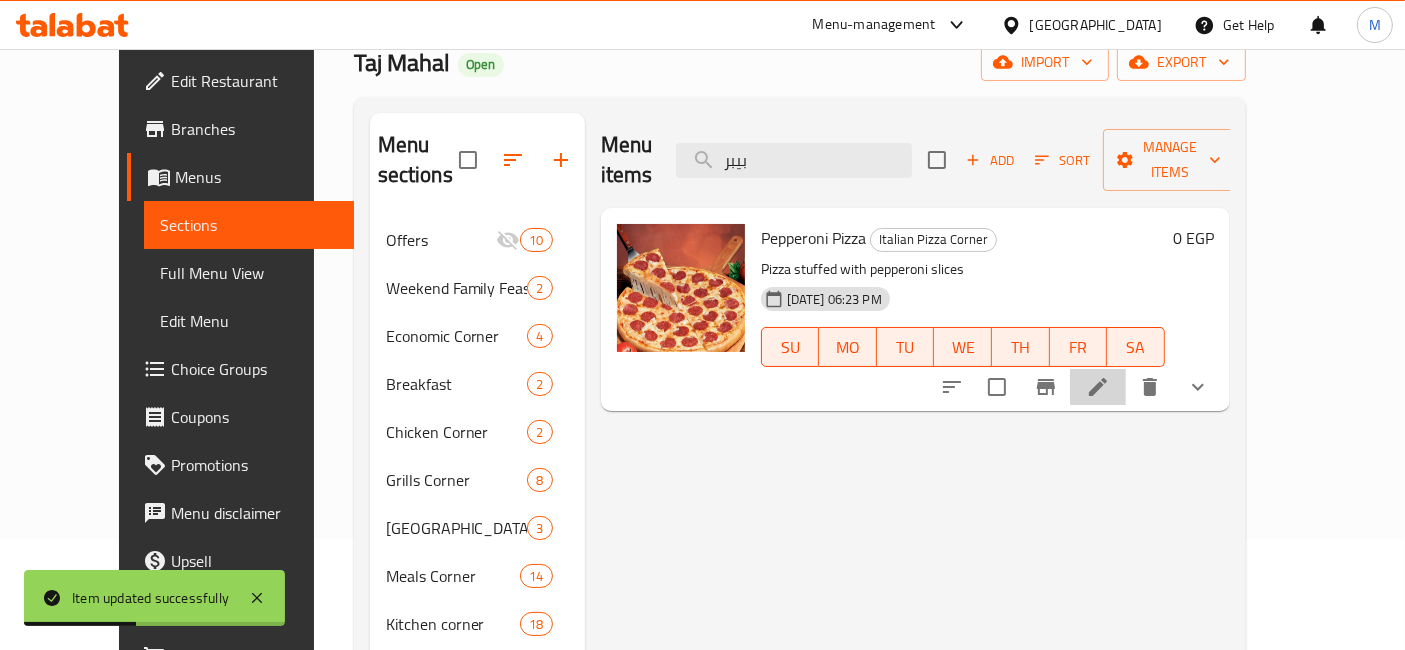 click at bounding box center (1098, 387) 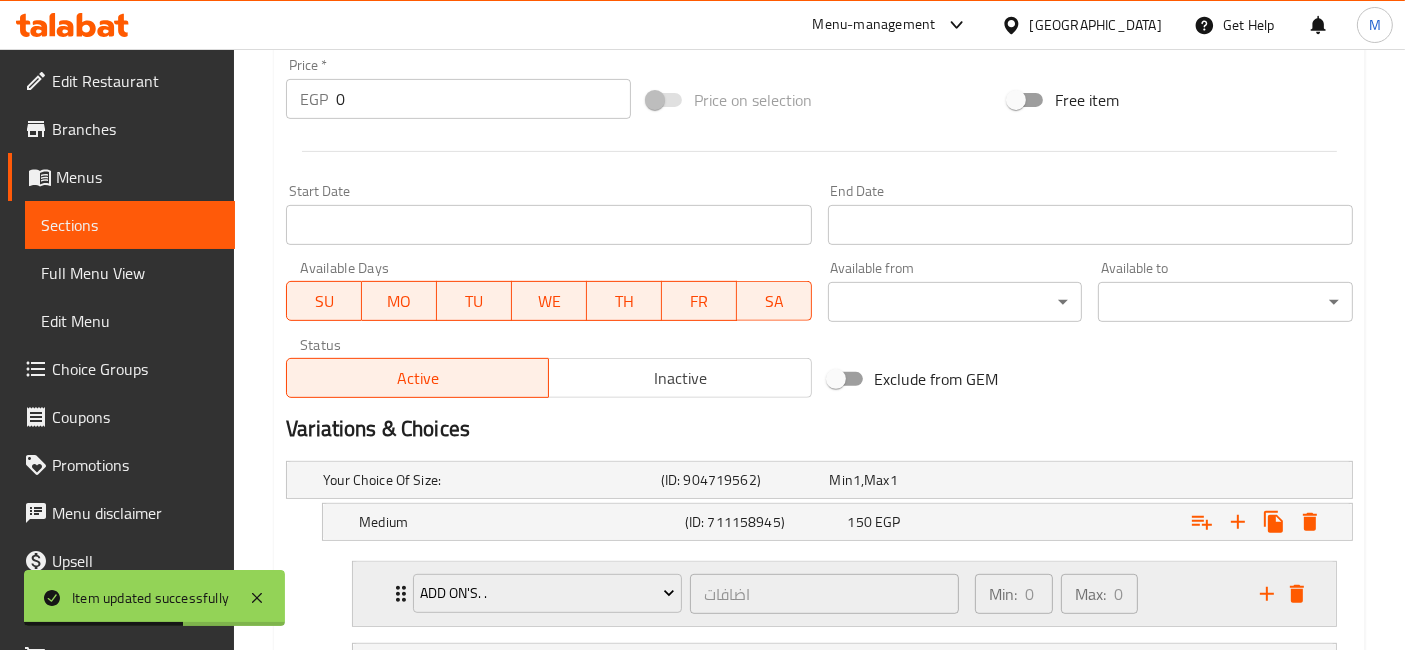 scroll, scrollTop: 888, scrollLeft: 0, axis: vertical 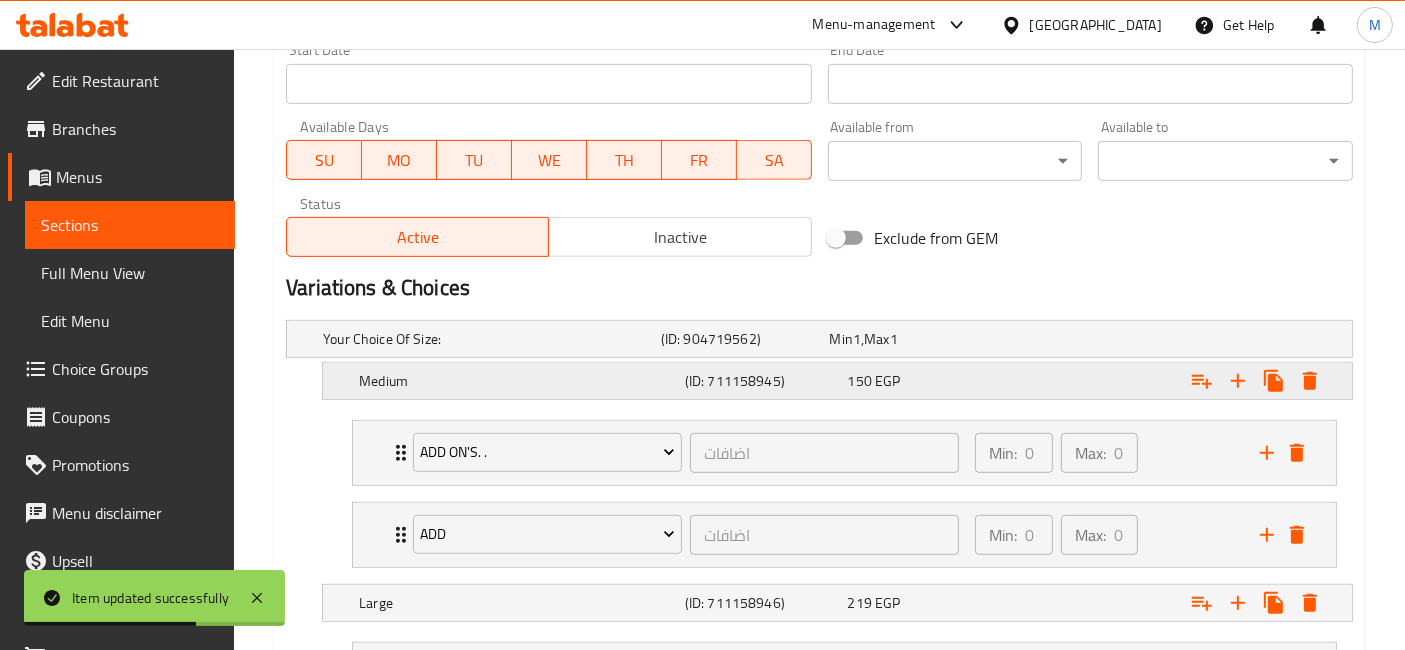 click on "150   EGP" at bounding box center [910, 339] 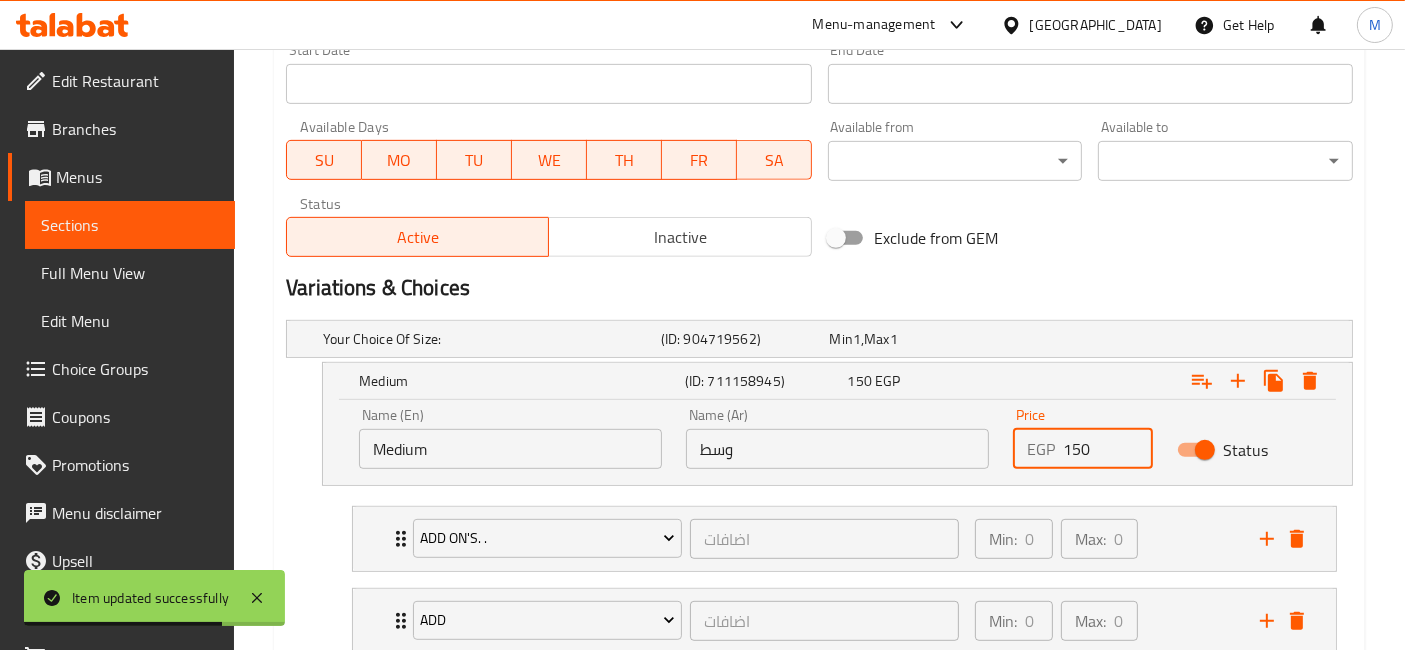 click on "150" at bounding box center (1107, 449) 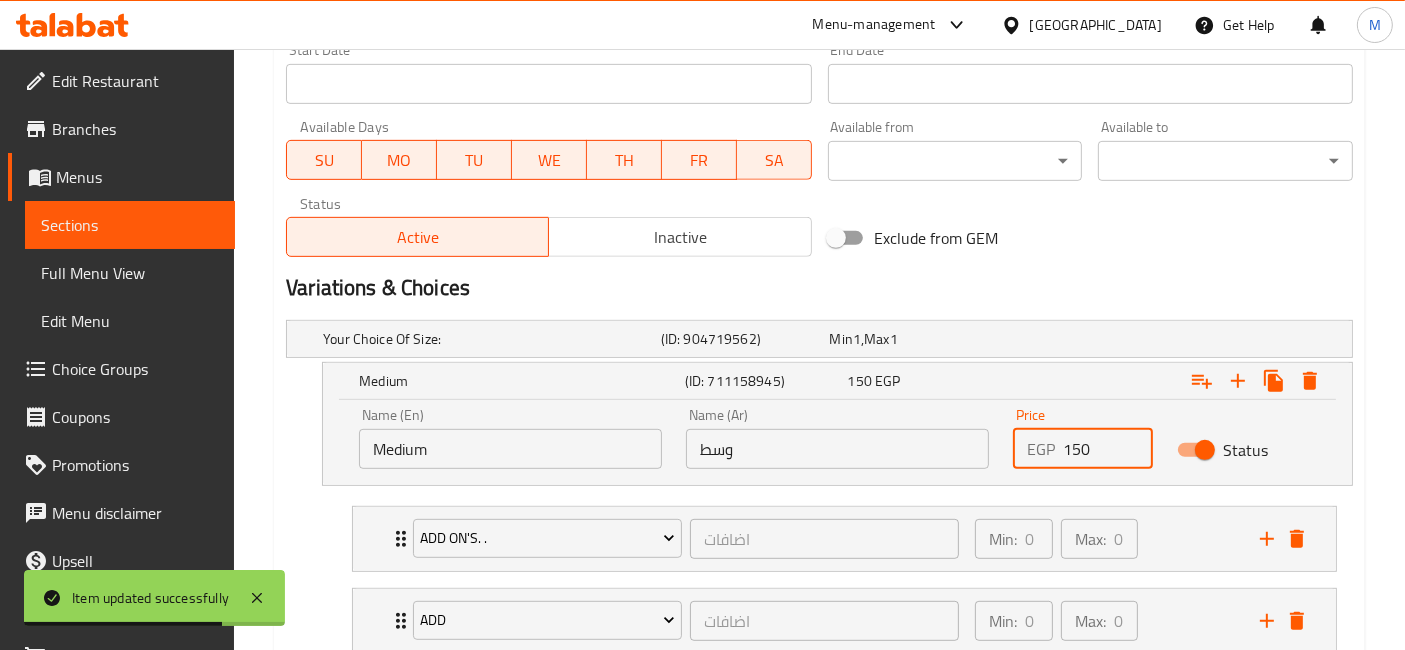 click on "150" at bounding box center [1107, 449] 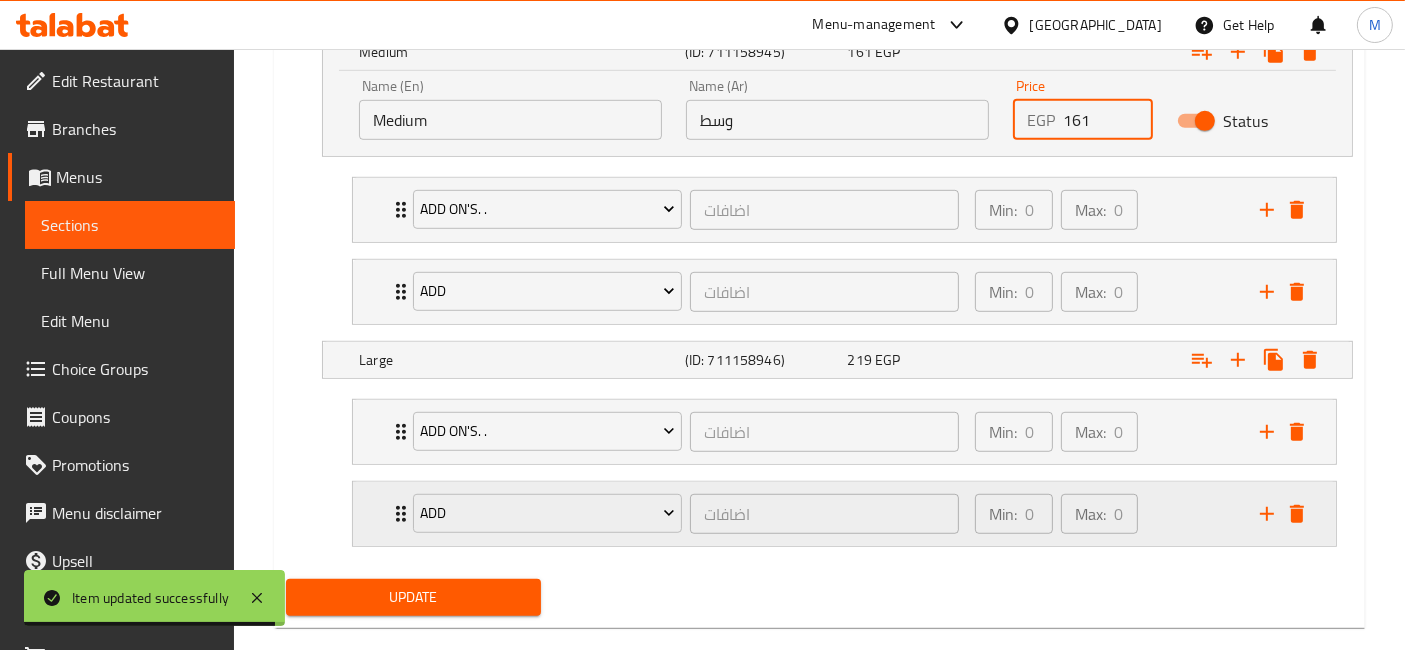 scroll, scrollTop: 1222, scrollLeft: 0, axis: vertical 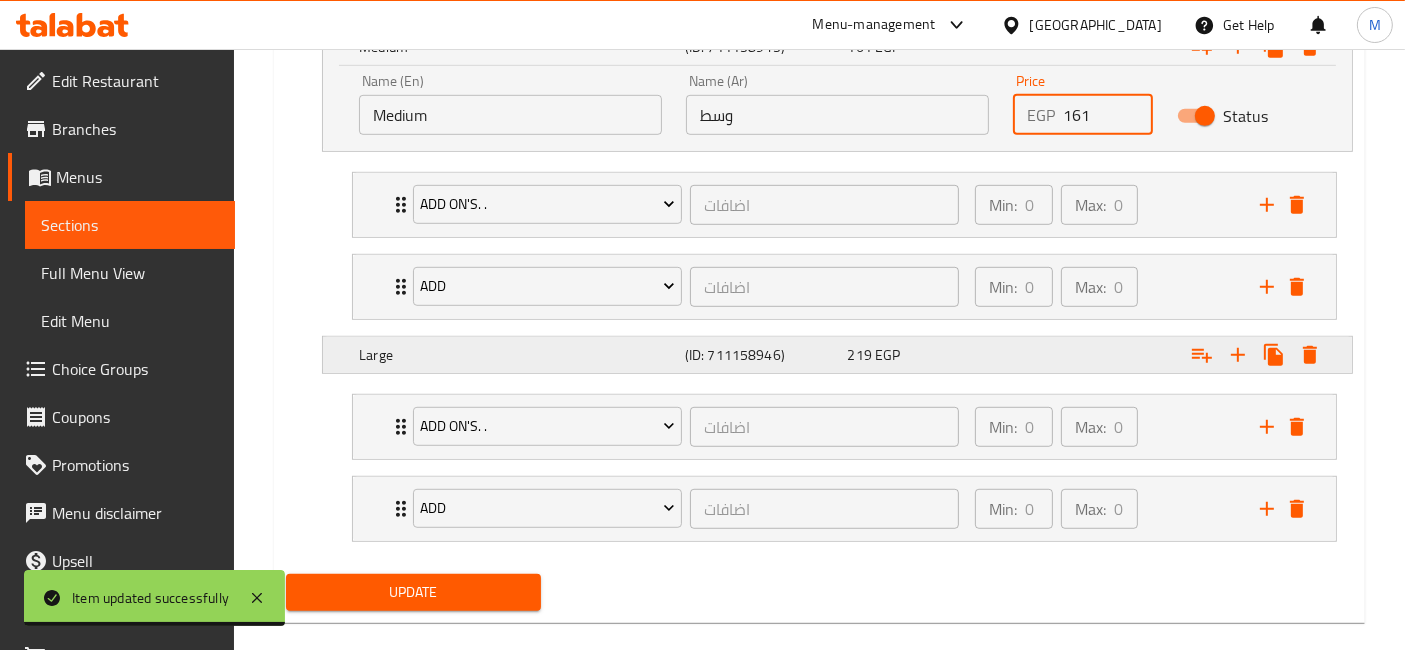 type on "161" 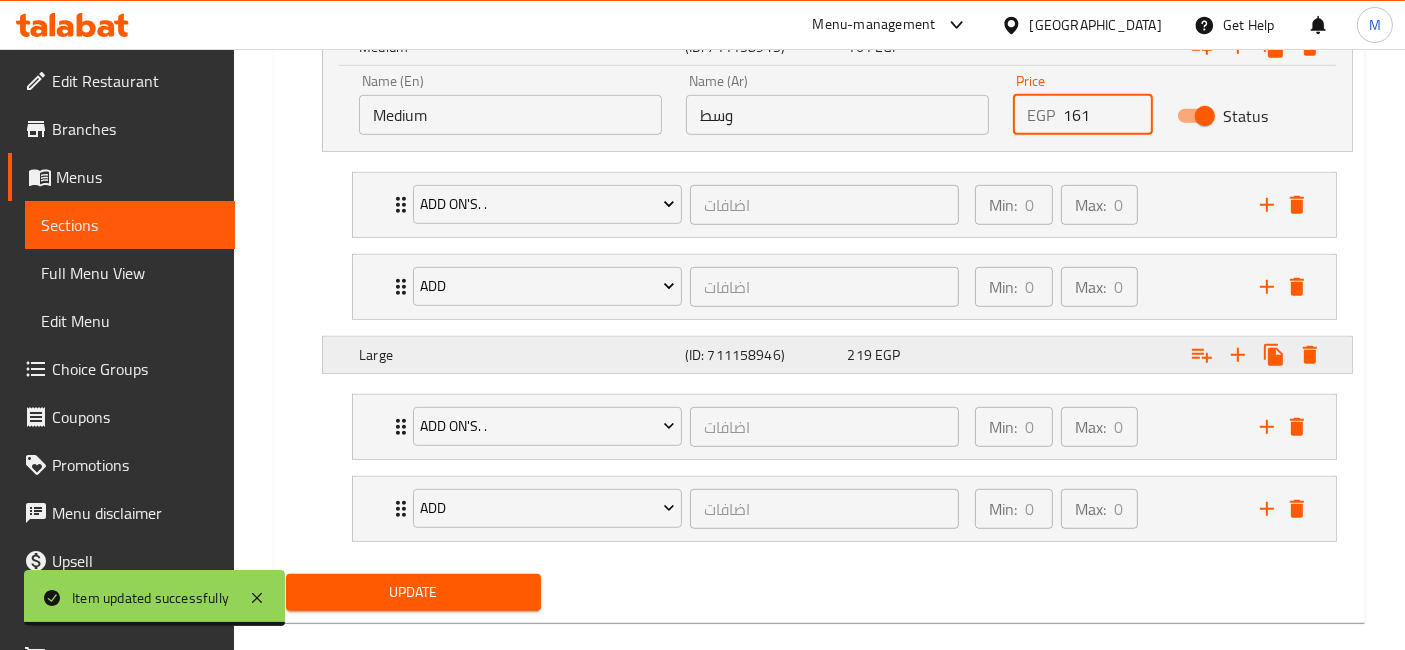 click on "219   EGP" at bounding box center (910, 5) 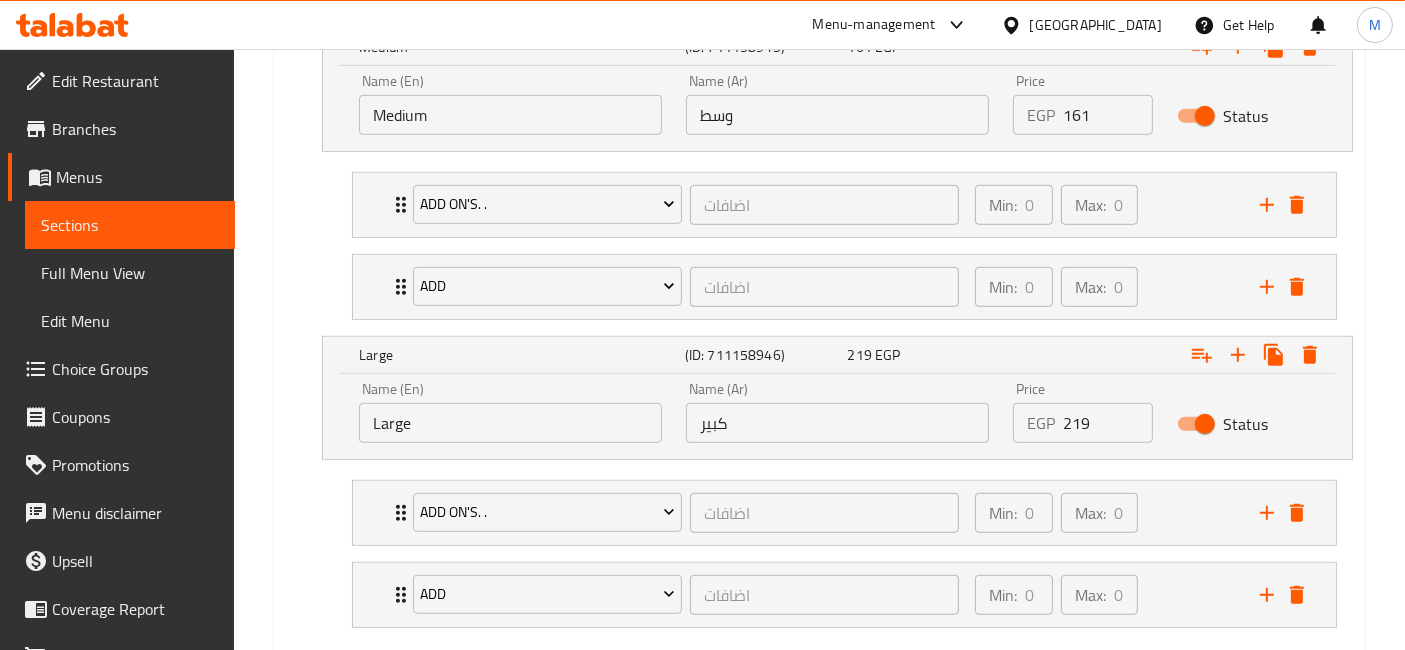 click on "219" at bounding box center (1107, 423) 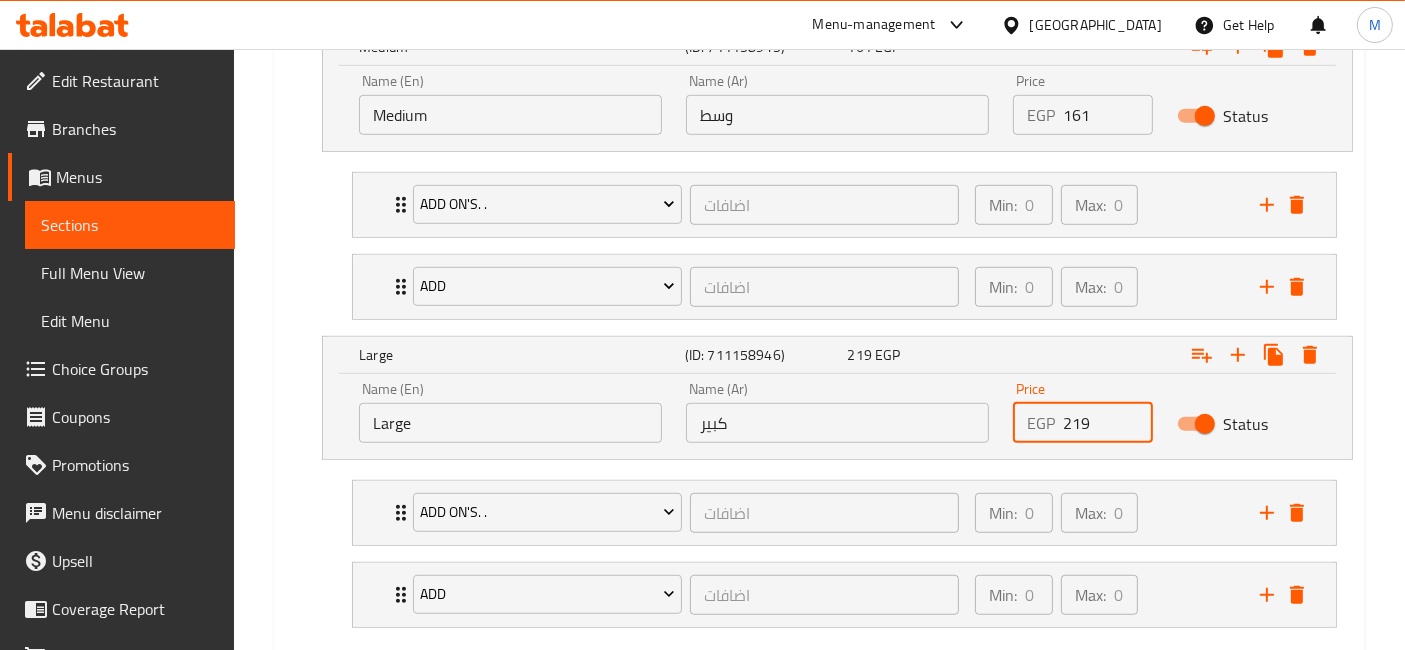click on "219" at bounding box center [1107, 423] 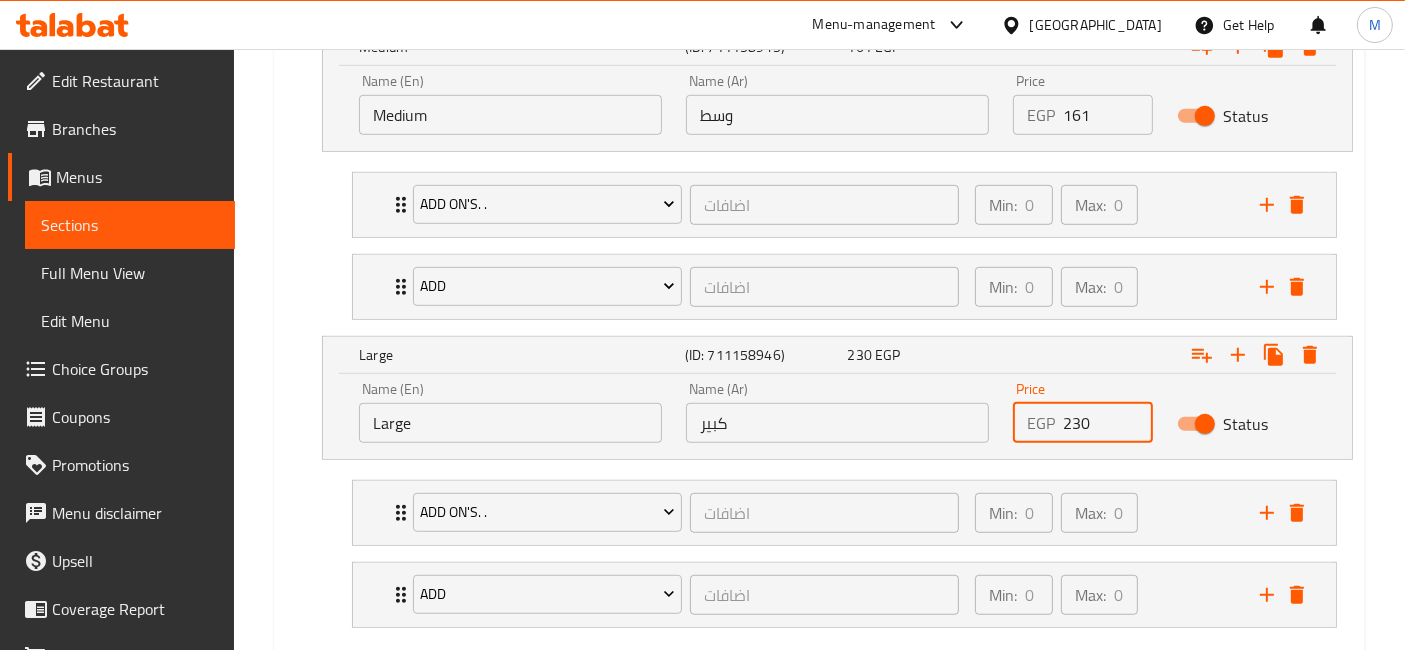 type on "230" 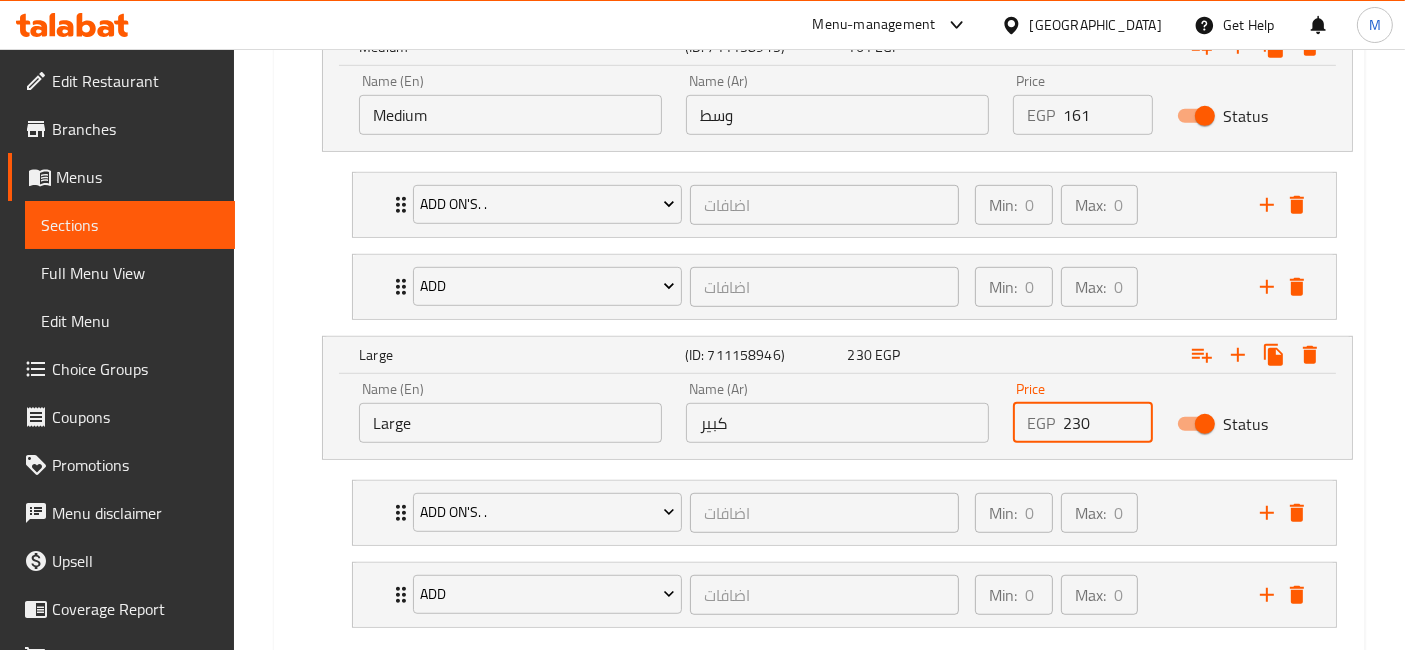 click on "Update" at bounding box center [413, 678] 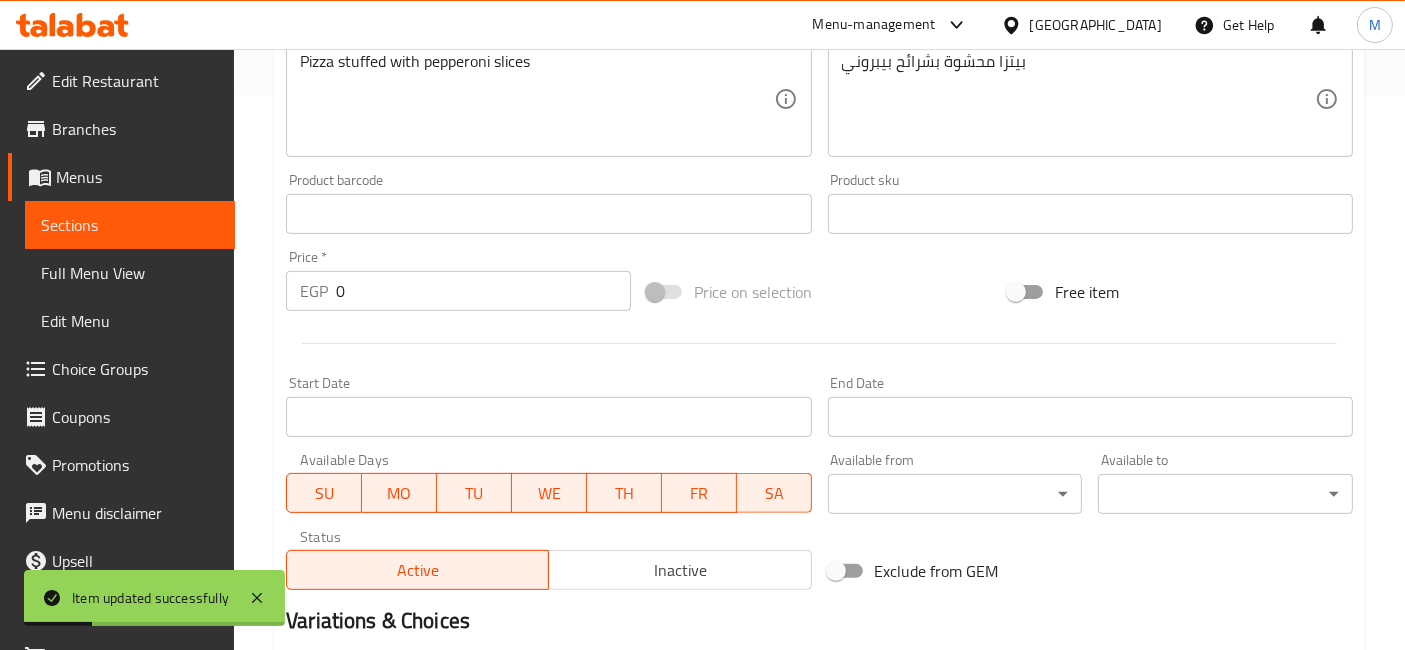 scroll, scrollTop: 0, scrollLeft: 0, axis: both 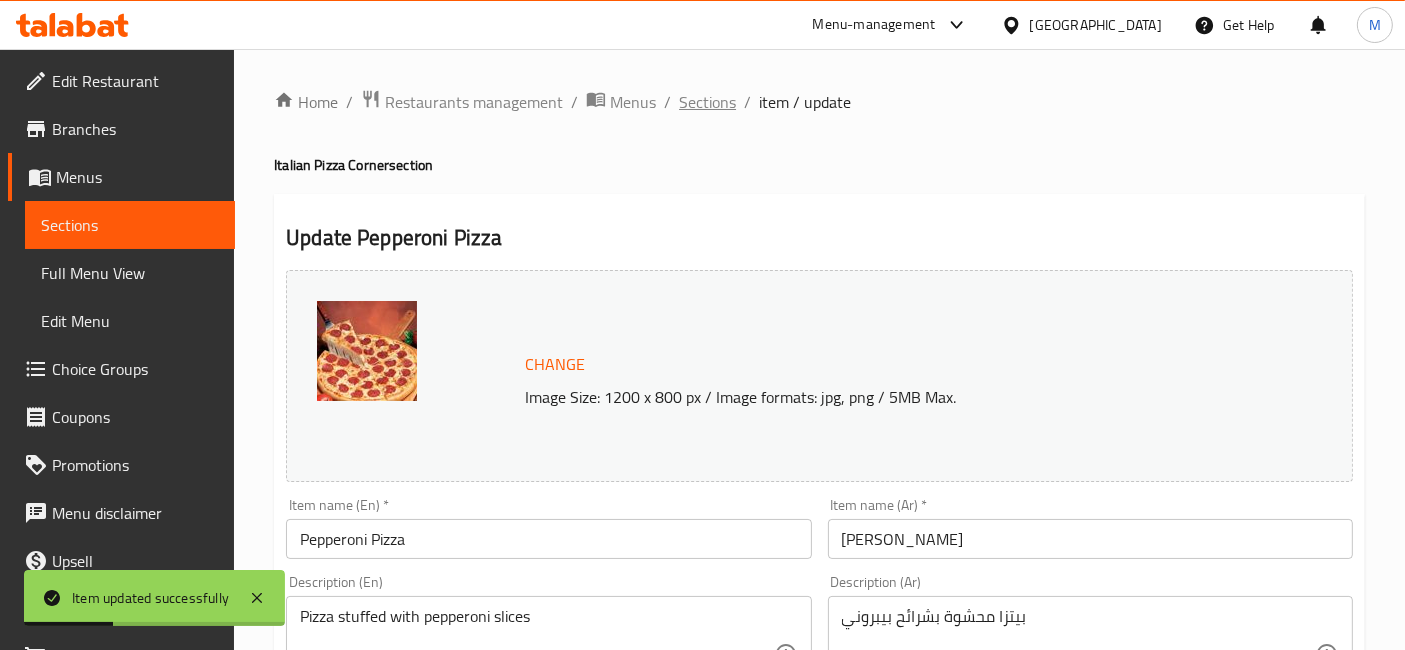 click on "Sections" at bounding box center [707, 102] 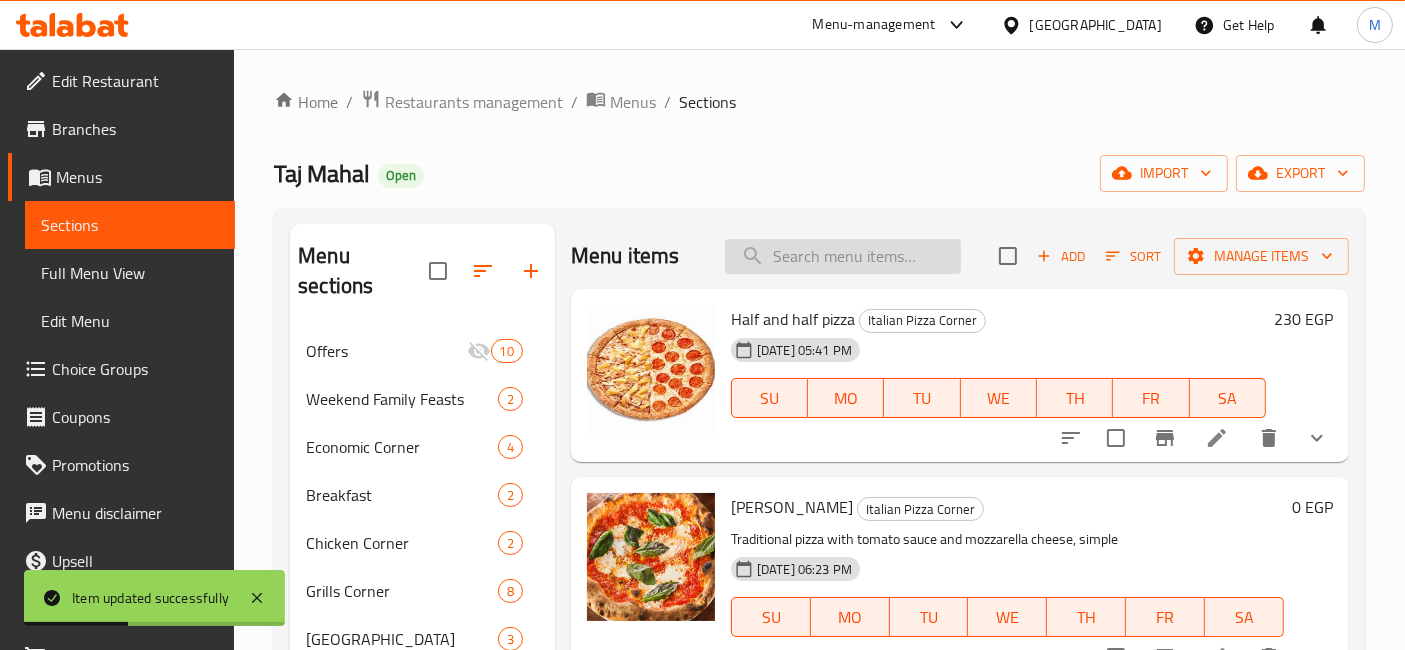 click at bounding box center [843, 256] 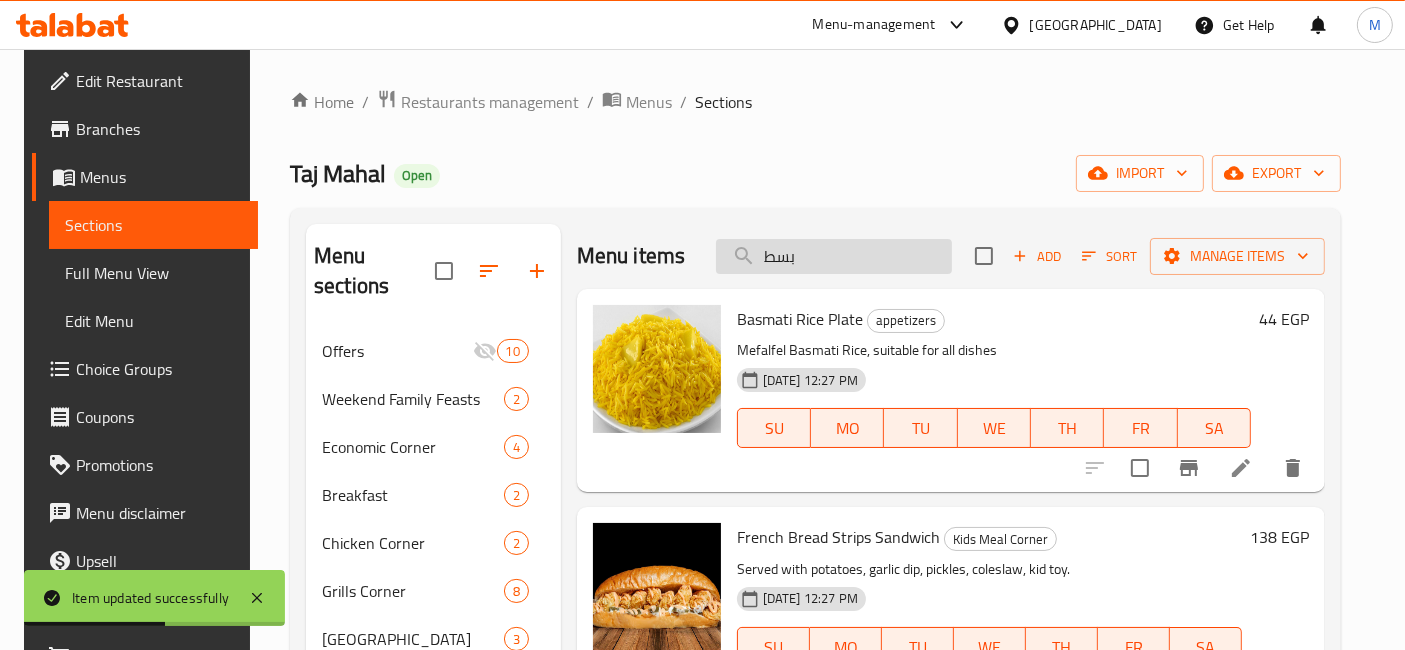 type on "بسطر" 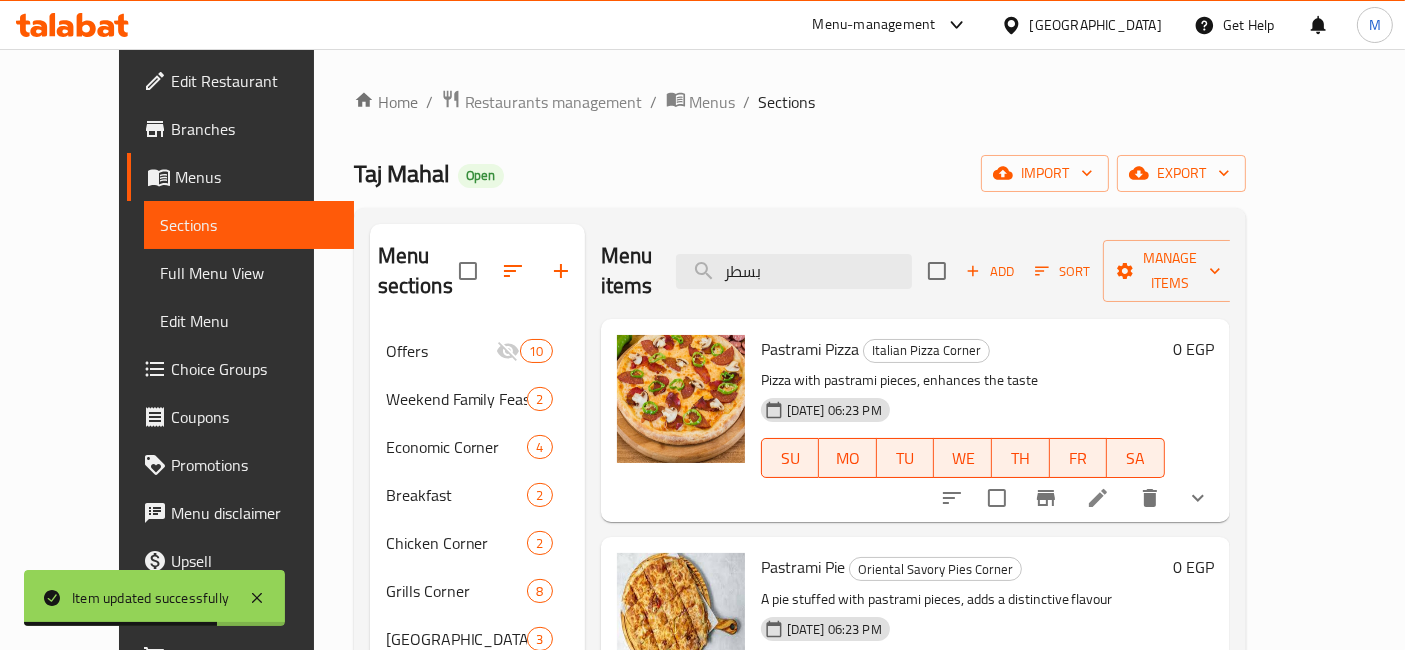 click at bounding box center [1098, 498] 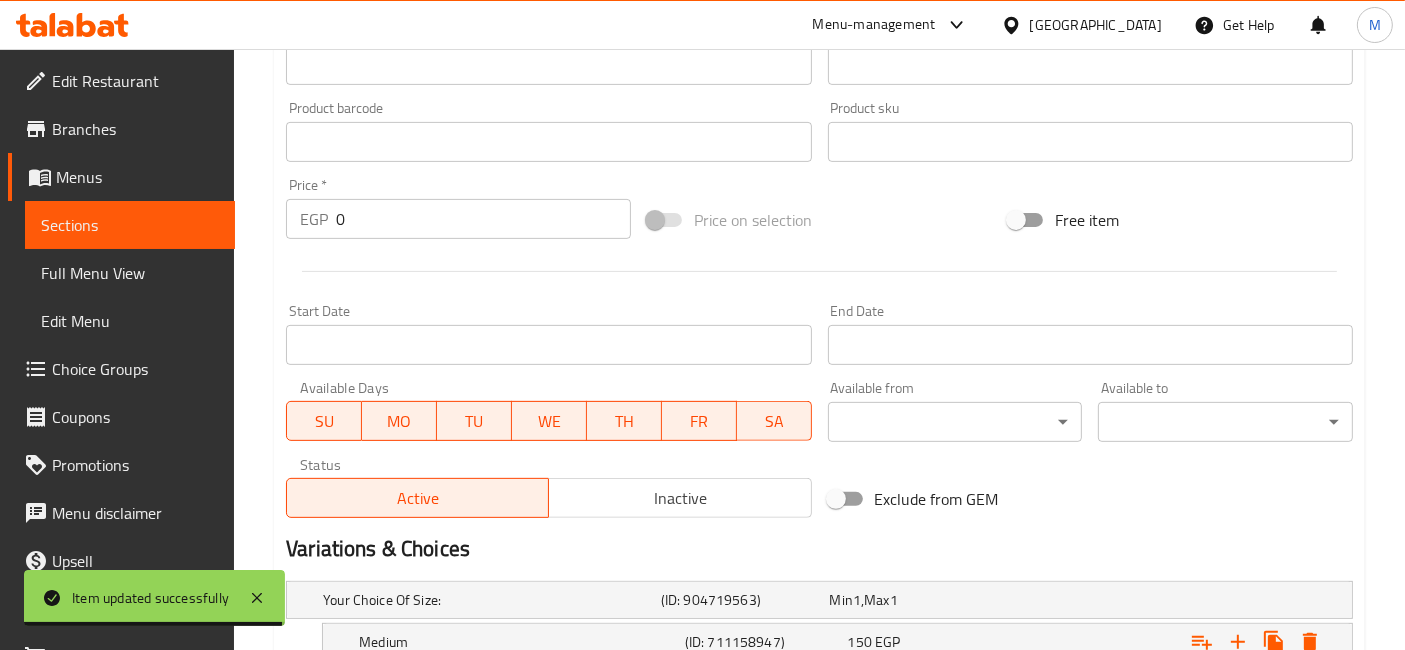 scroll, scrollTop: 888, scrollLeft: 0, axis: vertical 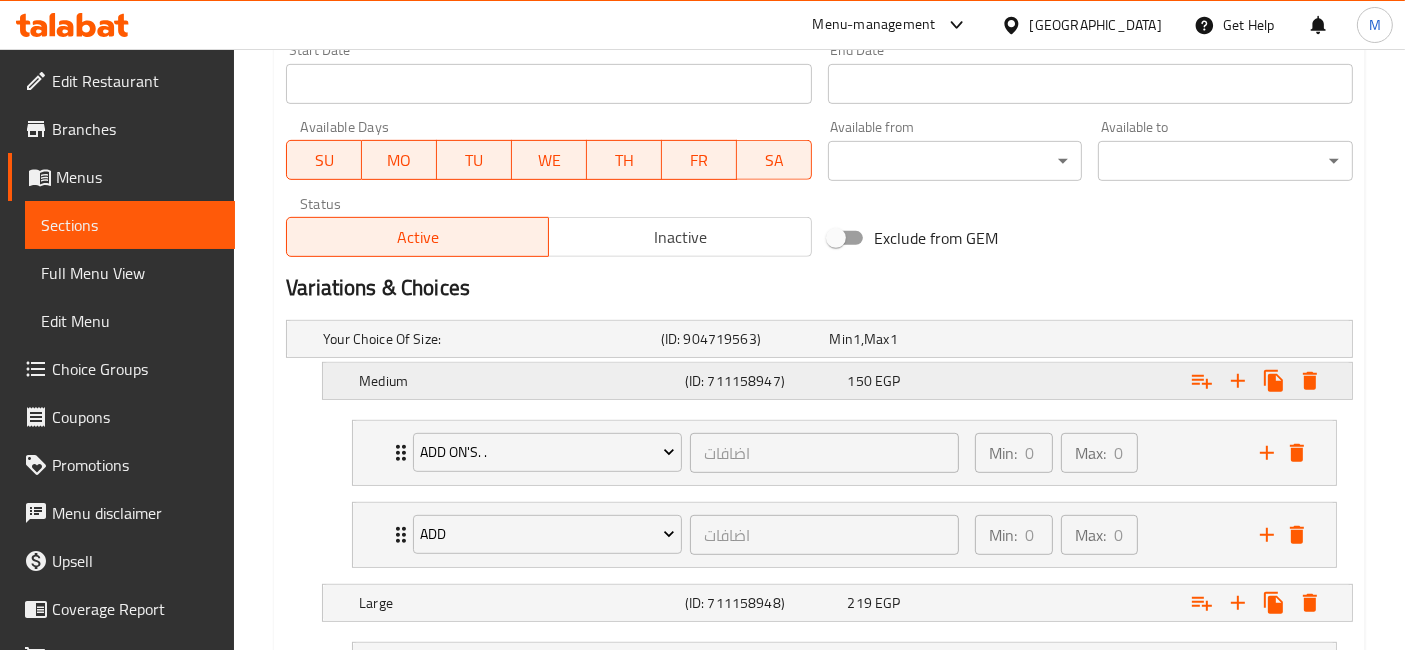 click on "(ID: 711158947)" at bounding box center (741, 339) 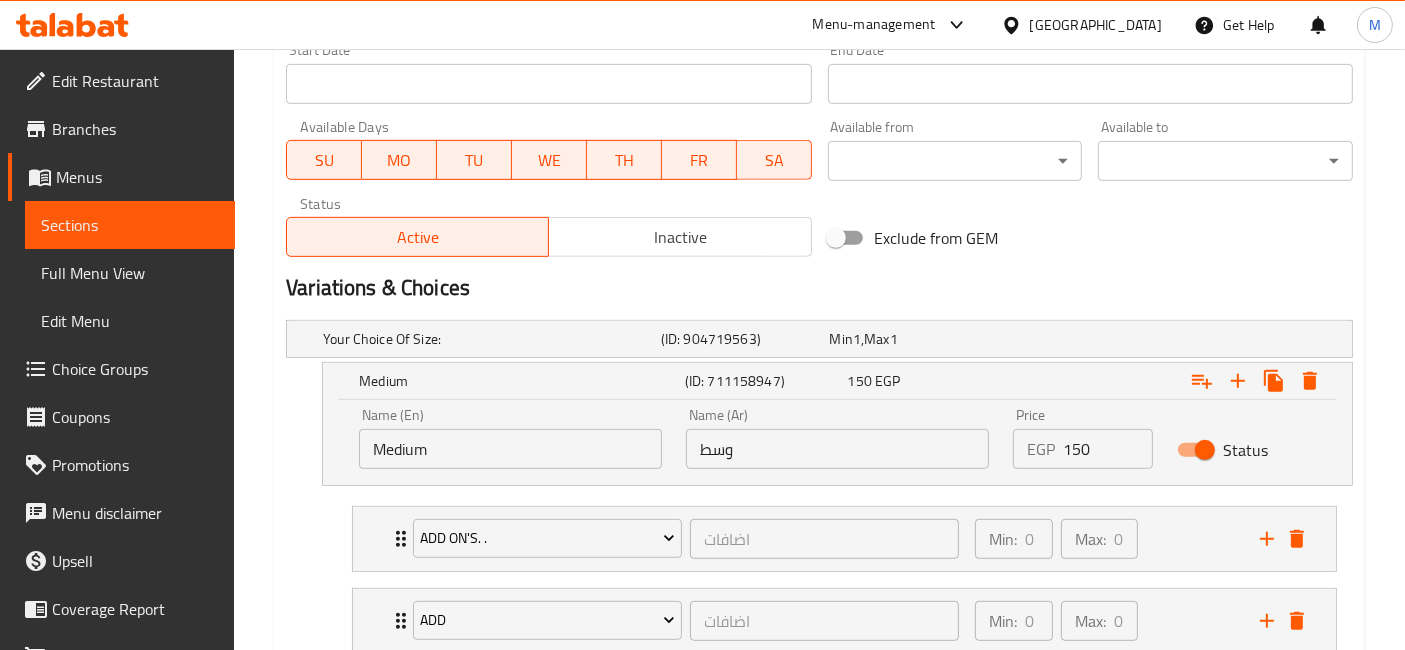click on "150" at bounding box center (1107, 449) 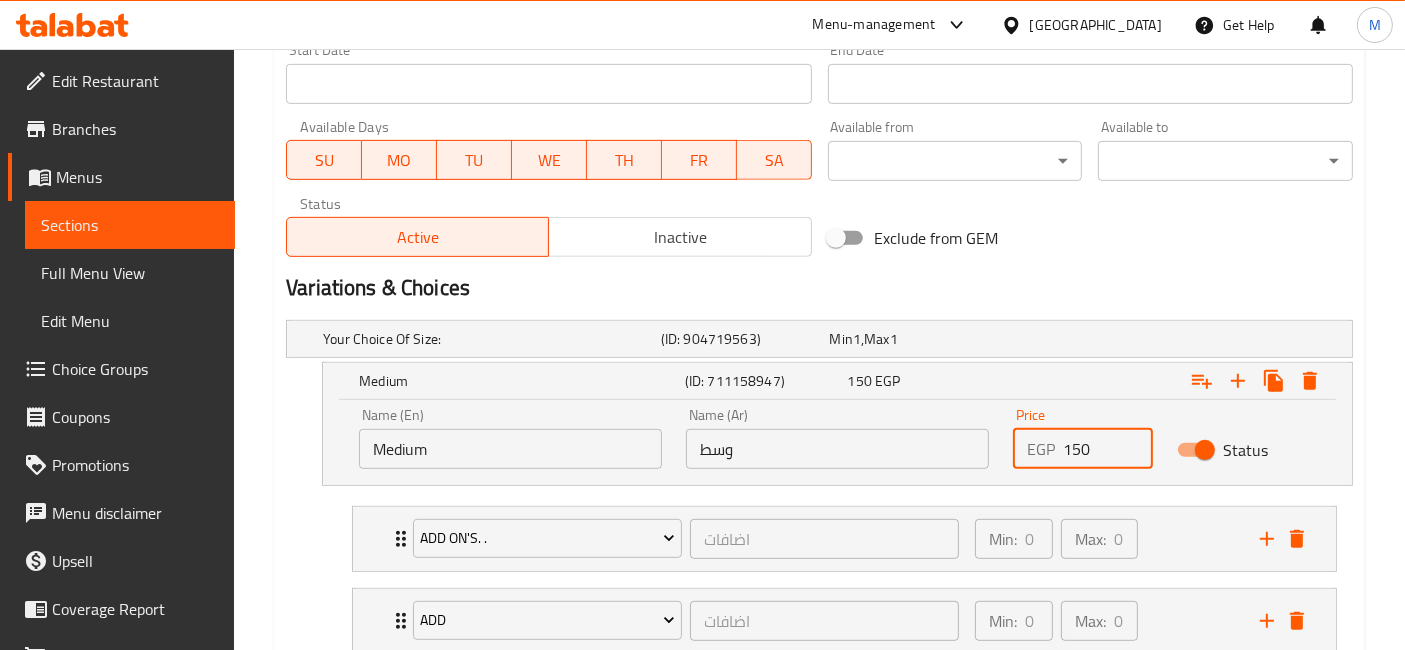 click on "150" at bounding box center (1107, 449) 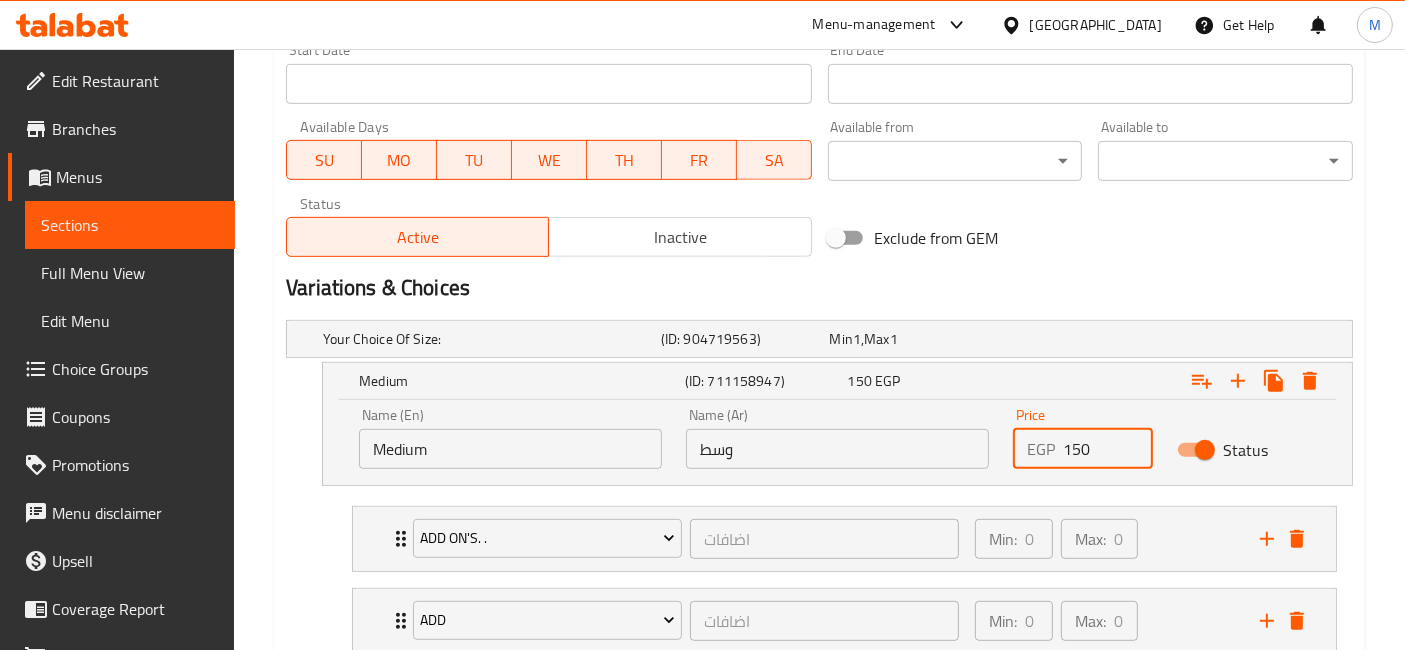 click on "150" at bounding box center (1107, 449) 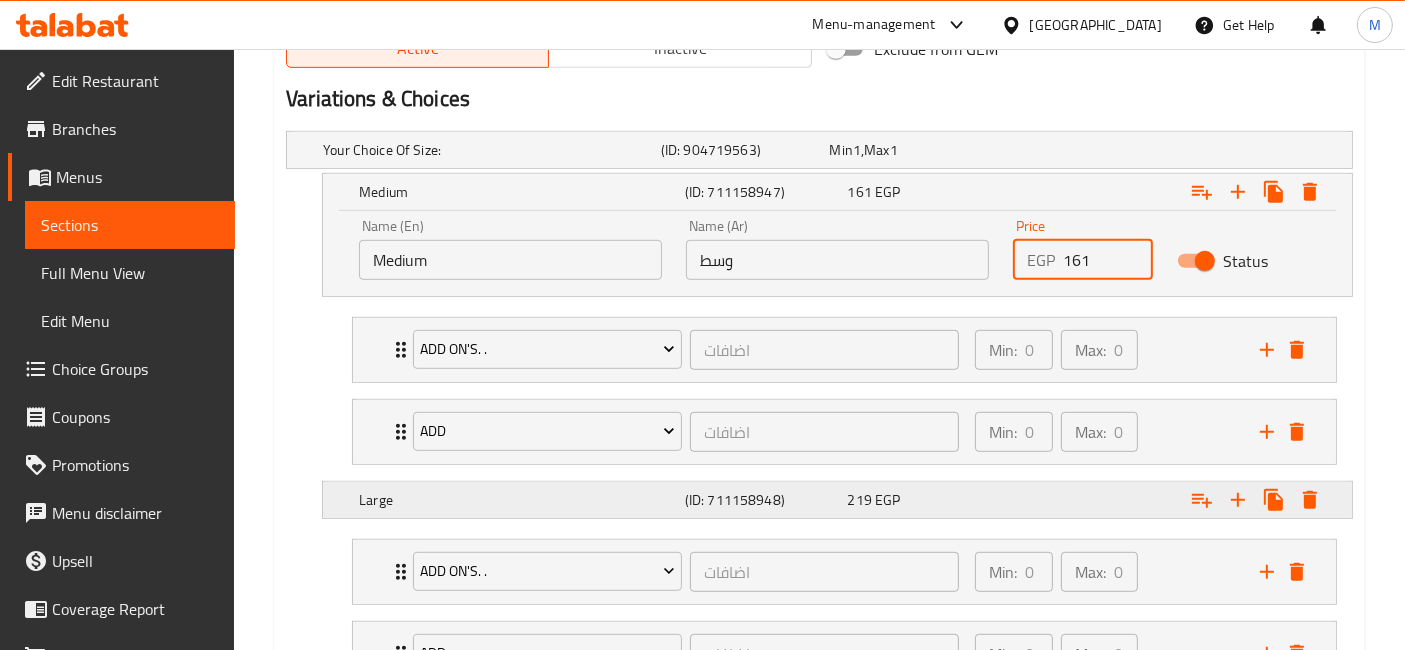 scroll, scrollTop: 1111, scrollLeft: 0, axis: vertical 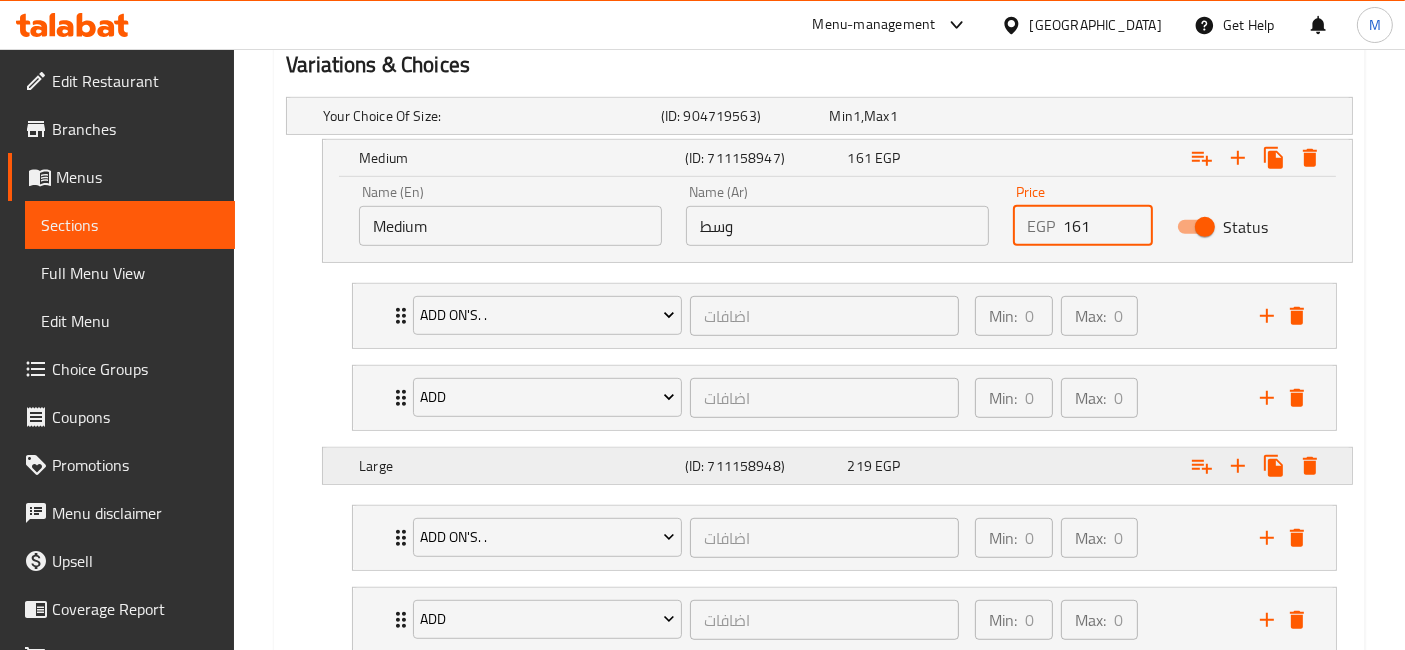 type on "161" 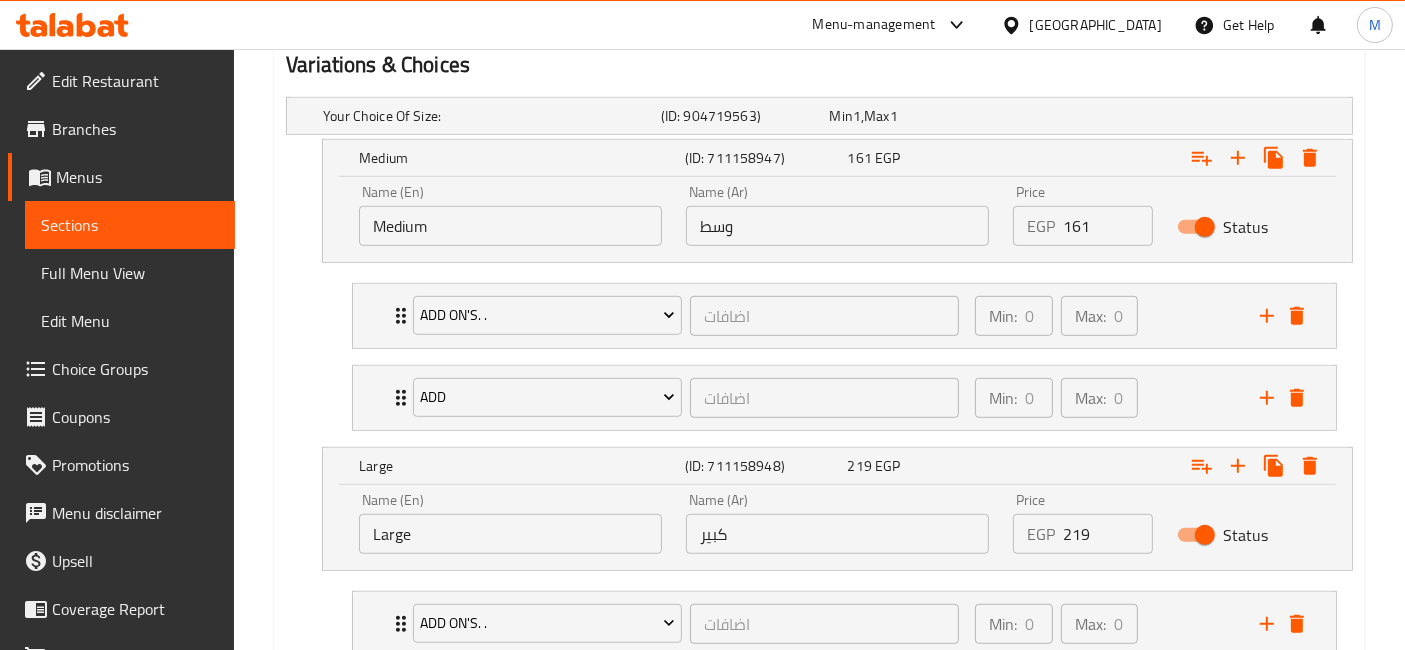 click on "219" at bounding box center [1107, 534] 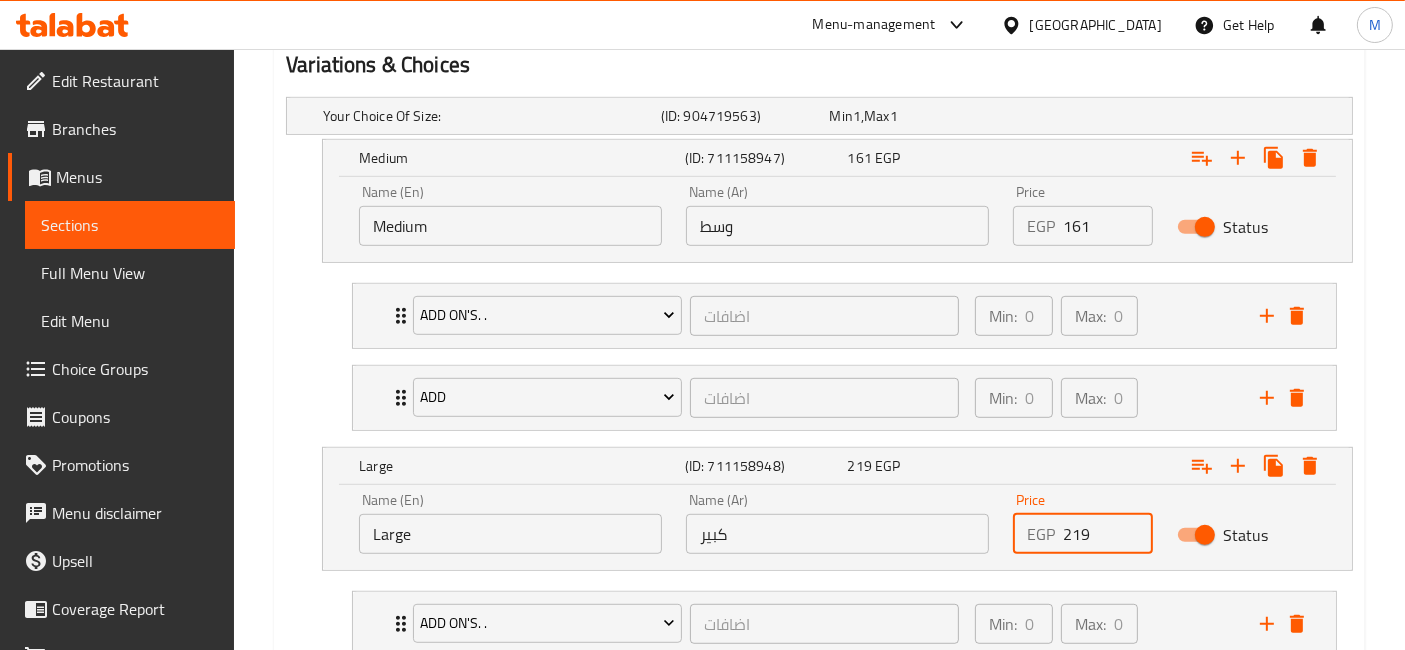 click on "219" at bounding box center (1107, 534) 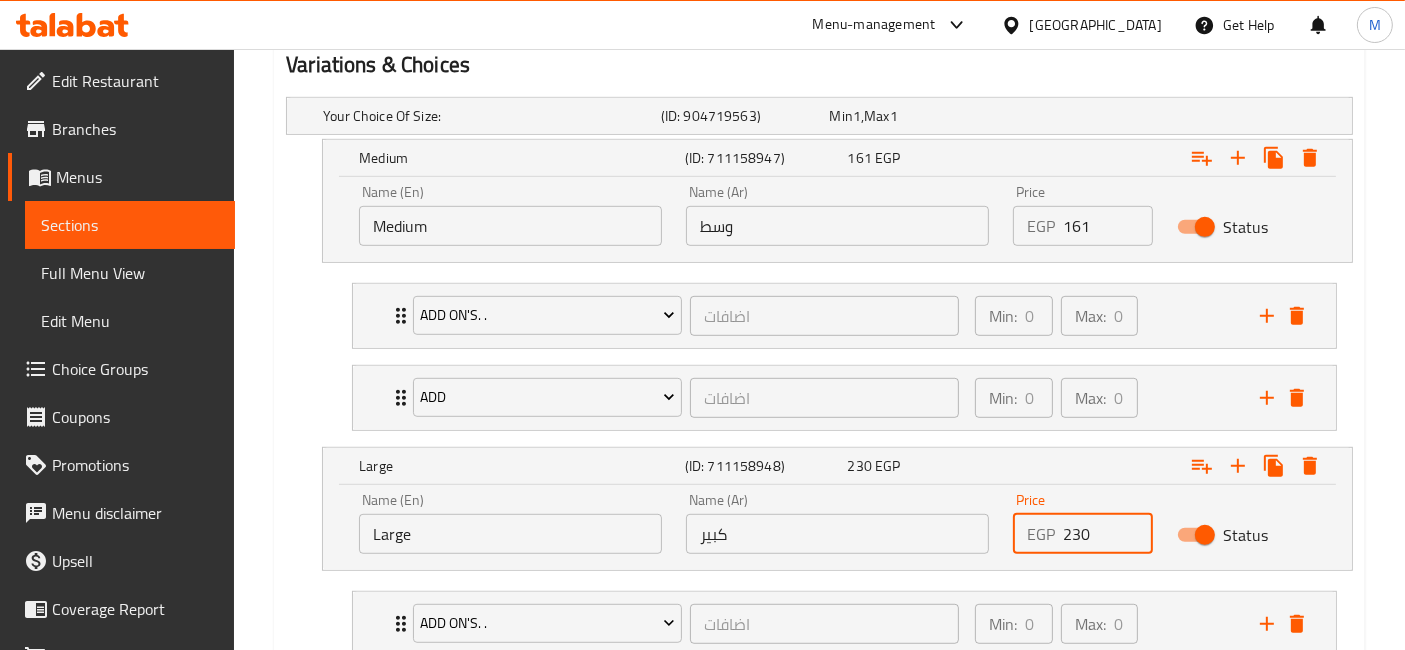type on "230" 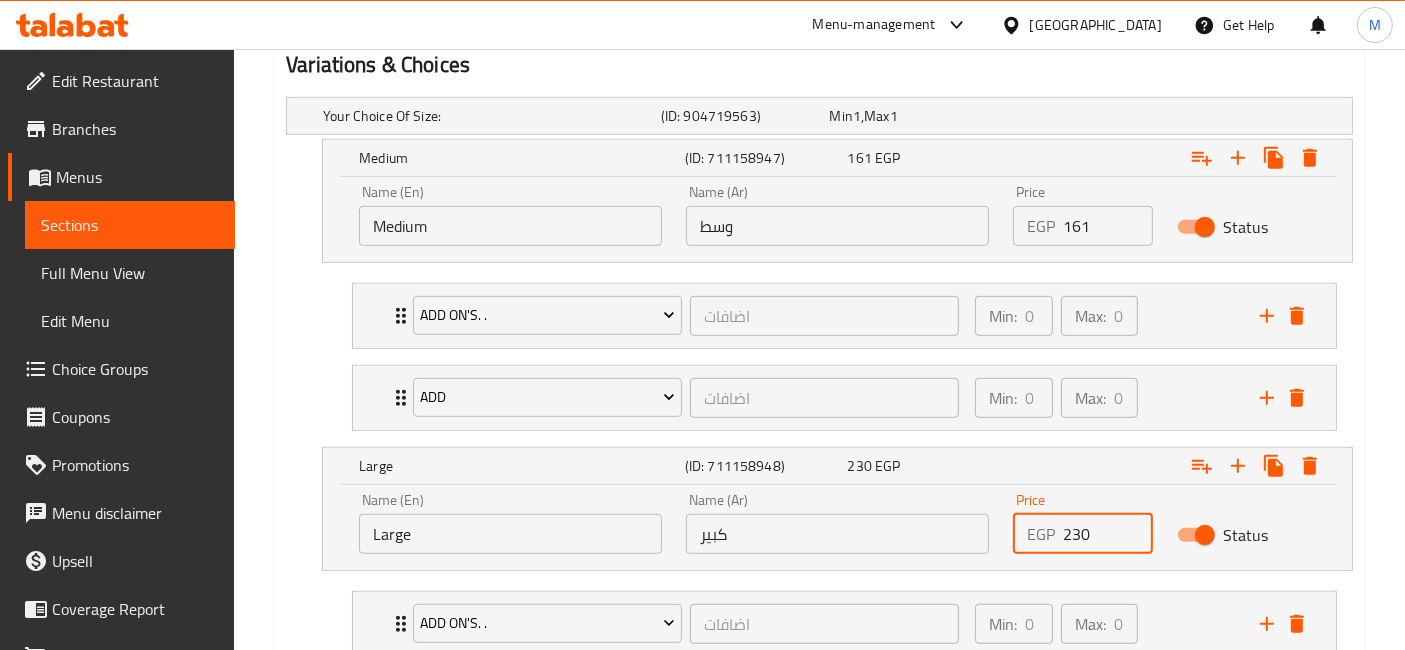 click on "Update" at bounding box center (413, 789) 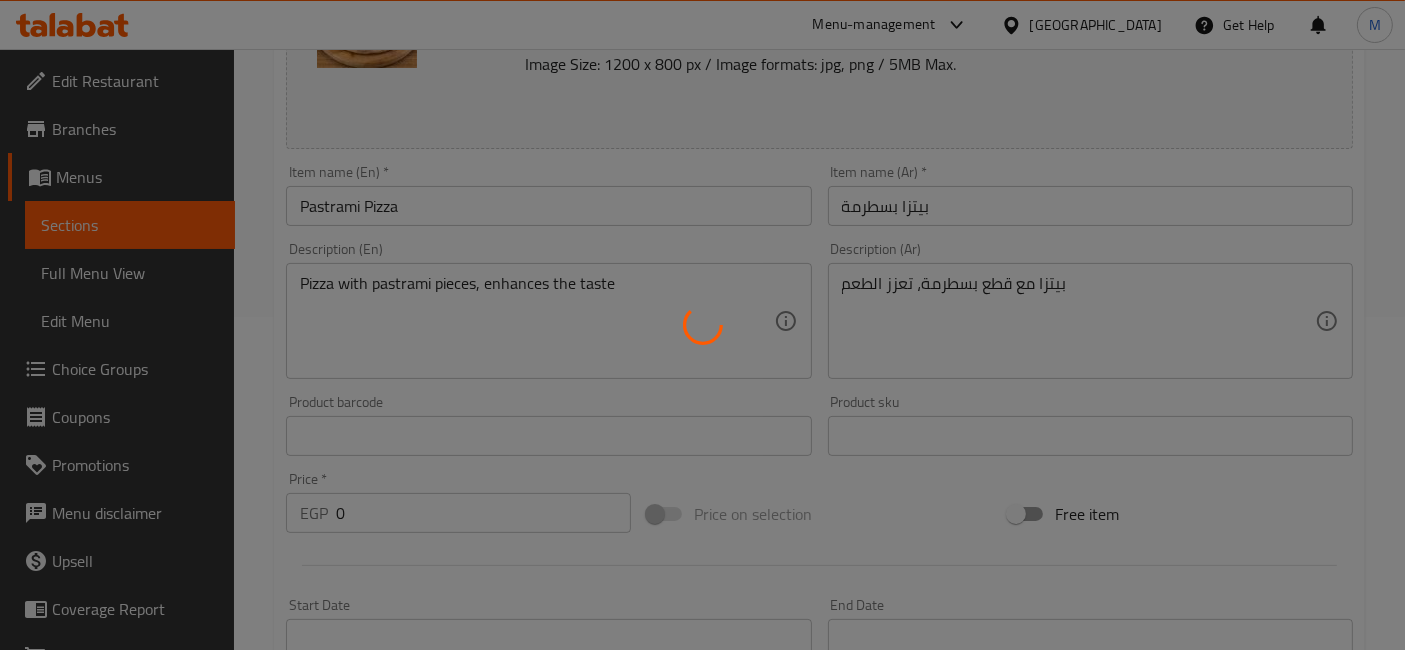 scroll, scrollTop: 0, scrollLeft: 0, axis: both 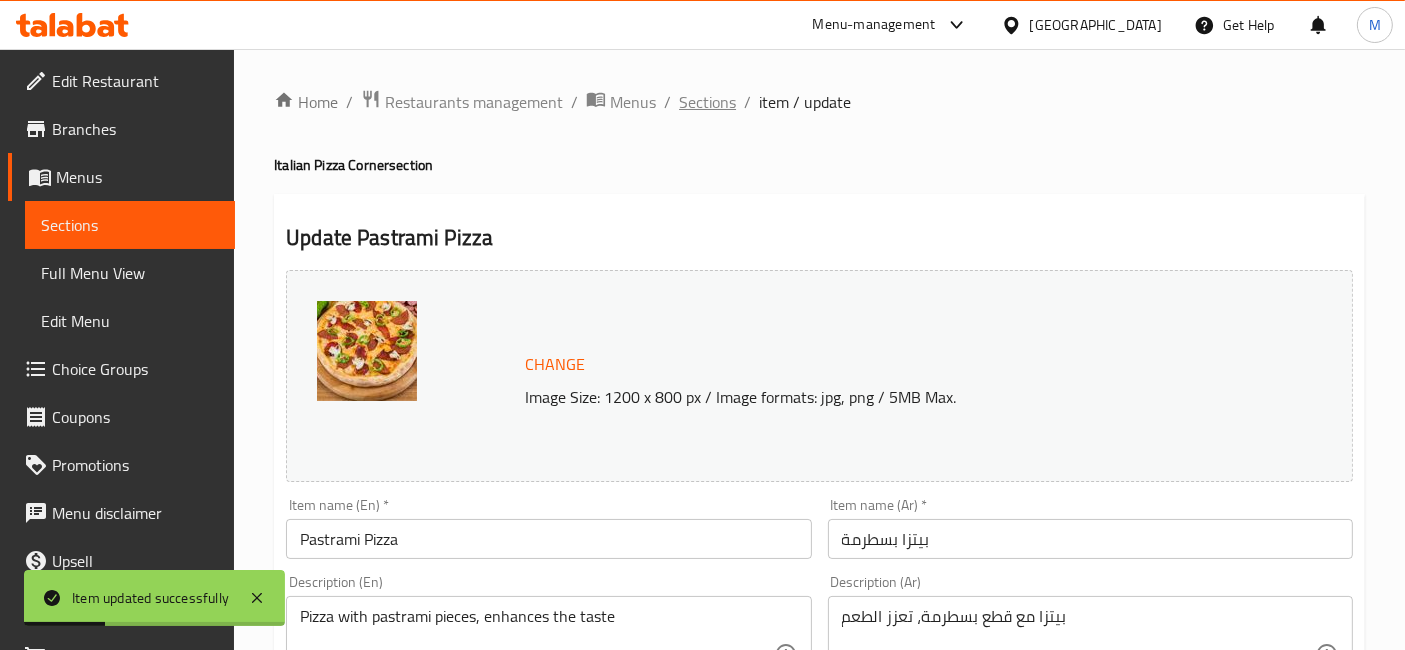 click on "Sections" at bounding box center (707, 102) 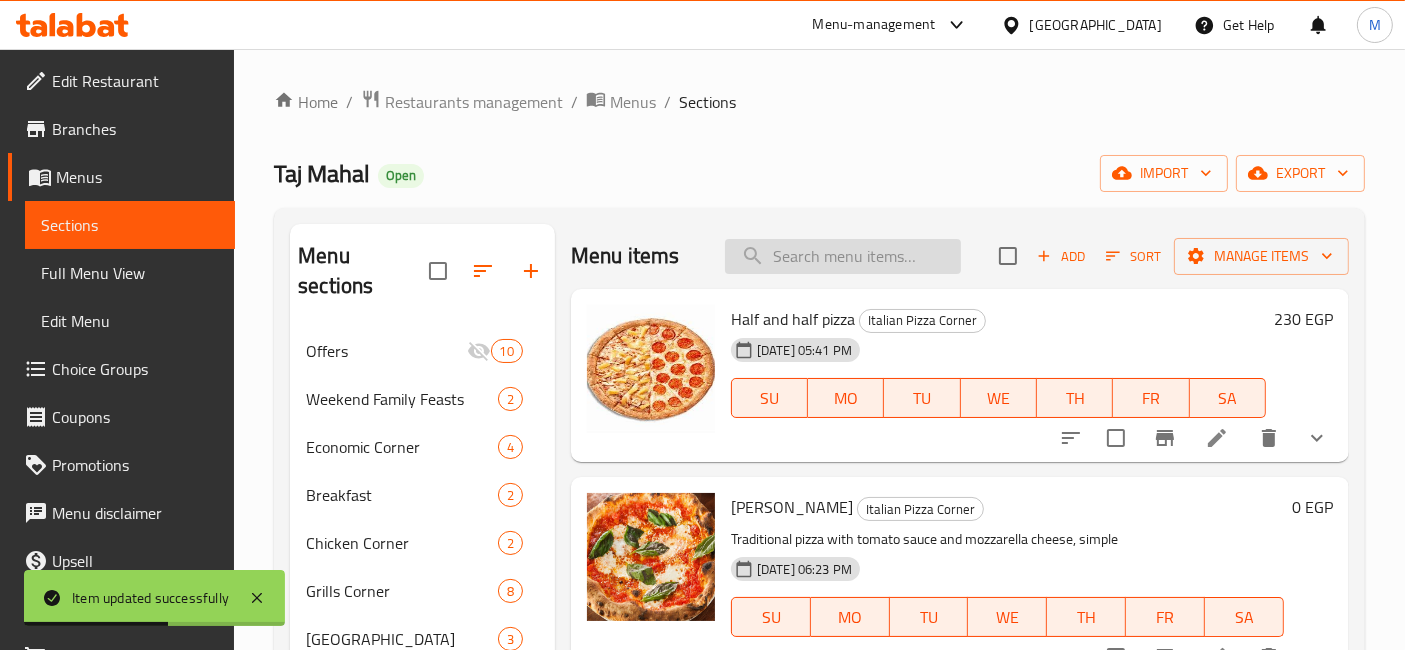 click at bounding box center [843, 256] 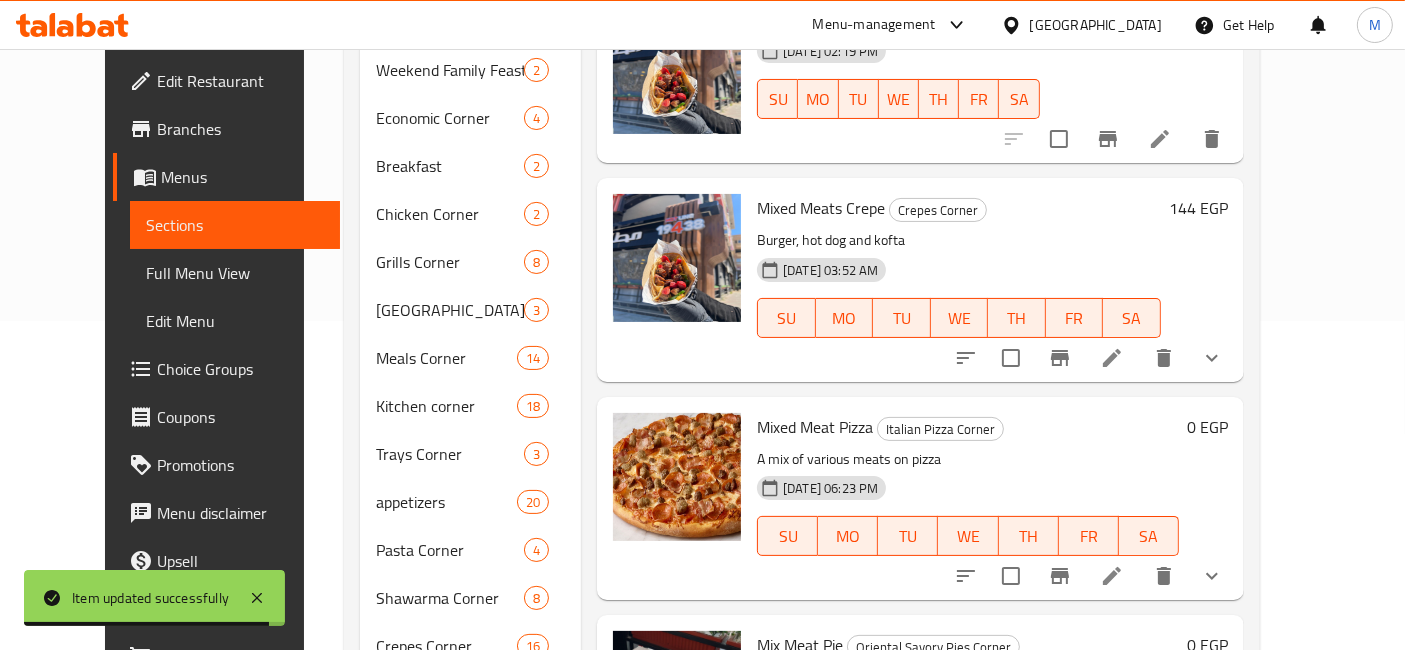scroll, scrollTop: 333, scrollLeft: 0, axis: vertical 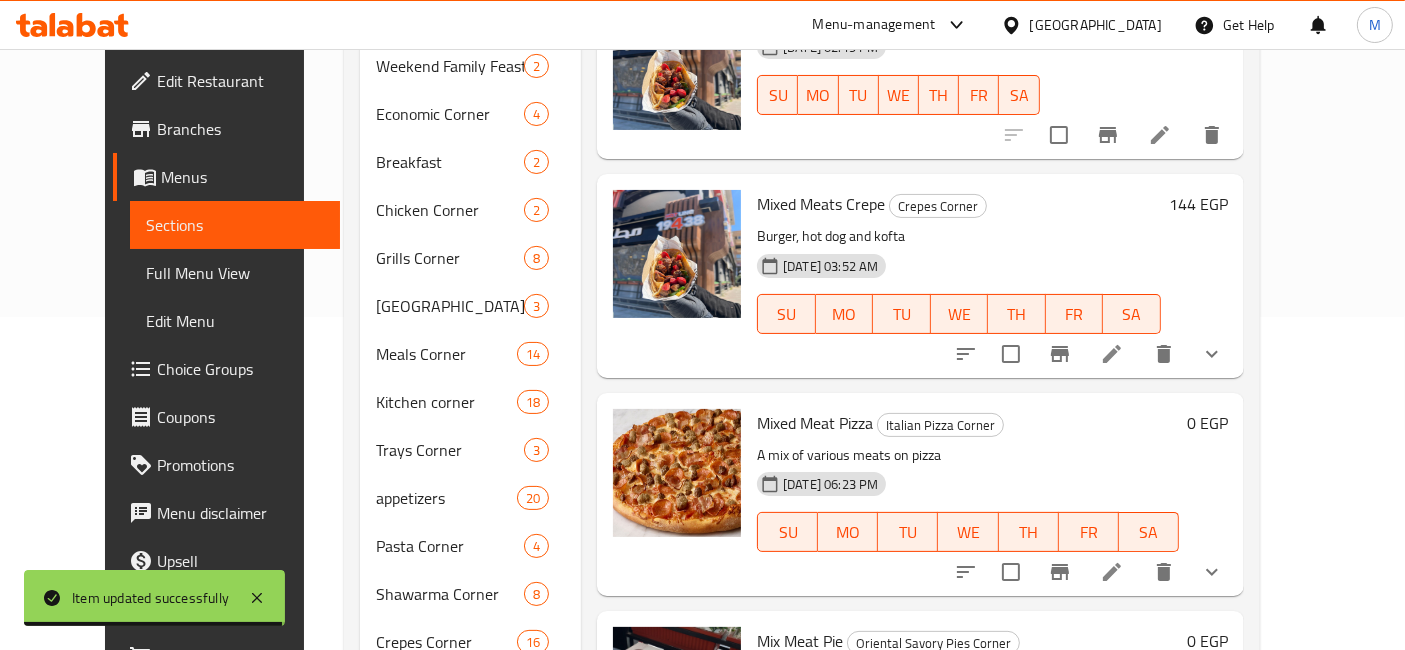 type on "مشكل ل" 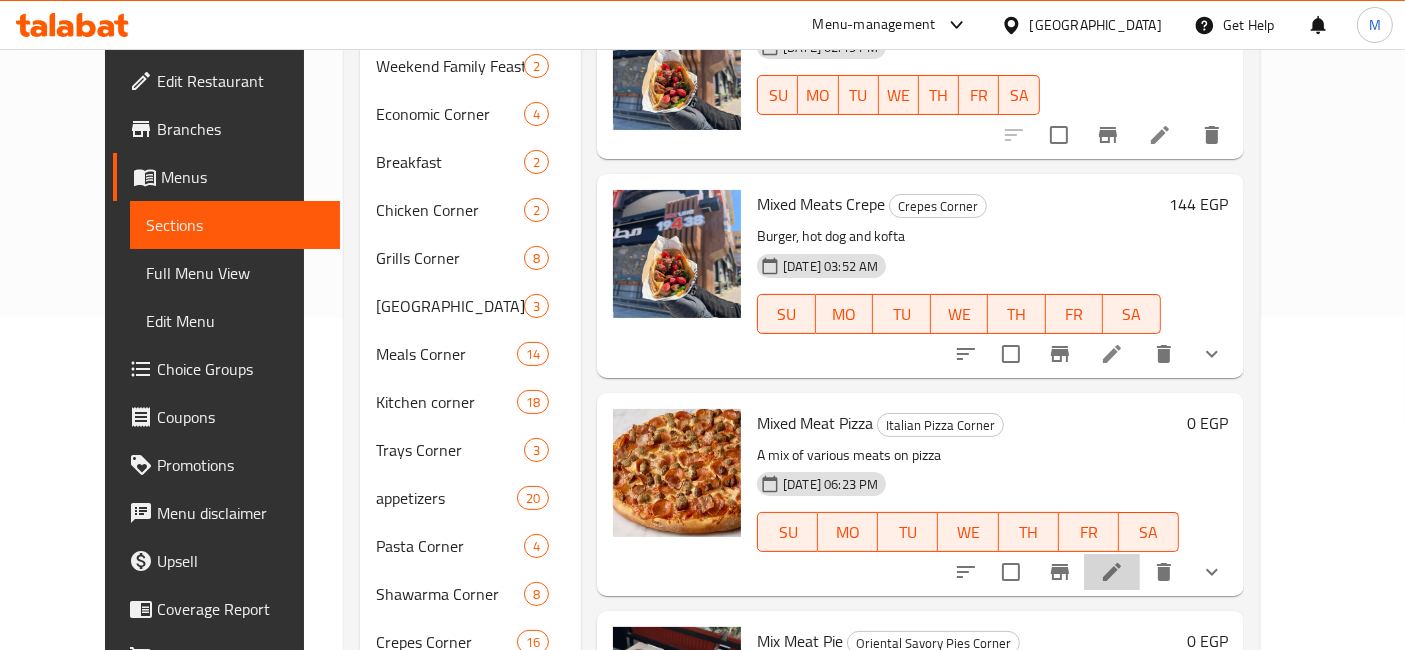 click at bounding box center (1112, 572) 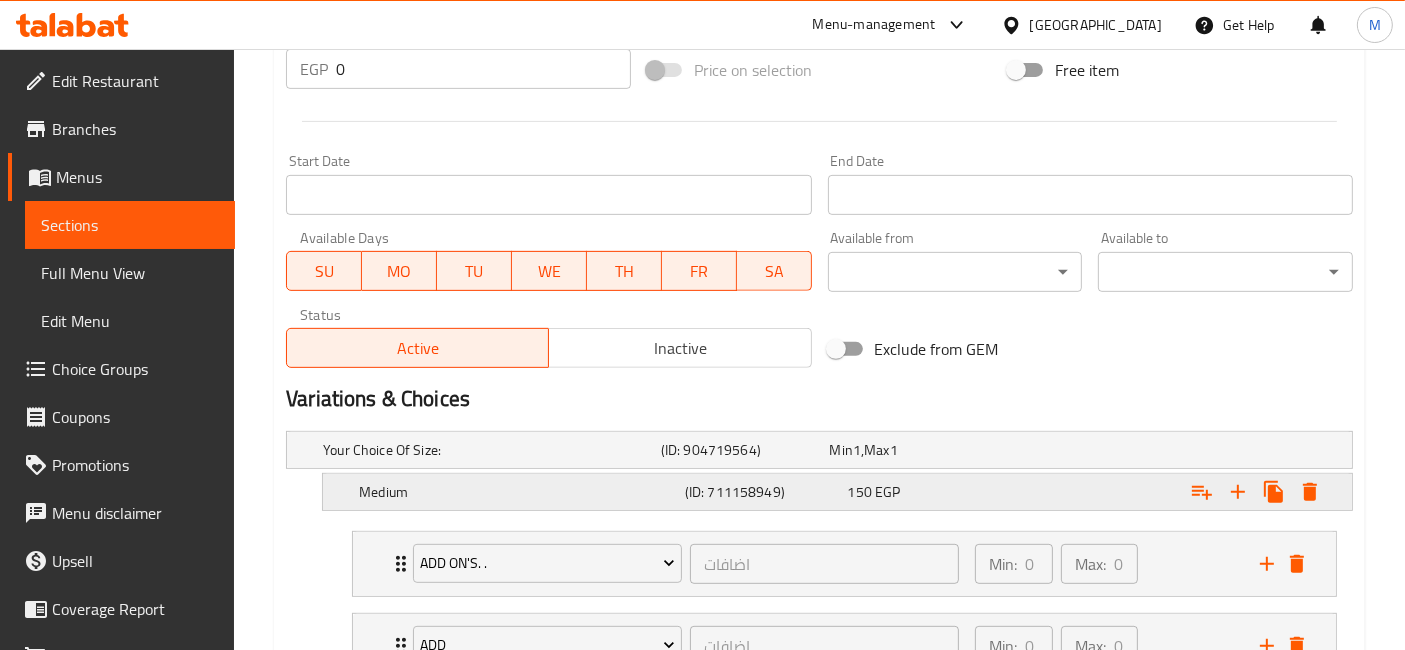 click on "EGP" at bounding box center [857, 450] 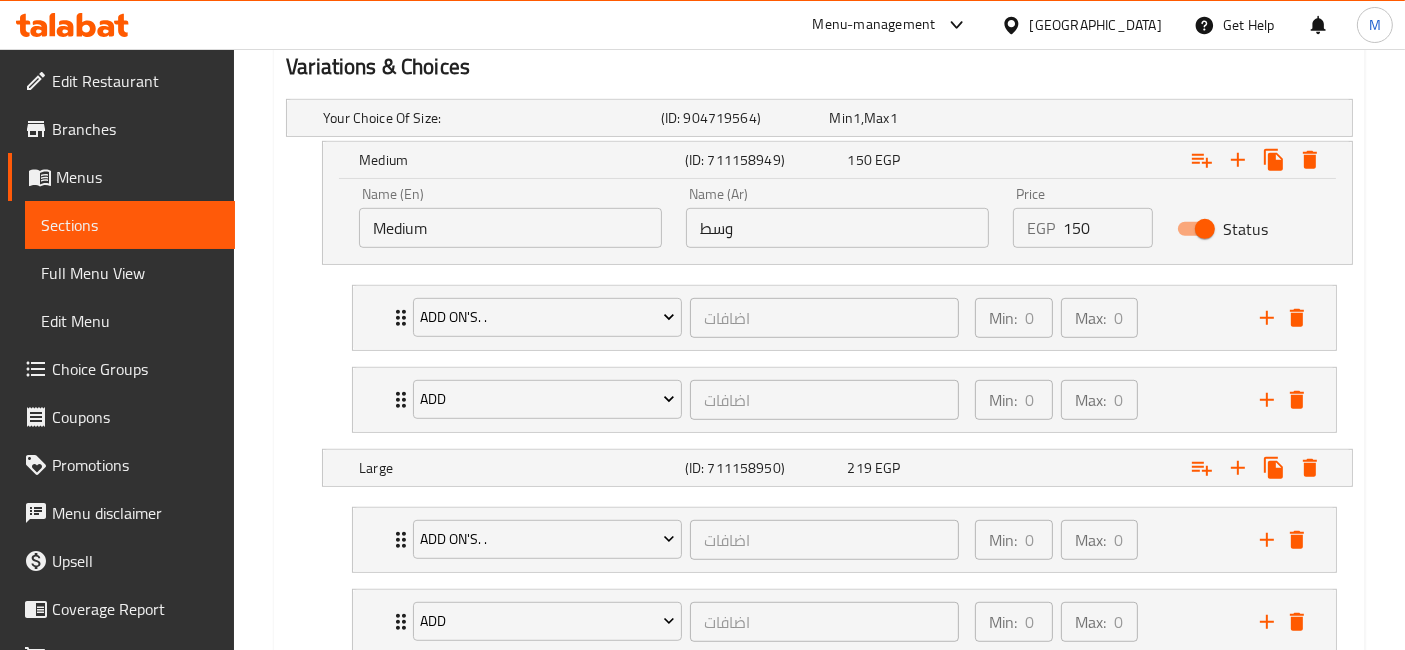 scroll, scrollTop: 1111, scrollLeft: 0, axis: vertical 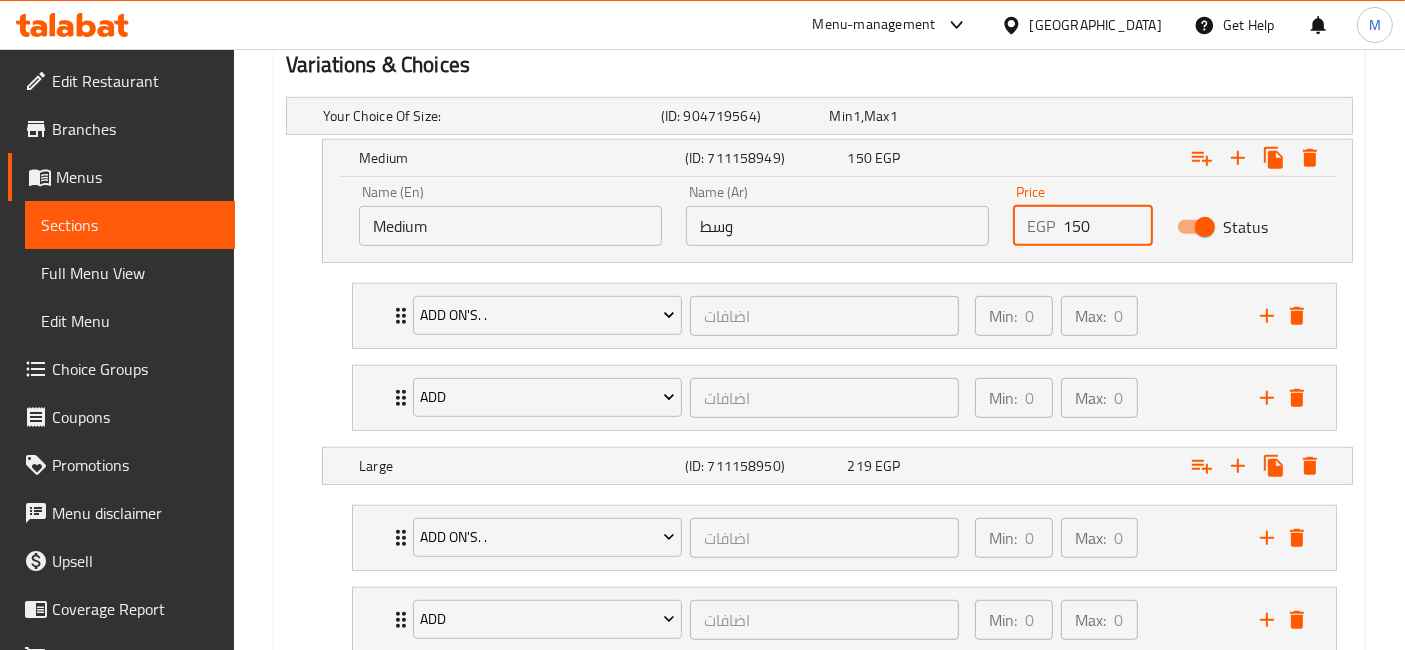 click on "150" at bounding box center (1107, 226) 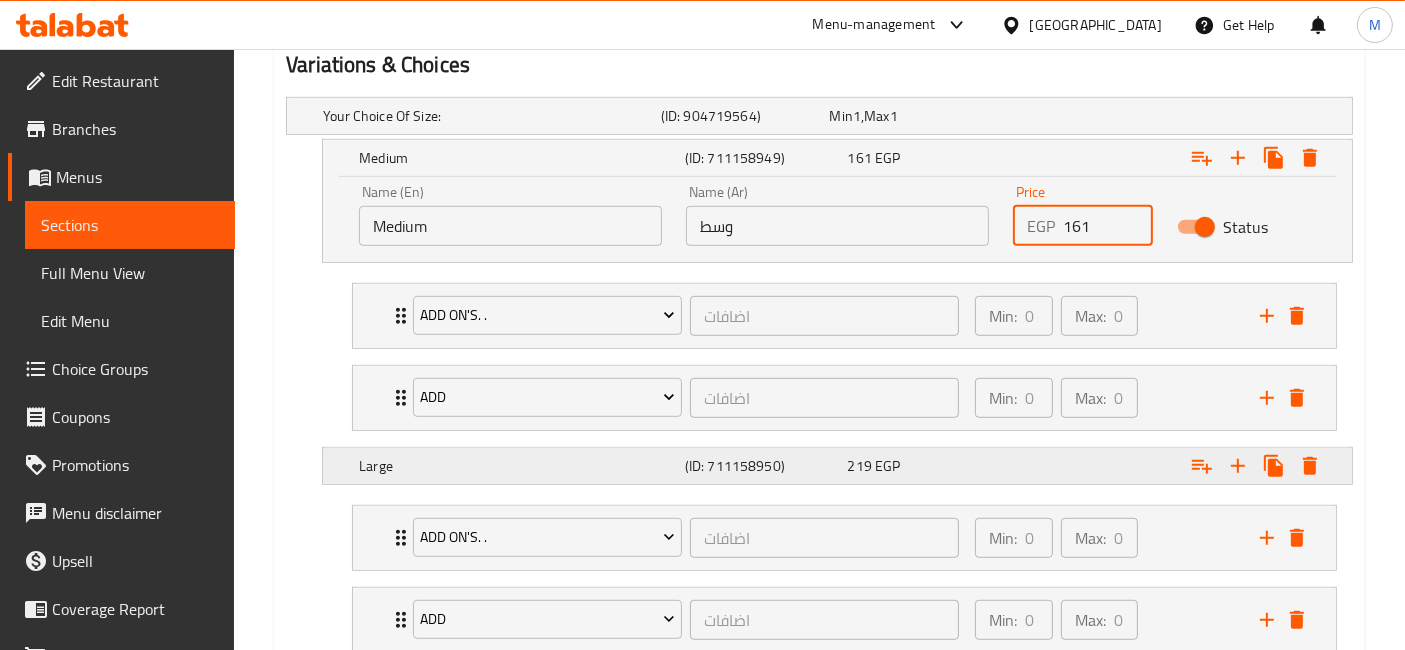 type on "161" 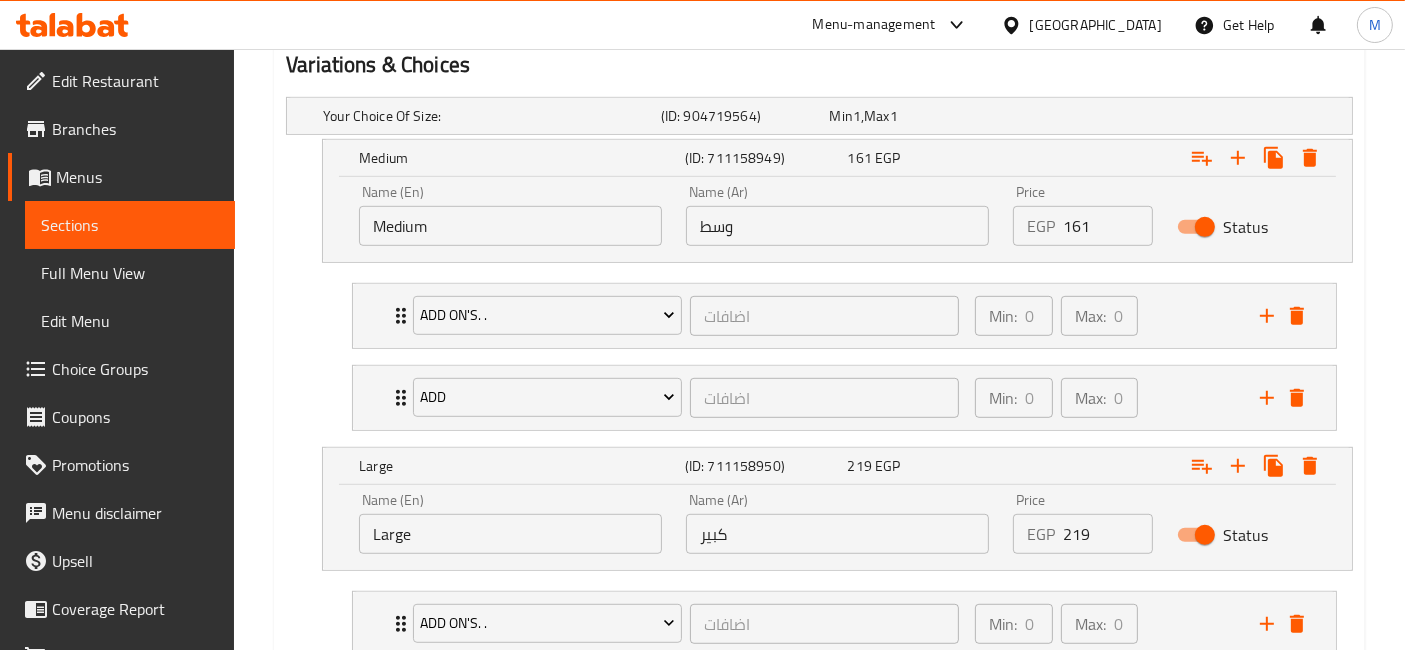 click on "219" at bounding box center (1107, 534) 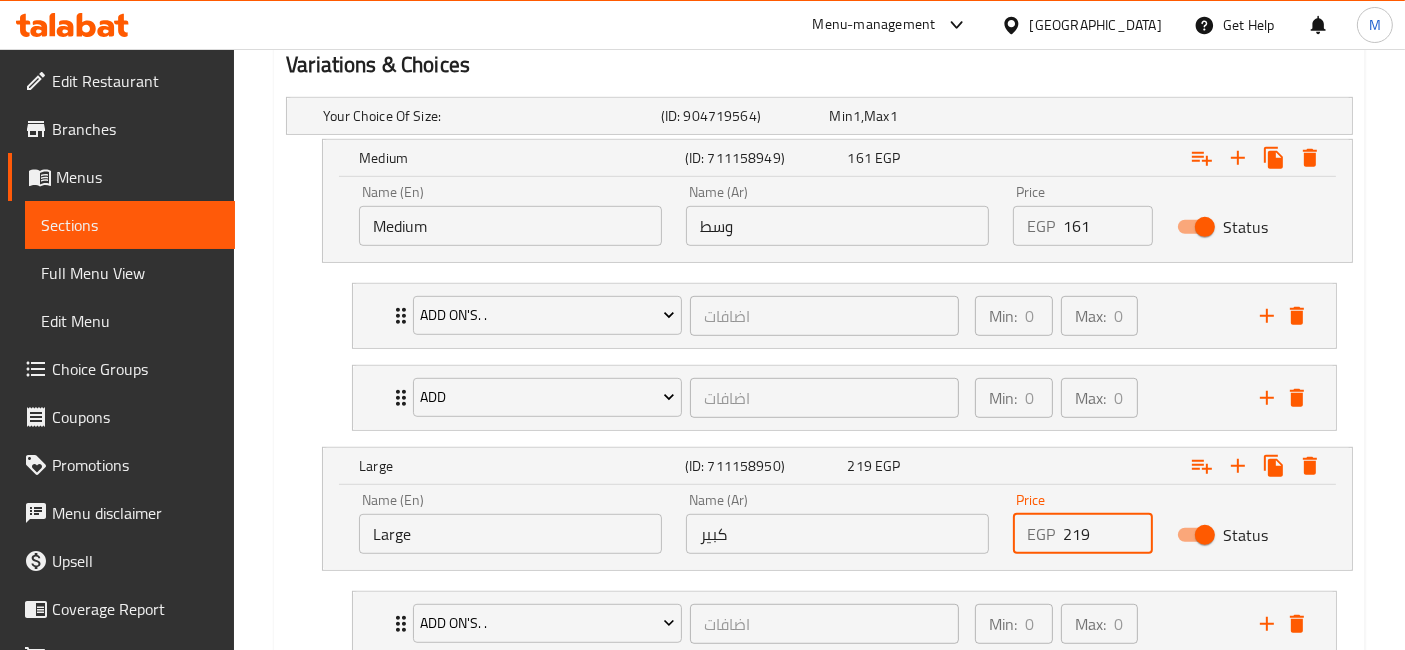 click on "219" at bounding box center [1107, 534] 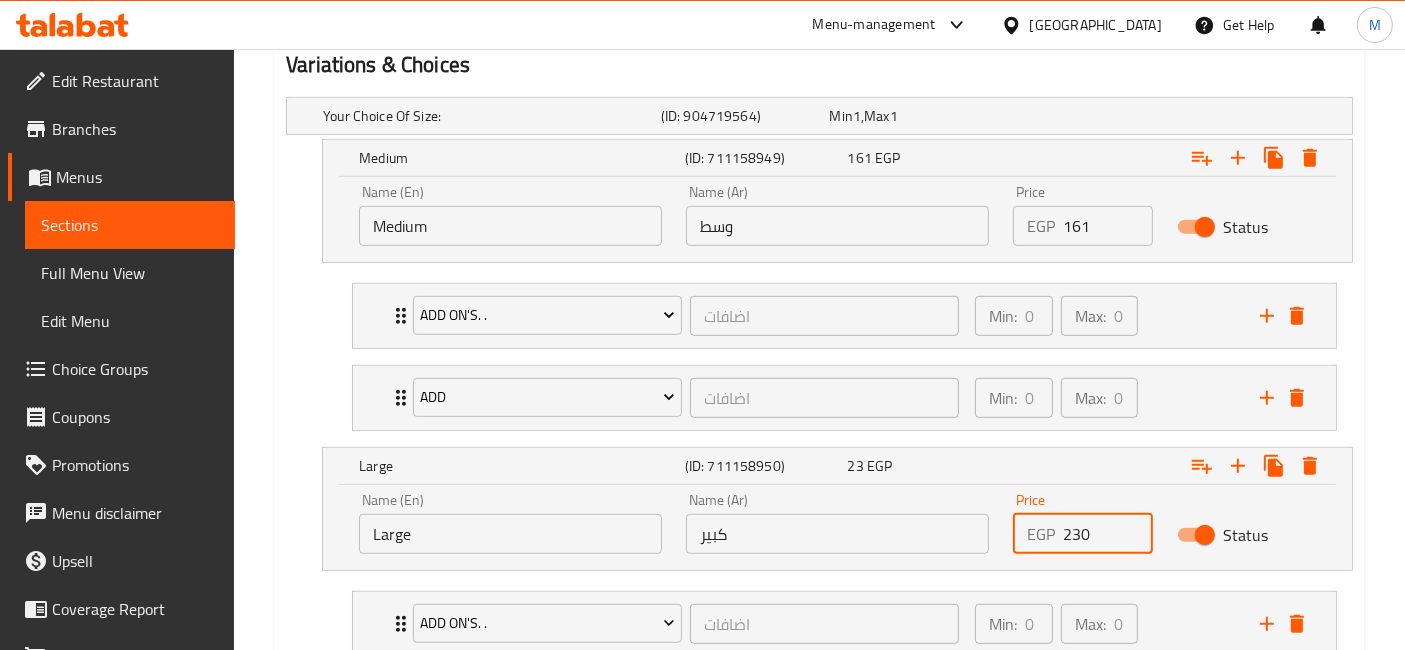 type on "230" 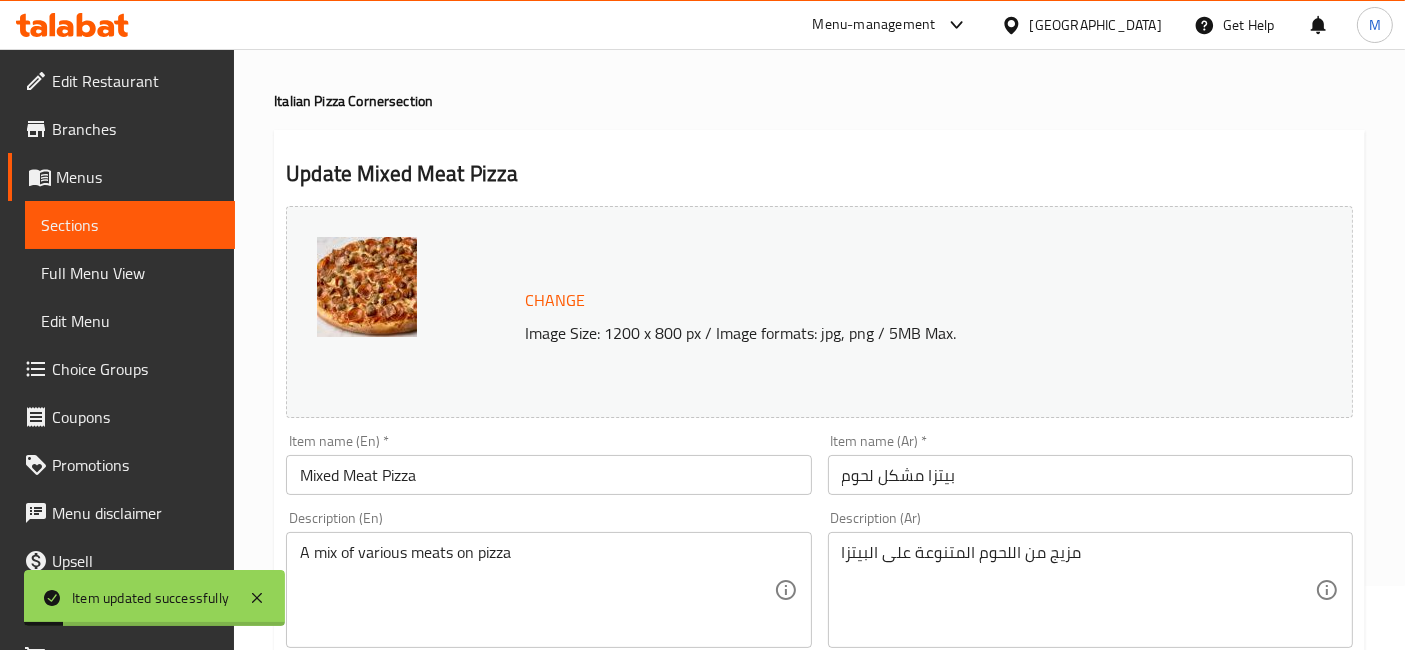 scroll, scrollTop: 0, scrollLeft: 0, axis: both 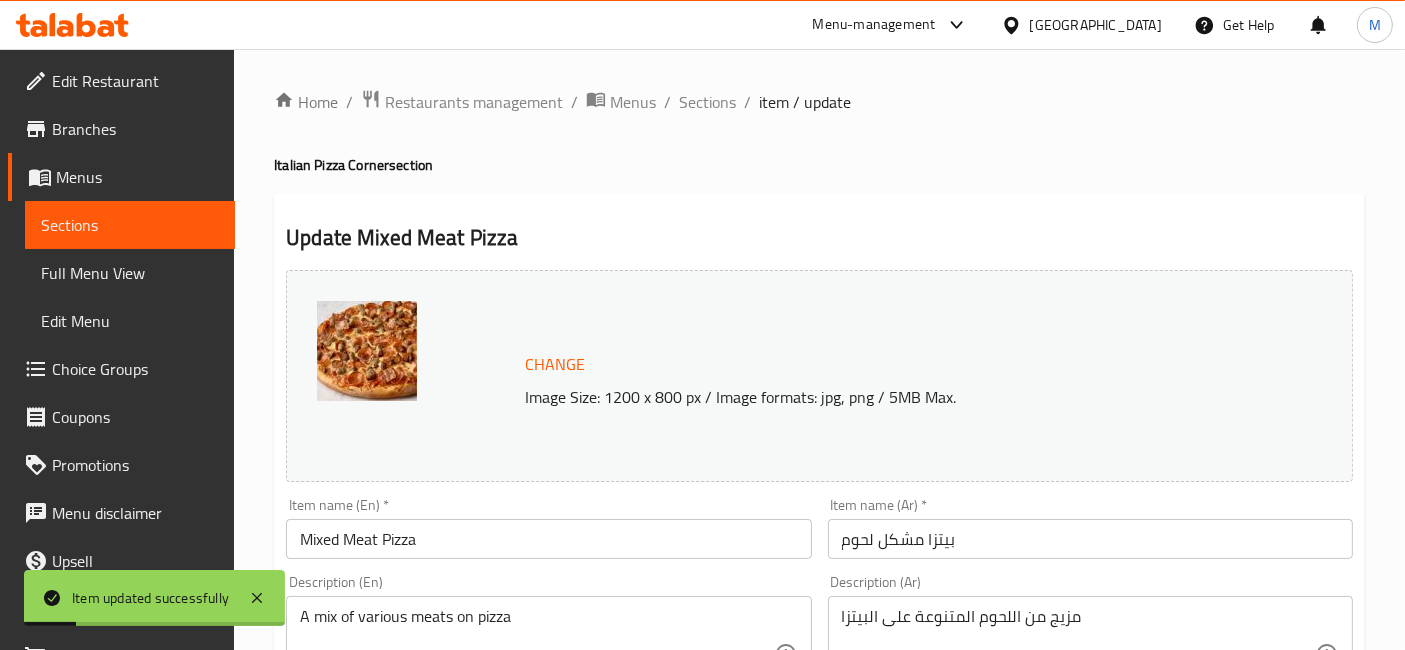 click on "Home / Restaurants management / Menus / Sections / item / update Italian Pizza Corner  section Update Mixed Meat Pizza Change Image Size: 1200 x 800 px / Image formats: jpg, png / 5MB Max. Item name (En)   * Mixed Meat Pizza Item name (En)  * Item name (Ar)   * بيتزا مشكل لحوم Item name (Ar)  * Description (En) A mix of various meats on pizza Description (En) Description (Ar) مزيج من اللحوم المتنوعة على البيتزا Description (Ar) Product barcode Product barcode Product sku Product sku Price   * EGP 0 Price  * Price on selection Free item Start Date Start Date End Date End Date Available Days SU MO TU WE TH FR SA Available from ​ ​ Available to ​ ​ Status Active Inactive Exclude from GEM Variations & Choices Your Choice Of Size: (ID: 904719564) Min 1  ,  Max 1 Name (En) Your Choice Of Size: Name (En) Name (Ar) إختيارك من الحجم: Name (Ar) Min 1 Min Max 1 Max Medium (ID: 711158949) 161   EGP Name (En) Medium Name (En) Name (Ar) وسط Price" at bounding box center [819, 1018] 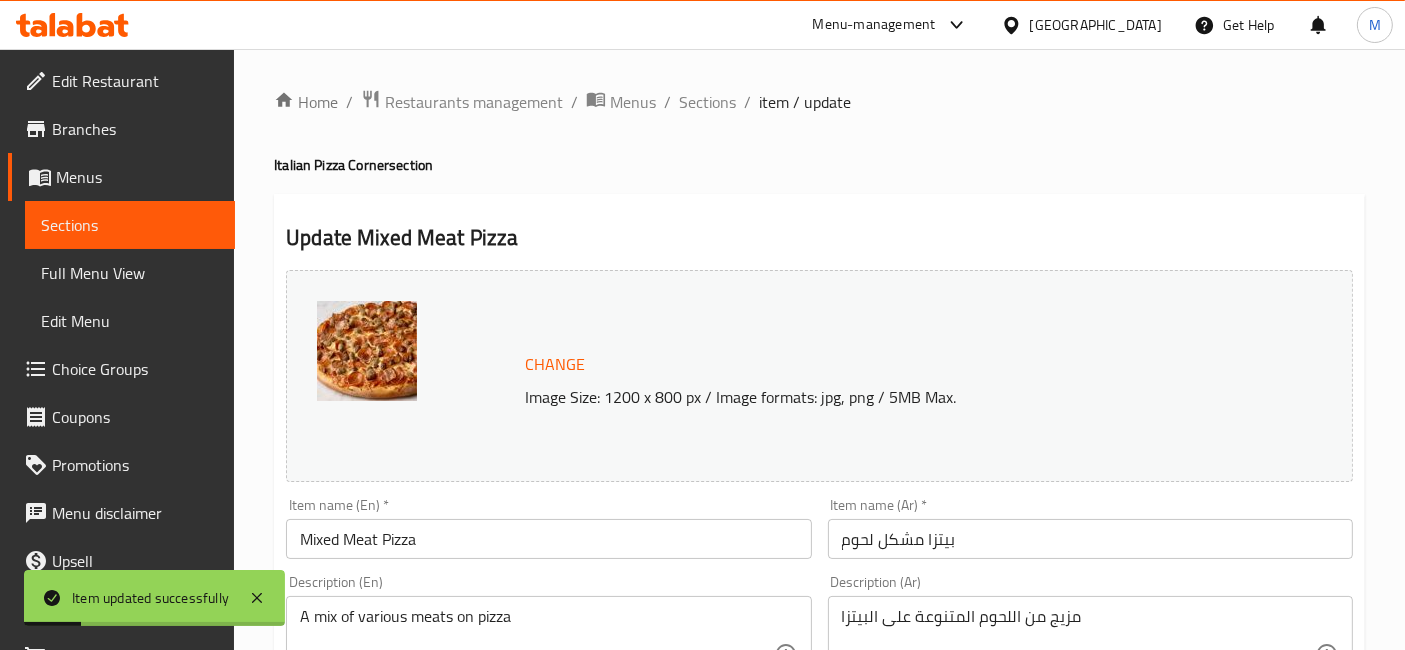 click on "Home / Restaurants management / Menus / Sections / item / update Italian Pizza Corner  section Update Mixed Meat Pizza Change Image Size: 1200 x 800 px / Image formats: jpg, png / 5MB Max. Item name (En)   * Mixed Meat Pizza Item name (En)  * Item name (Ar)   * بيتزا مشكل لحوم Item name (Ar)  * Description (En) A mix of various meats on pizza Description (En) Description (Ar) مزيج من اللحوم المتنوعة على البيتزا Description (Ar) Product barcode Product barcode Product sku Product sku Price   * EGP 0 Price  * Price on selection Free item Start Date Start Date End Date End Date Available Days SU MO TU WE TH FR SA Available from ​ ​ Available to ​ ​ Status Active Inactive Exclude from GEM Variations & Choices Your Choice Of Size: (ID: 904719564) Min 1  ,  Max 1 Name (En) Your Choice Of Size: Name (En) Name (Ar) إختيارك من الحجم: Name (Ar) Min 1 Min Max 1 Max Medium (ID: 711158949) 161   EGP Name (En) Medium Name (En) Name (Ar) وسط Price" at bounding box center (819, 1018) 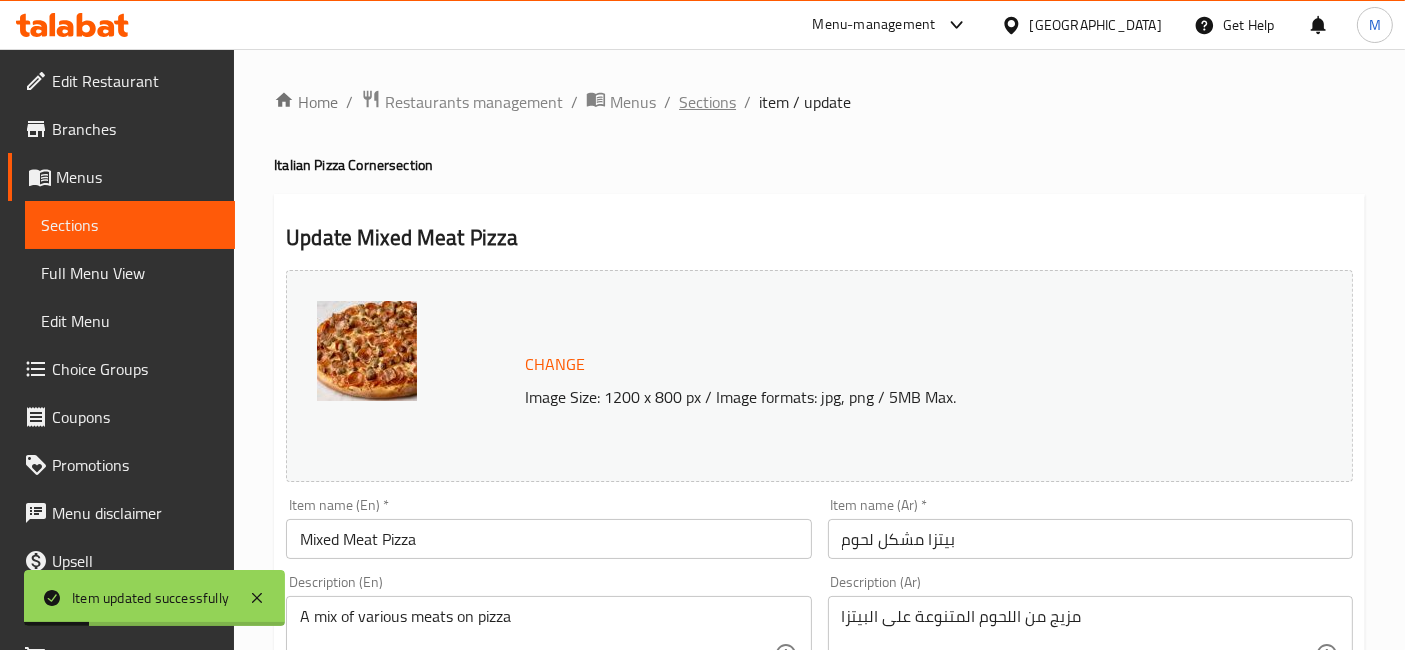 click on "Sections" at bounding box center (707, 102) 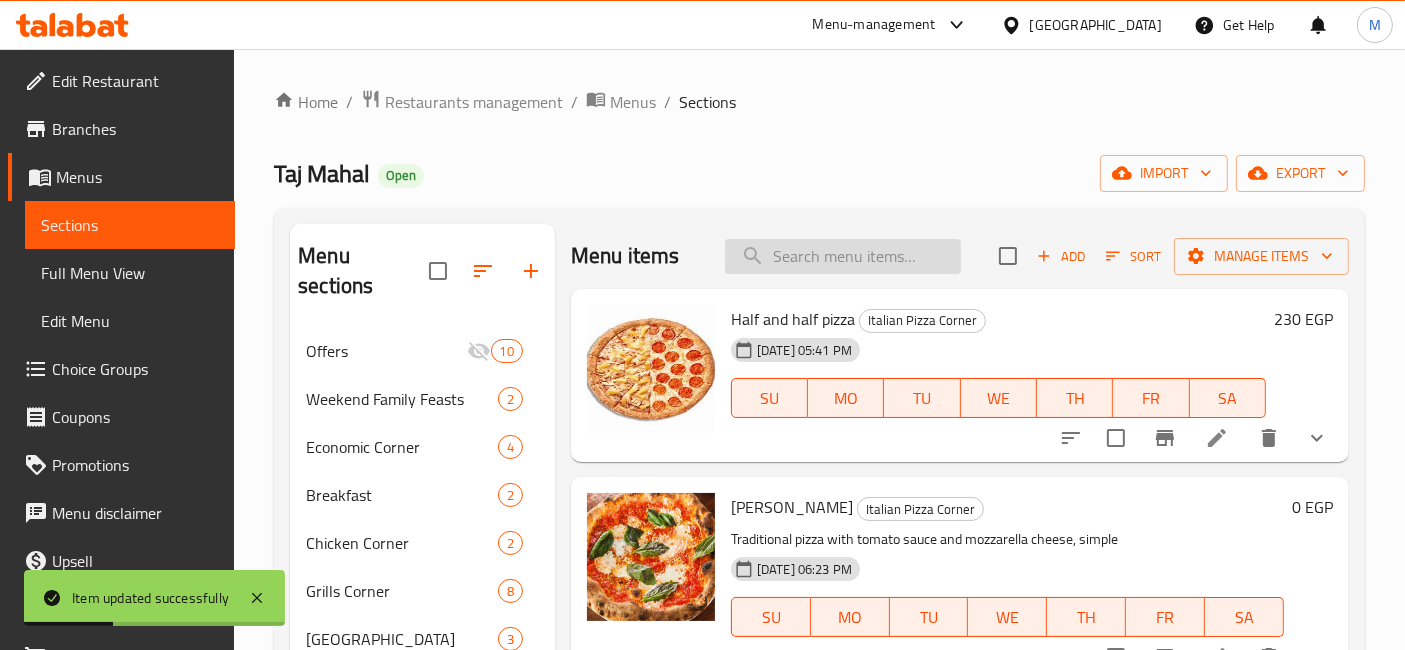 click at bounding box center (843, 256) 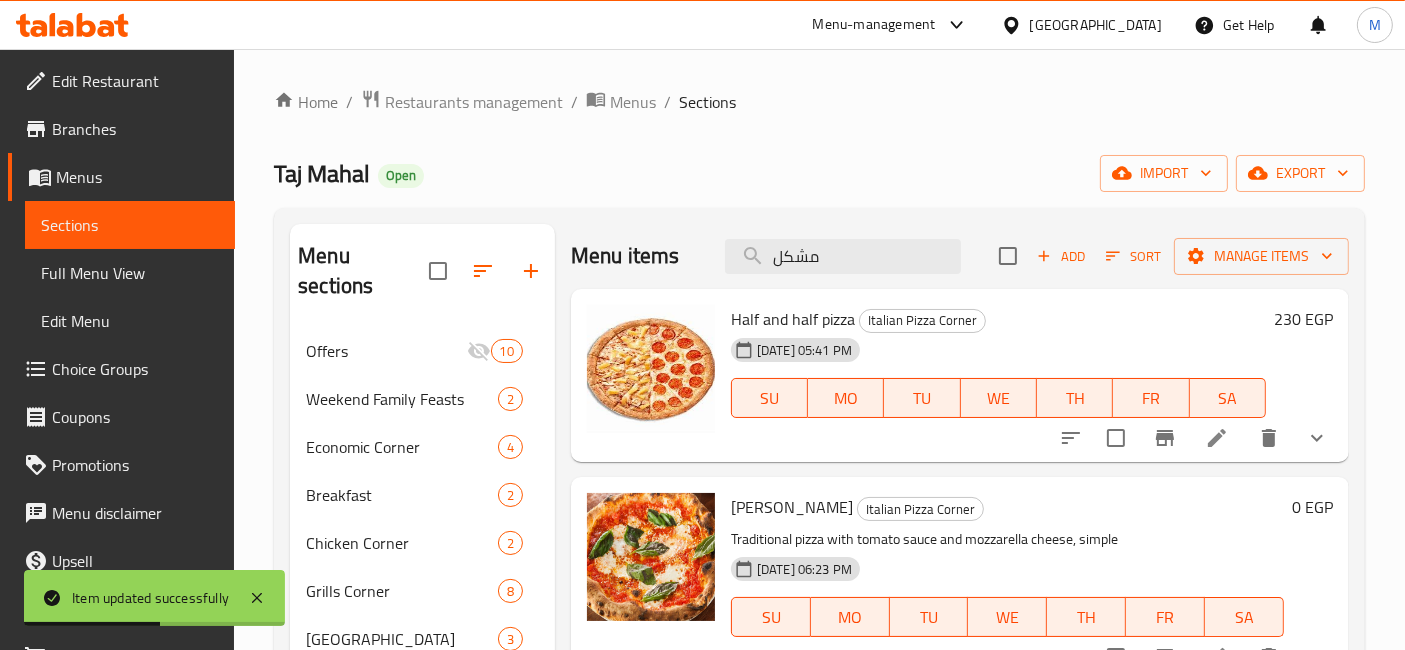 type on "مشكل ف" 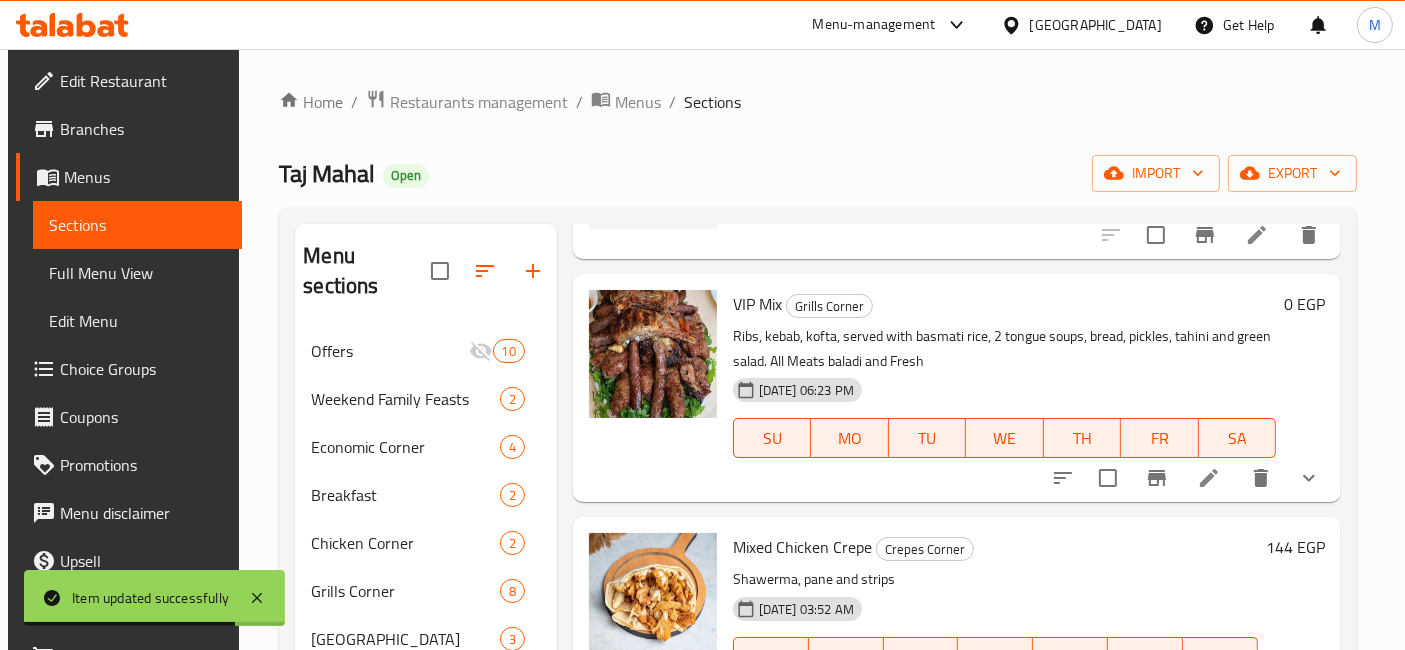 scroll, scrollTop: 422, scrollLeft: 0, axis: vertical 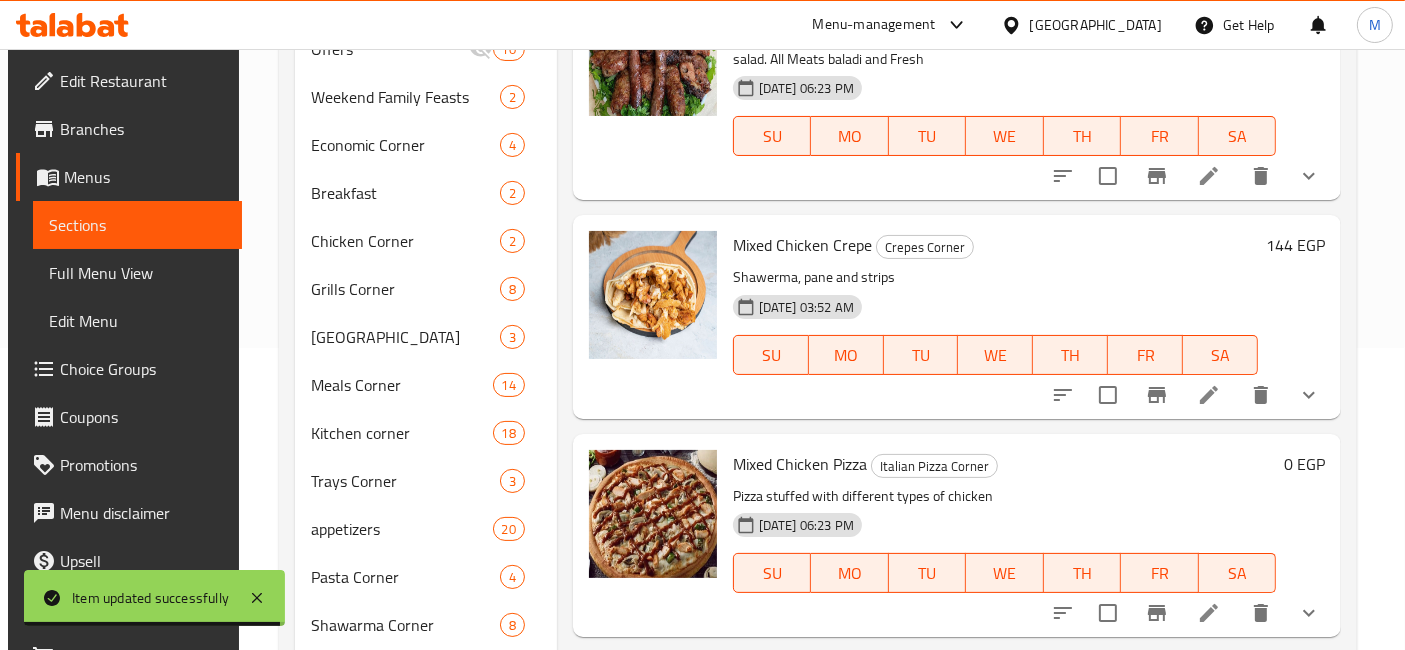 click 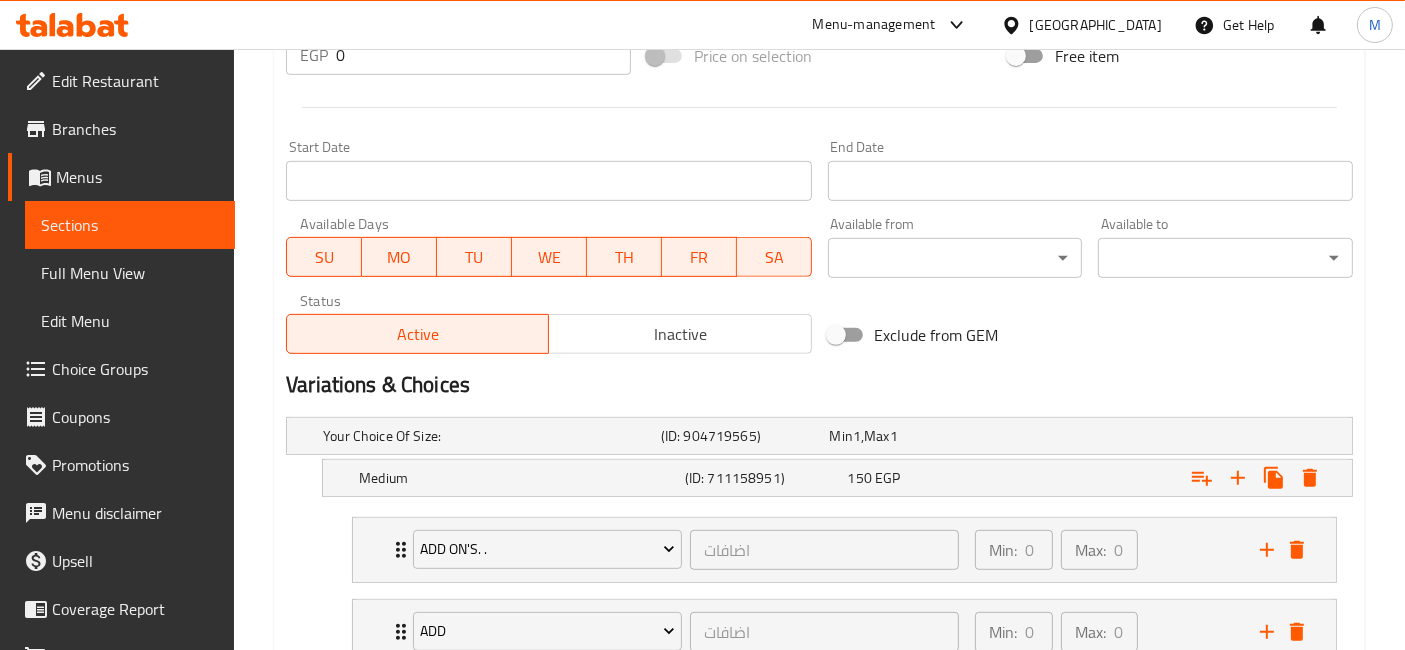 scroll, scrollTop: 1000, scrollLeft: 0, axis: vertical 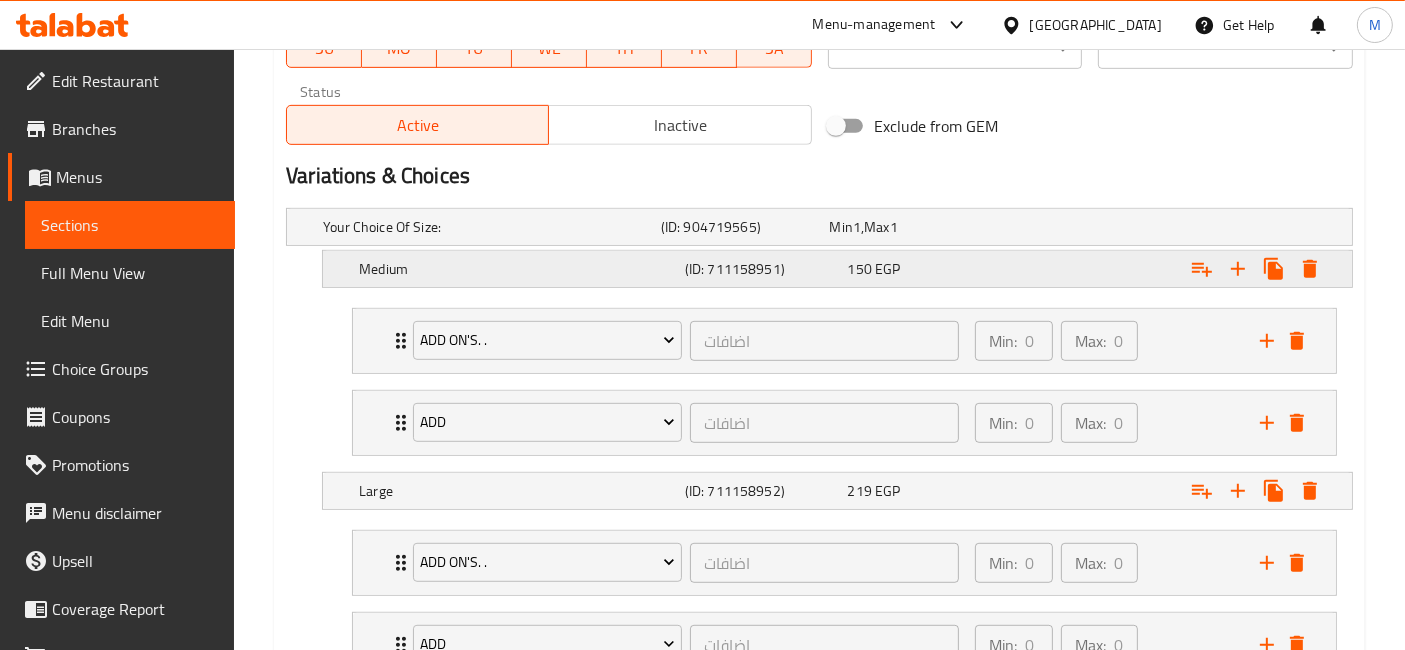 click on "EGP" at bounding box center (857, 227) 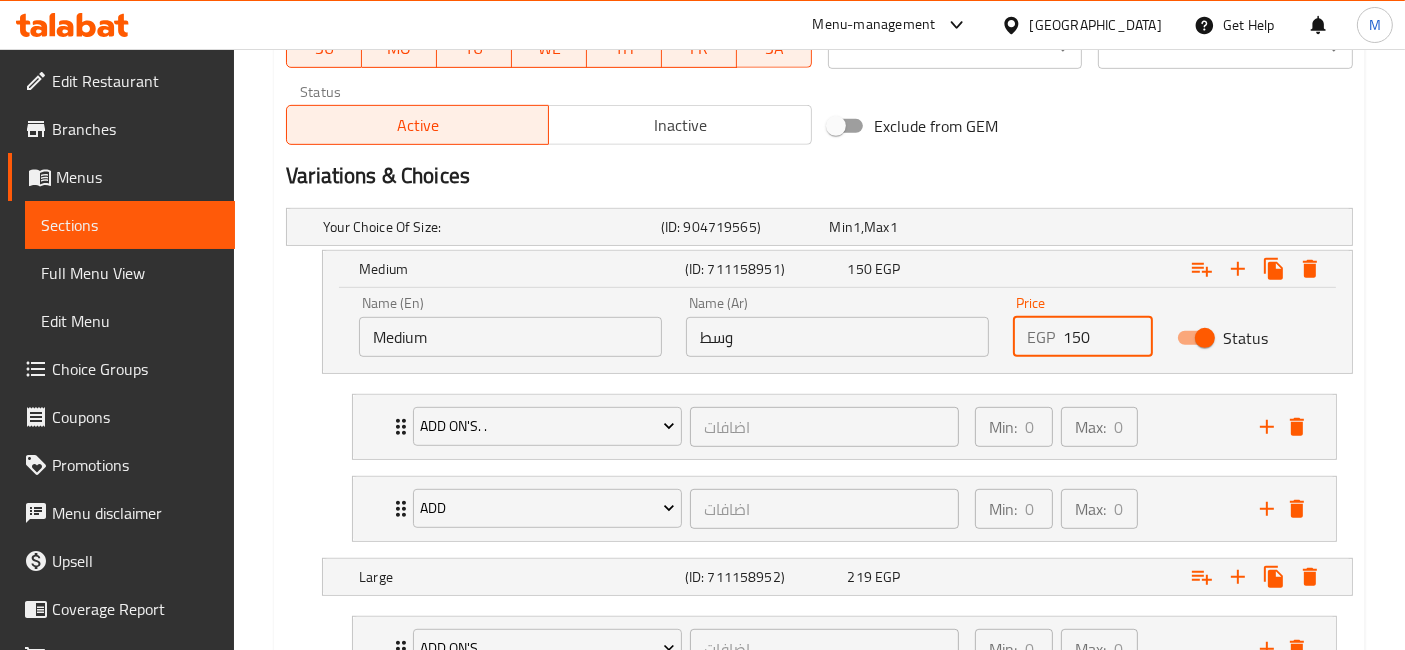 click on "150" at bounding box center (1107, 337) 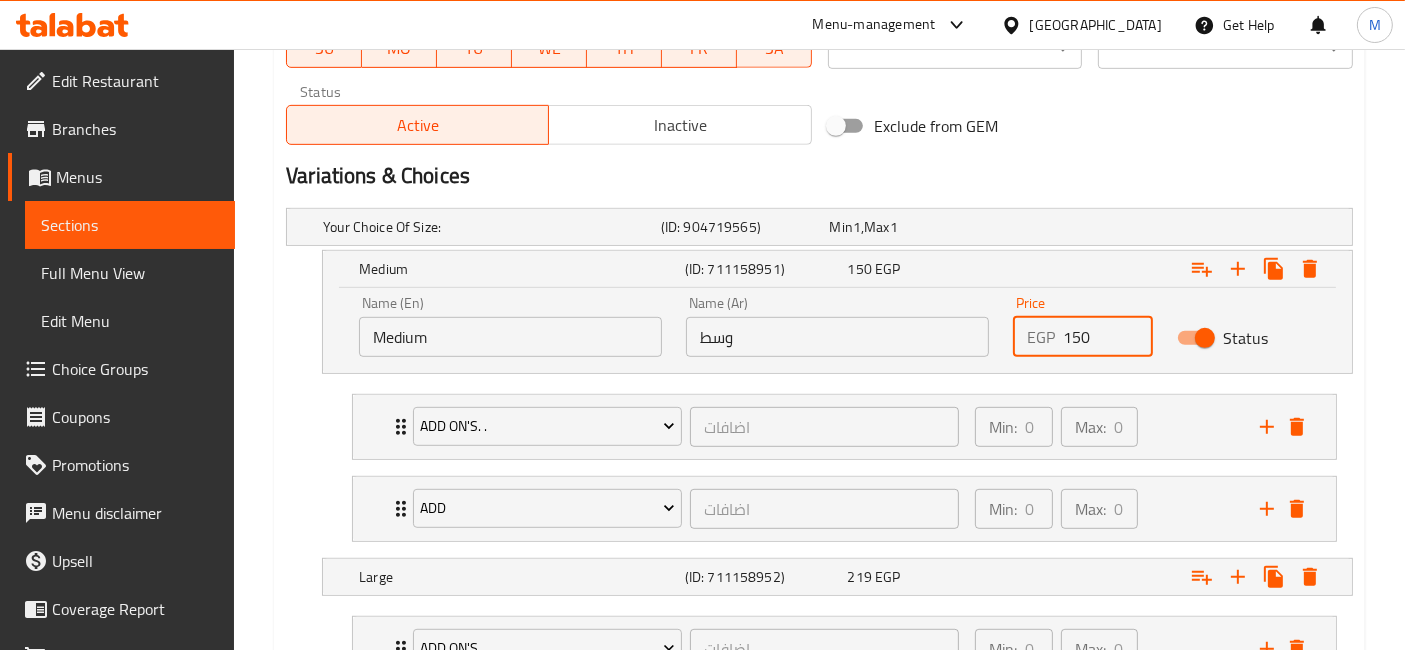 click on "150" at bounding box center (1107, 337) 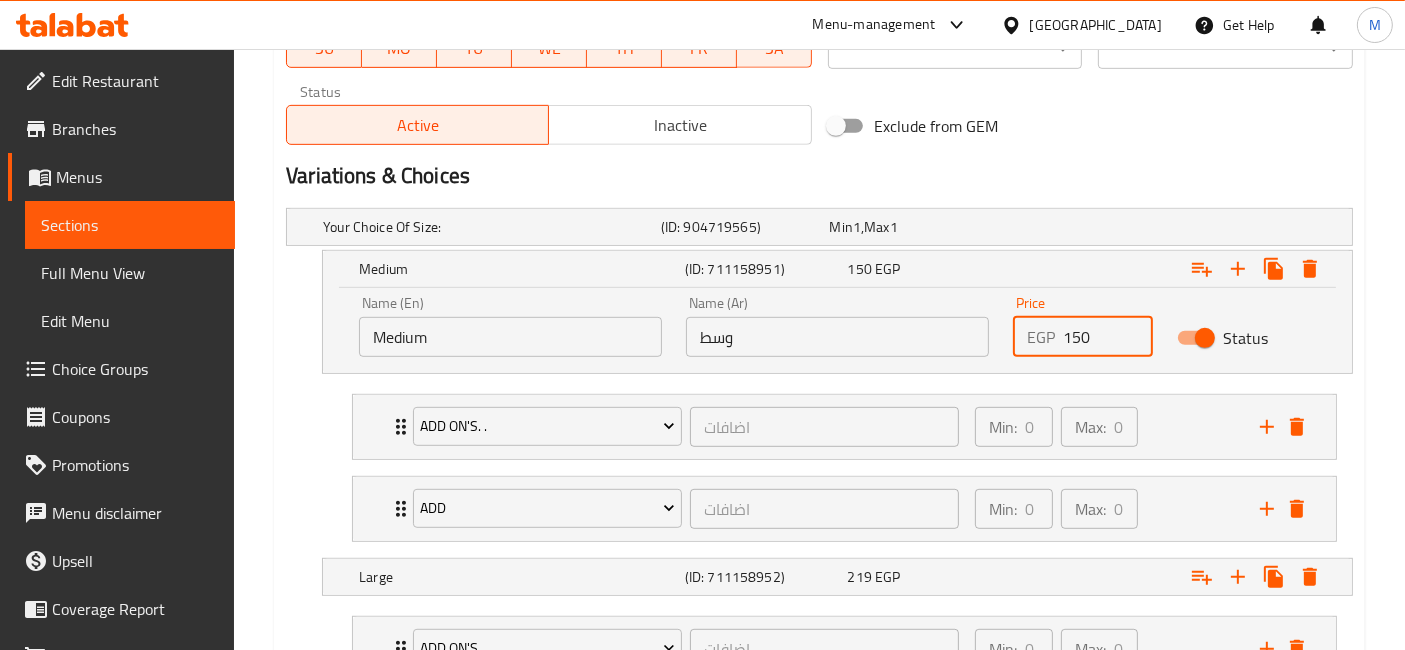 click on "150" at bounding box center (1107, 337) 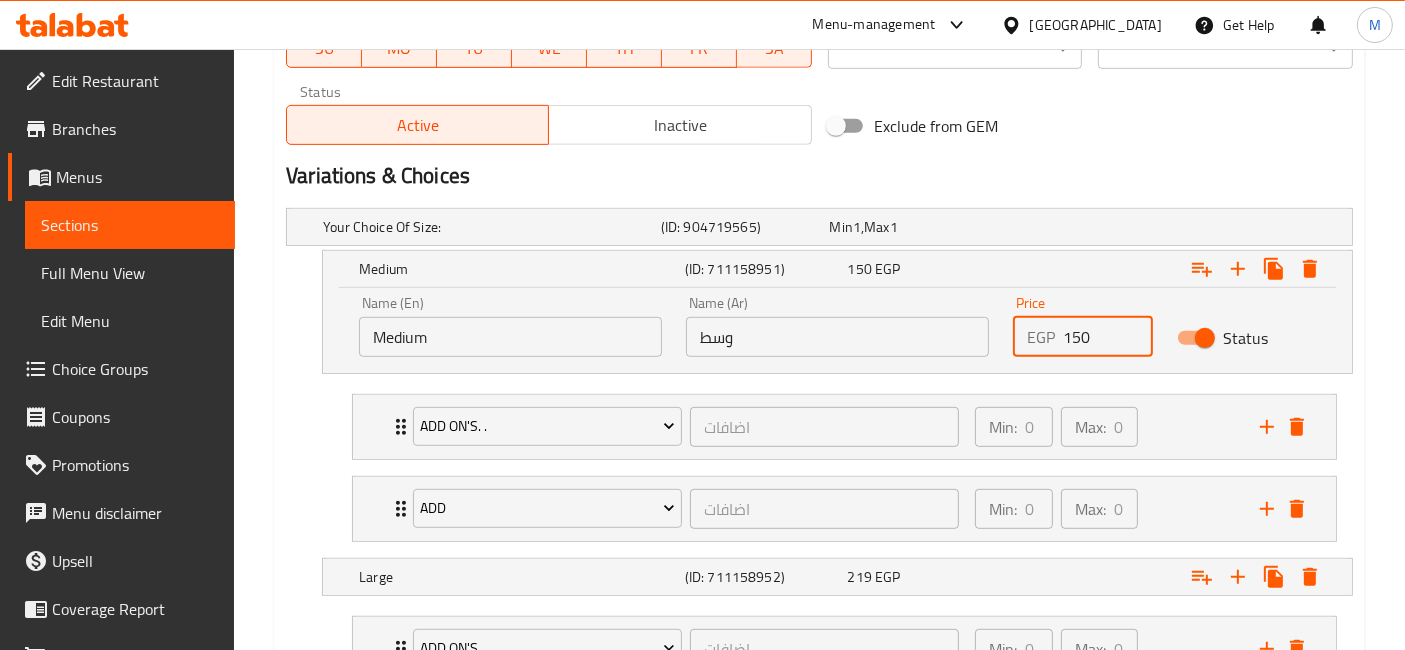 click on "150" at bounding box center (1107, 337) 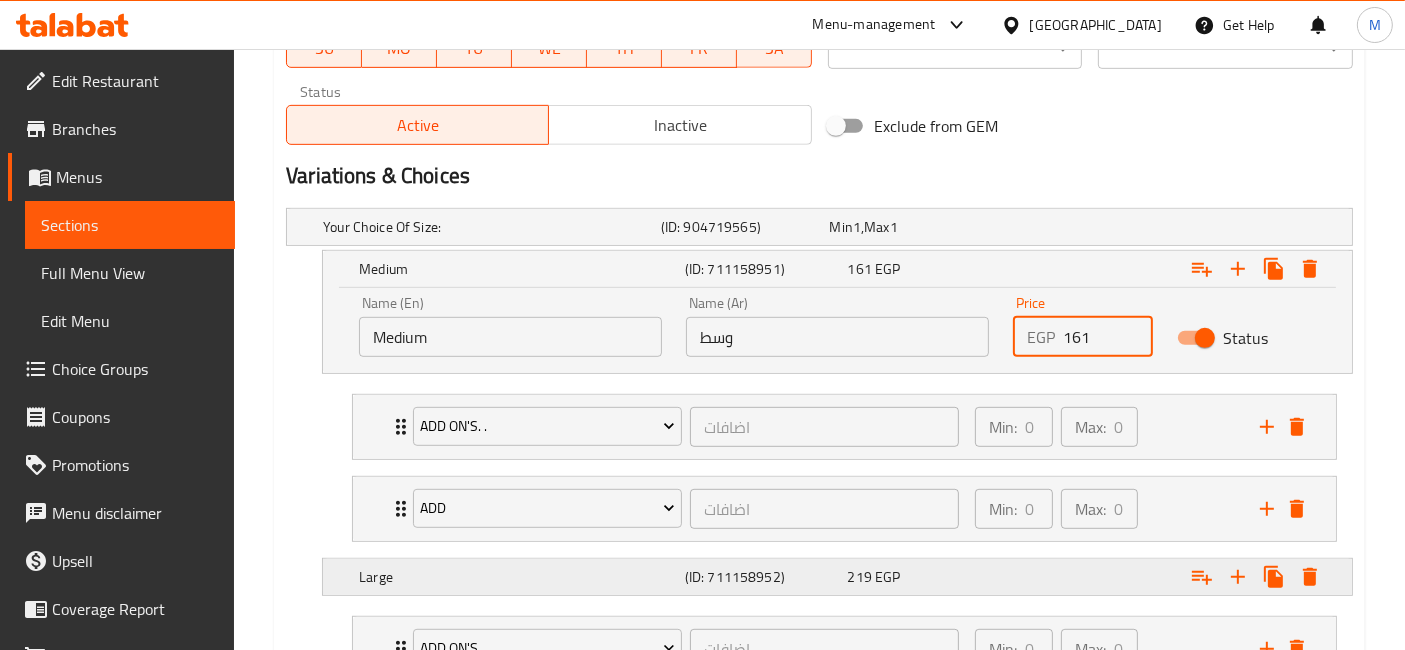 type on "161" 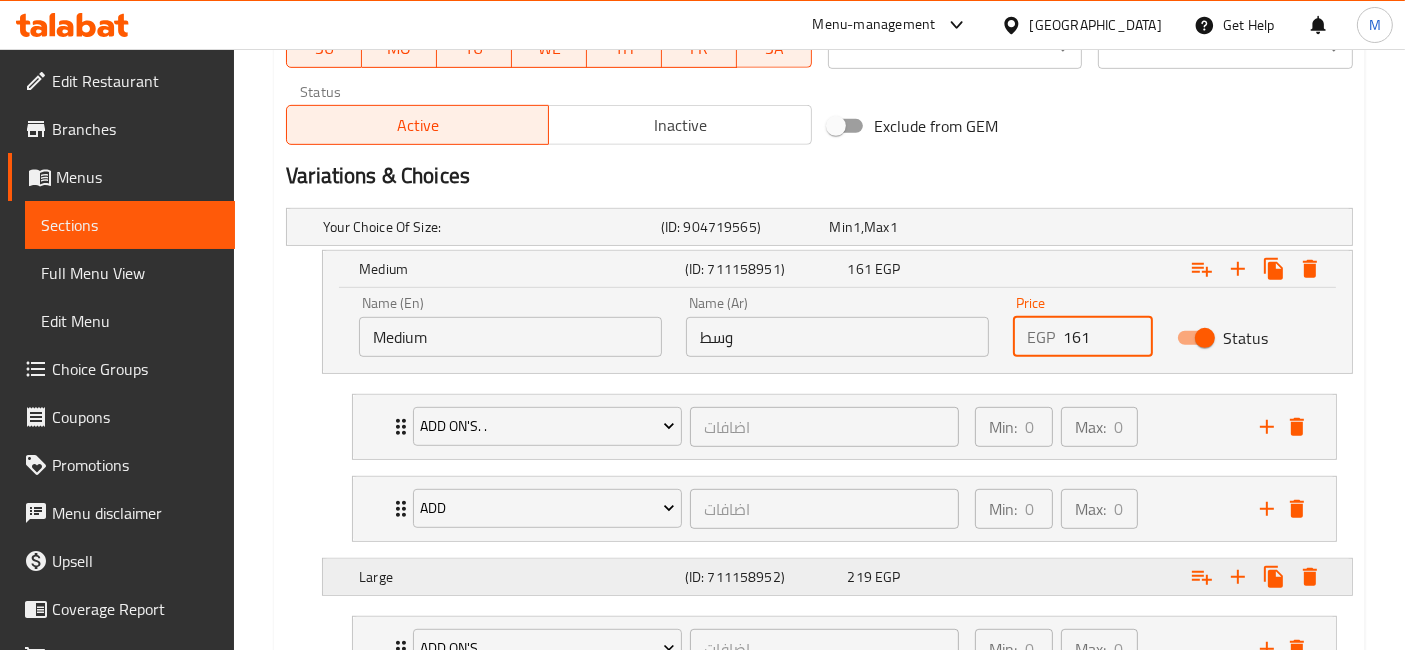 click on "Large (ID: 711158952) 219   EGP" at bounding box center [825, 227] 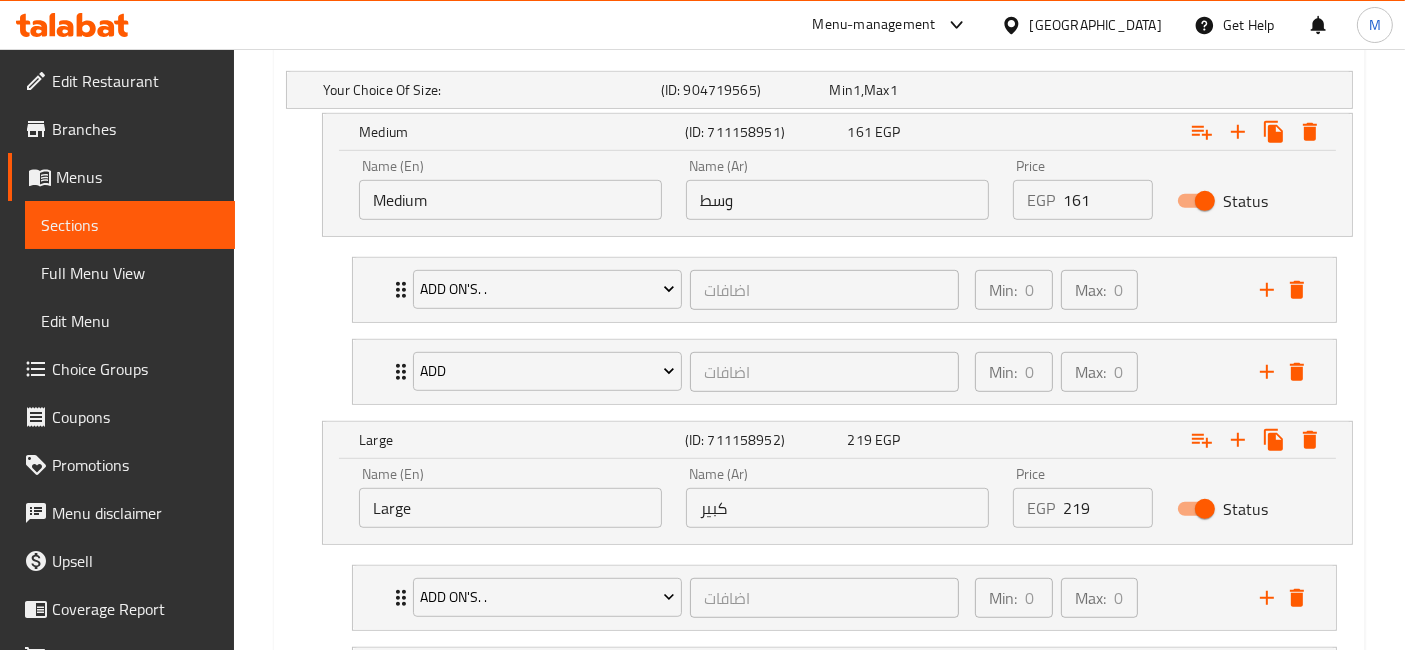 scroll, scrollTop: 1222, scrollLeft: 0, axis: vertical 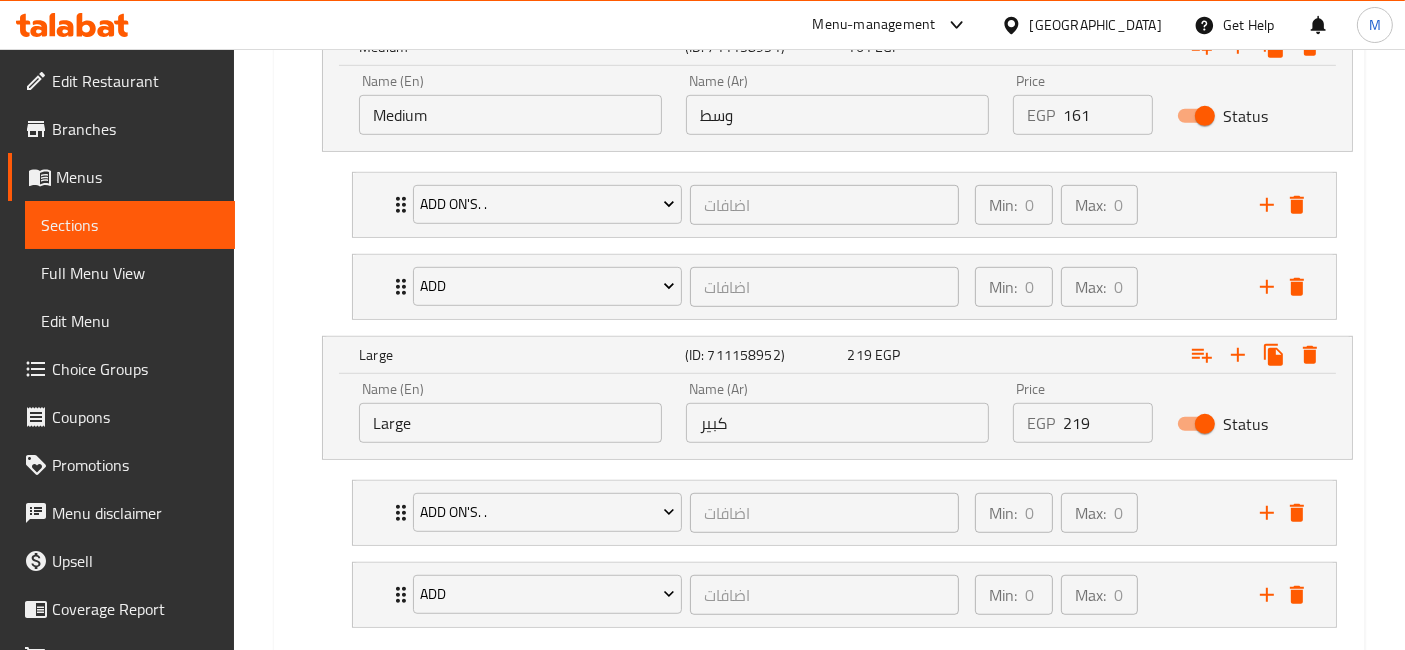 click on "219" at bounding box center (1107, 423) 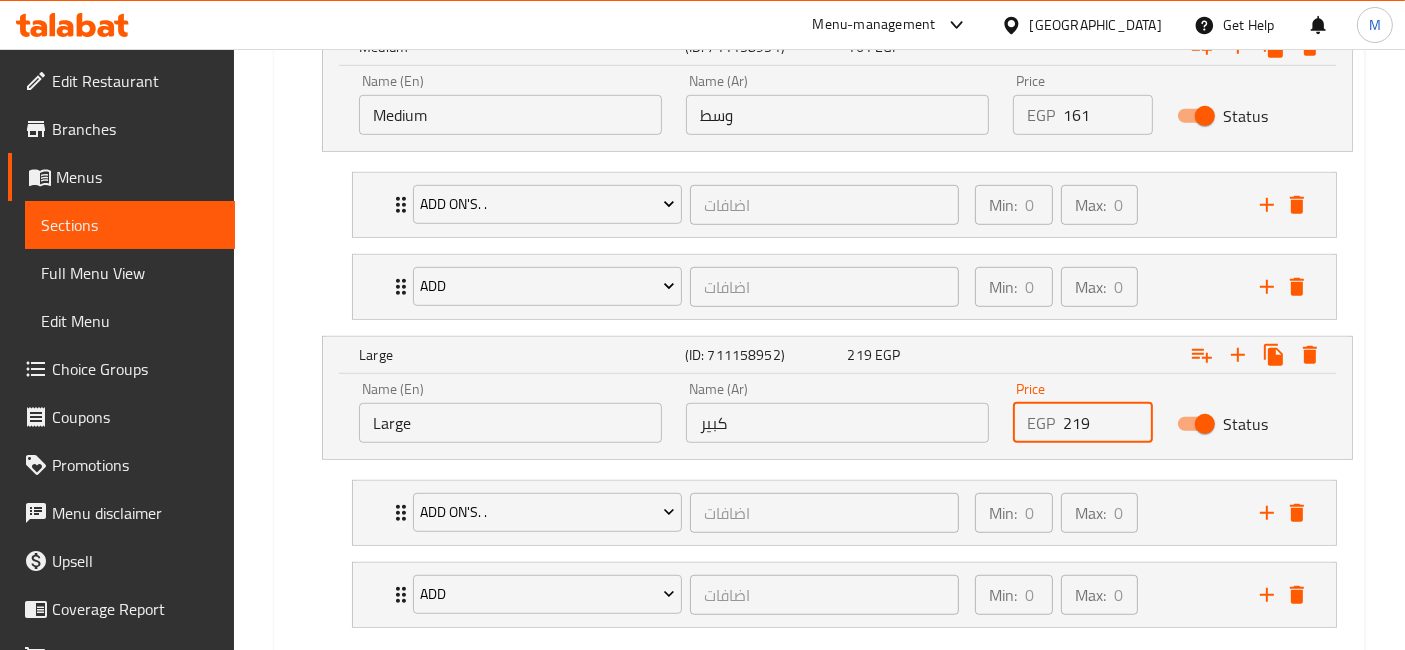 click on "219" at bounding box center (1107, 423) 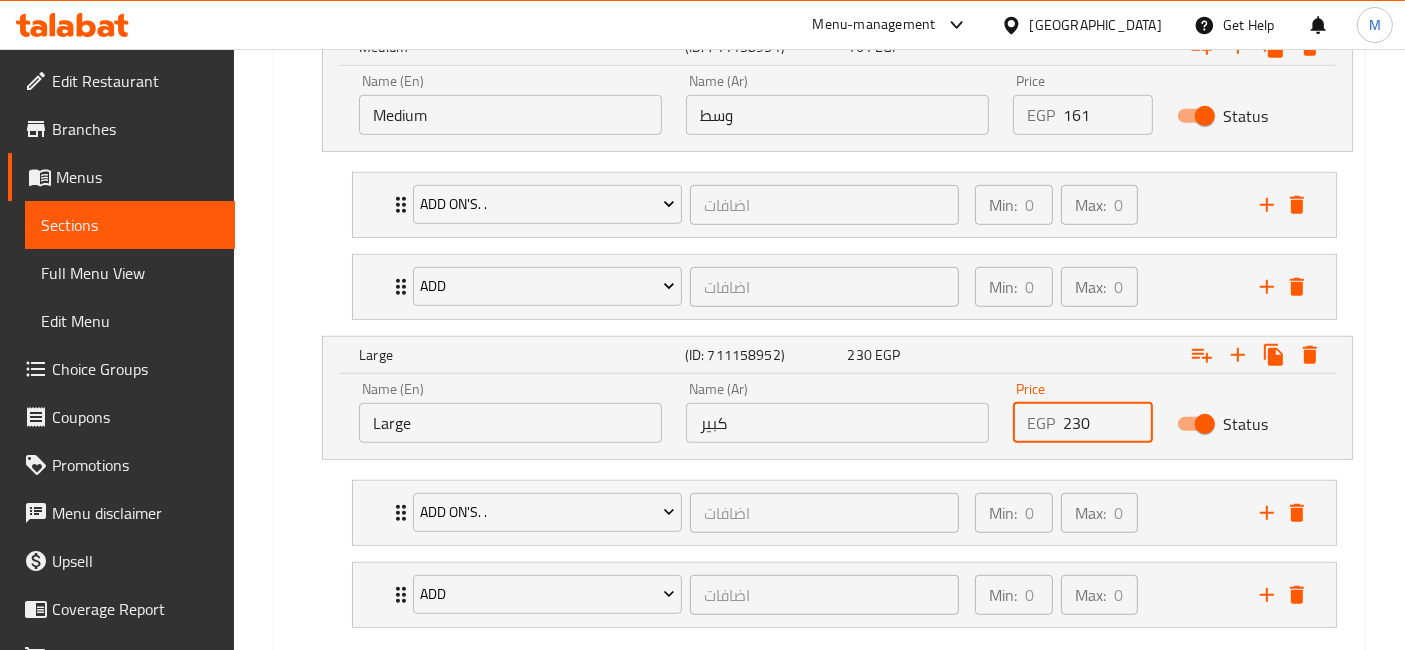 type on "230" 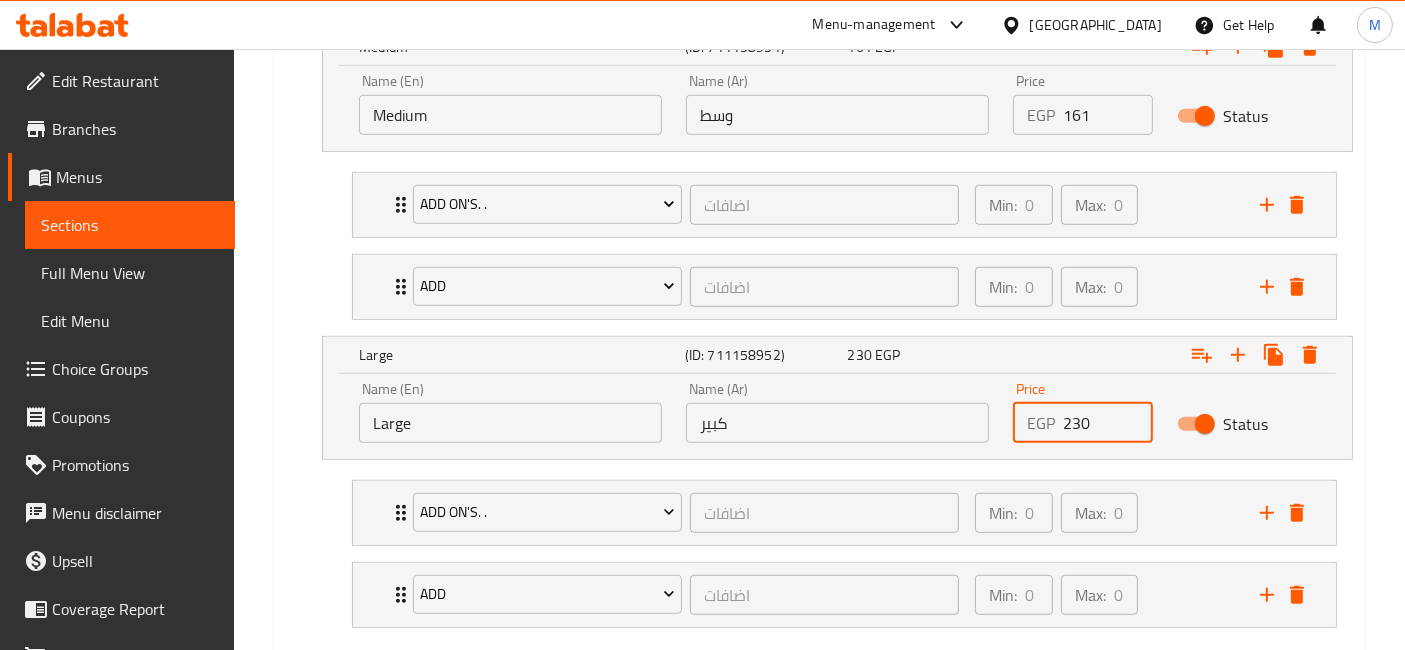 click on "Update" at bounding box center (413, 678) 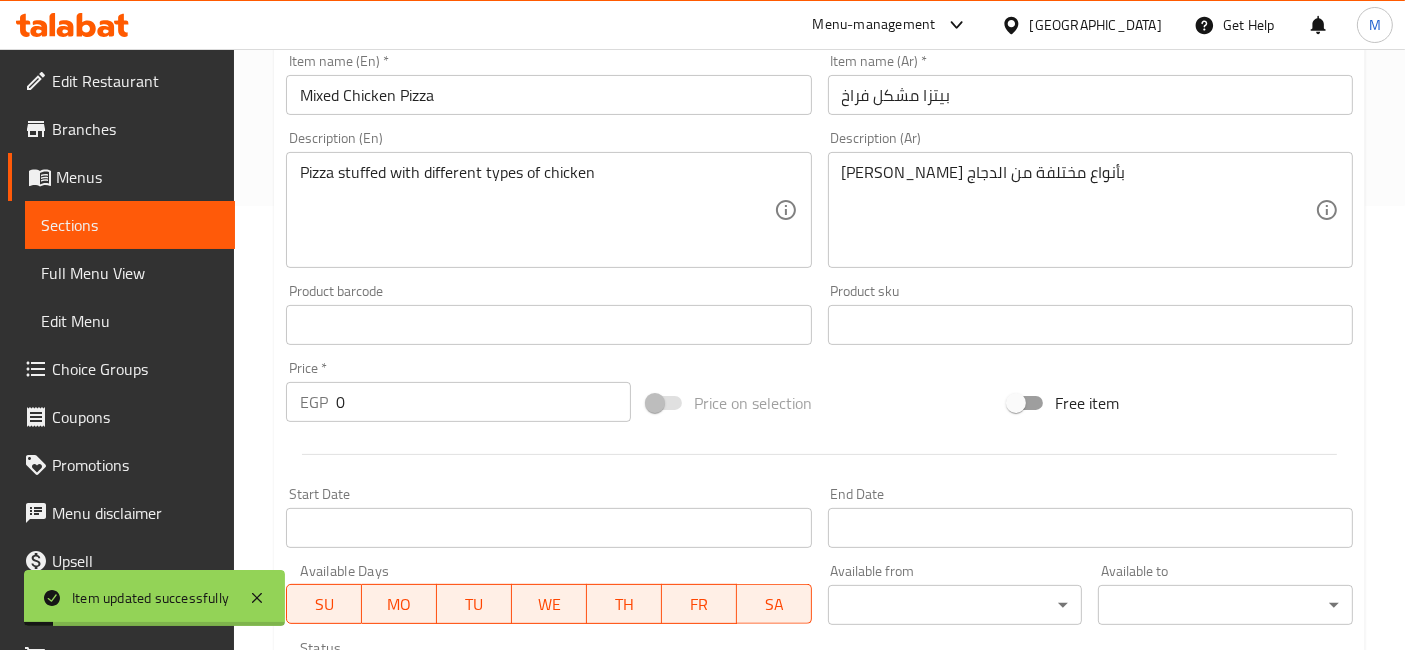scroll, scrollTop: 0, scrollLeft: 0, axis: both 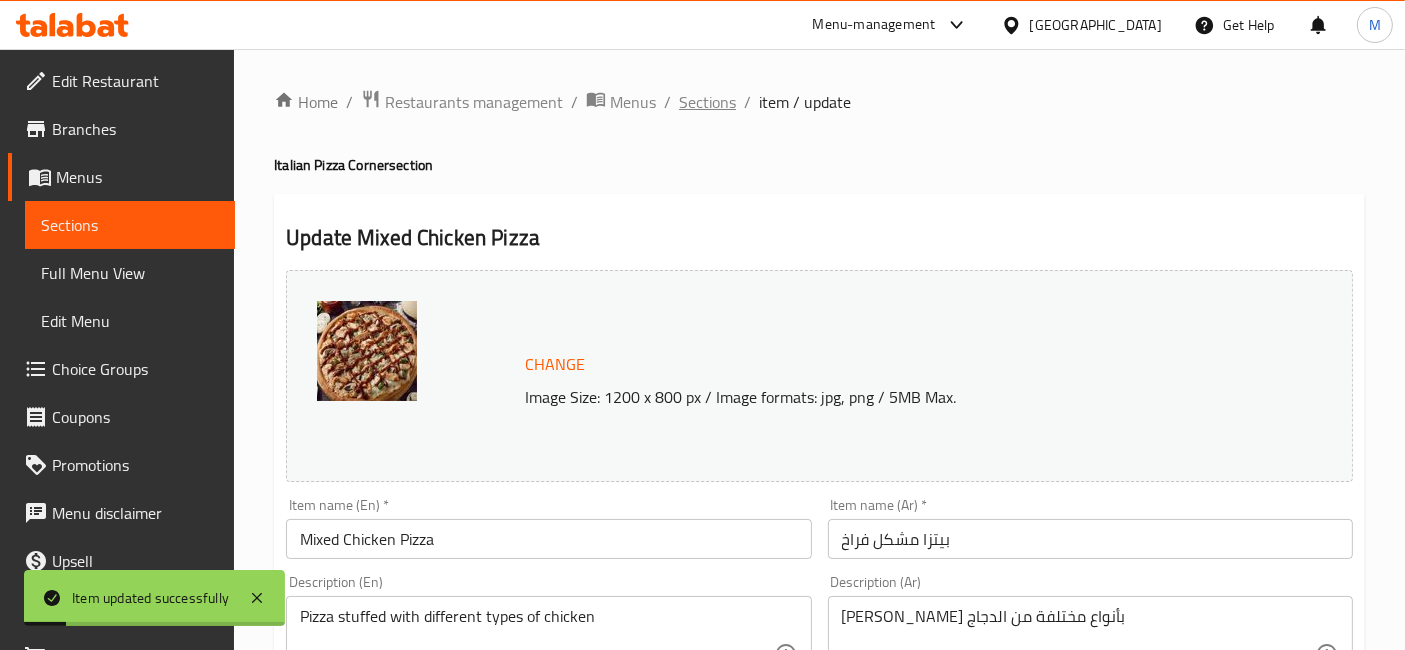 click on "Sections" at bounding box center (707, 102) 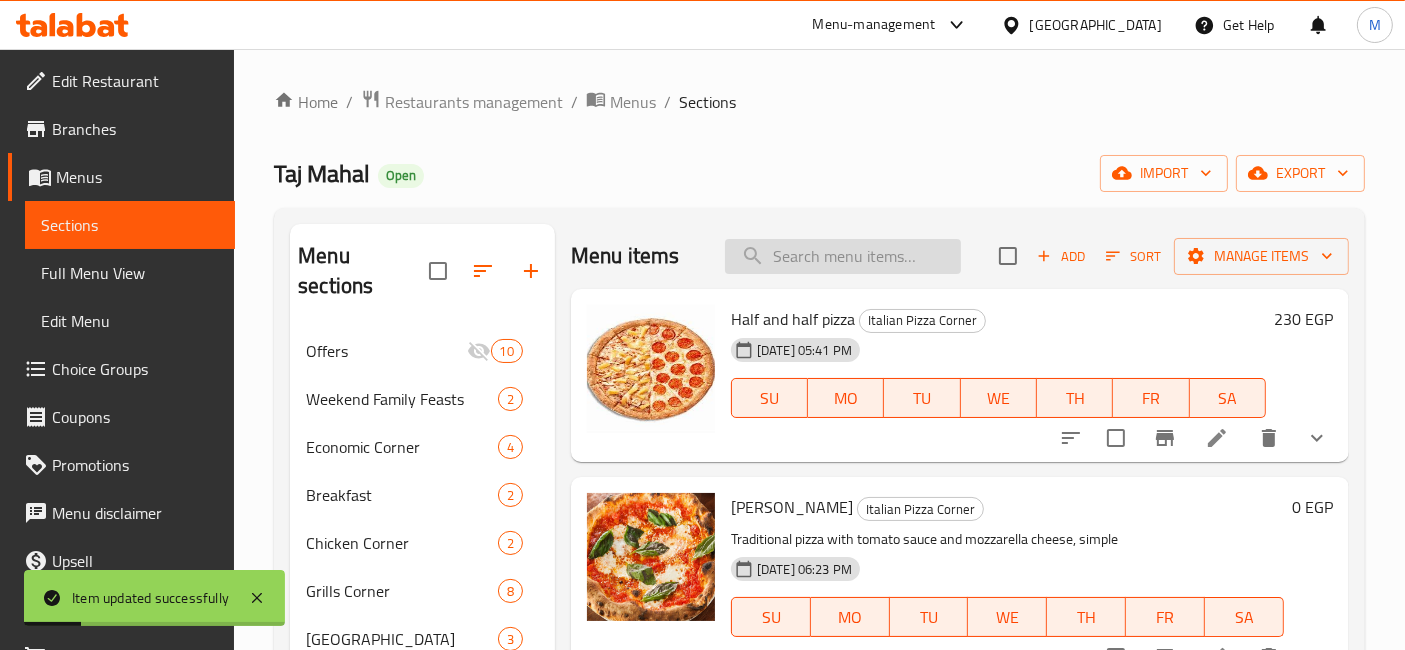 drag, startPoint x: 894, startPoint y: 256, endPoint x: 867, endPoint y: 249, distance: 27.89265 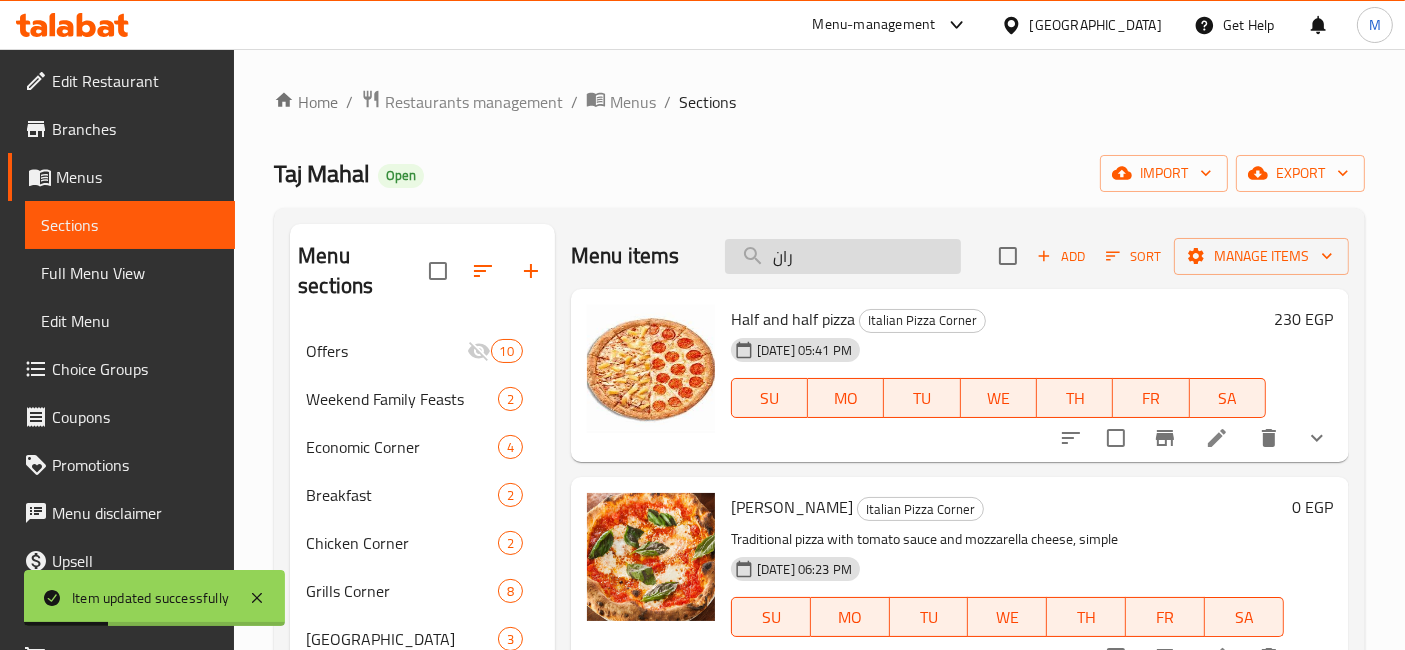 type on "رانش" 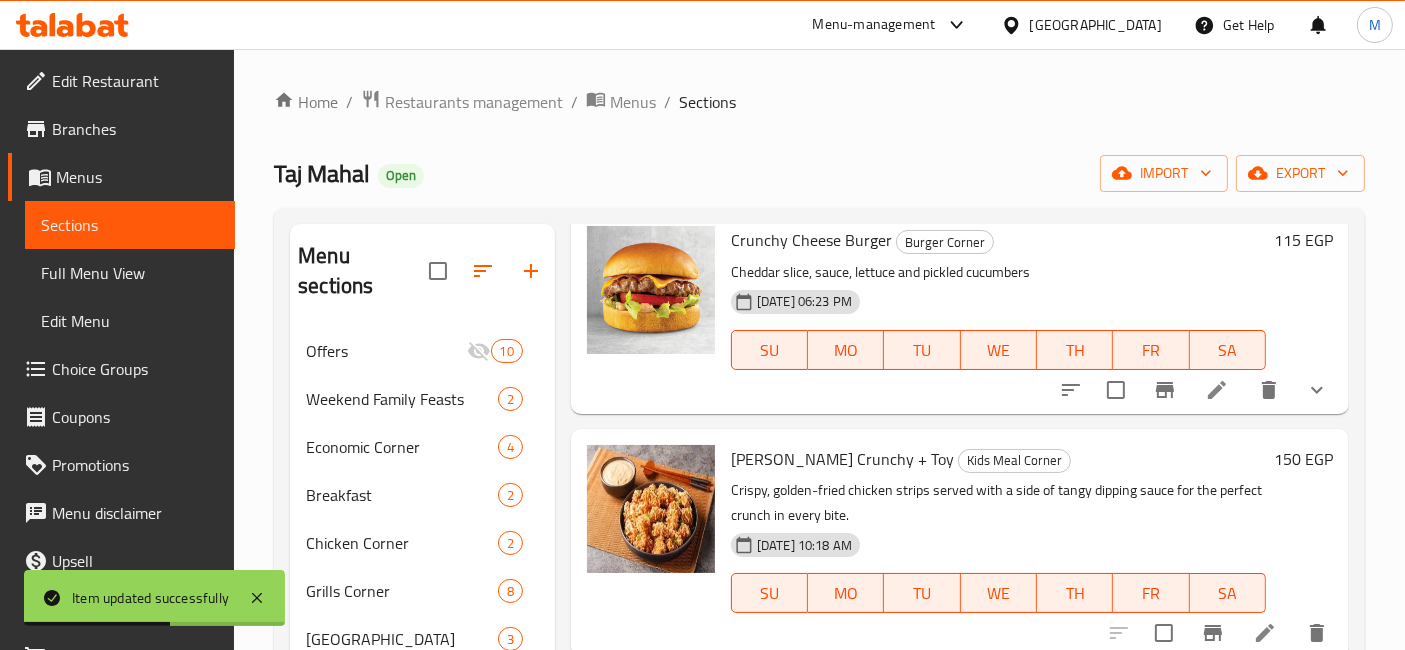scroll, scrollTop: 348, scrollLeft: 0, axis: vertical 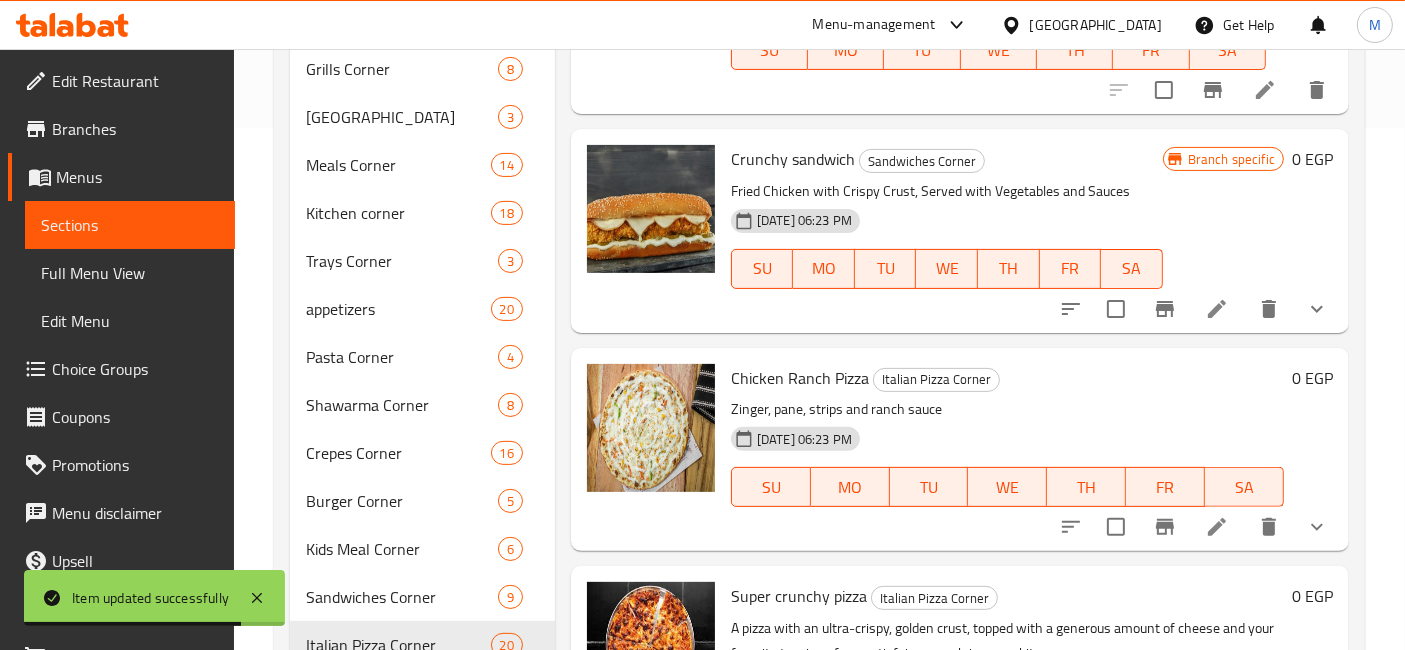 click 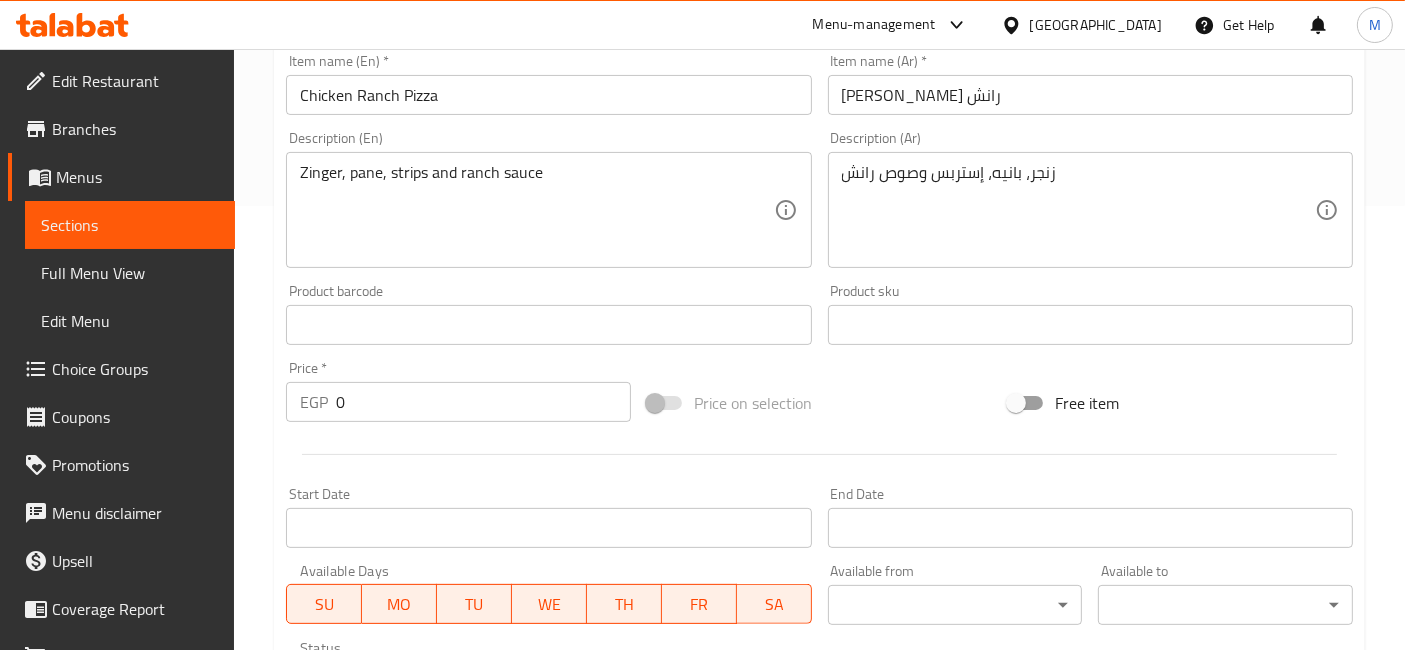 scroll, scrollTop: 1000, scrollLeft: 0, axis: vertical 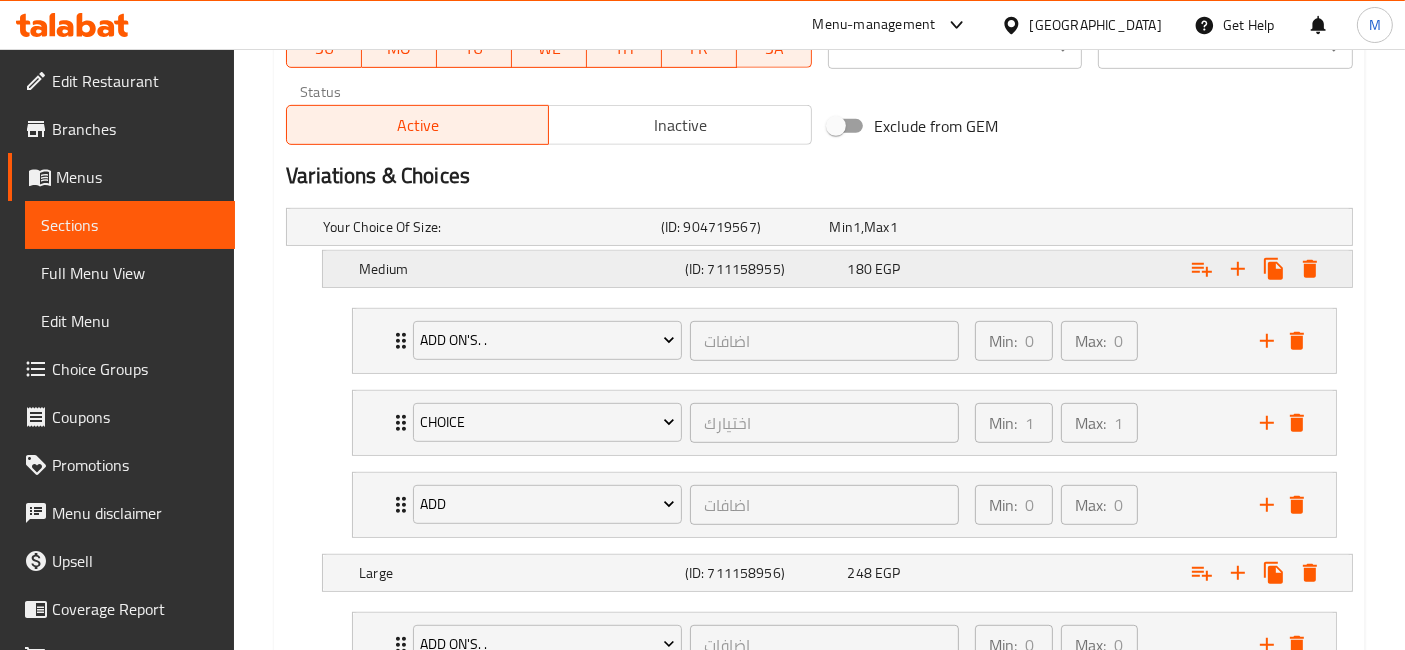 click on "Medium (ID: 711158955) 180   EGP" at bounding box center [825, 227] 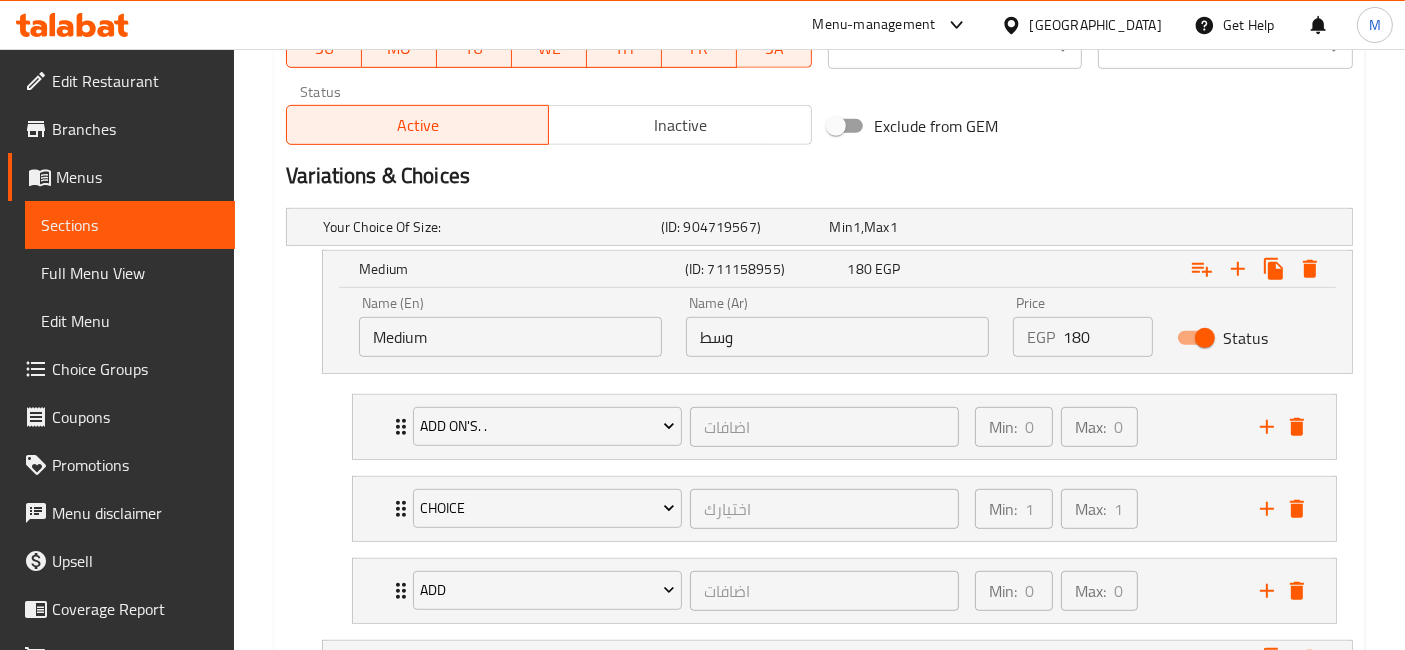 click on "180" at bounding box center [1107, 337] 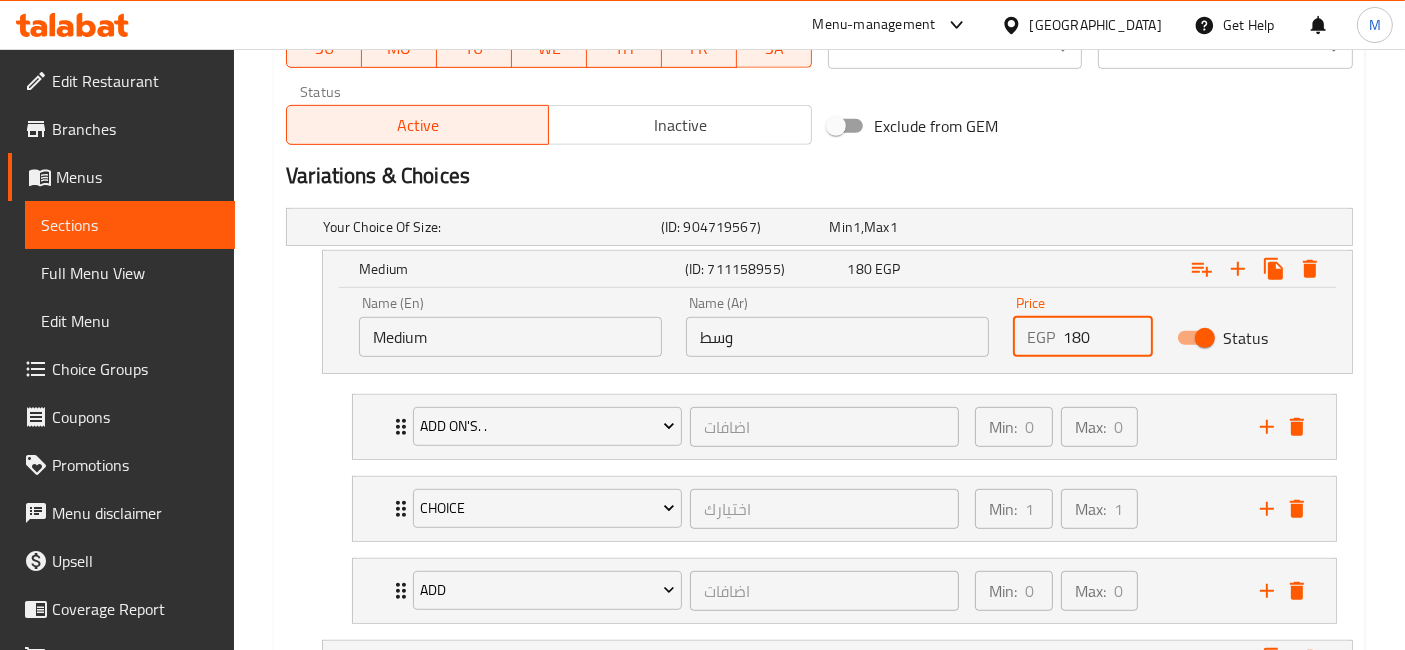 click on "180" at bounding box center (1107, 337) 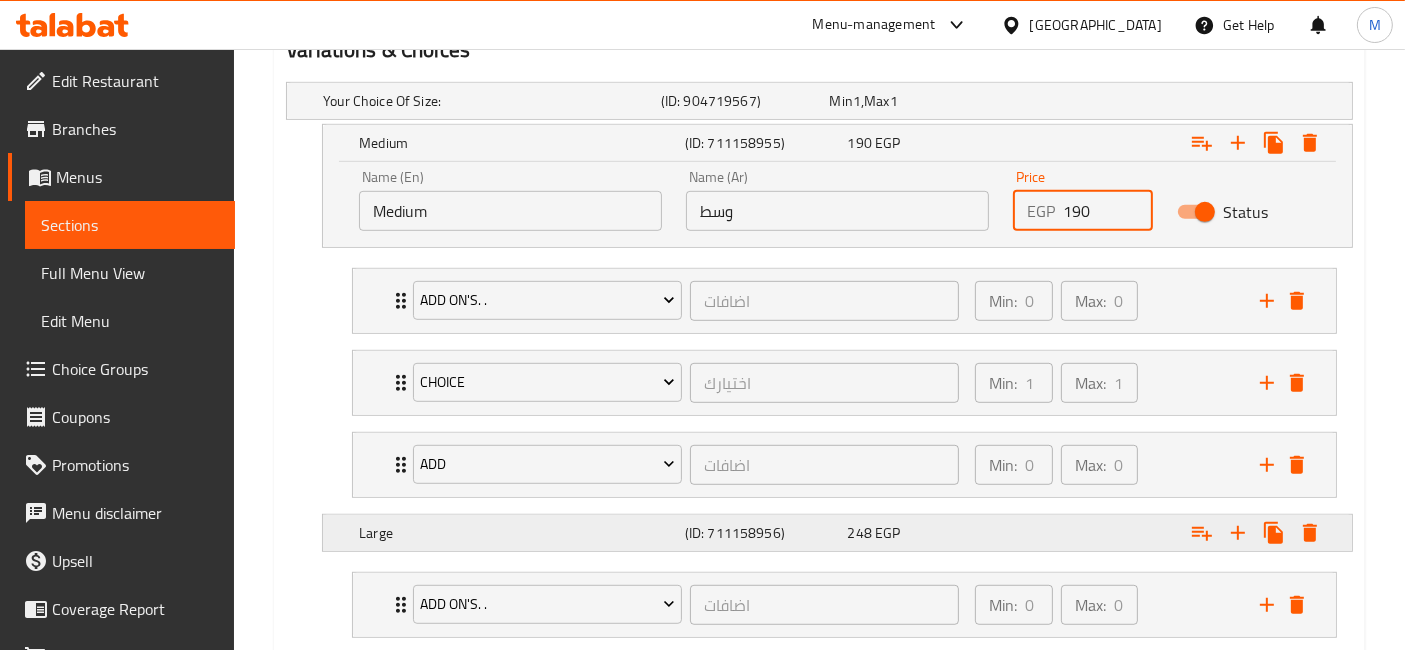 scroll, scrollTop: 1222, scrollLeft: 0, axis: vertical 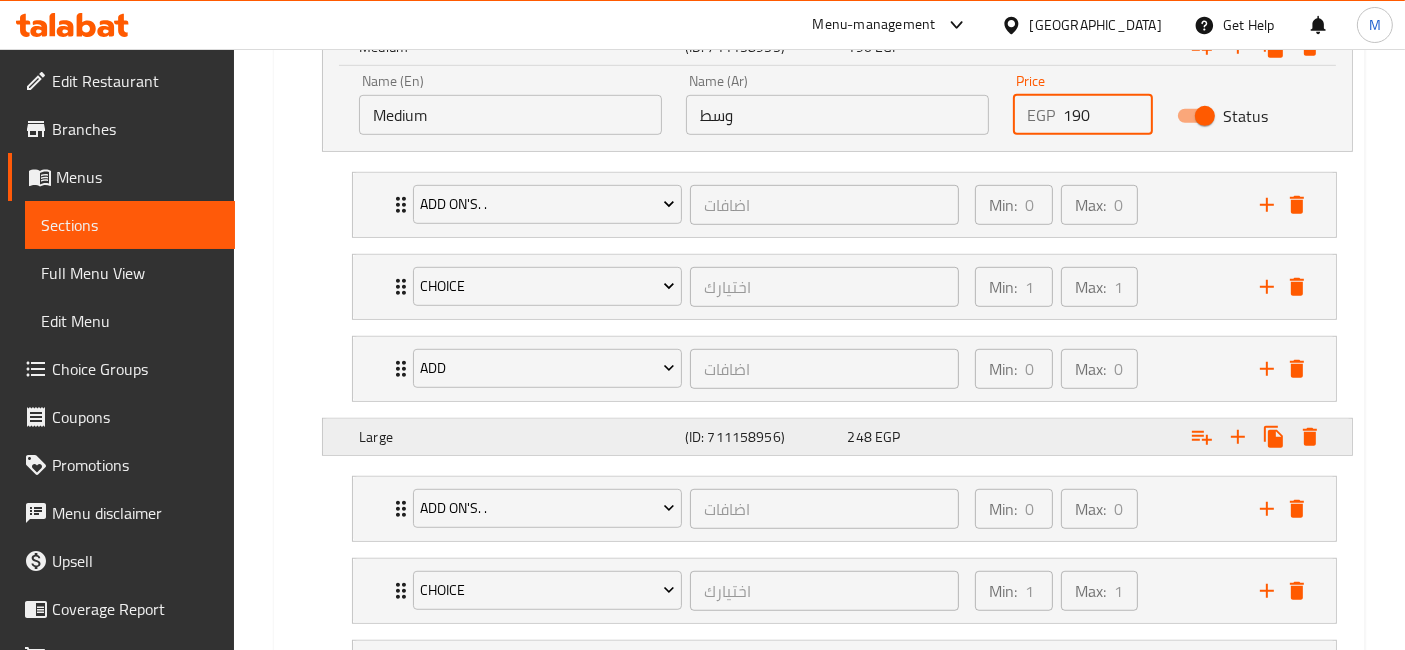 type on "190" 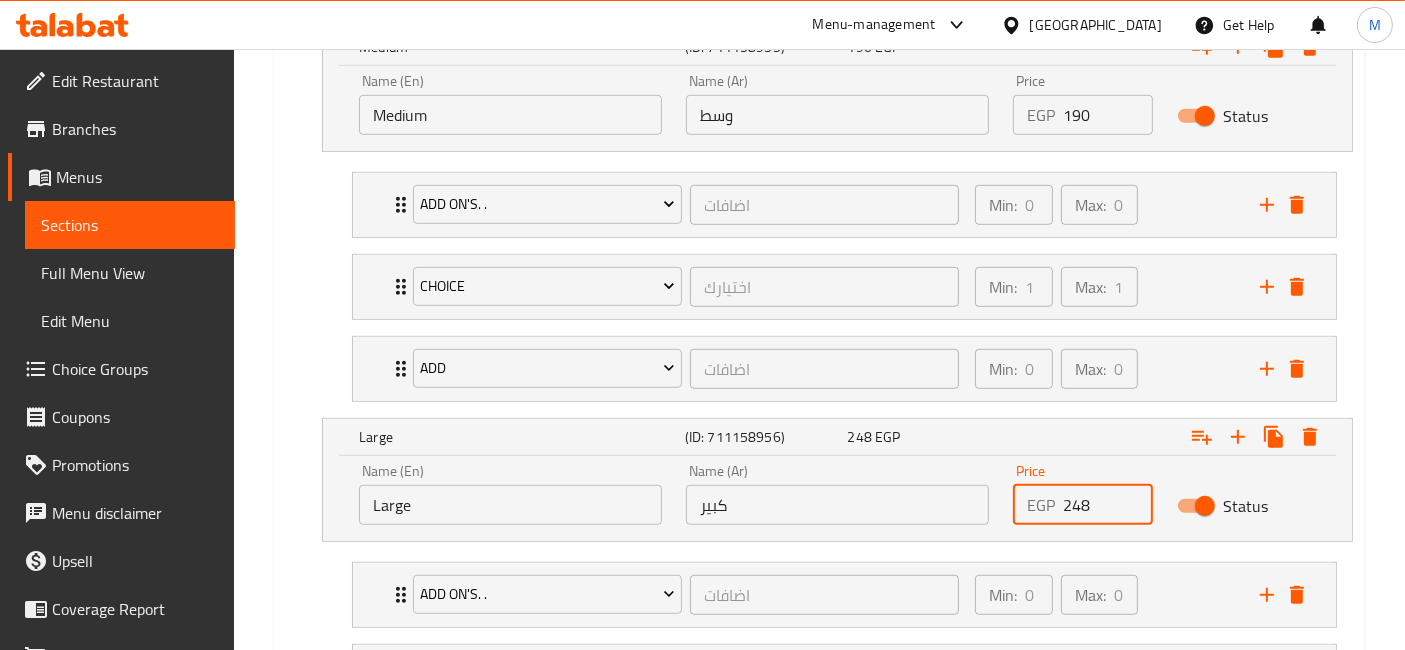 click on "248" at bounding box center (1107, 505) 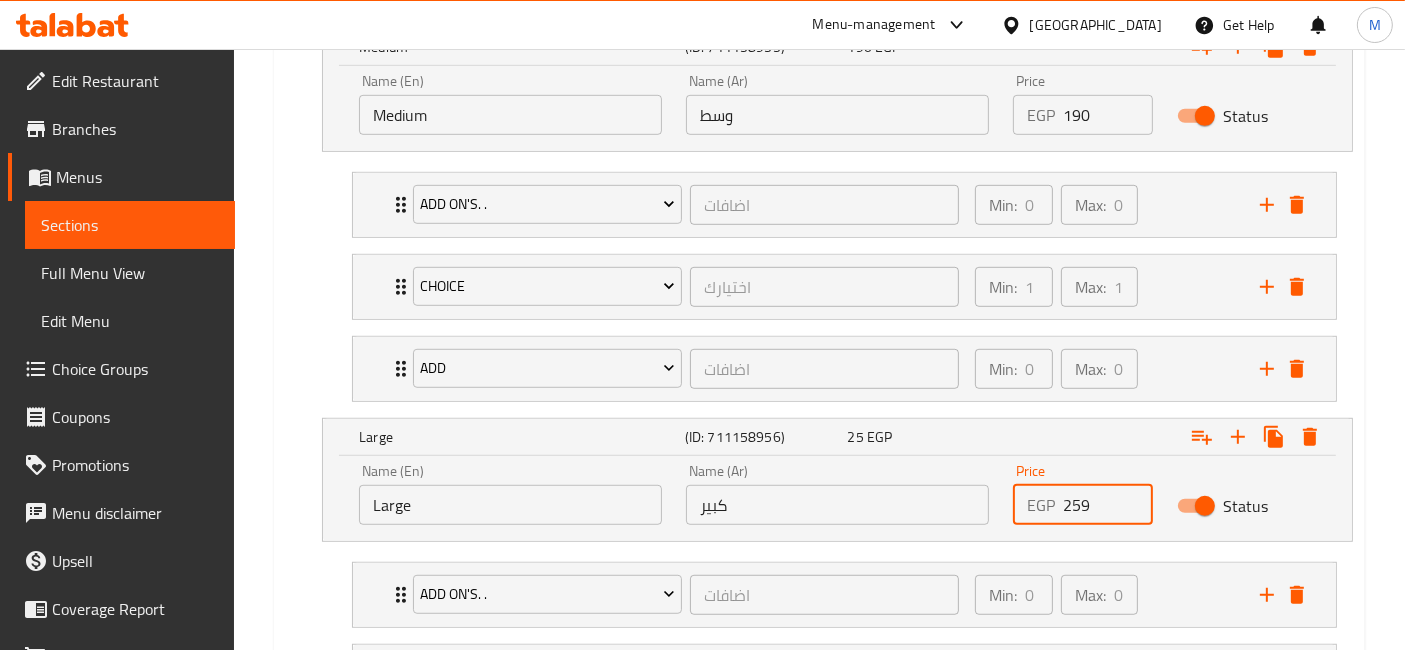 type on "259" 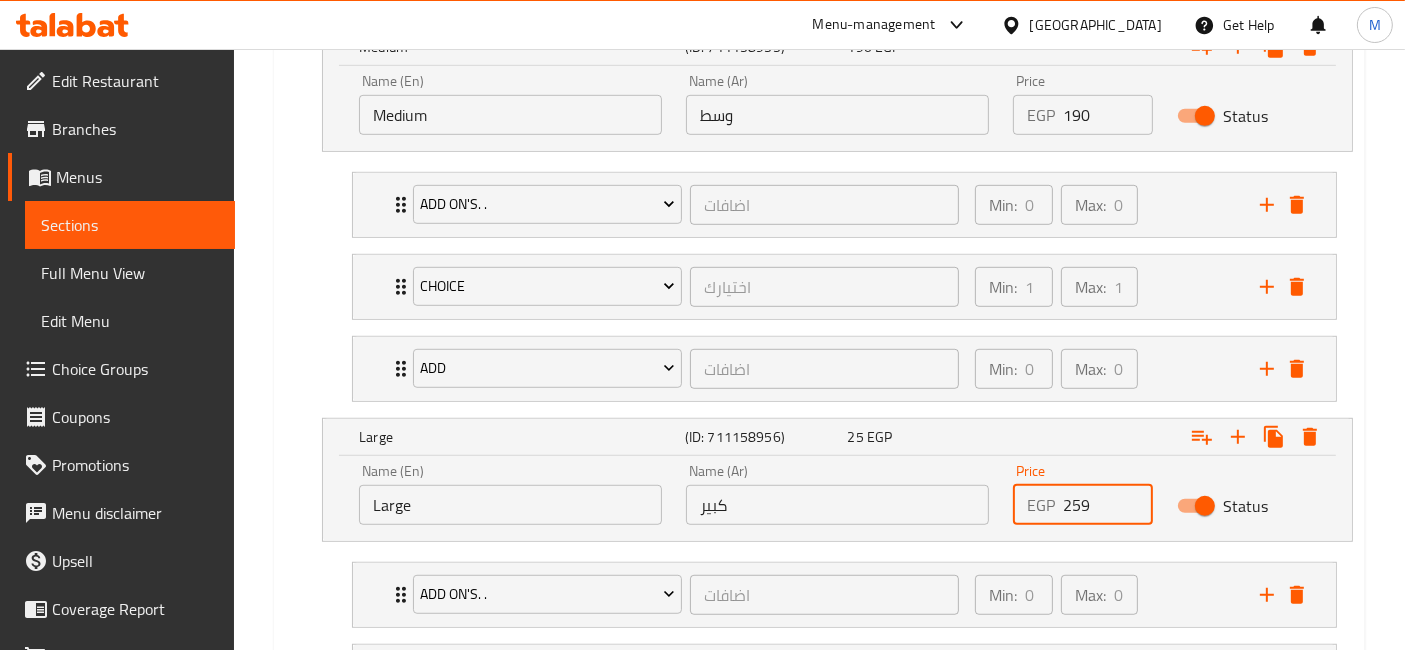 click on "Update" at bounding box center [413, 842] 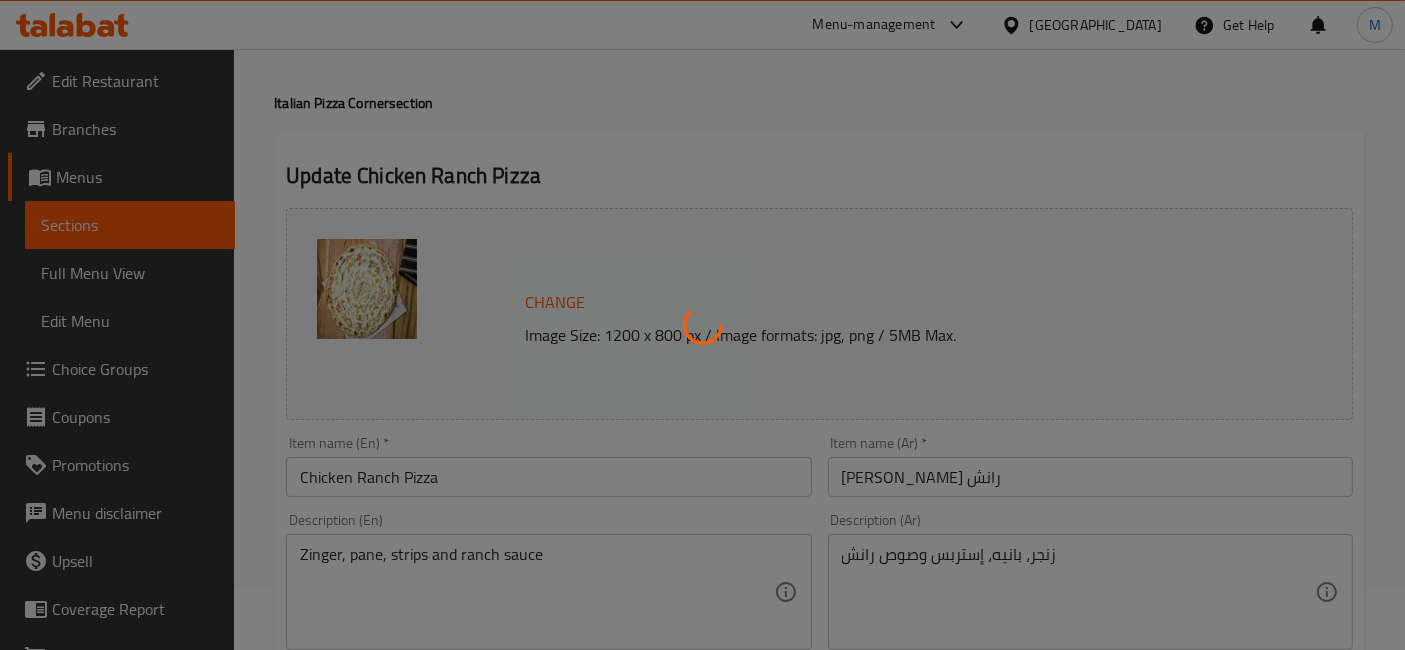 scroll, scrollTop: 0, scrollLeft: 0, axis: both 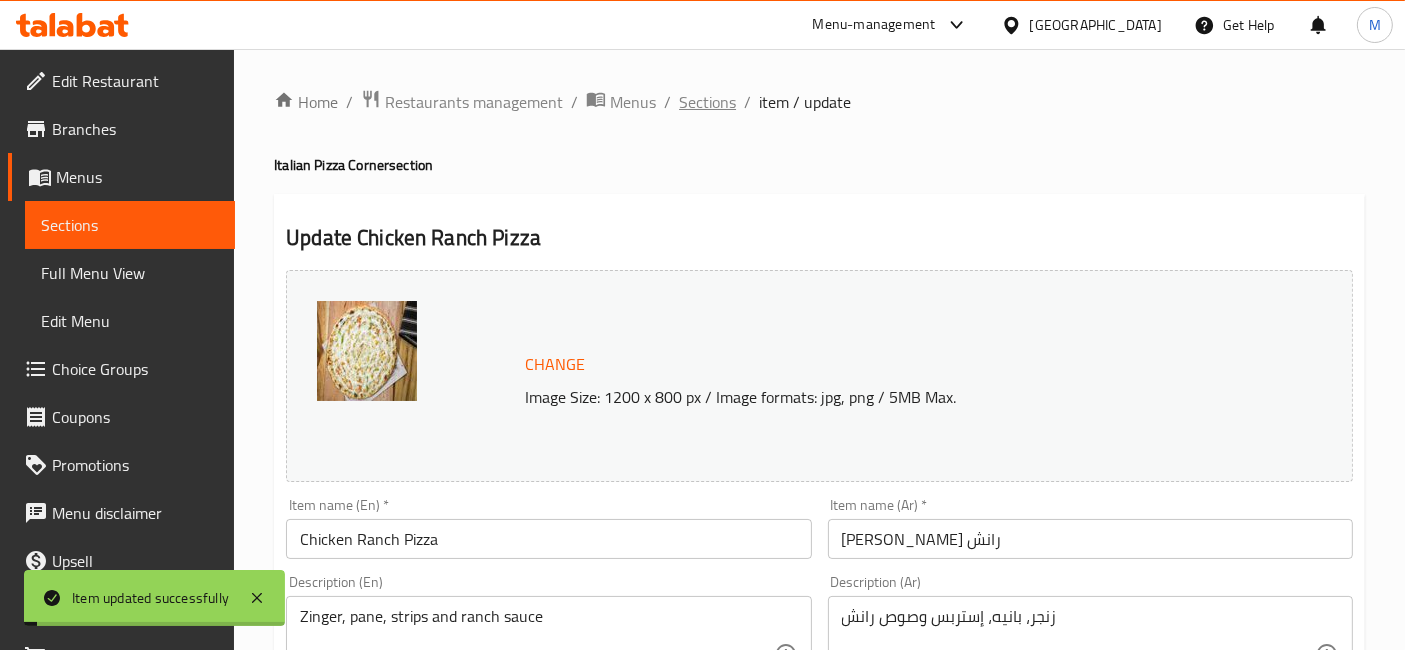 click on "Sections" at bounding box center [707, 102] 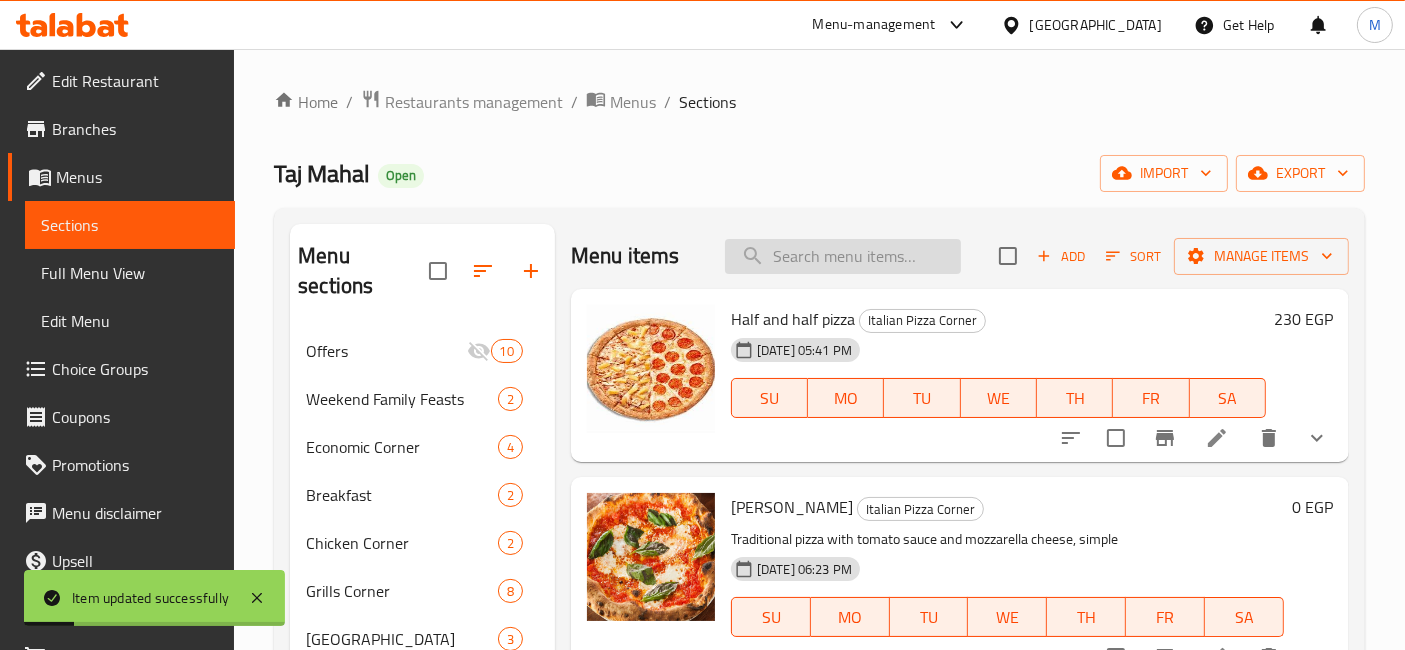 click at bounding box center [843, 256] 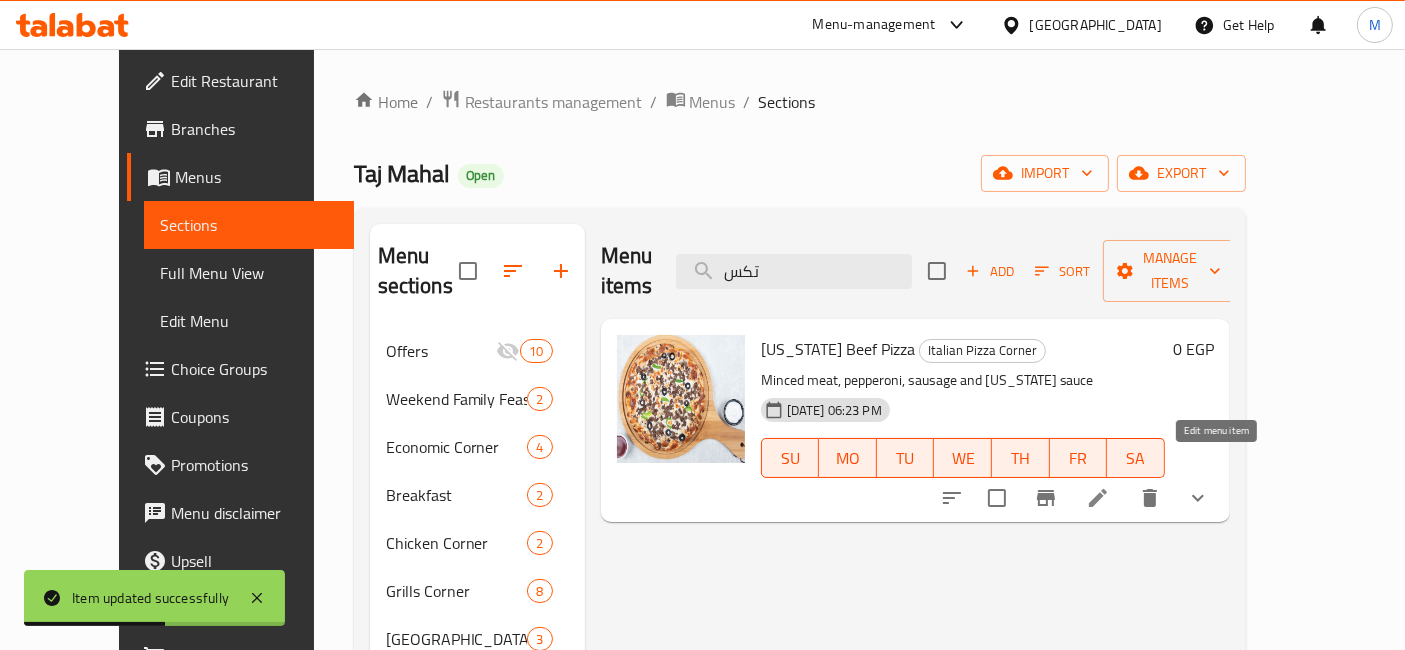 type on "تكس" 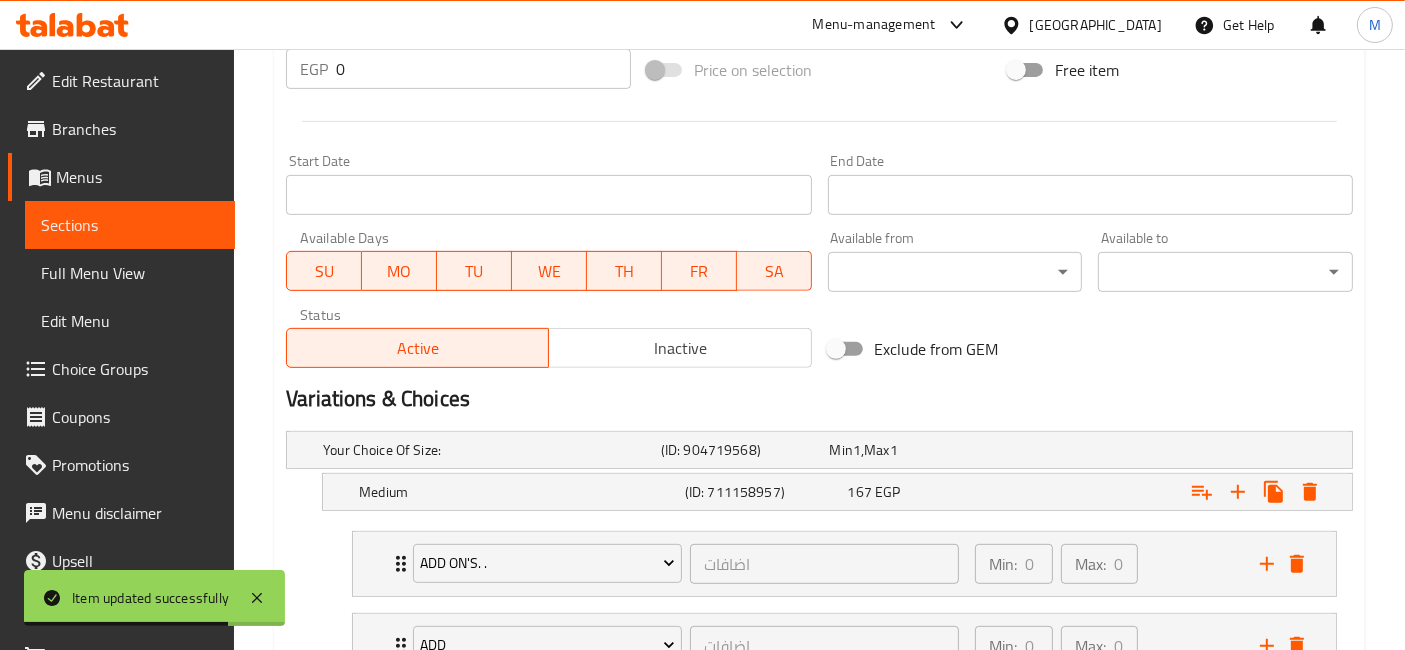drag, startPoint x: 896, startPoint y: 484, endPoint x: 1011, endPoint y: 513, distance: 118.60017 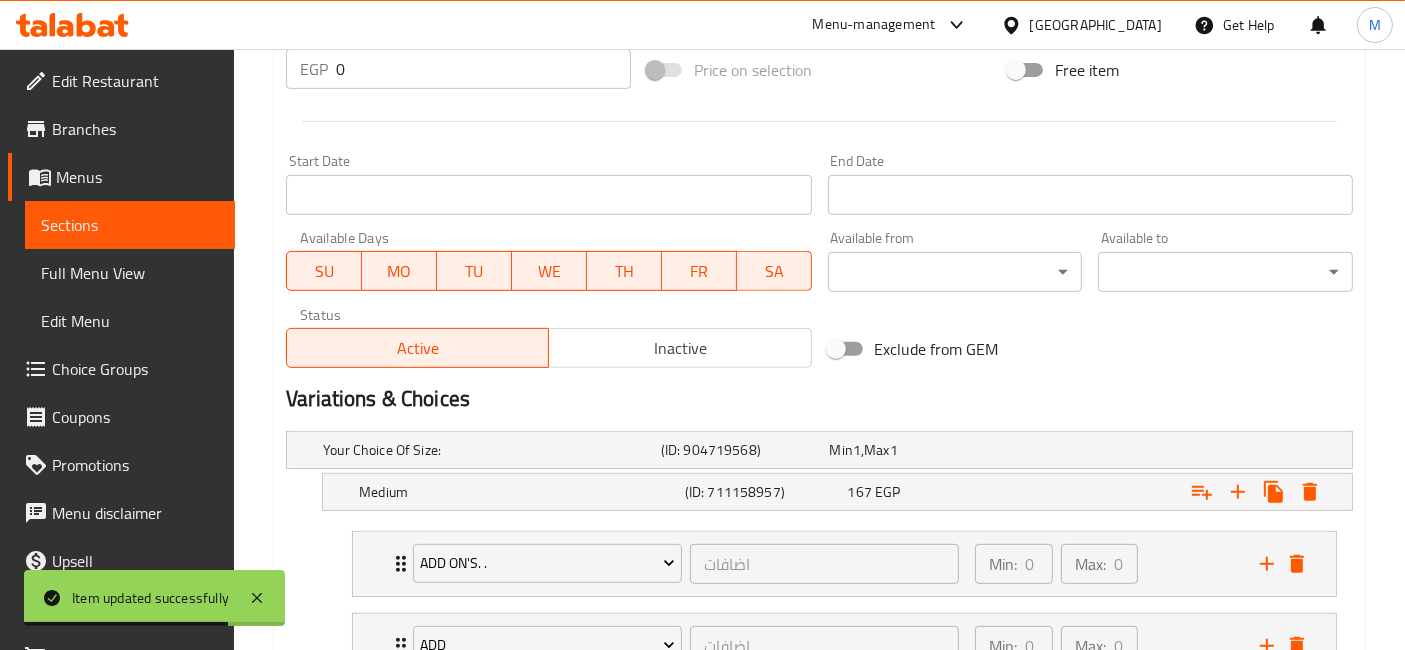 click on "EGP" at bounding box center [857, 450] 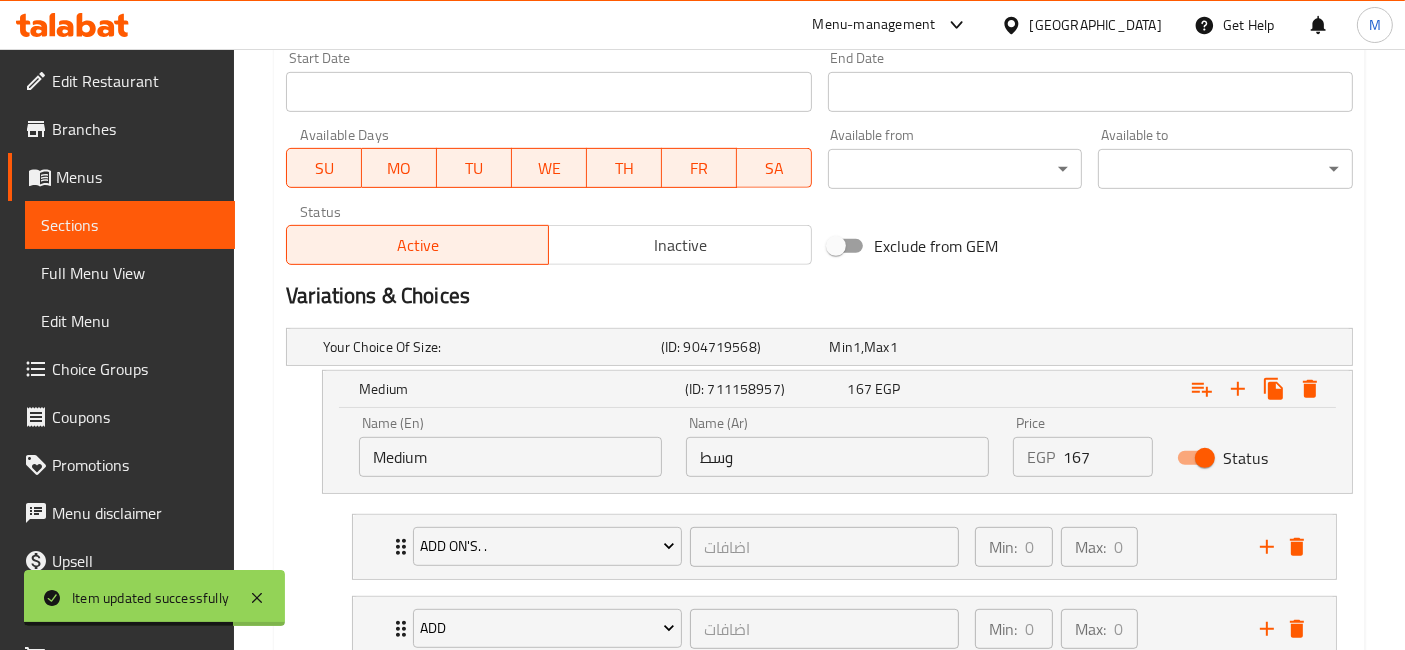 scroll, scrollTop: 1000, scrollLeft: 0, axis: vertical 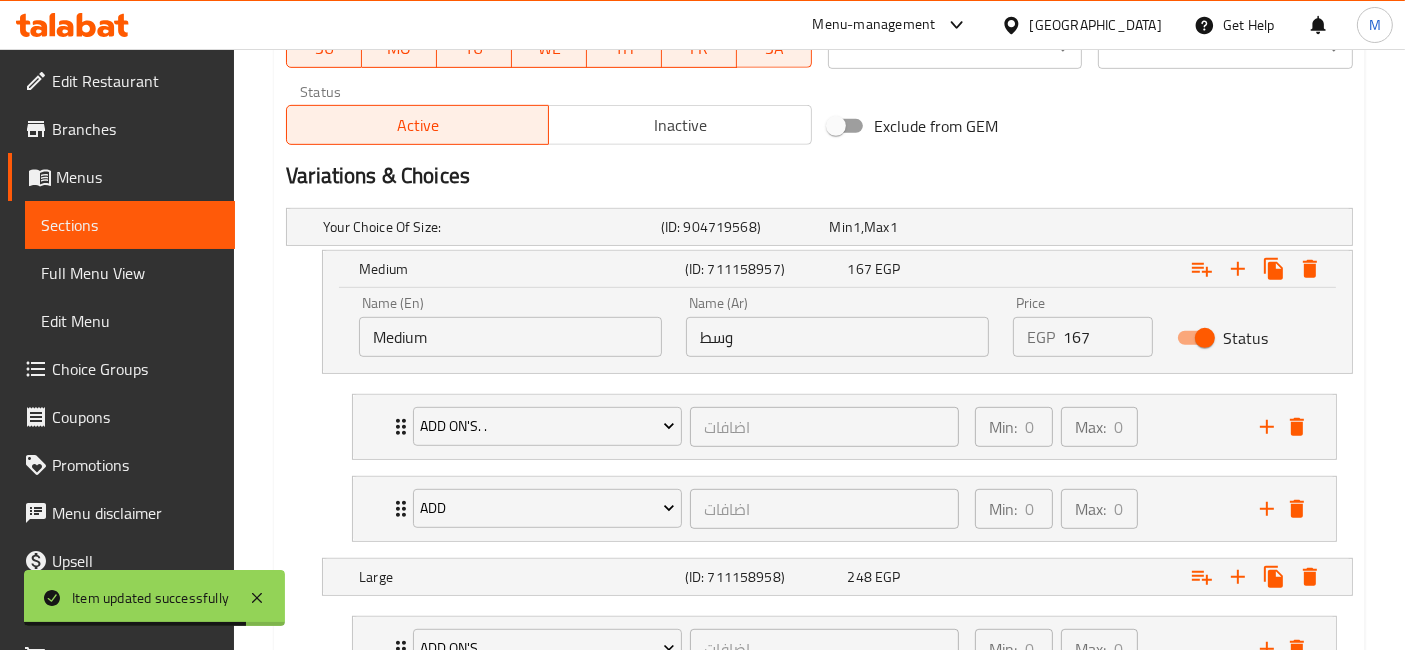 click on "167" at bounding box center (1107, 337) 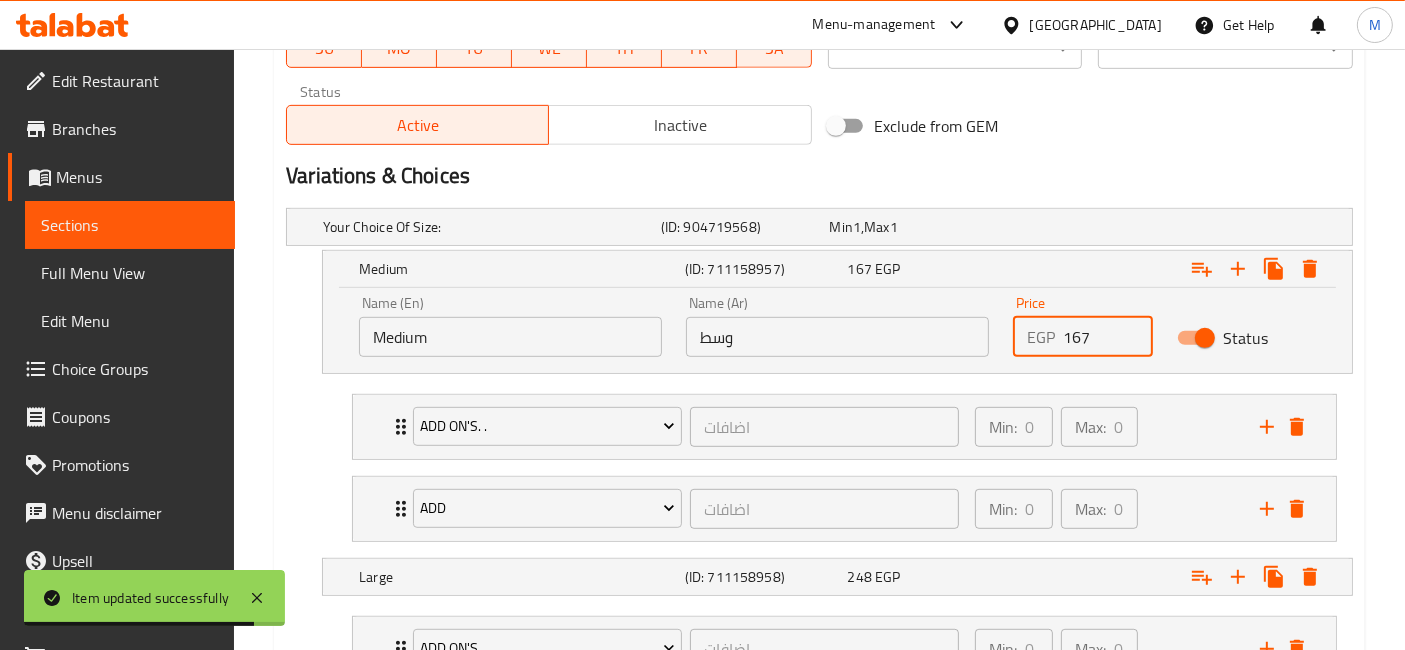 click on "167" at bounding box center (1107, 337) 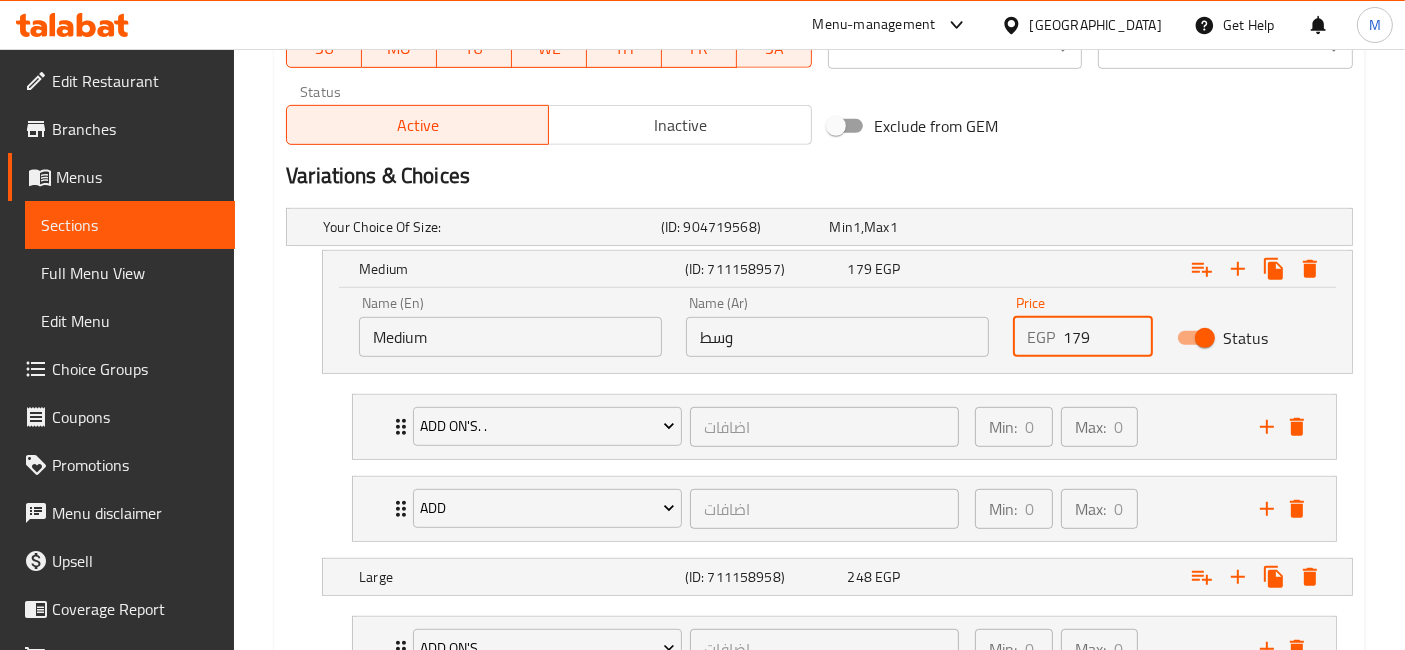 type on "179" 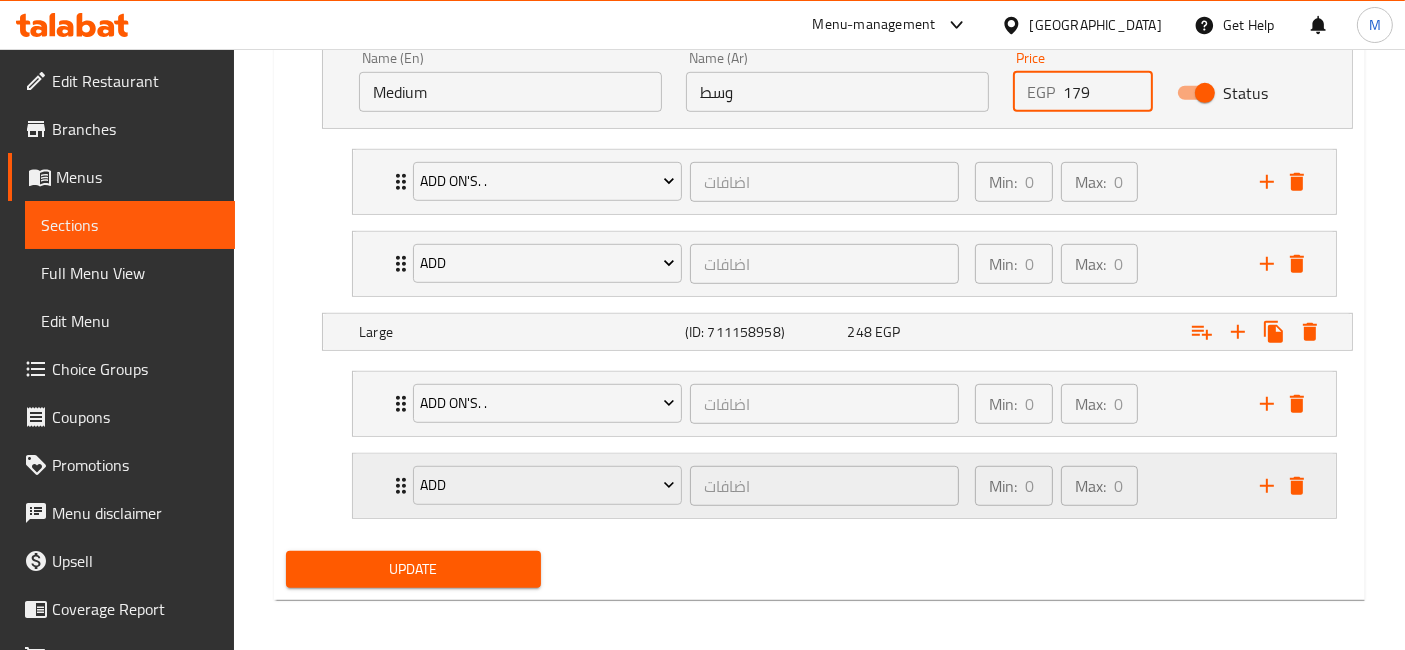 scroll, scrollTop: 1245, scrollLeft: 0, axis: vertical 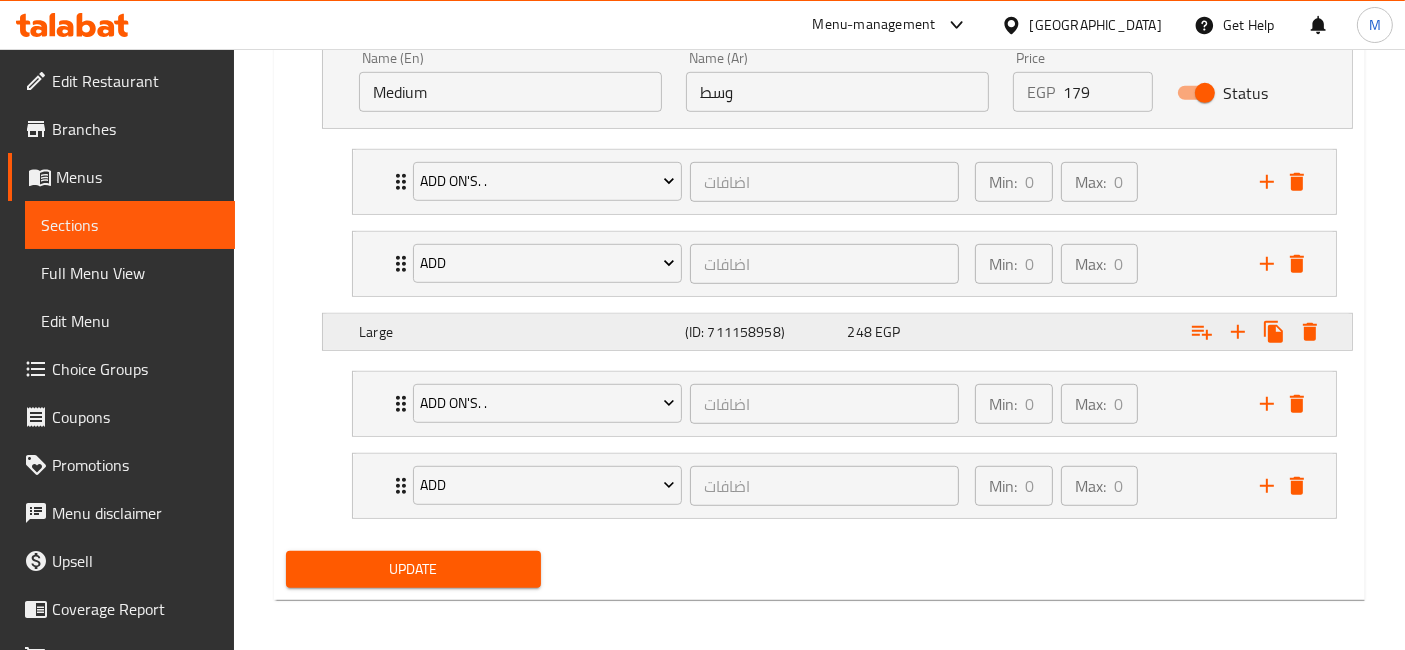 click on "EGP" at bounding box center [857, -18] 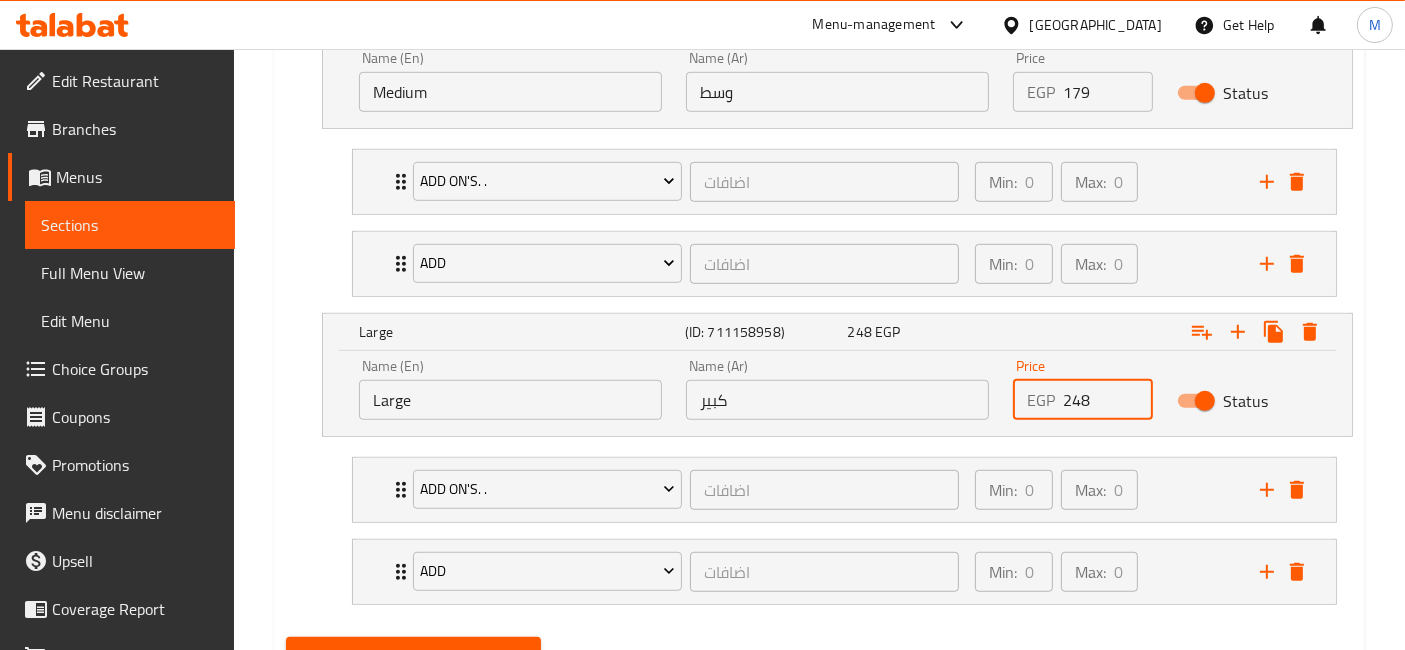 click on "248" at bounding box center (1107, 400) 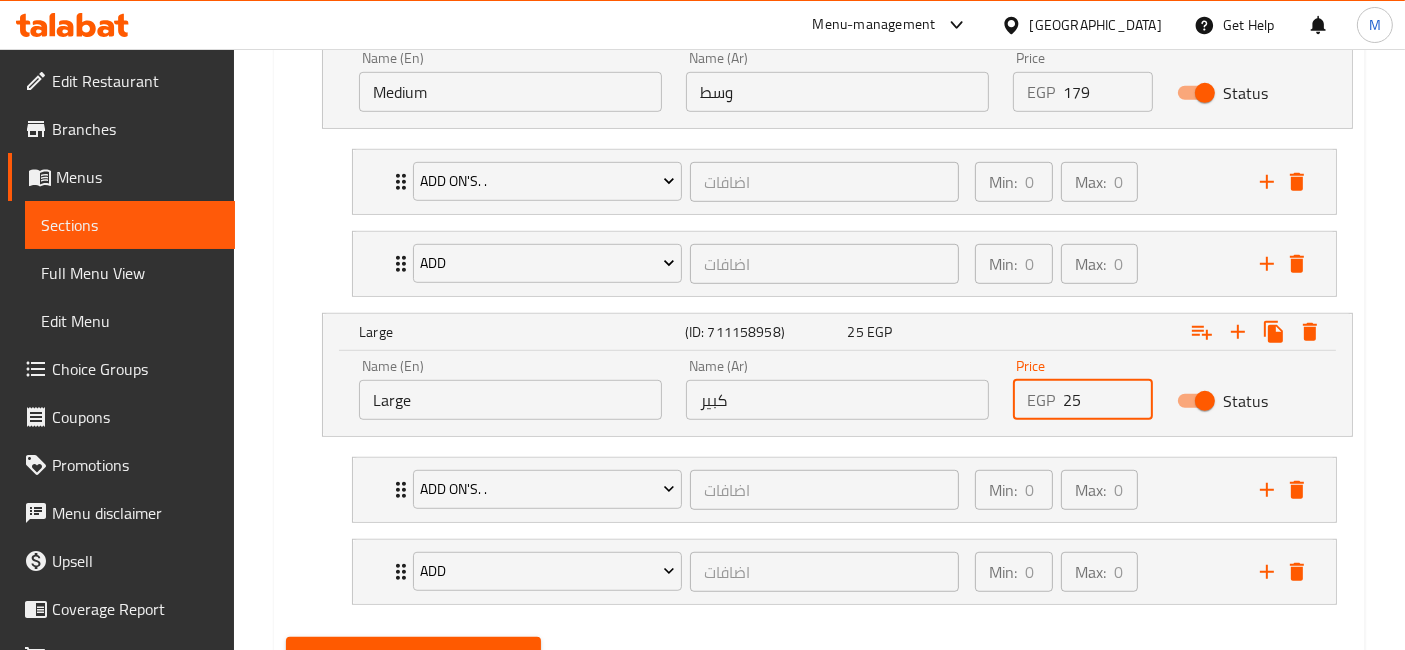 type on "259" 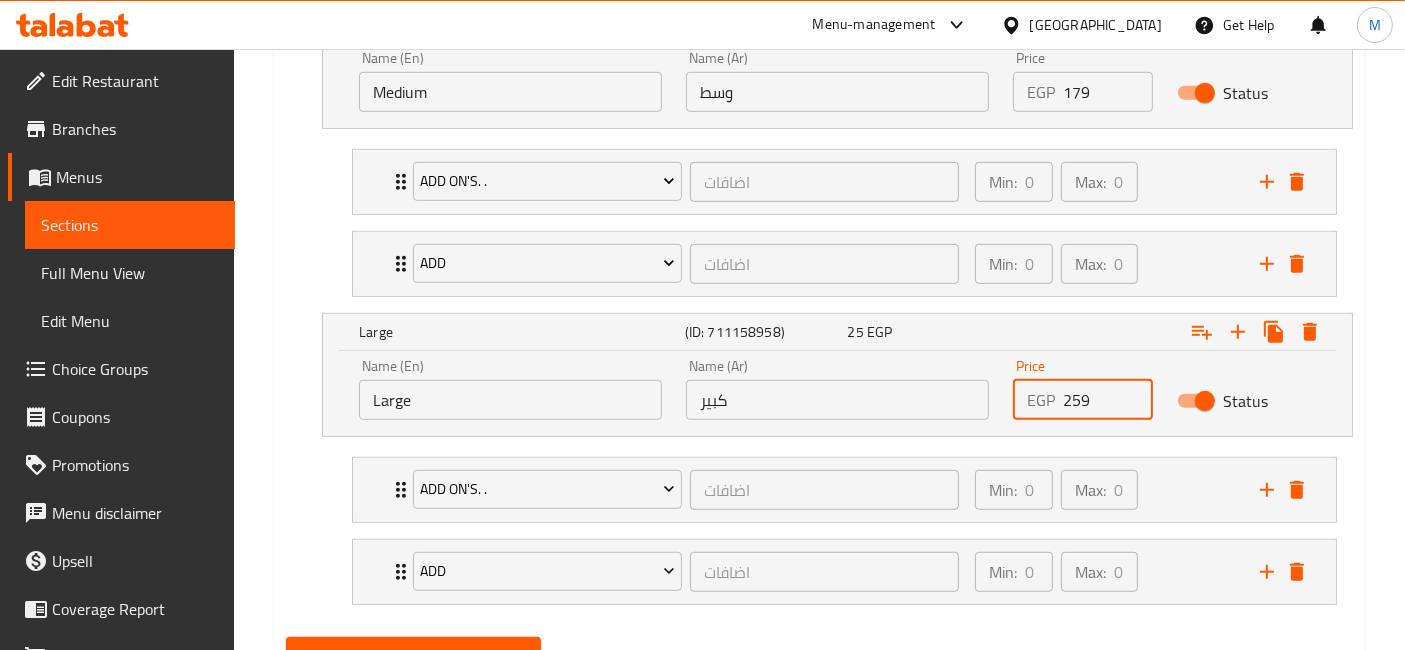 click on "Update" at bounding box center (413, 655) 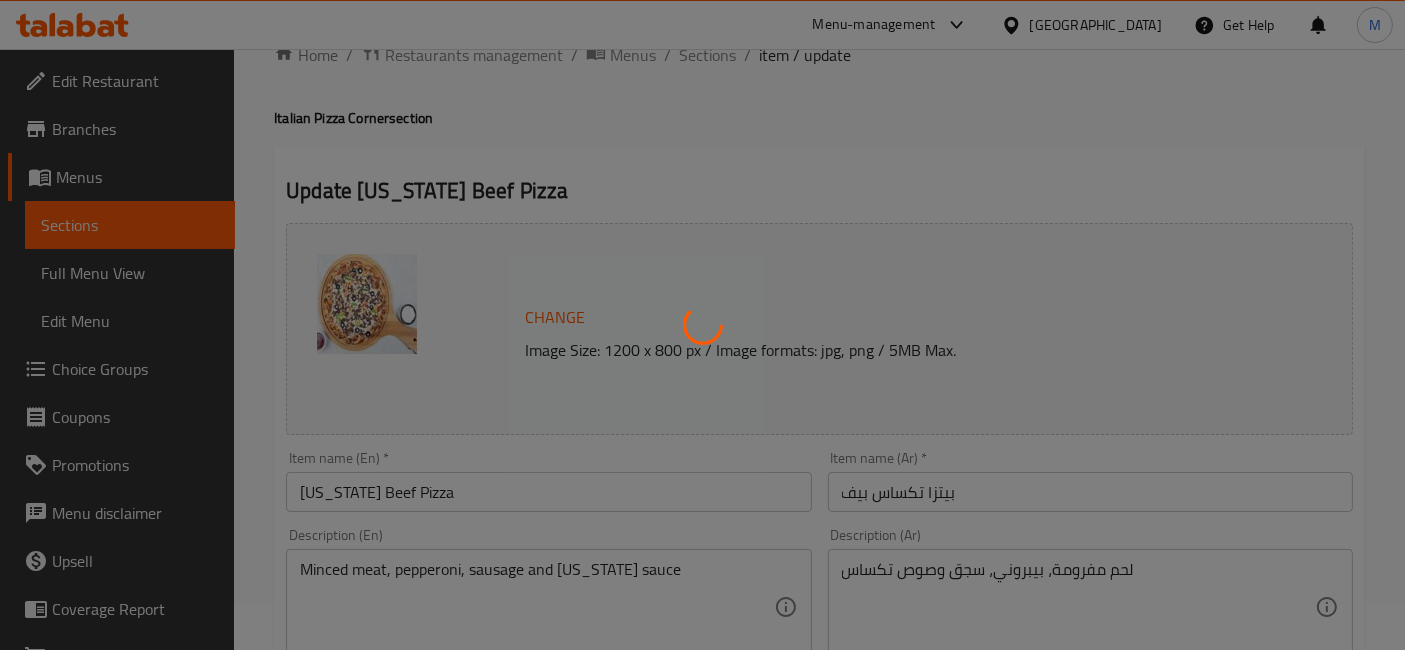 scroll, scrollTop: 0, scrollLeft: 0, axis: both 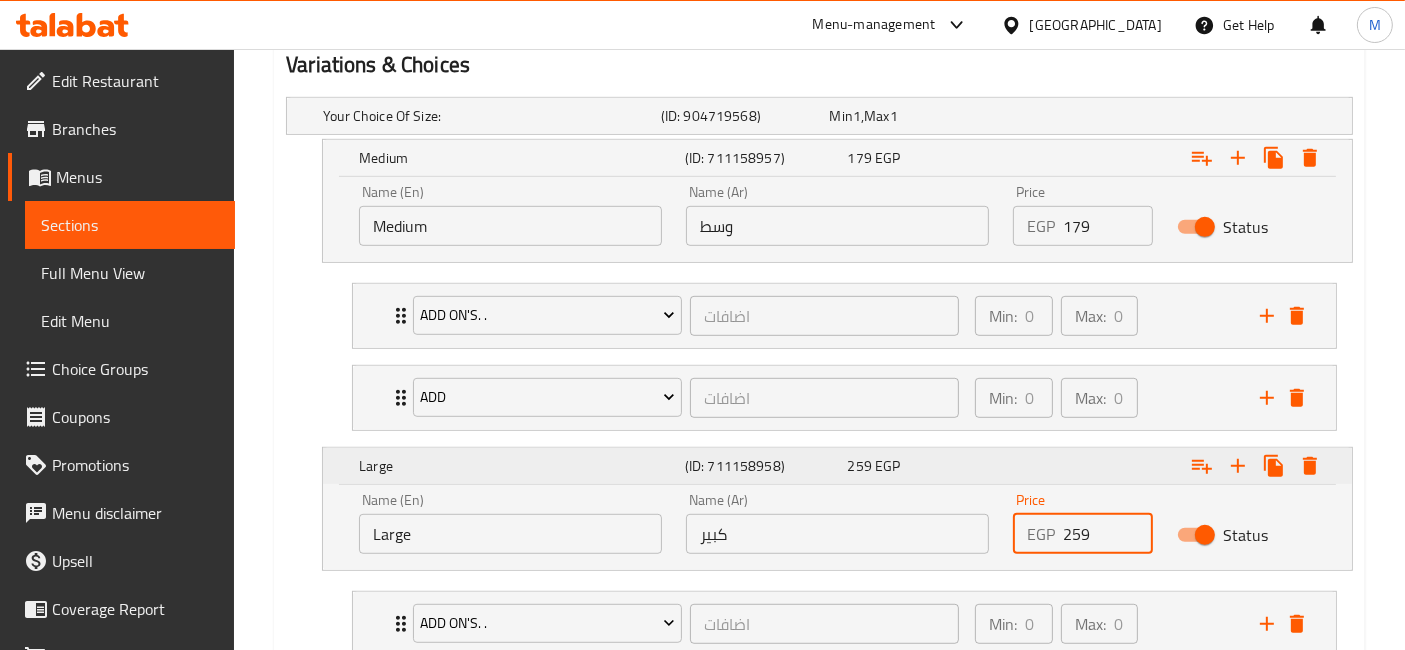click on "Update" at bounding box center (413, 789) 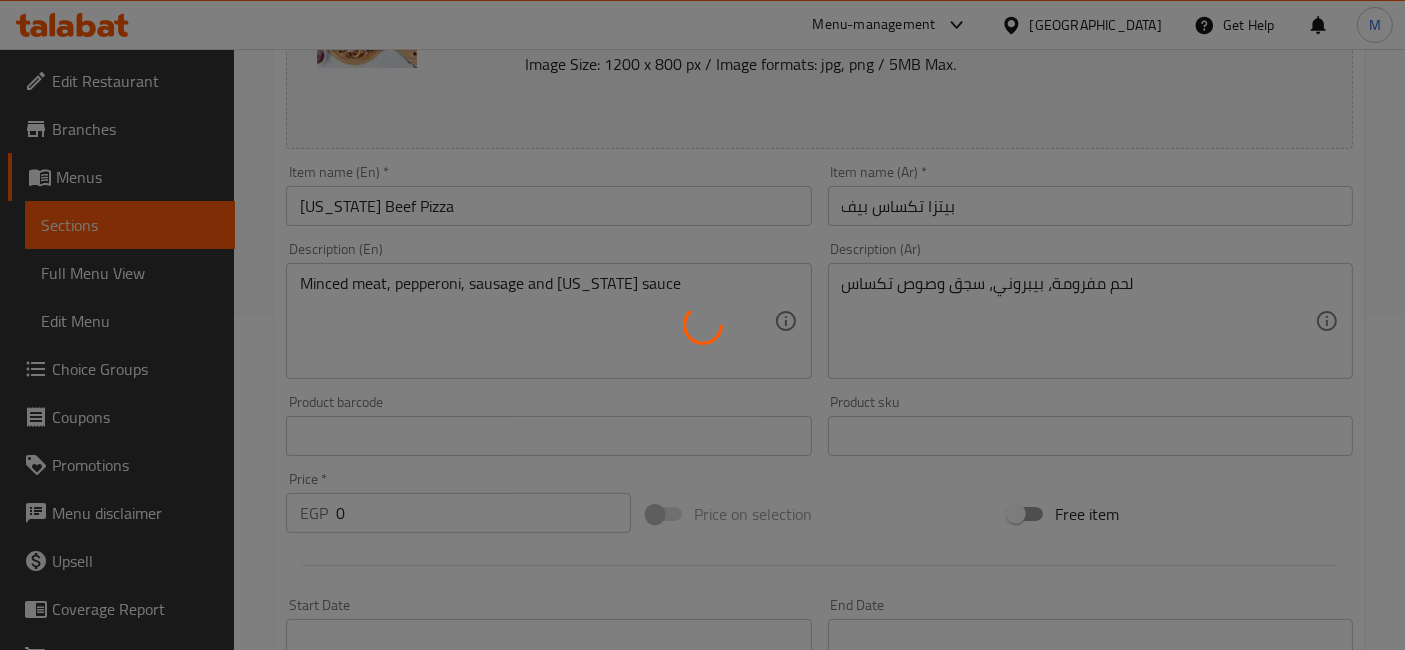 scroll, scrollTop: 0, scrollLeft: 0, axis: both 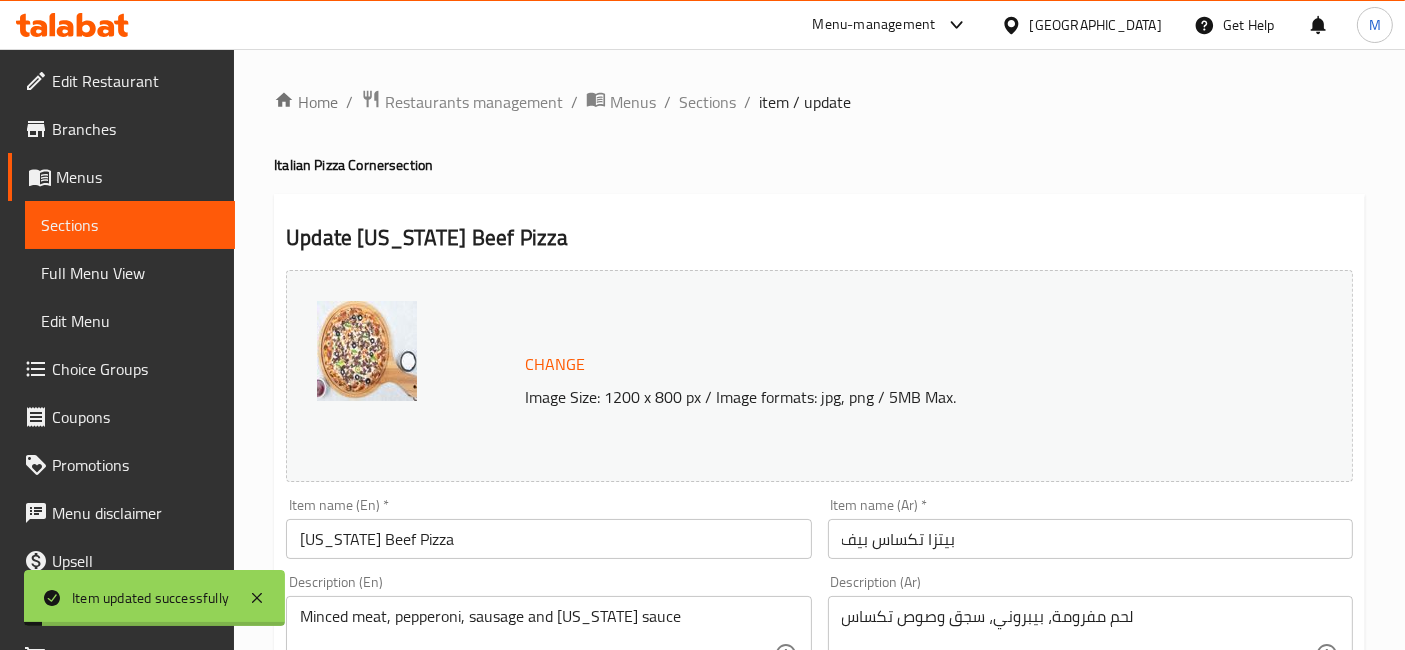 click on "Sections" at bounding box center [707, 102] 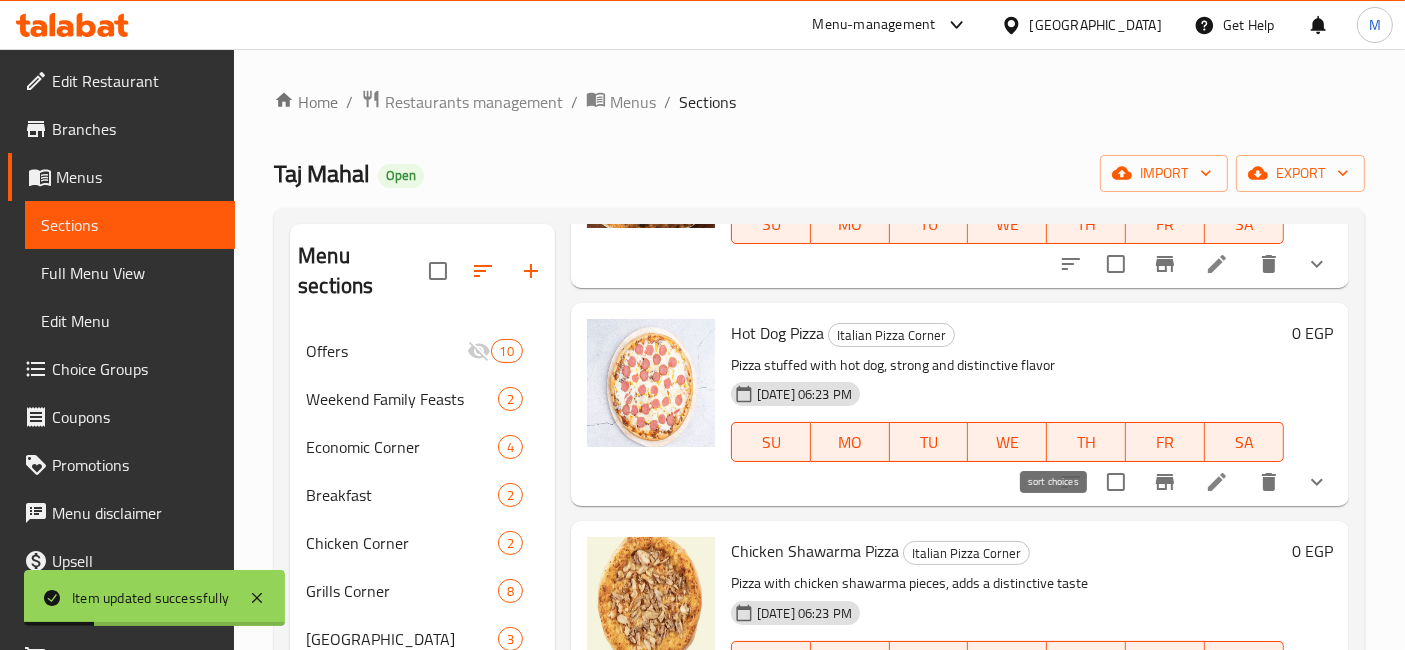 scroll, scrollTop: 444, scrollLeft: 0, axis: vertical 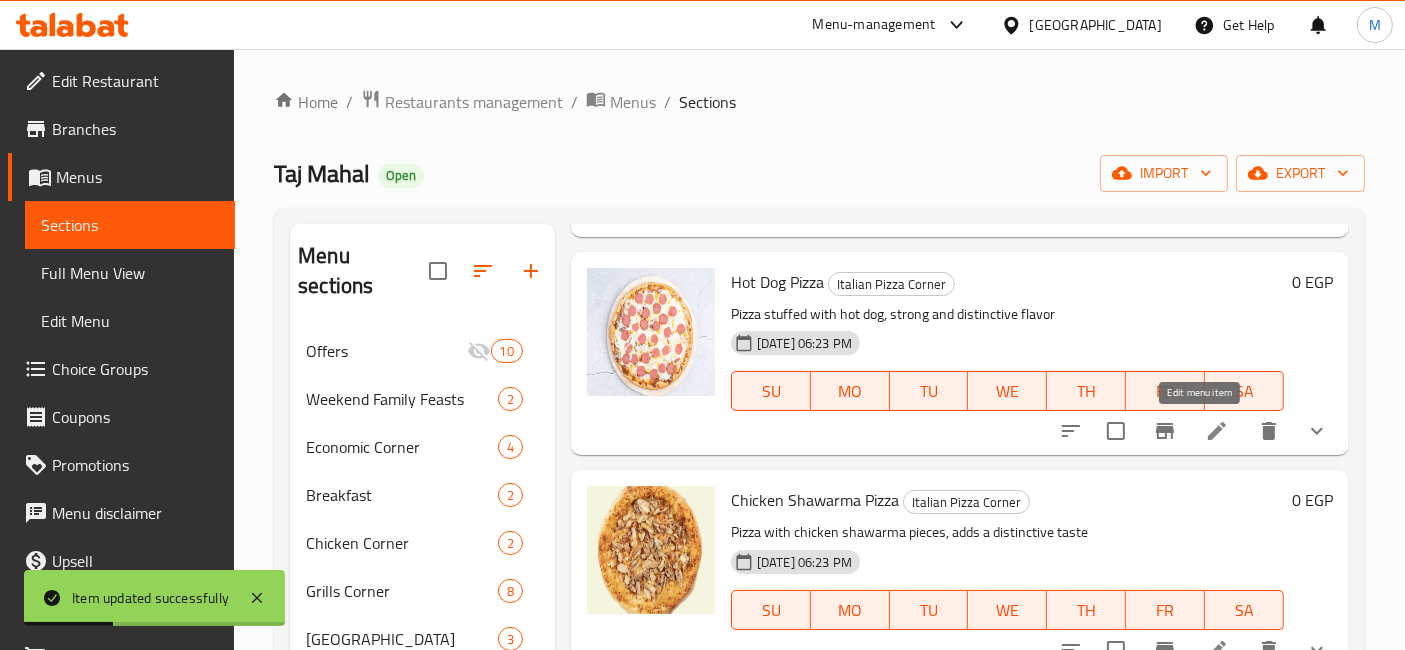 click 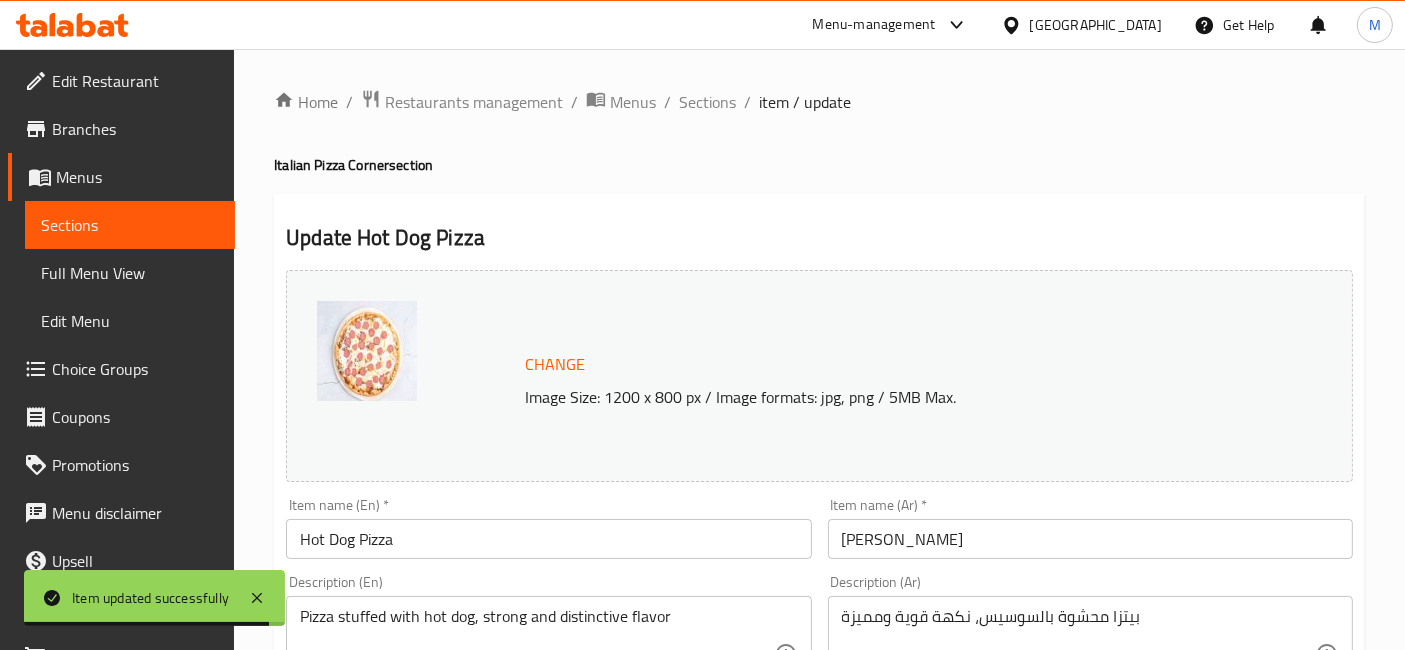 scroll, scrollTop: 888, scrollLeft: 0, axis: vertical 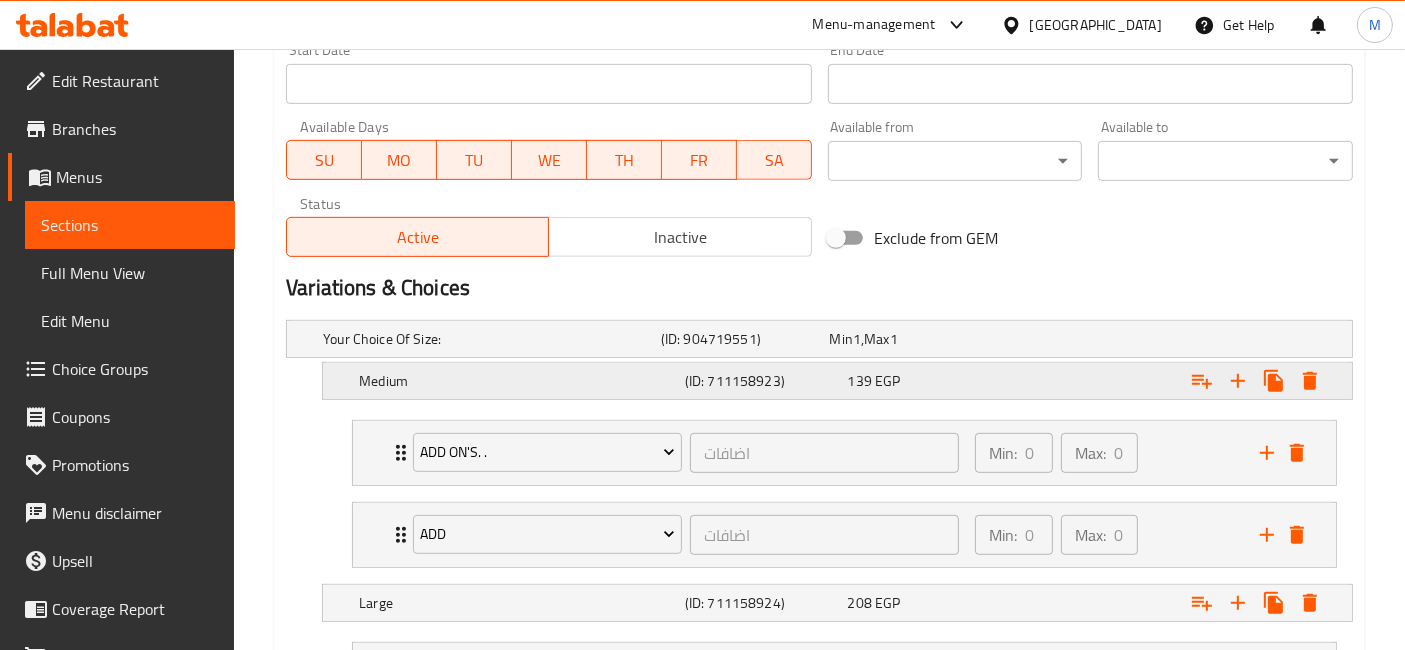 click on "139   EGP" at bounding box center (910, 339) 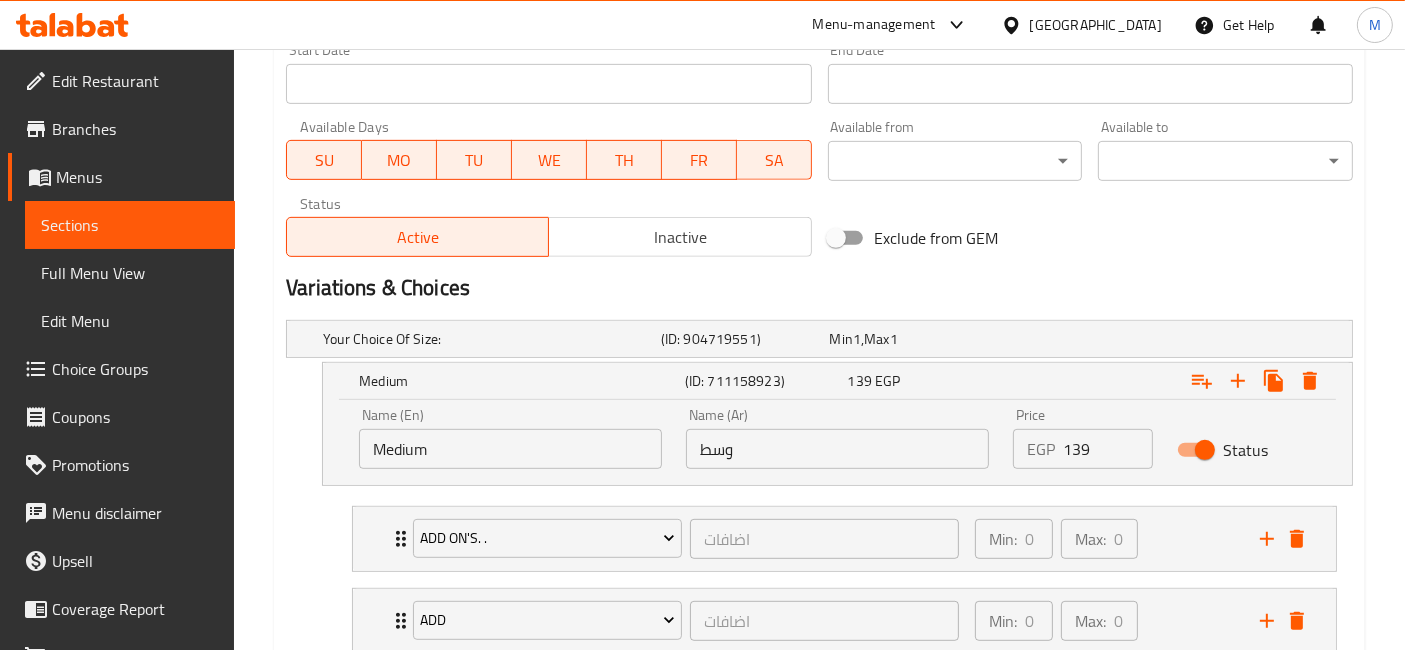 click on "139" at bounding box center [1107, 449] 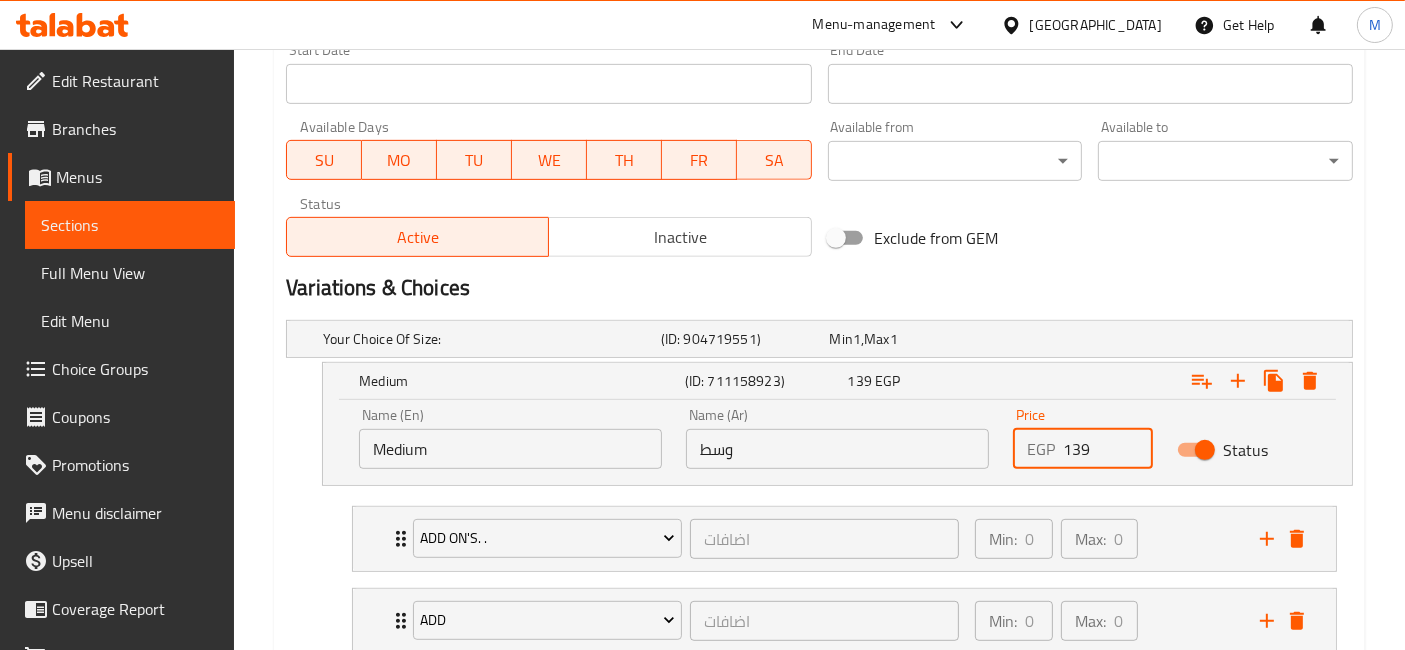 click on "139" at bounding box center [1107, 449] 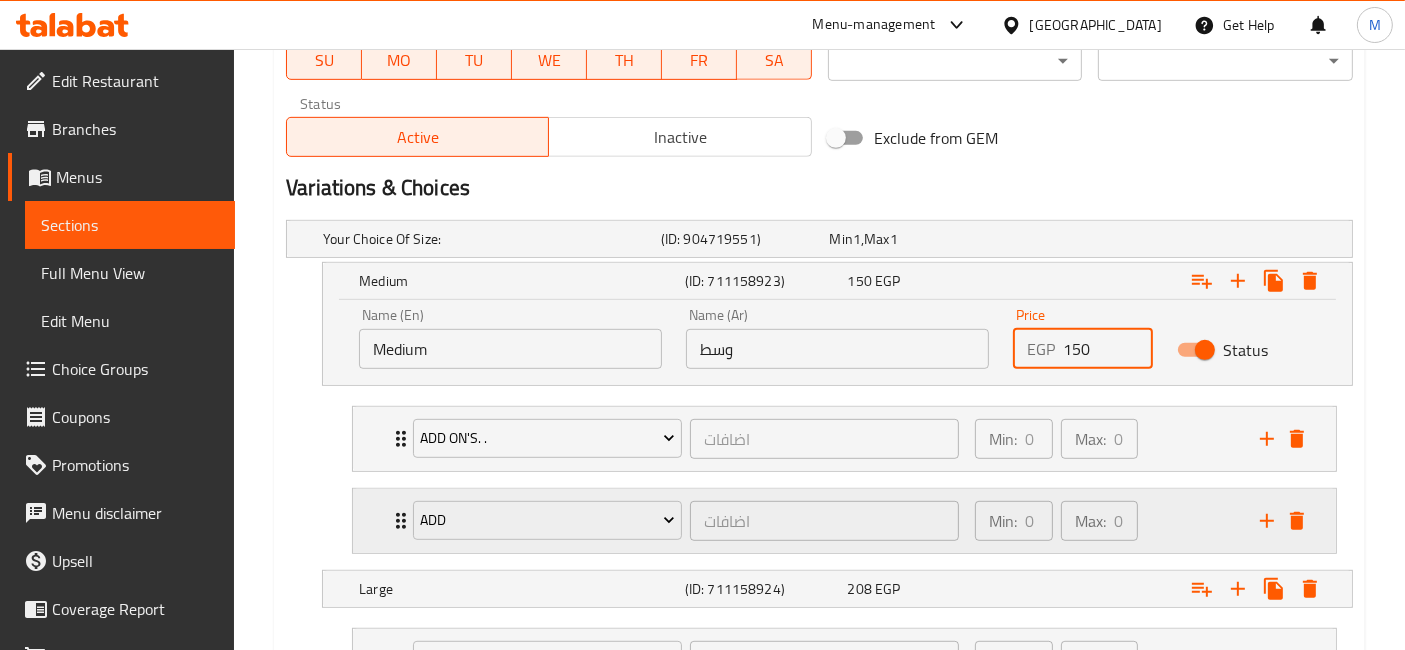 scroll, scrollTop: 1000, scrollLeft: 0, axis: vertical 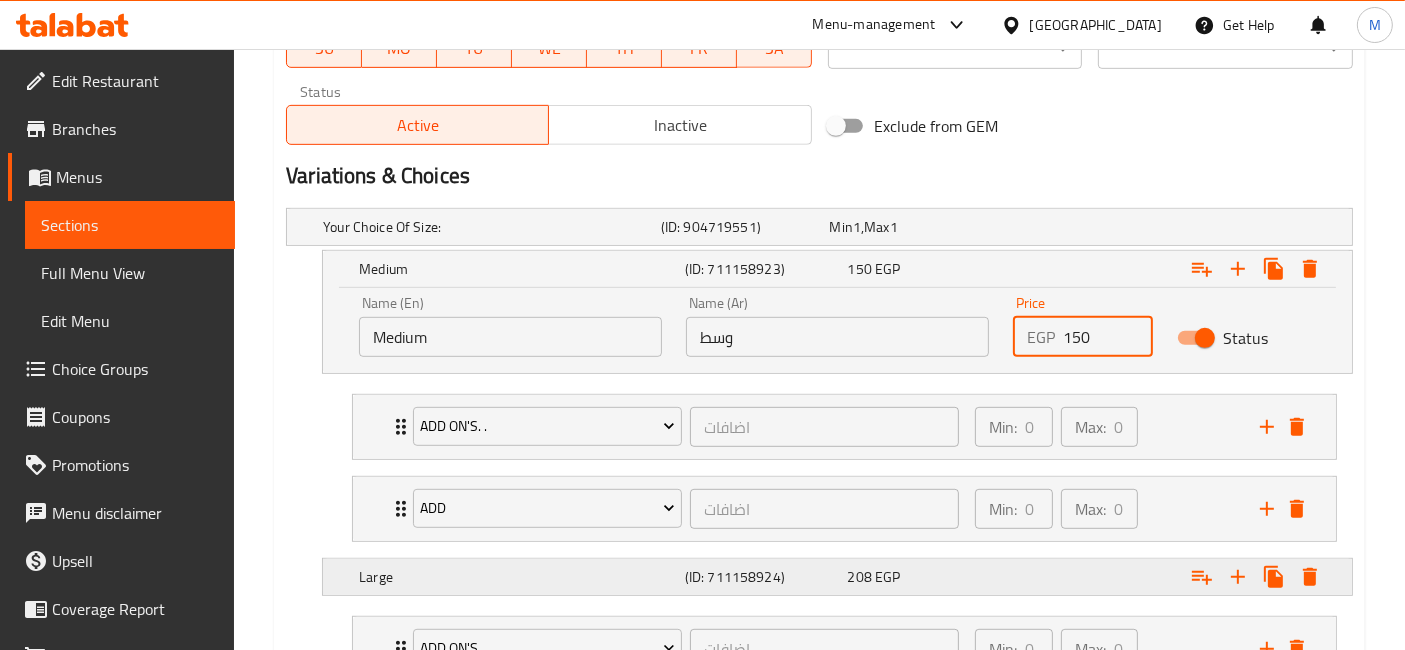 type on "150" 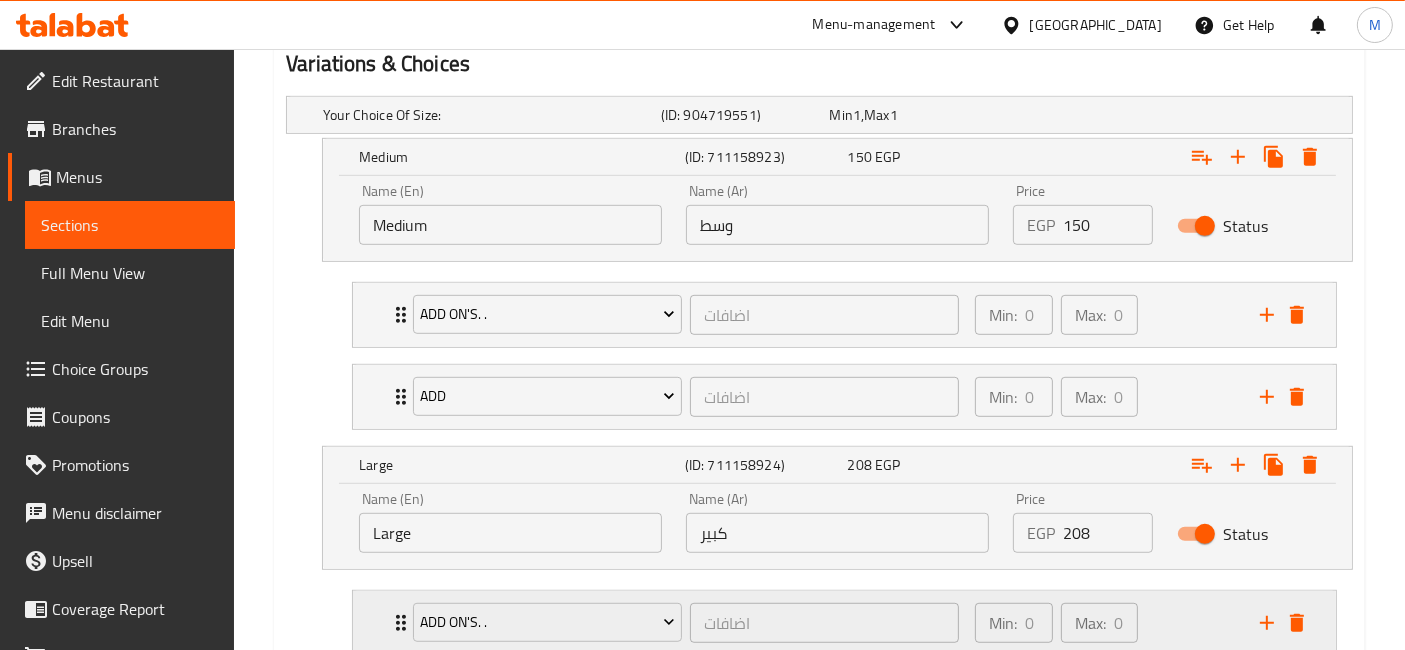 scroll, scrollTop: 1222, scrollLeft: 0, axis: vertical 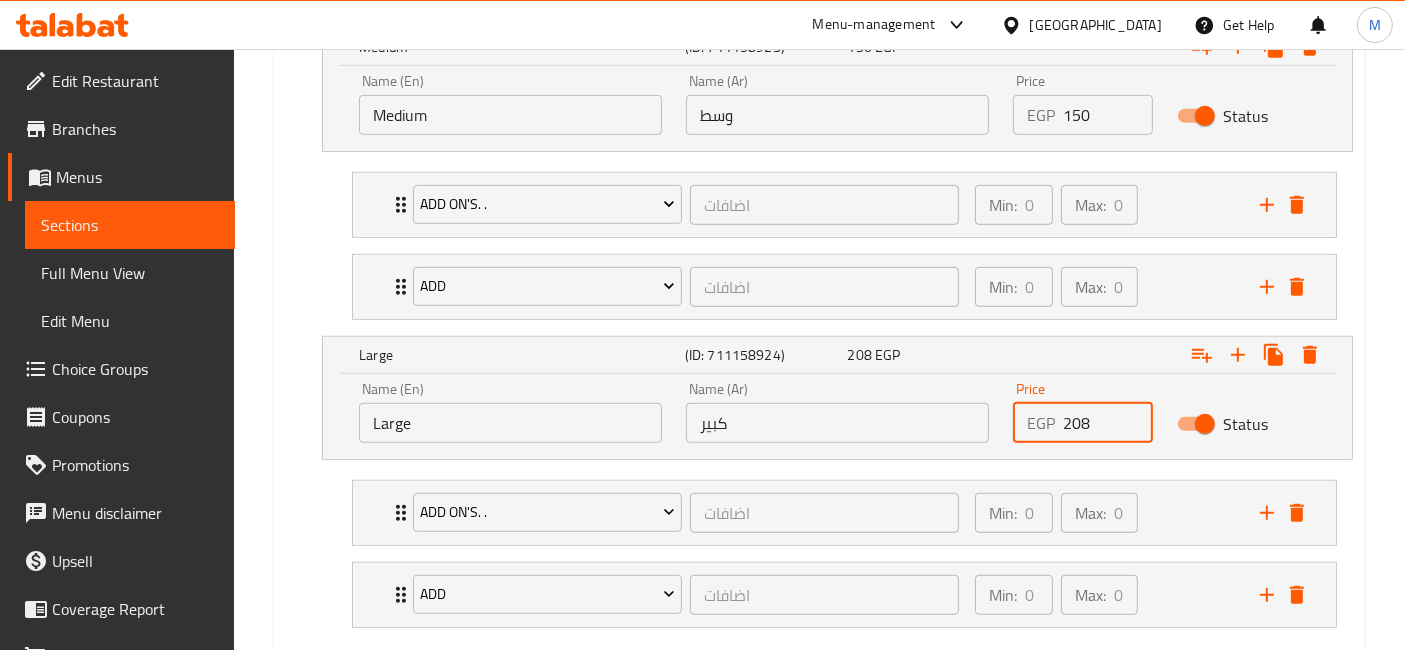 click on "208" at bounding box center [1107, 423] 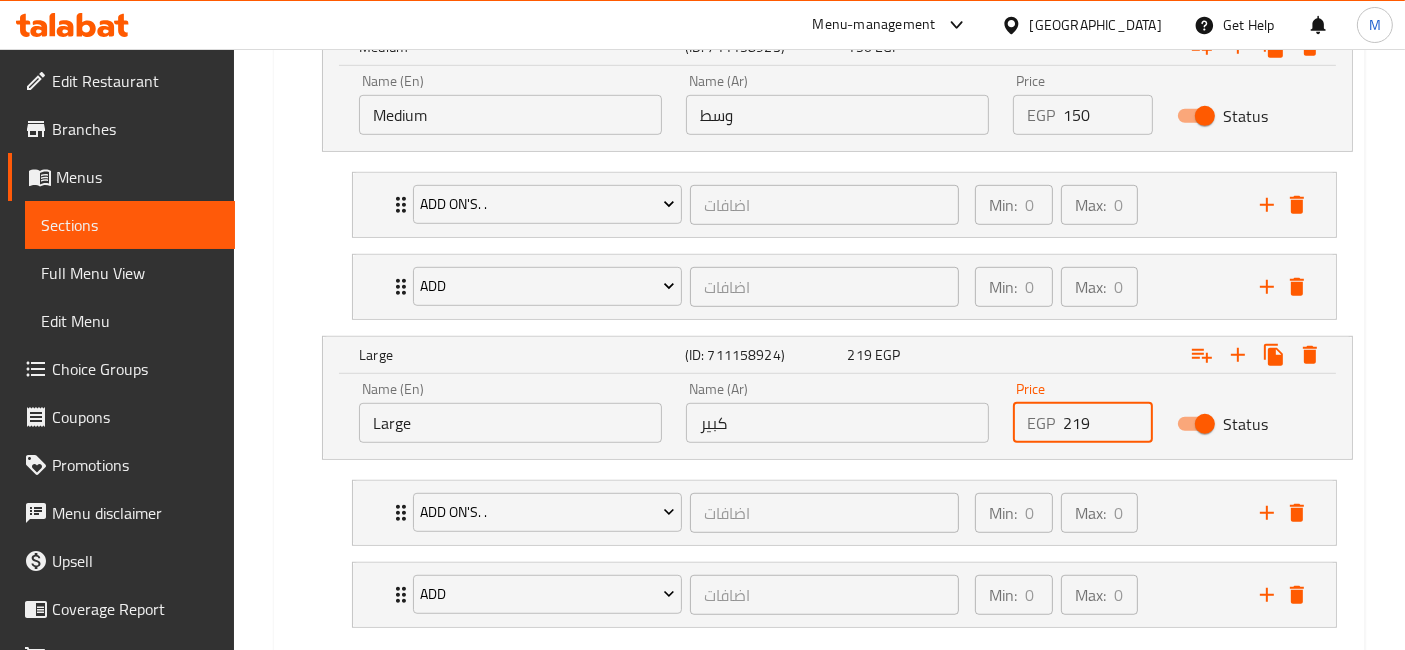 type on "219" 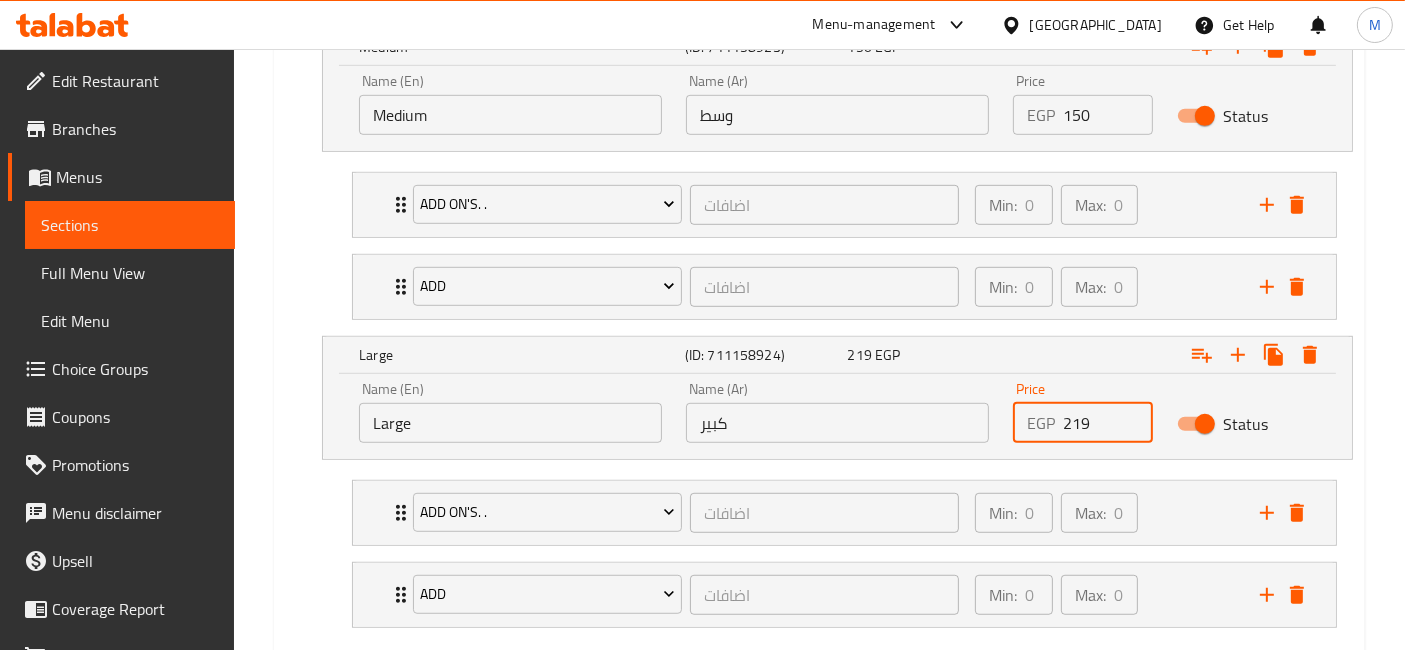 click on "Update" at bounding box center (413, 678) 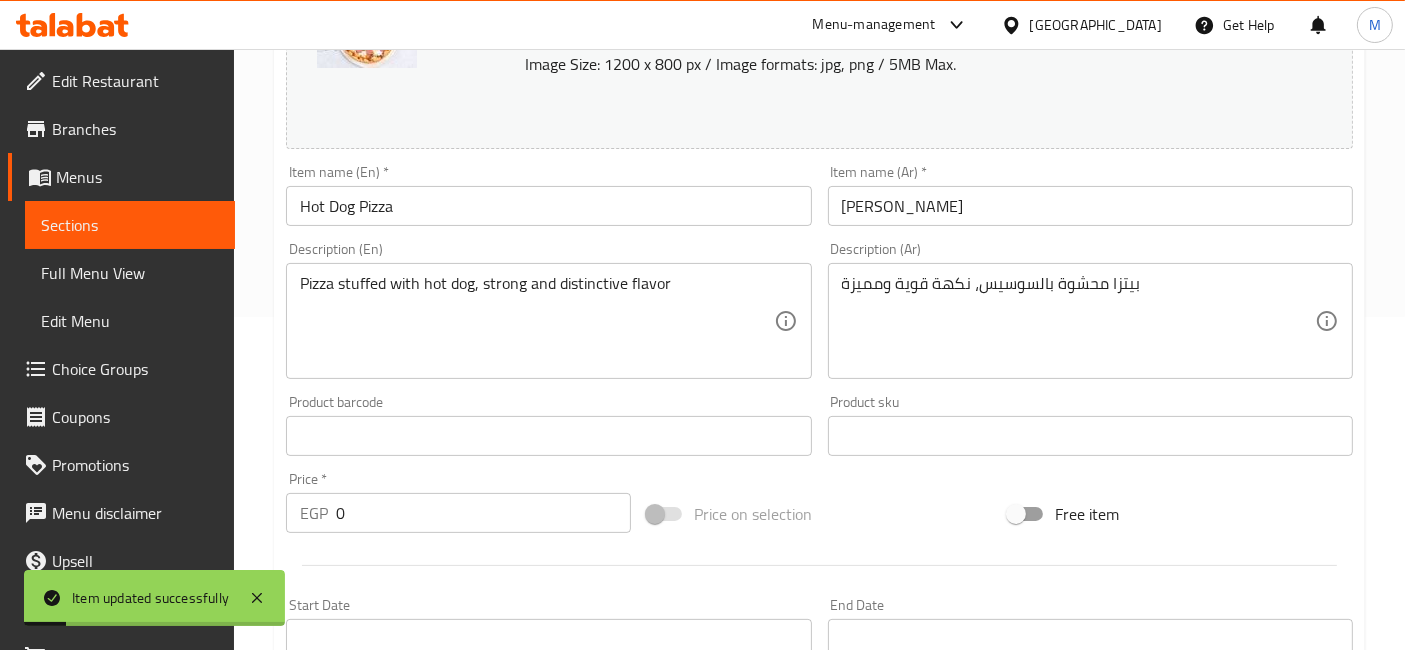 scroll, scrollTop: 0, scrollLeft: 0, axis: both 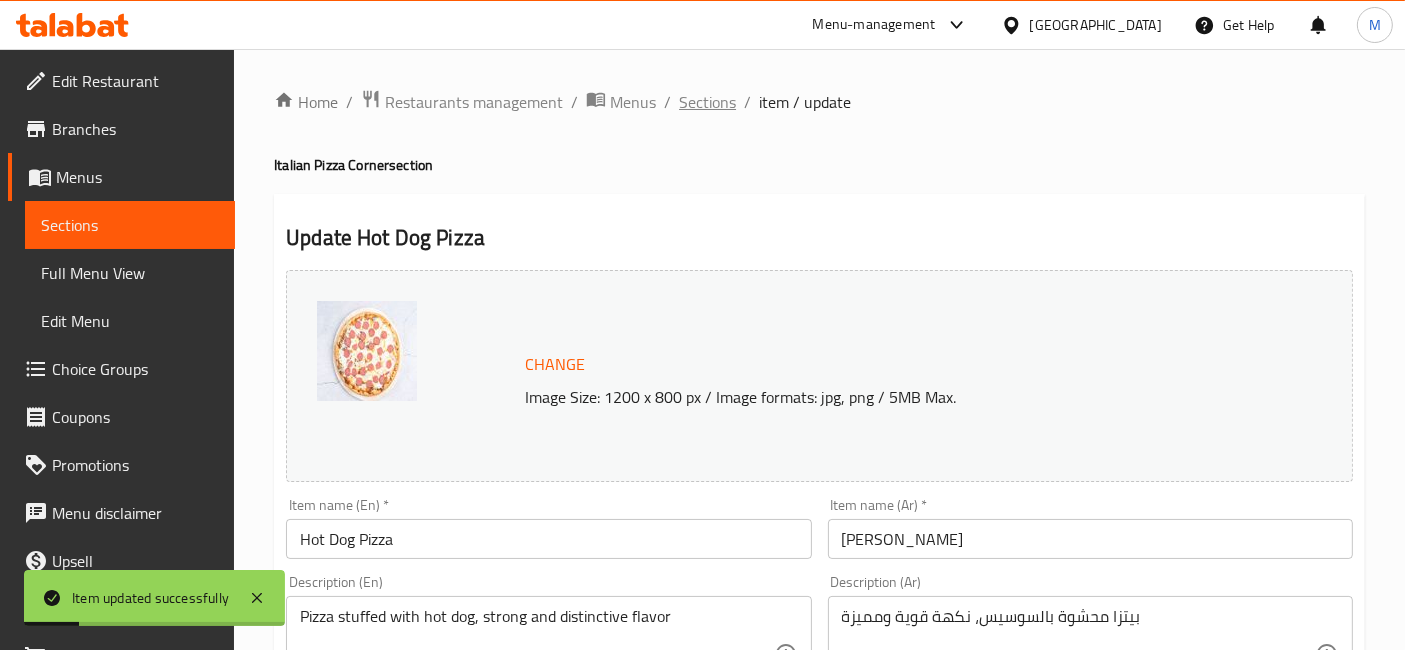 click on "Sections" at bounding box center (707, 102) 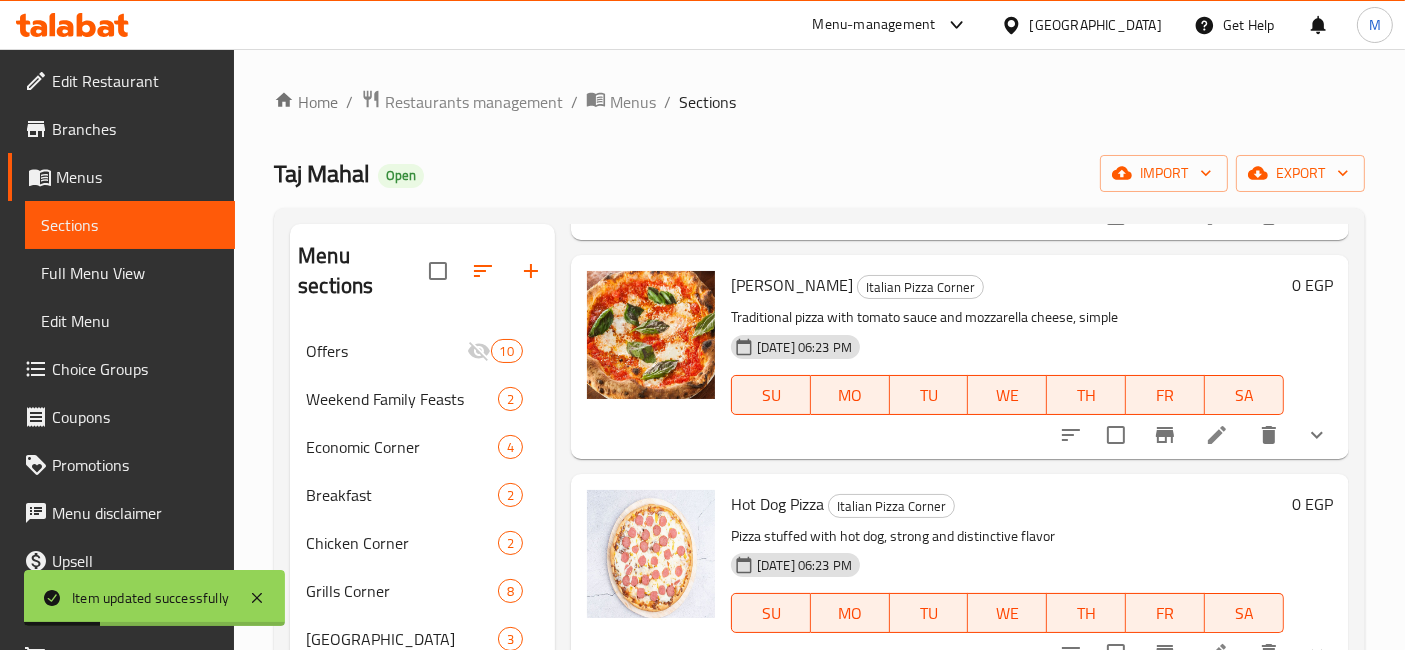 scroll, scrollTop: 0, scrollLeft: 0, axis: both 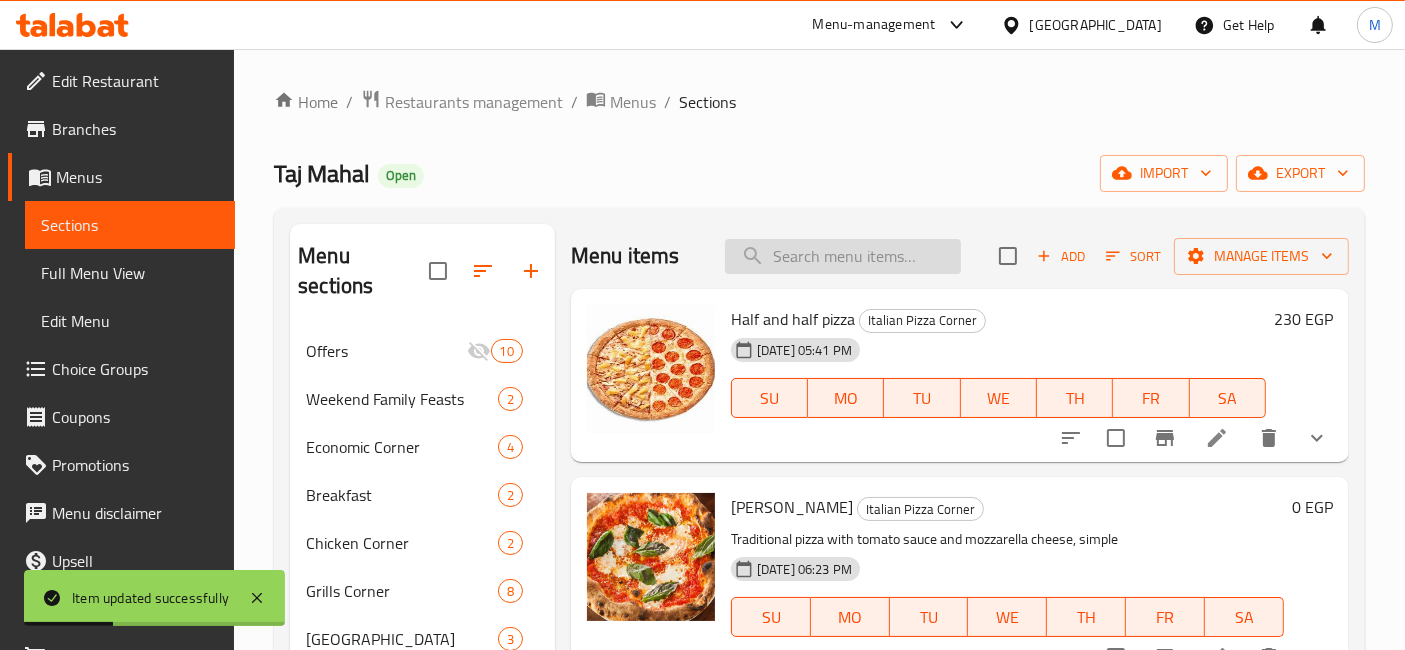 click at bounding box center [843, 256] 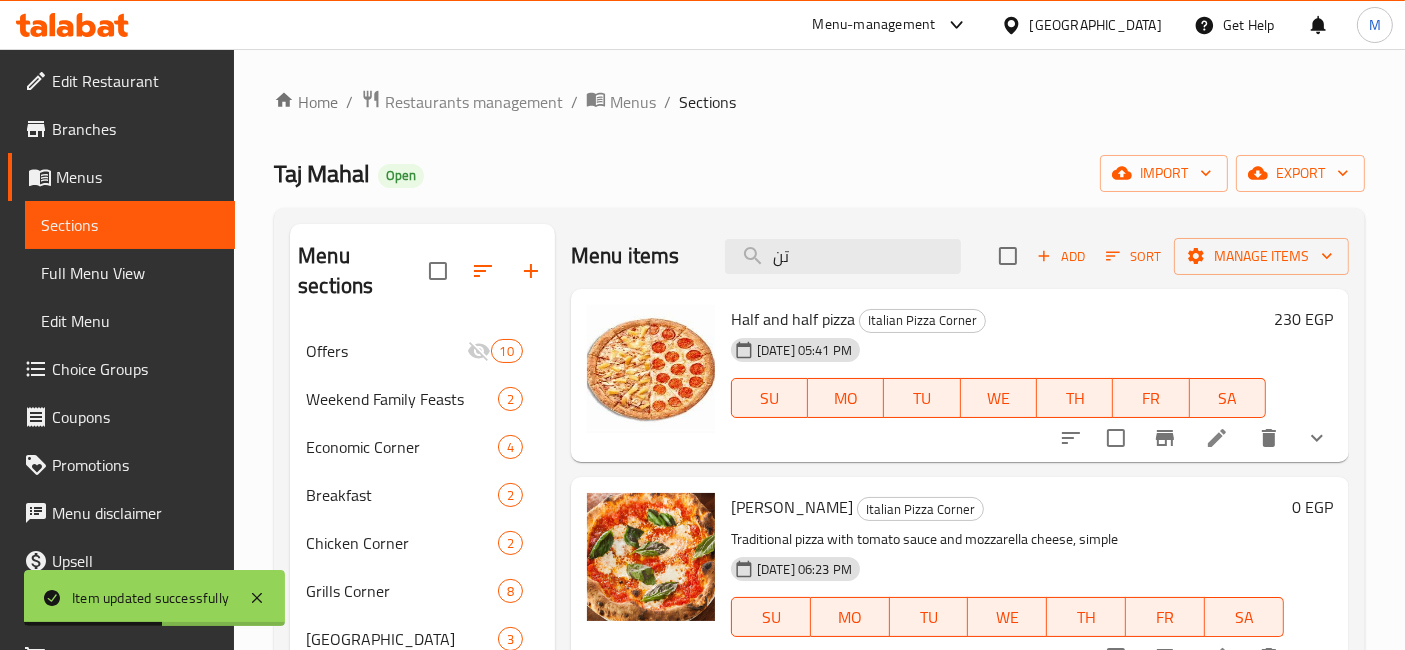 type on "ت" 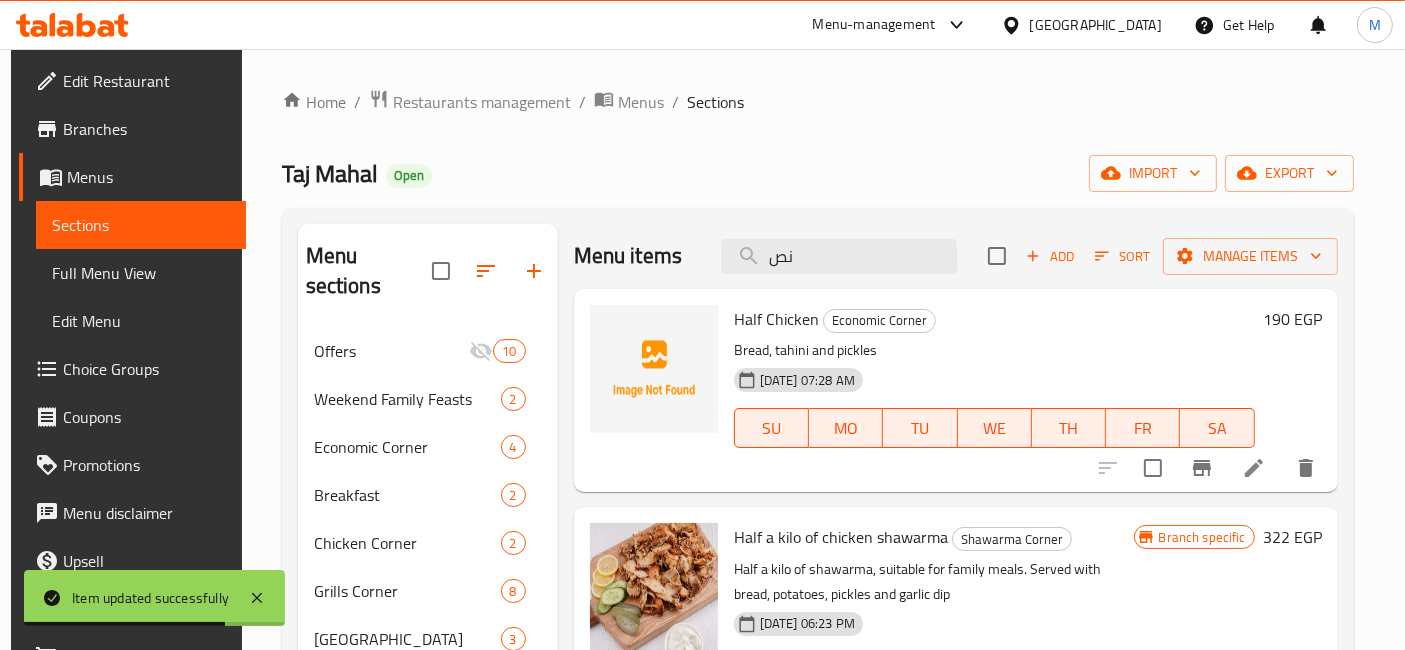 type on "ن" 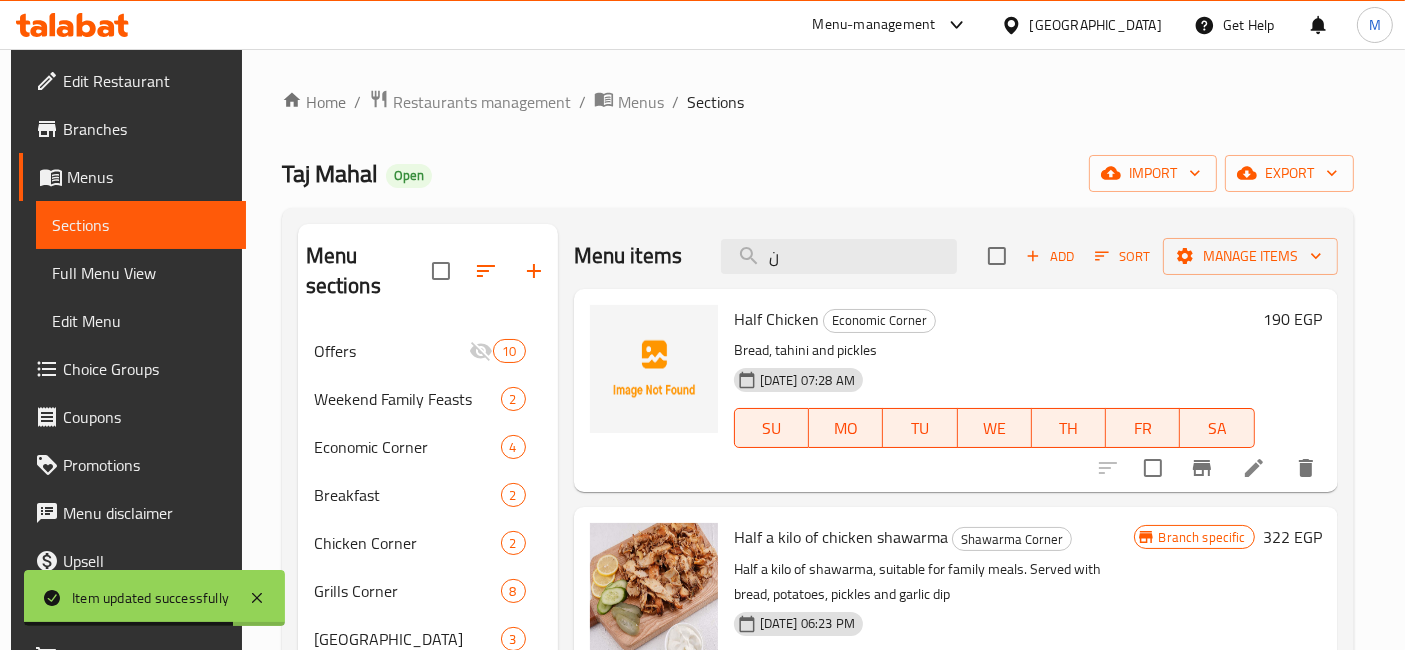 type 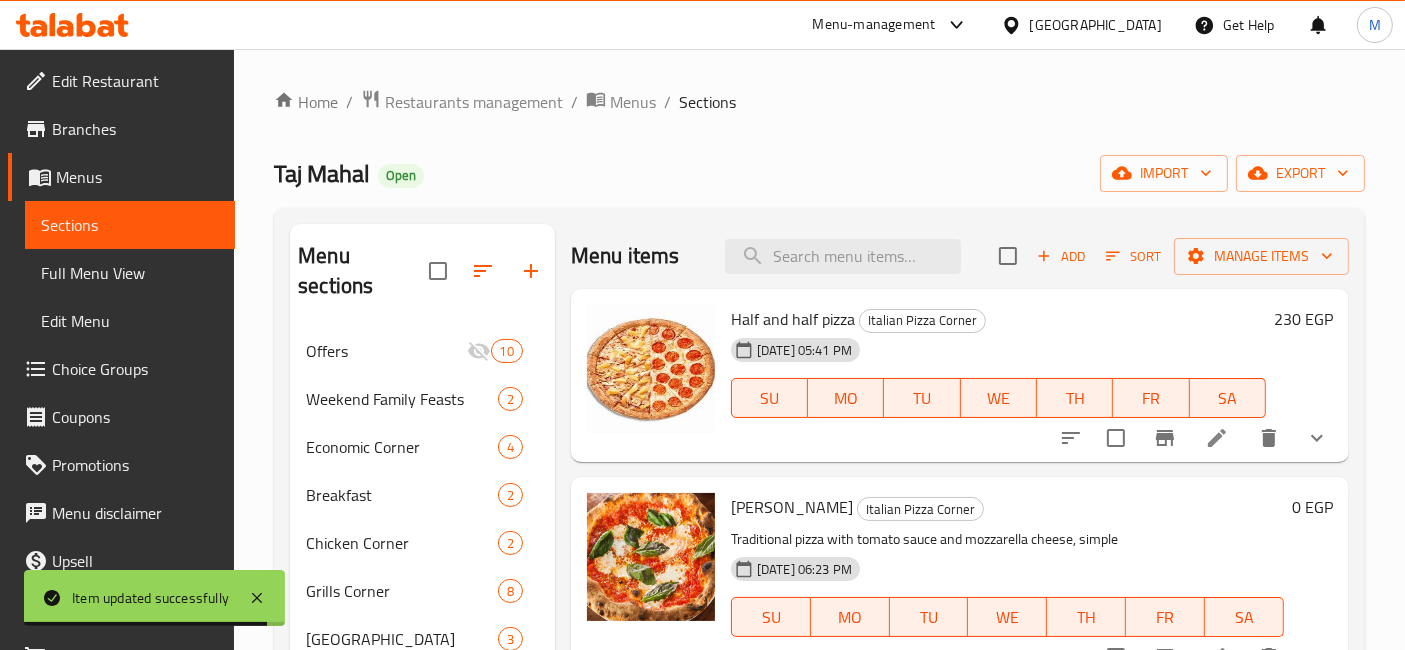 click 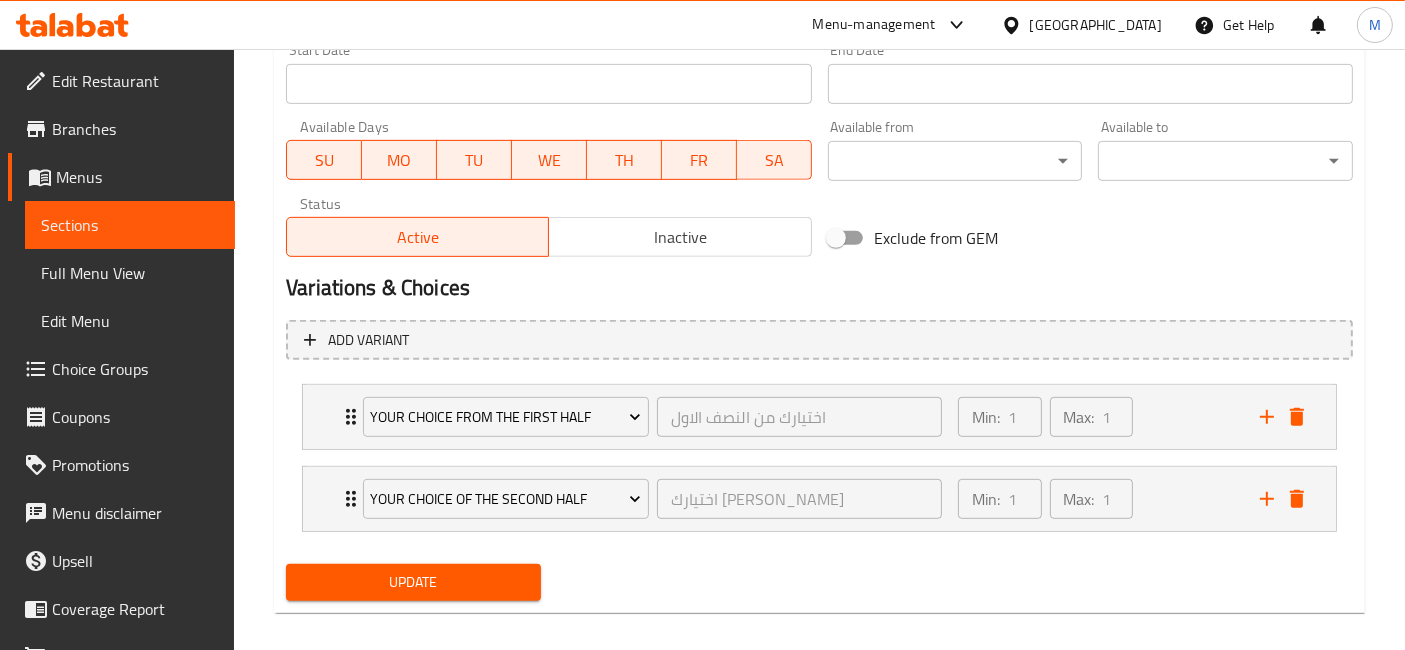 scroll, scrollTop: 666, scrollLeft: 0, axis: vertical 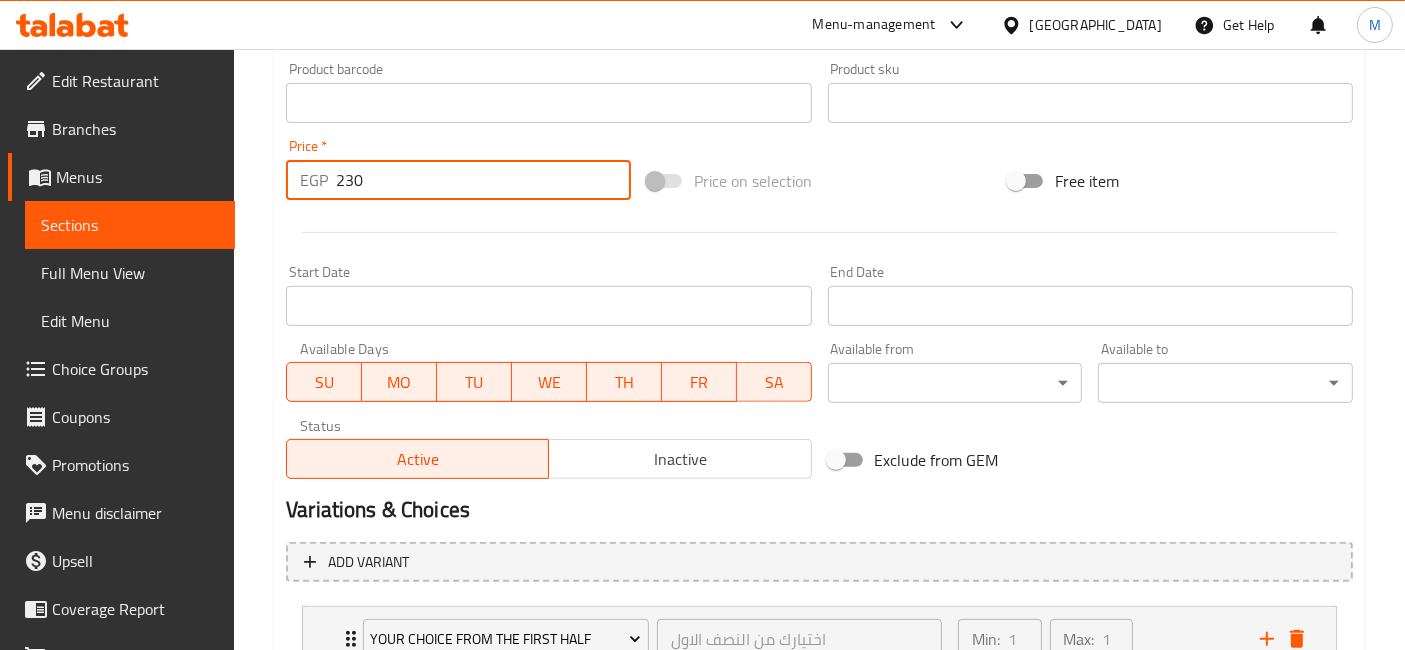 click on "230" at bounding box center [483, 180] 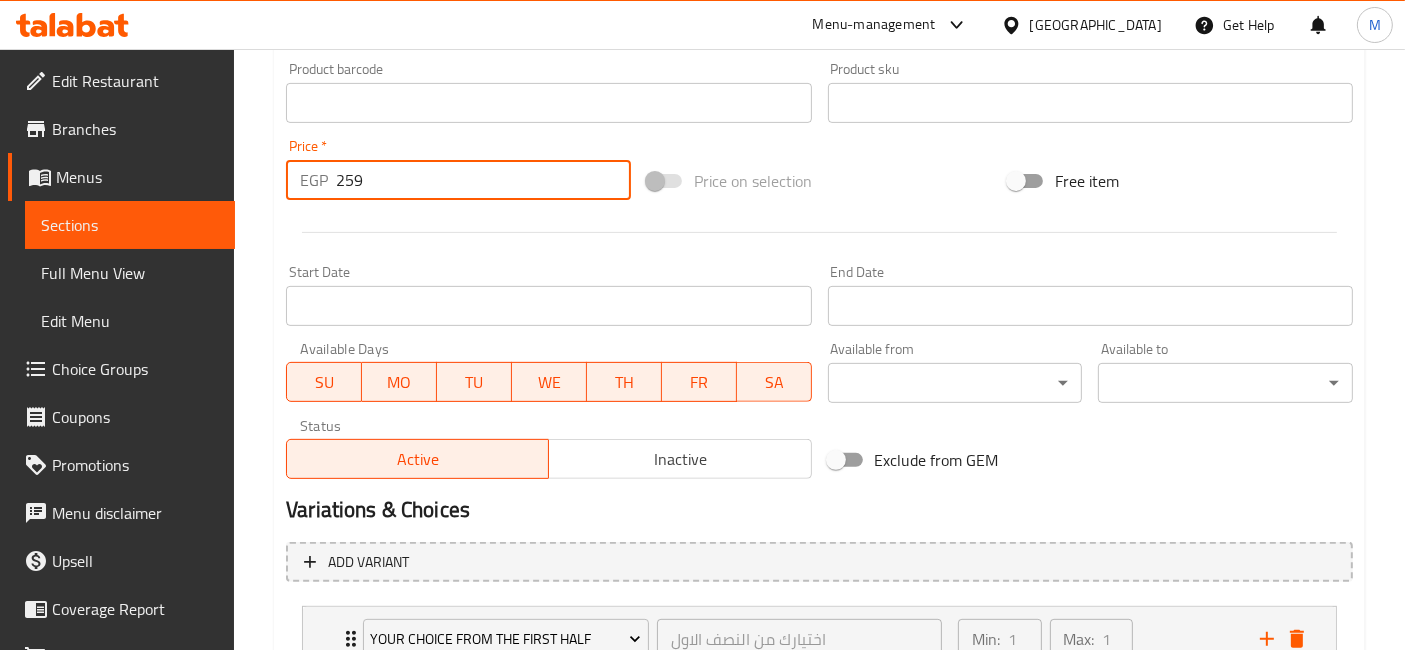 type on "259" 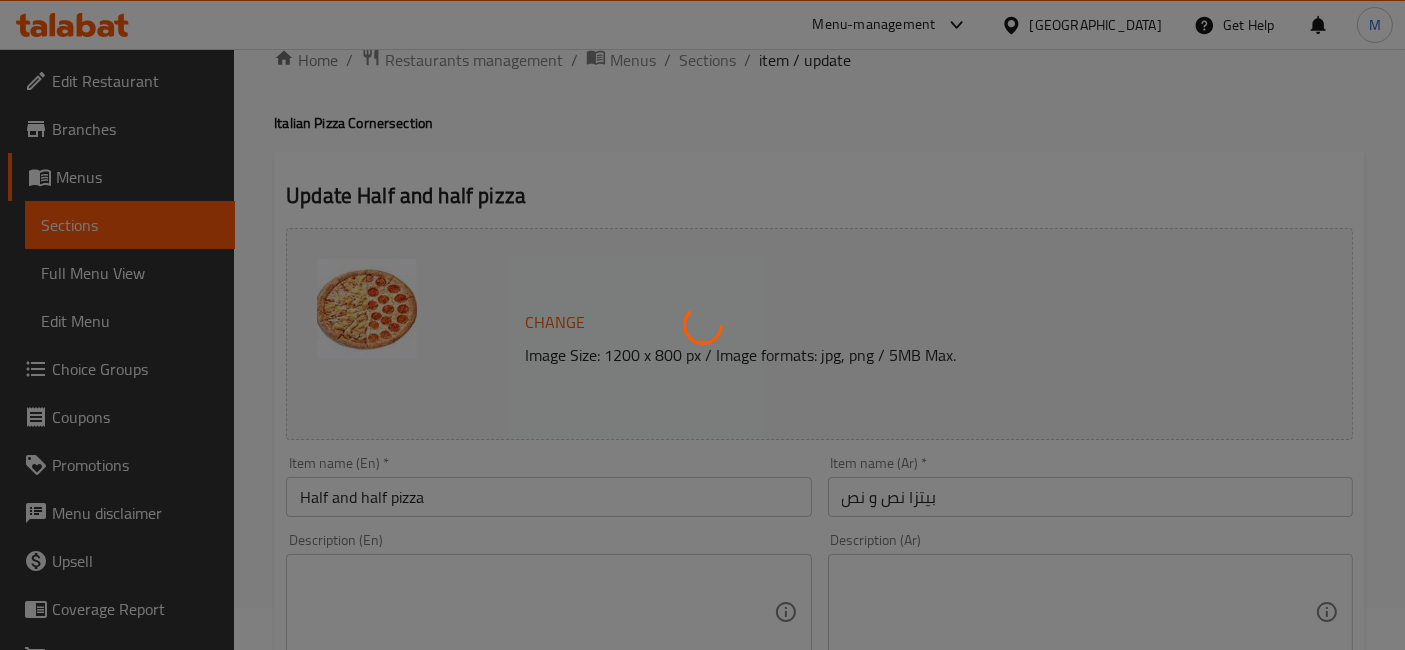 scroll, scrollTop: 0, scrollLeft: 0, axis: both 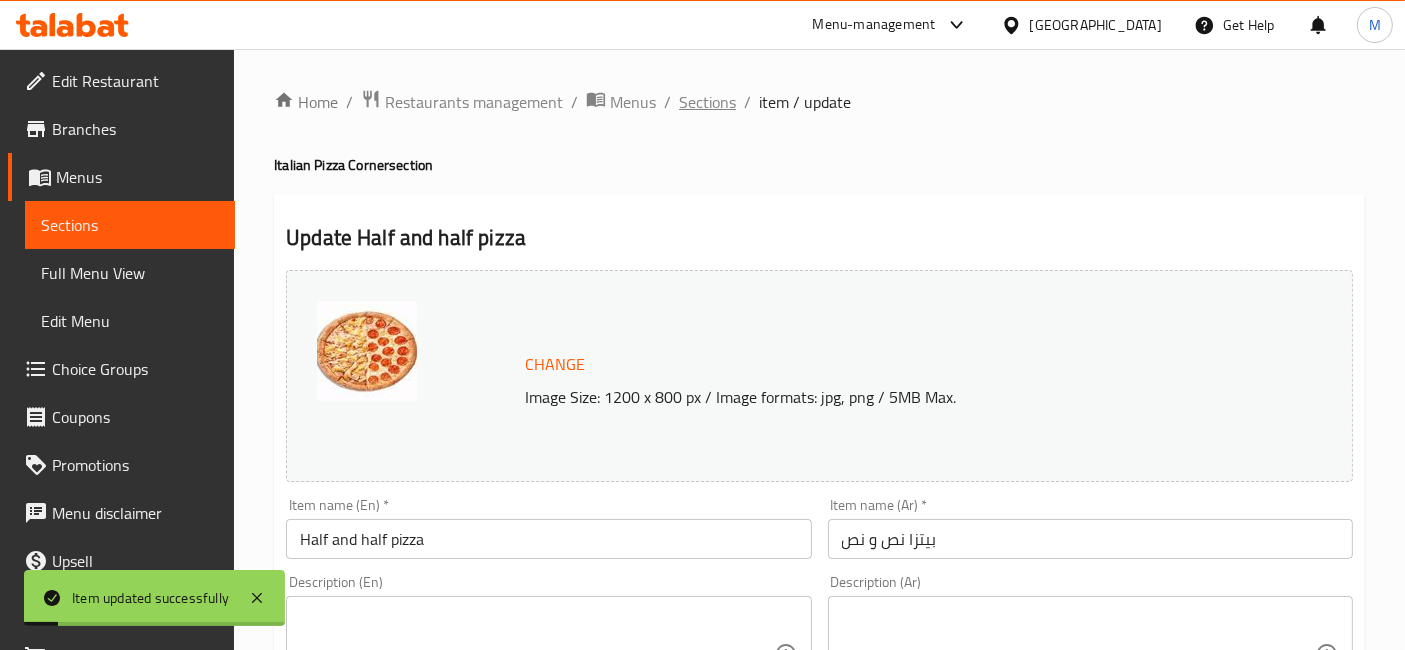 click on "Sections" at bounding box center (707, 102) 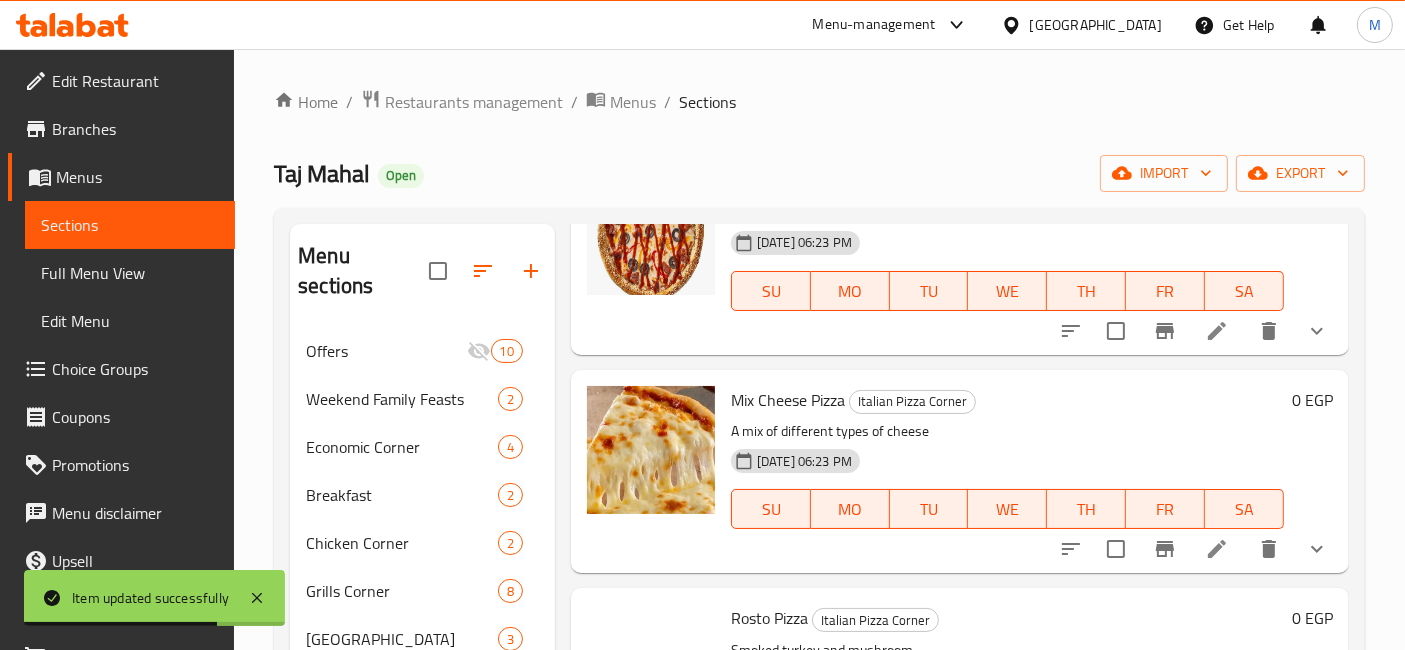 scroll, scrollTop: 1444, scrollLeft: 0, axis: vertical 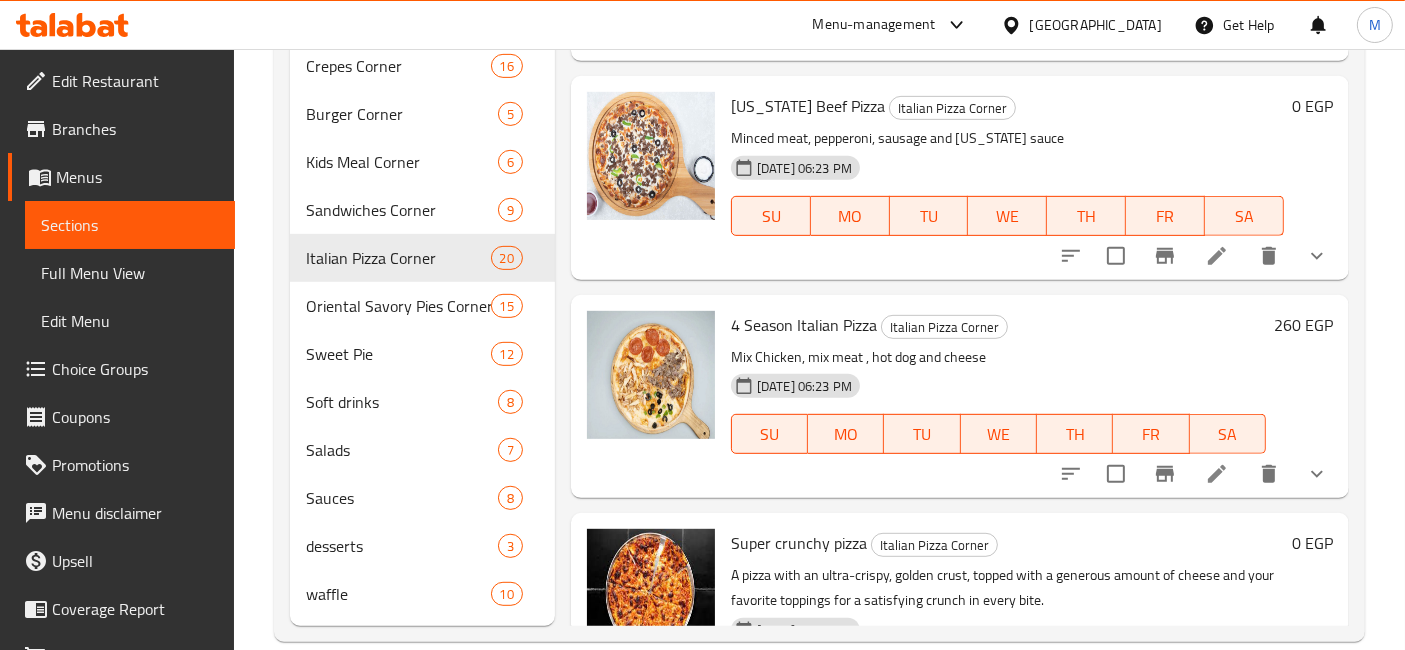click on "260   EGP" at bounding box center (1303, 325) 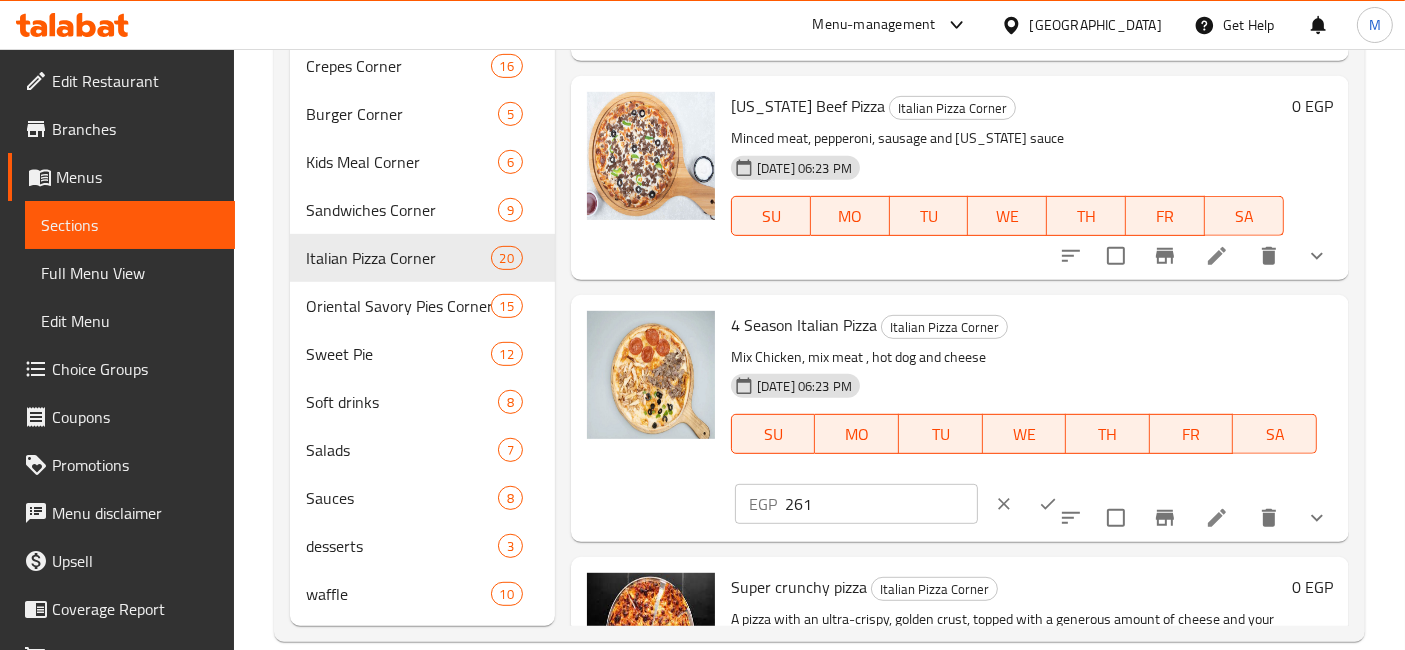 click on "261" at bounding box center (881, 504) 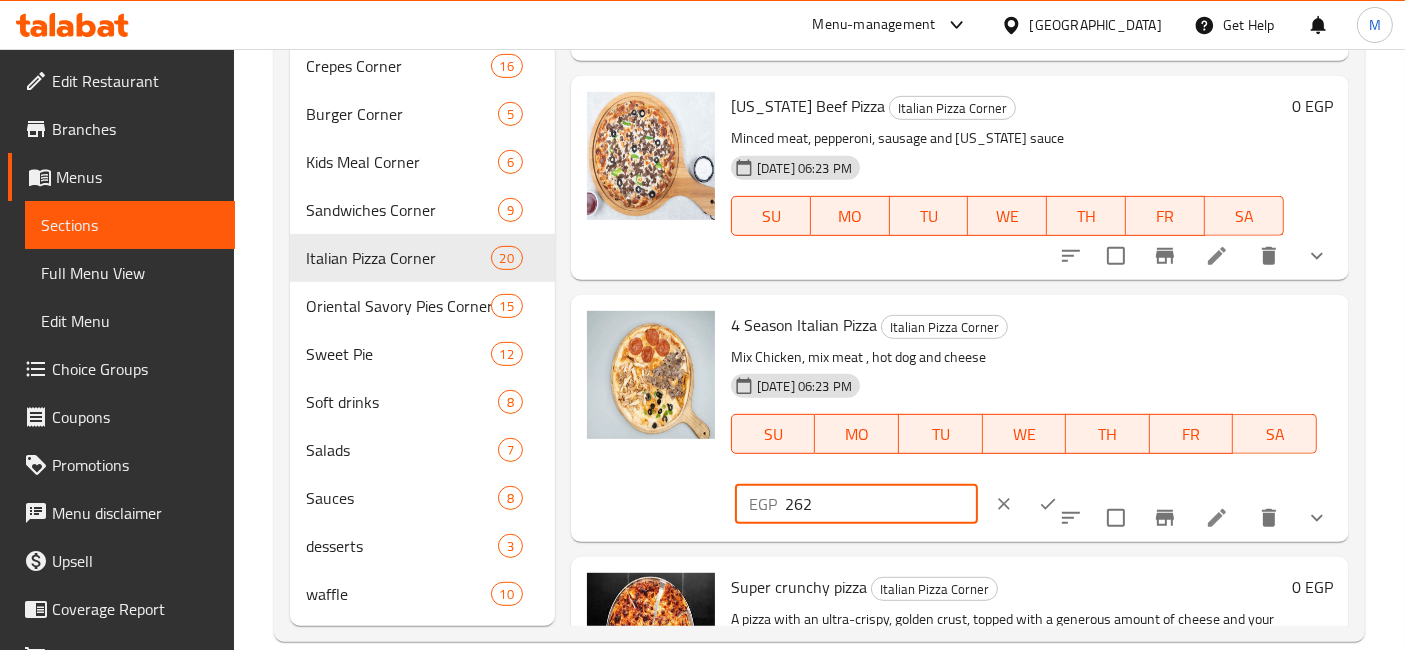 click on "262" at bounding box center (881, 504) 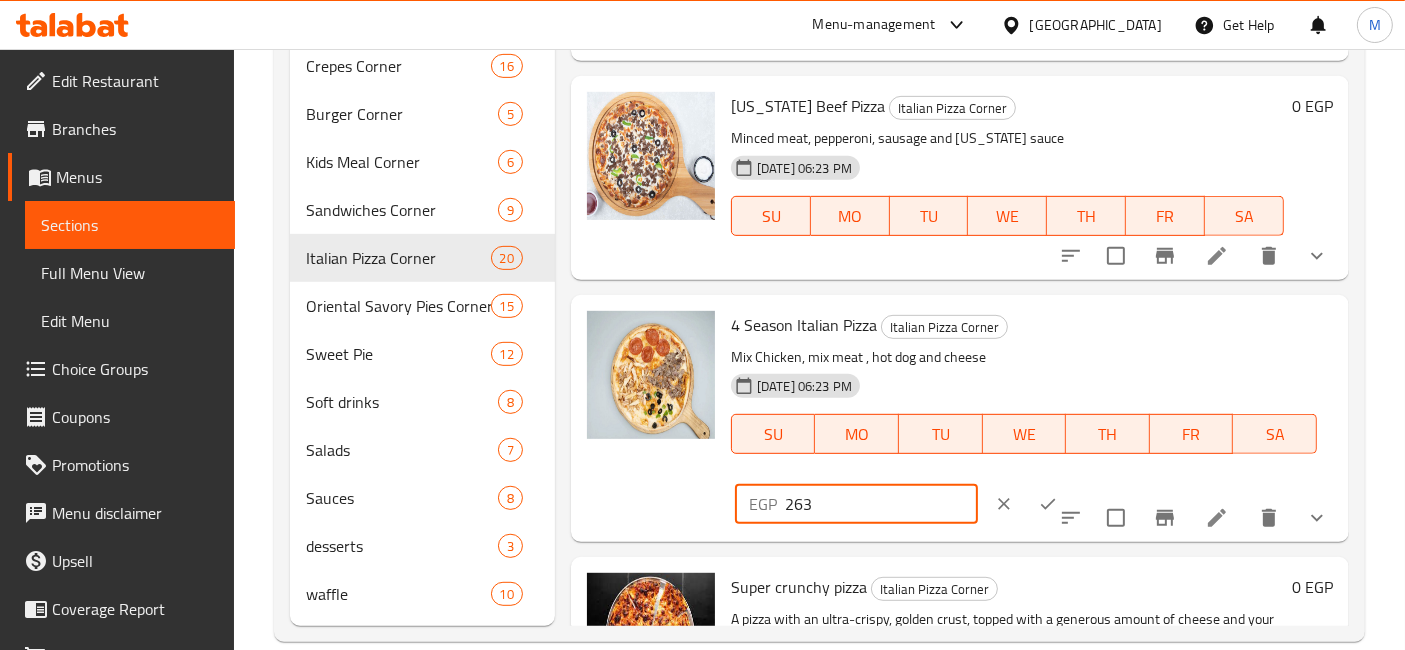 drag, startPoint x: 1189, startPoint y: 316, endPoint x: 1208, endPoint y: 316, distance: 19 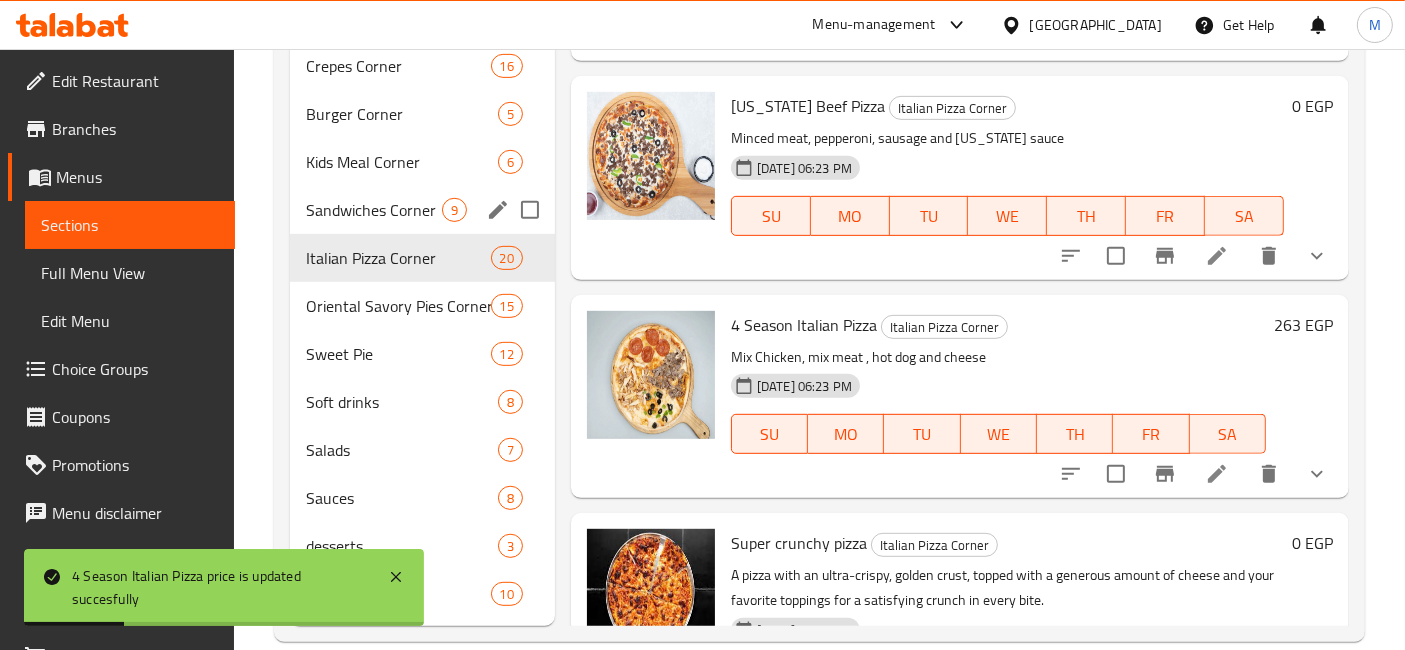 scroll, scrollTop: 798, scrollLeft: 0, axis: vertical 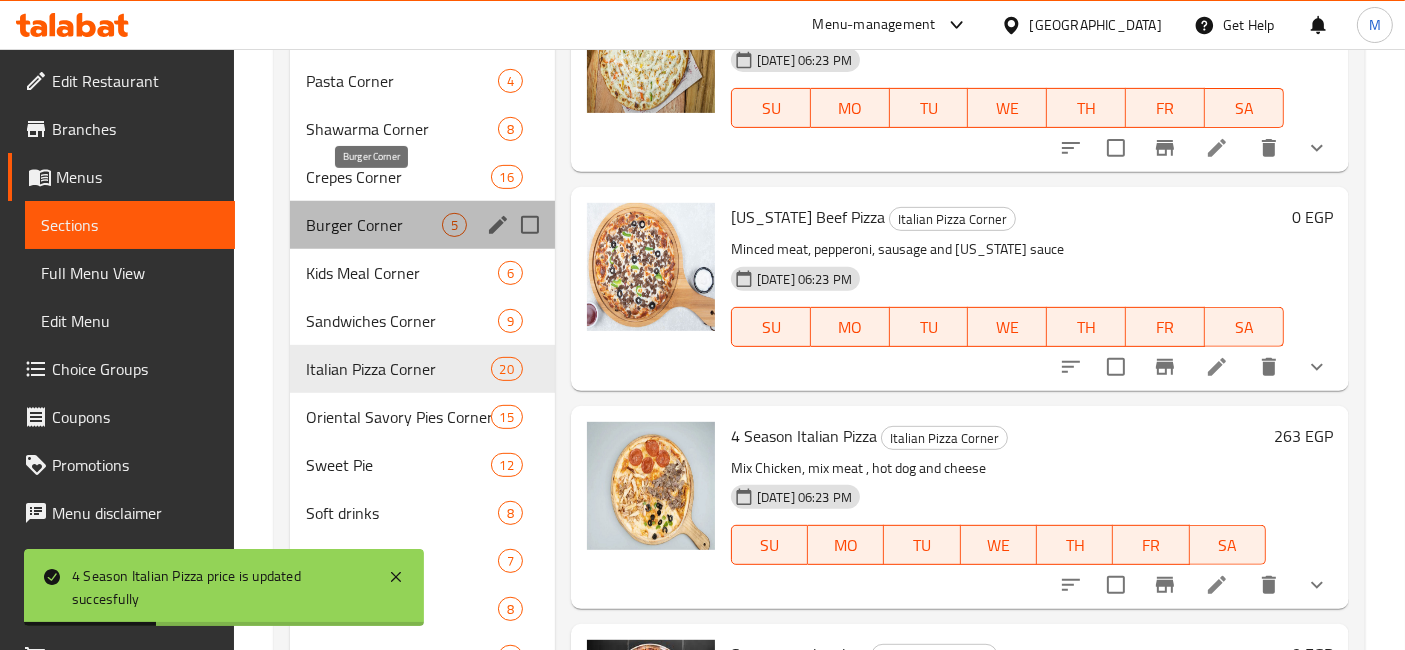 click on "Burger Corner" at bounding box center (374, 225) 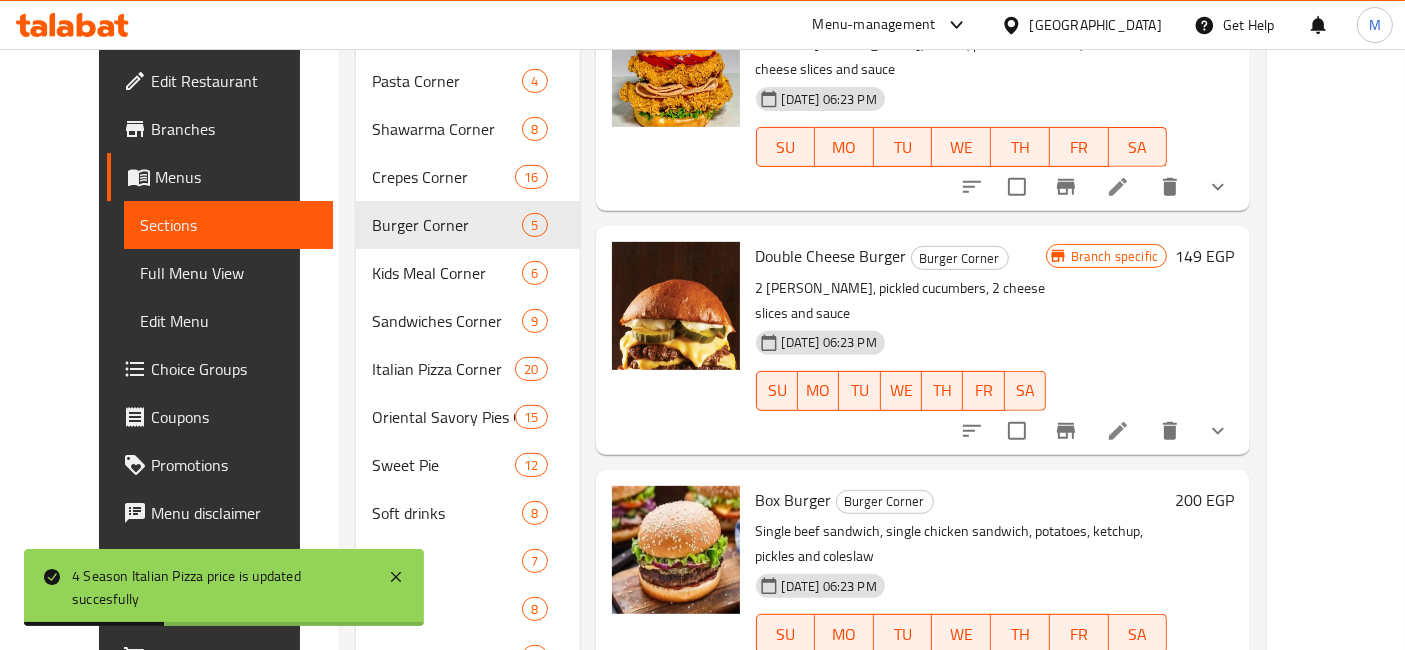 scroll, scrollTop: 0, scrollLeft: 0, axis: both 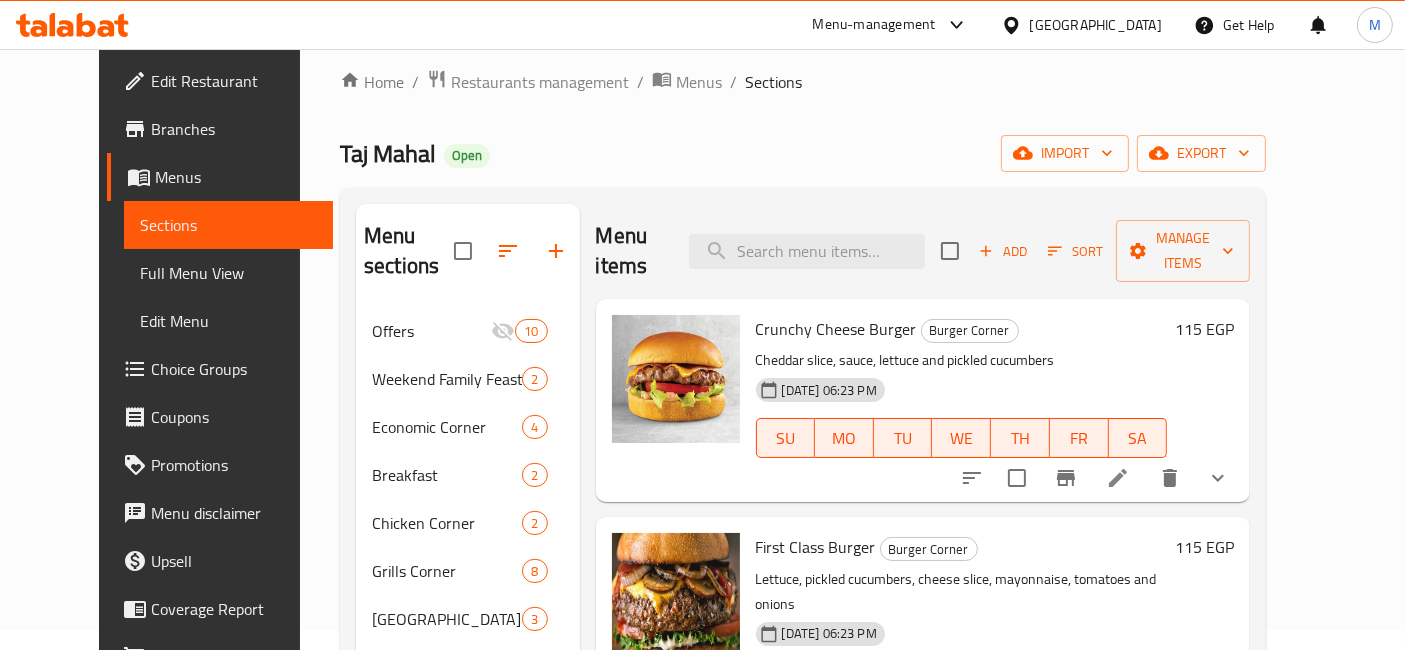 drag, startPoint x: 1302, startPoint y: 510, endPoint x: 1054, endPoint y: 408, distance: 268.15668 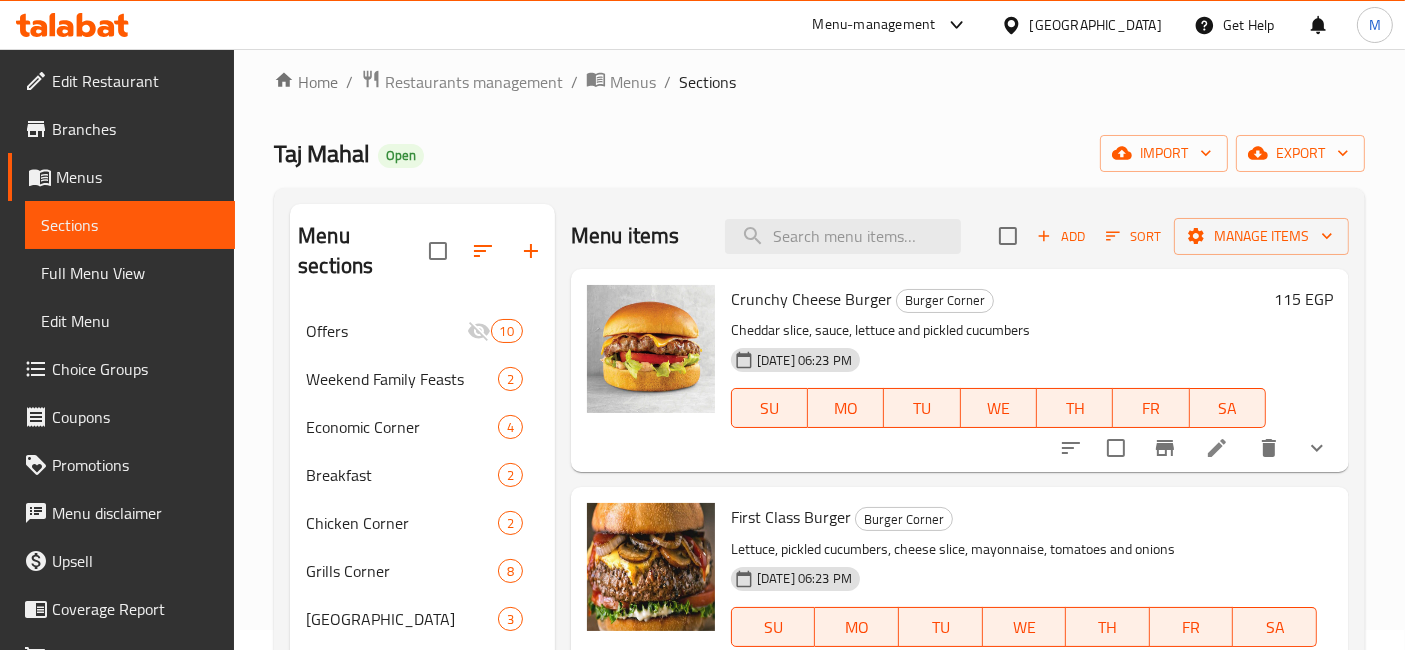 click on "115" at bounding box center (881, 697) 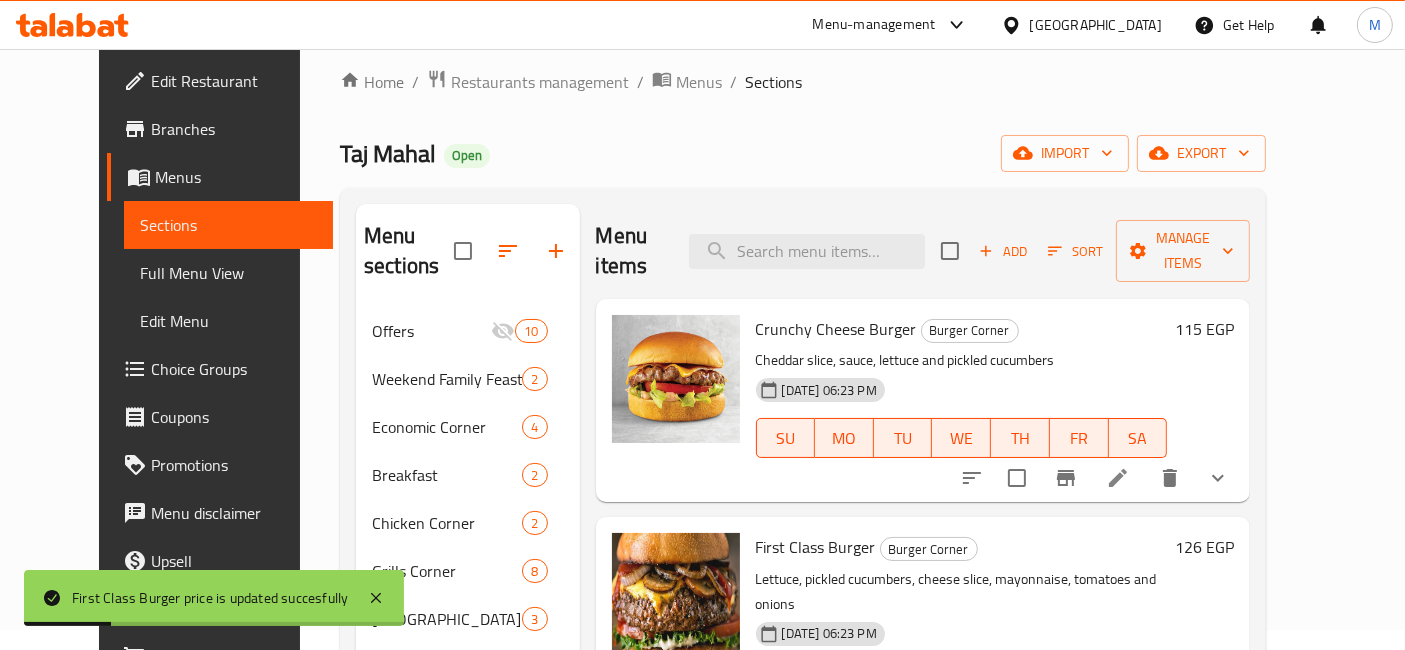 click on "115   EGP" at bounding box center [1204, 329] 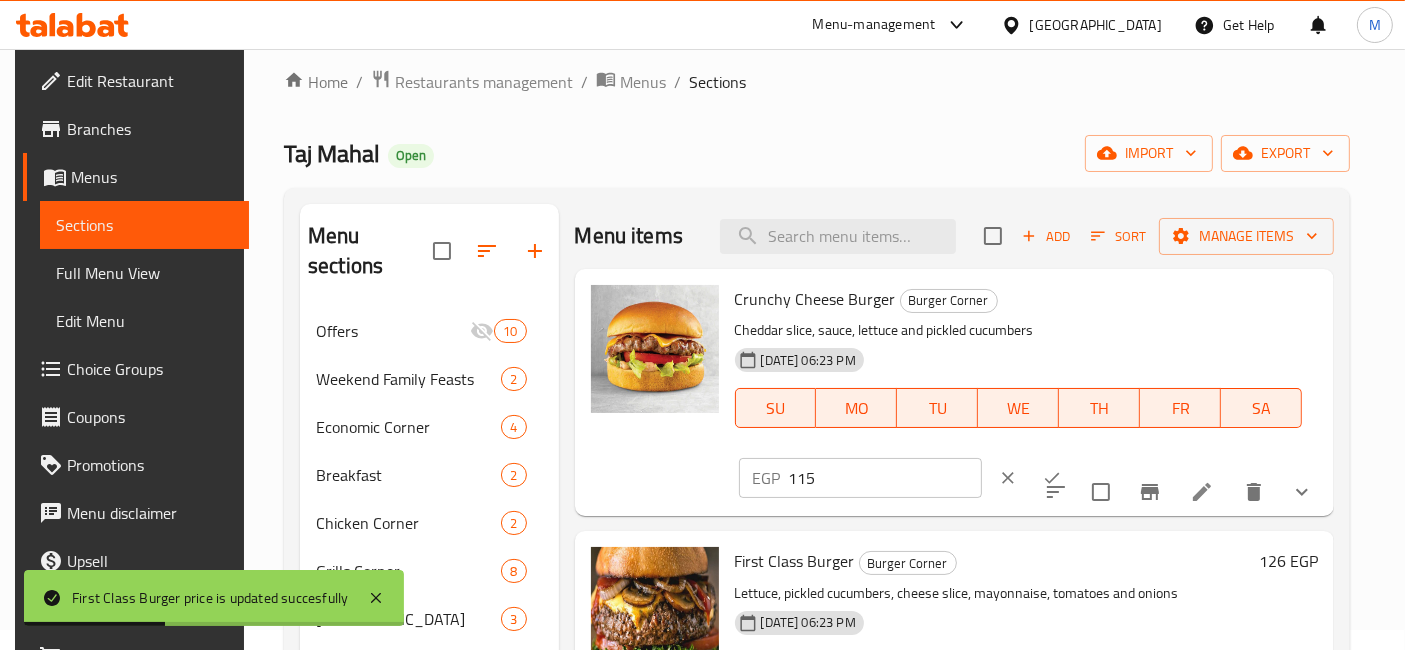 click on "Menu sections Offers  10 Weekend Family Feasts  2 Economic Corner 4 Breakfast 2 Chicken Corner 2 Grills Corner 8 Taj Mahal Grills Corner 3 Meals Corner 14 Kitchen corner 18 Trays Corner 3 appetizers 20 Pasta Corner 4 Shawarma Corner 8 Crepes Corner 16 Burger Corner 5 Kids Meal Corner 6 Sandwiches Corner 9 Italian Pizza Corner 20 Oriental Savory Pies Corner 15 Sweet Pie  12 Soft drinks  8 Salads 7 Sauces 8 desserts 3 waffle  10 Menu items Add Sort Manage items Crunchy Cheese Burger   Burger Corner Cheddar slice, sauce, lettuce and pickled cucumbers 22-10-2024 06:23 PM SU MO TU WE TH FR SA EGP 115 ​ First Class Burger   Burger Corner Lettuce, pickled cucumbers, cheese slice, mayonnaise, tomatoes and onions 22-10-2024 06:23 PM SU MO TU WE TH FR SA 126   EGP Double Chicken Cheese Burger   Burger Corner 2 chicken burger patty, lettuce, pickled cucumbers, 2 cheddar cheese slices and sauce 22-10-2024 06:23 PM SU MO TU WE TH FR SA 168   EGP Double Cheese Burger   Burger Corner 22-10-2024 06:23 PM SU MO TU WE TH FR" at bounding box center [817, 859] 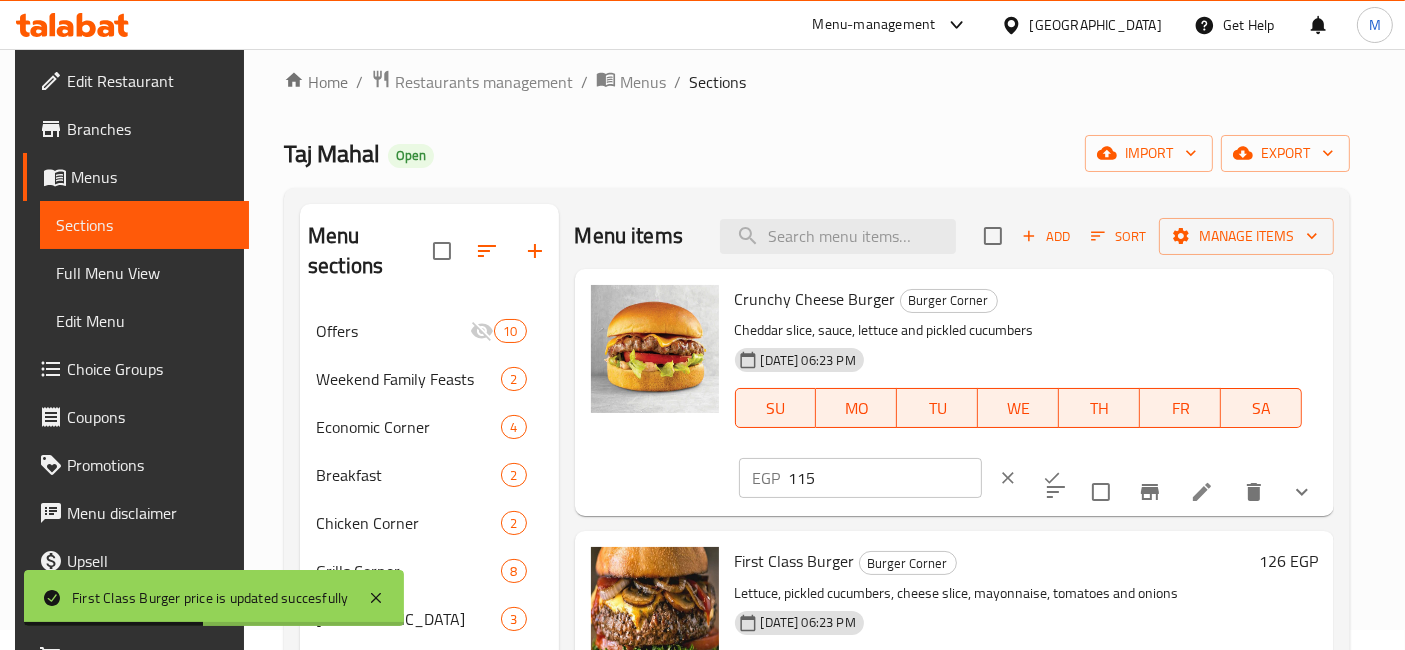 click at bounding box center [1052, 478] 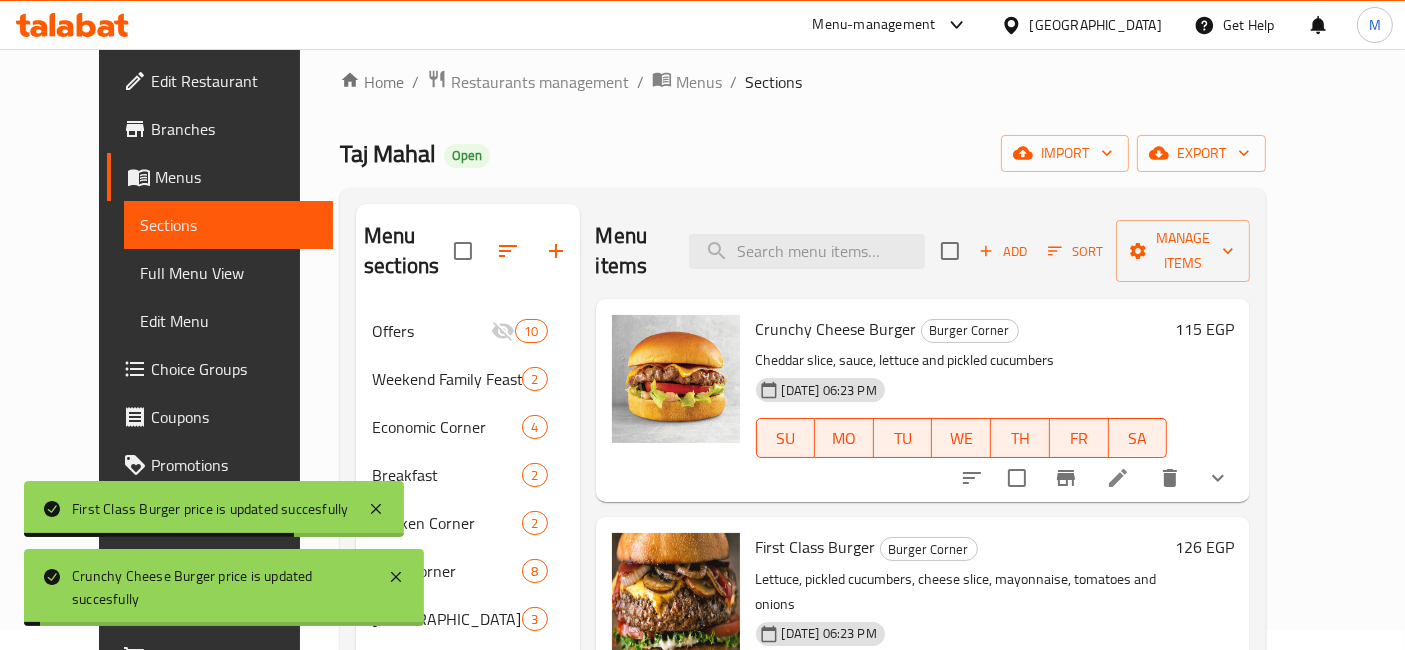 click on "115   EGP" at bounding box center (1204, 329) 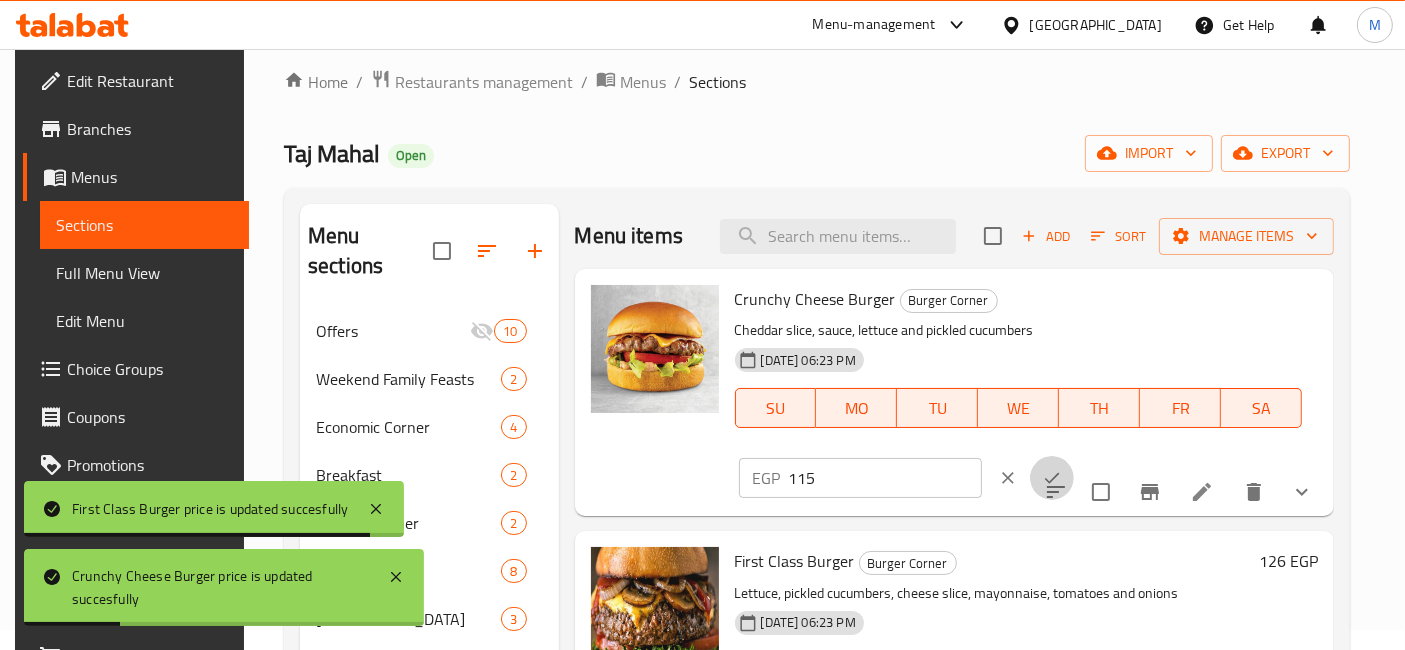 click 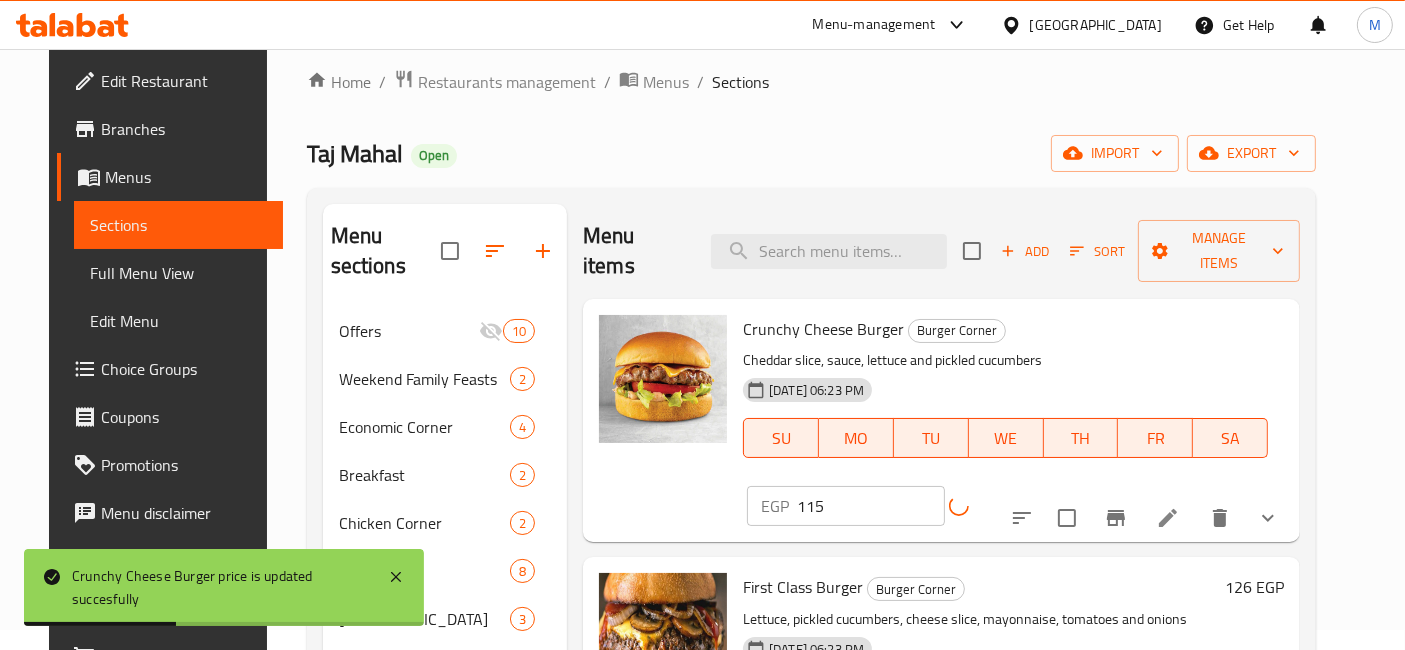 click on "EGP 115 ​" at bounding box center [895, 506] 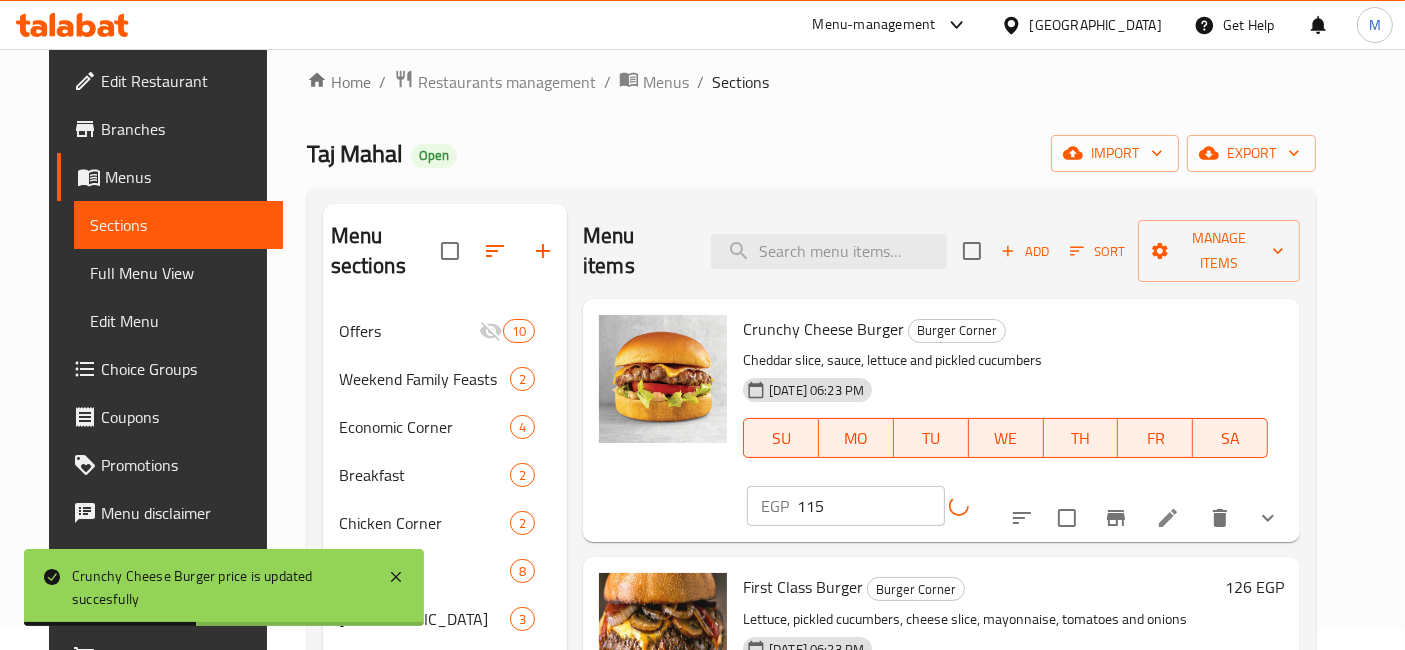 click on "EGP 115 ​" at bounding box center [895, 506] 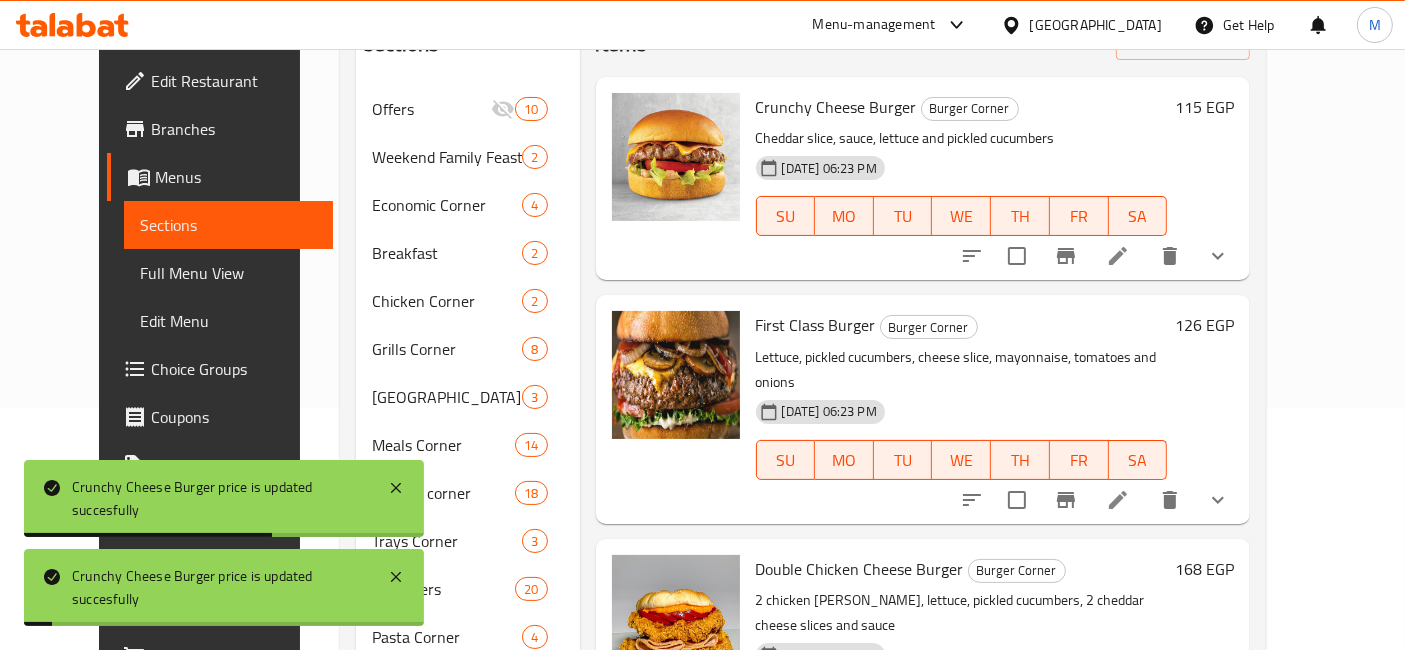scroll, scrollTop: 20, scrollLeft: 0, axis: vertical 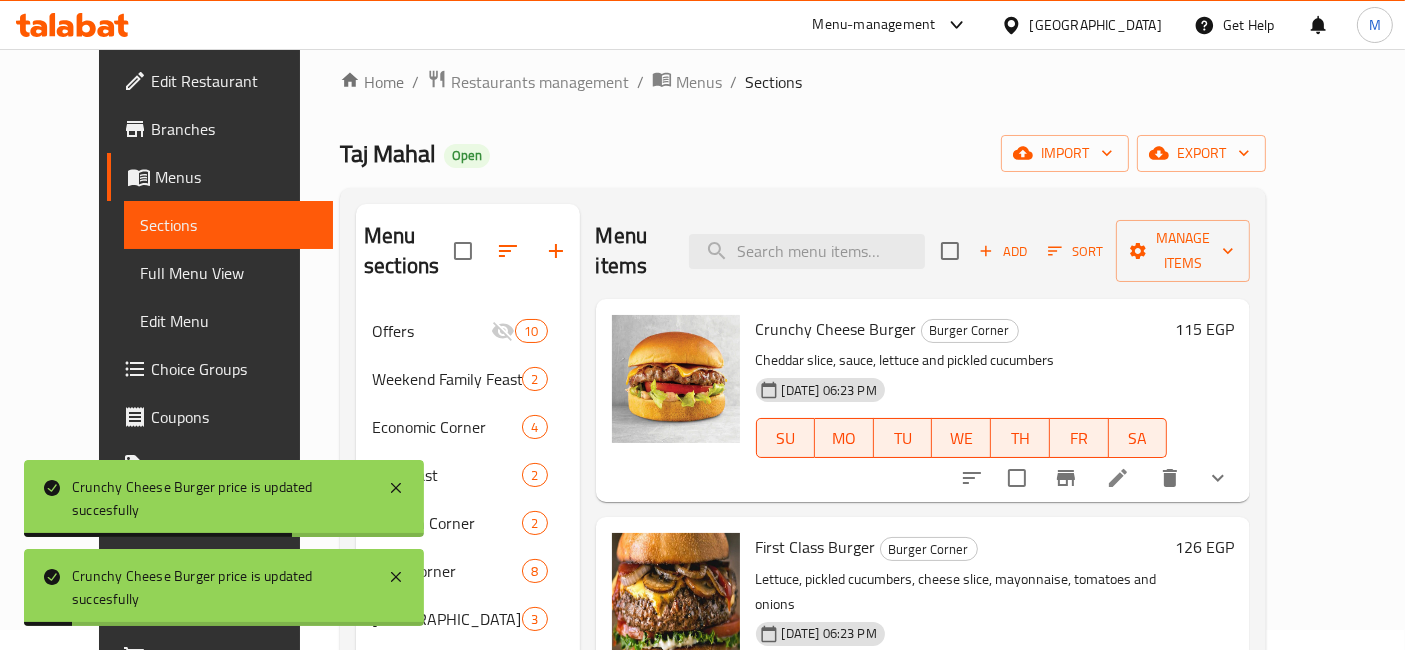 click on "Cheddar slice, sauce, lettuce and pickled cucumbers" at bounding box center (962, 360) 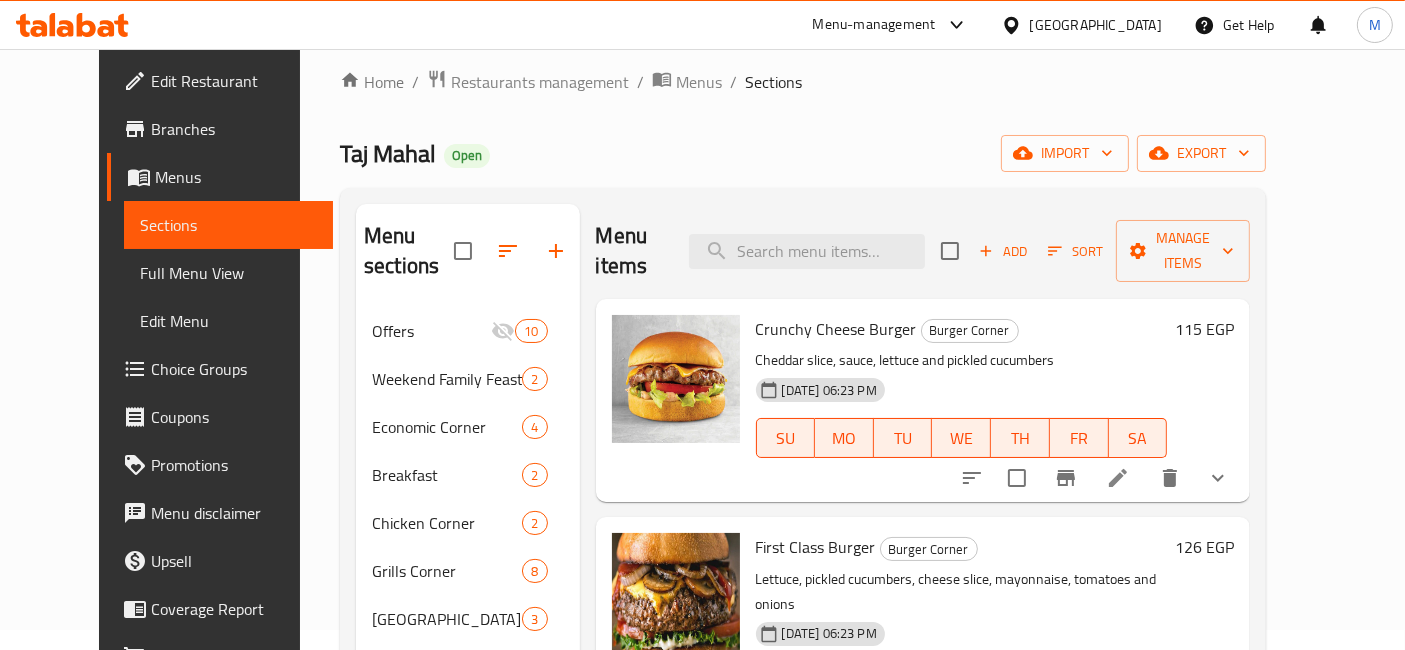 click on "115   EGP" at bounding box center [1204, 329] 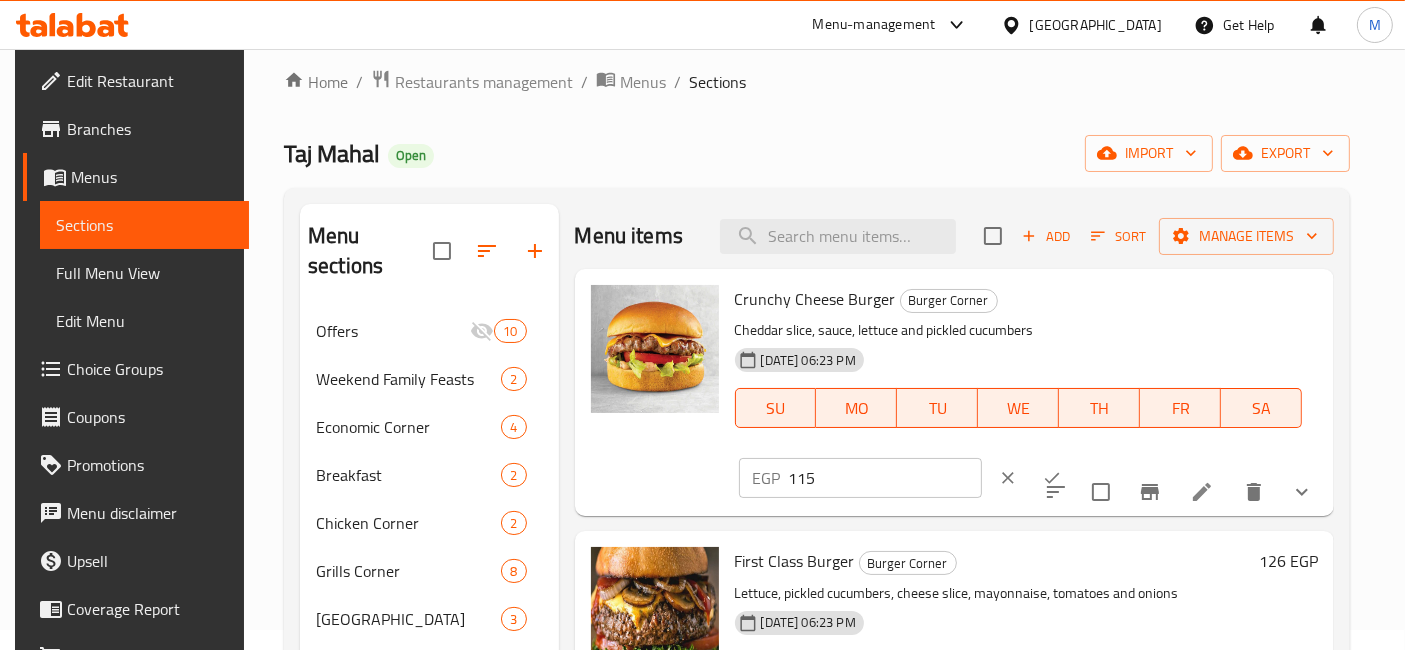 click on "115" at bounding box center [885, 478] 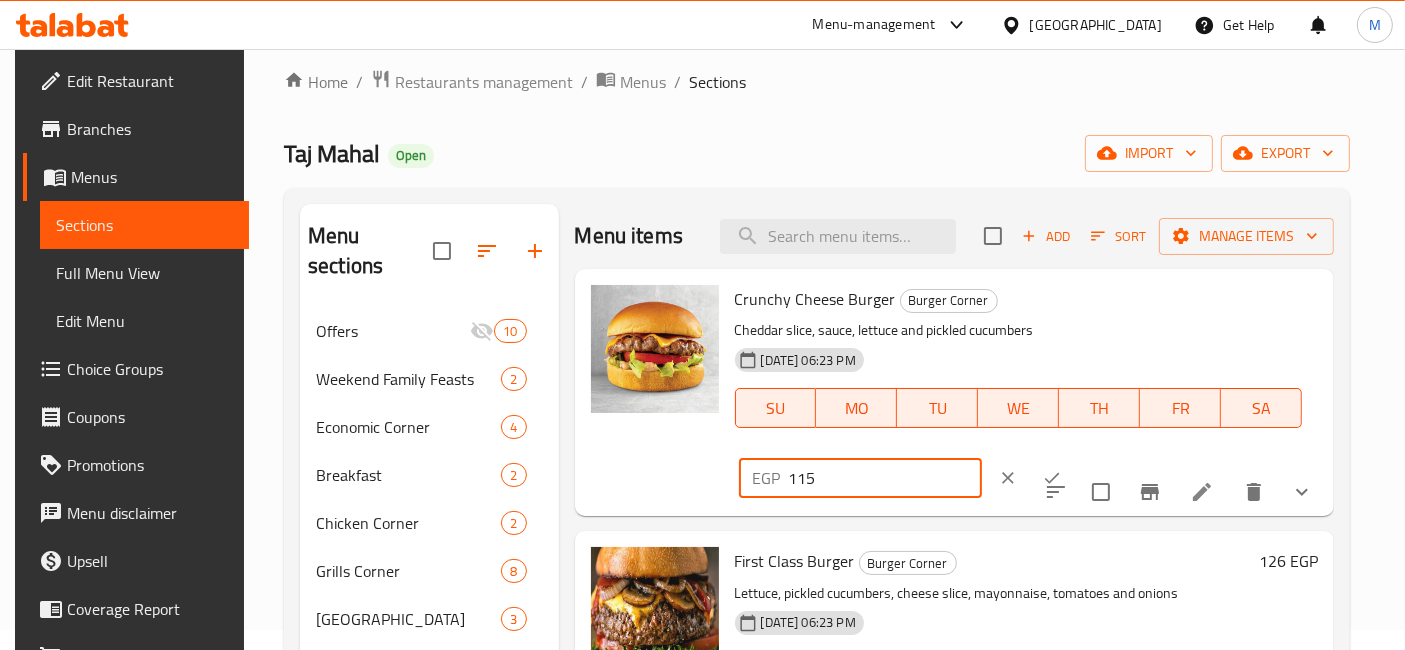 click on "115" at bounding box center [885, 478] 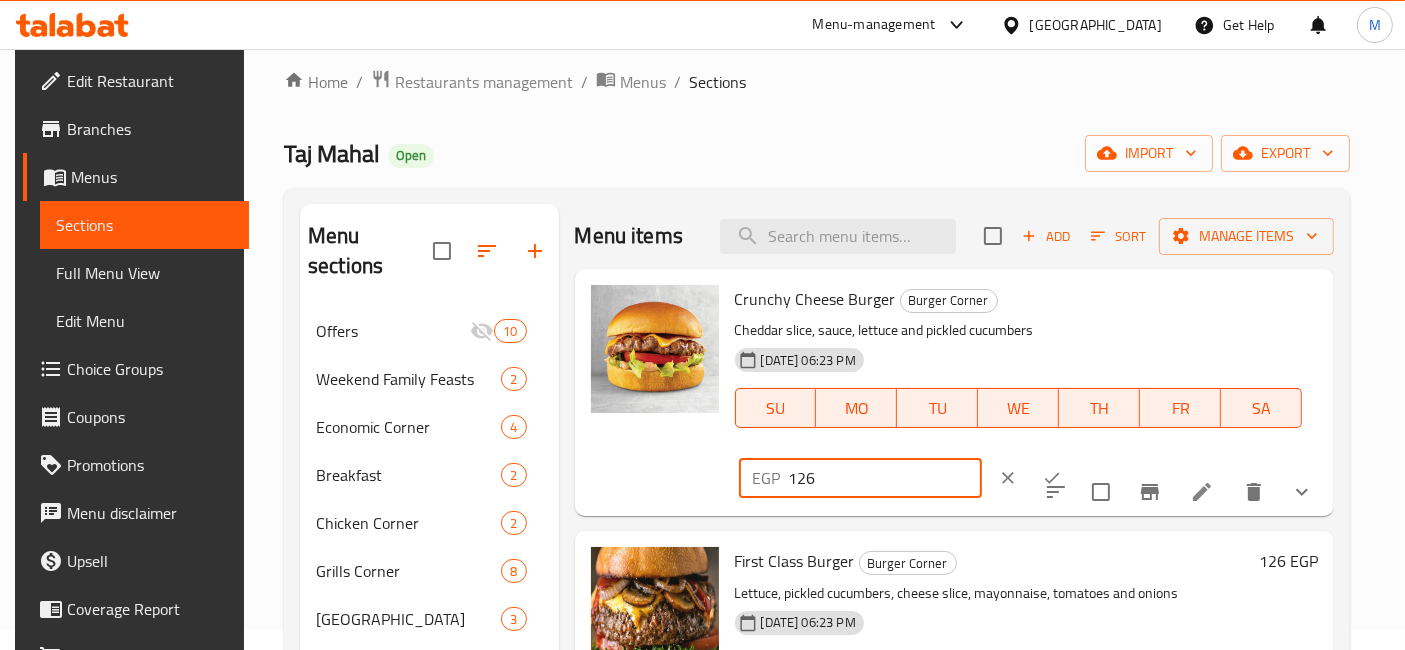 type on "126" 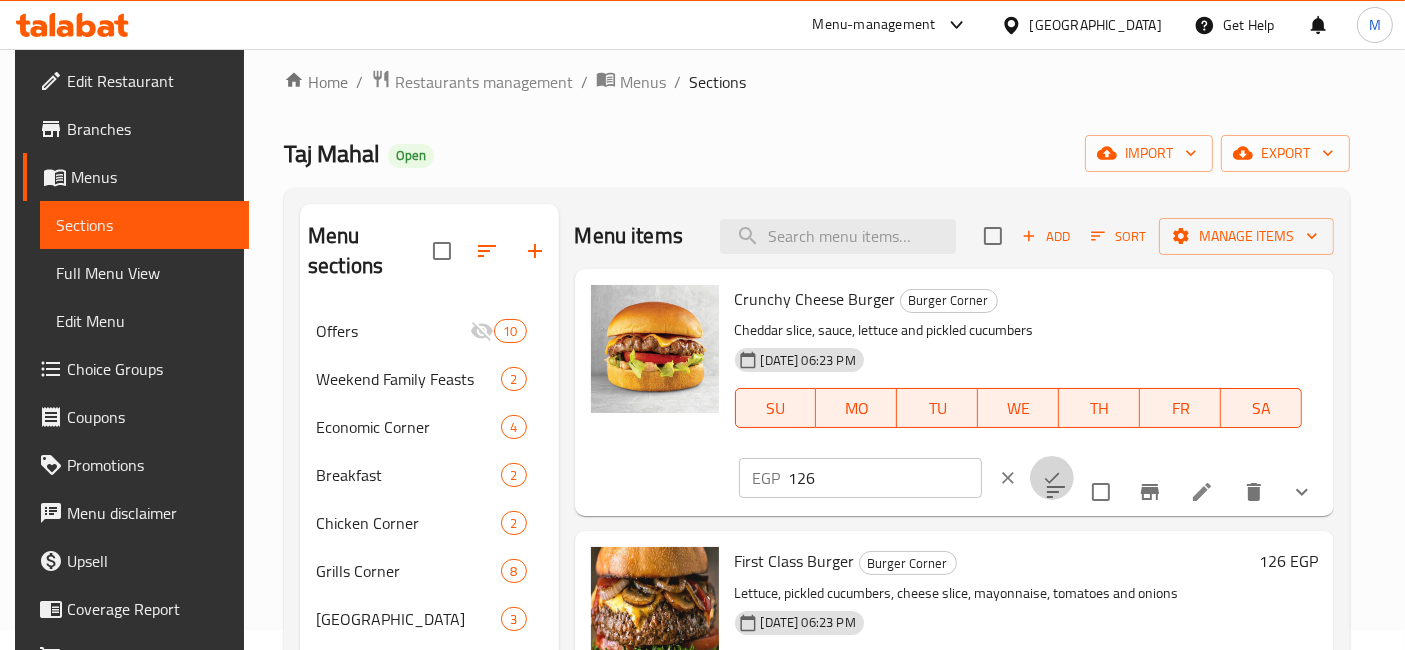 click 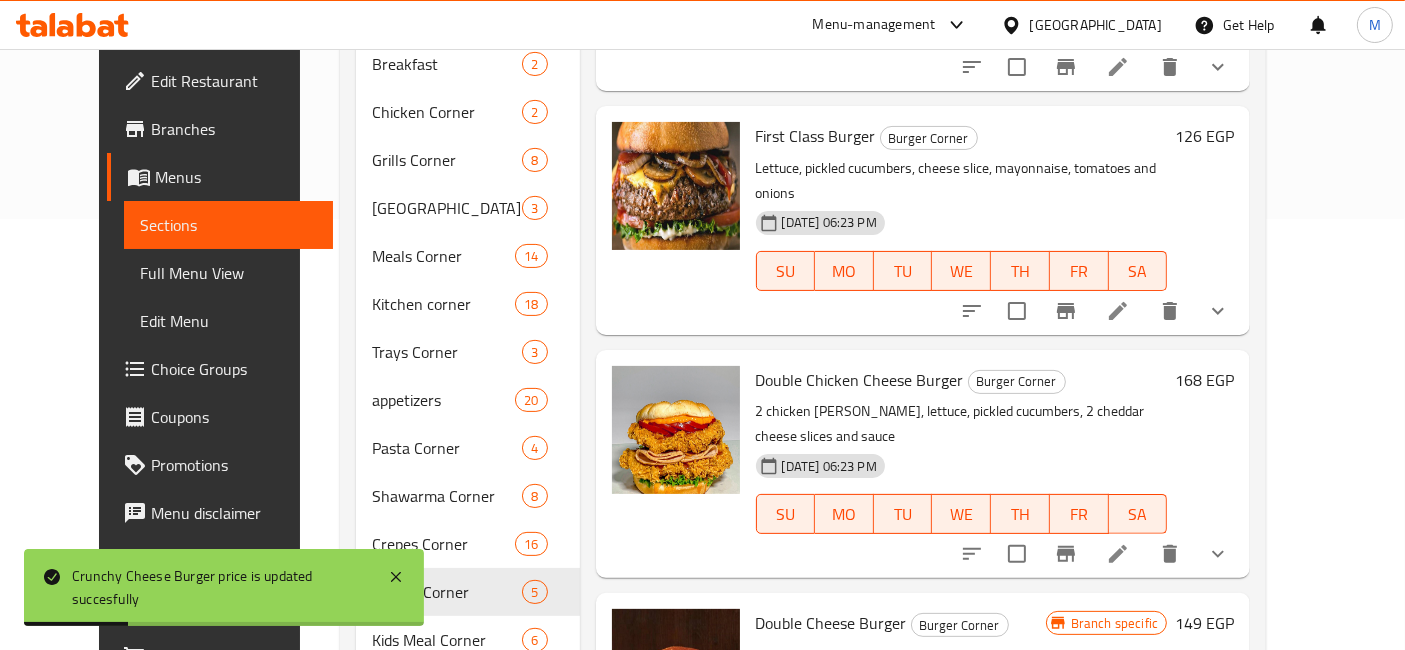 scroll, scrollTop: 465, scrollLeft: 0, axis: vertical 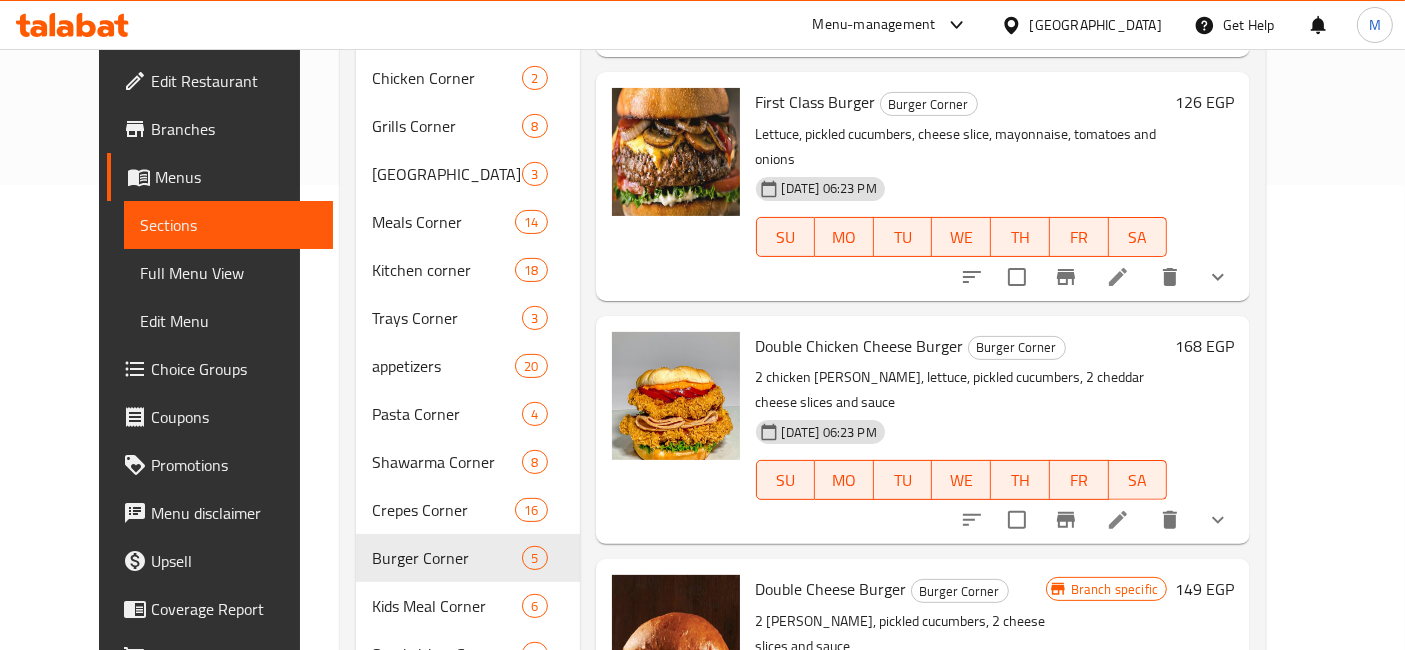 click on "168   EGP" at bounding box center [1204, 346] 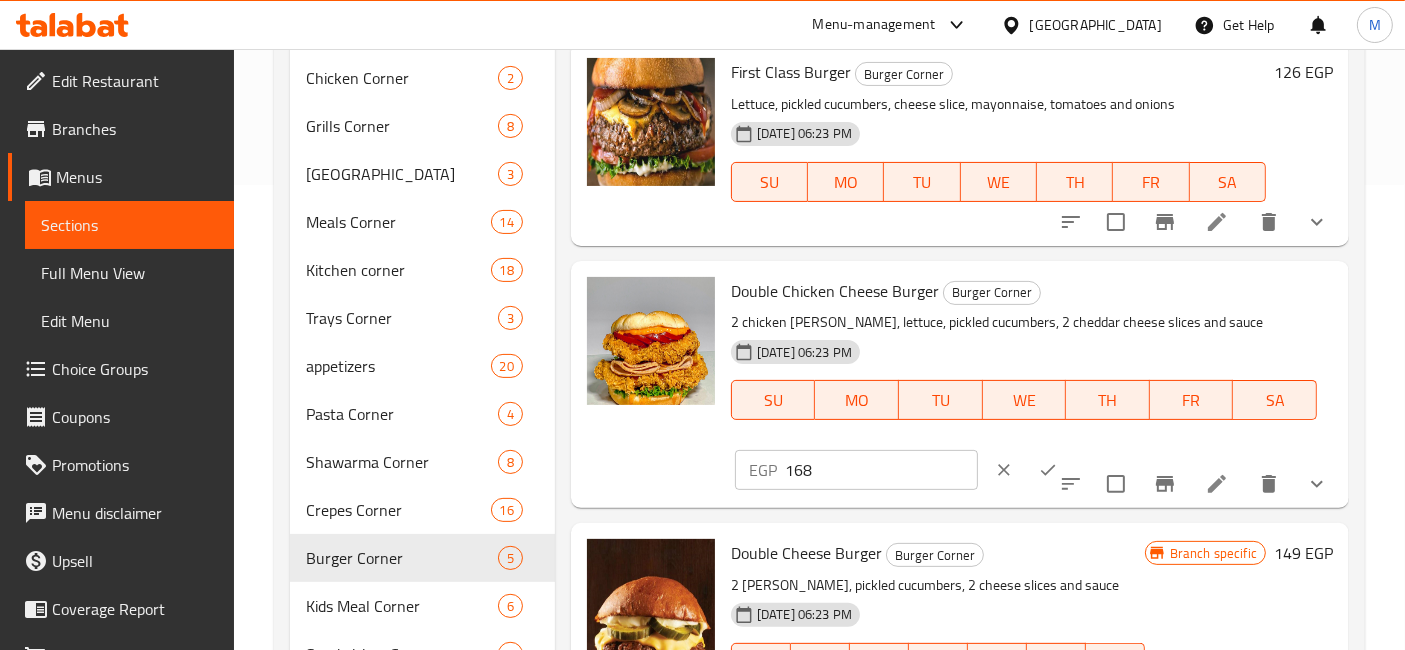 click on "168" at bounding box center [881, 470] 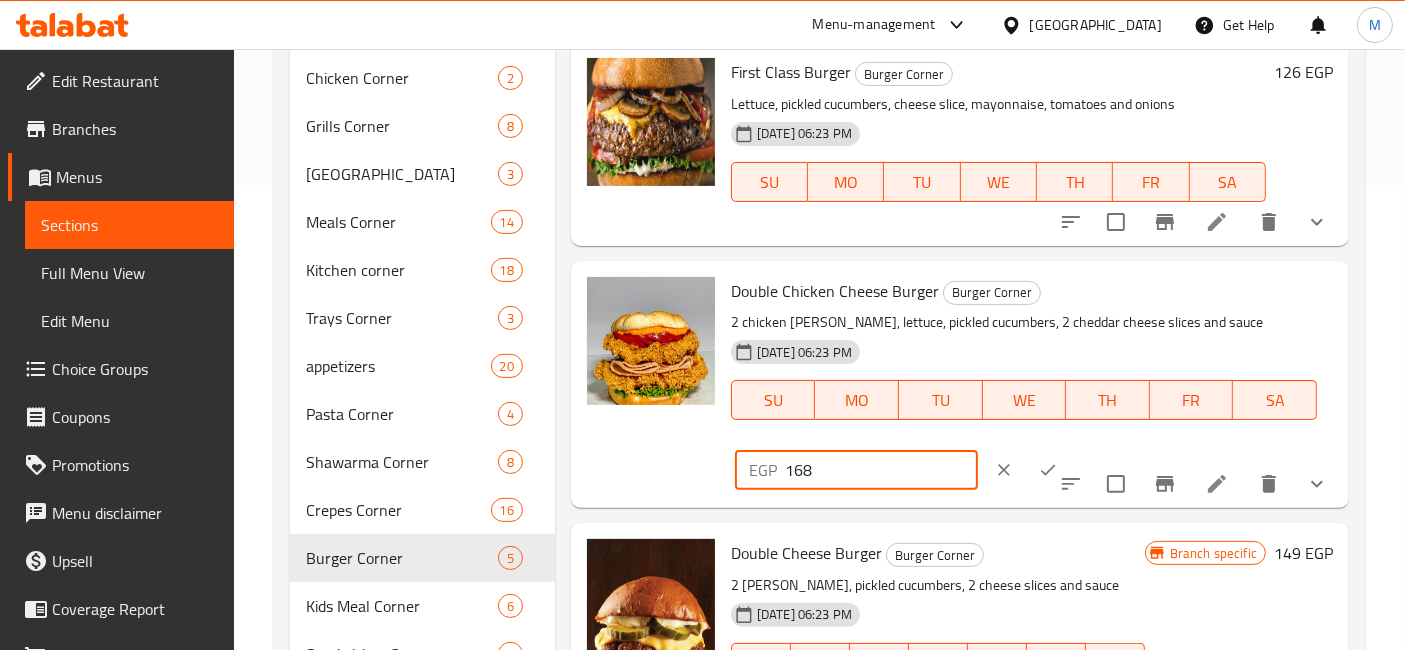 click on "168" at bounding box center (881, 470) 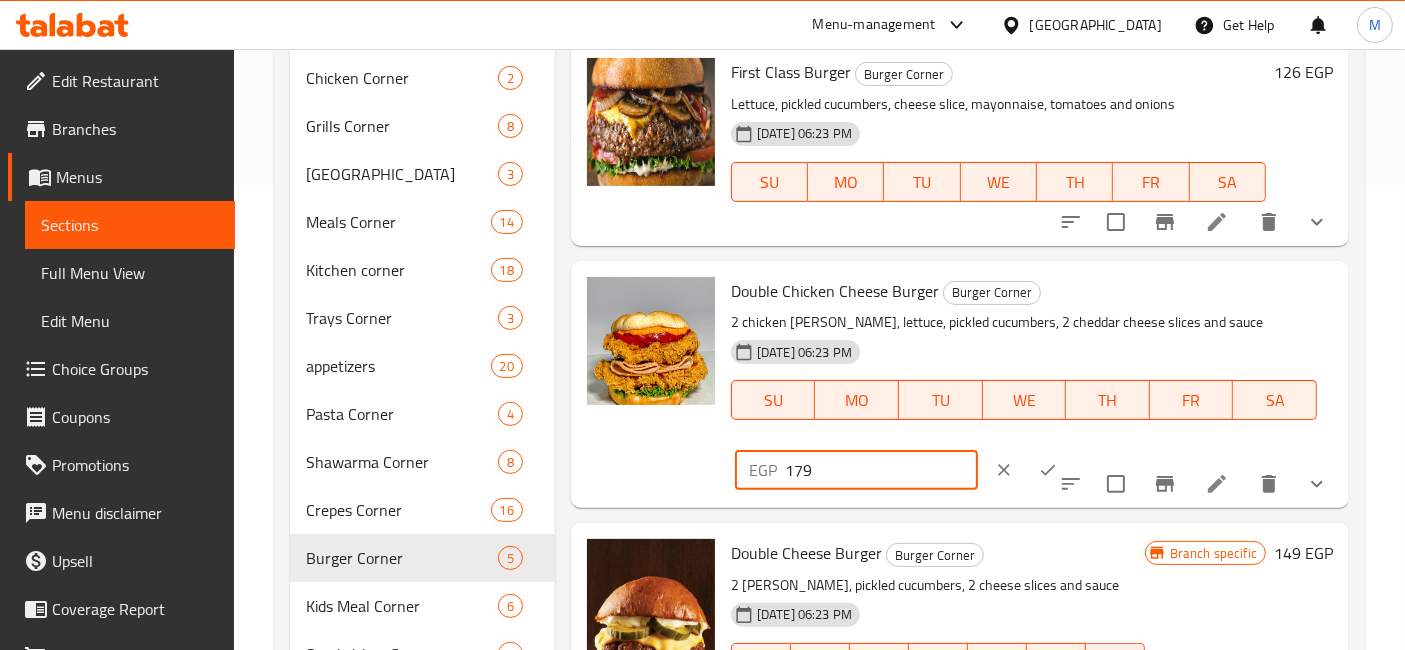 type on "179" 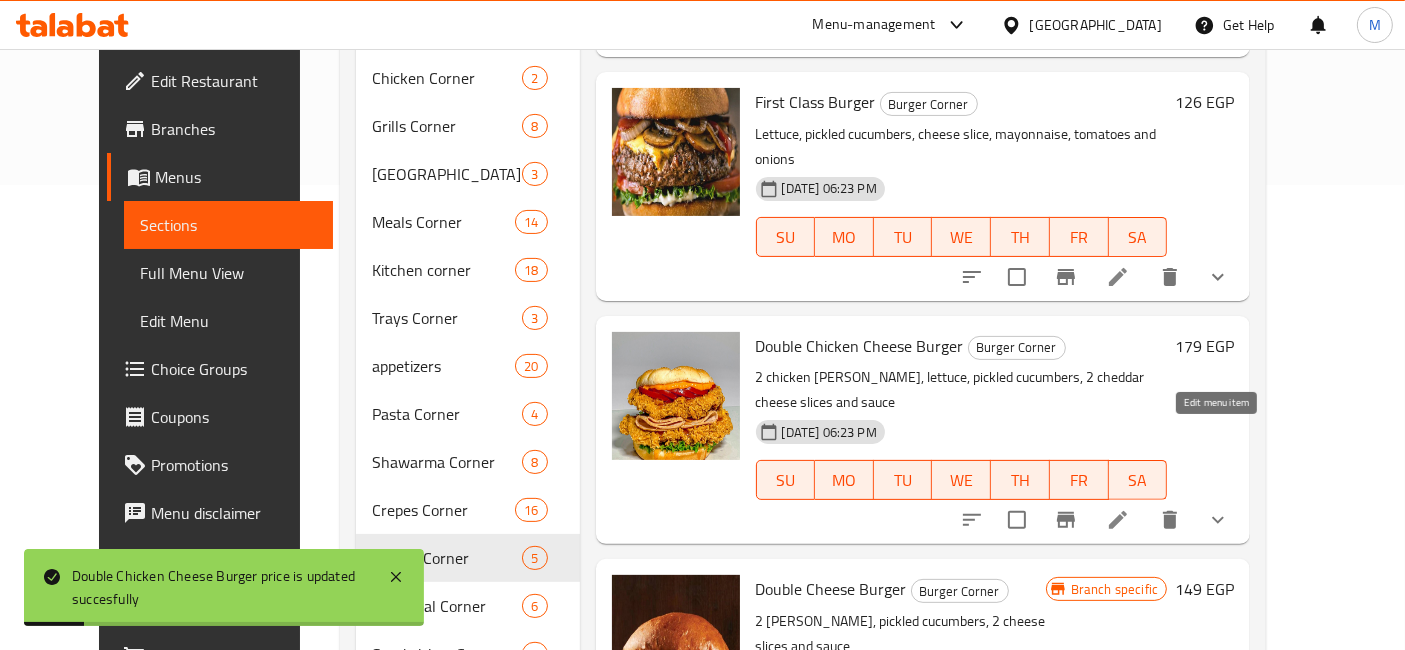 click 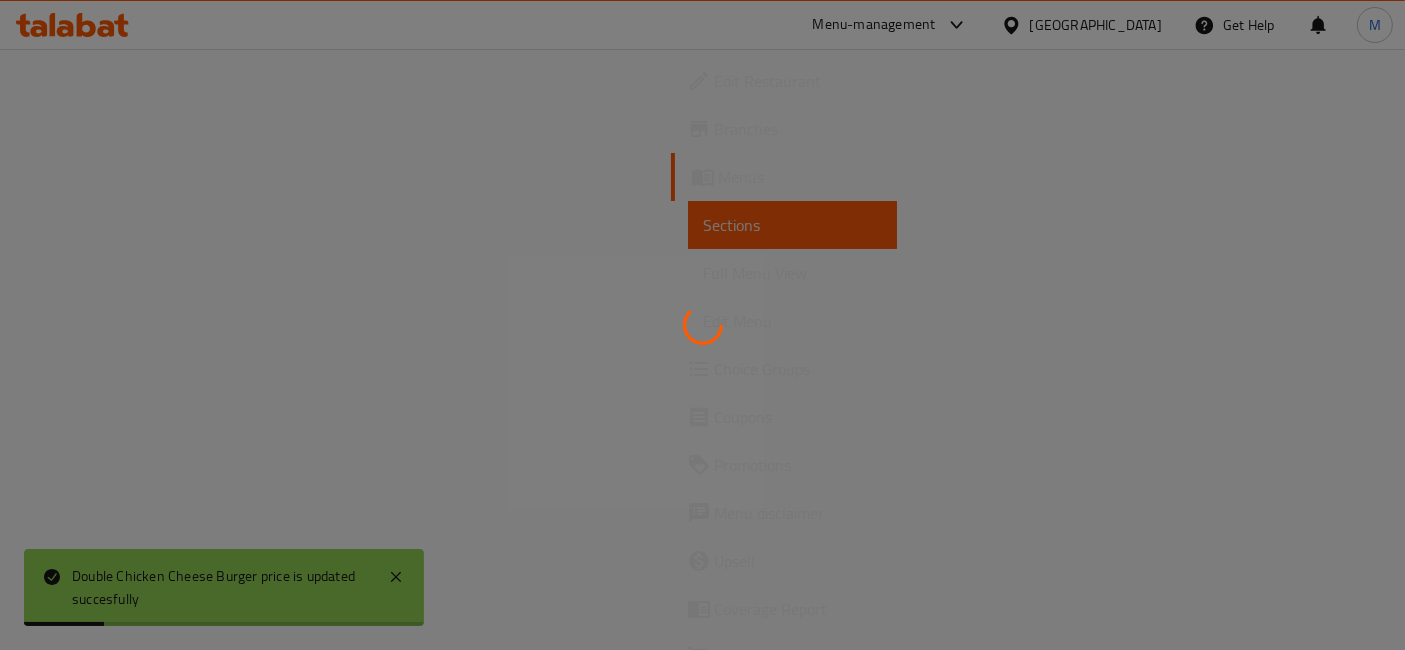 scroll, scrollTop: 0, scrollLeft: 0, axis: both 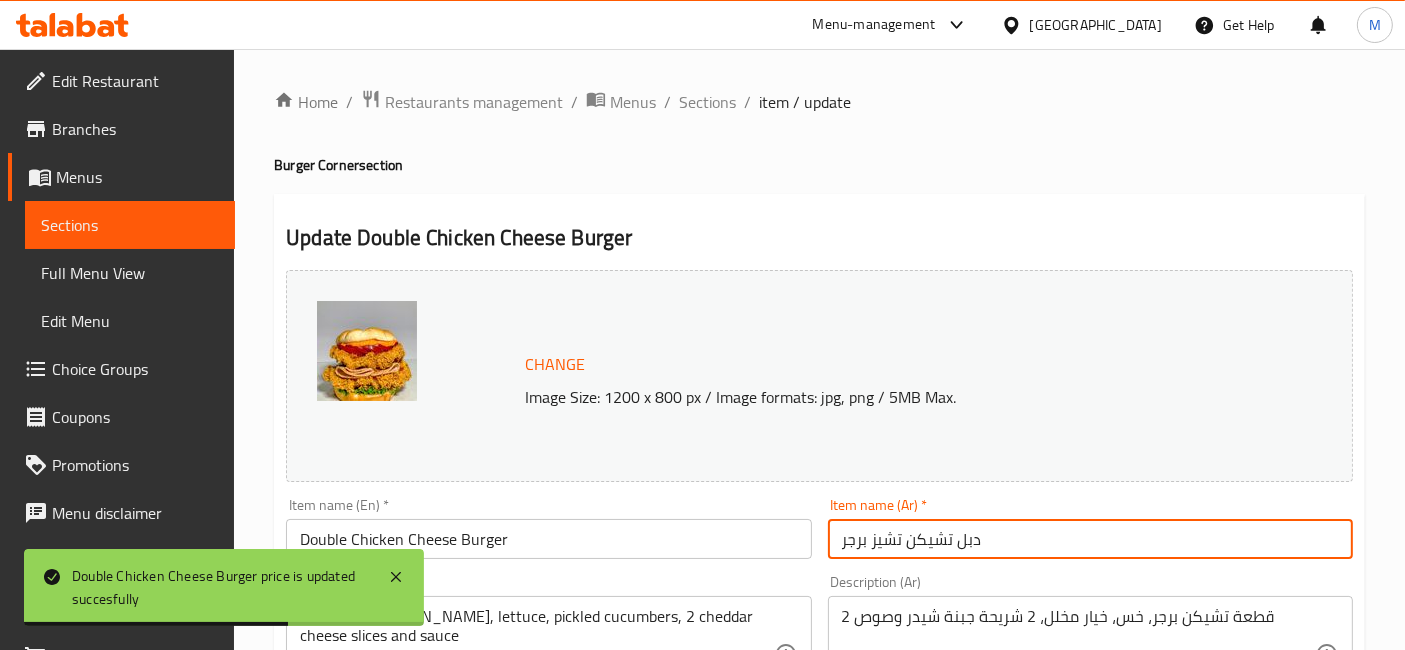 click on "دبل تشيكن تشيز برجر" at bounding box center [1090, 539] 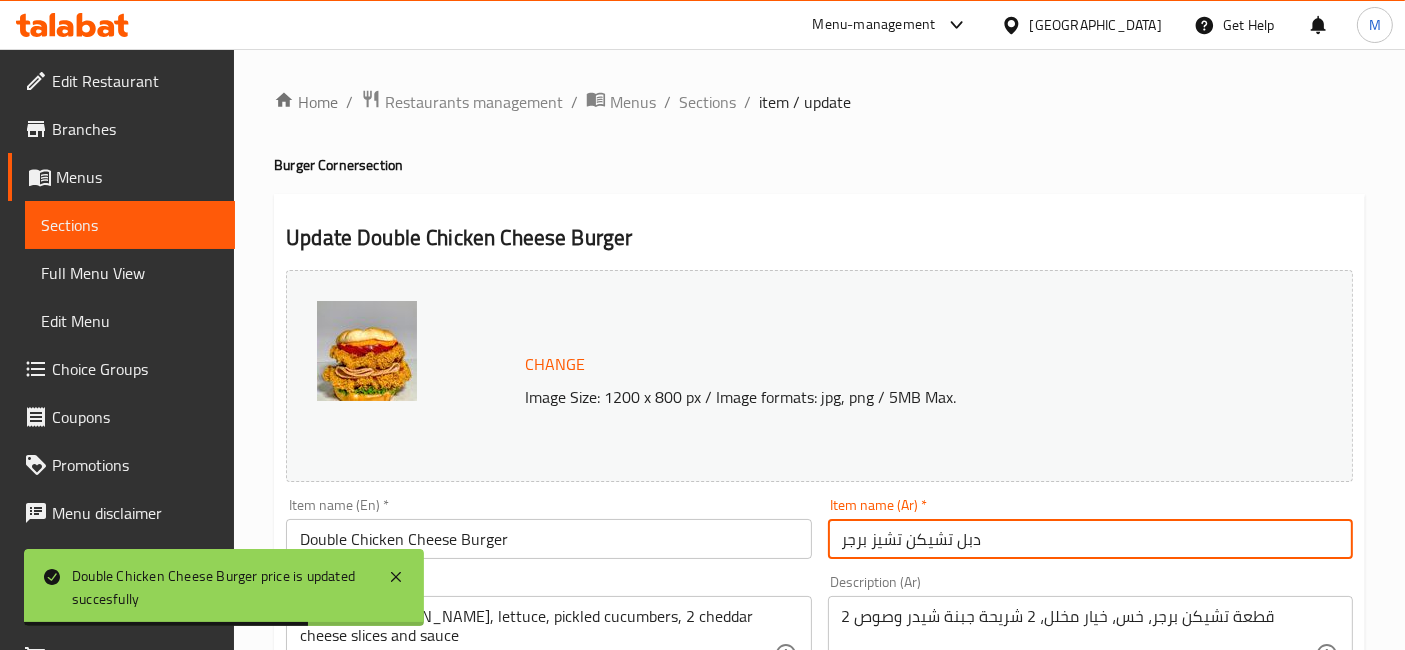 click on "دبل تشيكن تشيز برجر" at bounding box center [1090, 539] 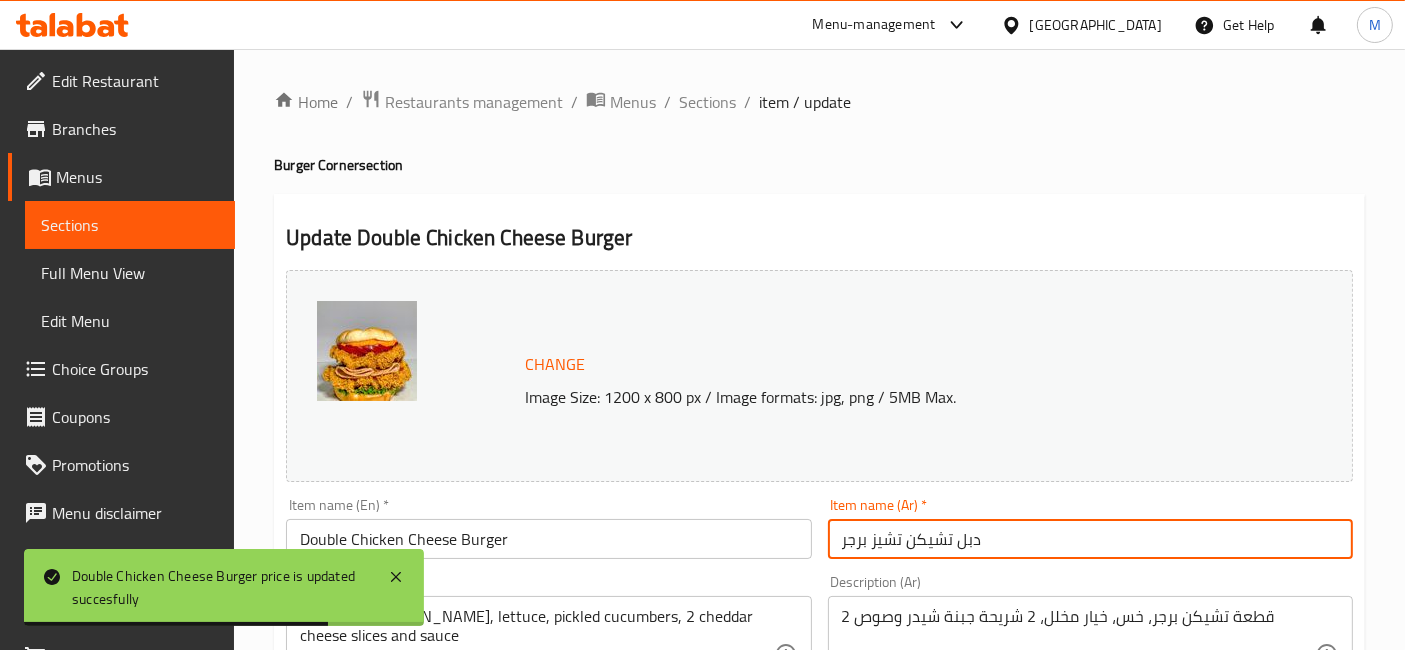 paste on "ز برجر بيف" 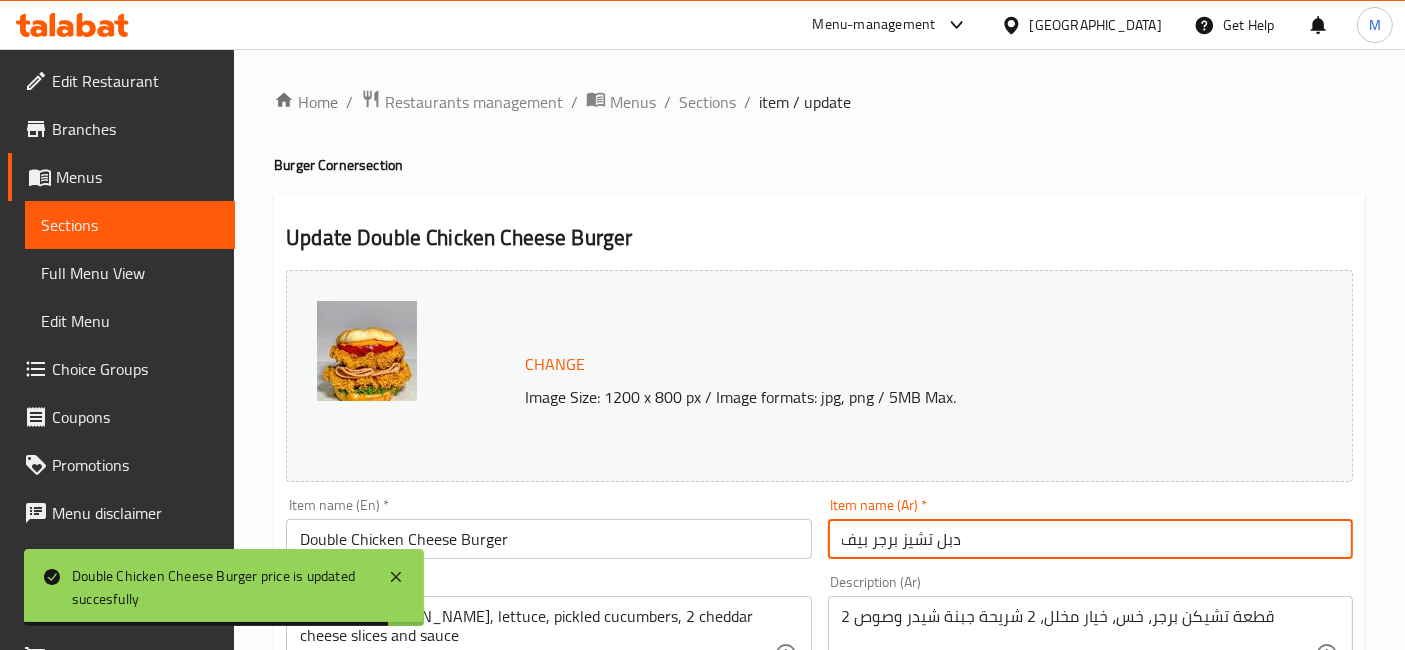 type on "دبل تشيز برجر بيف" 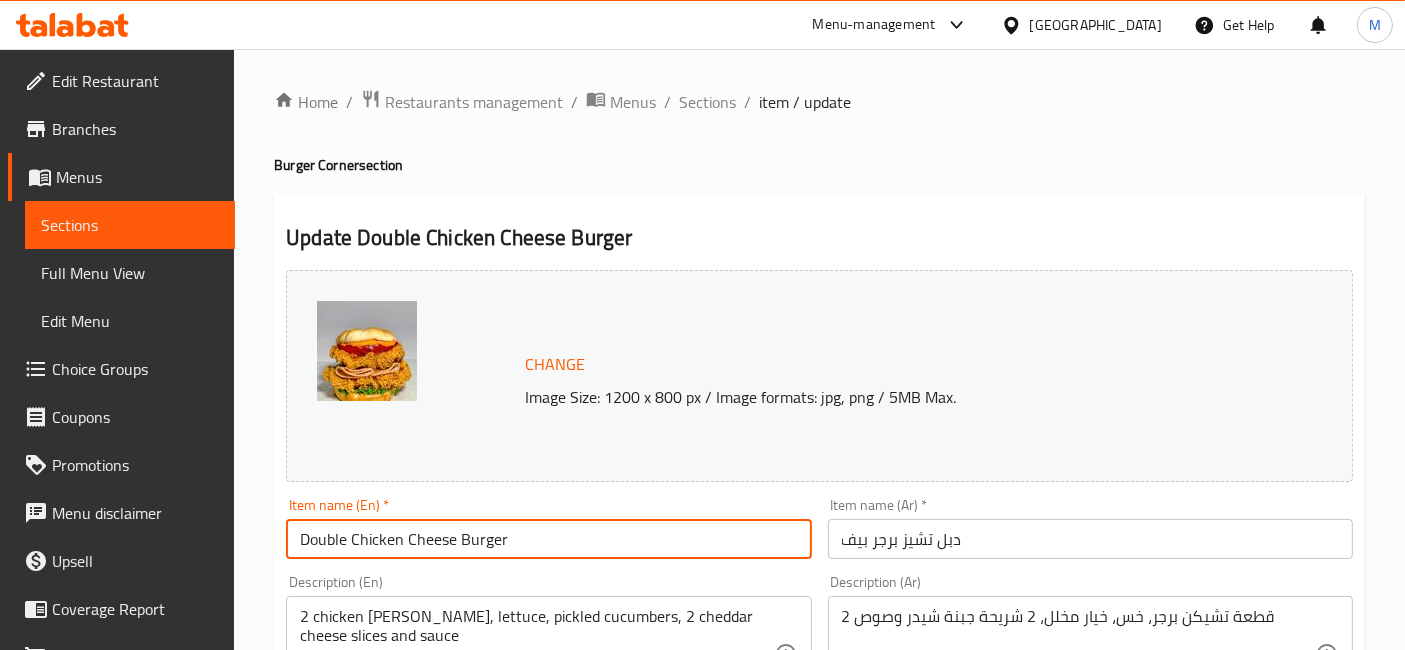 click on "Double Chicken Cheese Burger" at bounding box center (548, 539) 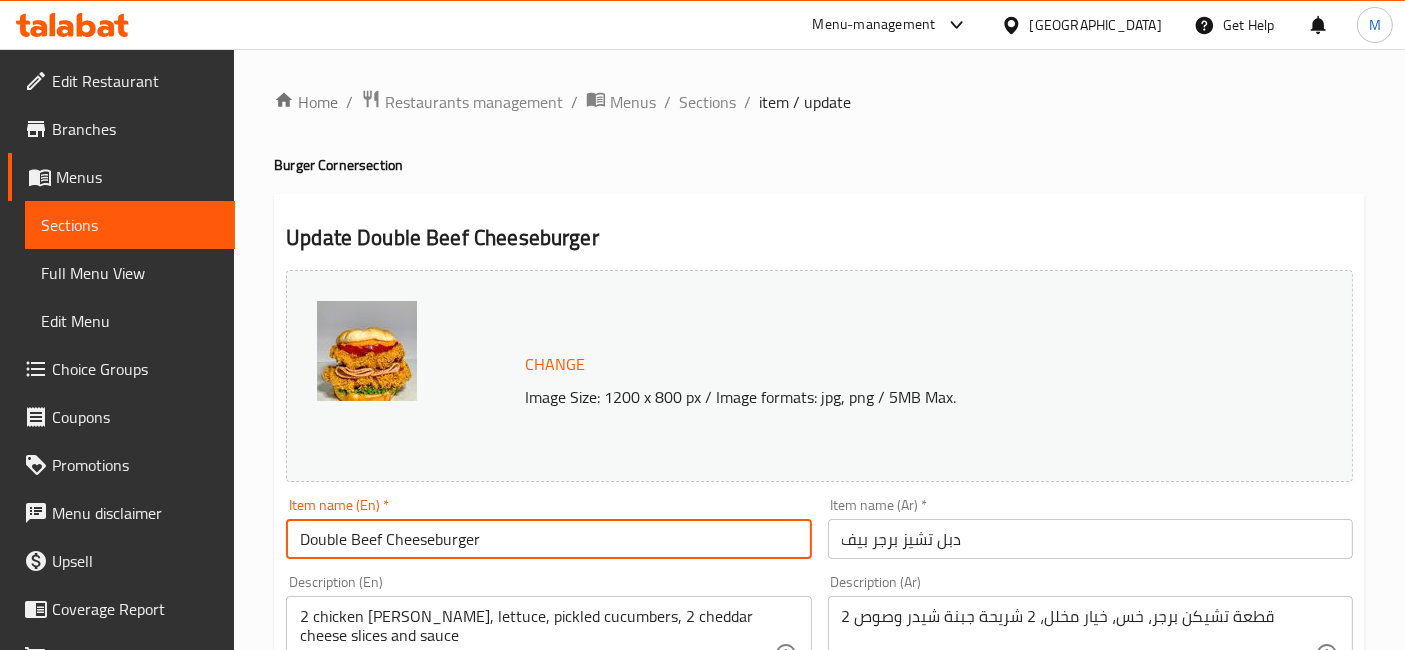 type on "Double Beef Cheeseburger" 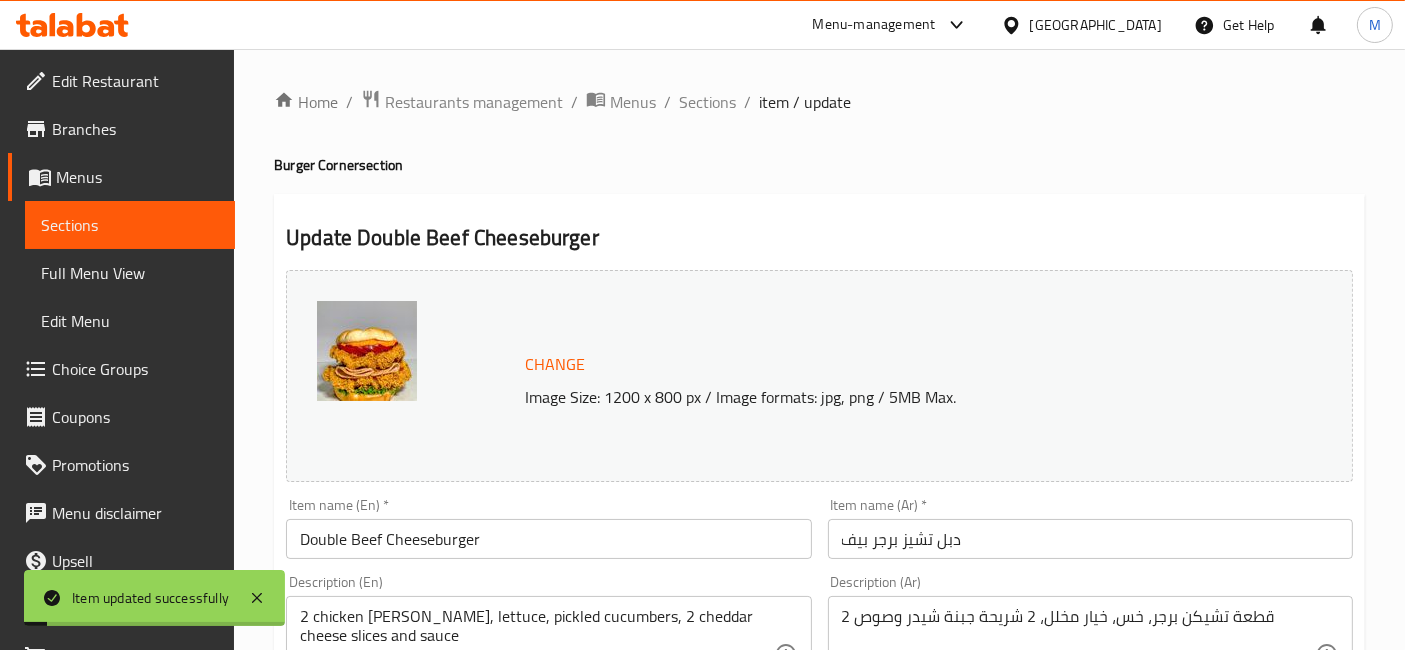 click on "Sections" at bounding box center [707, 102] 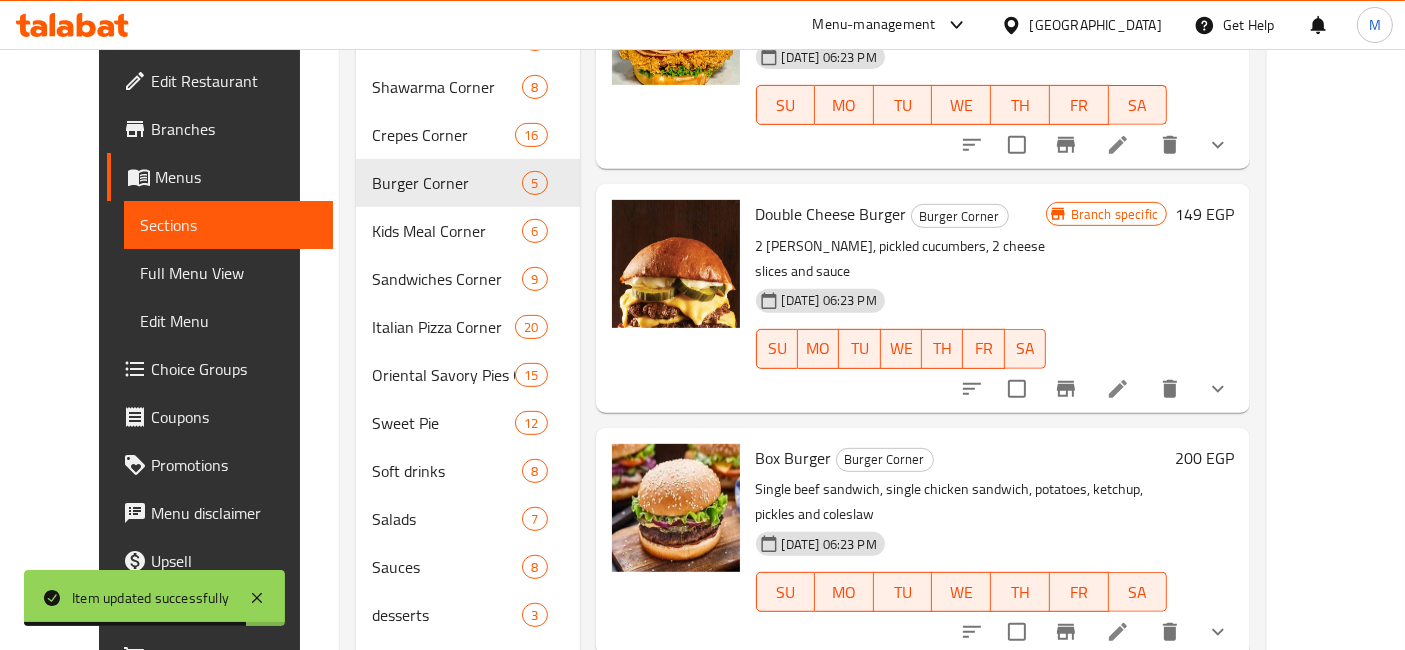 scroll, scrollTop: 909, scrollLeft: 0, axis: vertical 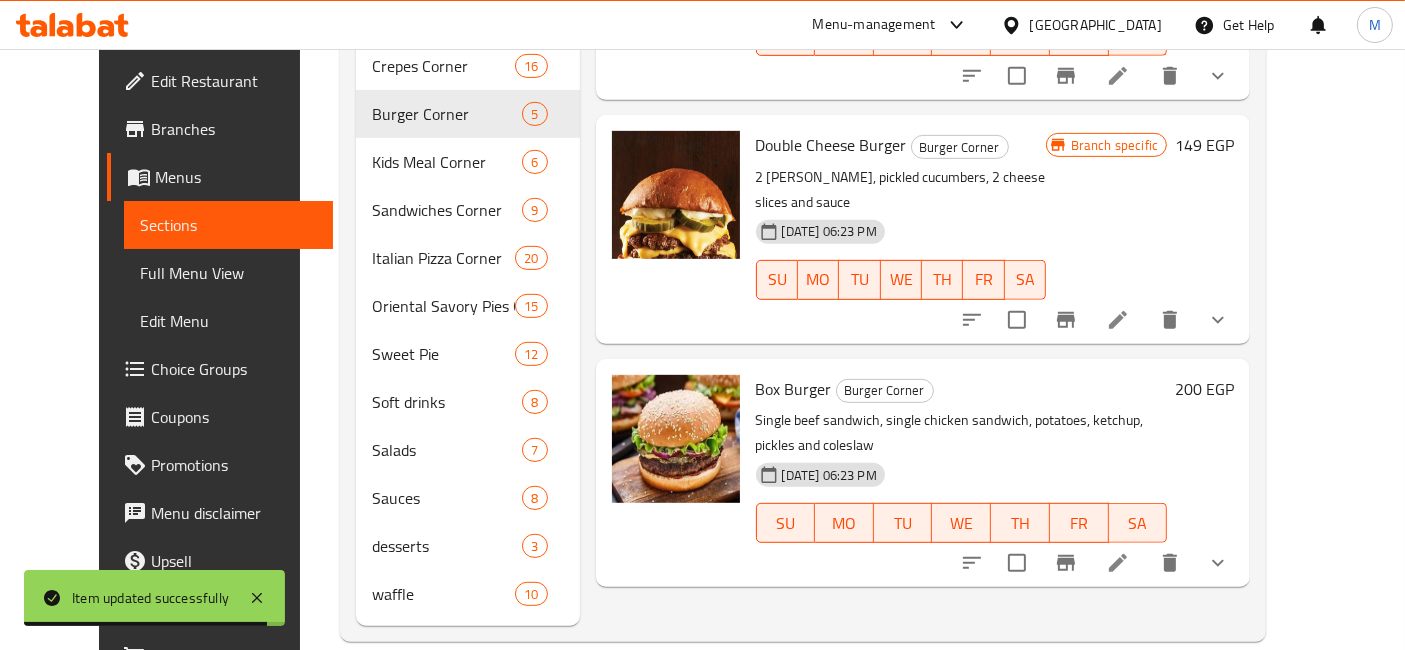 click on "200   EGP" at bounding box center [1204, 389] 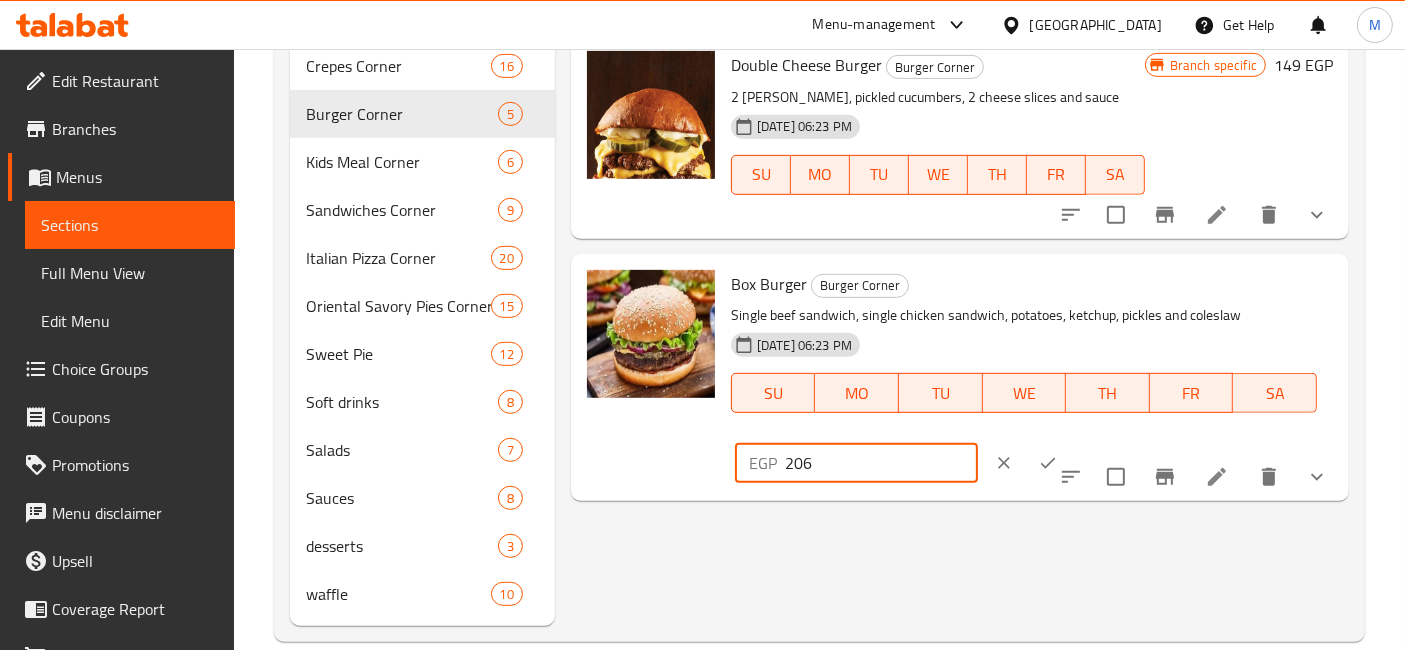 click on "206" at bounding box center (881, 463) 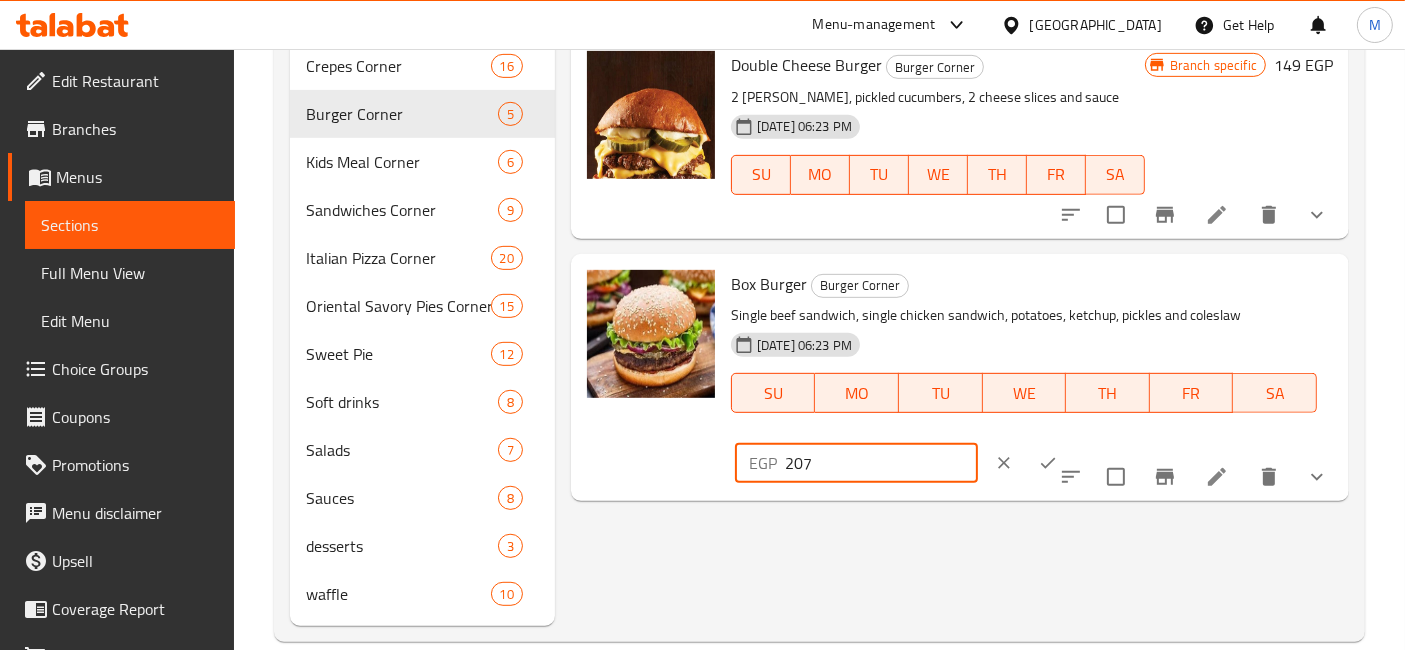 click on "207" at bounding box center [881, 463] 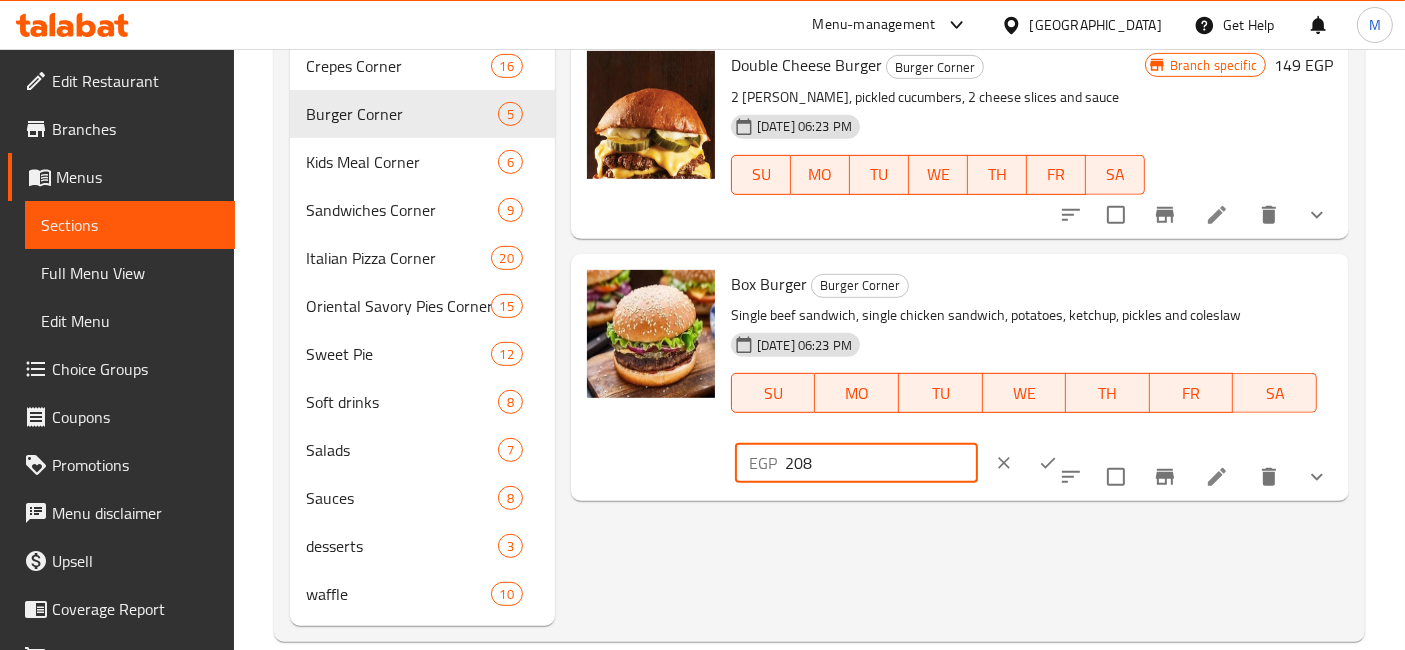 click on "208" at bounding box center [881, 463] 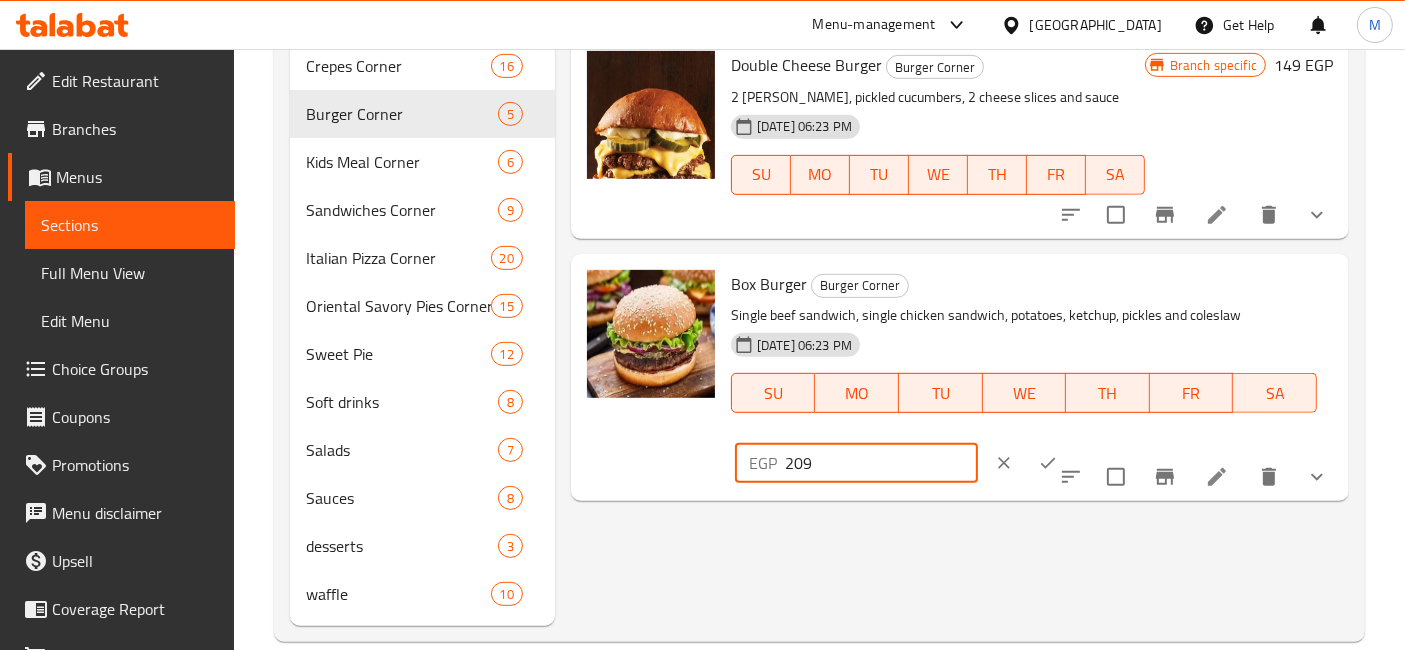 type on "209" 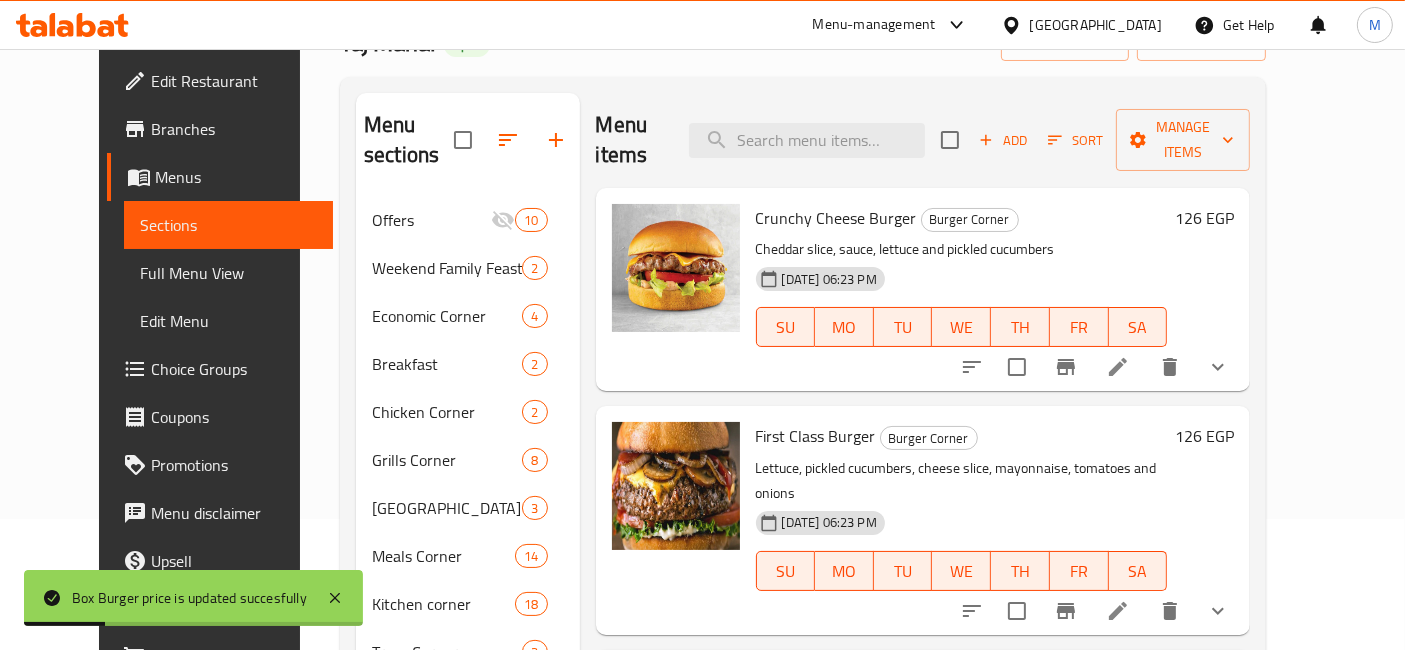 scroll, scrollTop: 0, scrollLeft: 0, axis: both 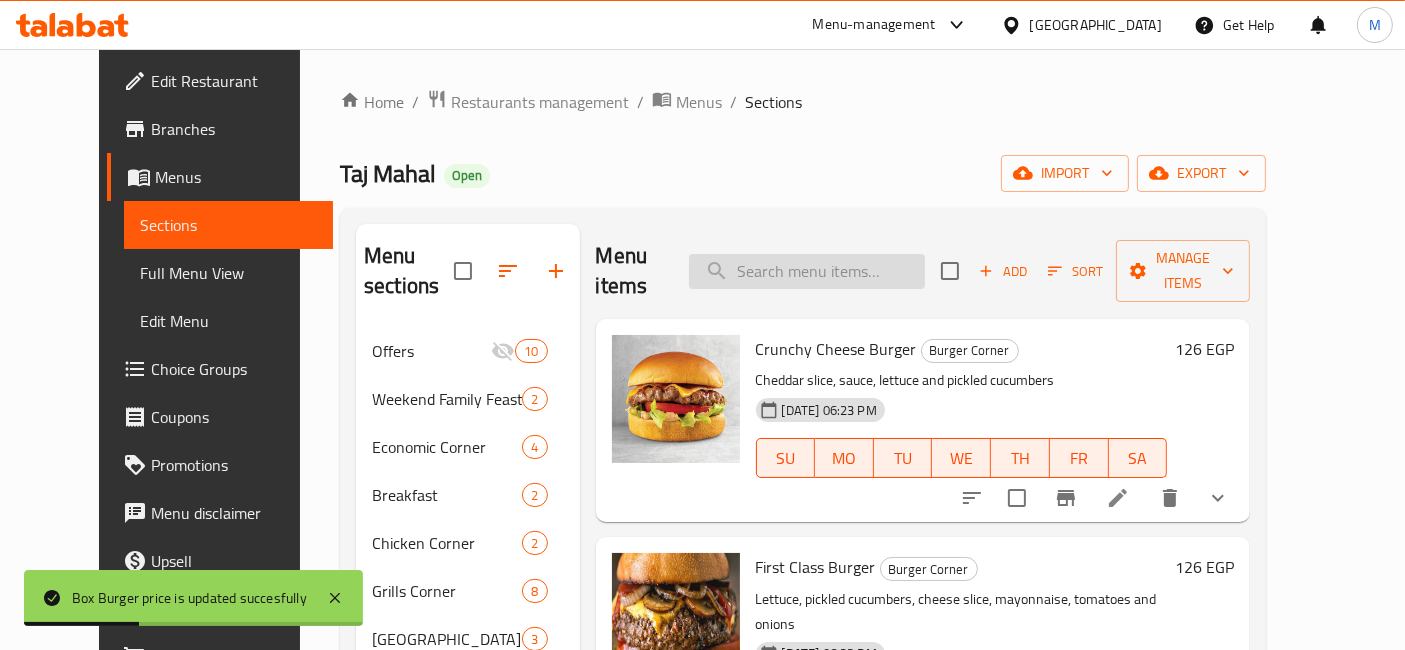 click at bounding box center [807, 271] 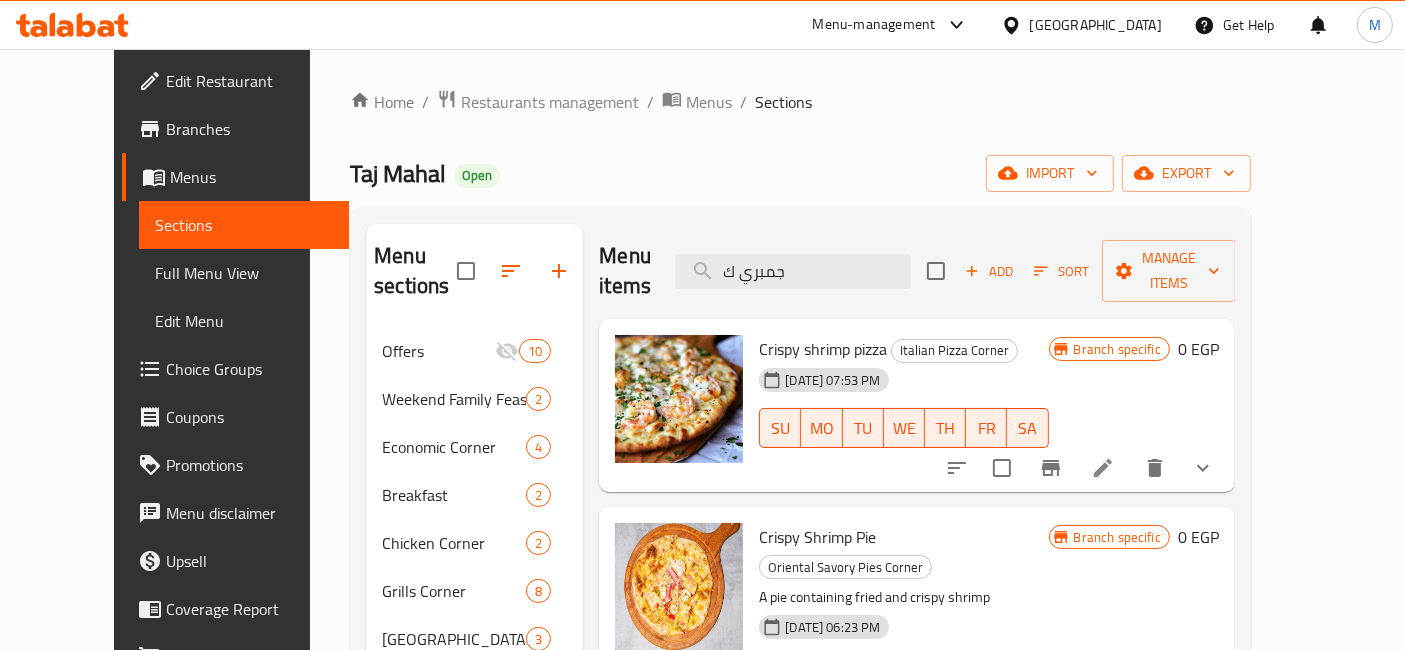 type on "جمبري ك" 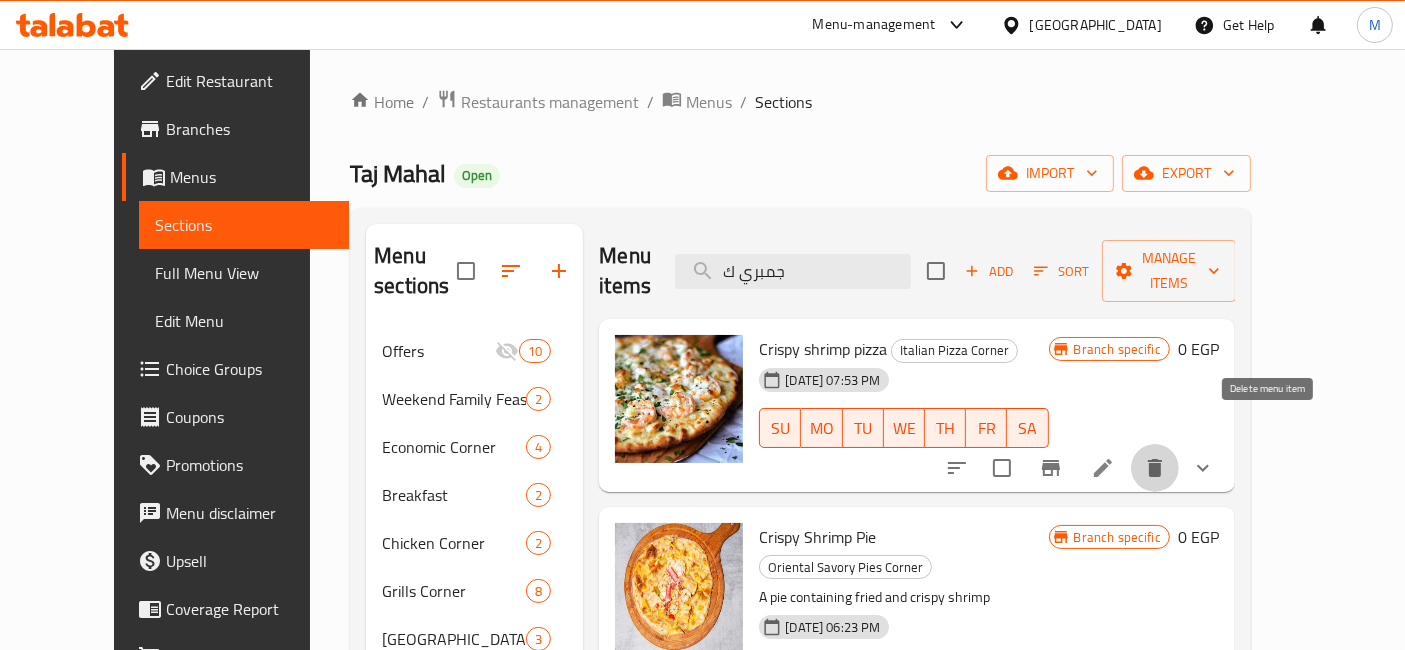 click 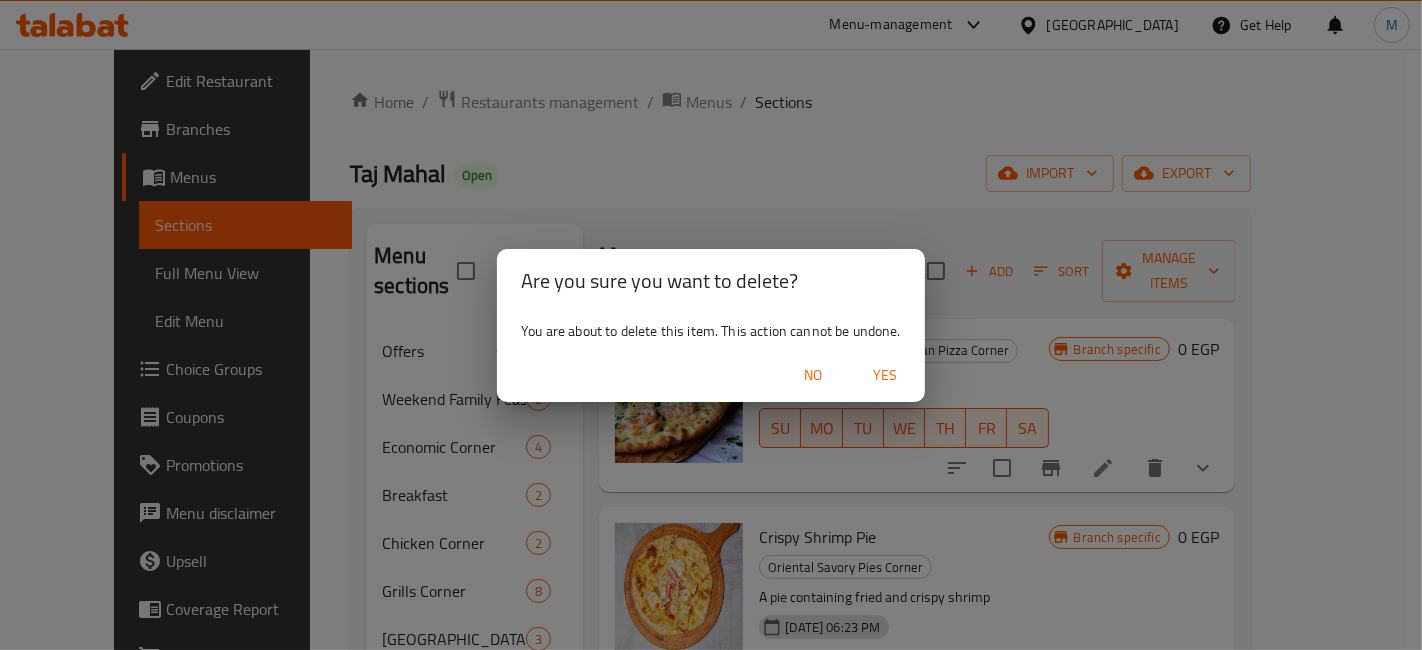 click on "Yes" at bounding box center [885, 375] 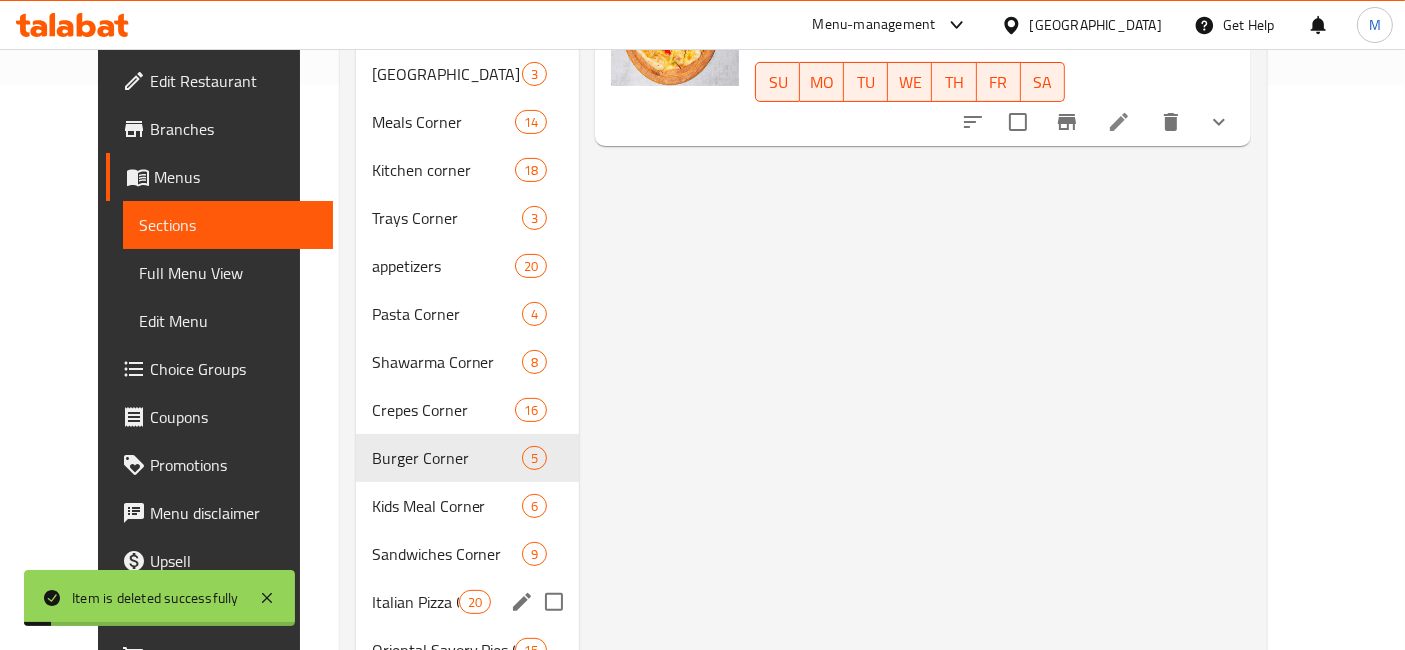scroll, scrollTop: 666, scrollLeft: 0, axis: vertical 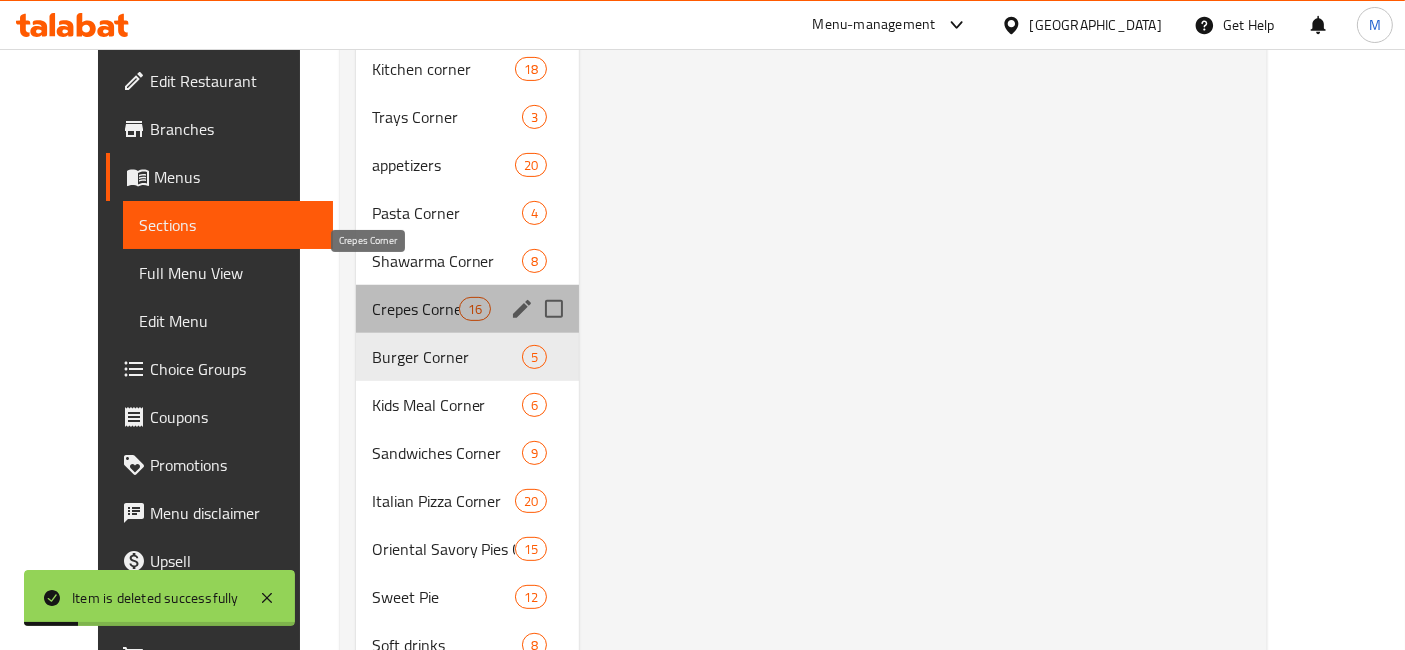 click on "Crepes Corner" at bounding box center [416, 309] 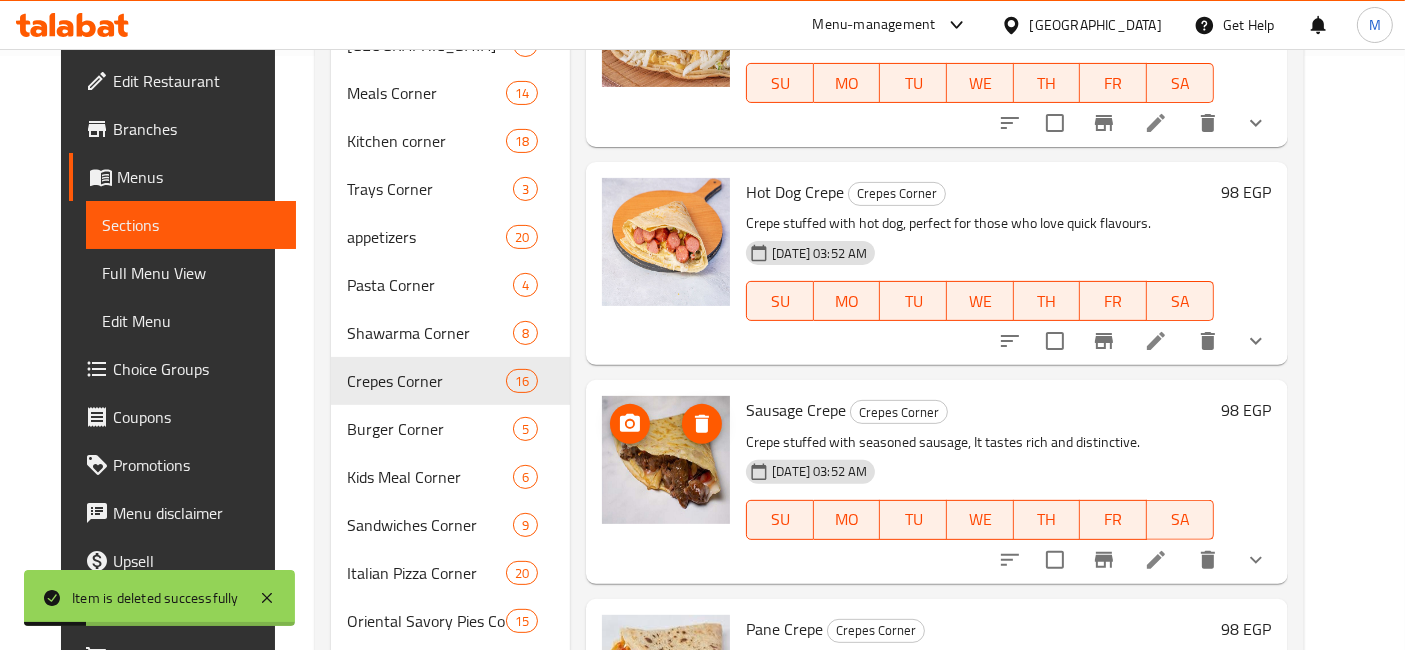 scroll, scrollTop: 0, scrollLeft: 0, axis: both 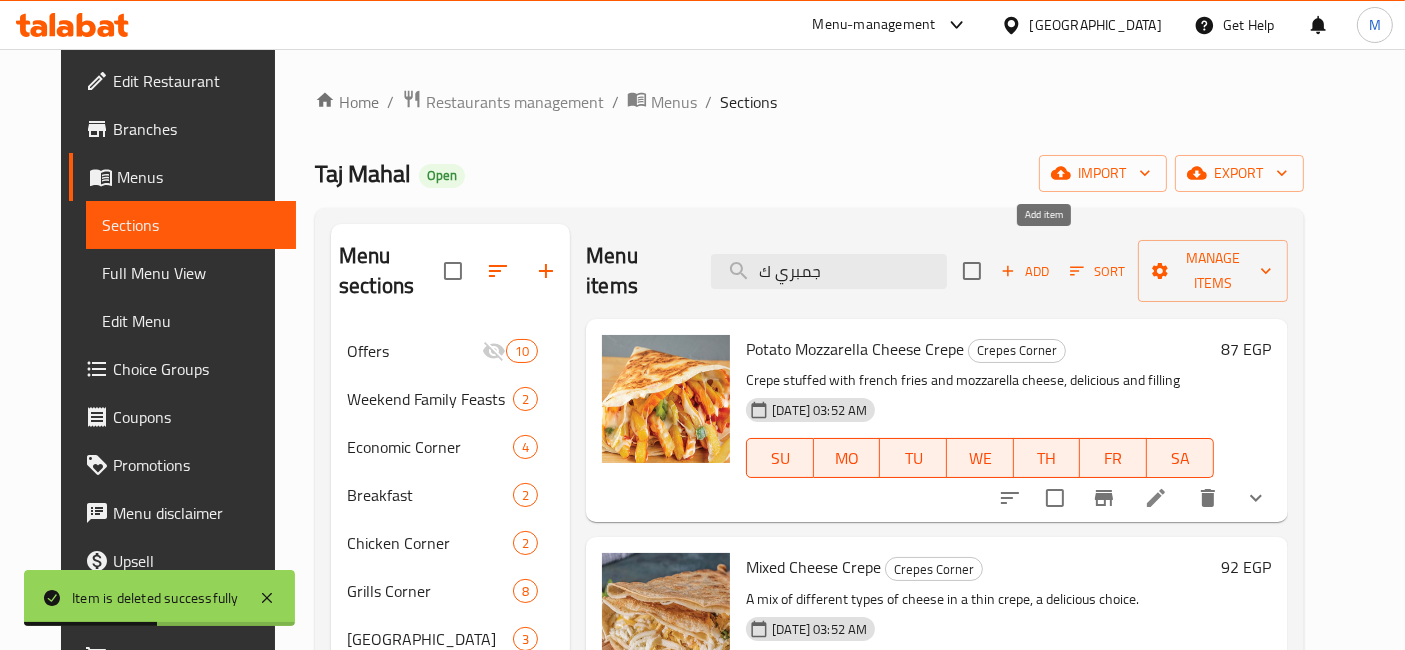 click on "Add" at bounding box center [1025, 271] 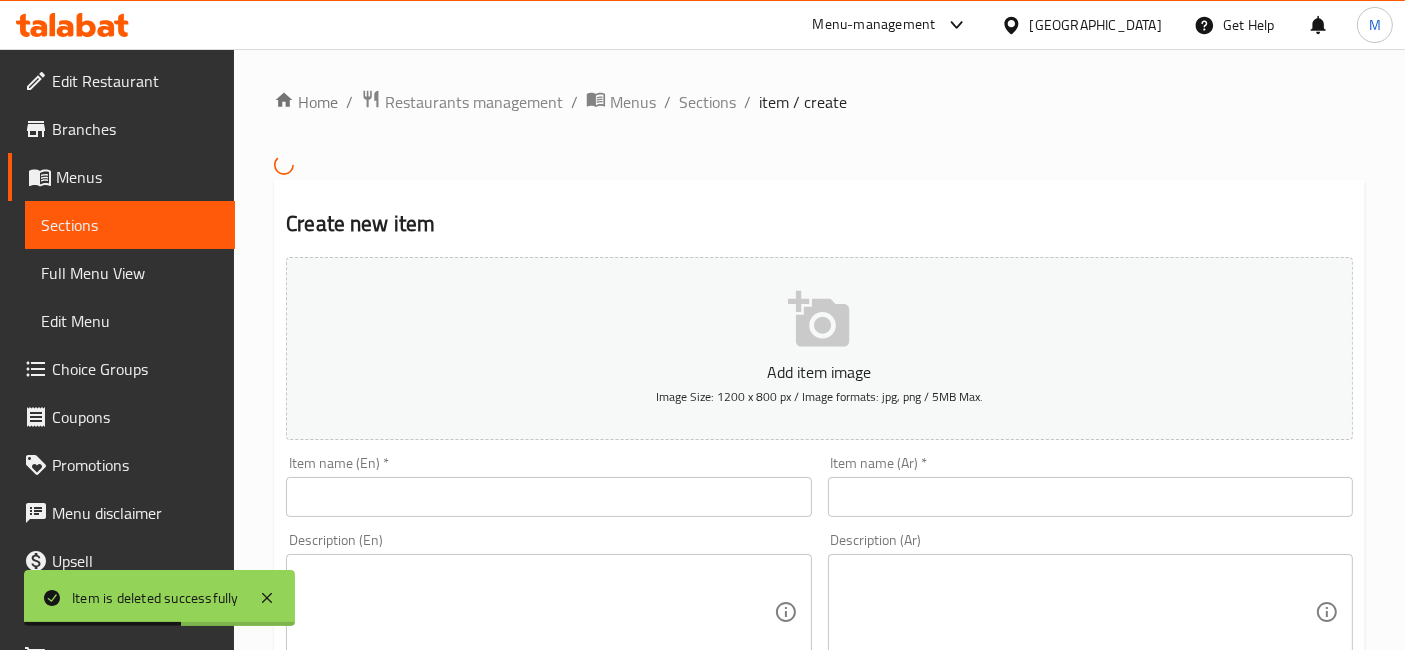 click on "Item name (Ar)   * Item name (Ar)  *" at bounding box center [1090, 486] 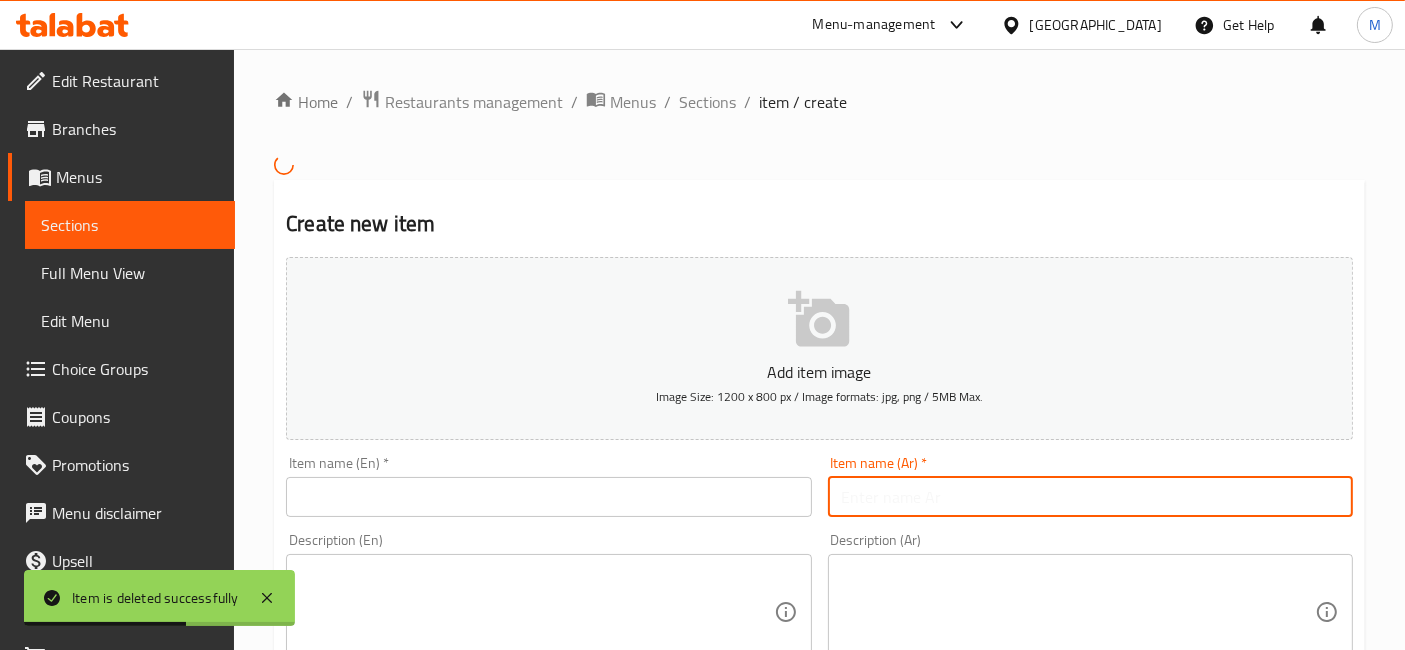 click at bounding box center [1090, 497] 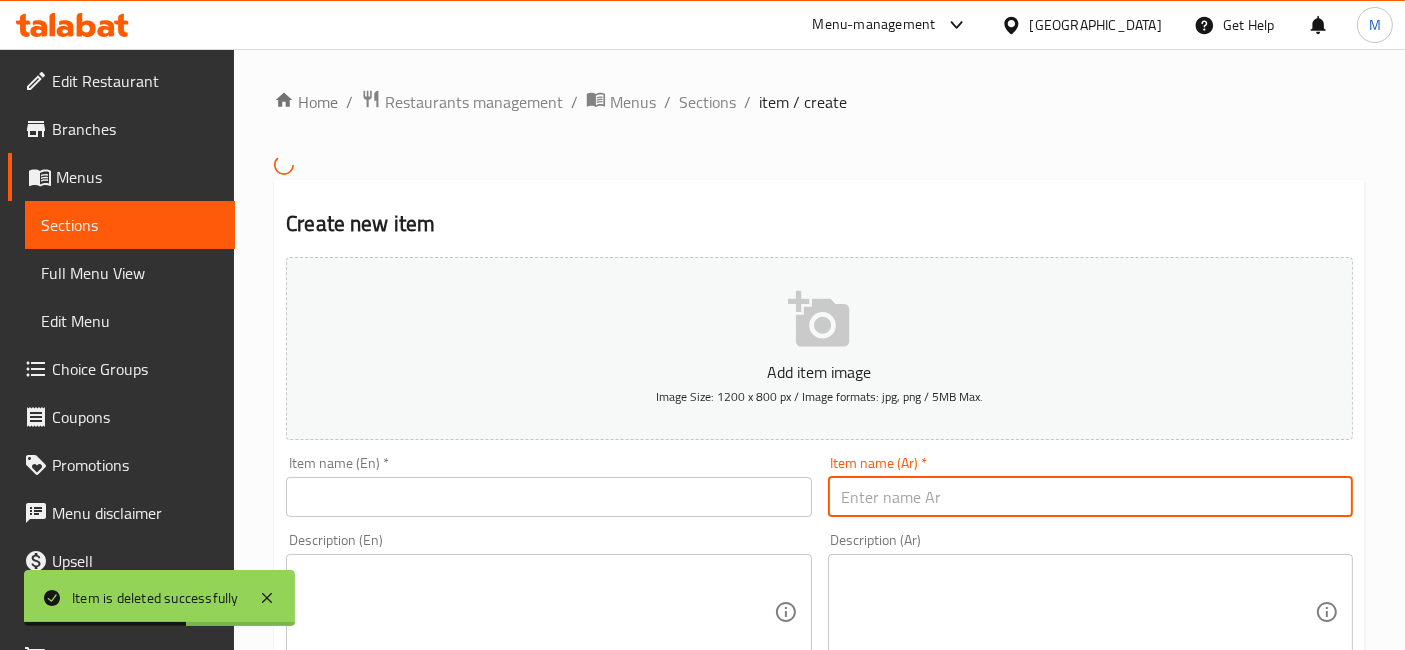 paste on "كريب كفتة" 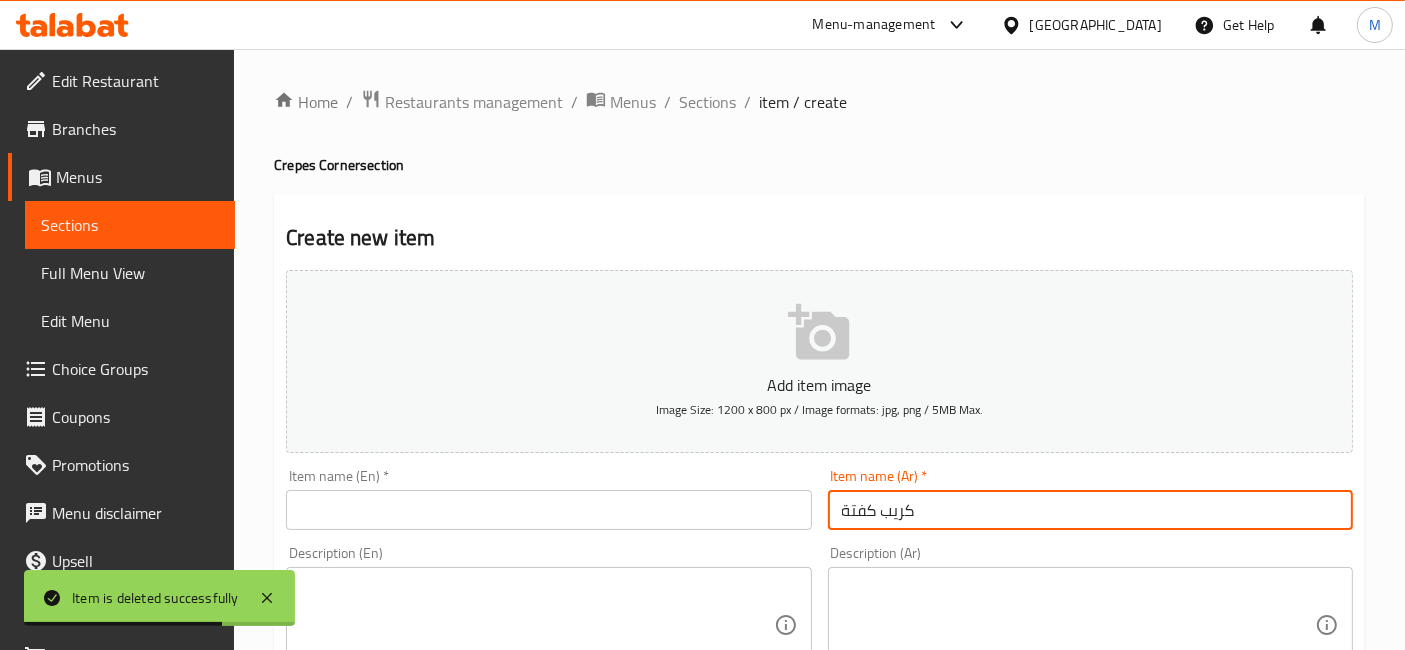 type on "كريب كفتة" 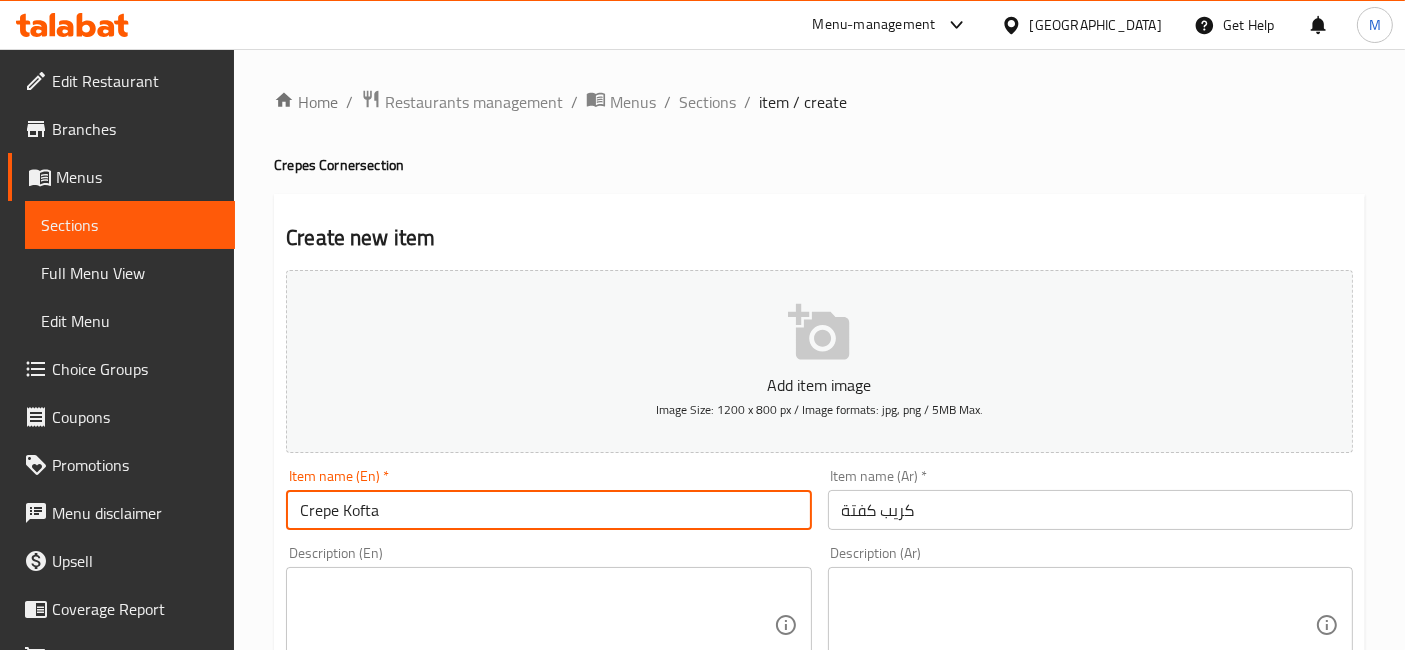 type on "Crepe Kofta" 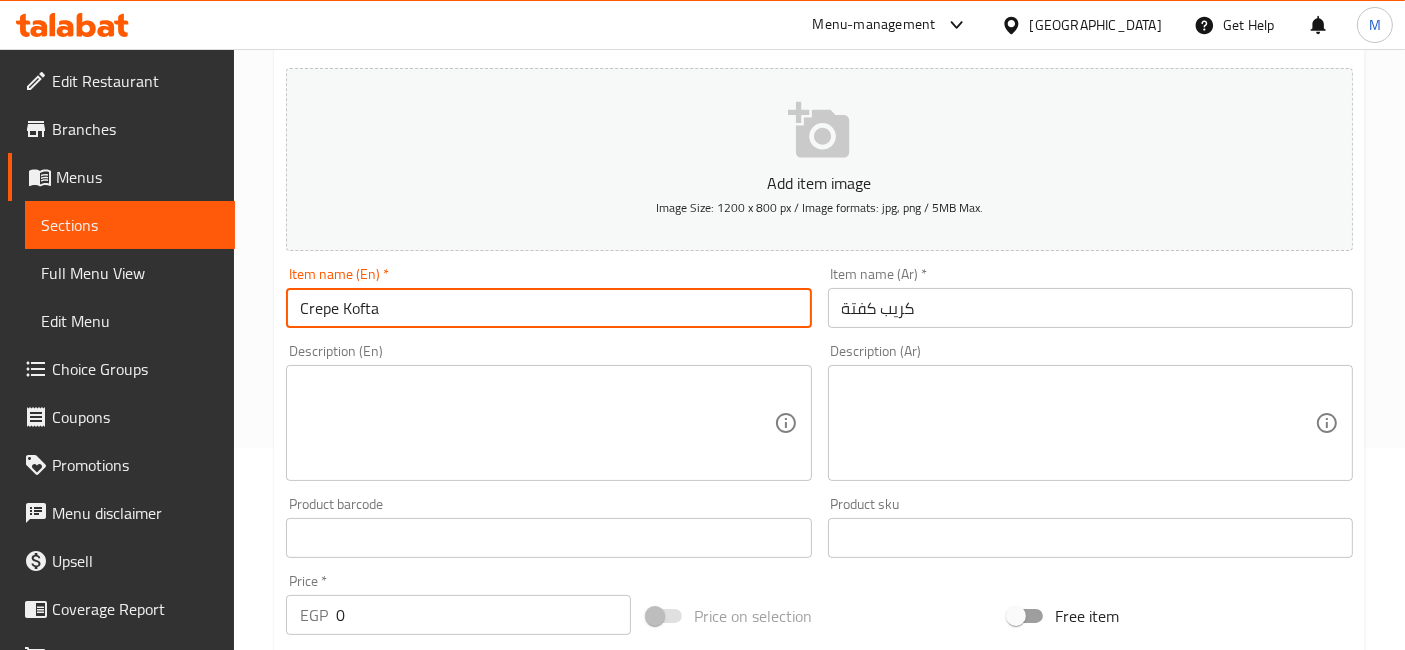 scroll, scrollTop: 222, scrollLeft: 0, axis: vertical 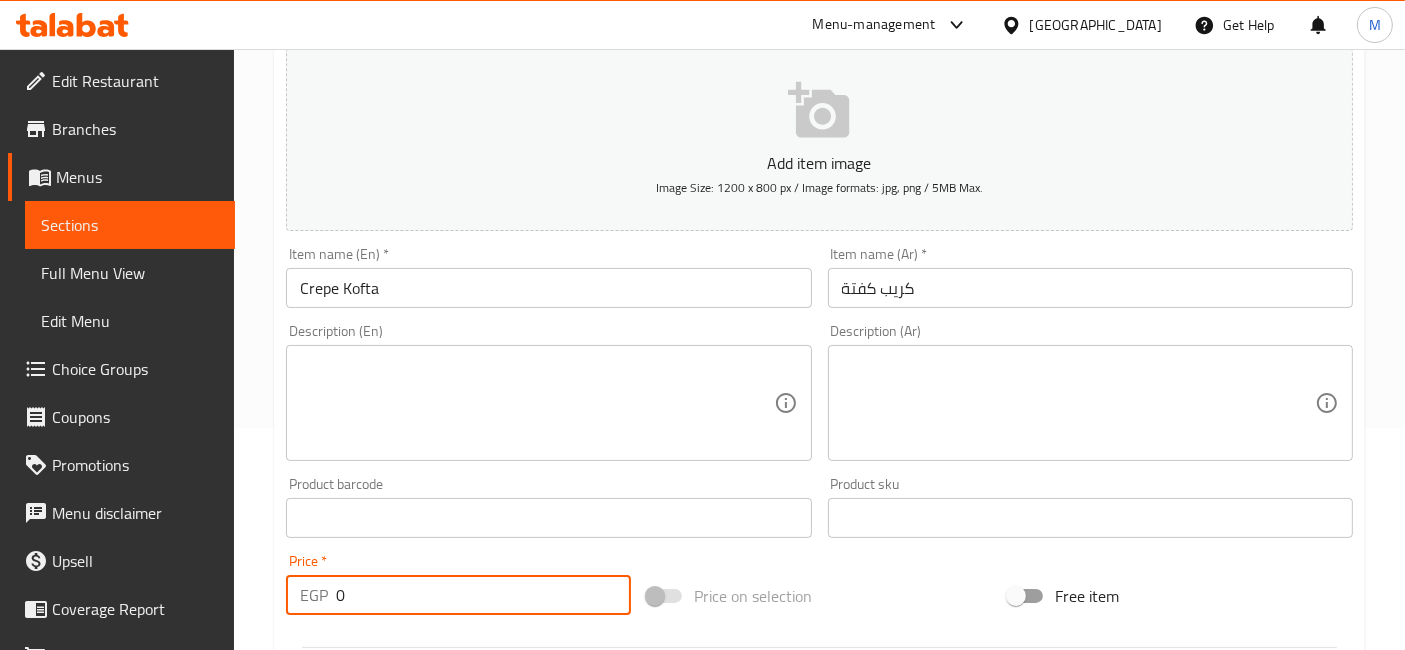 drag, startPoint x: 337, startPoint y: 596, endPoint x: 351, endPoint y: 600, distance: 14.56022 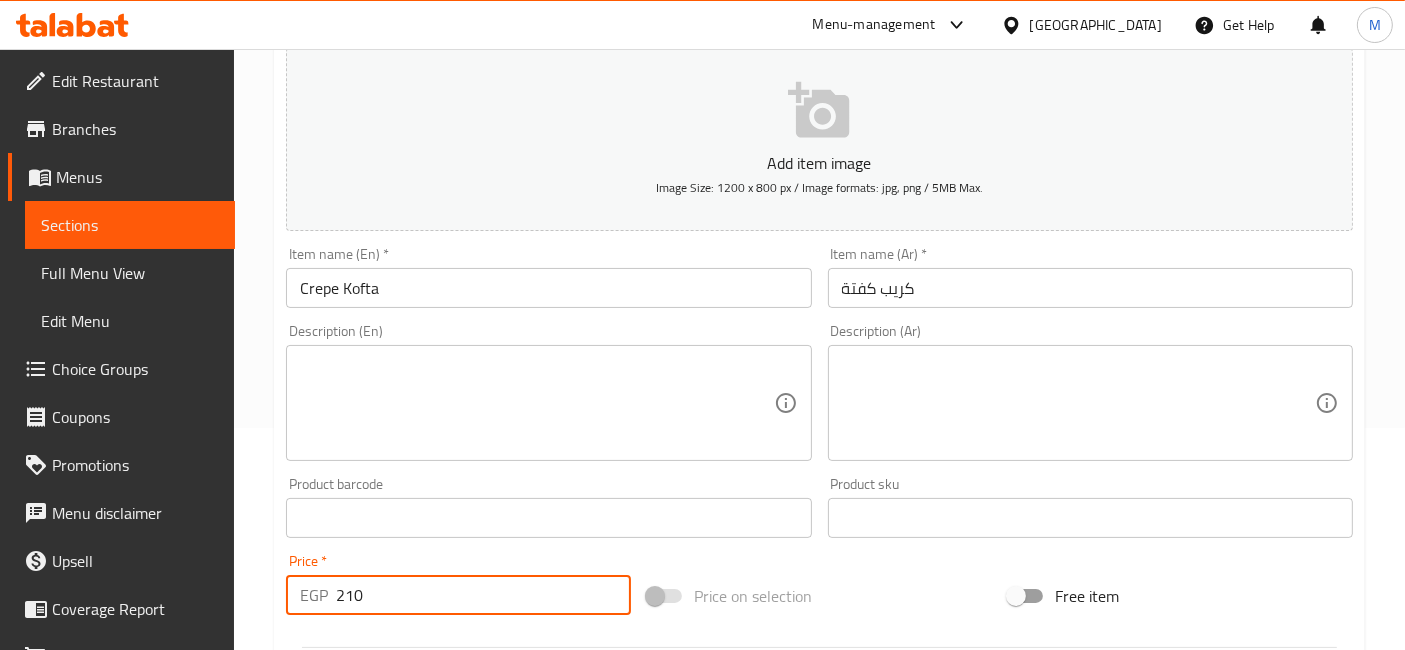 type on "210" 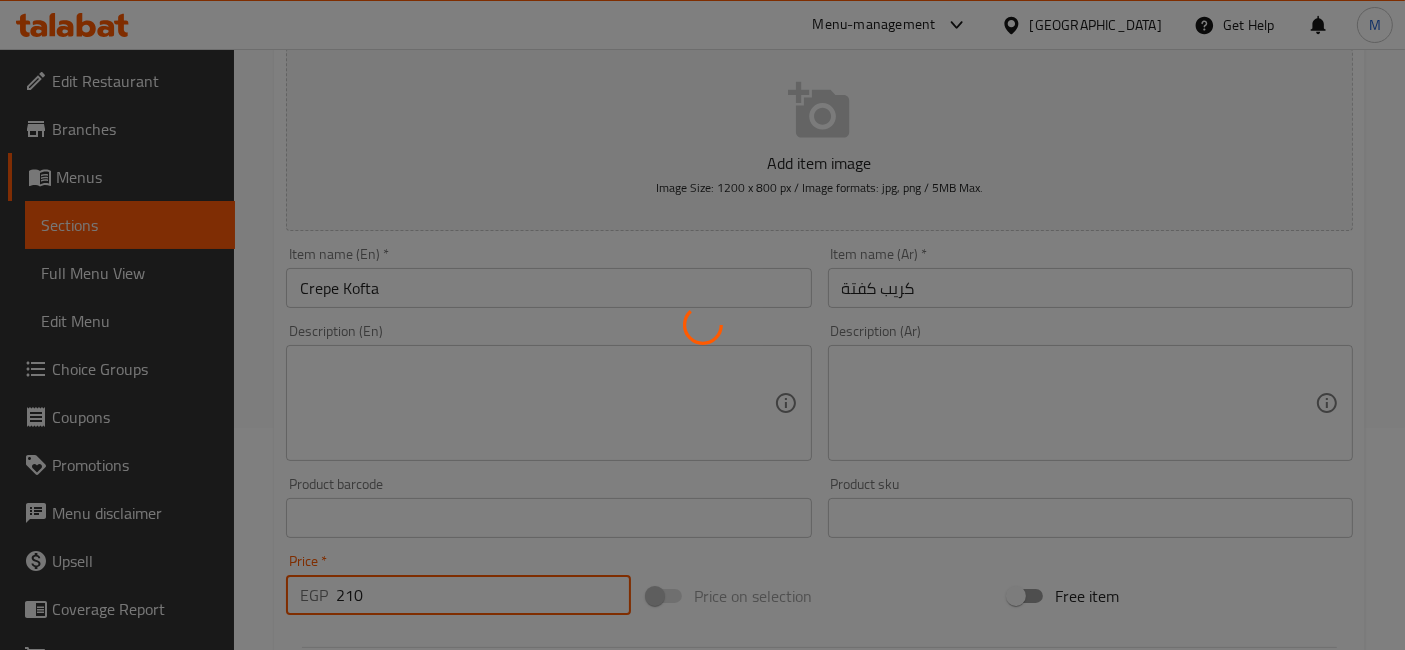 type 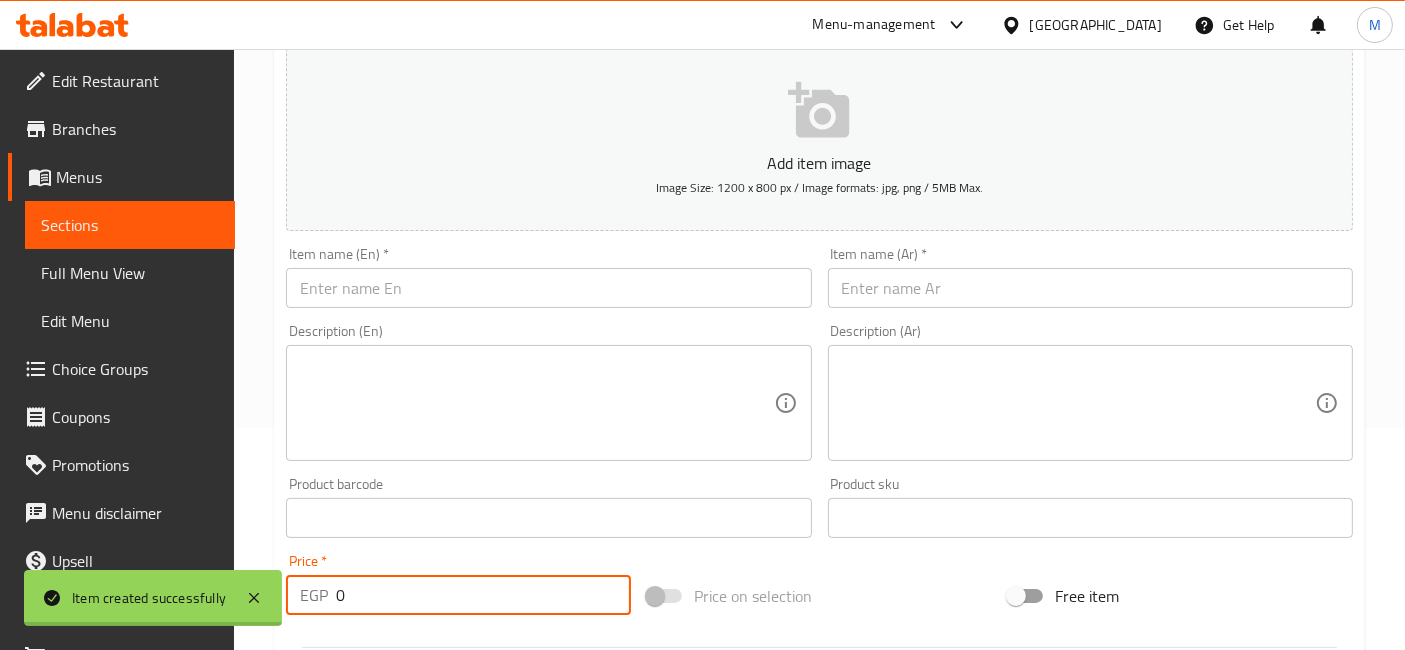 scroll, scrollTop: 0, scrollLeft: 0, axis: both 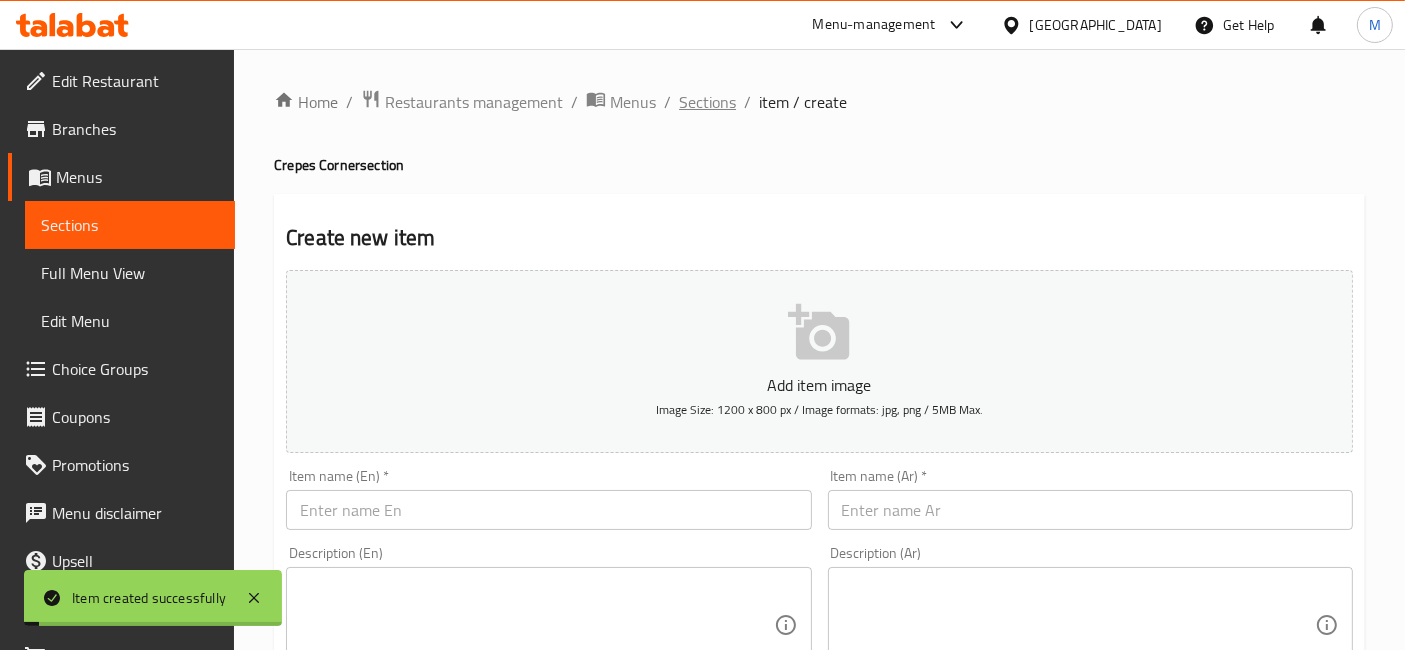 click on "Sections" at bounding box center (707, 102) 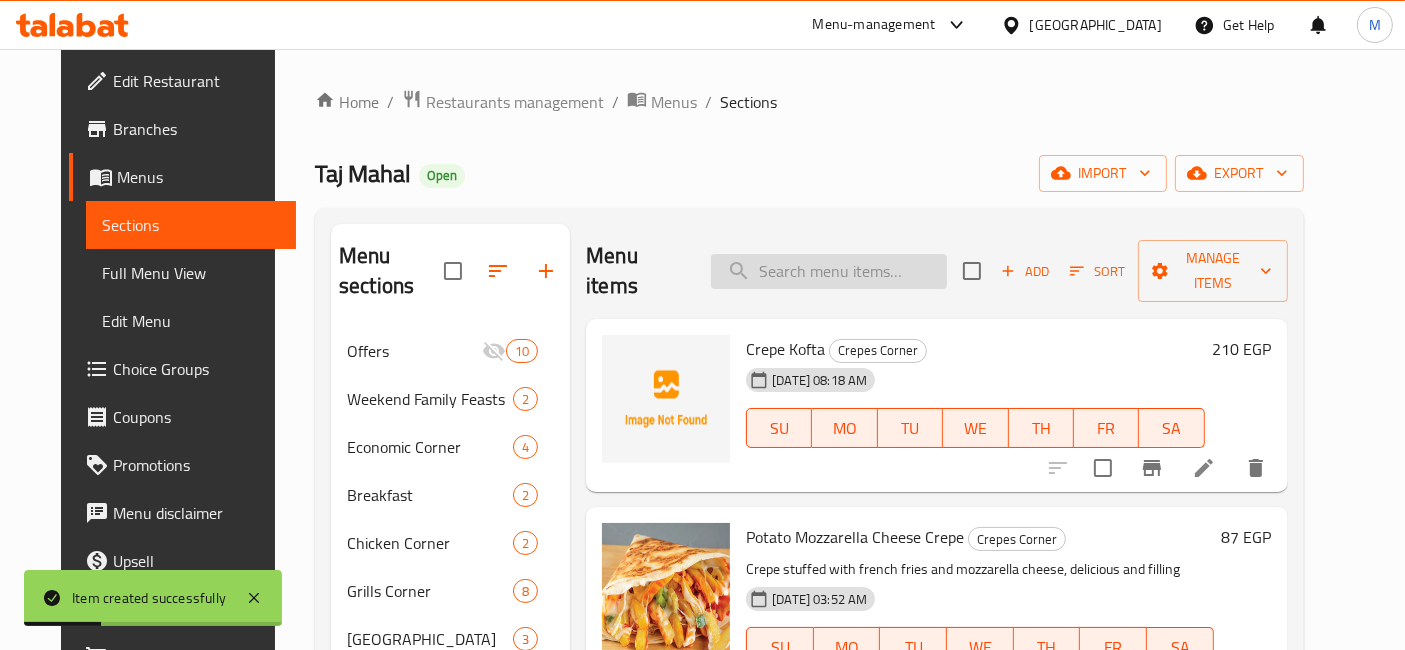 click at bounding box center [829, 271] 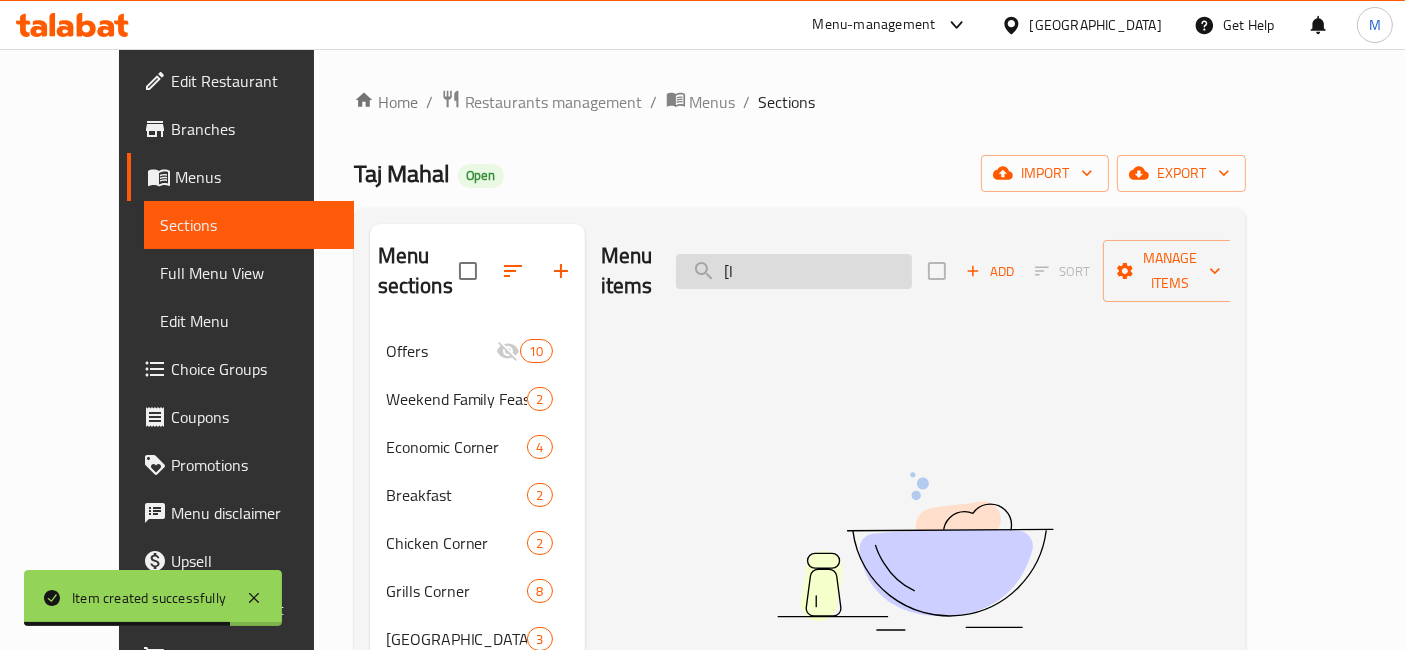 type on "[" 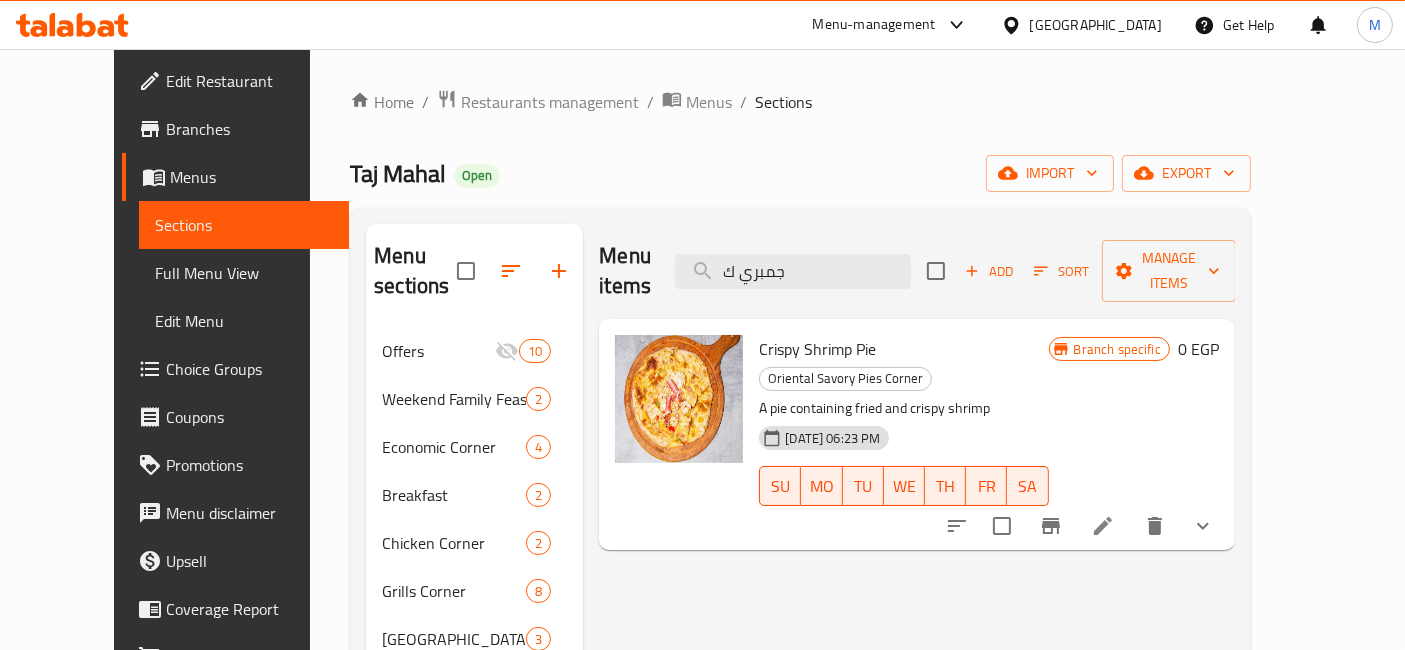 type on "جمبري ك" 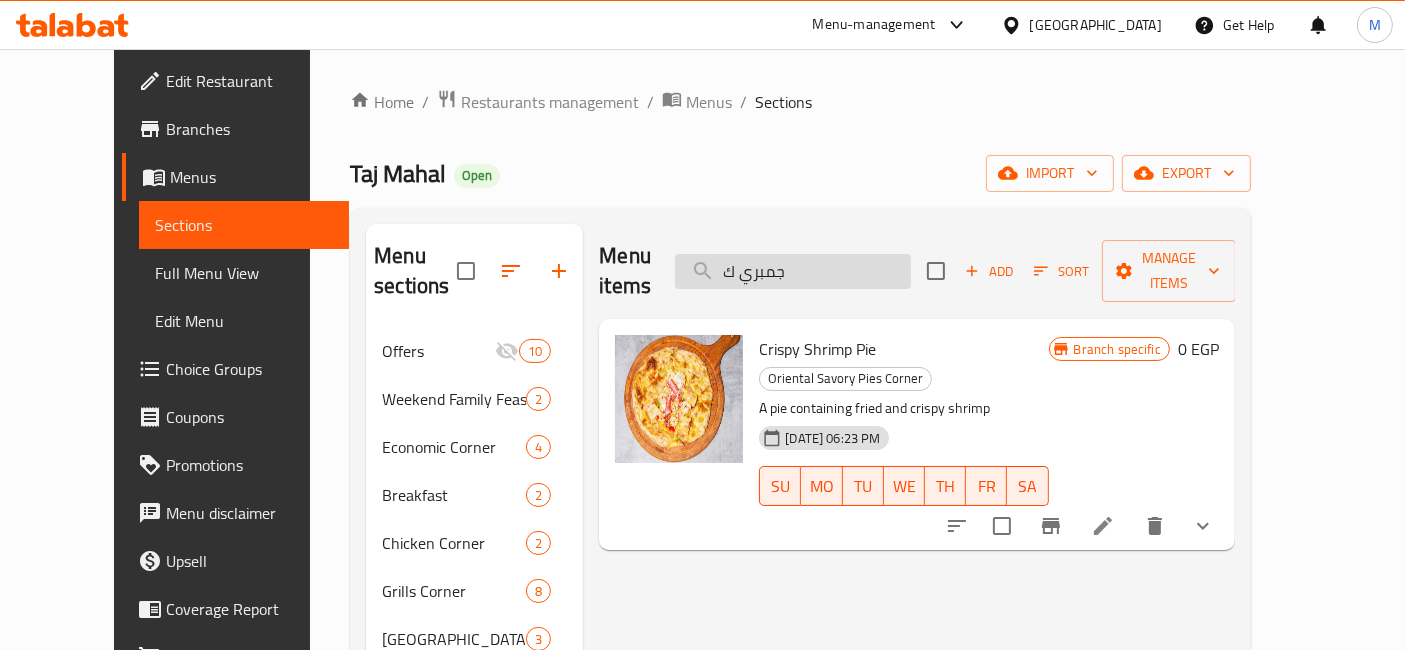 drag, startPoint x: 852, startPoint y: 236, endPoint x: 857, endPoint y: 247, distance: 12.083046 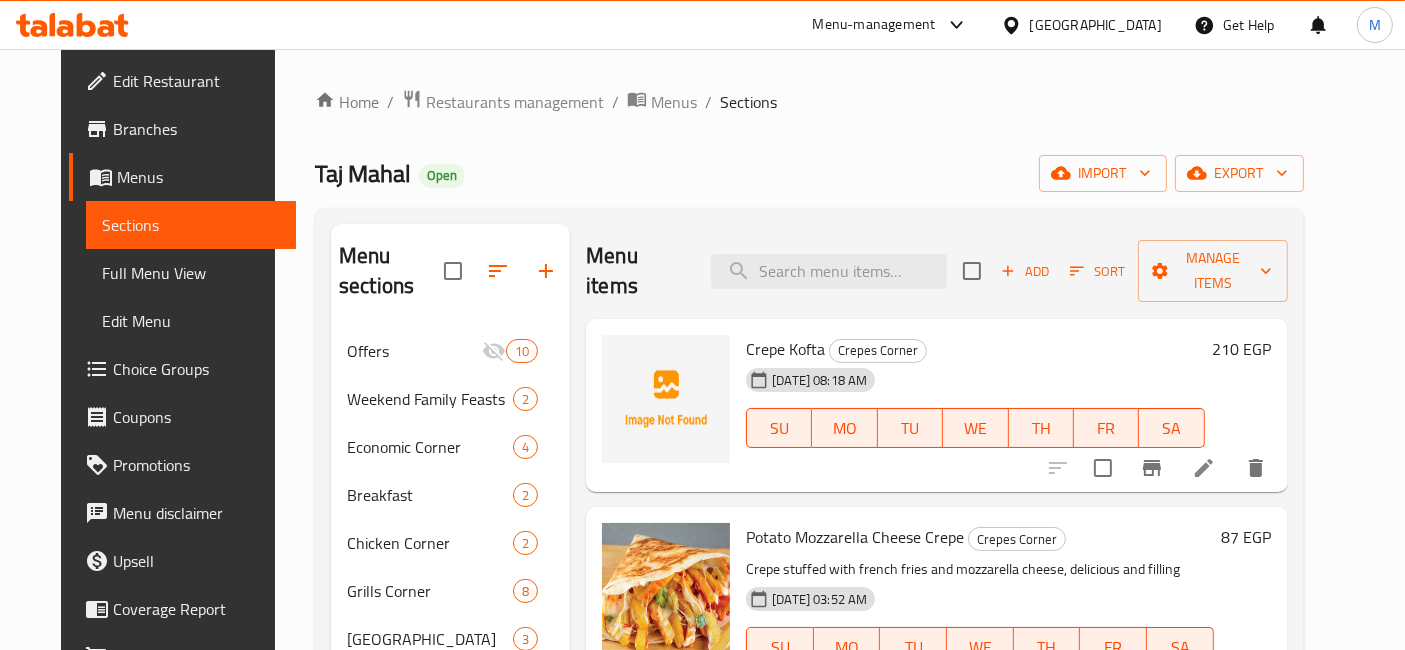 type 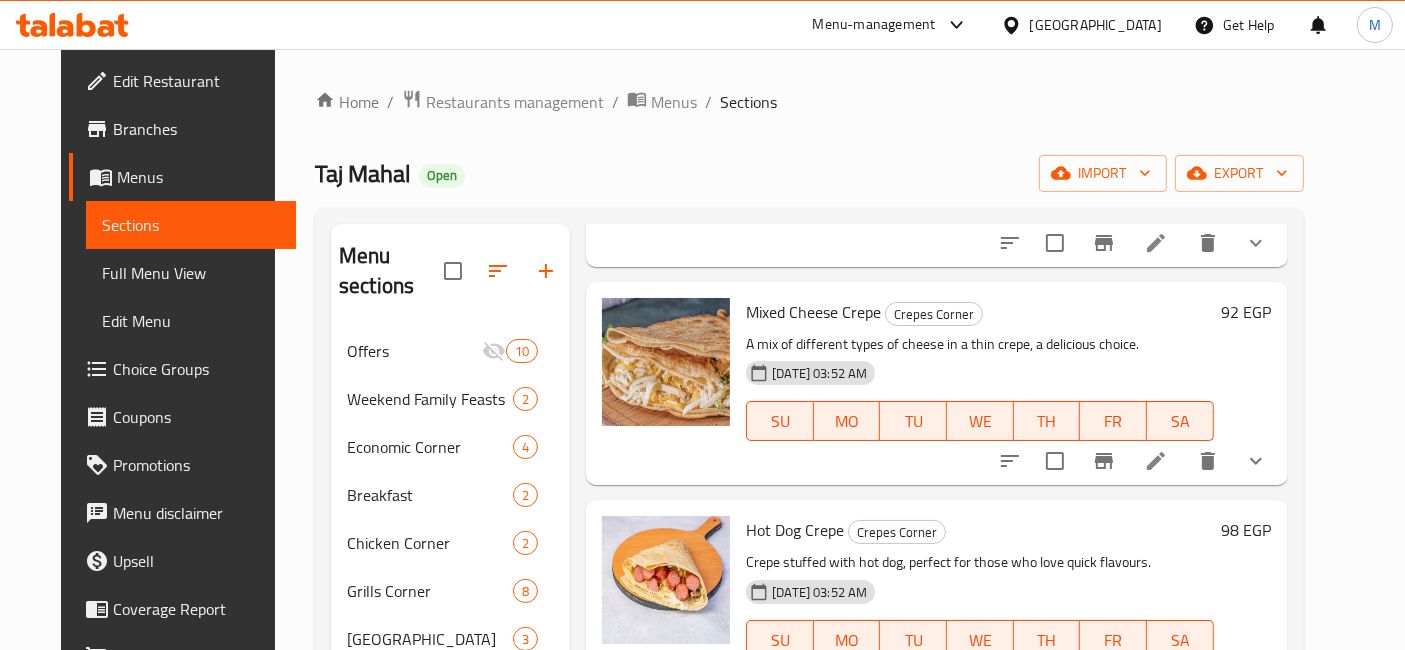 scroll, scrollTop: 555, scrollLeft: 0, axis: vertical 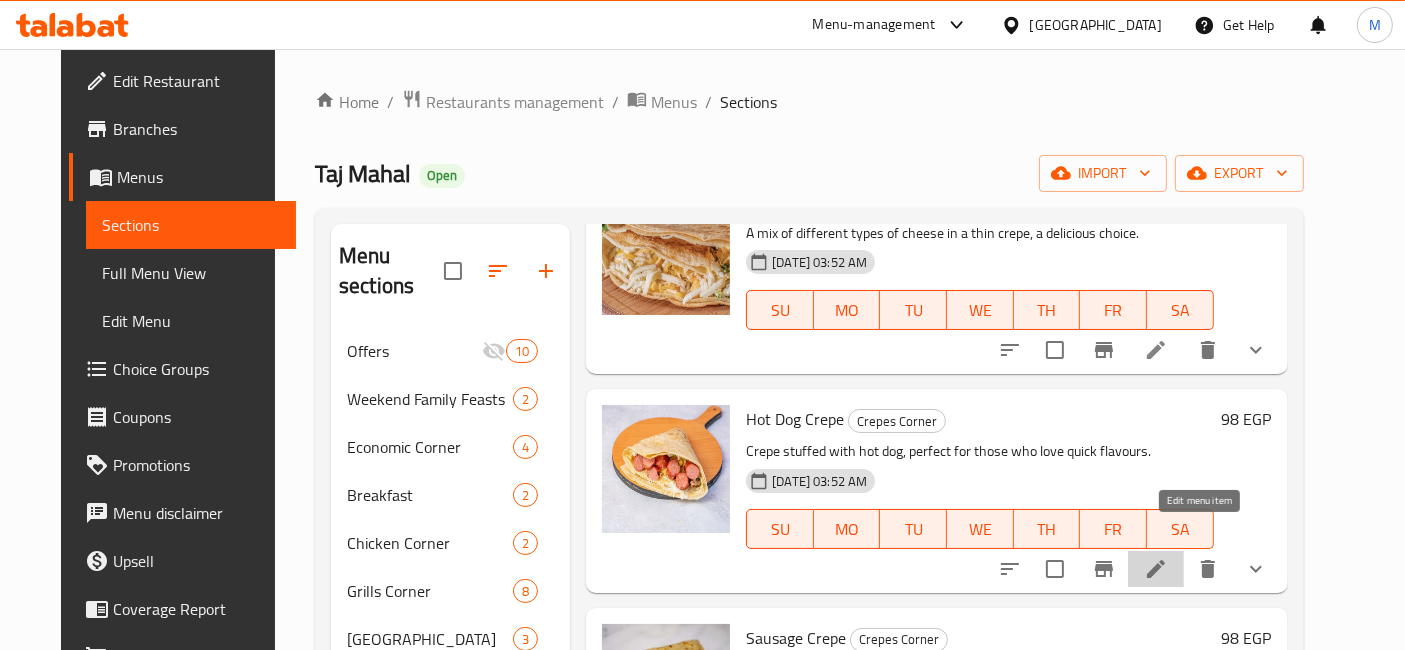 click 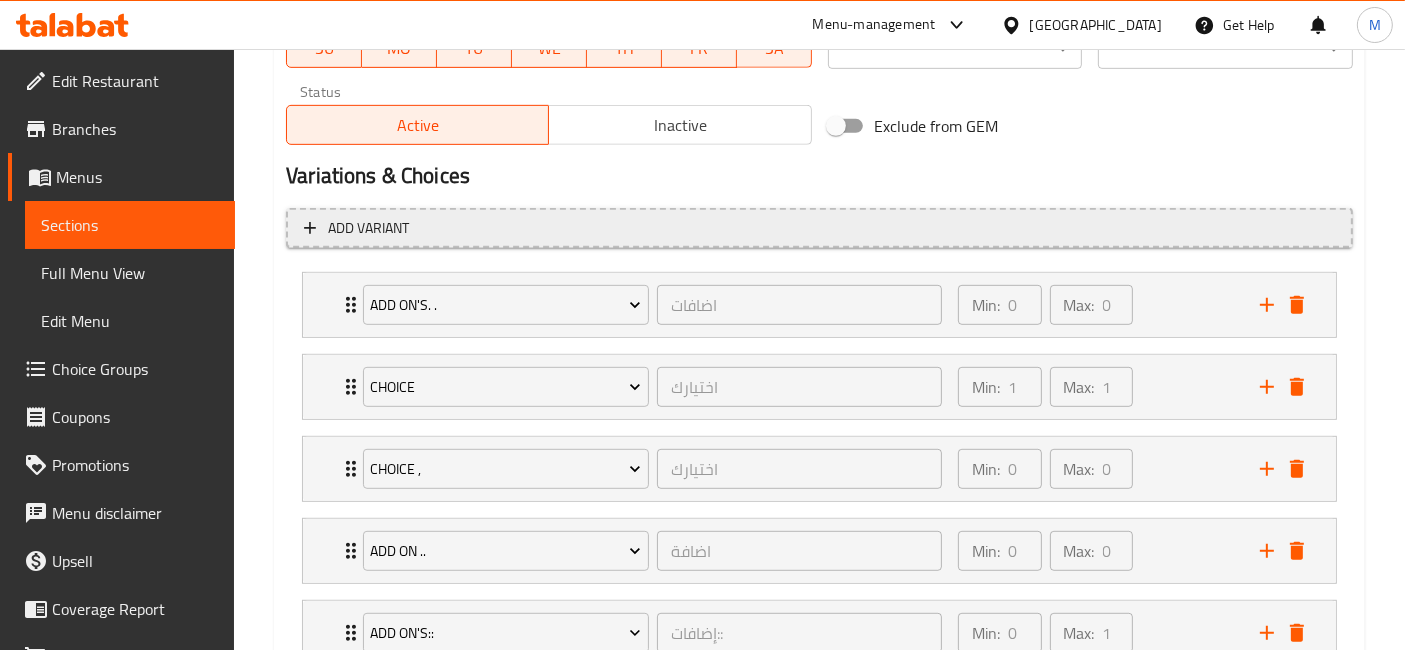 scroll, scrollTop: 777, scrollLeft: 0, axis: vertical 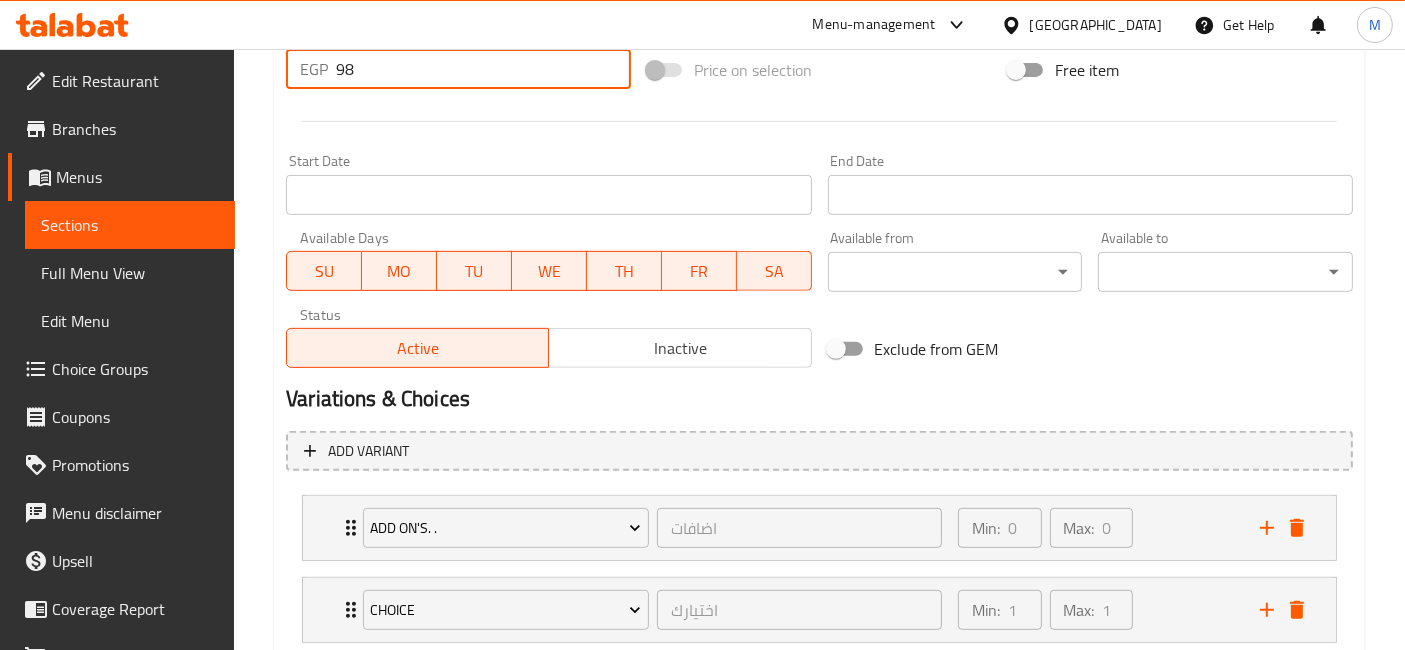 drag, startPoint x: 383, startPoint y: 79, endPoint x: 295, endPoint y: 70, distance: 88.45903 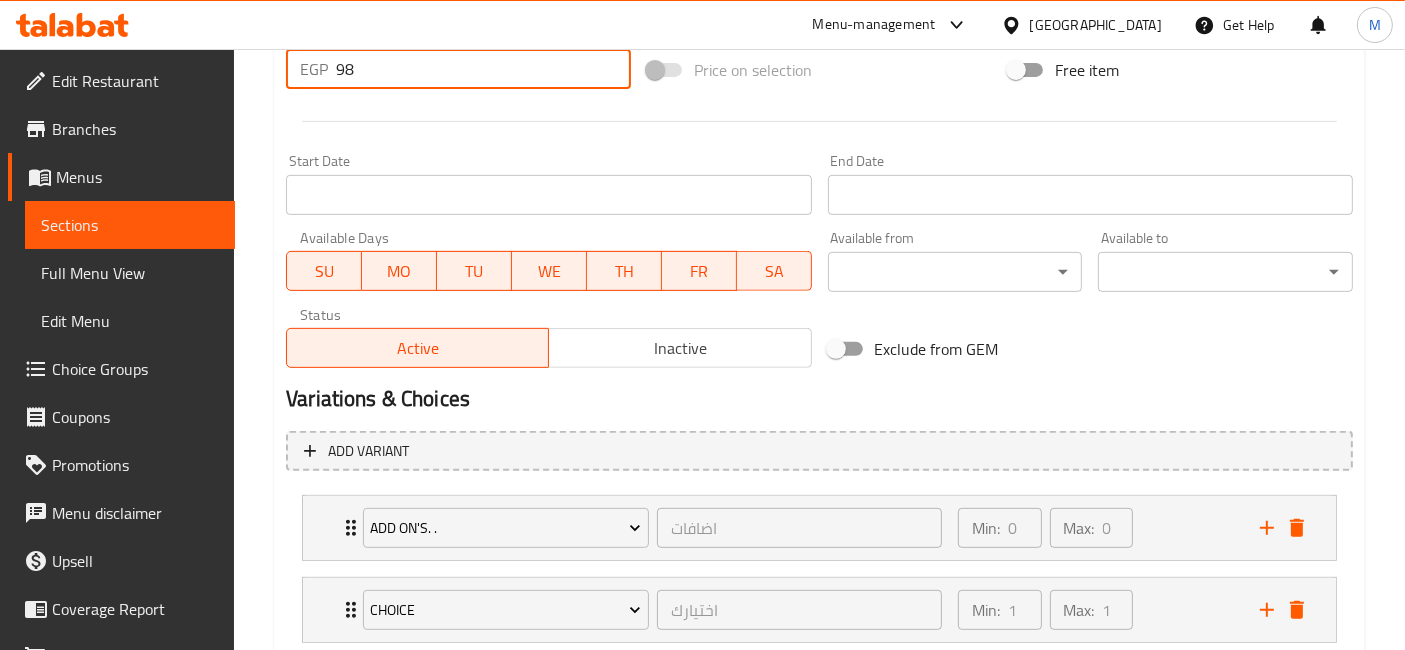 click on "EGP 98 Price  *" at bounding box center [458, 69] 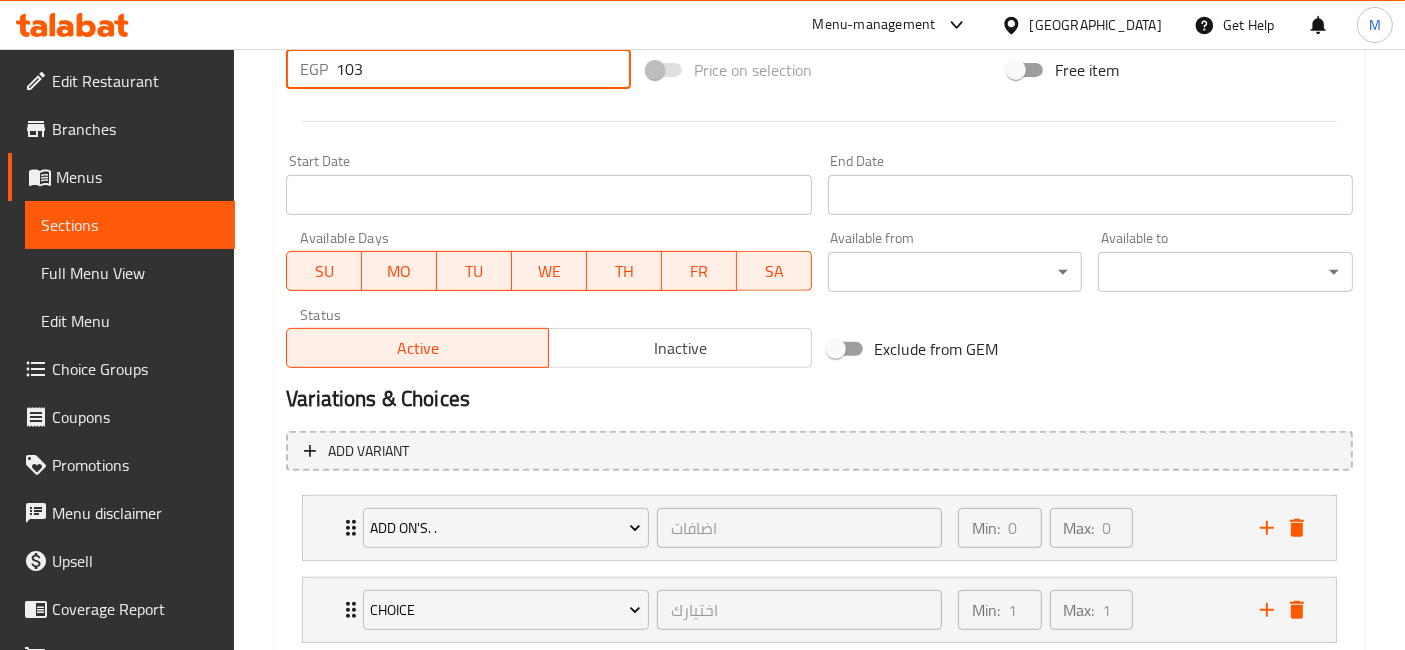 type on "103" 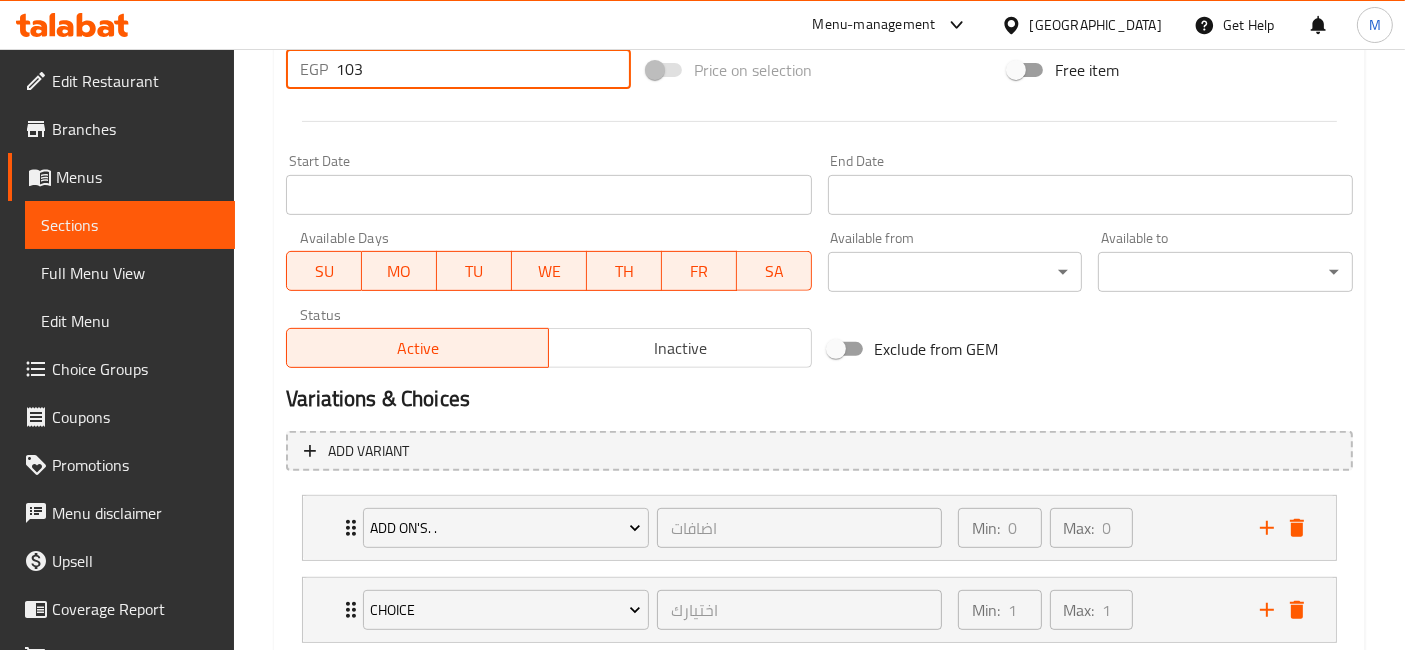 click on "Update" at bounding box center (413, 939) 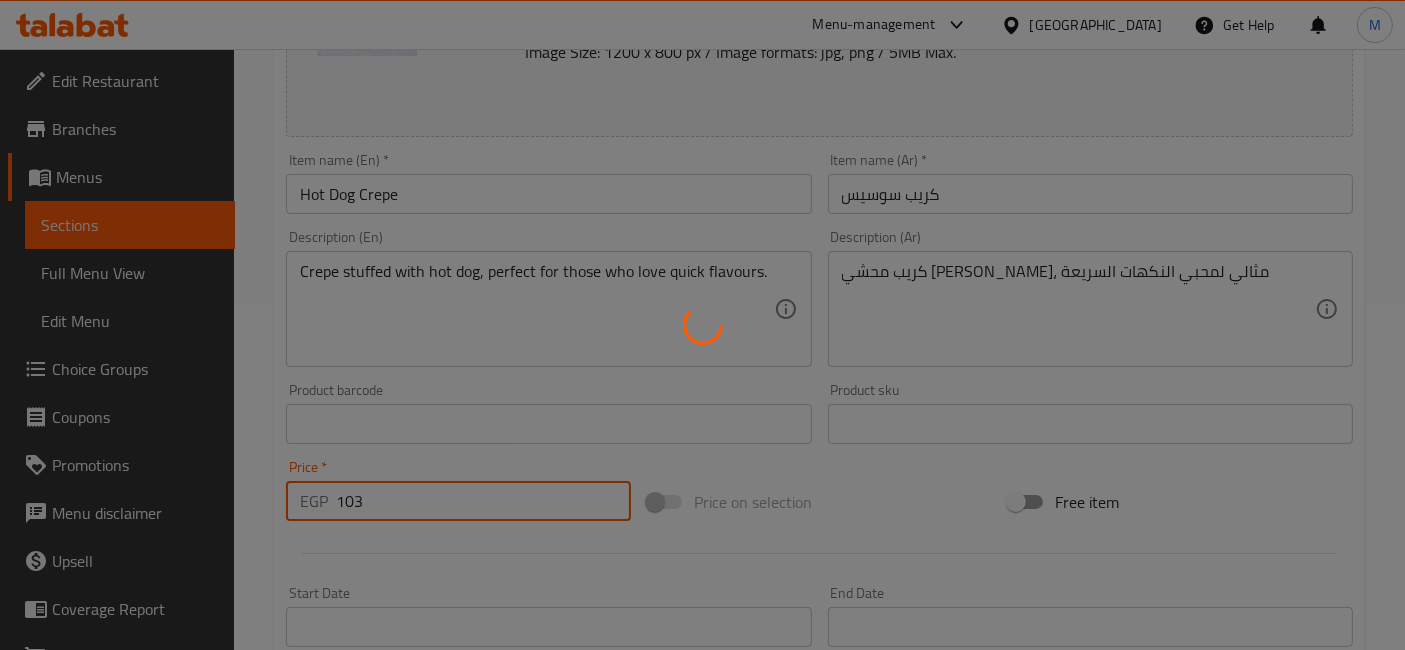 scroll, scrollTop: 0, scrollLeft: 0, axis: both 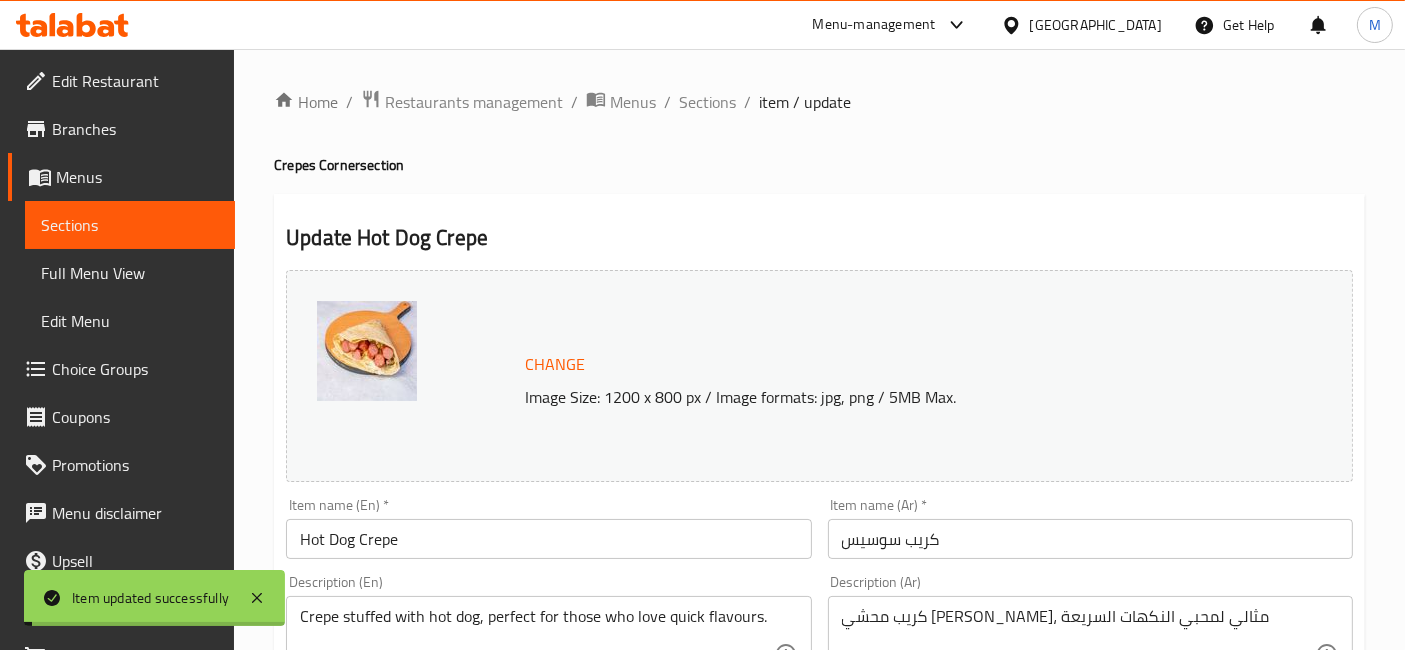 click on "Sections" at bounding box center [707, 102] 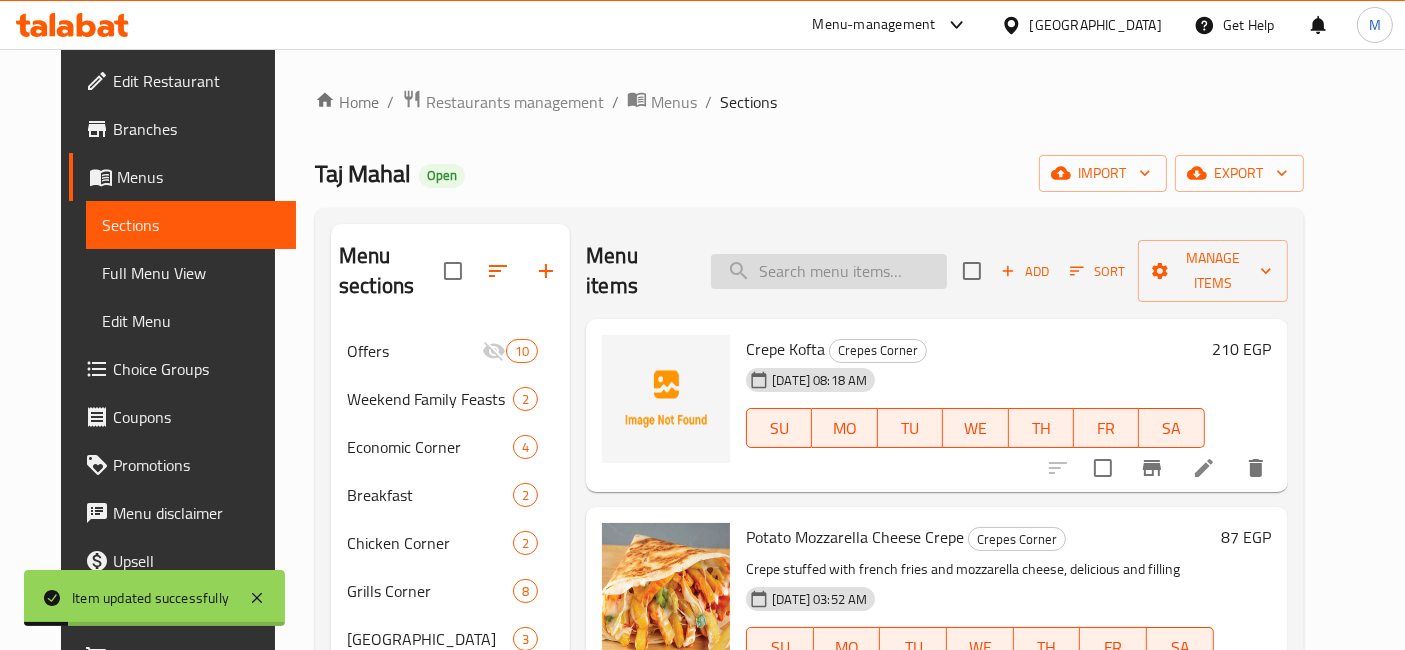 click at bounding box center [829, 271] 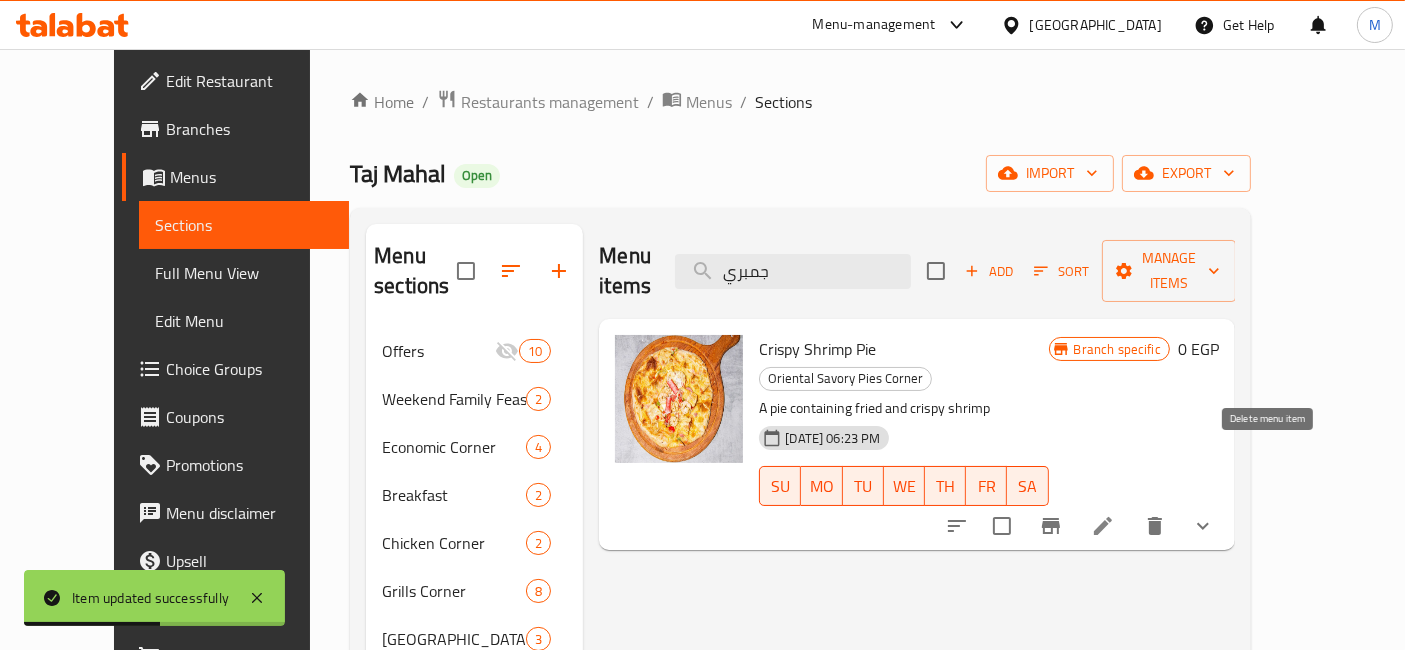 click 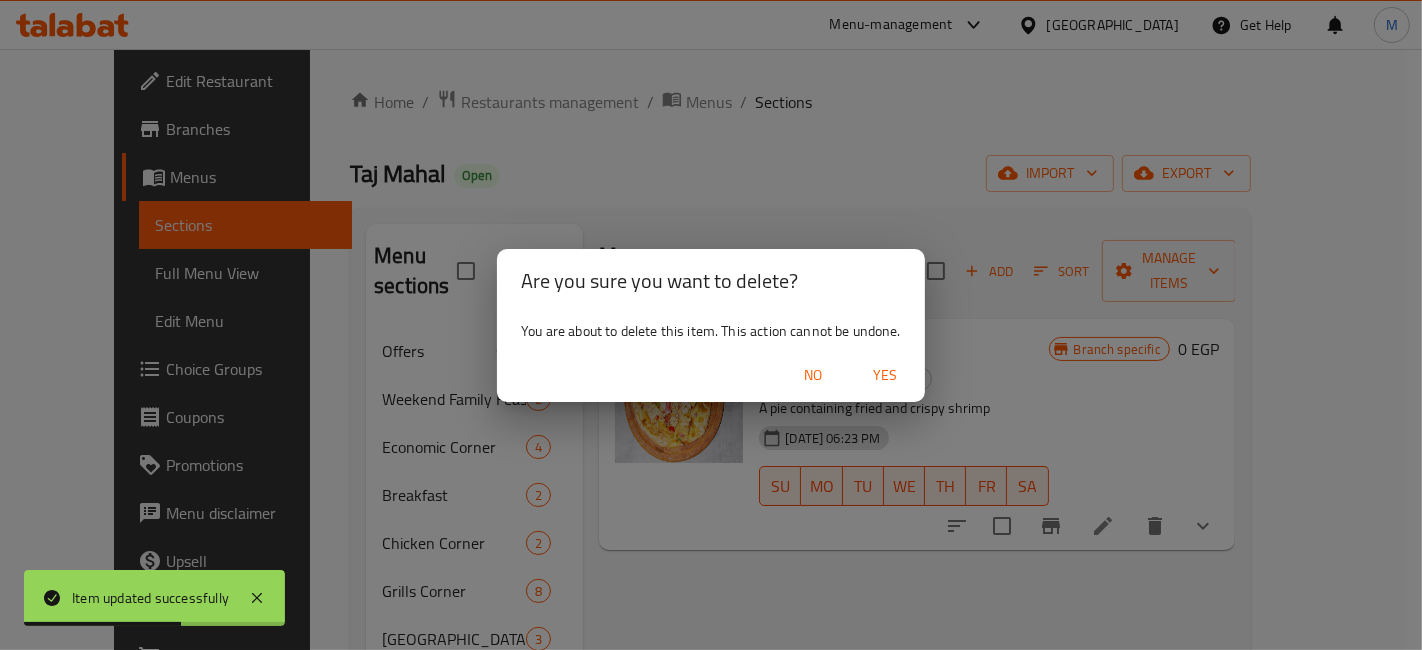 click on "Yes" at bounding box center [885, 375] 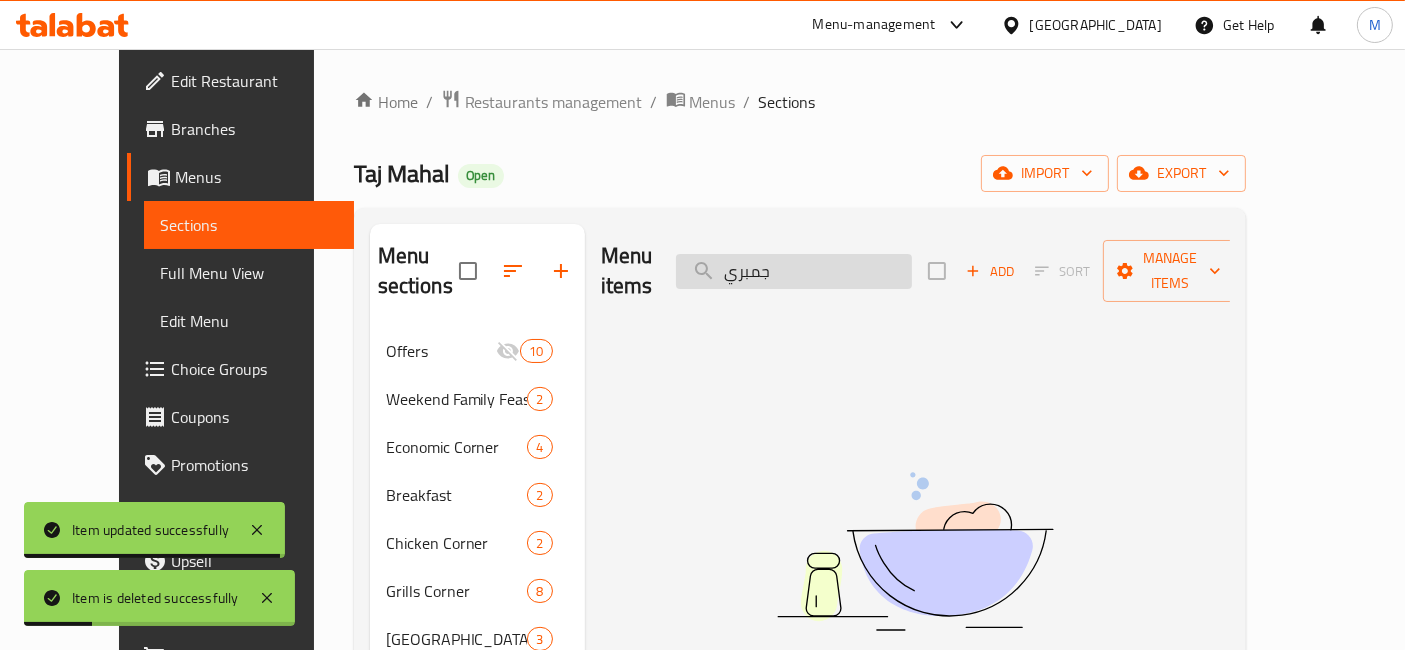 click on "جمبري" at bounding box center (794, 271) 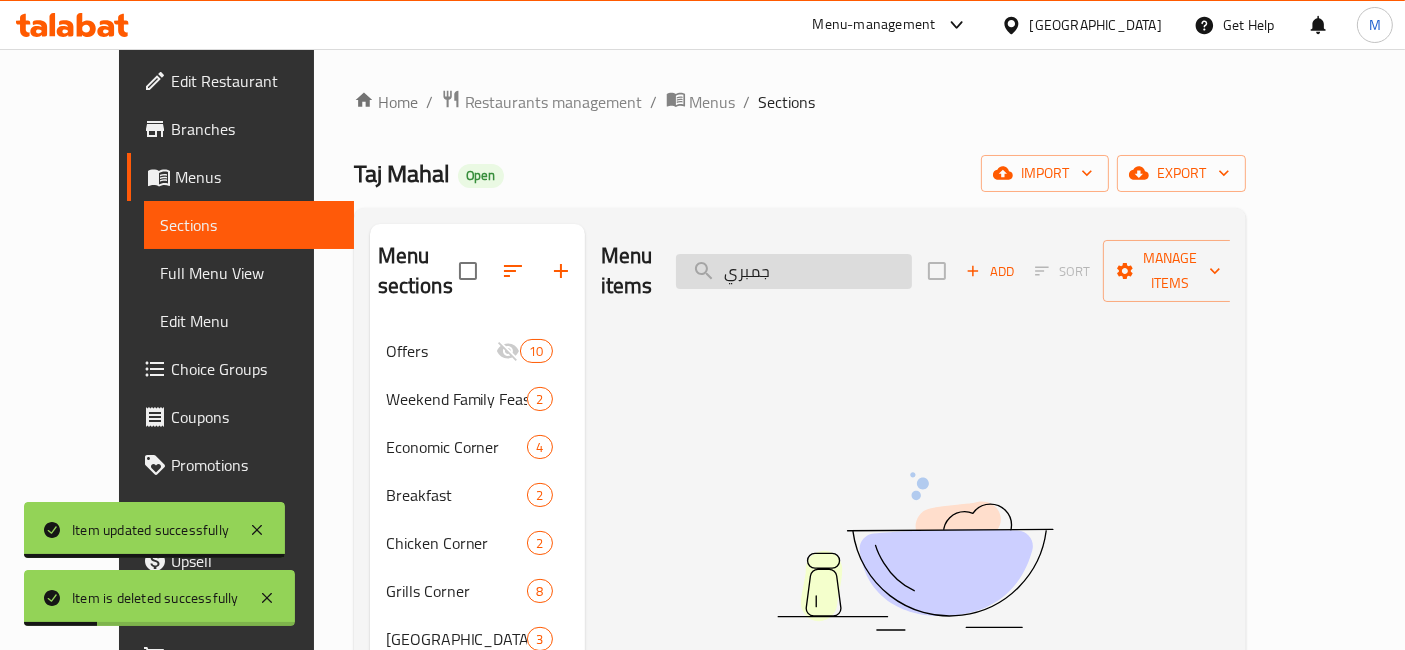 click on "جمبري" at bounding box center (794, 271) 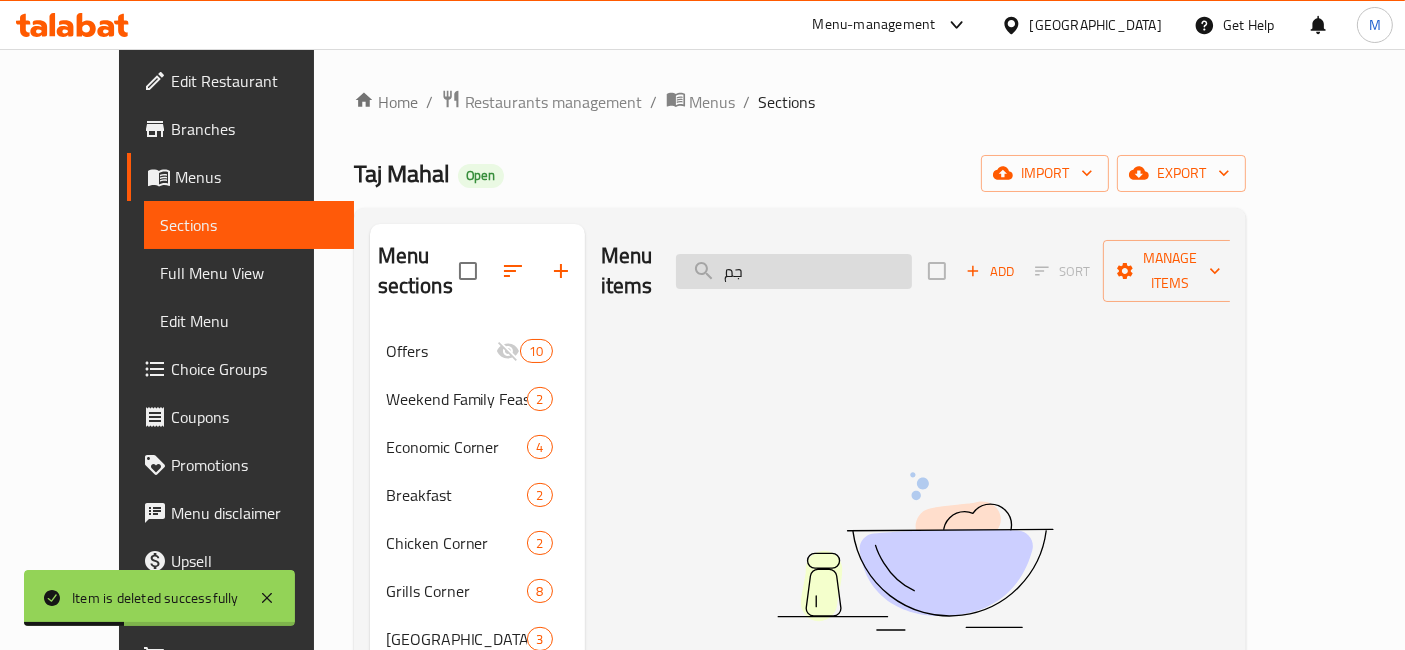 type on "ج" 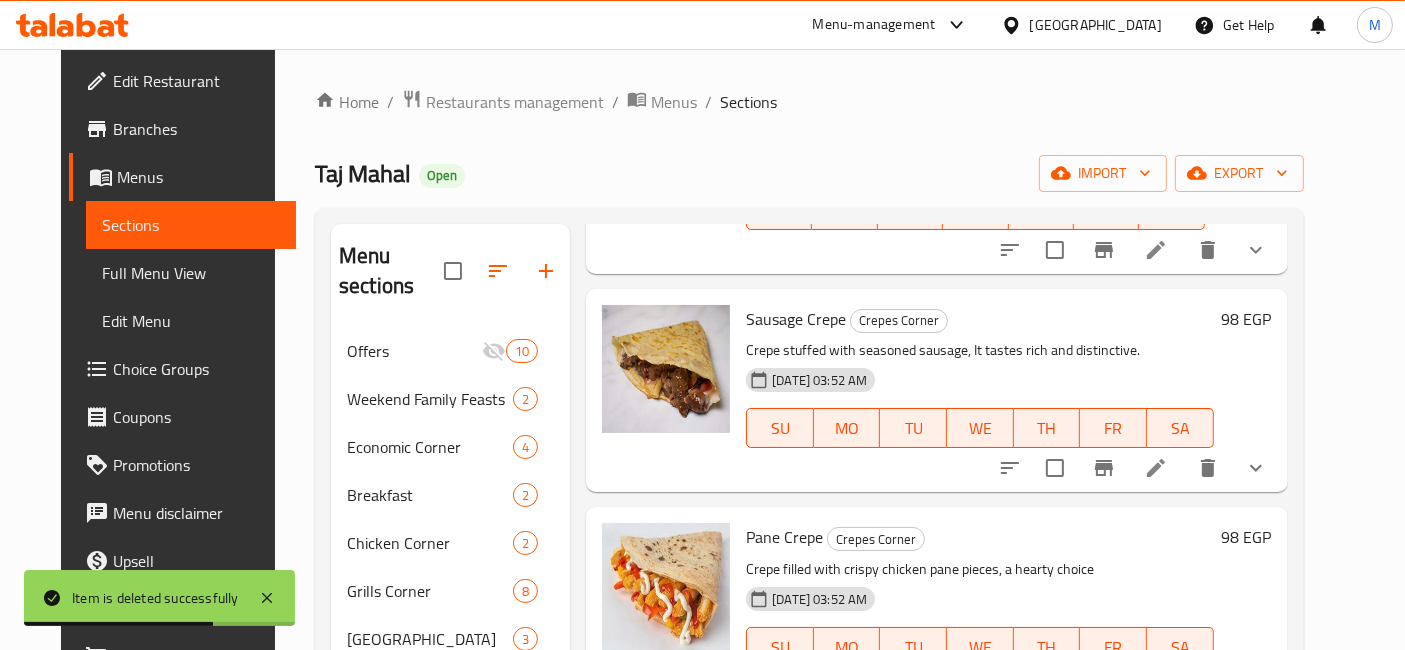 scroll, scrollTop: 888, scrollLeft: 0, axis: vertical 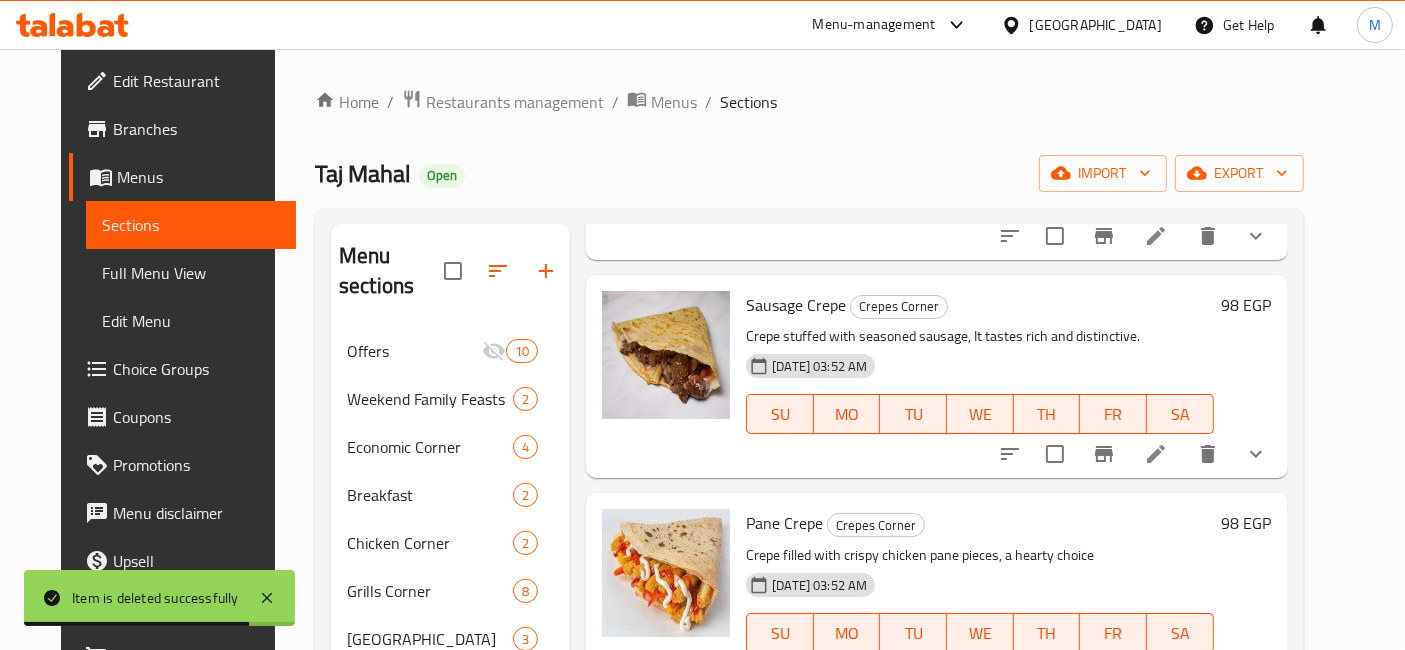 type 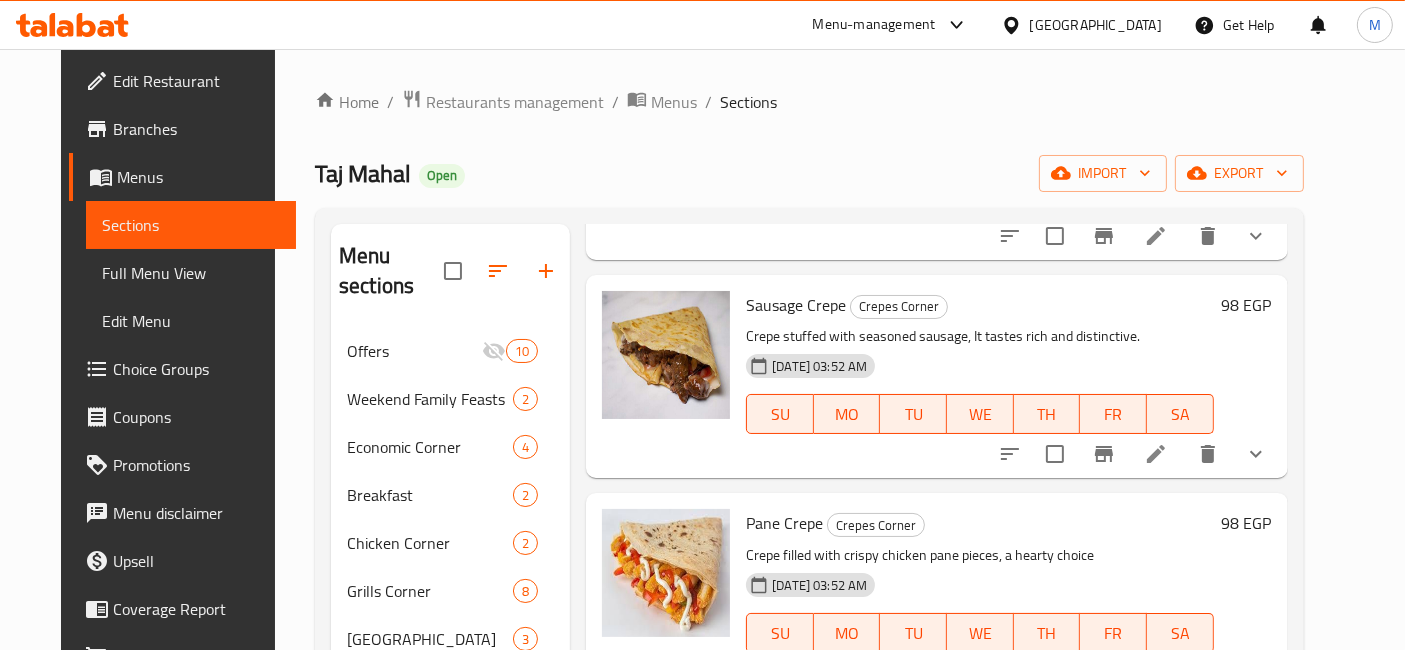 click on "98   EGP" at bounding box center (1247, 305) 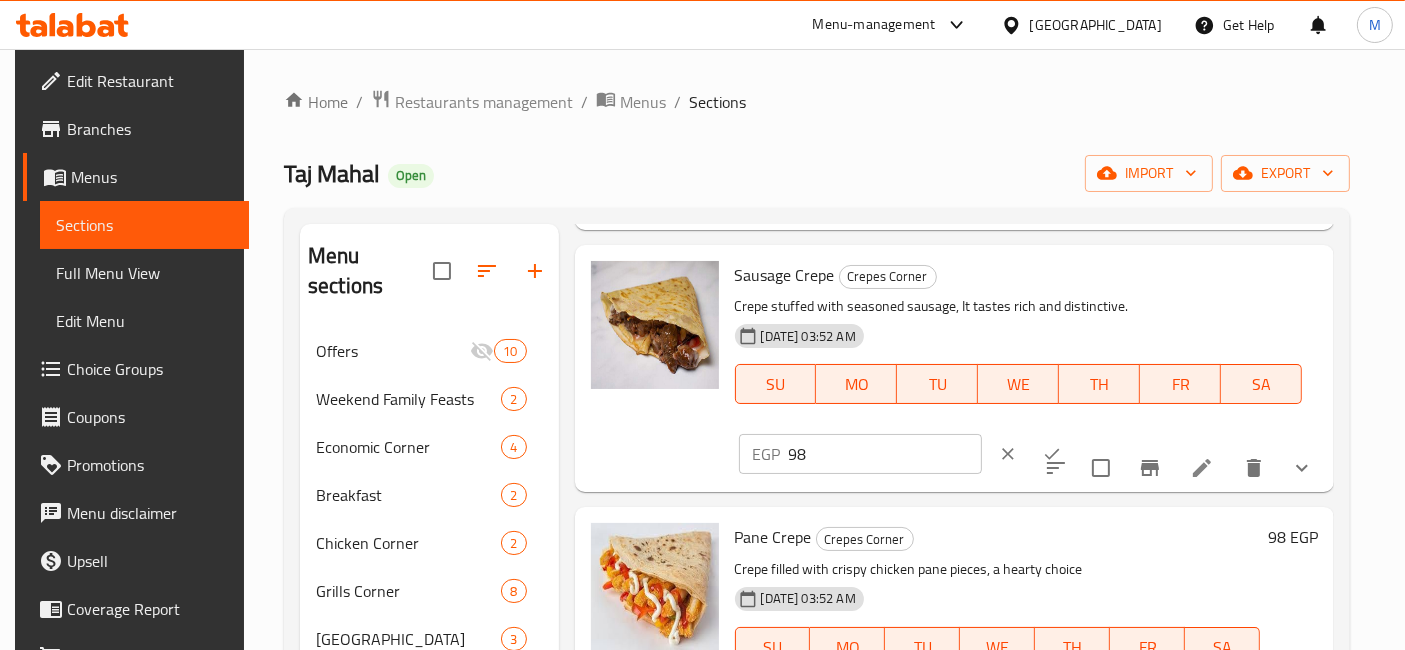 drag, startPoint x: 1074, startPoint y: 270, endPoint x: 932, endPoint y: 270, distance: 142 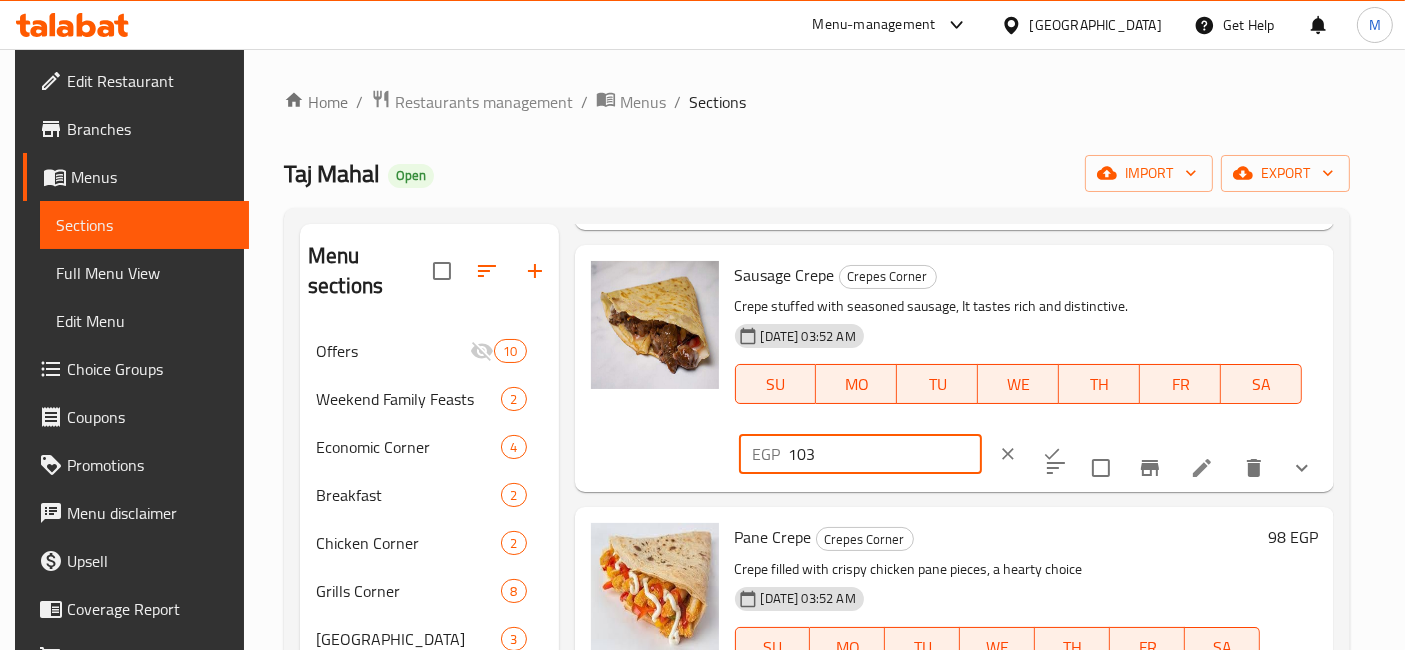type on "103" 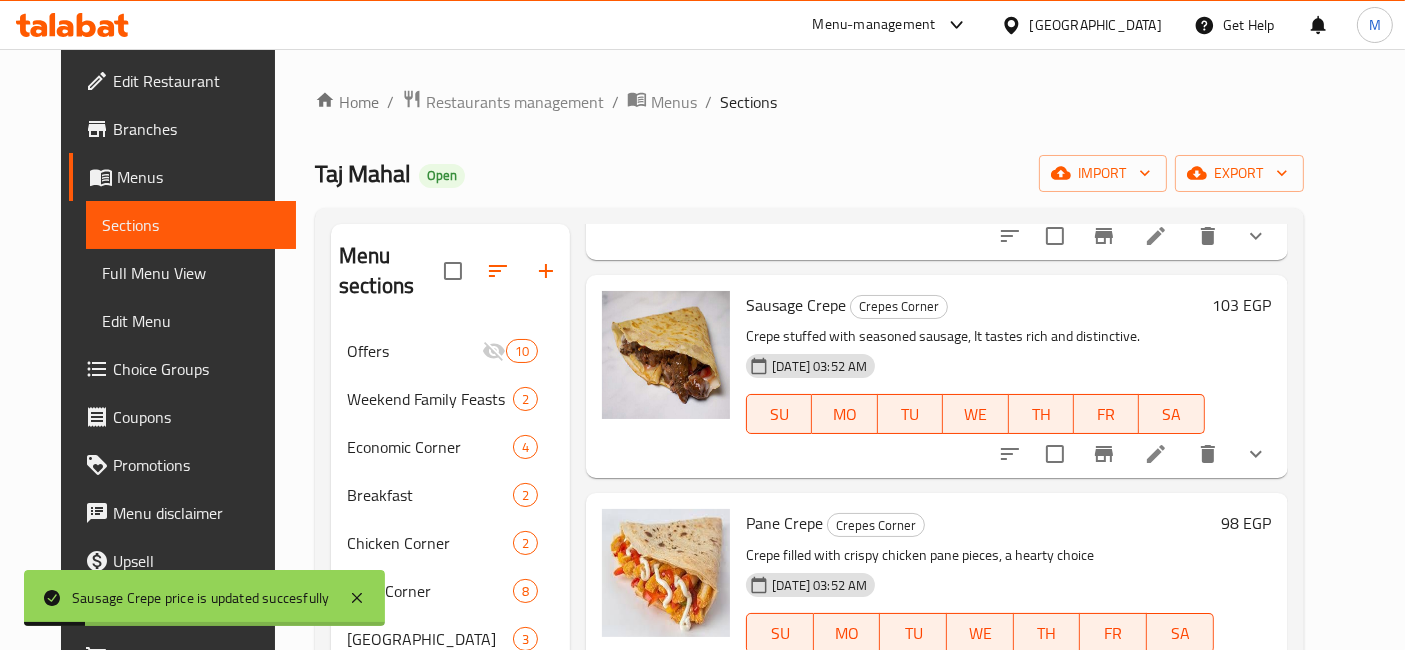 click on "98   EGP" at bounding box center [1247, 523] 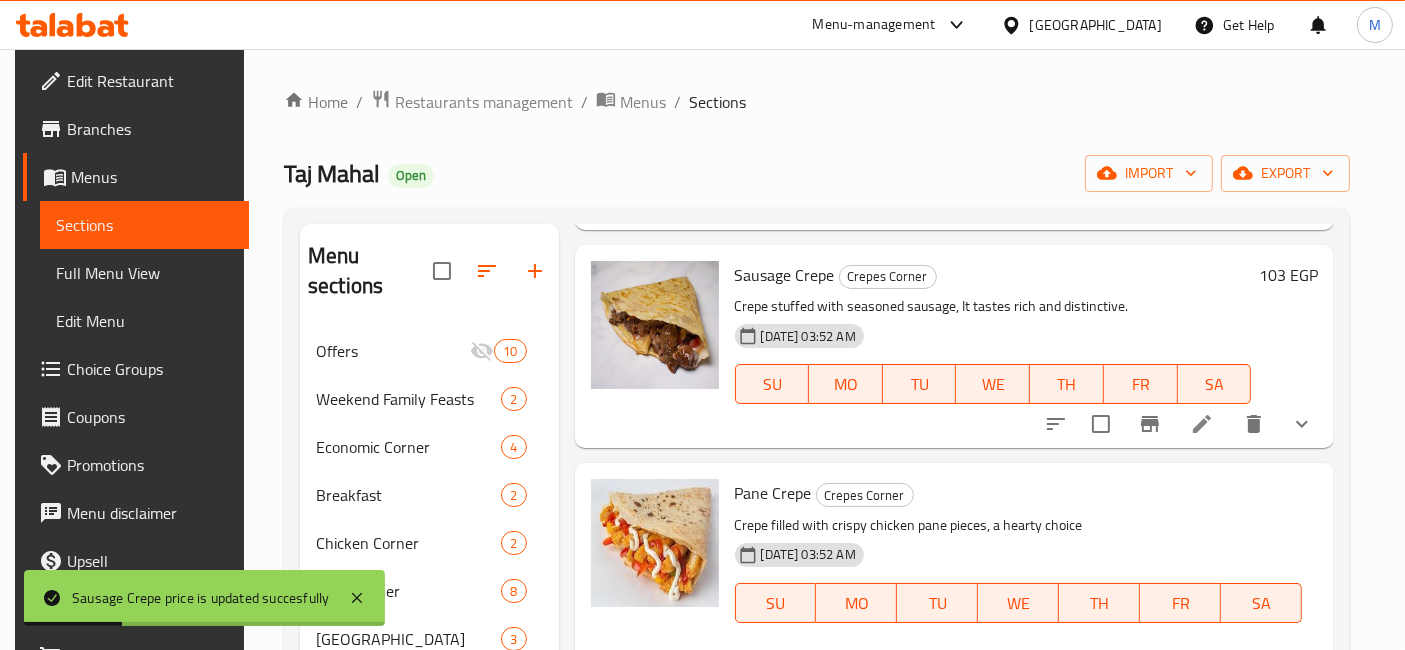 drag, startPoint x: 1068, startPoint y: 497, endPoint x: 1002, endPoint y: 482, distance: 67.68308 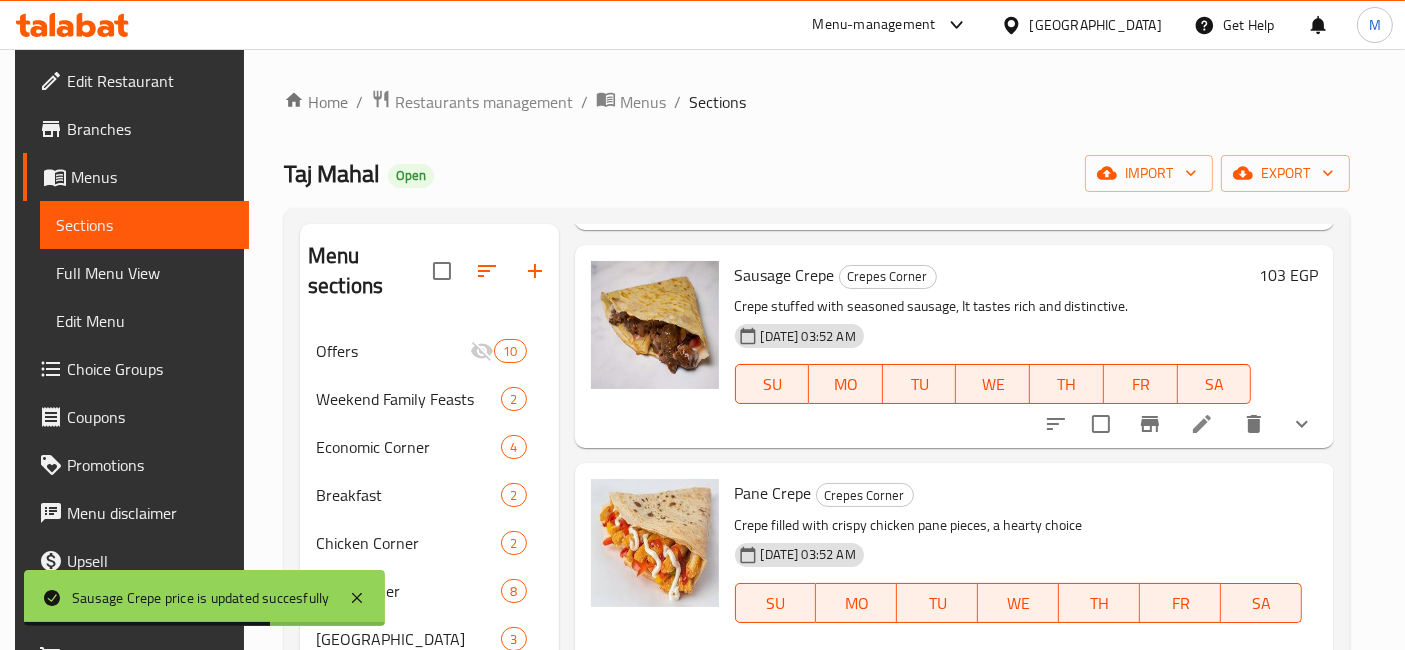 type on "103" 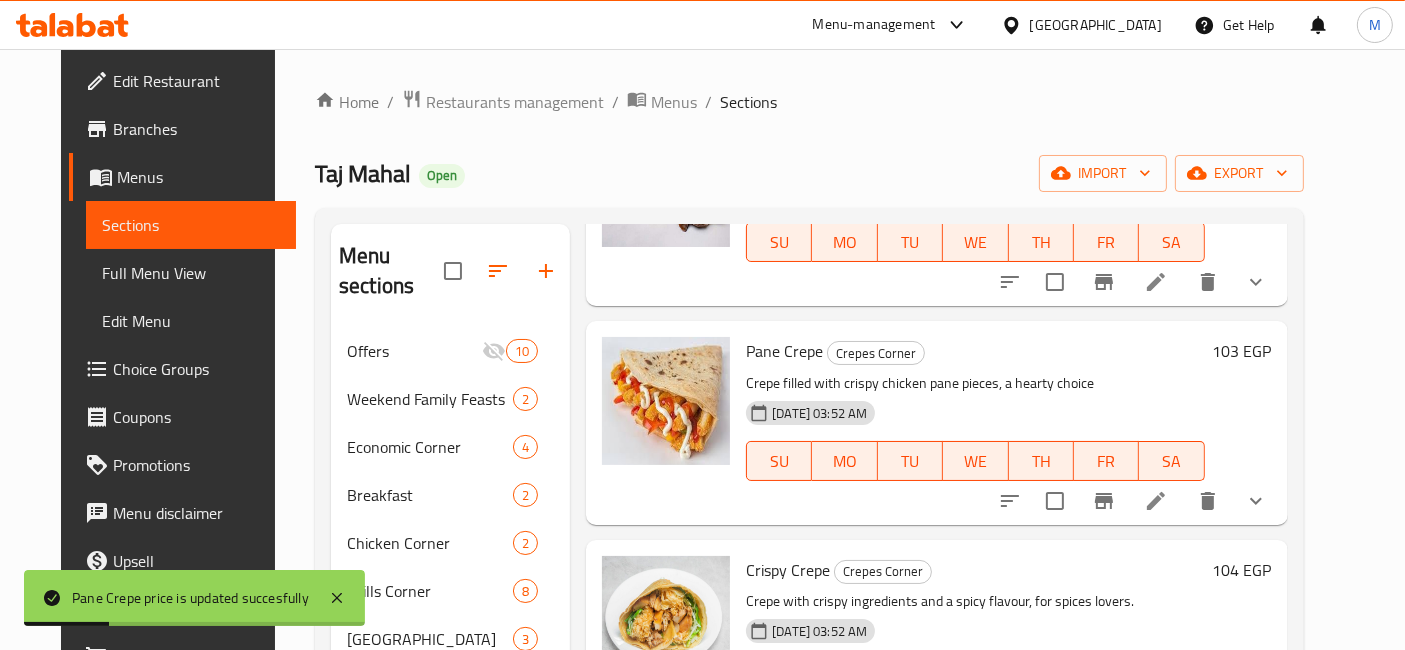 scroll, scrollTop: 1111, scrollLeft: 0, axis: vertical 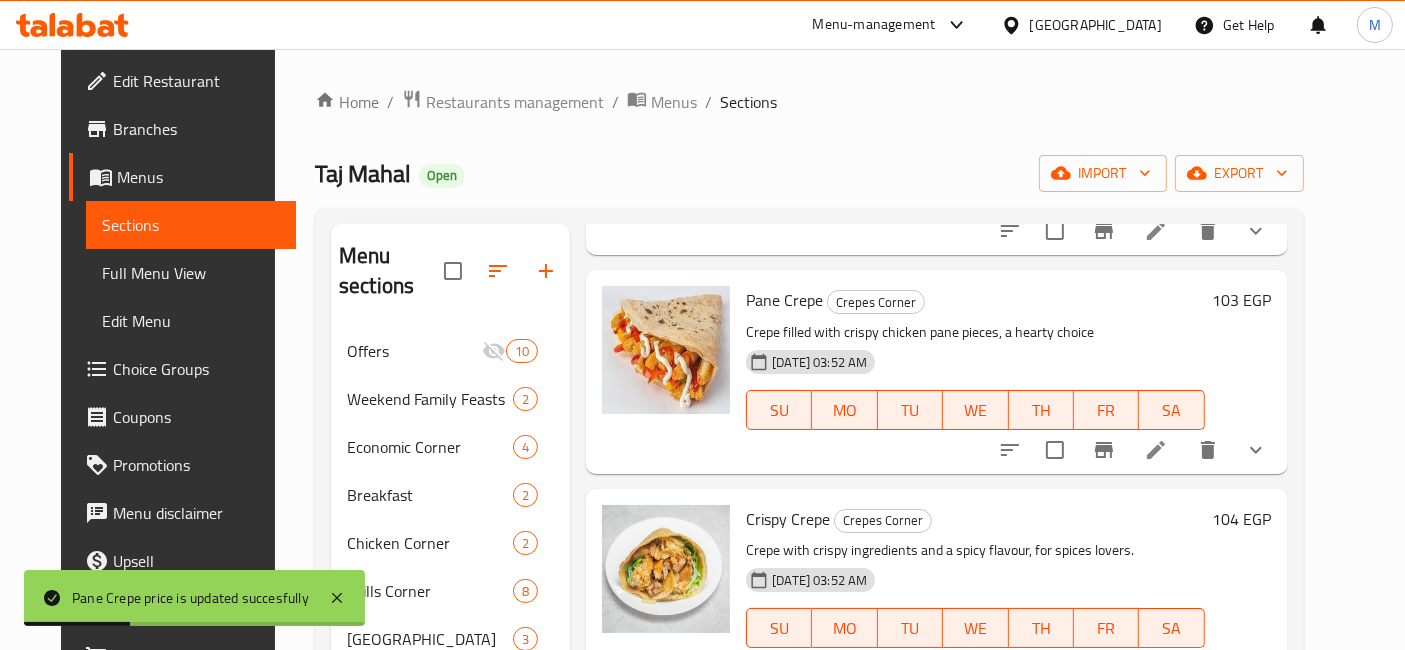 click on "104   EGP" at bounding box center (1238, 590) 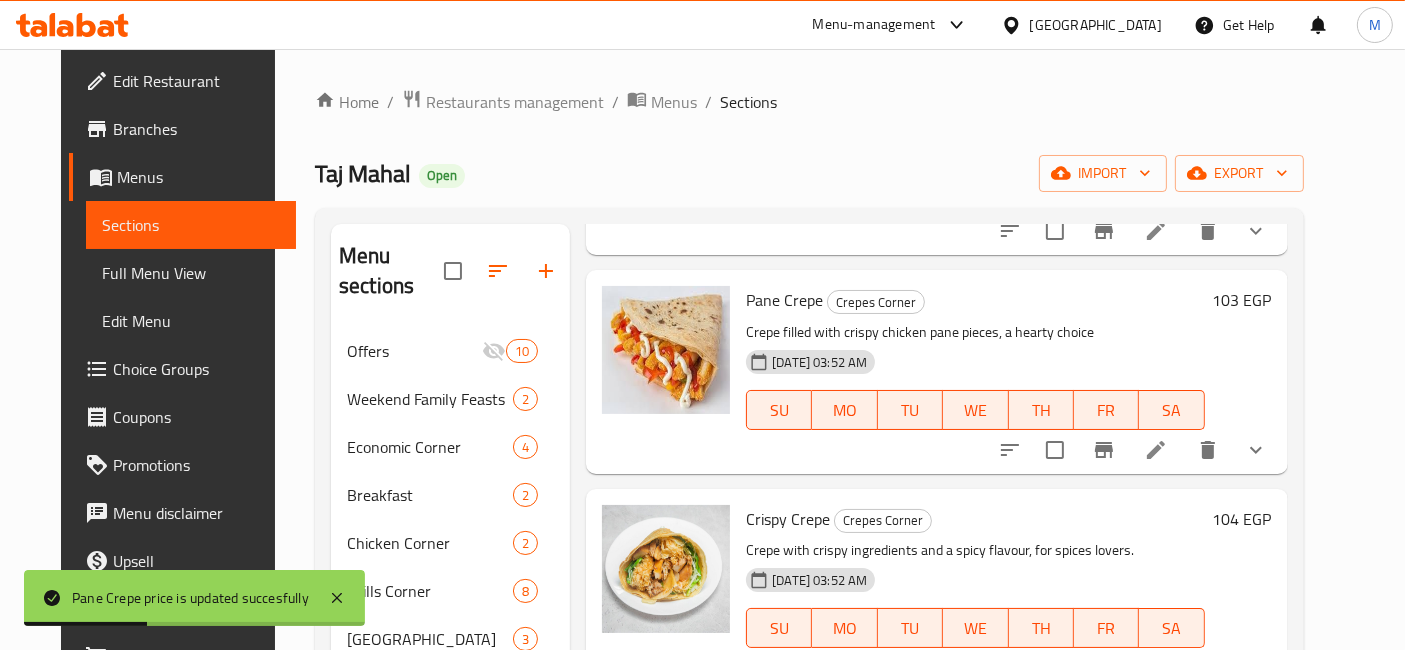 click on "104   EGP" at bounding box center (1242, 519) 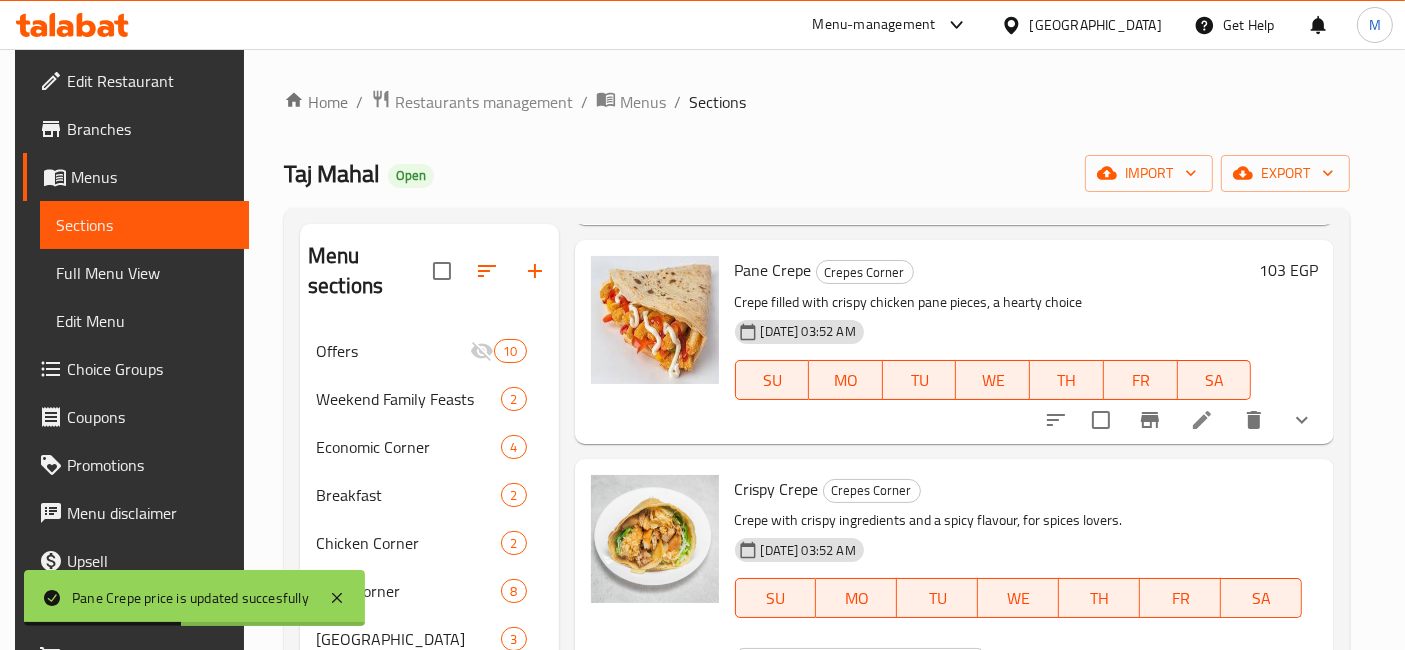 click on "104" at bounding box center (885, 668) 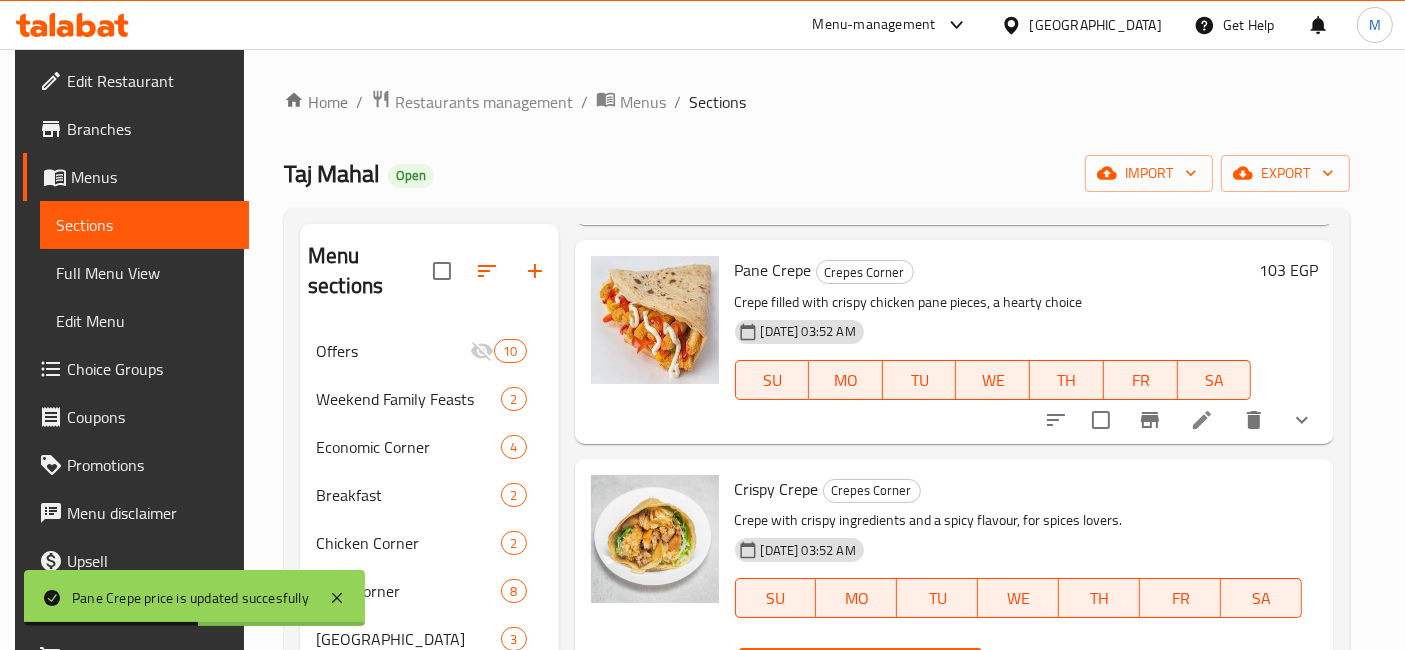 click on "104" at bounding box center [885, 668] 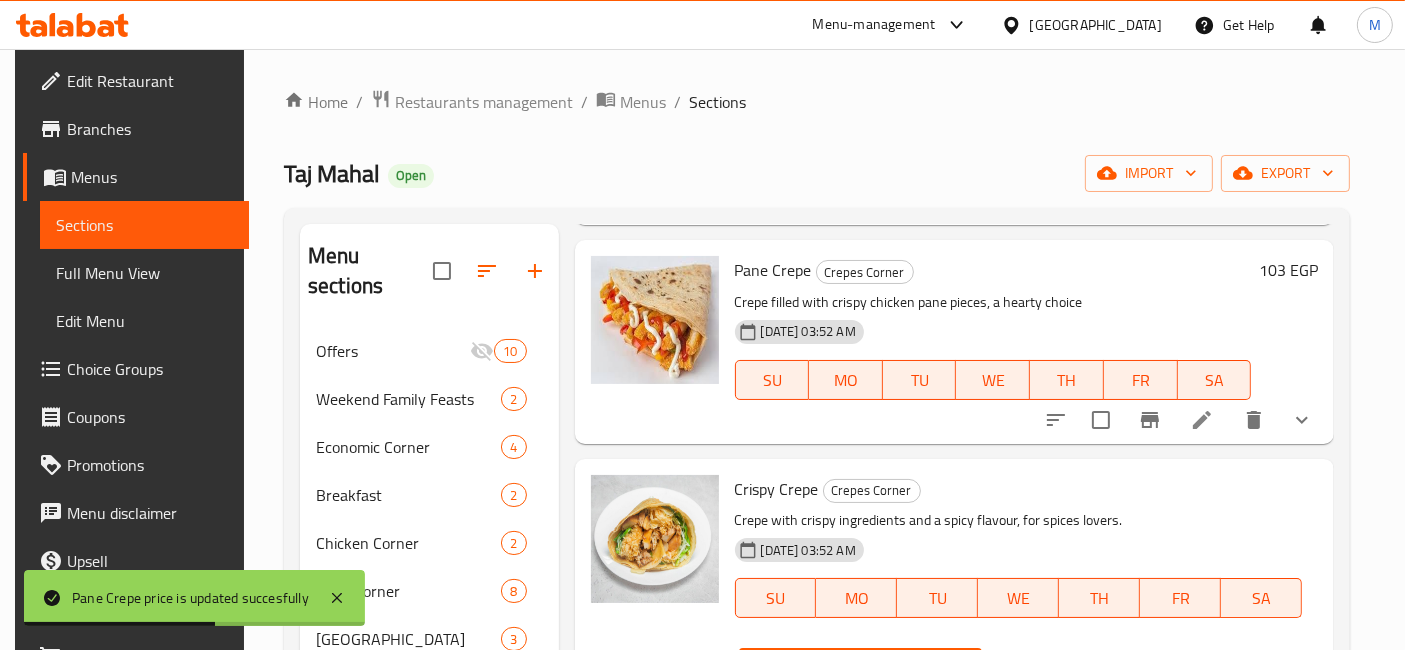 click on "104" at bounding box center [885, 668] 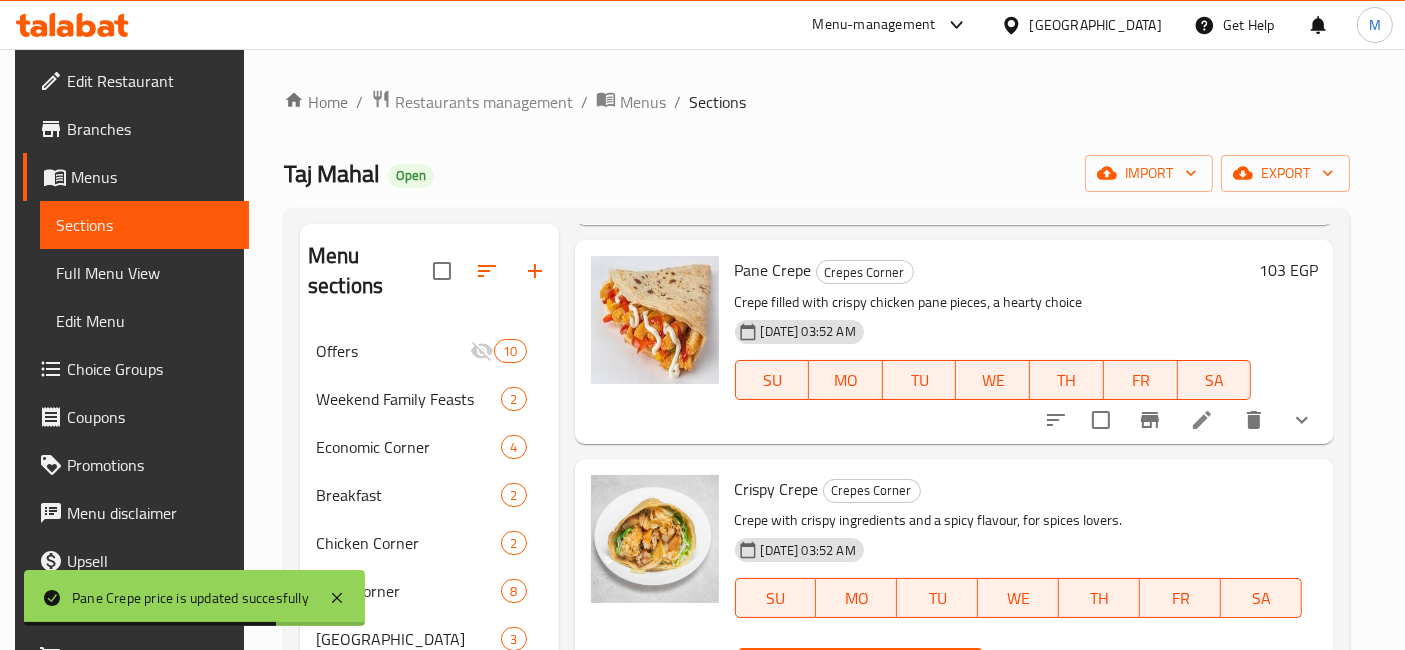 type on "114" 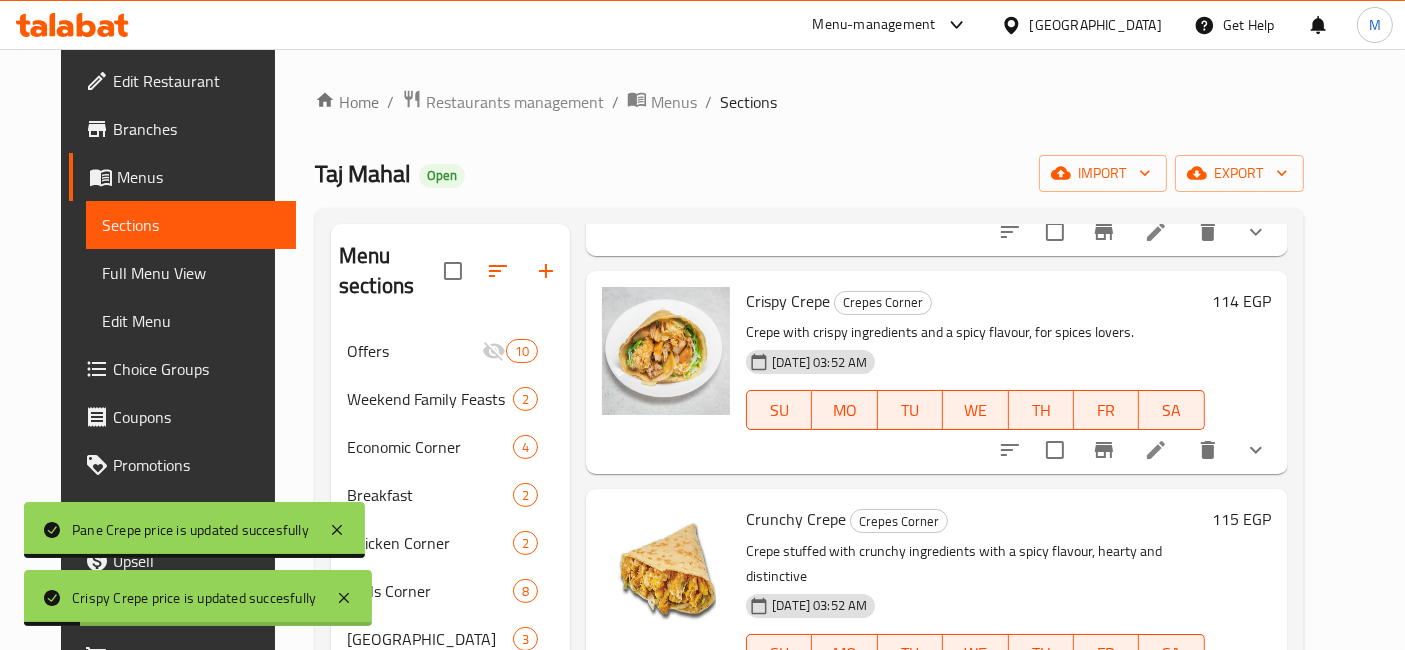 scroll, scrollTop: 1333, scrollLeft: 0, axis: vertical 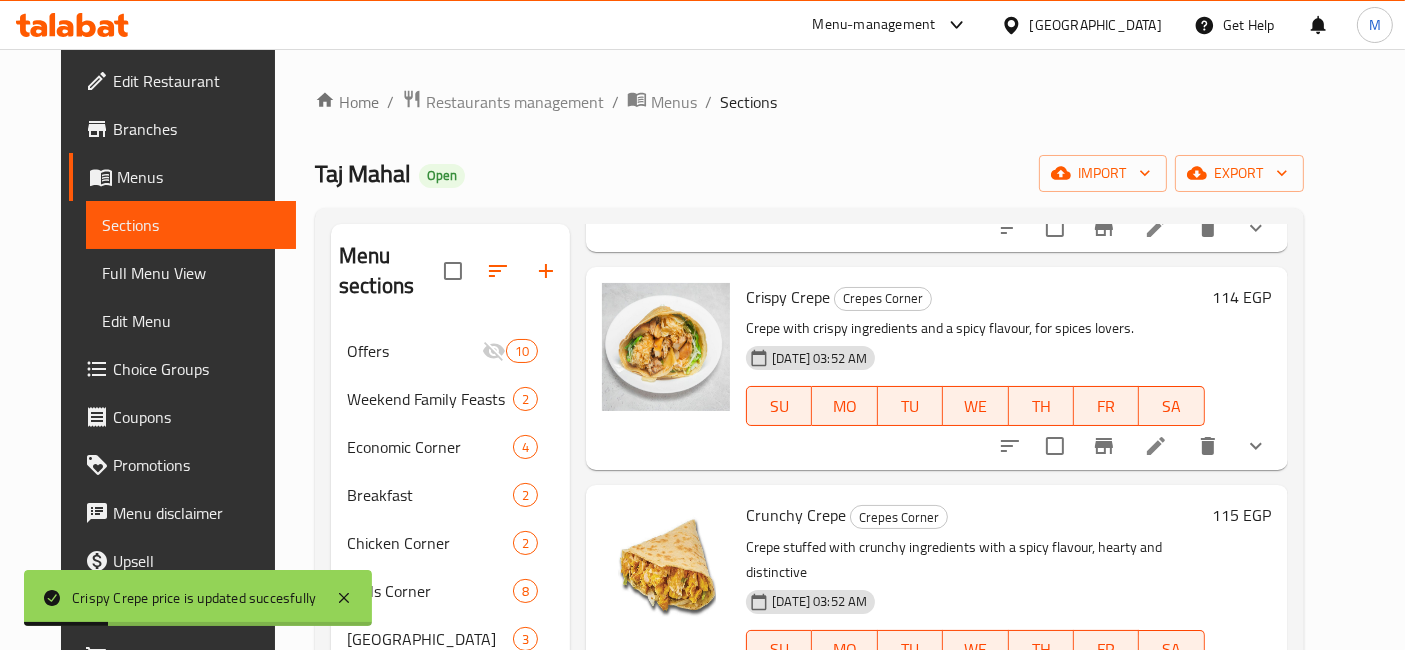 click on "115   EGP" at bounding box center [1242, 515] 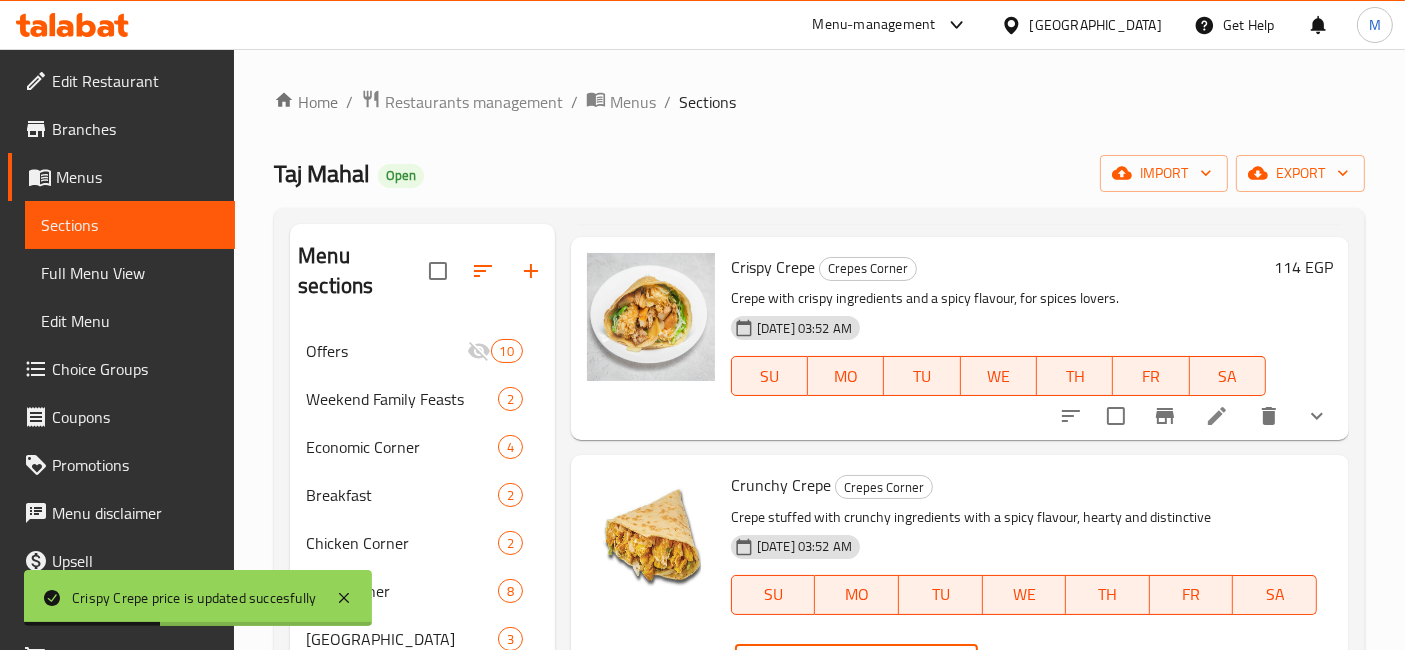 click on "115" at bounding box center [881, 665] 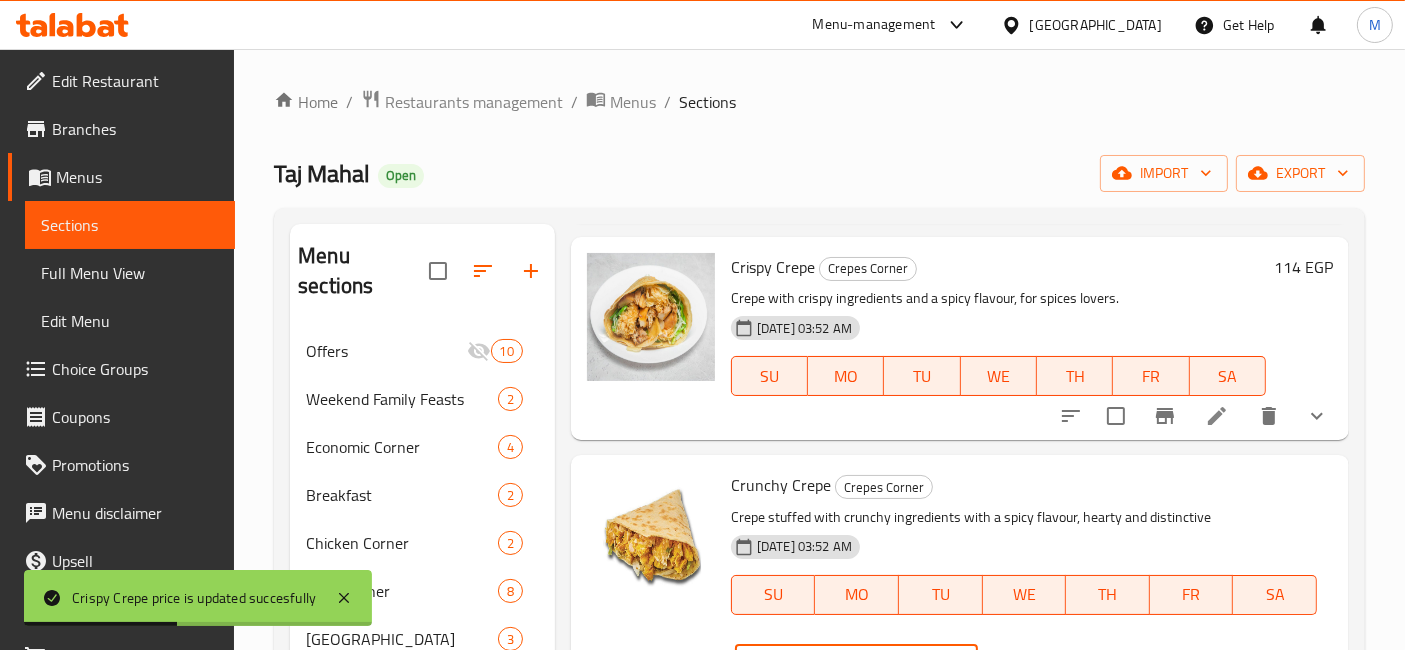 click on "116" at bounding box center (881, 665) 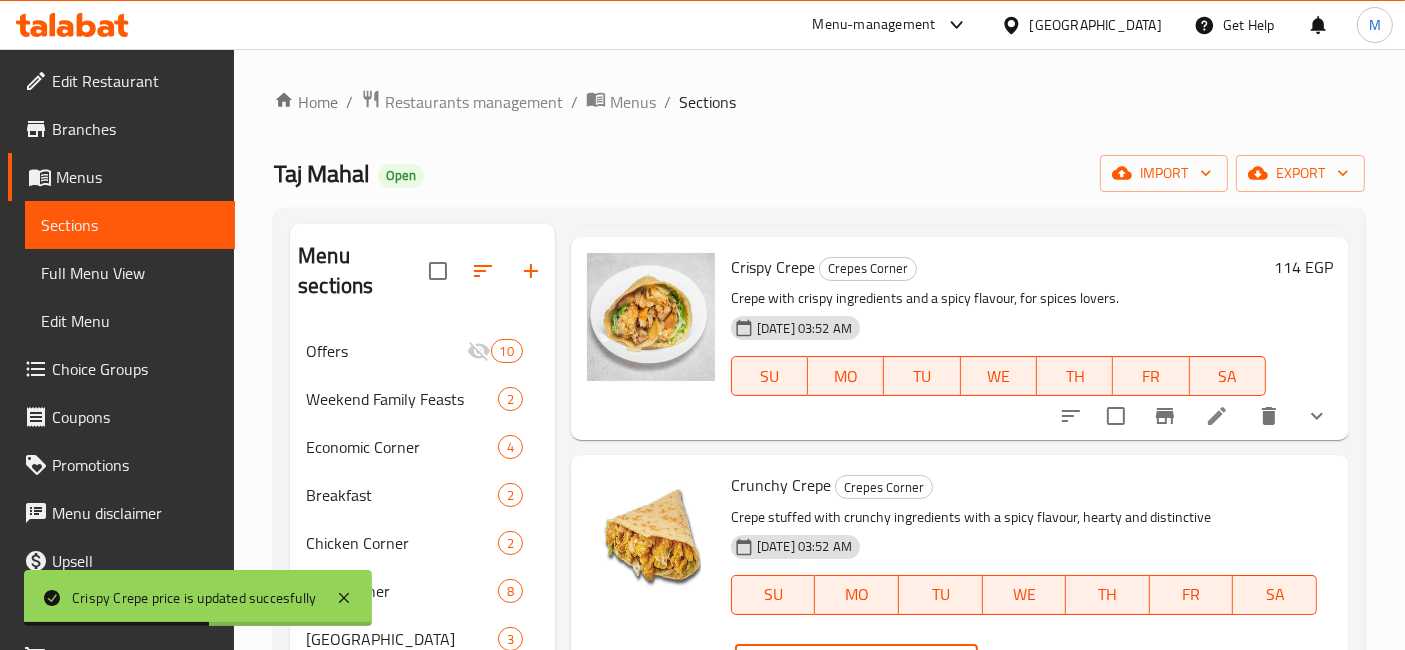 click on "117" at bounding box center (881, 665) 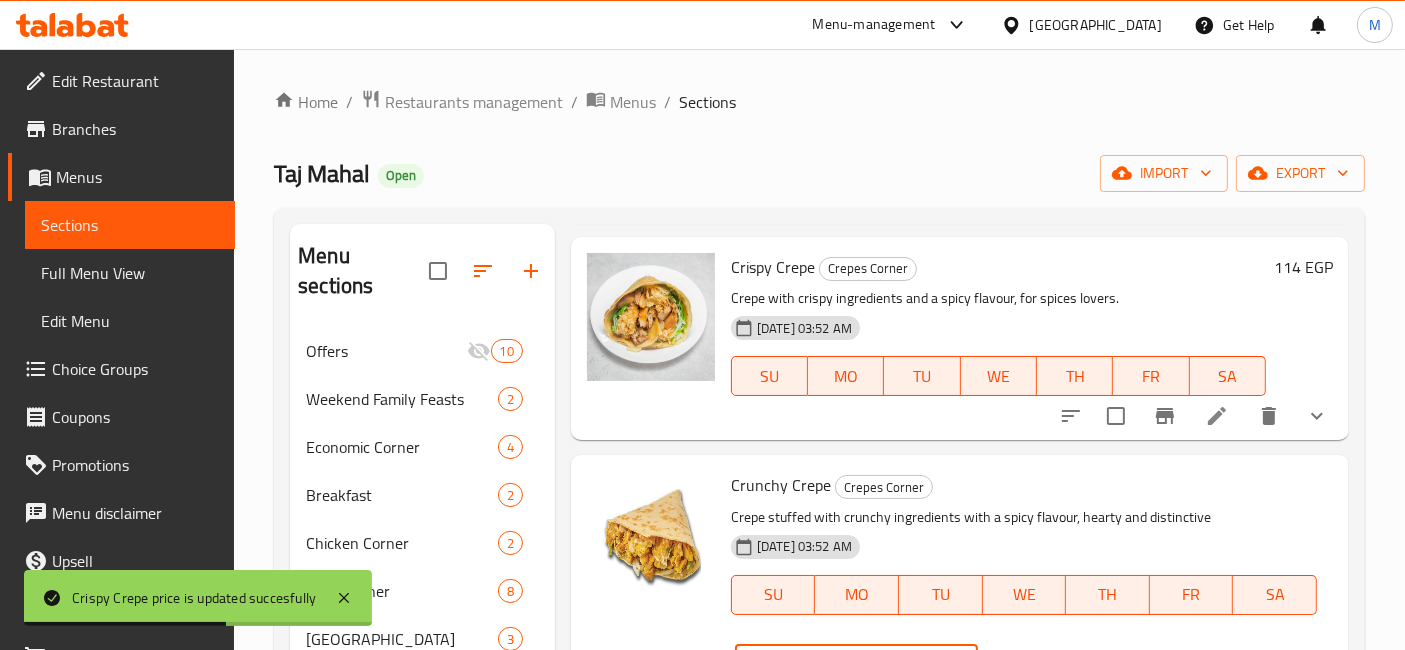 click on "118" at bounding box center (881, 665) 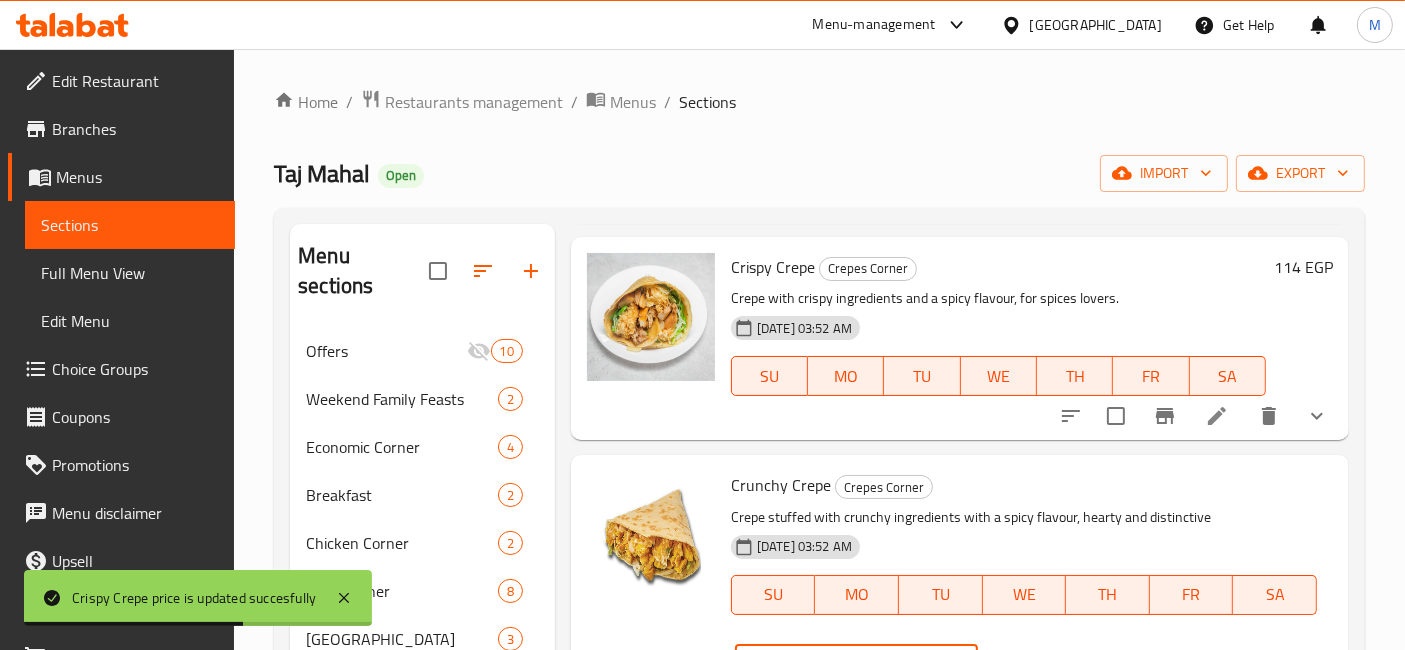 click on "119" at bounding box center (881, 665) 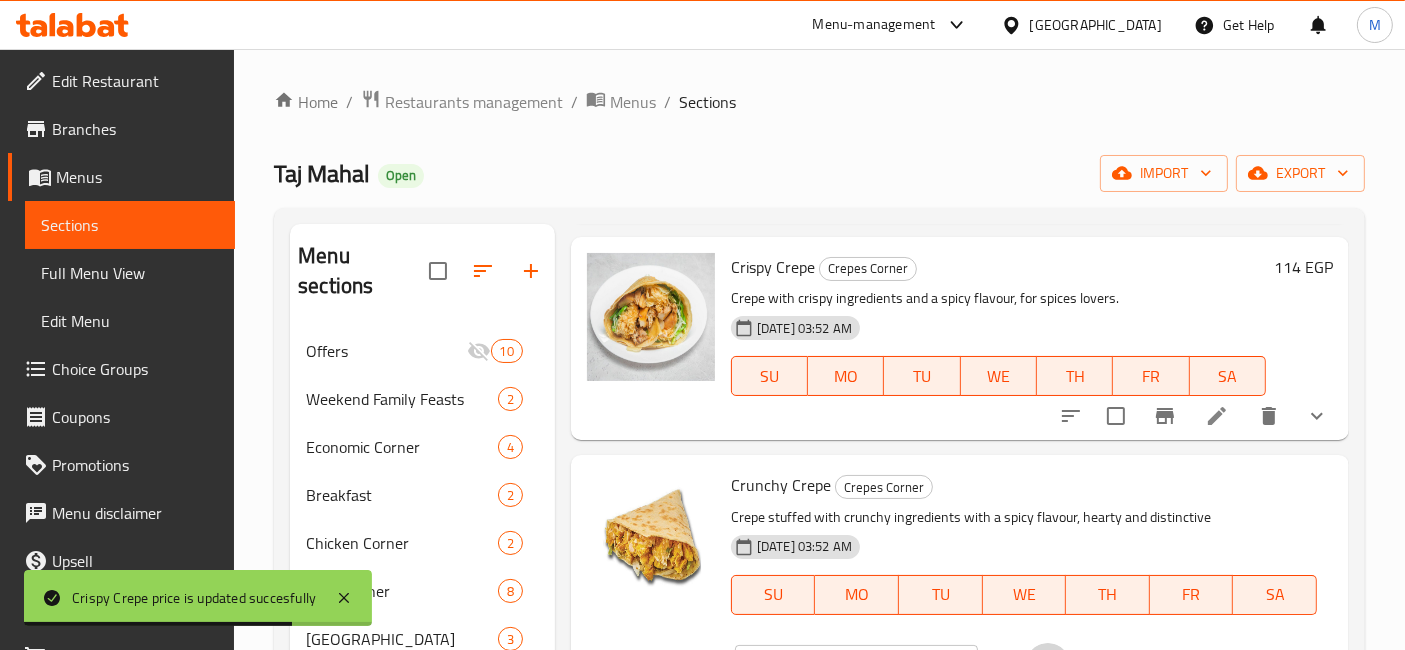click 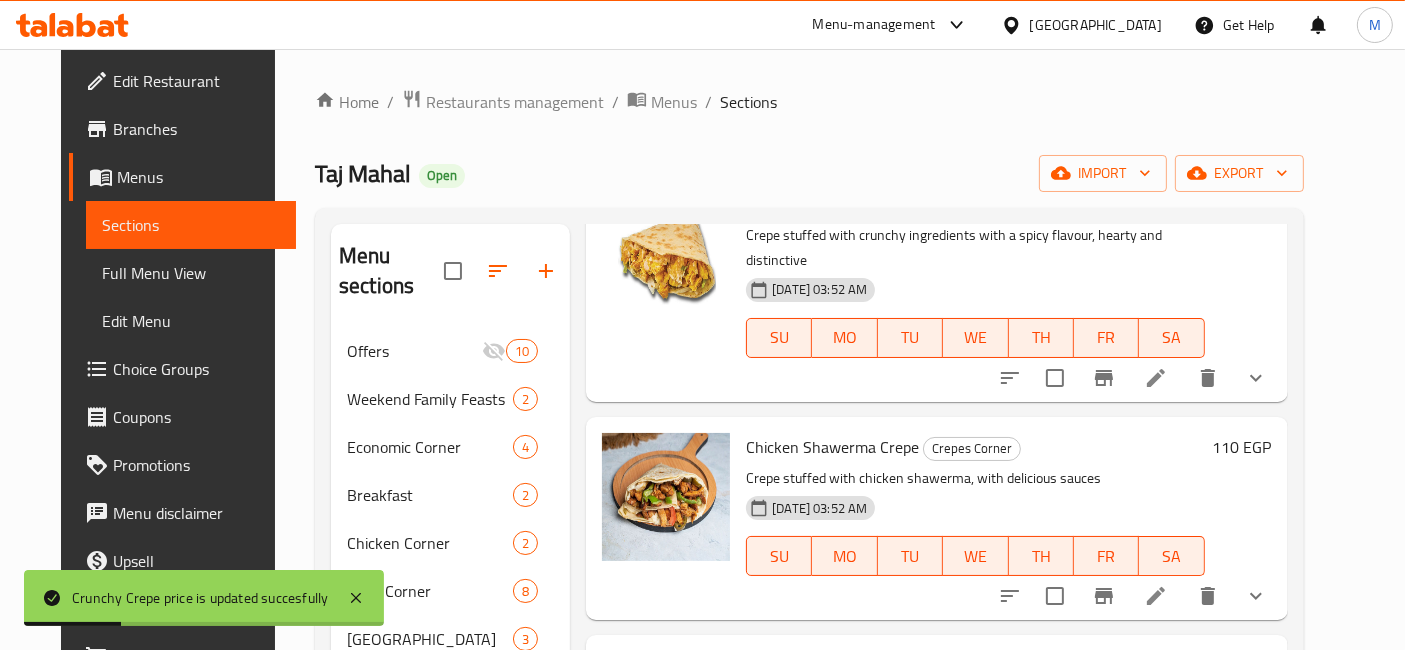 scroll, scrollTop: 1666, scrollLeft: 0, axis: vertical 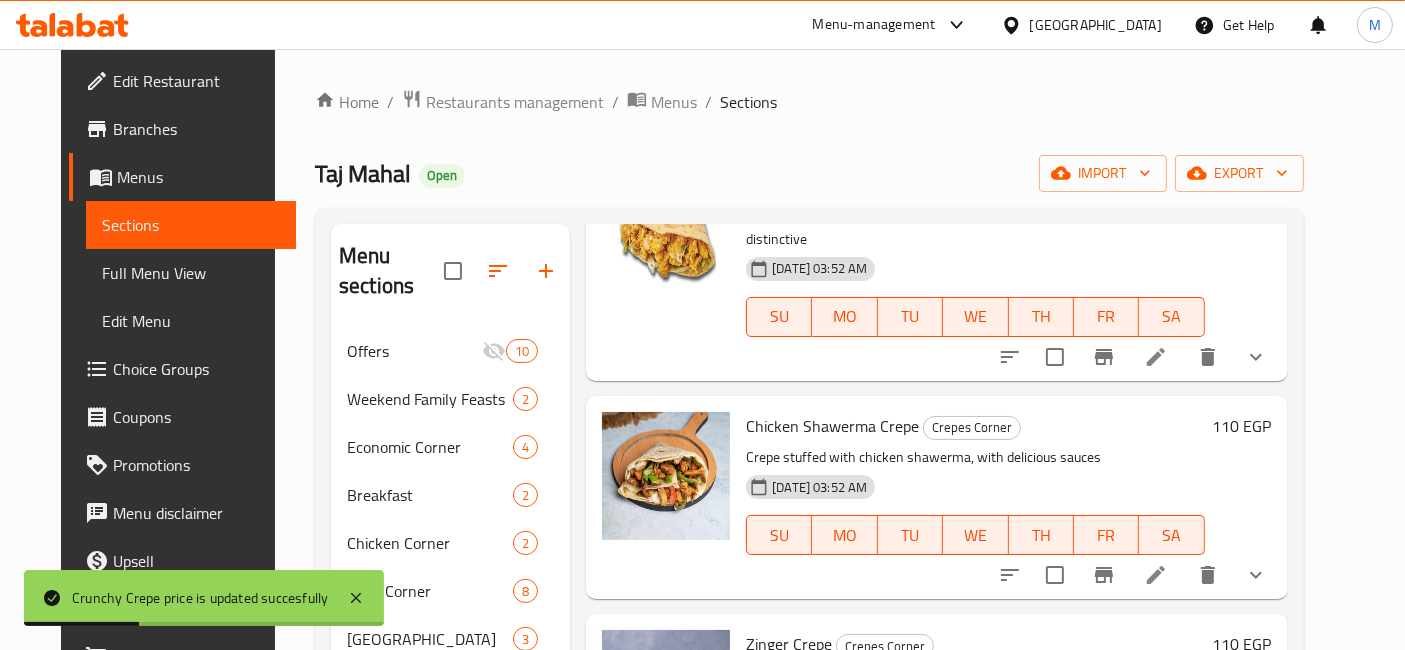 click on "110   EGP" at bounding box center (1242, 426) 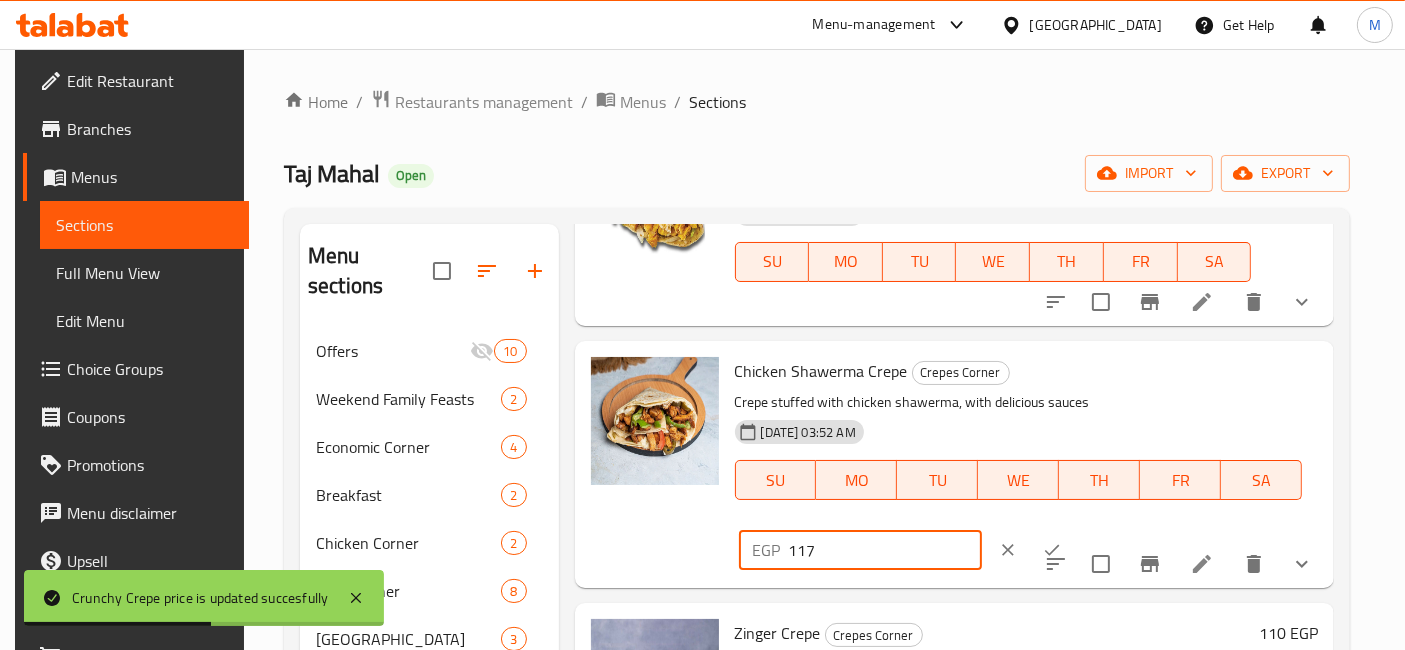 click on "117" at bounding box center [885, 550] 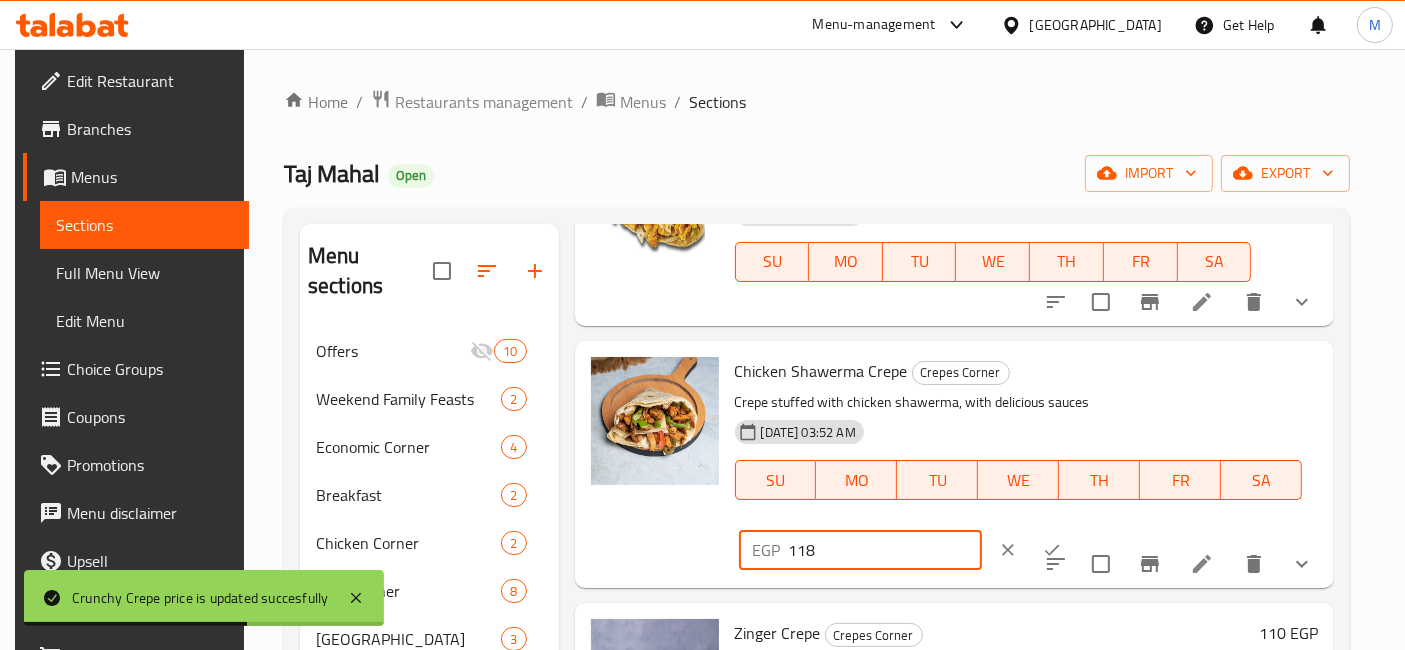 click on "118" at bounding box center (885, 550) 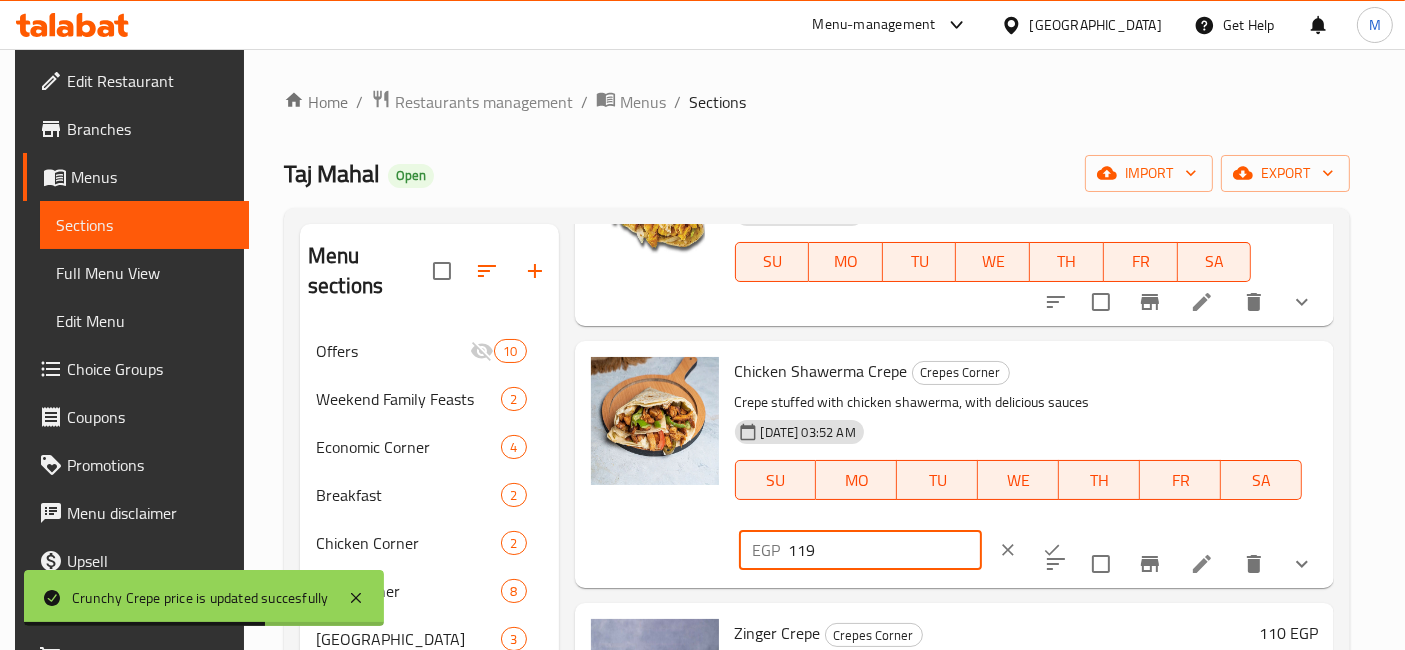 click on "119" at bounding box center [885, 550] 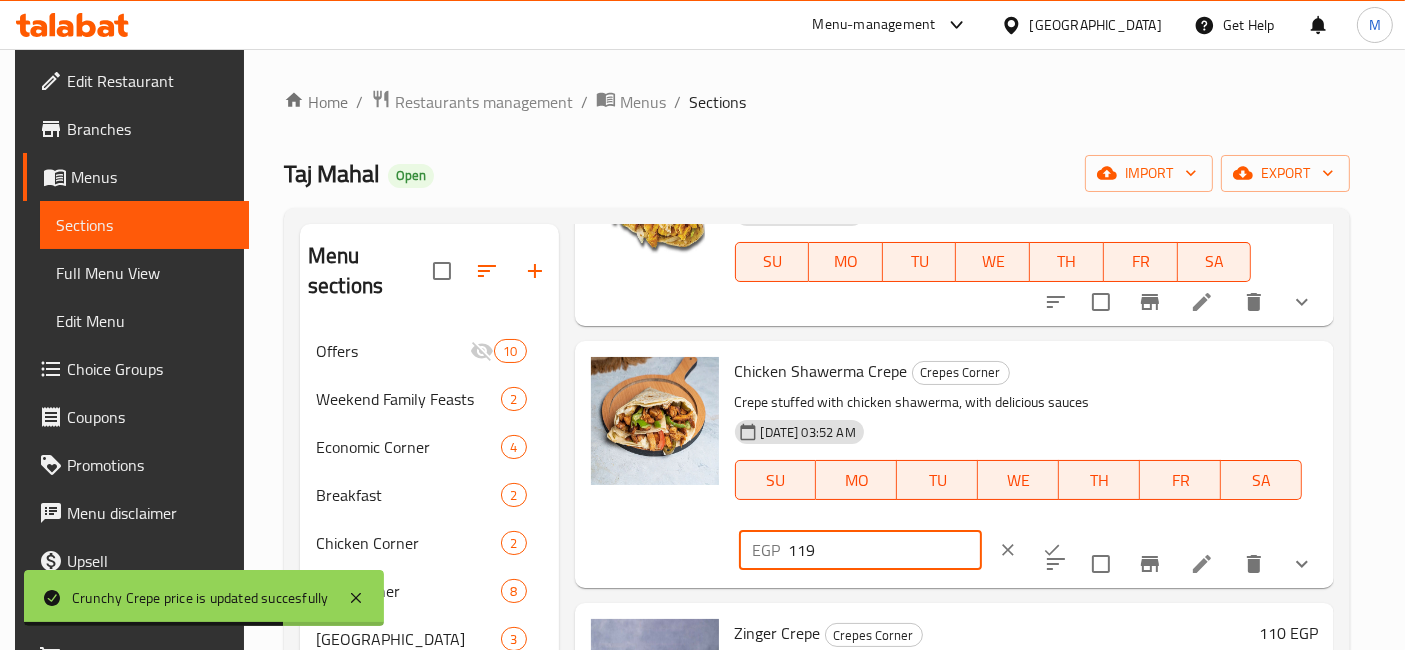 type on "120" 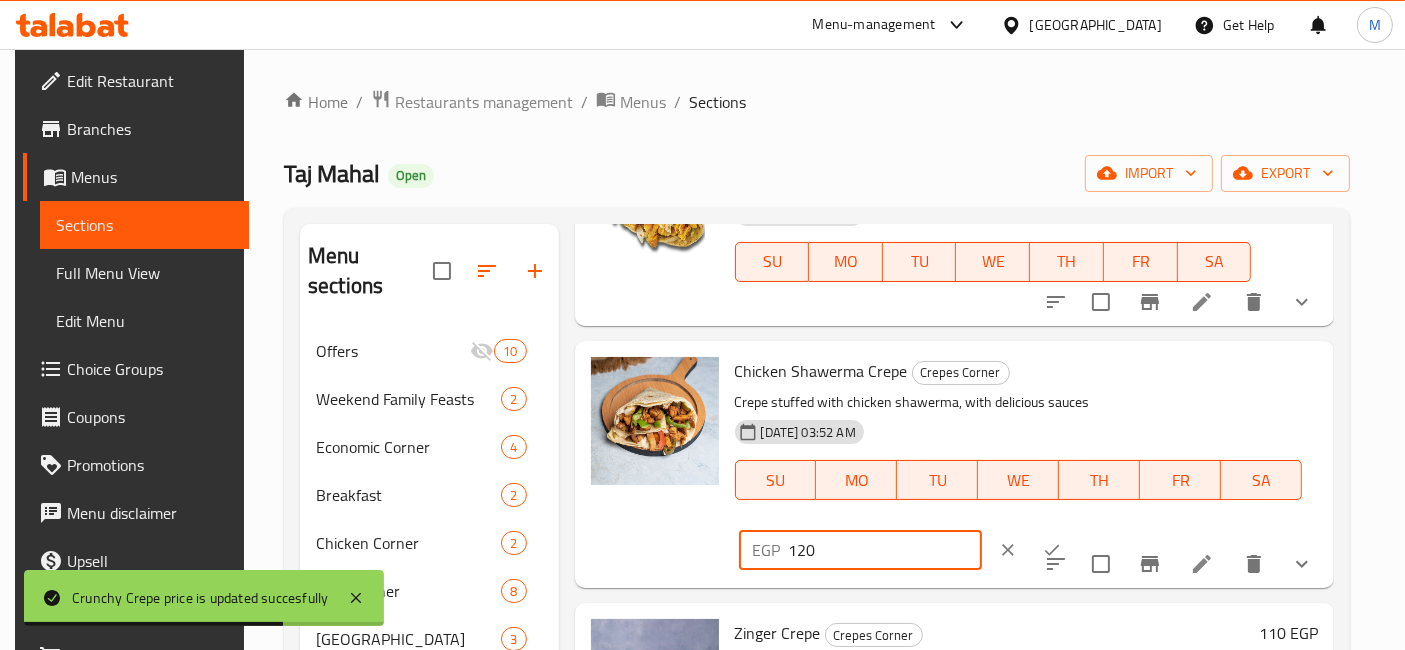 click on "120" at bounding box center (885, 550) 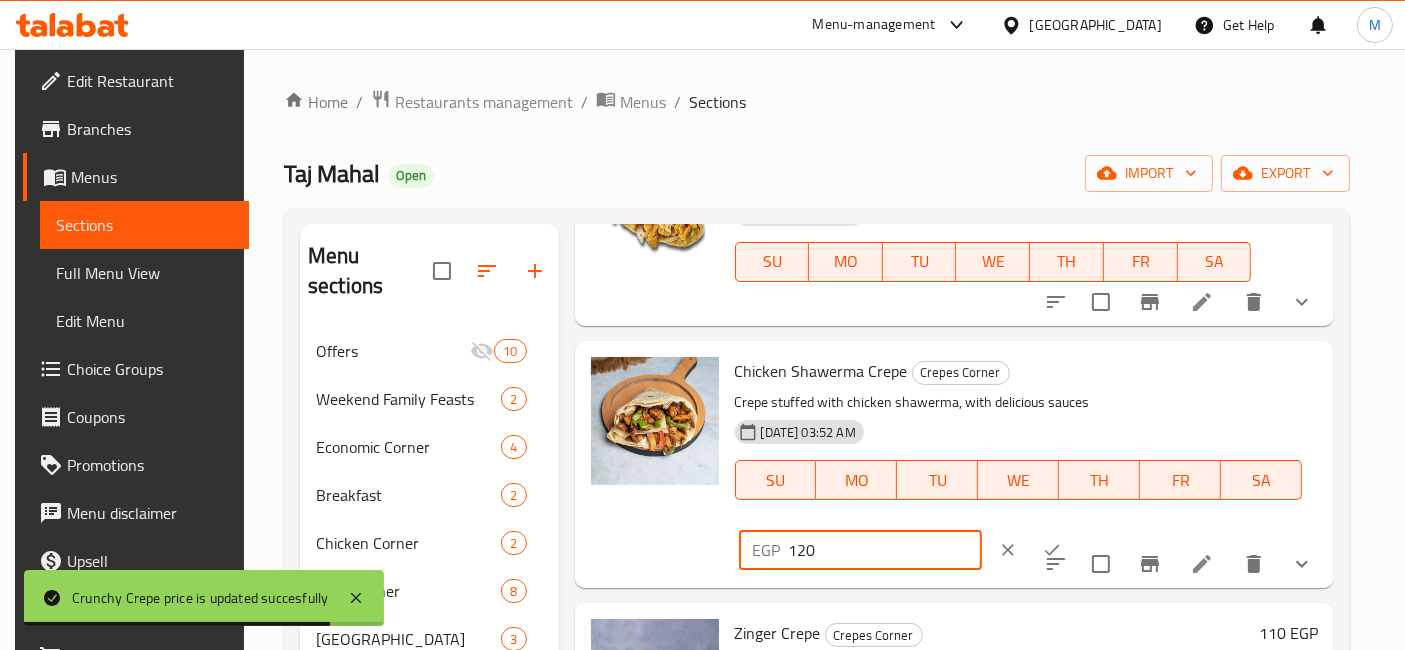 click 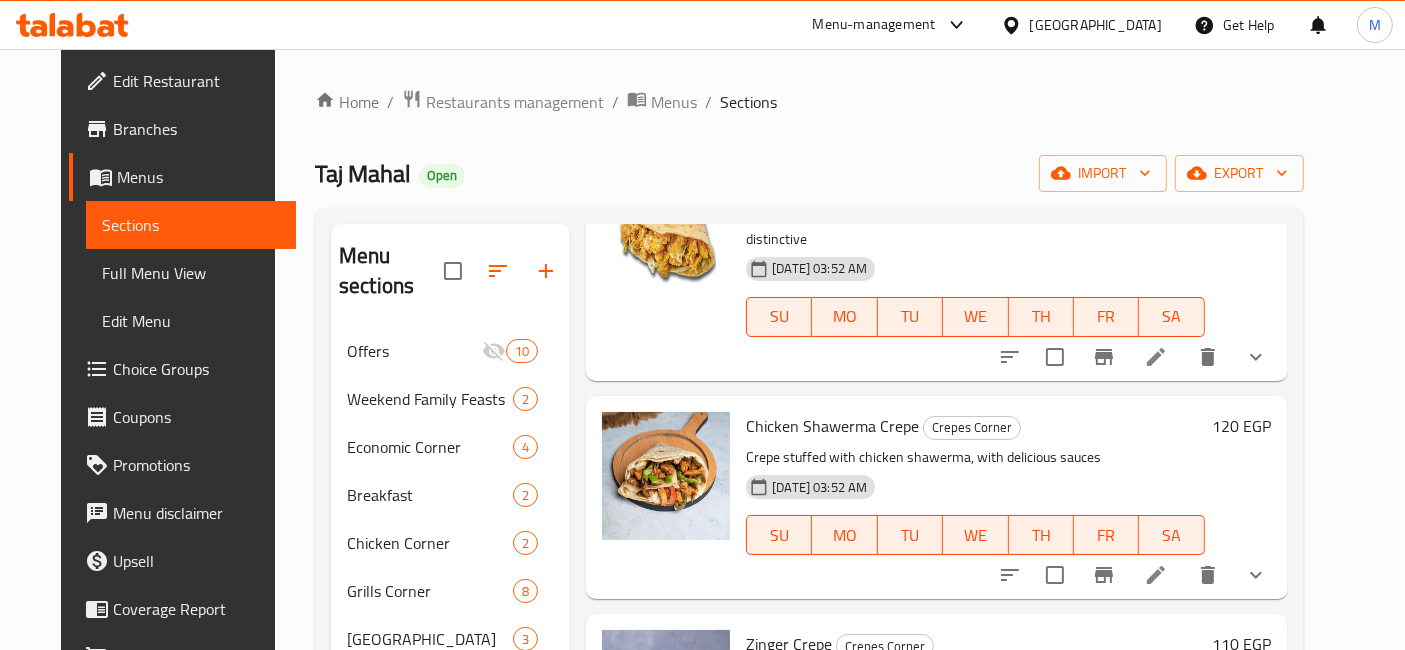 click on "120   EGP" at bounding box center (1242, 426) 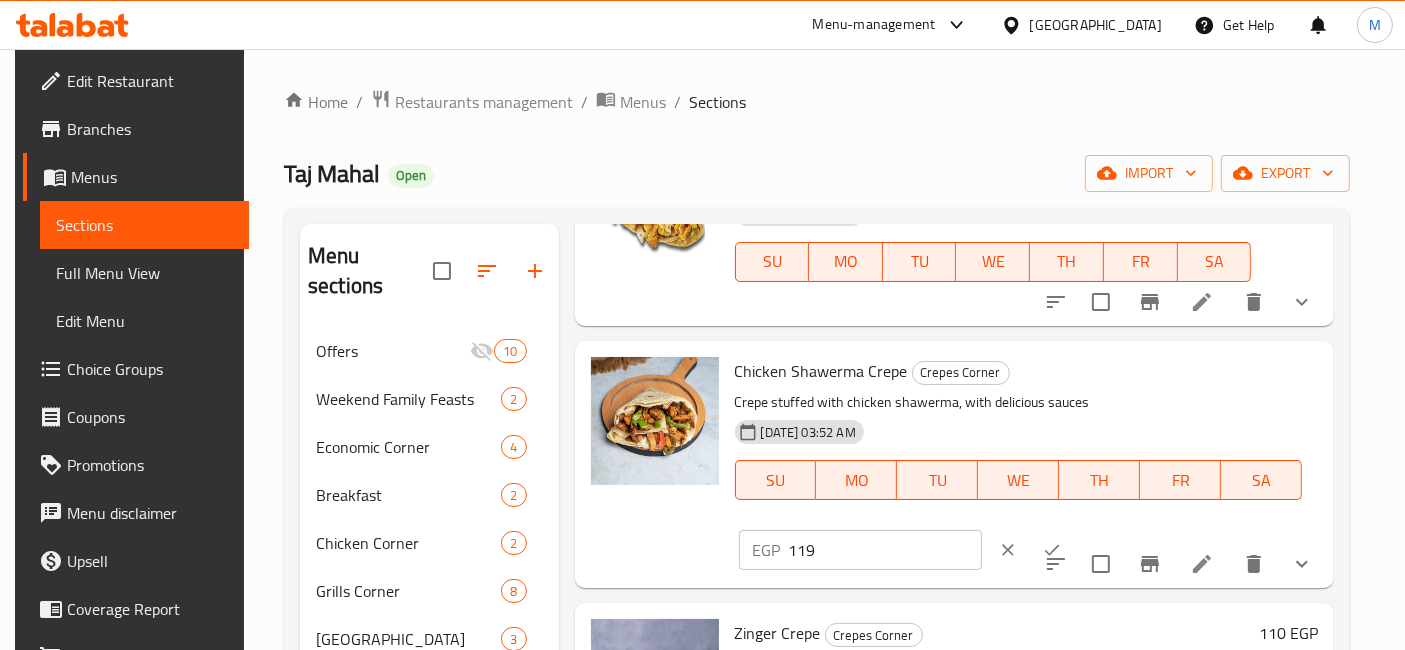 click on "119" at bounding box center (885, 550) 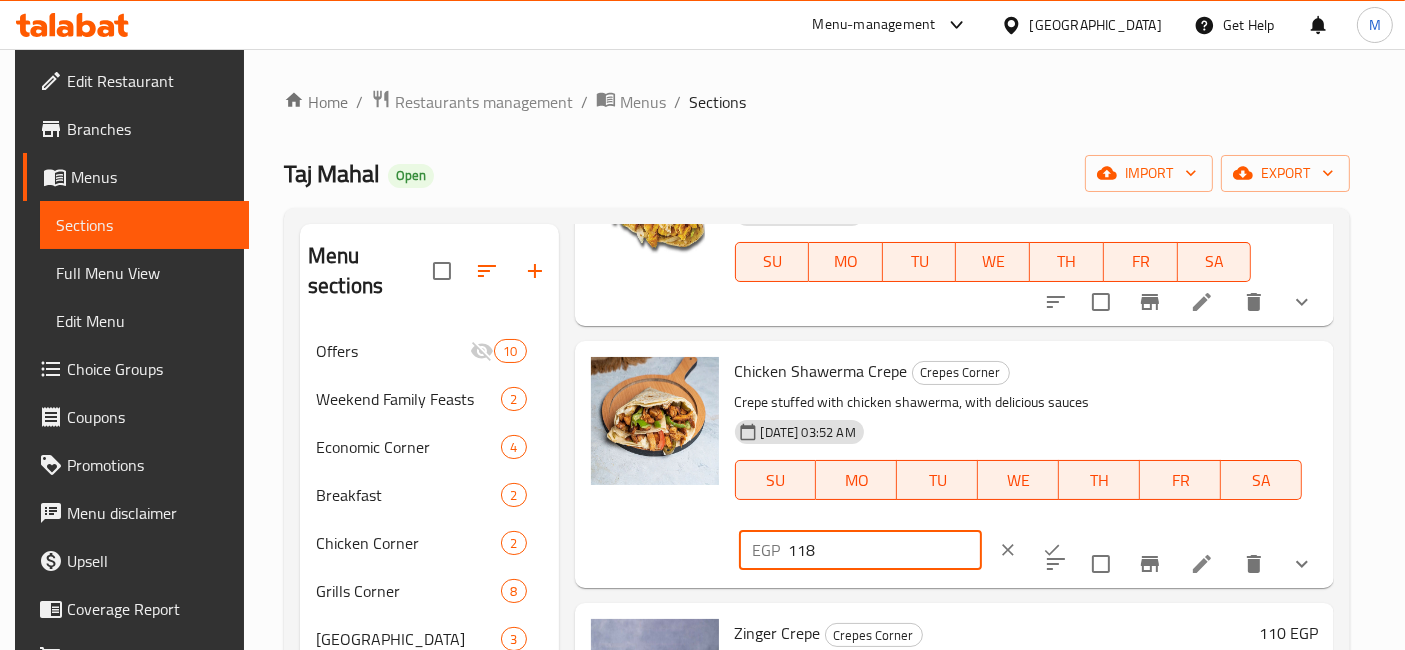 click on "118" at bounding box center (885, 550) 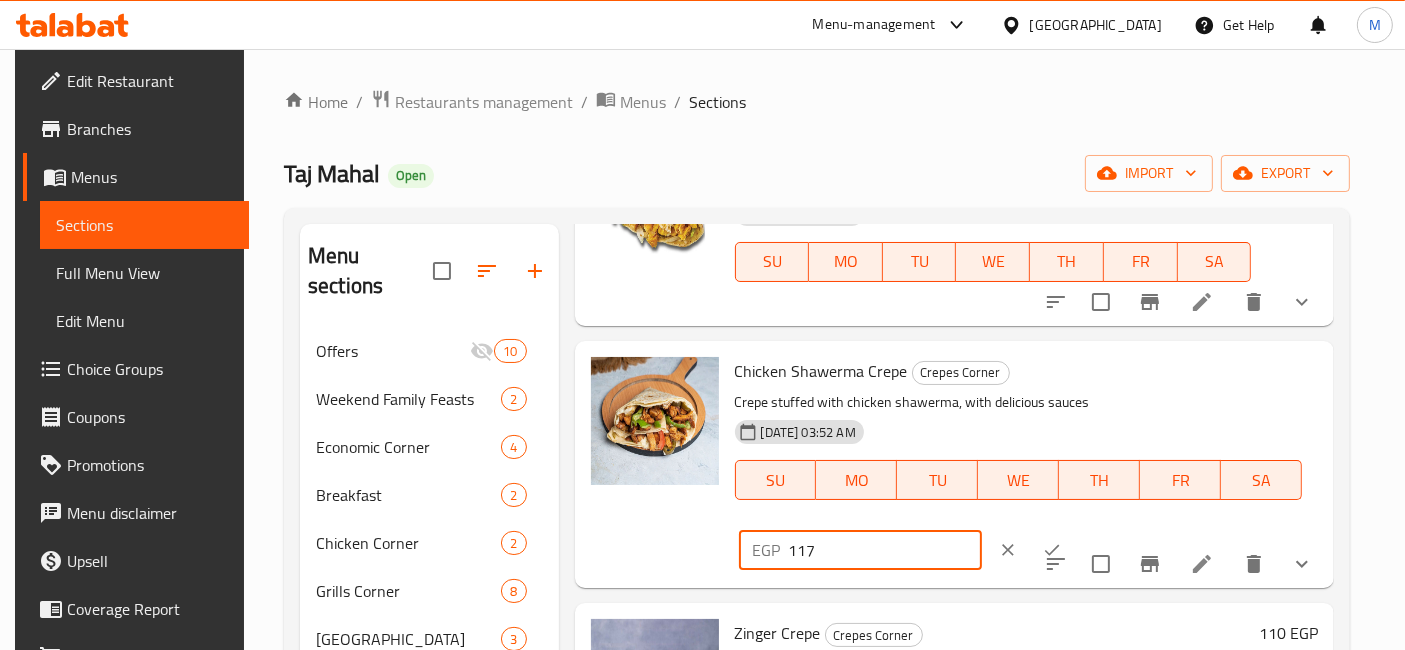 click on "117" at bounding box center [885, 550] 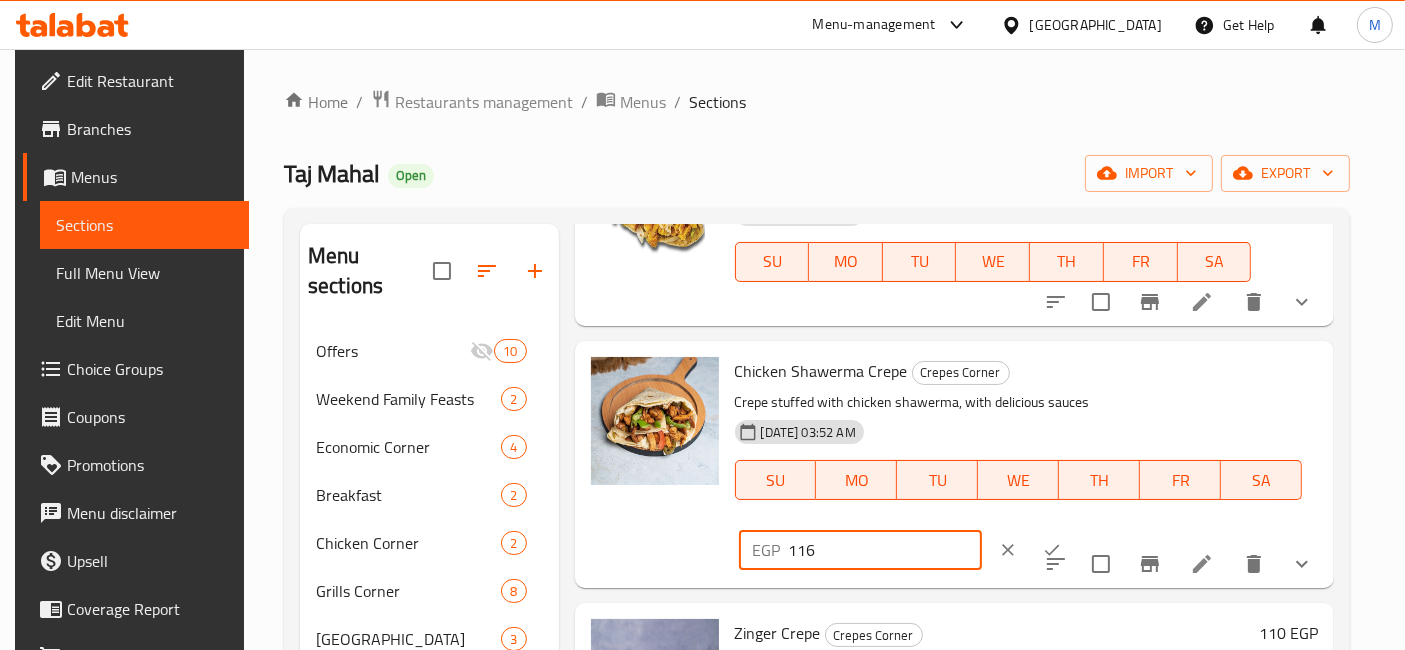 click on "116" at bounding box center (885, 550) 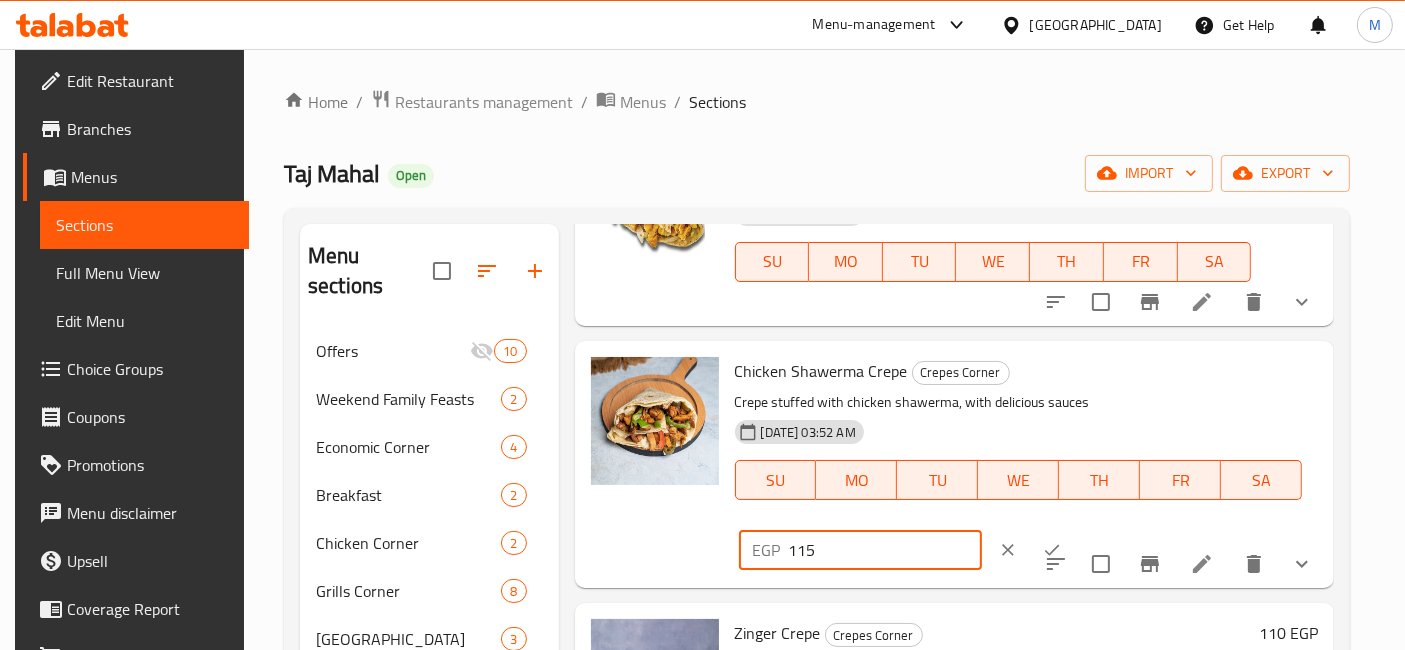 click on "115" at bounding box center [885, 550] 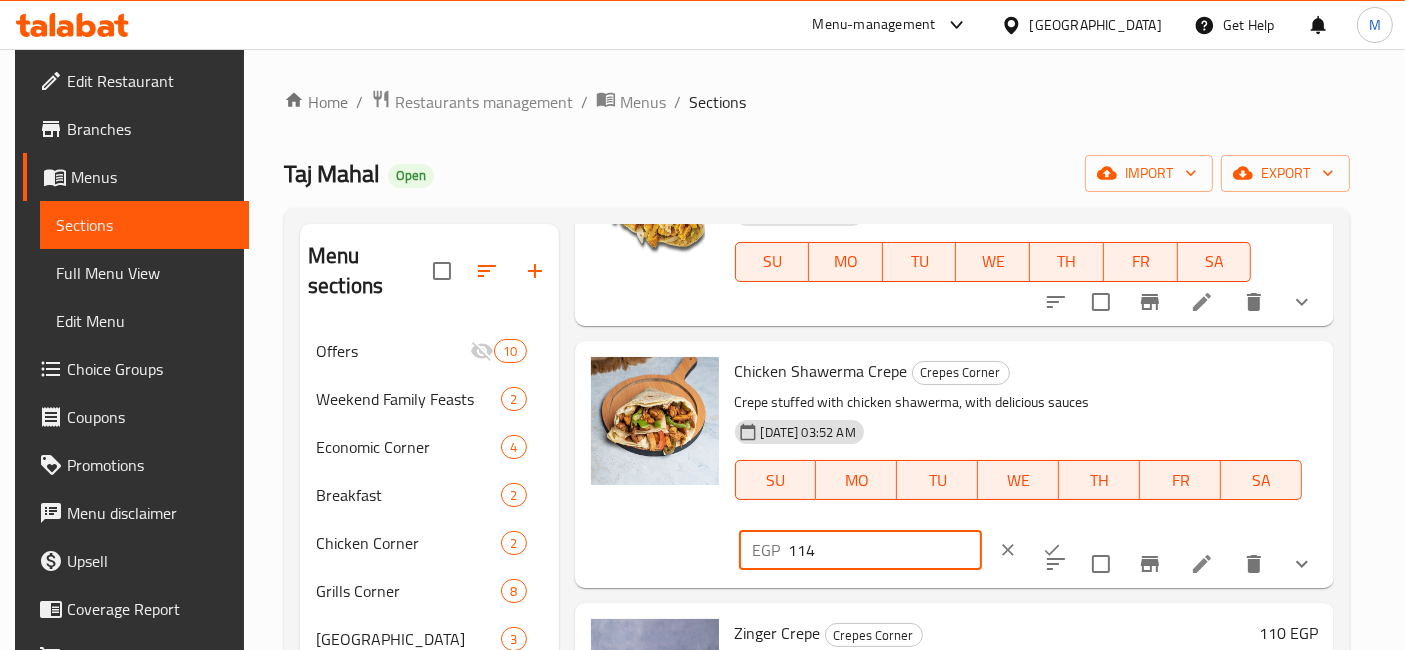 type on "114" 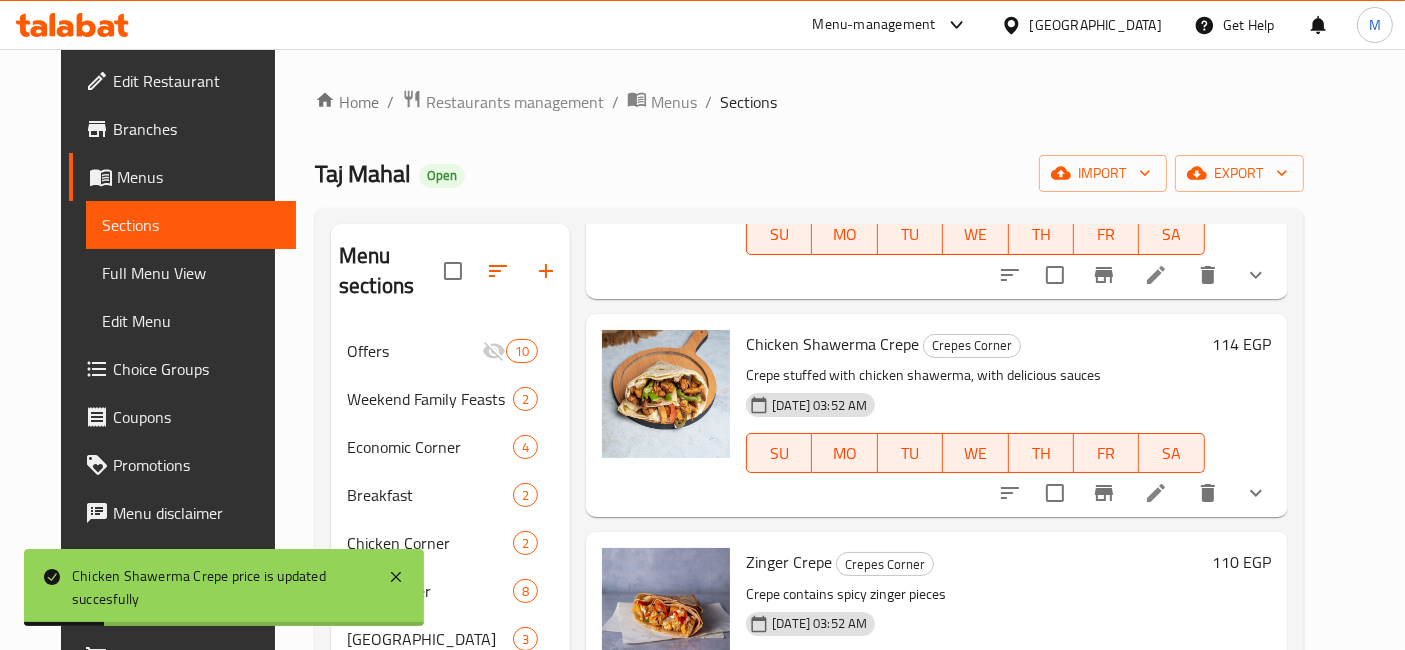 scroll, scrollTop: 1777, scrollLeft: 0, axis: vertical 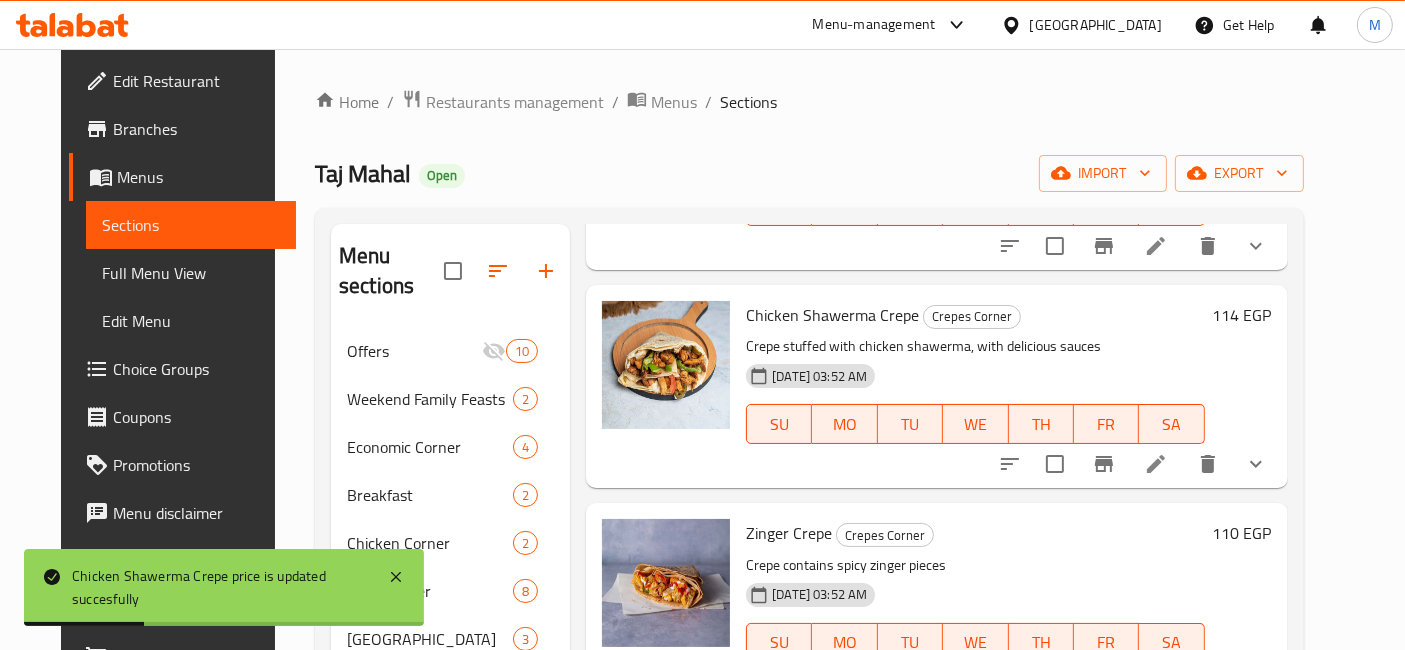 click on "110   EGP" at bounding box center (1242, 533) 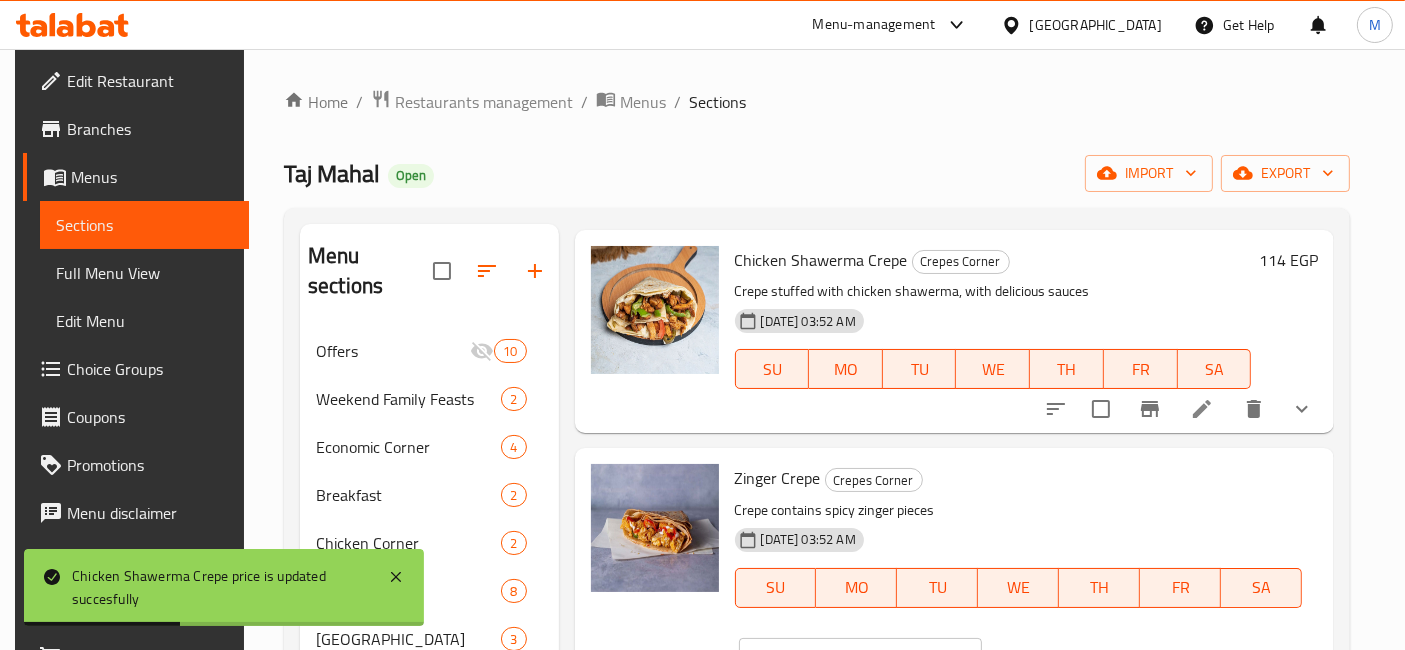 click on "111" at bounding box center [885, 658] 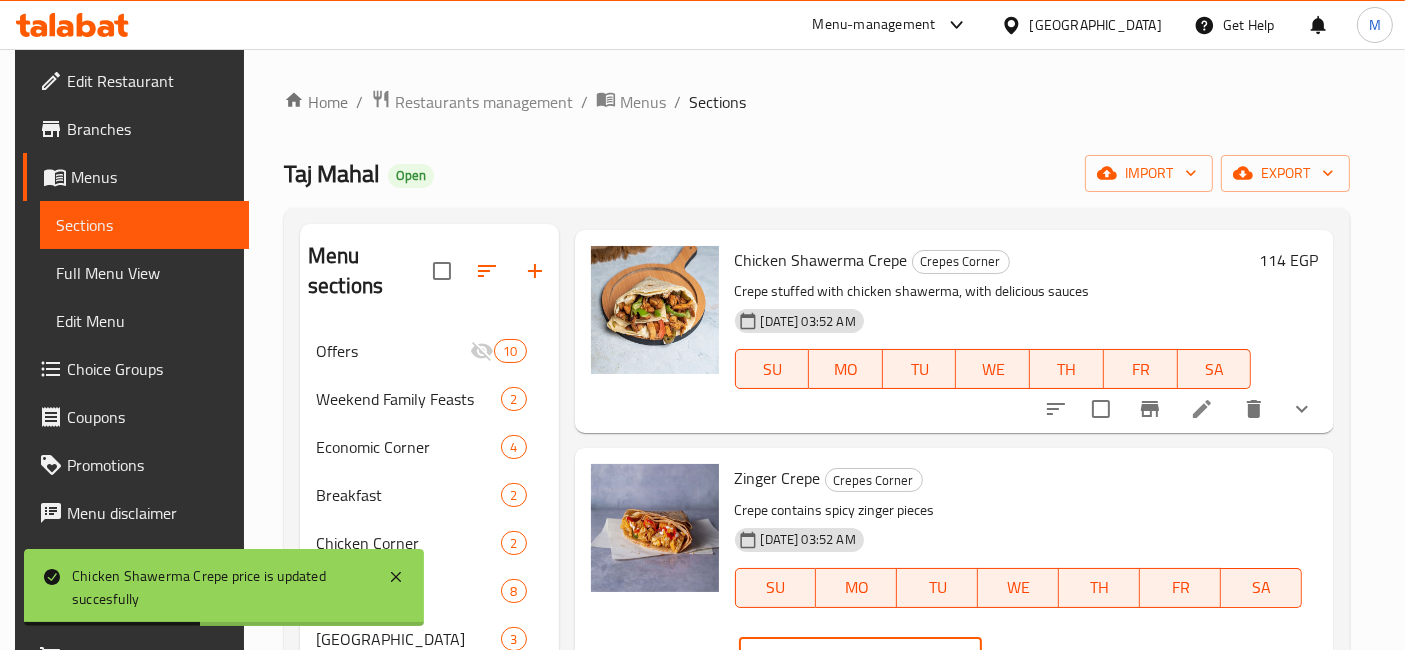 click on "112" at bounding box center [885, 658] 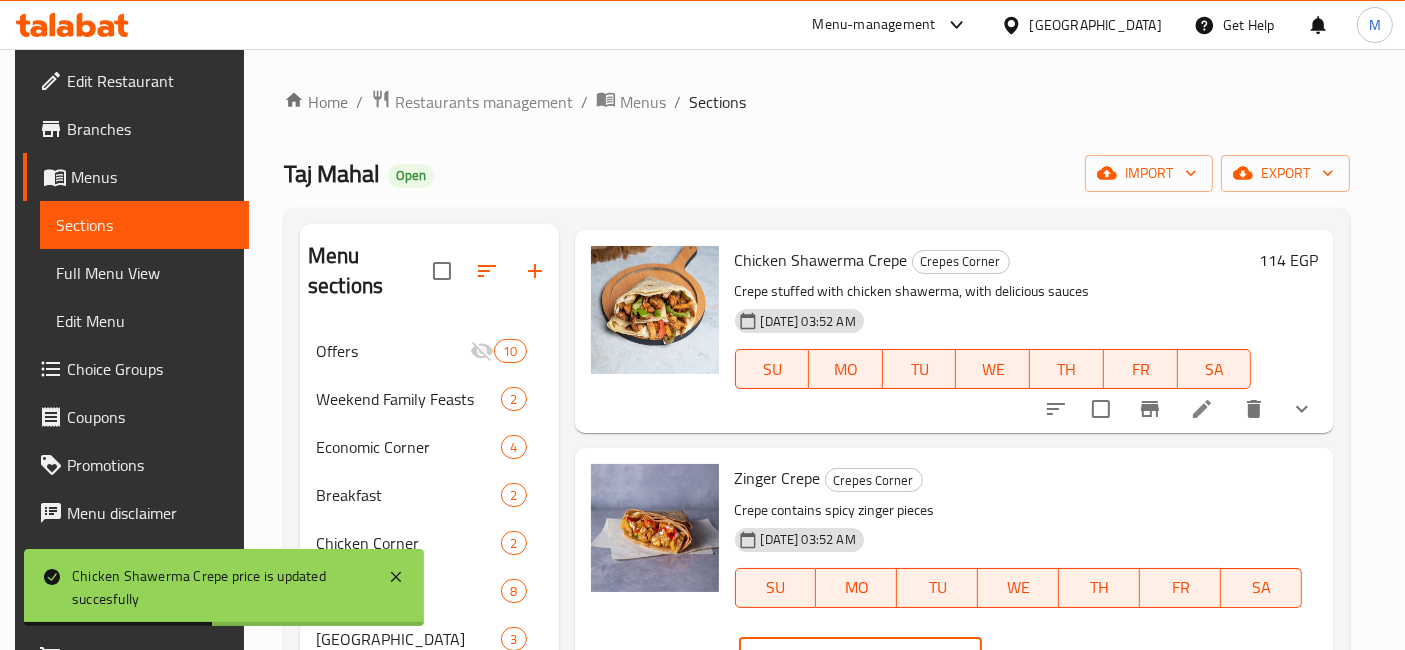 click on "113" at bounding box center (885, 658) 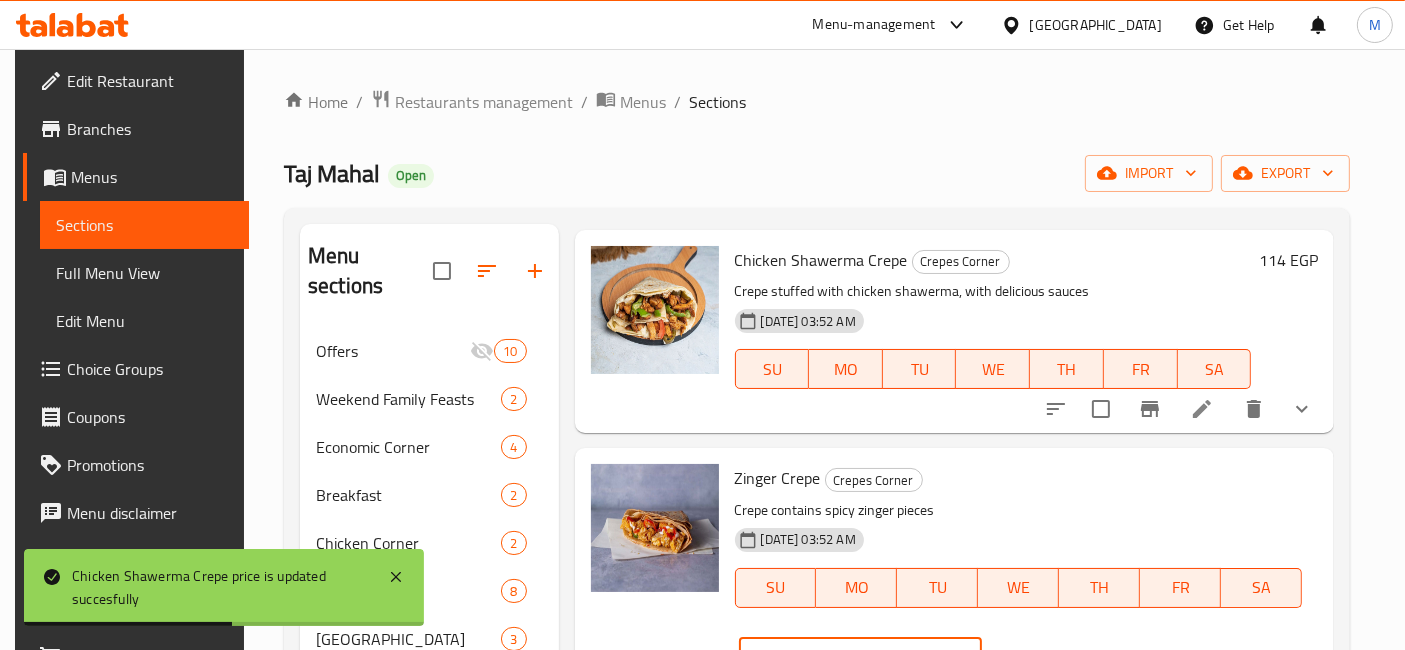 type on "114" 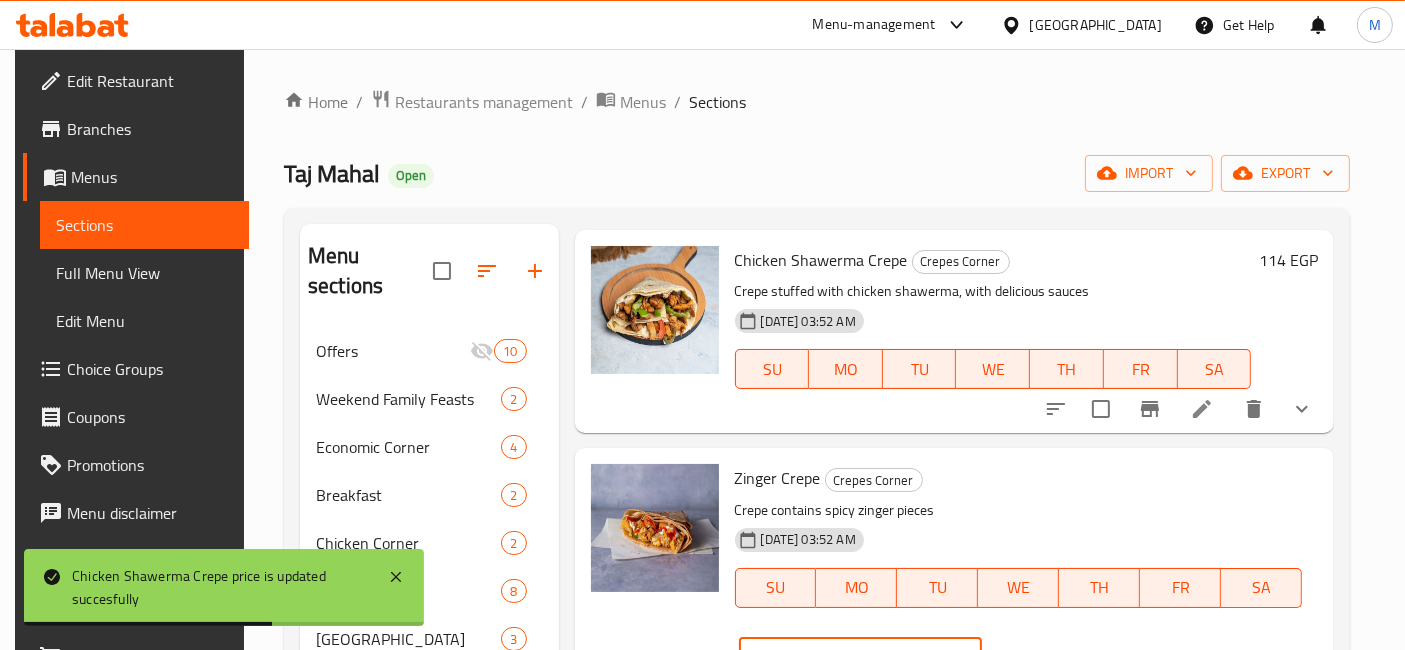click 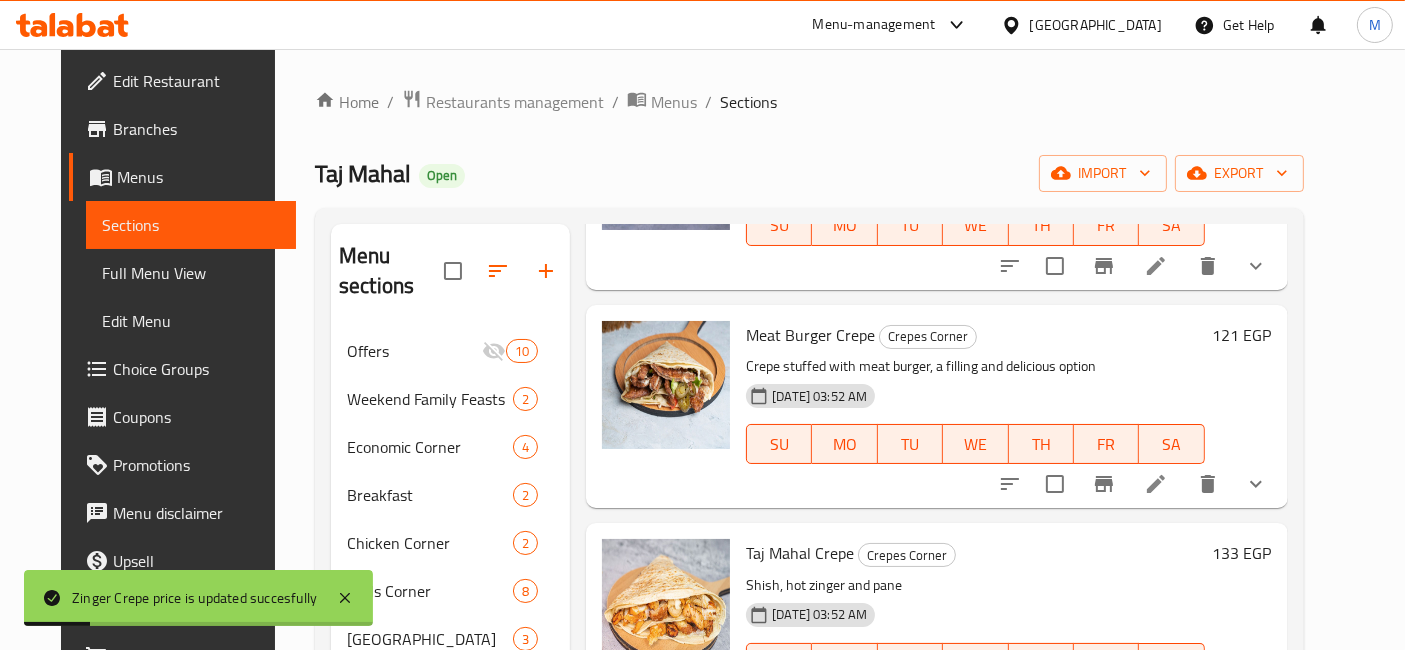 scroll, scrollTop: 2333, scrollLeft: 0, axis: vertical 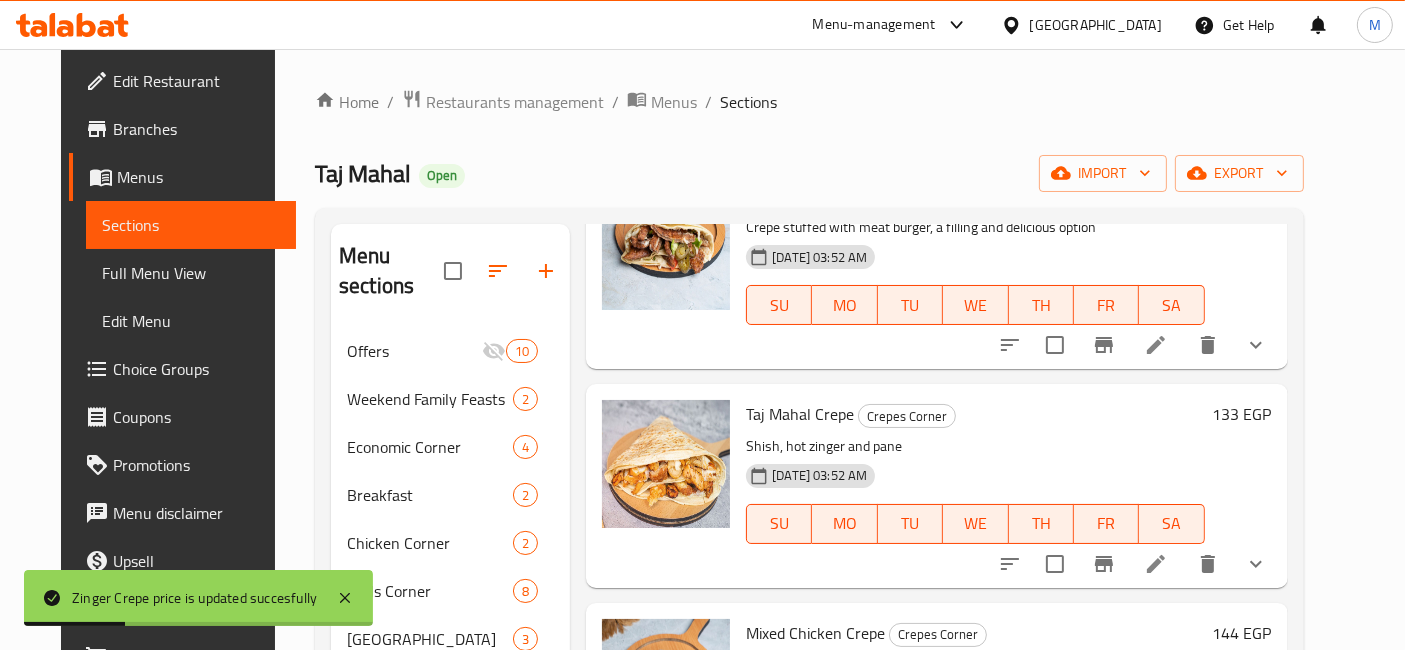 click on "133   EGP" at bounding box center [1242, 414] 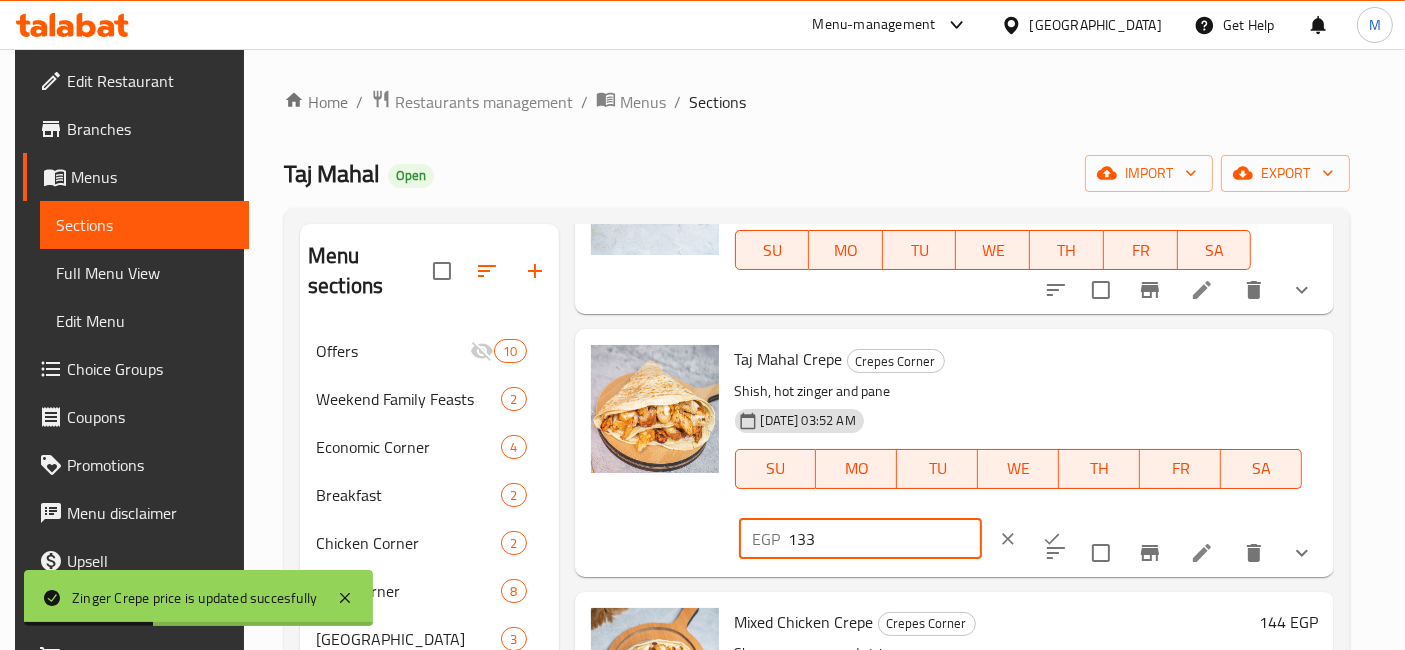 drag, startPoint x: 1048, startPoint y: 358, endPoint x: 995, endPoint y: 371, distance: 54.571056 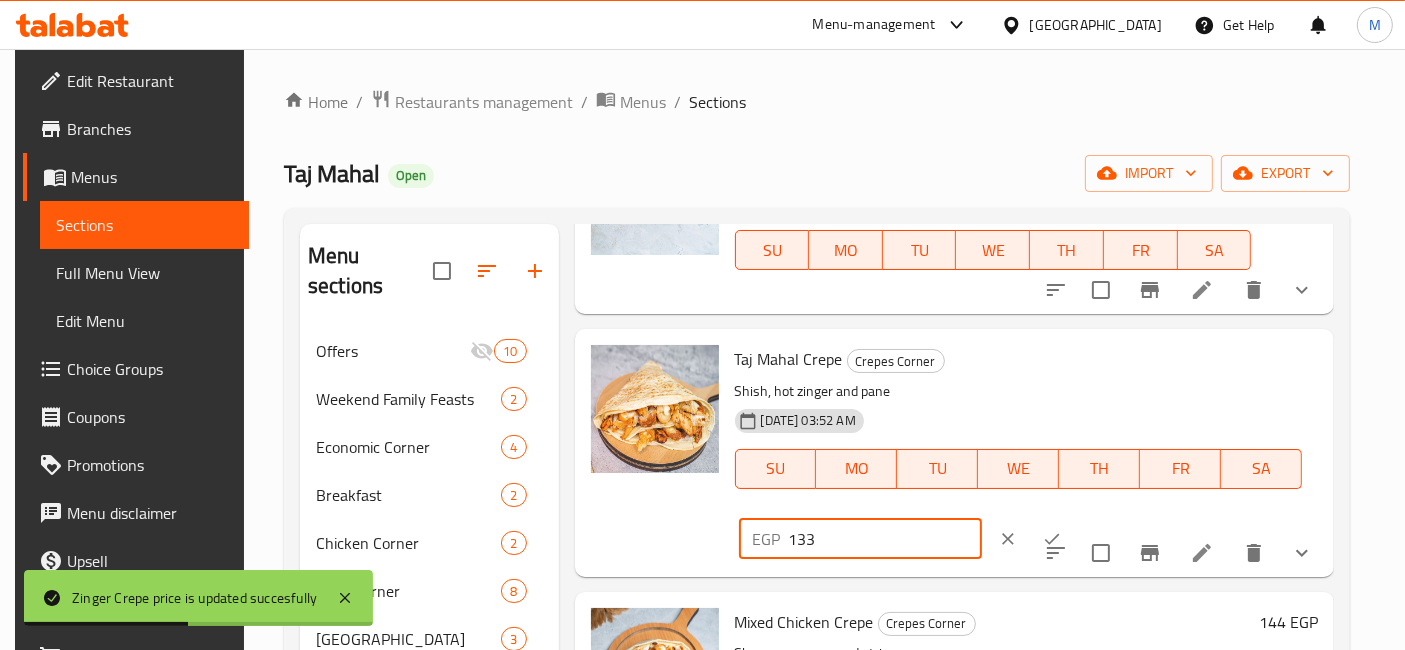 click on "133" at bounding box center (885, 539) 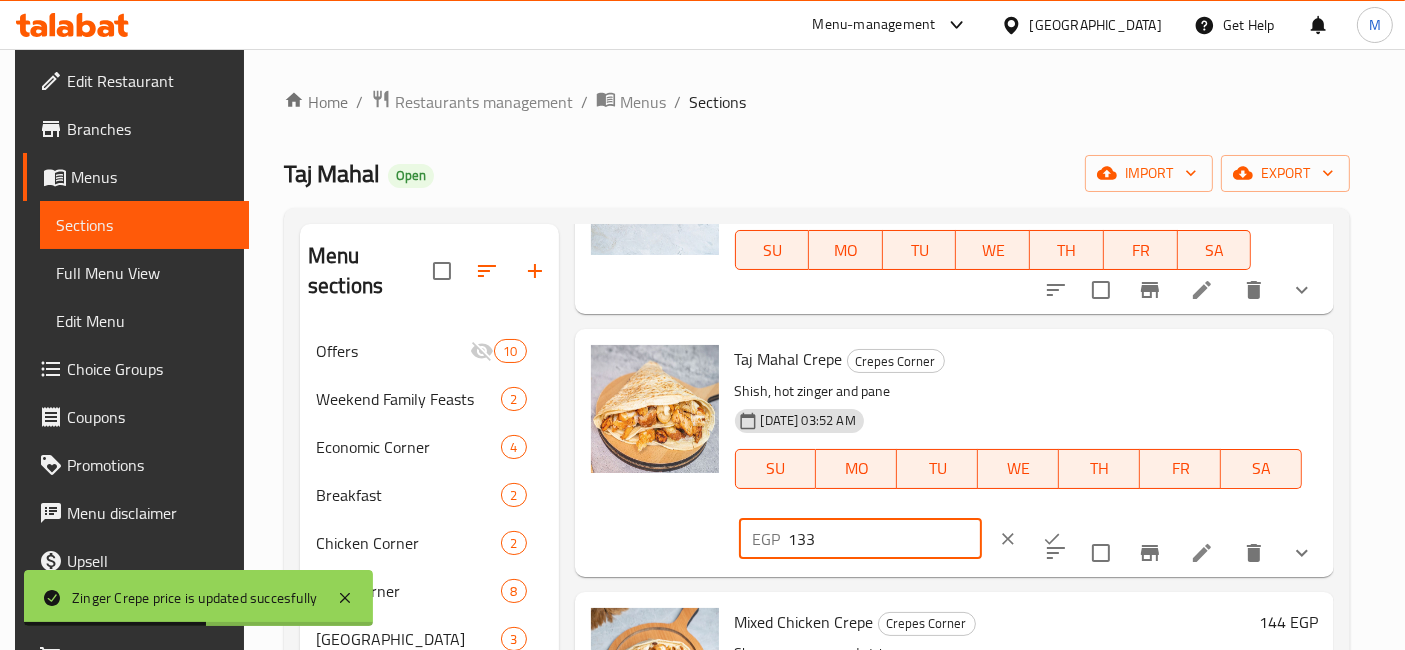 click on "133" at bounding box center (885, 539) 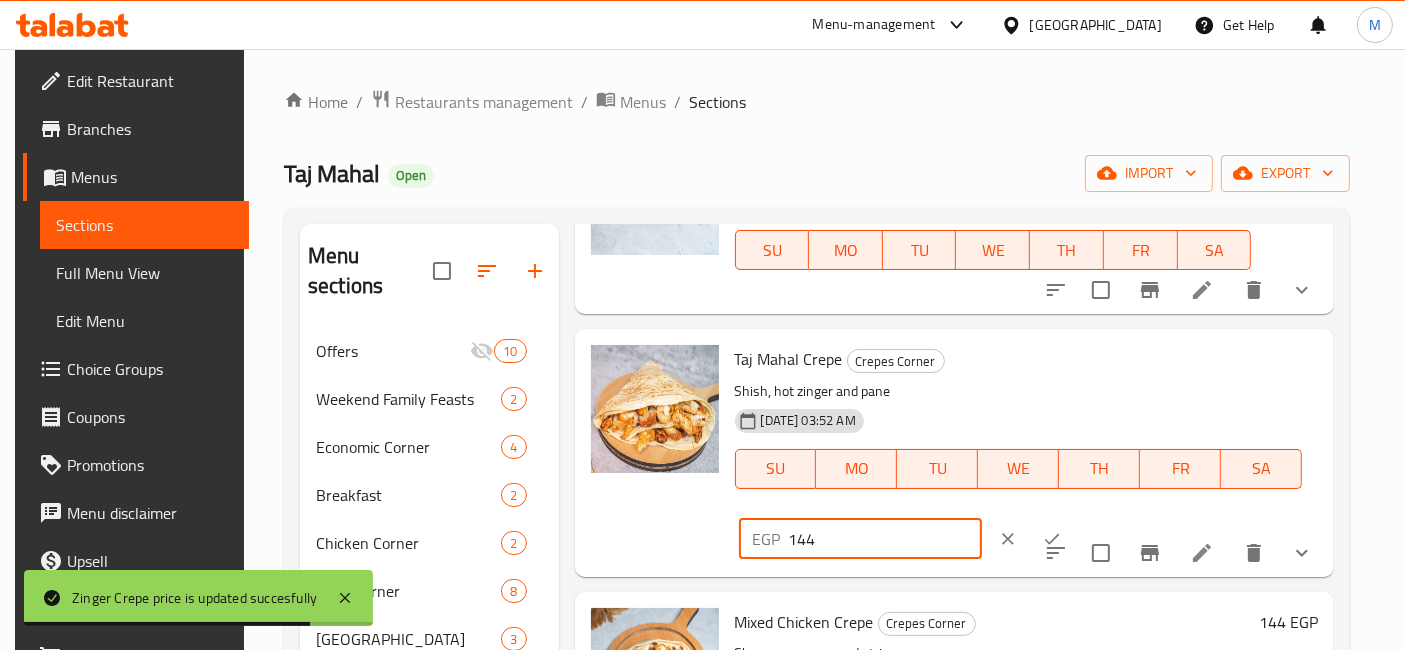 type on "144" 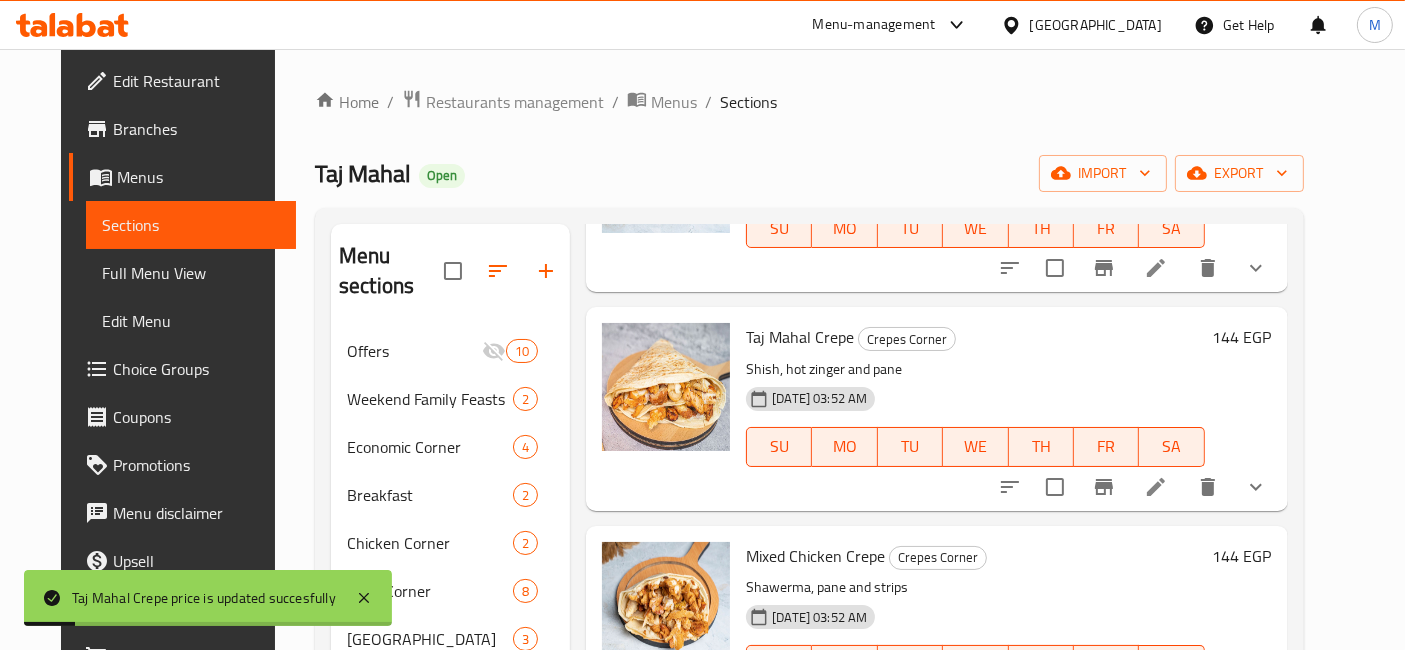 scroll, scrollTop: 2444, scrollLeft: 0, axis: vertical 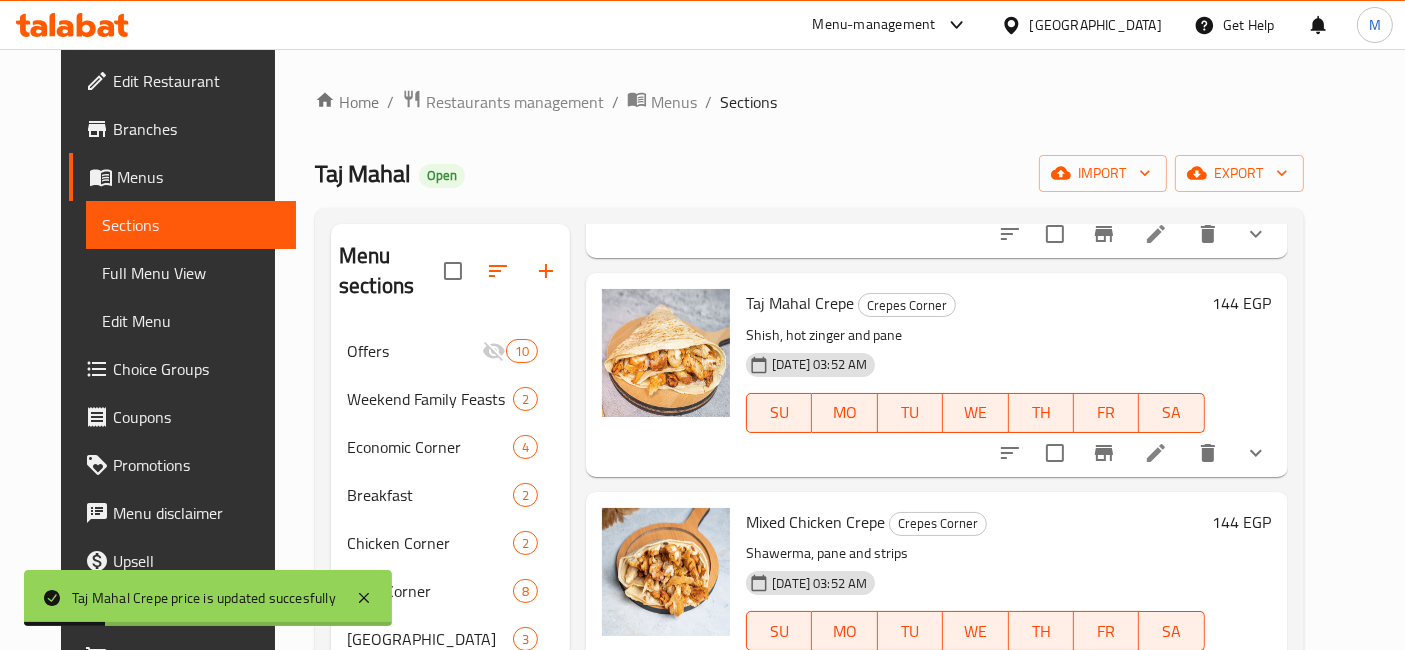 click on "144   EGP" at bounding box center [1242, 522] 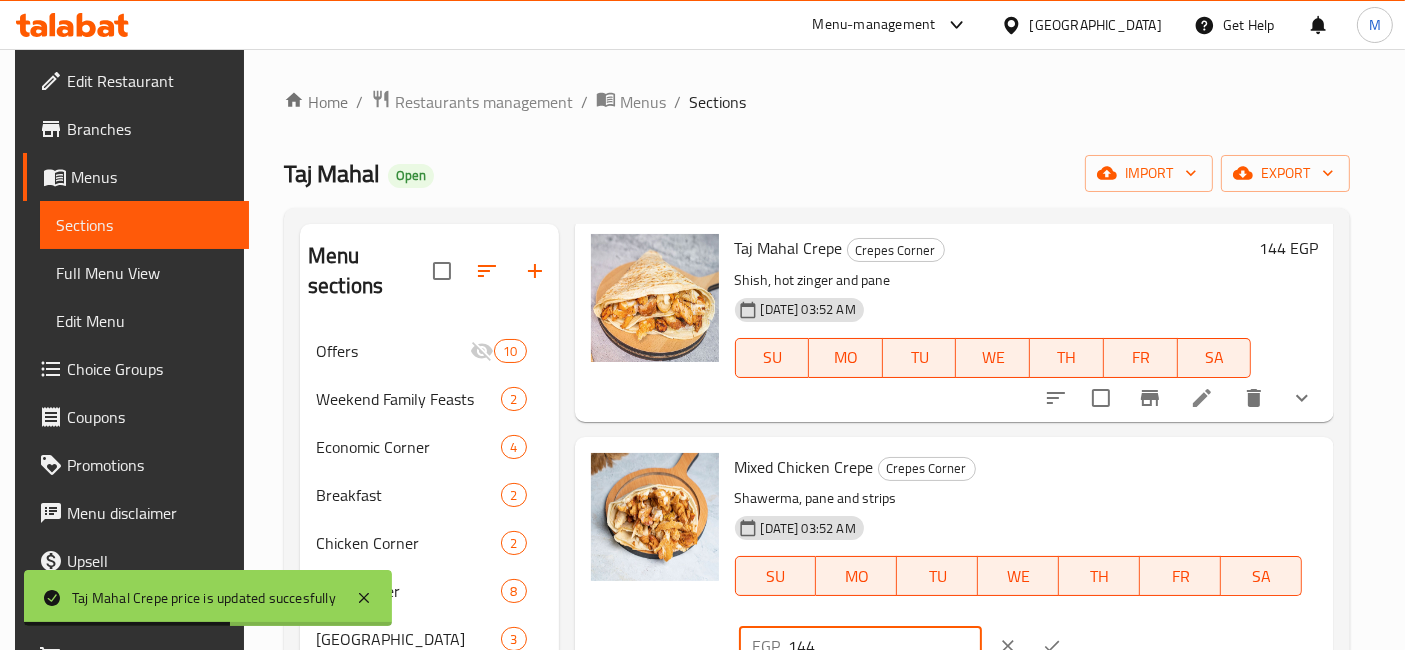 click on "144" at bounding box center (885, 646) 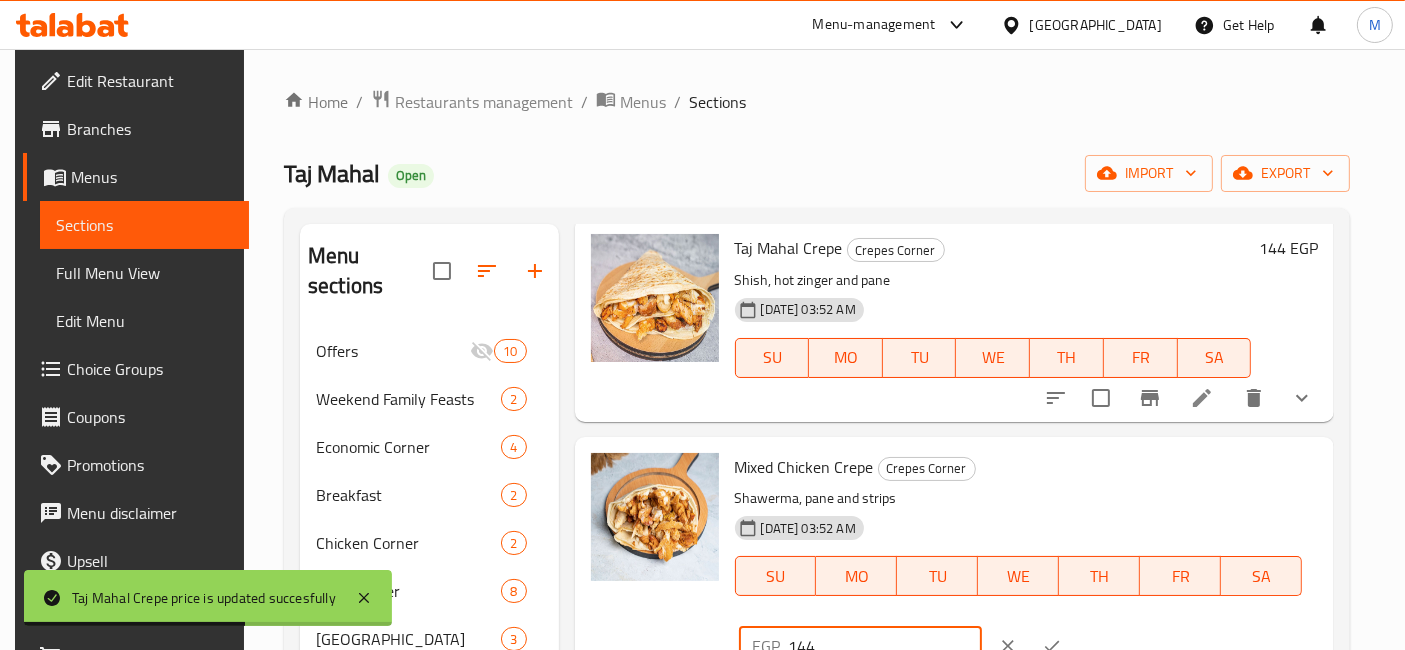 click on "144" at bounding box center (885, 646) 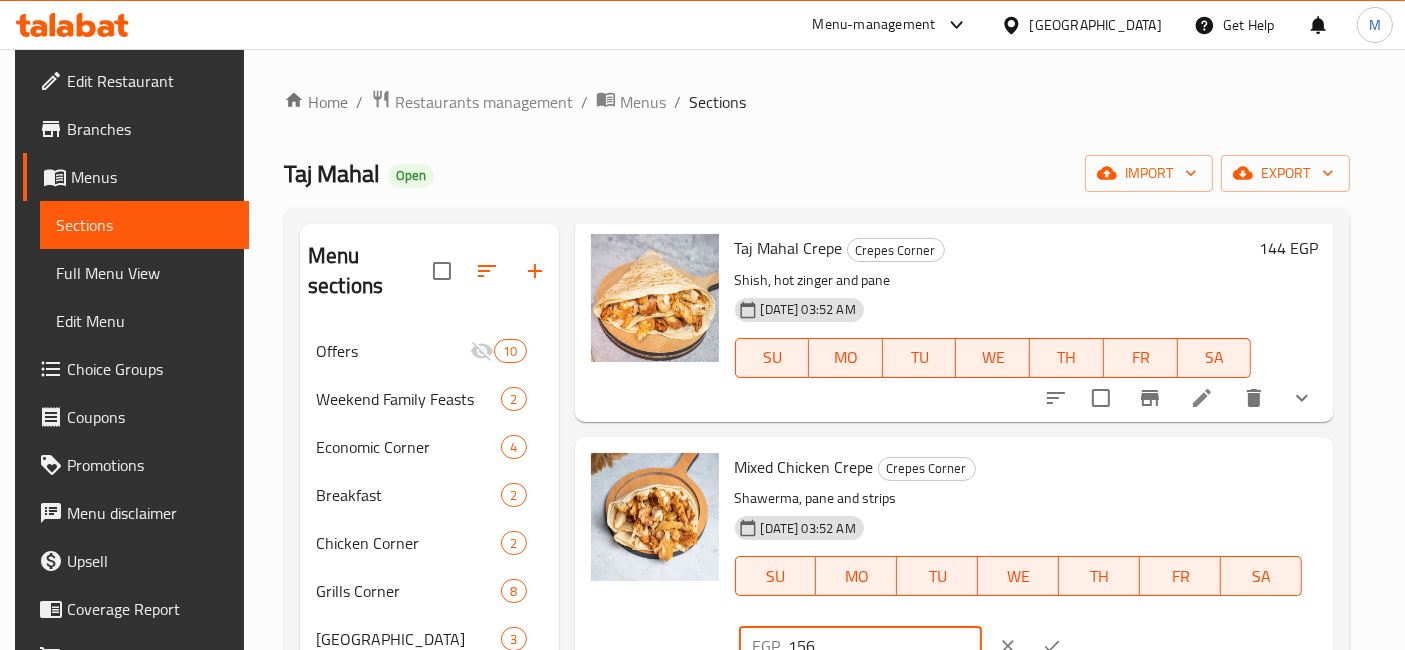 type on "156" 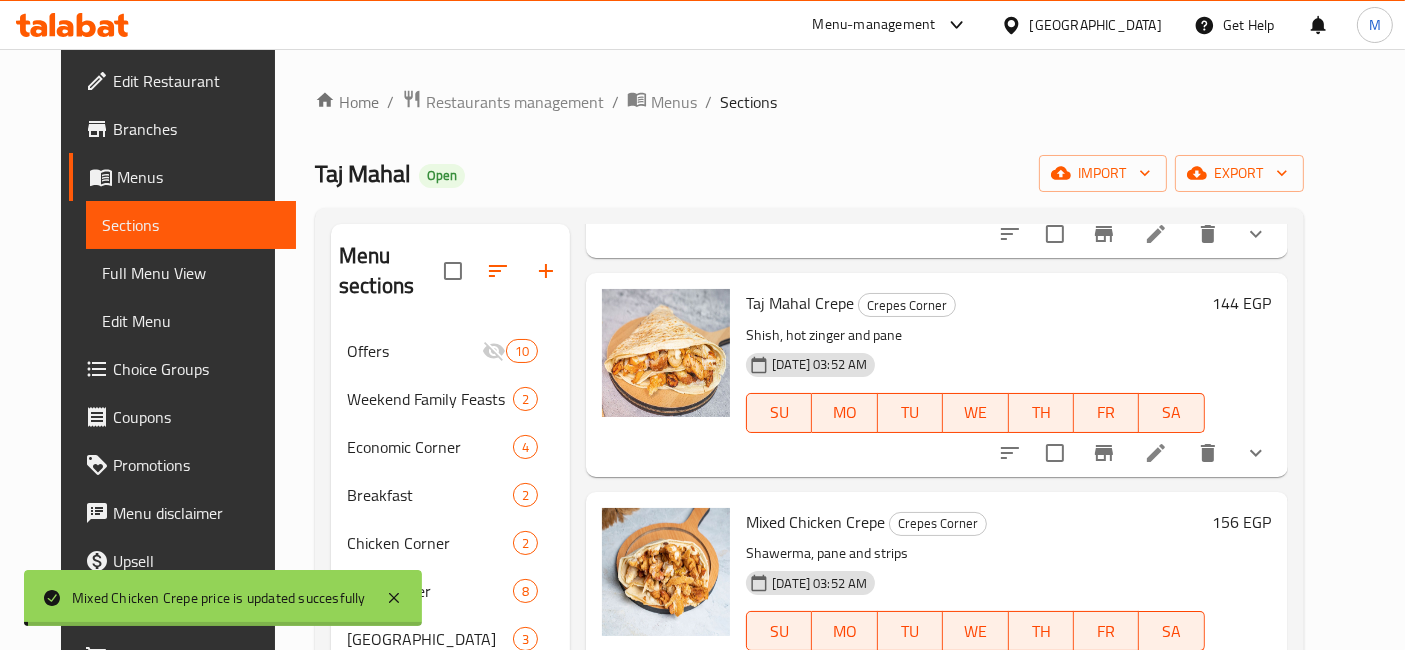 scroll, scrollTop: 2448, scrollLeft: 0, axis: vertical 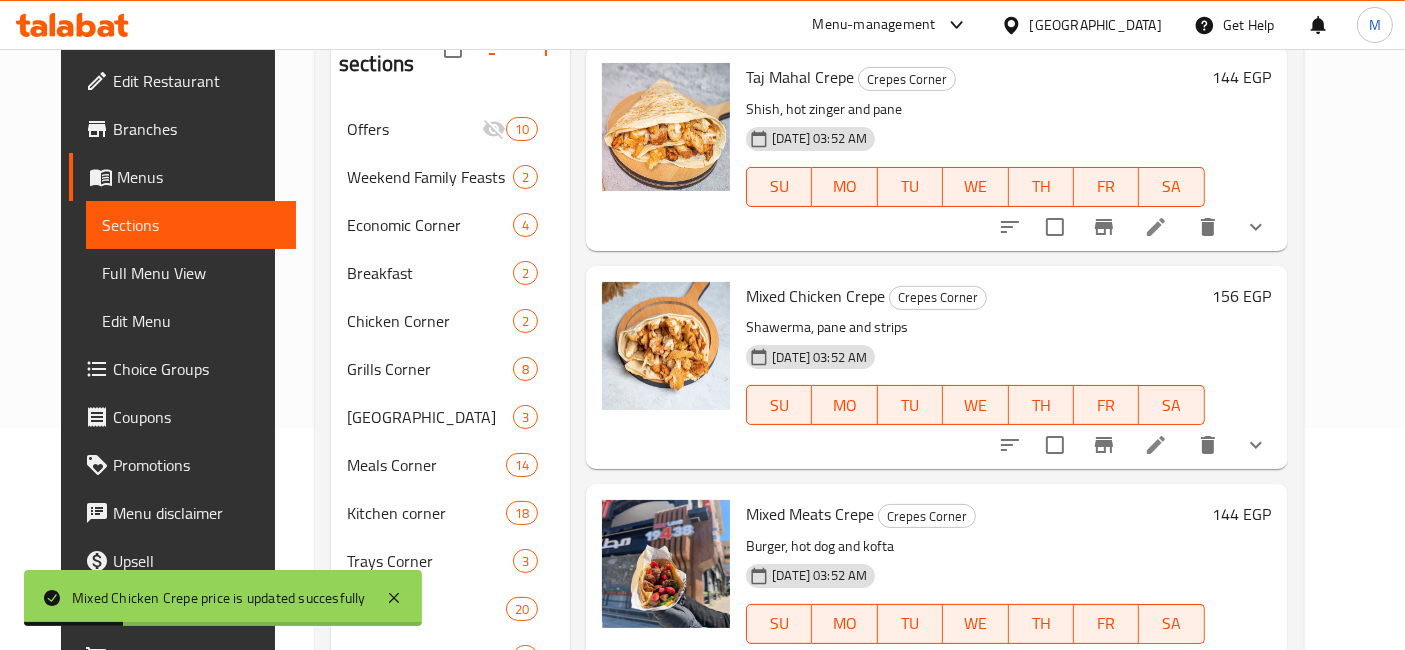 click on "144   EGP" at bounding box center (1242, 514) 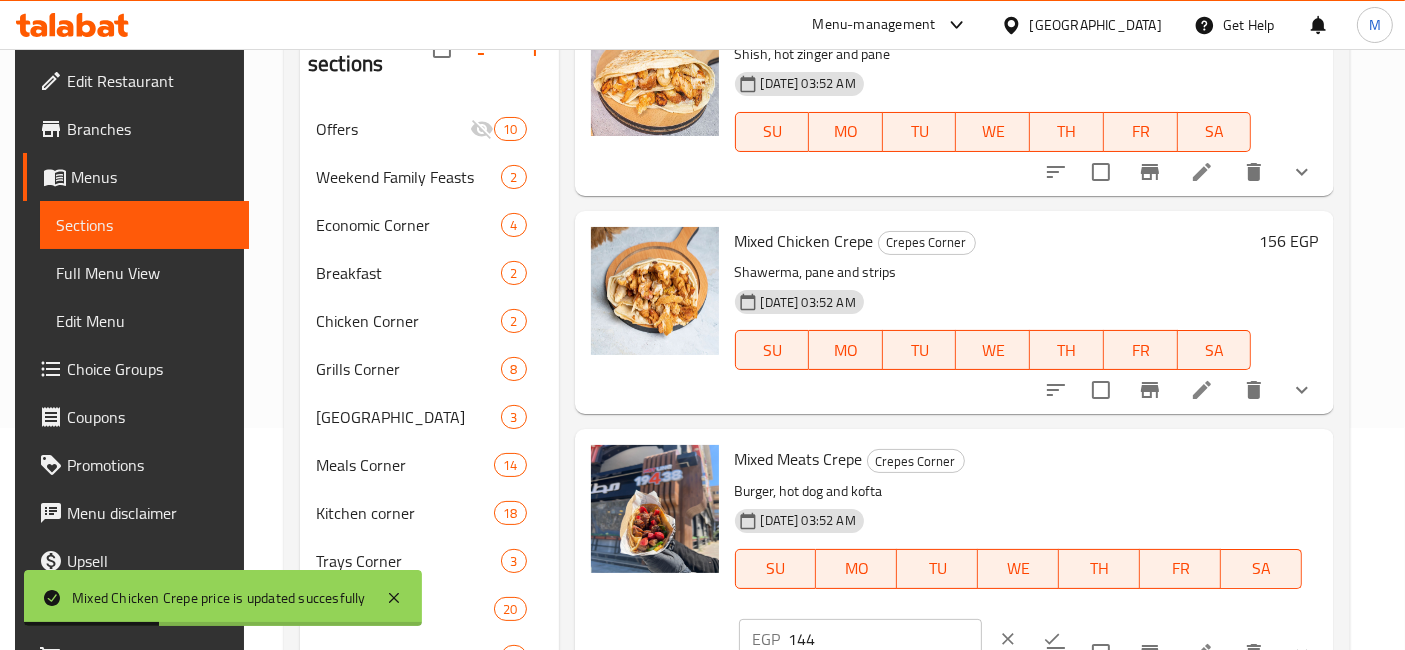 click on "144" at bounding box center [885, 639] 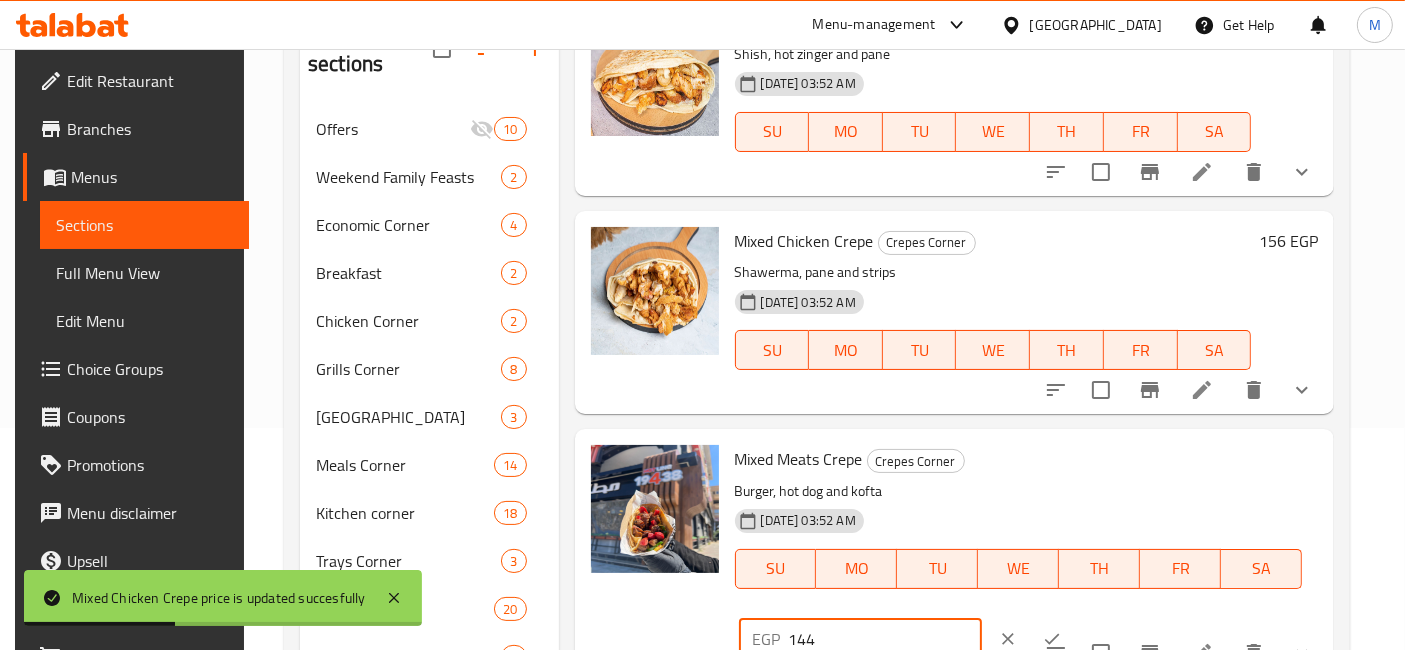 click on "144" at bounding box center [885, 639] 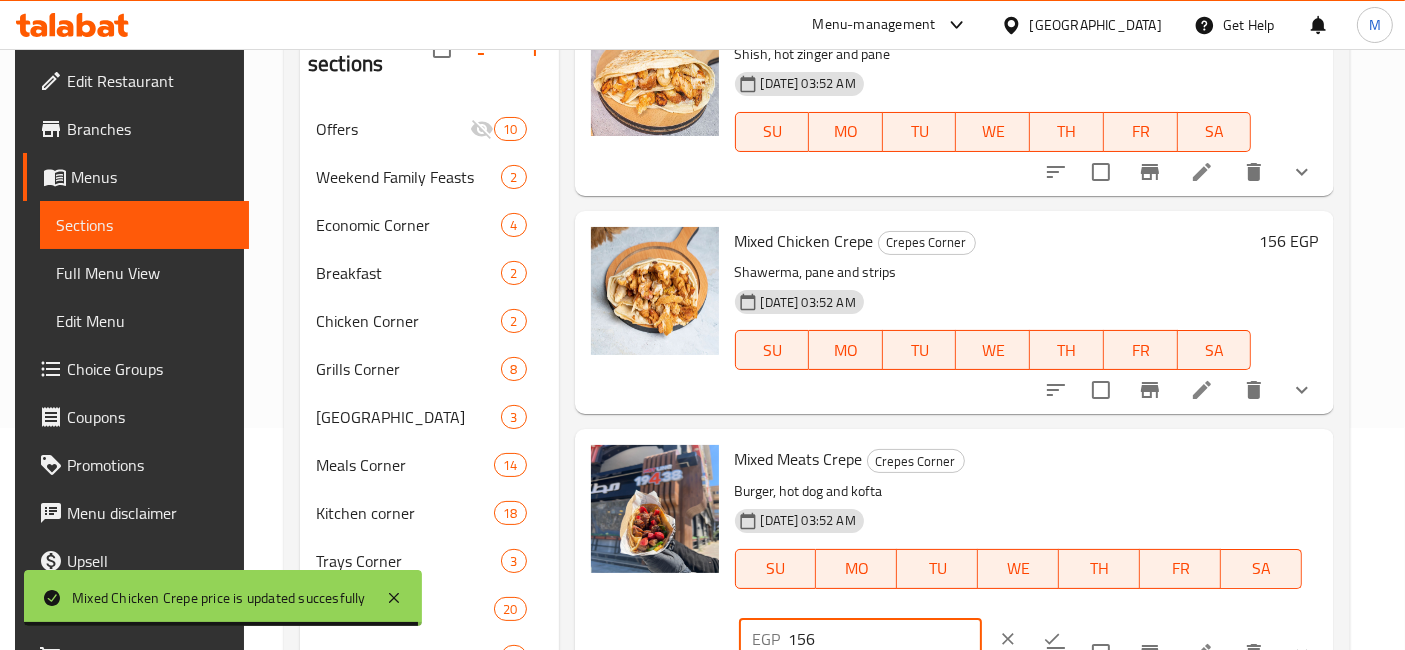 type on "156" 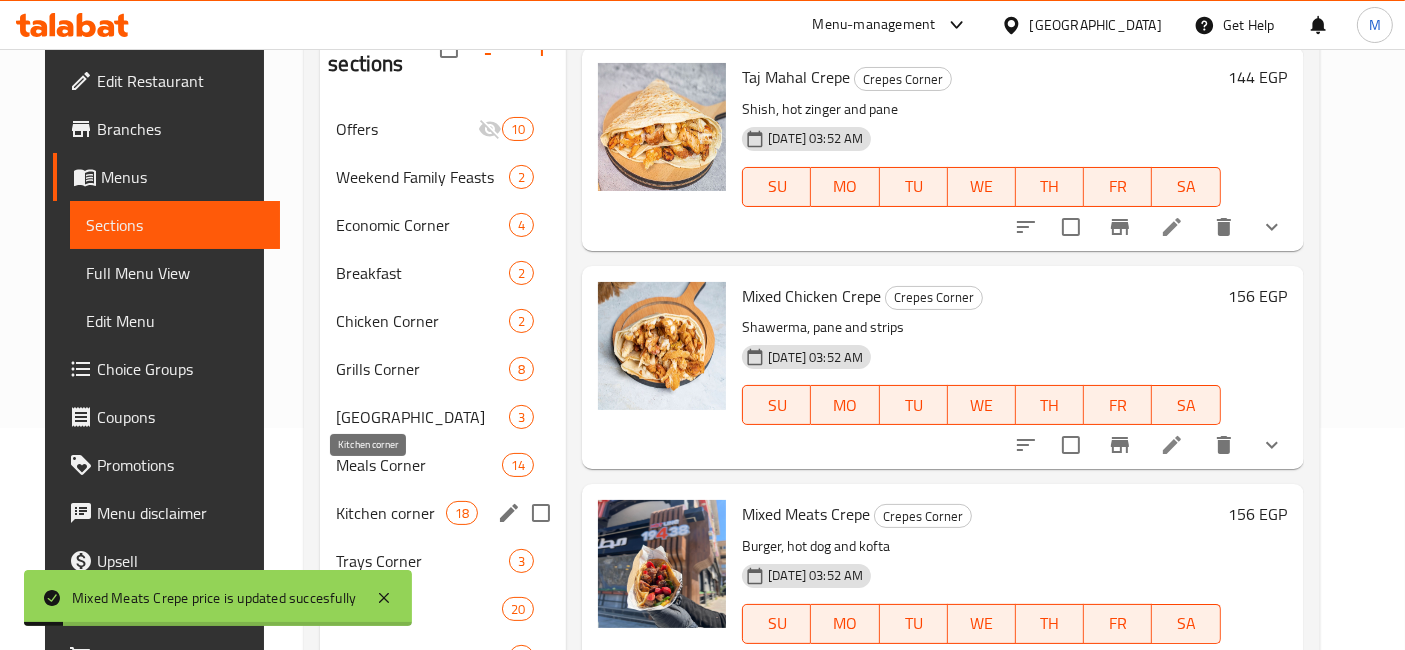 click on "Kitchen corner" at bounding box center [391, 513] 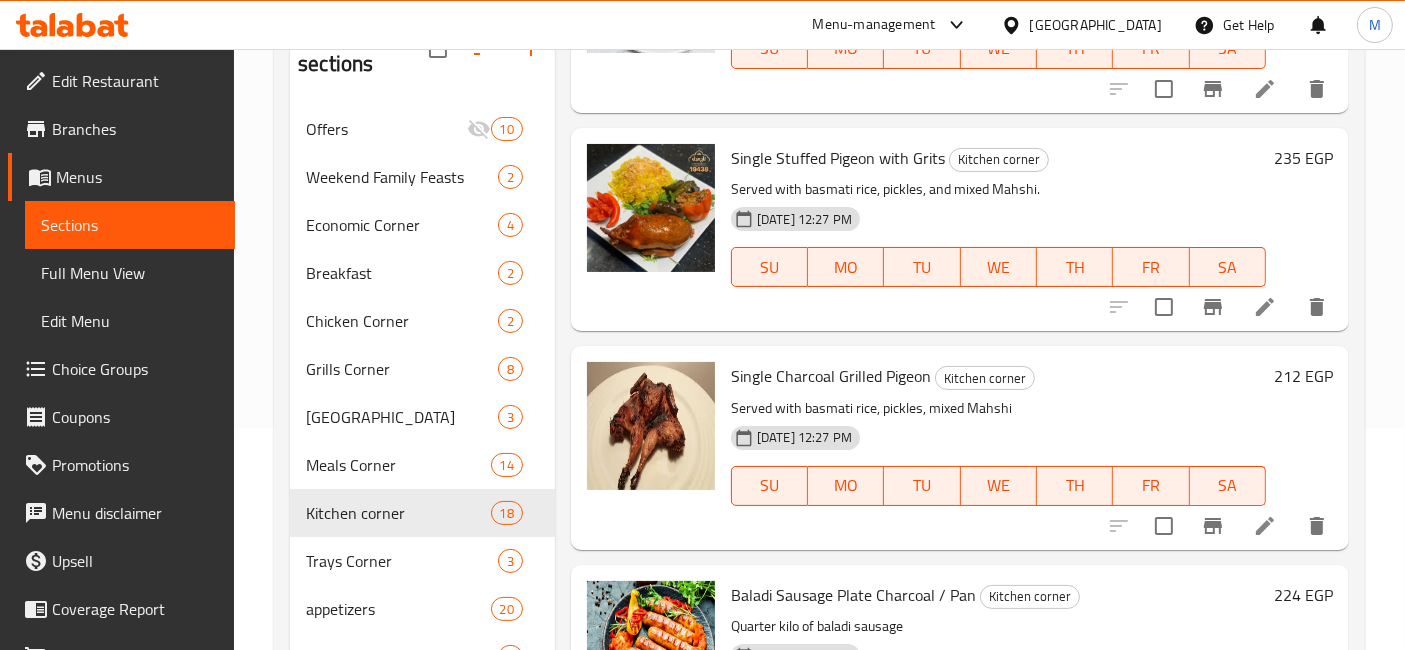 scroll, scrollTop: 0, scrollLeft: 0, axis: both 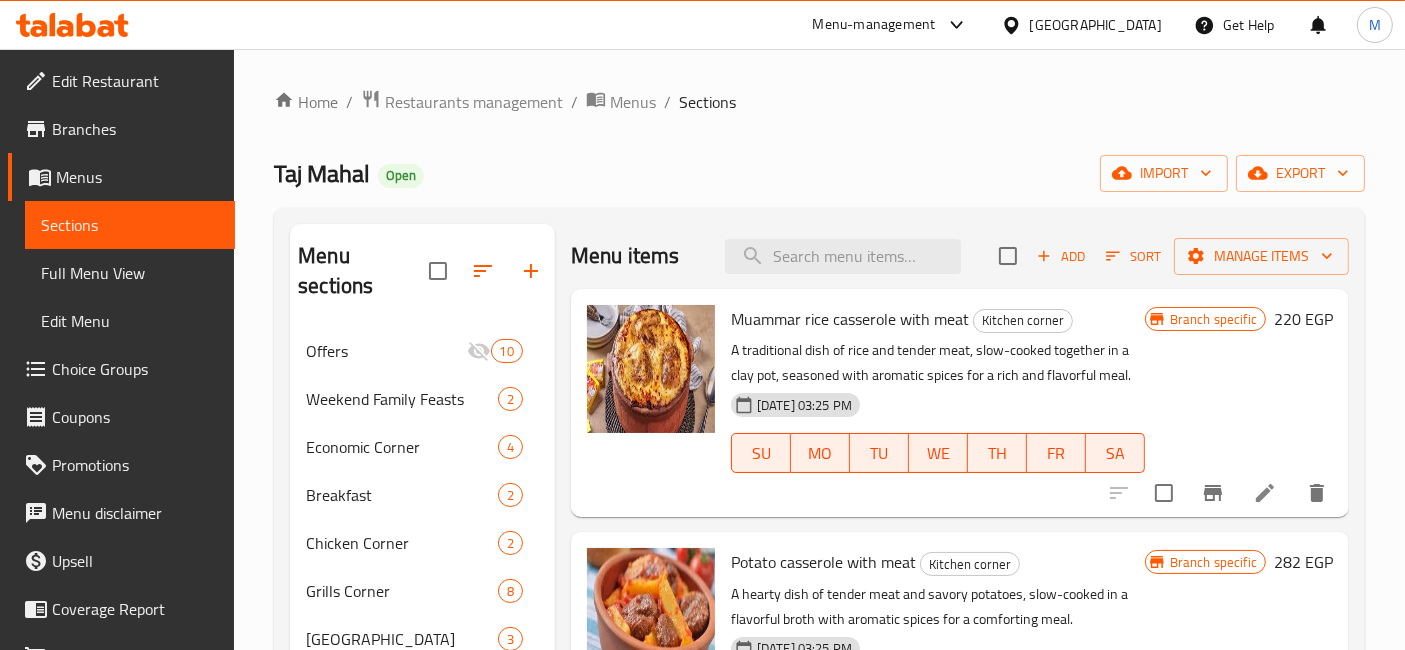 click on "Menu items Add Sort Manage items" at bounding box center [960, 256] 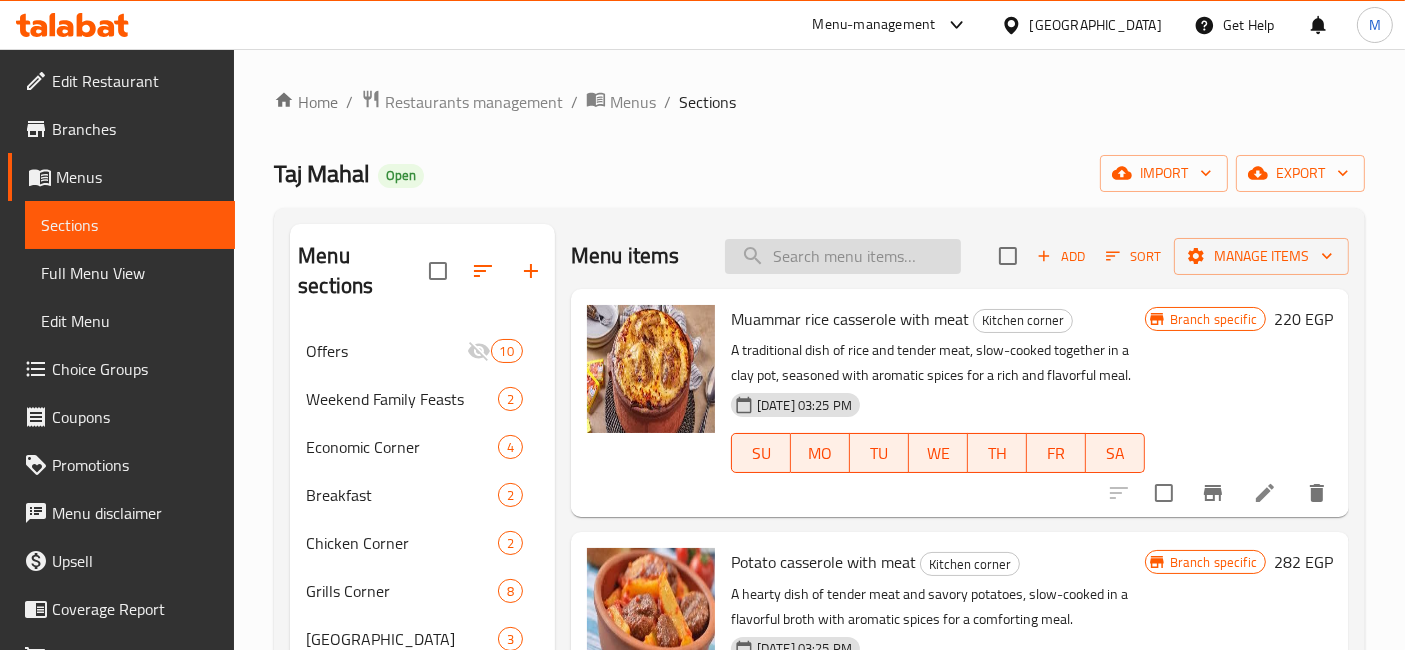 click at bounding box center (843, 256) 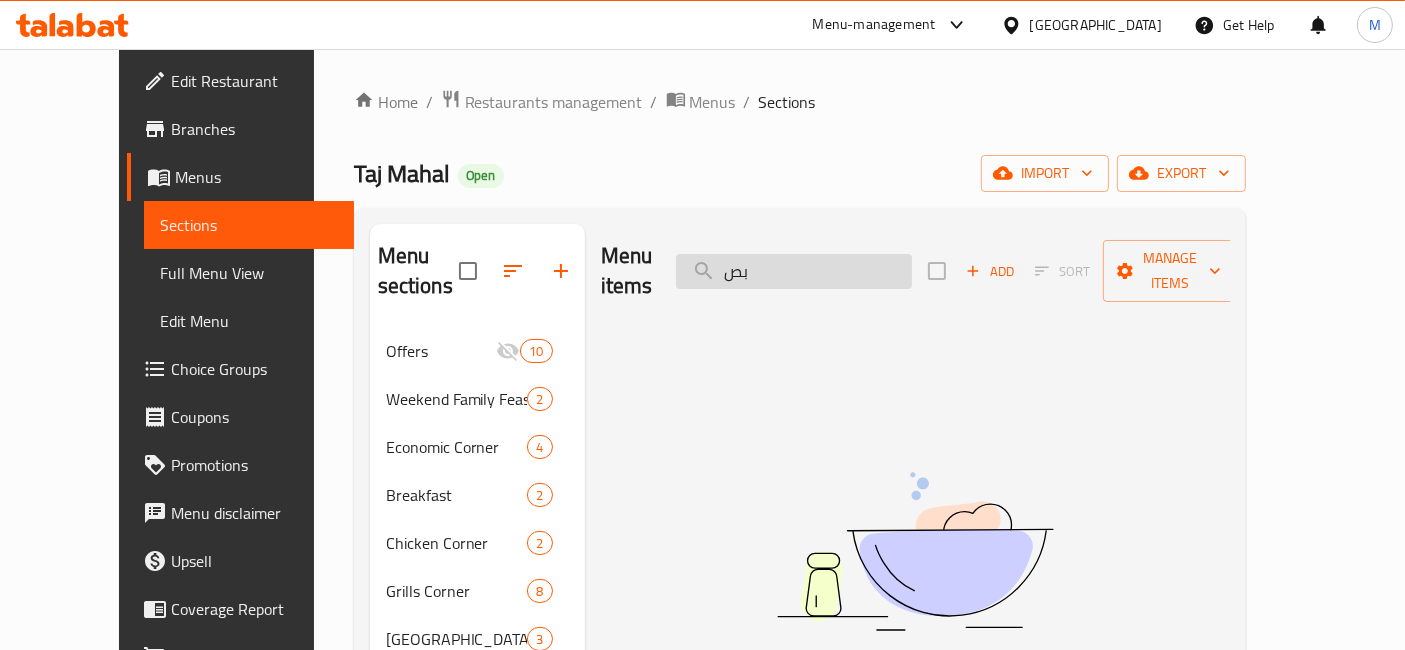 type on "ب" 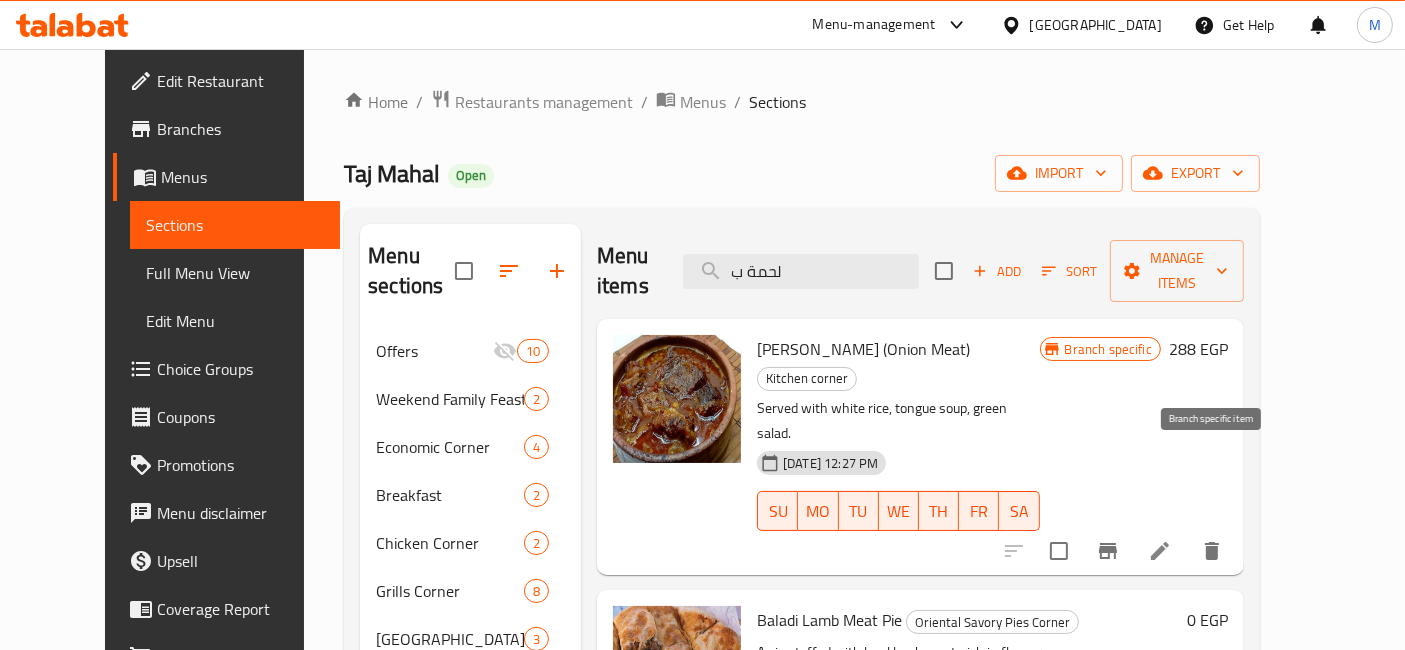 type on "لحمة ب" 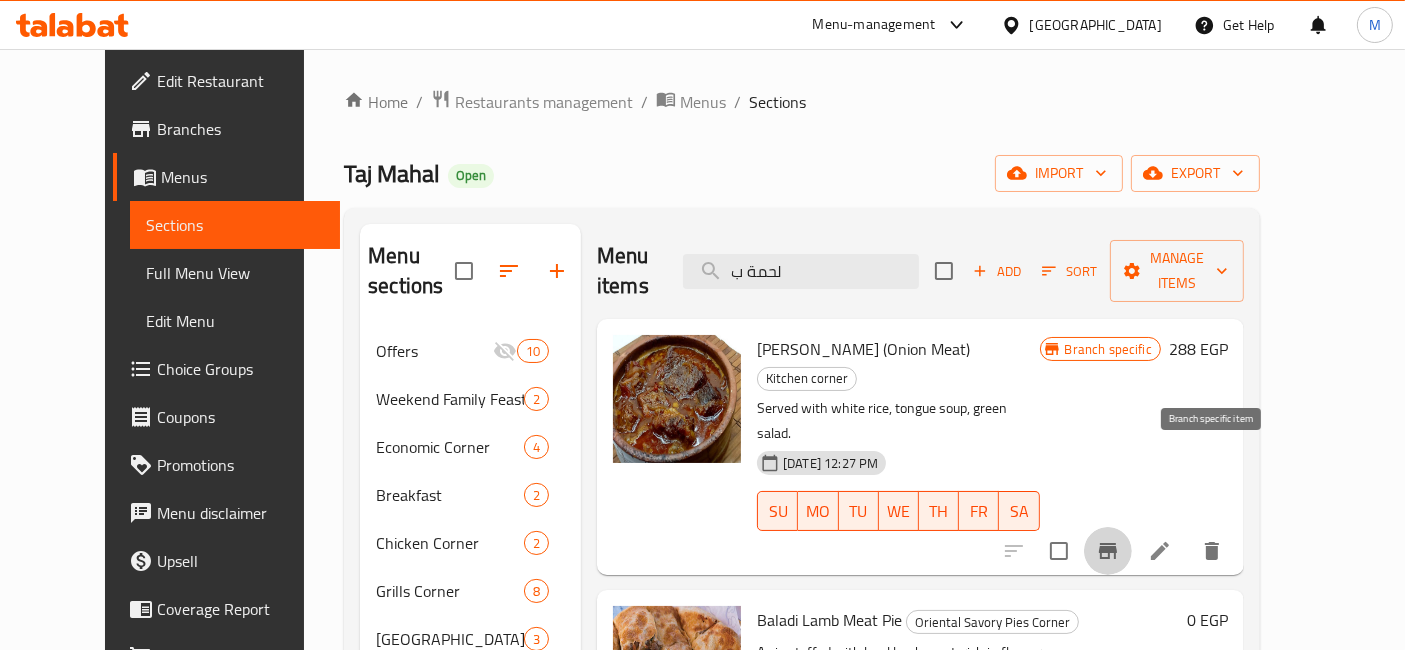 click at bounding box center [1108, 551] 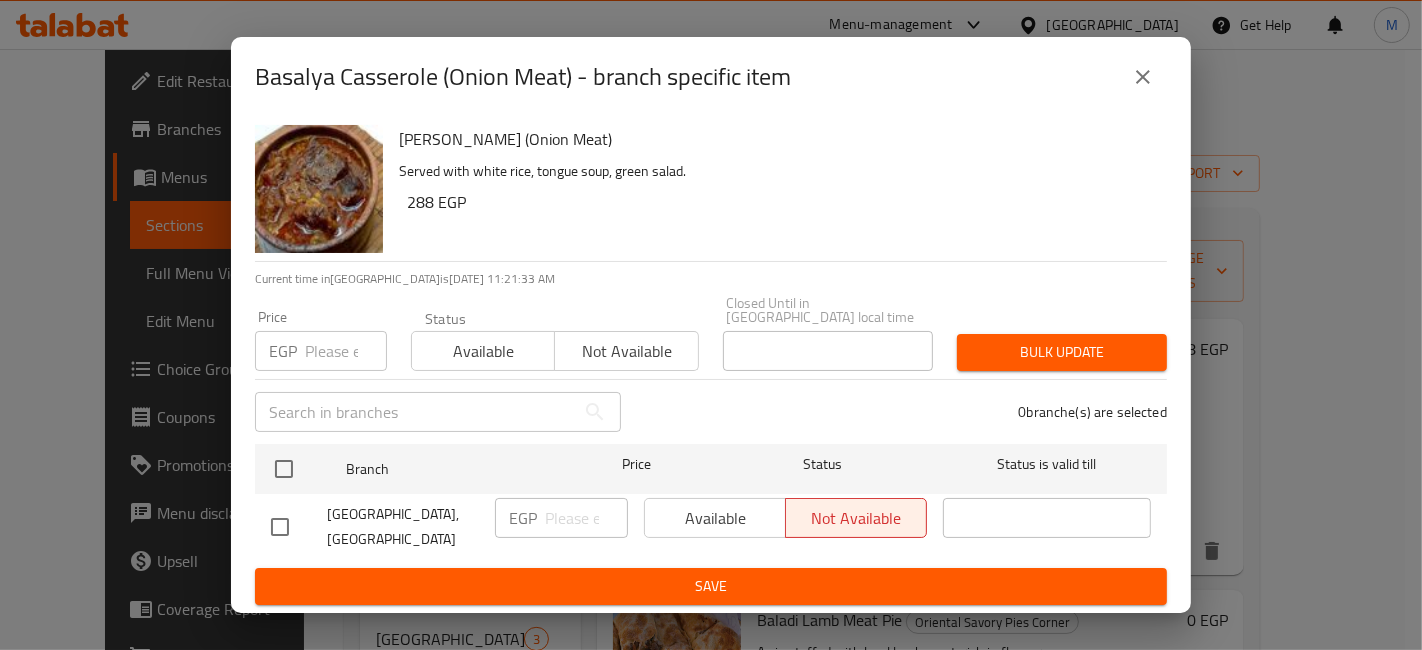 type 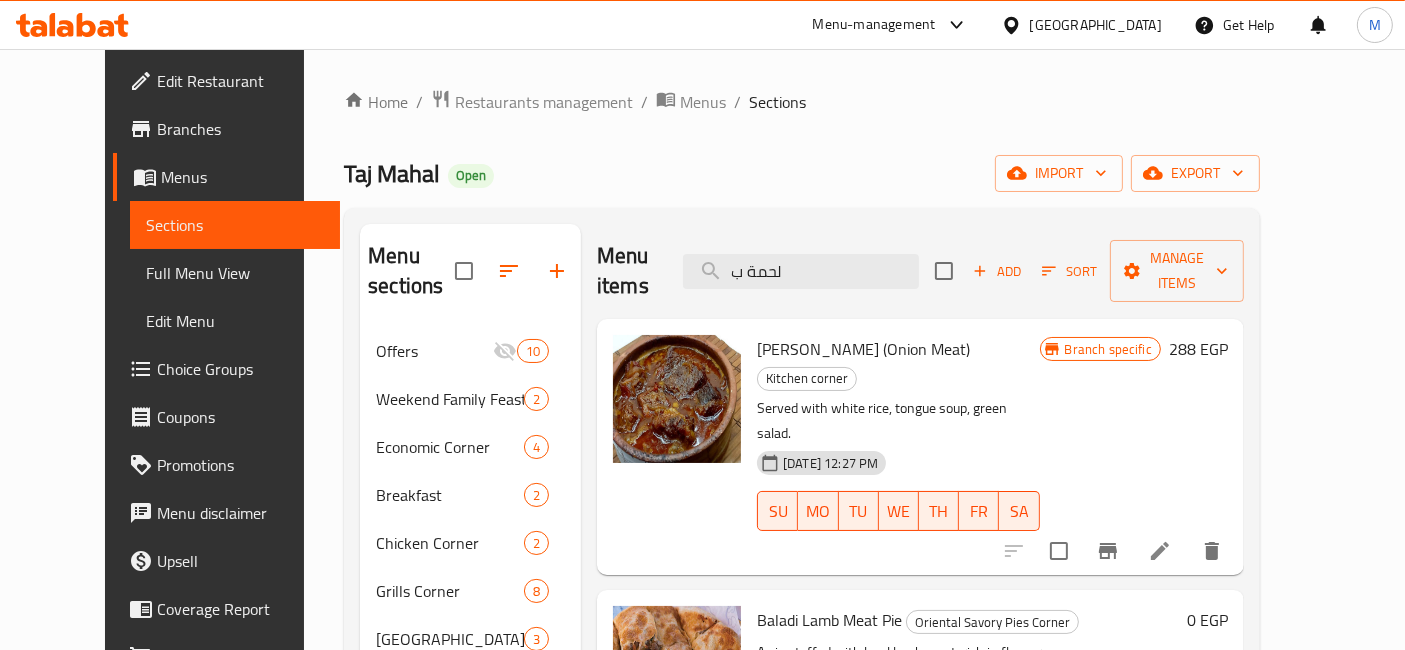 click on "288   EGP" at bounding box center [1198, 349] 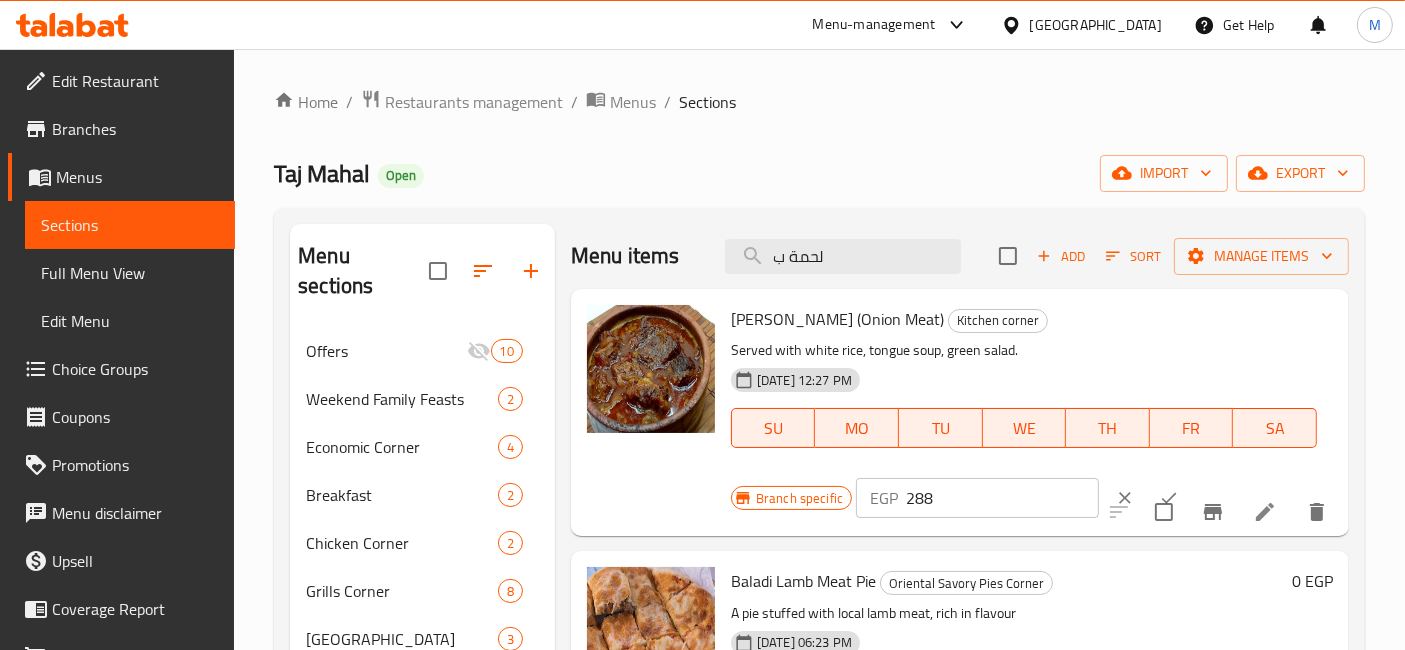 drag, startPoint x: 942, startPoint y: 496, endPoint x: 828, endPoint y: 507, distance: 114.52947 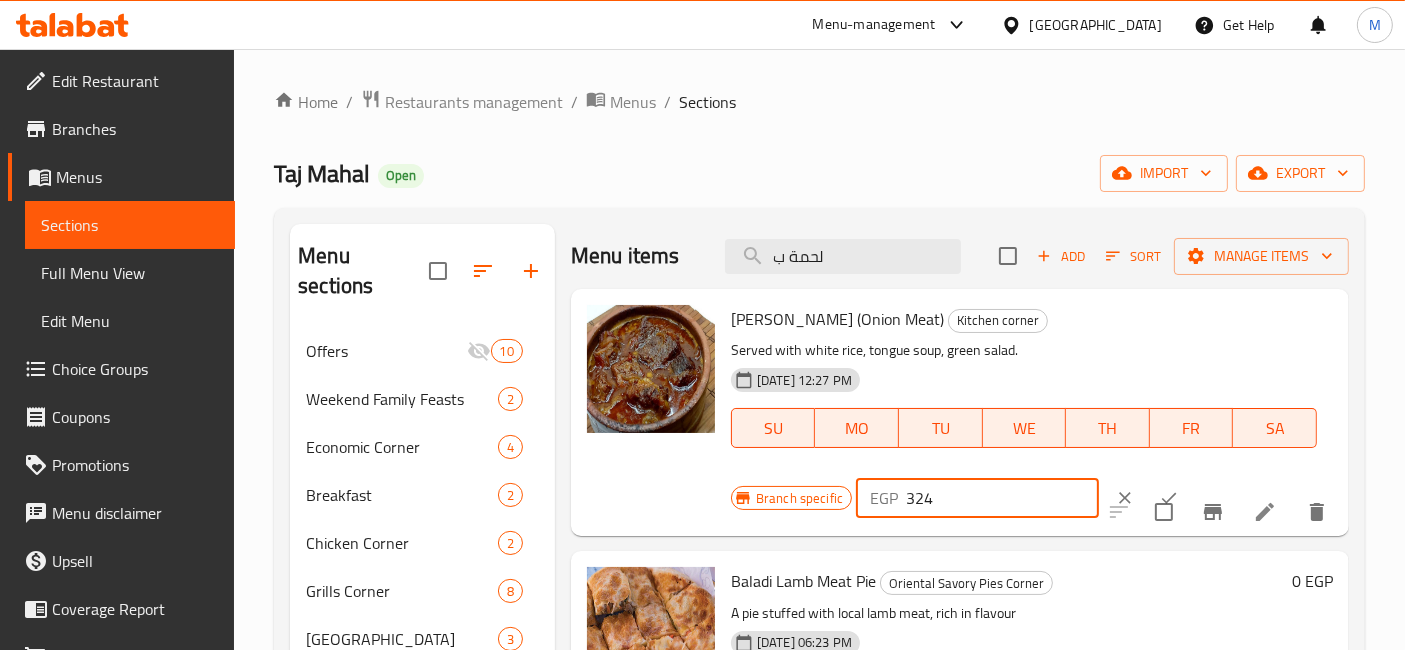 type on "324" 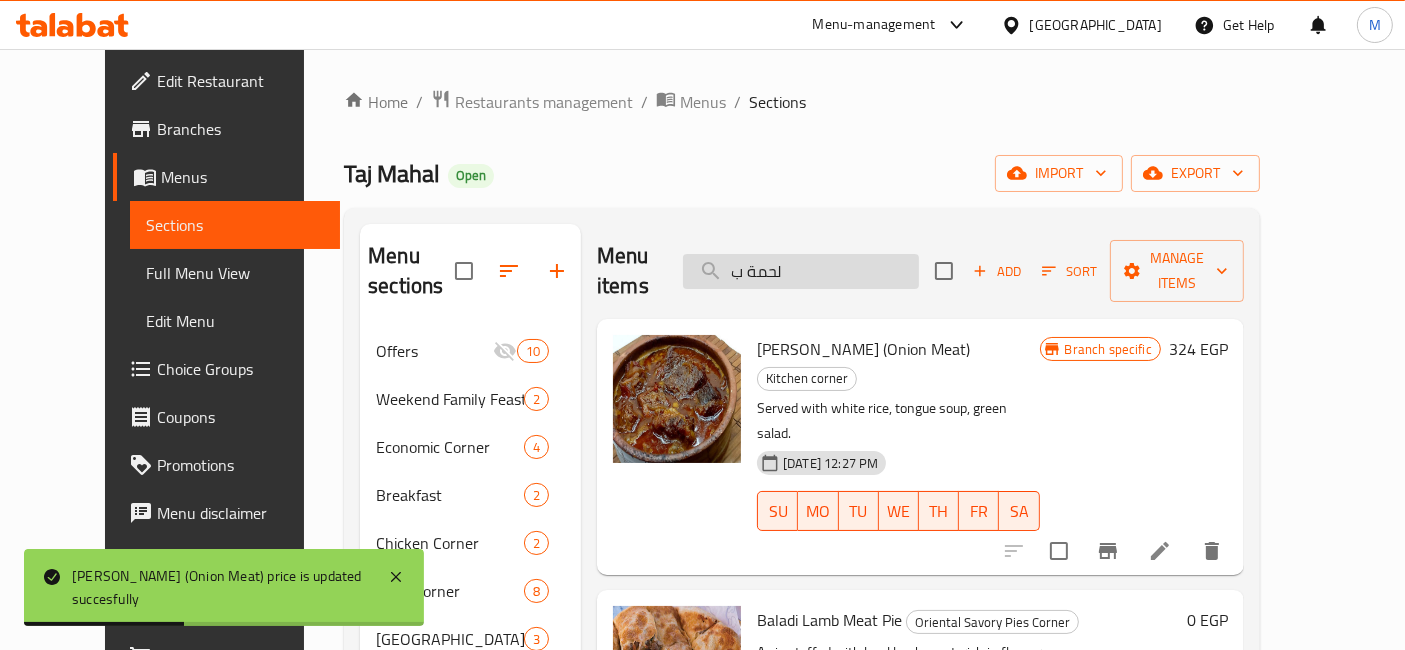 click on "لحمة ب" at bounding box center (801, 271) 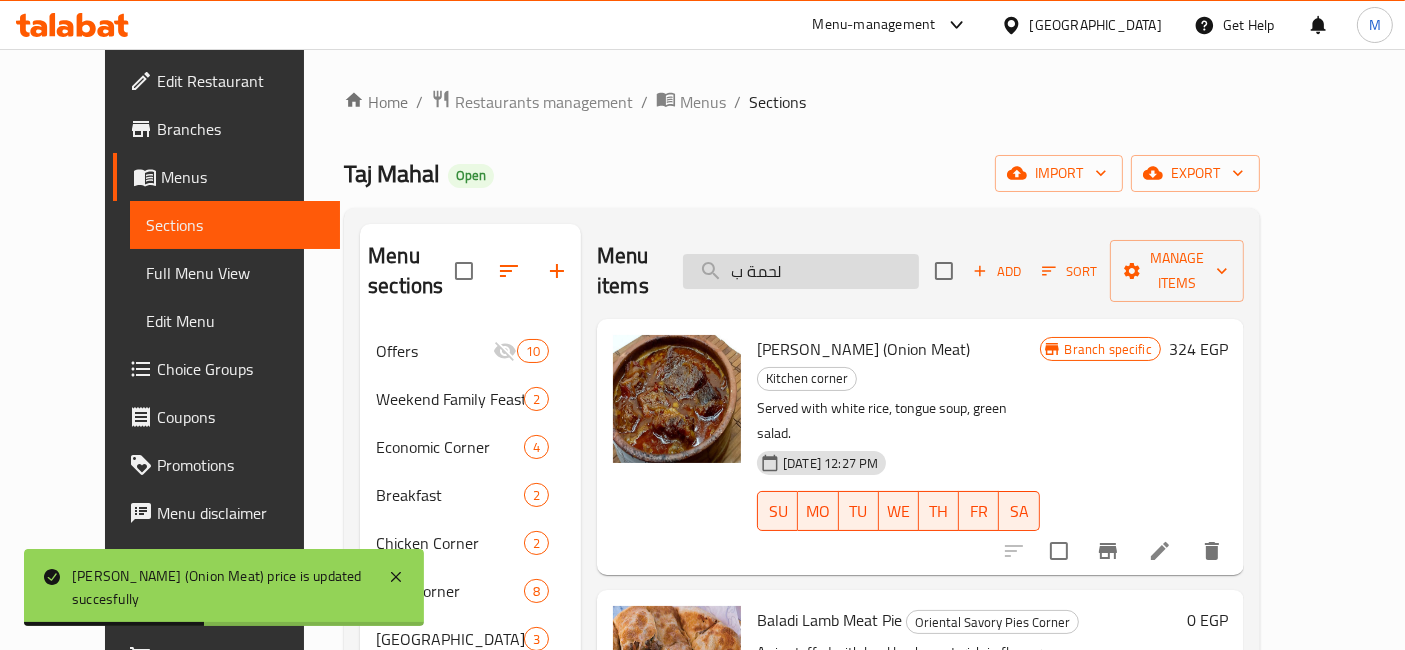 click on "لحمة ب" at bounding box center (801, 271) 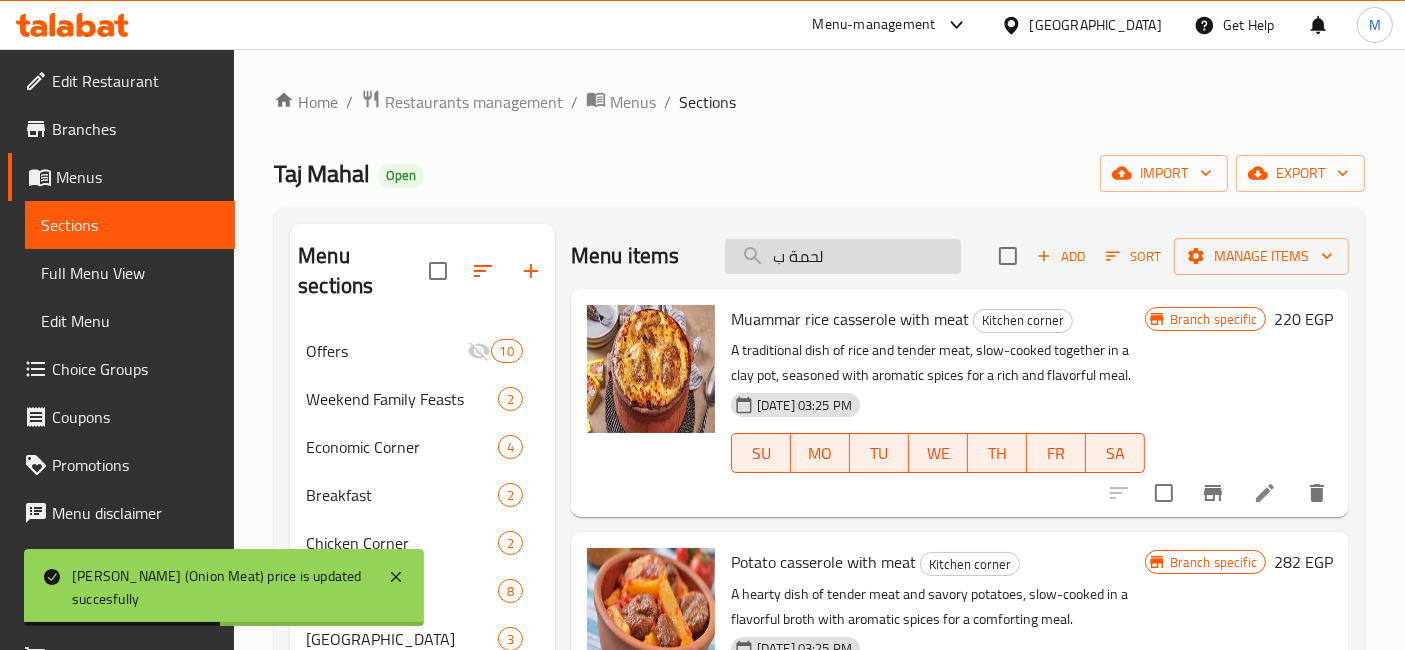 type 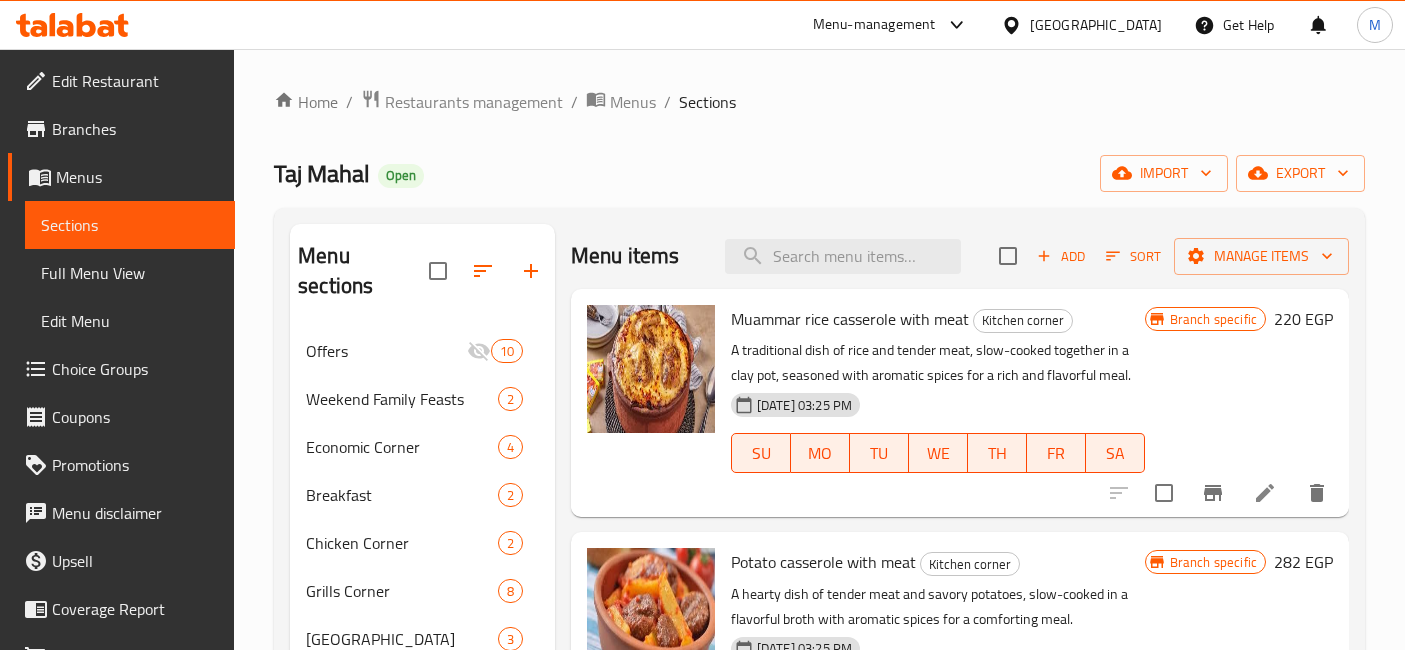 scroll, scrollTop: 222, scrollLeft: 0, axis: vertical 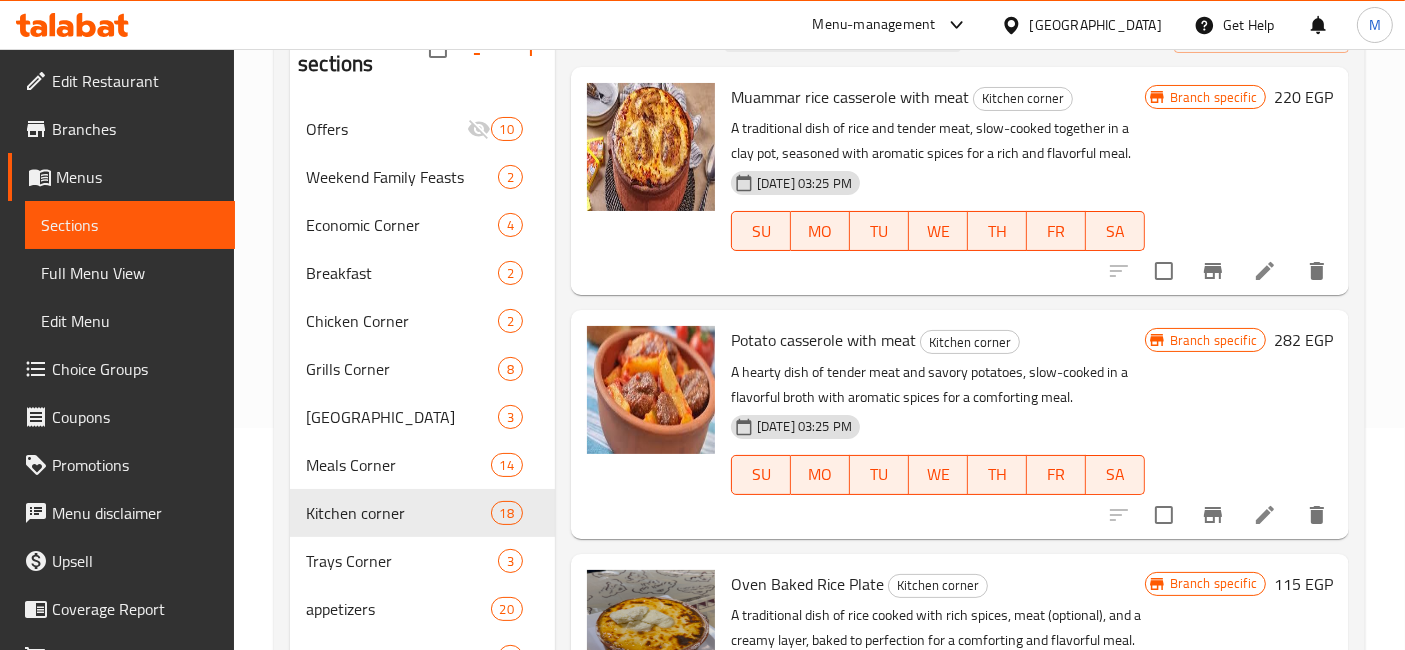 type 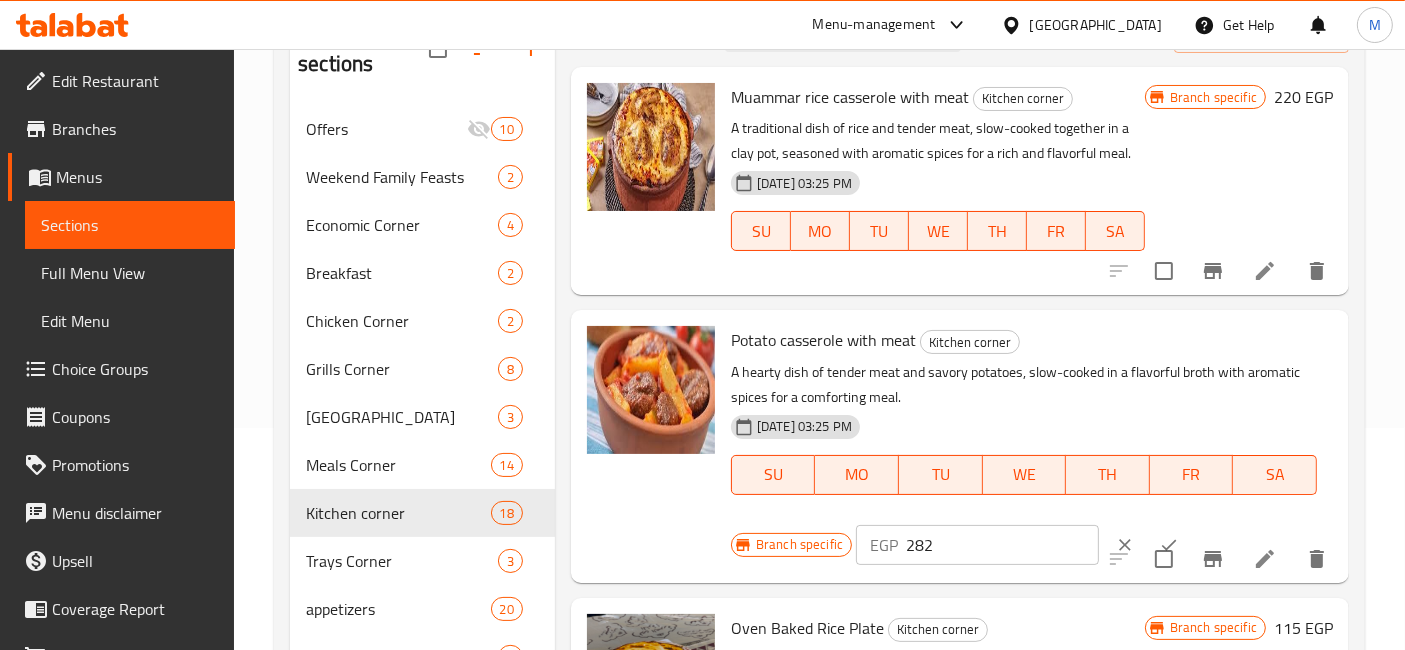 click on "282" at bounding box center [1002, 545] 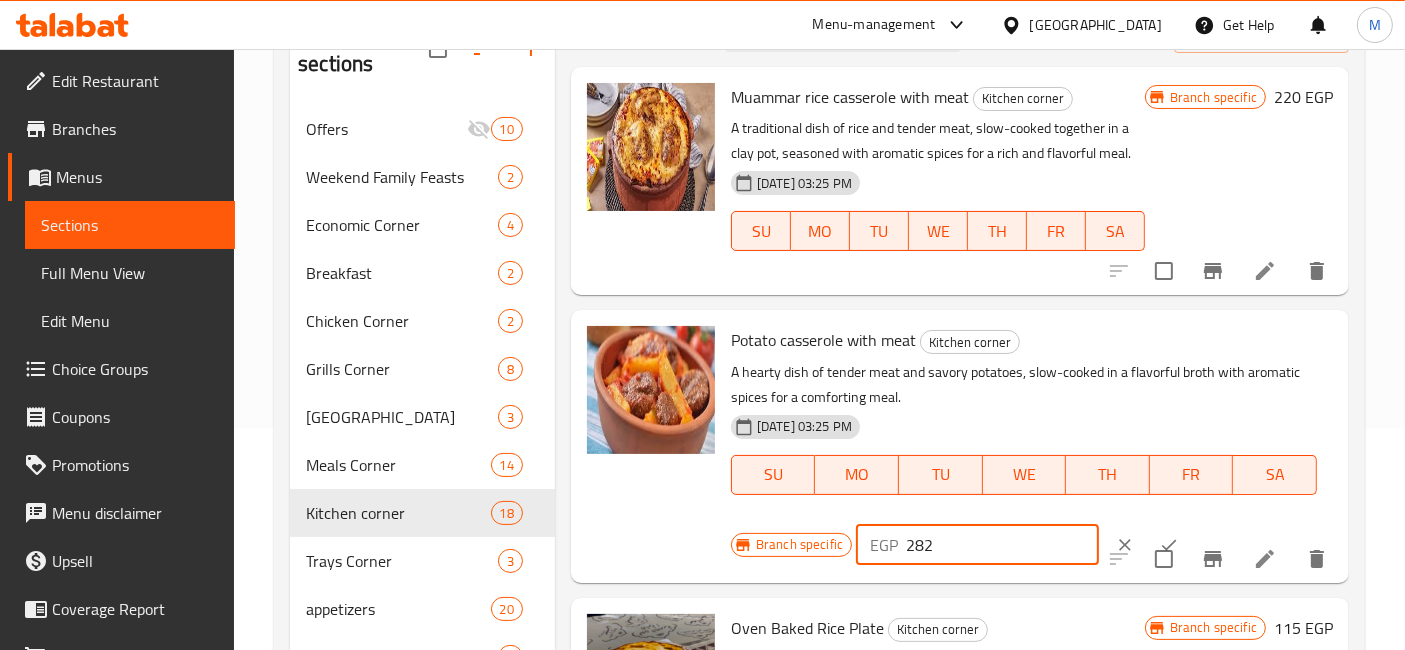 click on "282" at bounding box center (1002, 545) 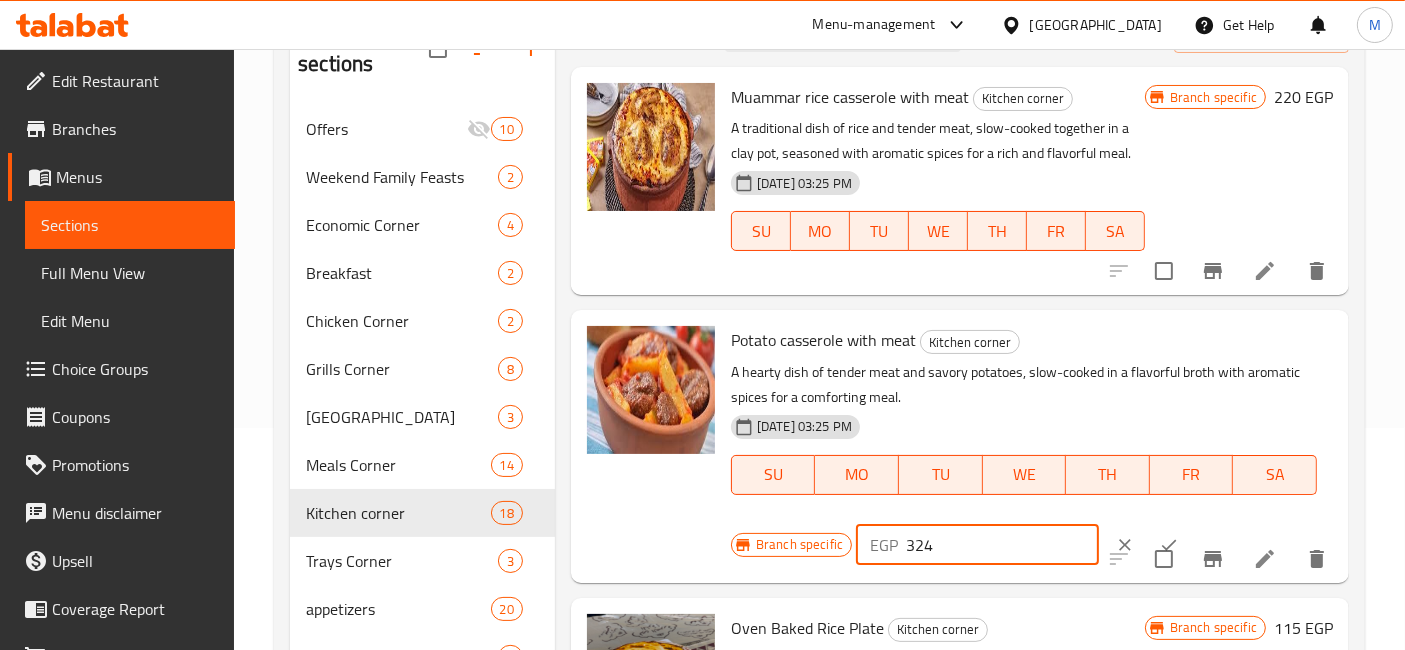 type on "324" 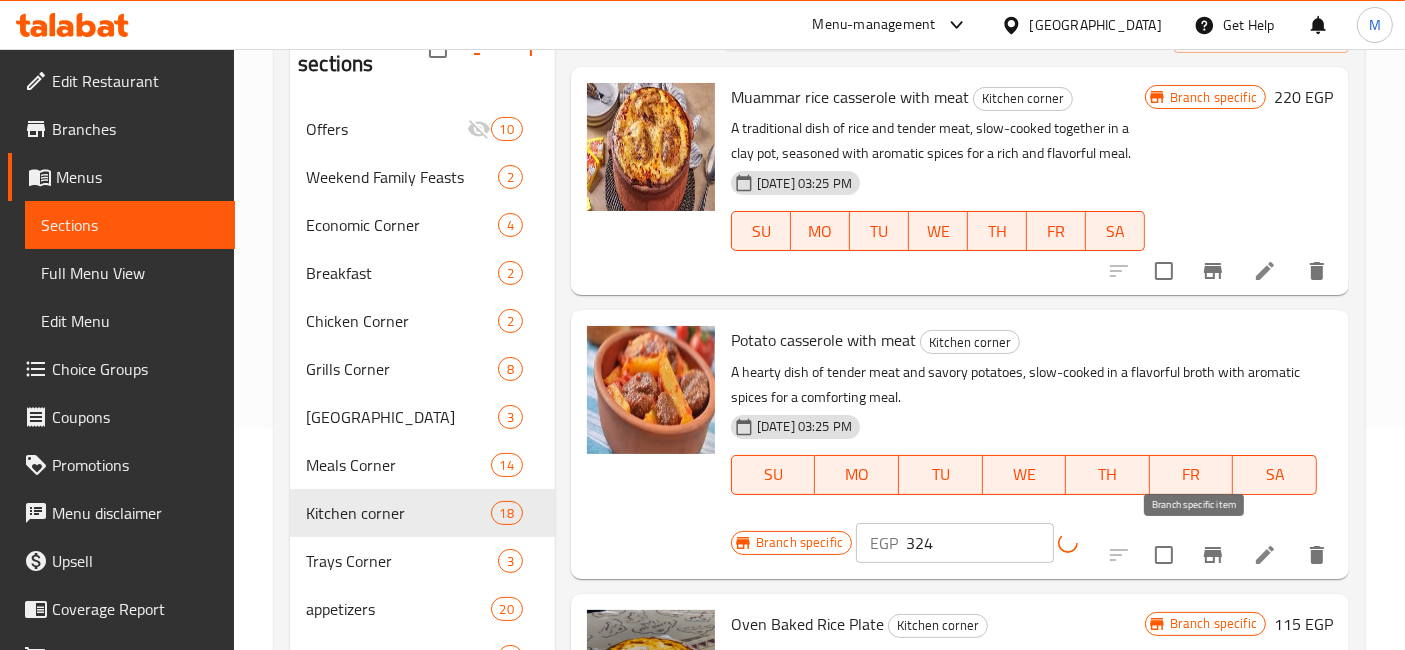 click 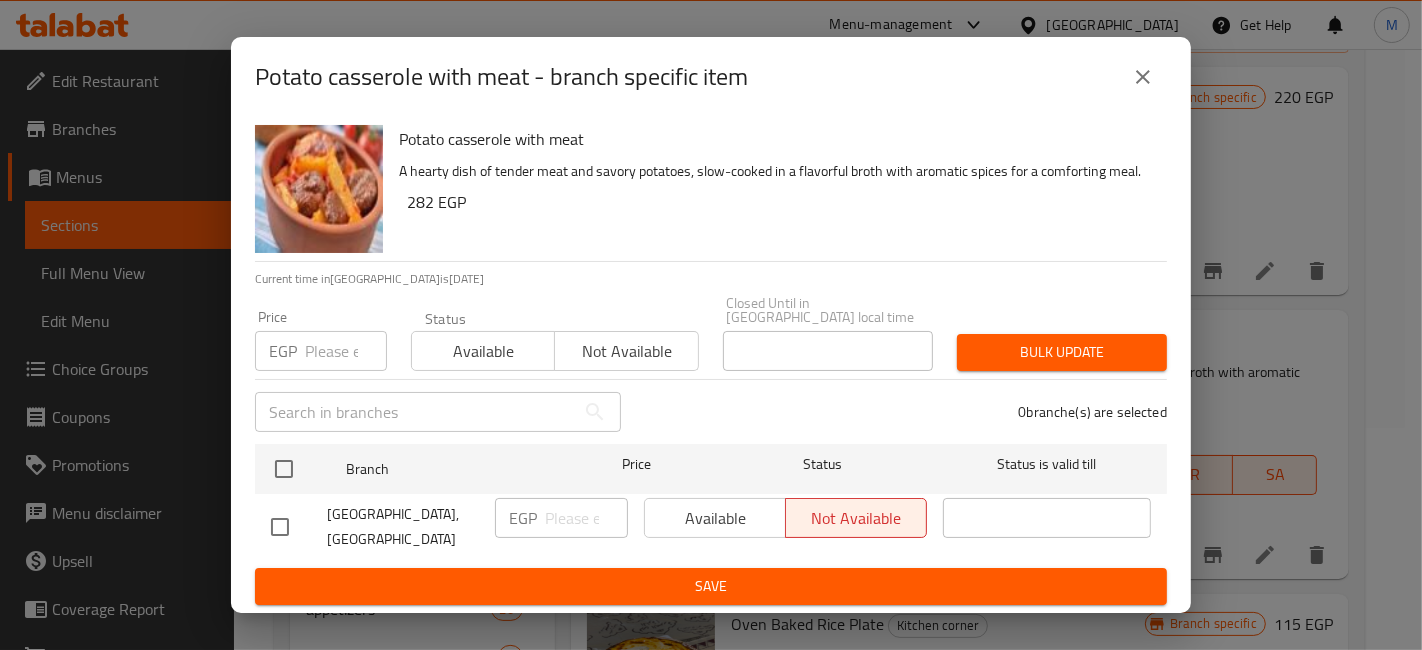 type 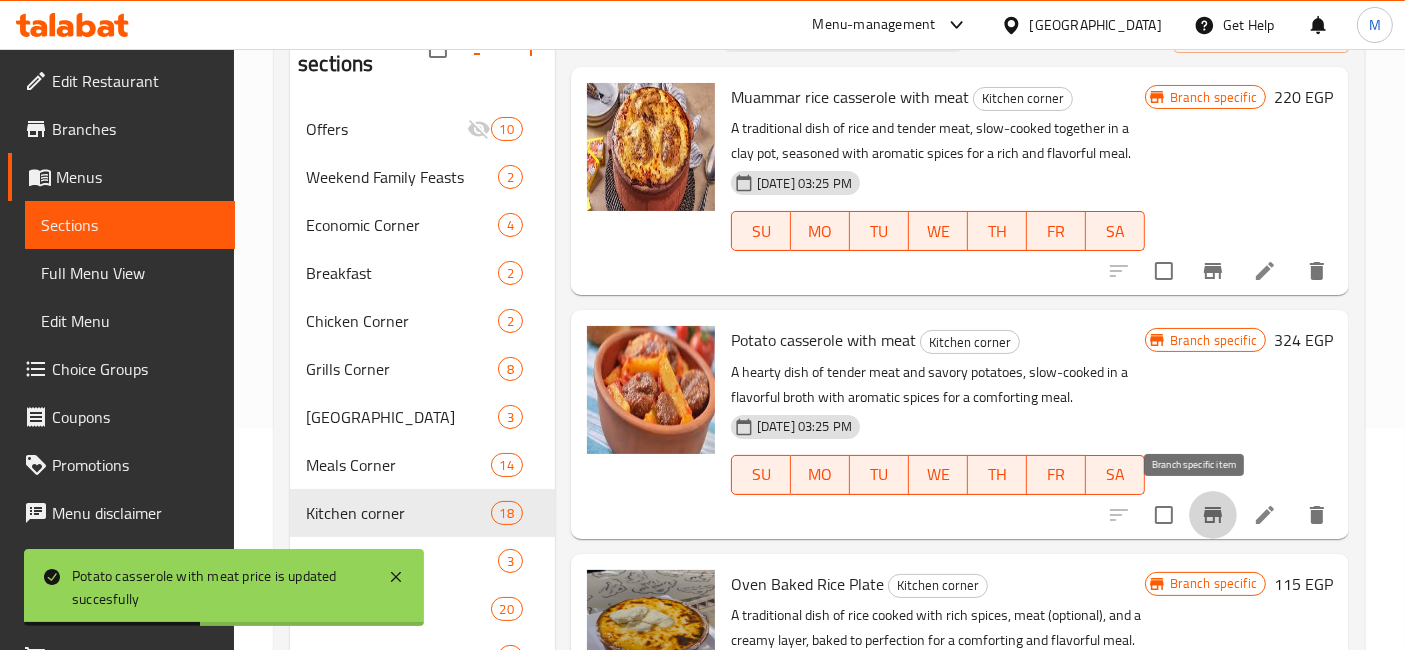 scroll, scrollTop: 444, scrollLeft: 0, axis: vertical 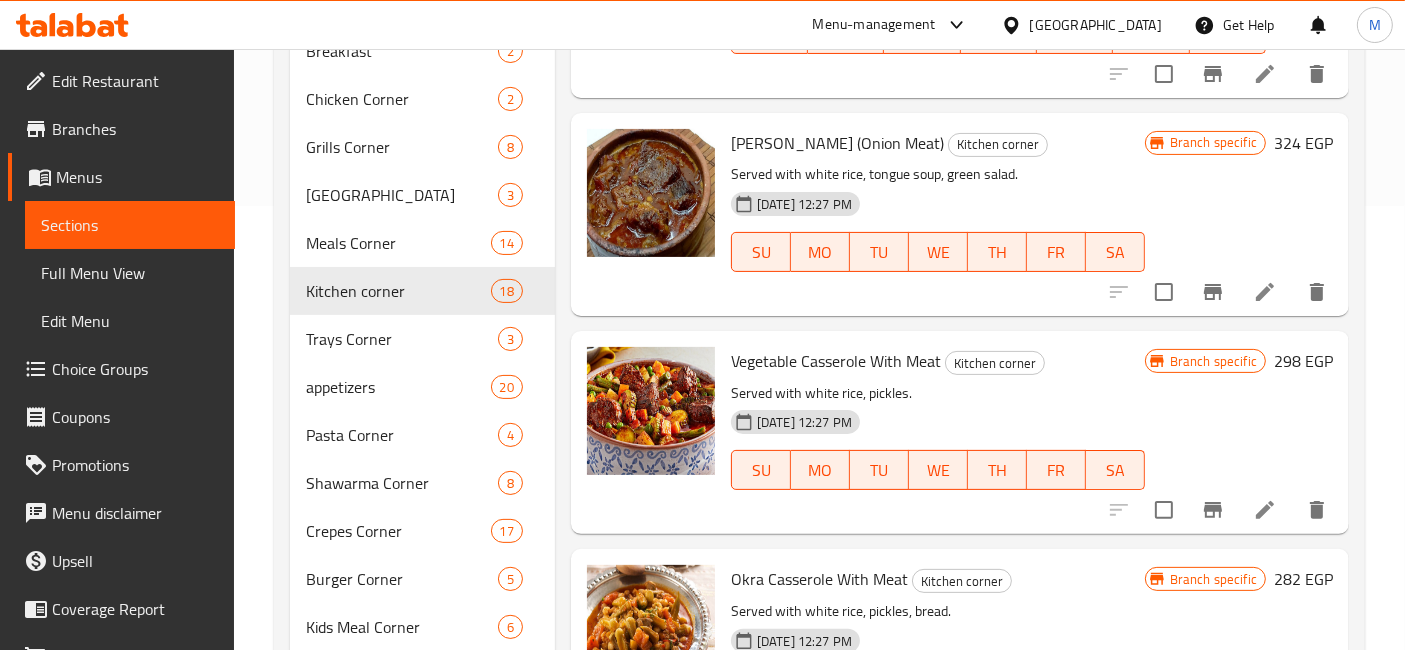 click on "298   EGP" at bounding box center [1303, 361] 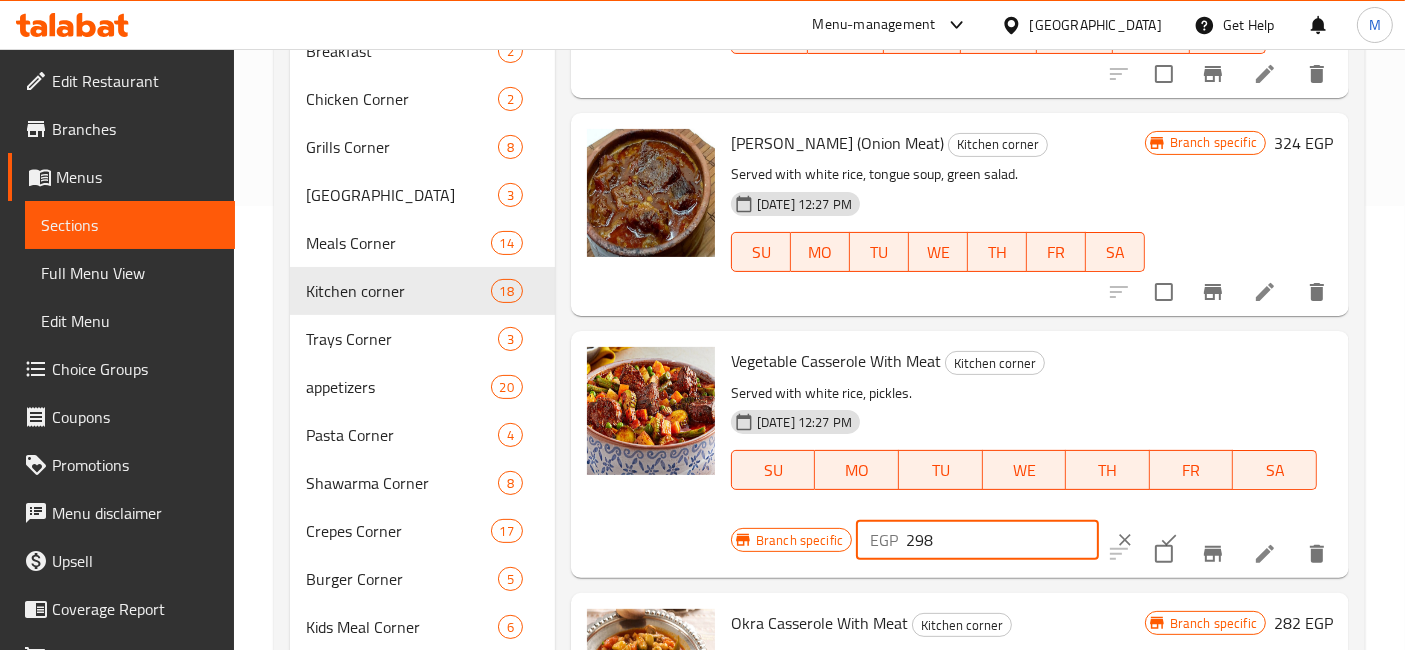 click on "298" at bounding box center [1002, 540] 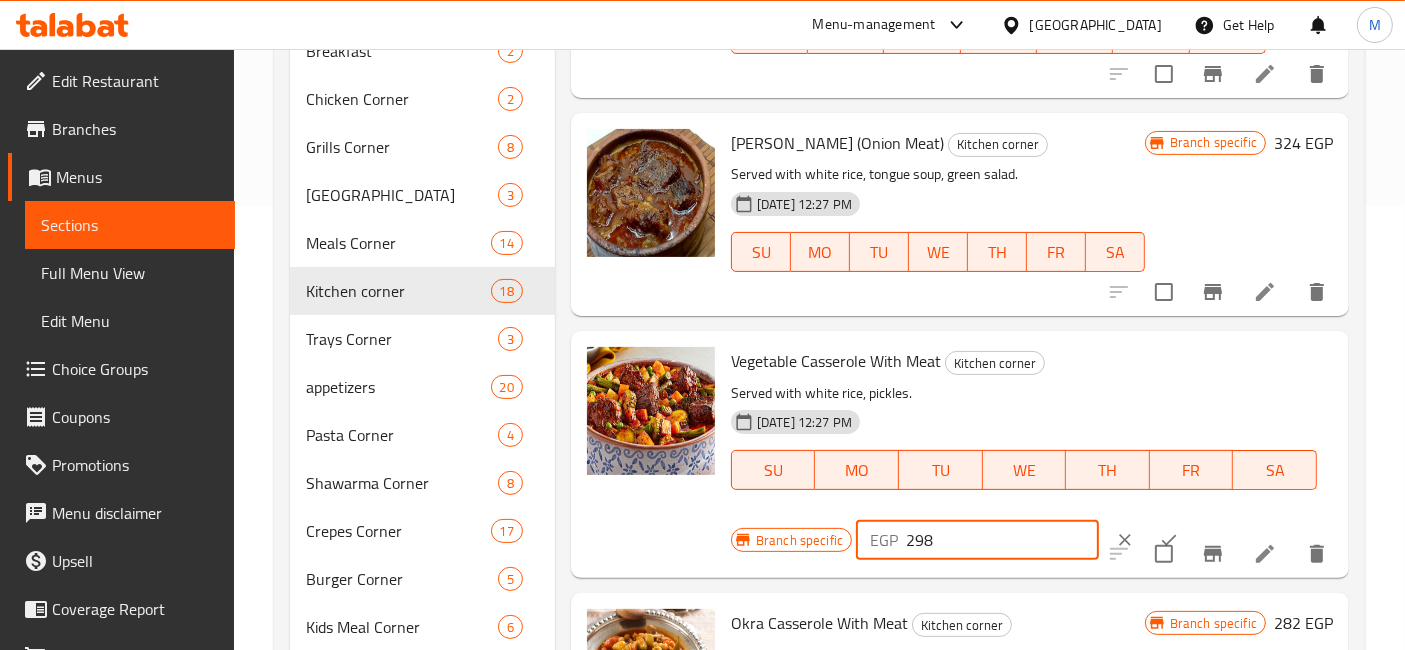 click on "298" at bounding box center (1002, 540) 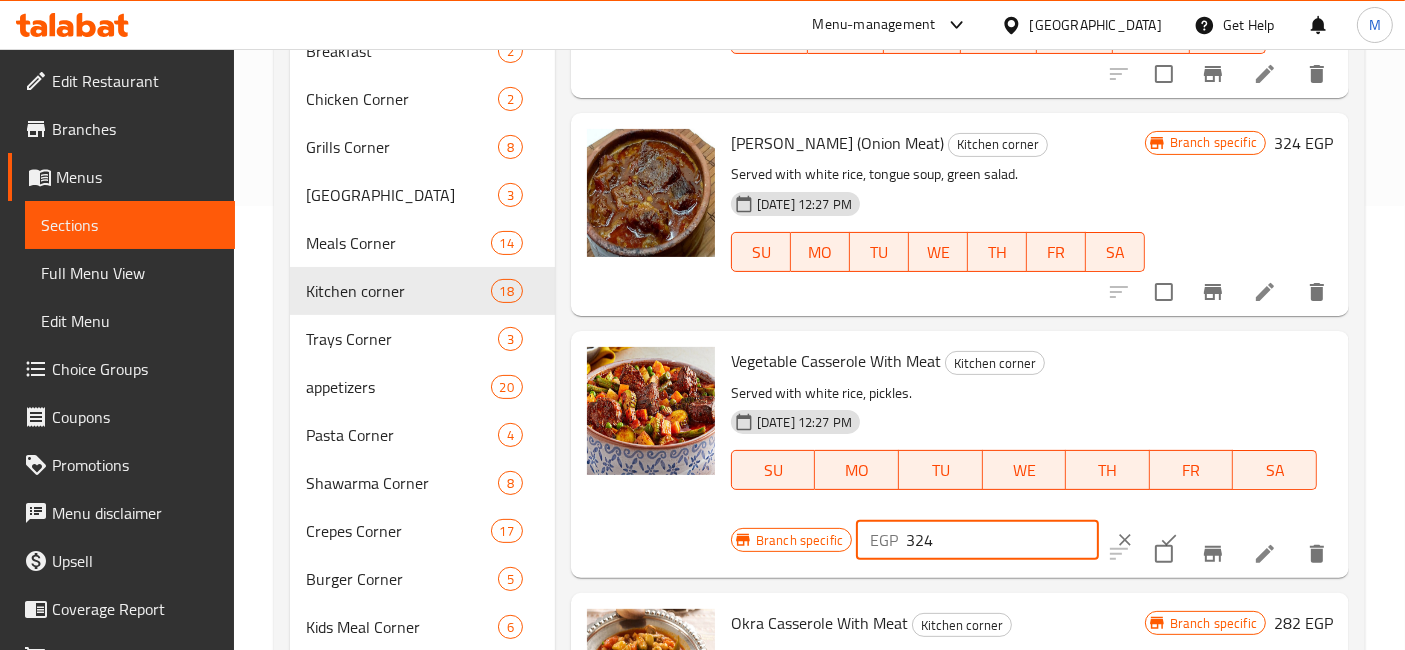 type on "324" 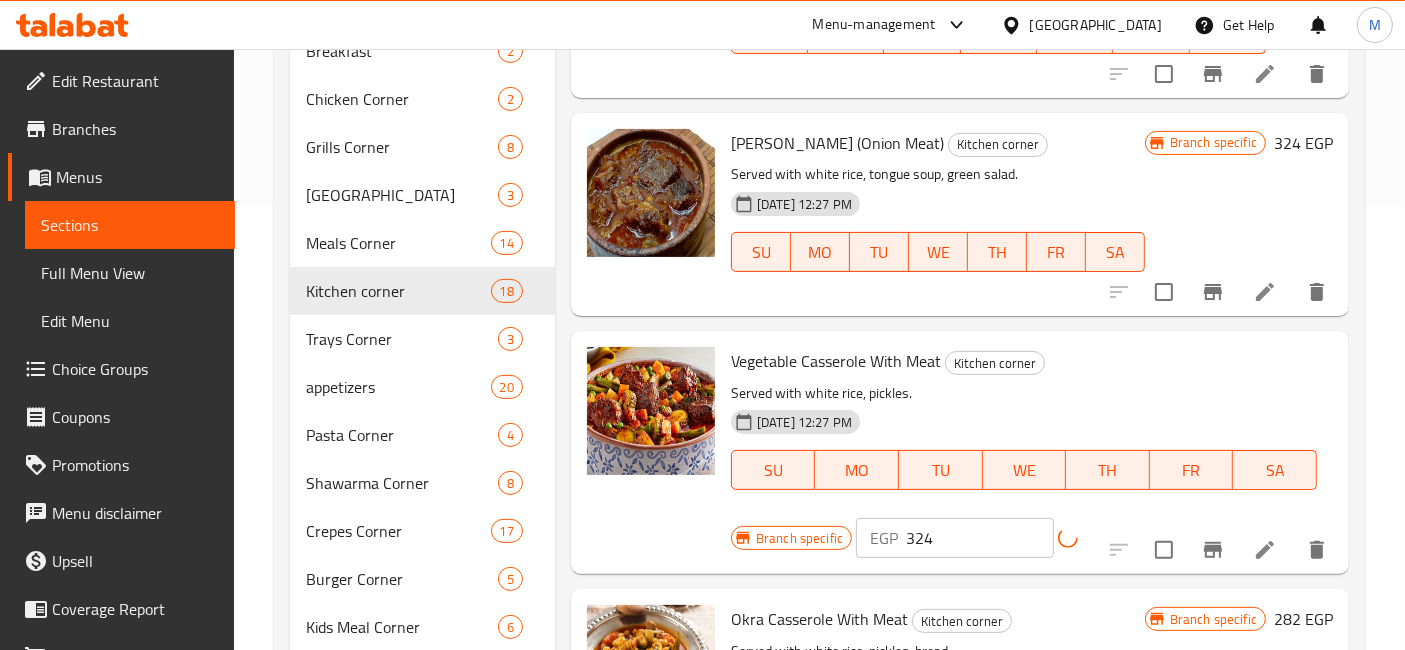 click at bounding box center (1213, 550) 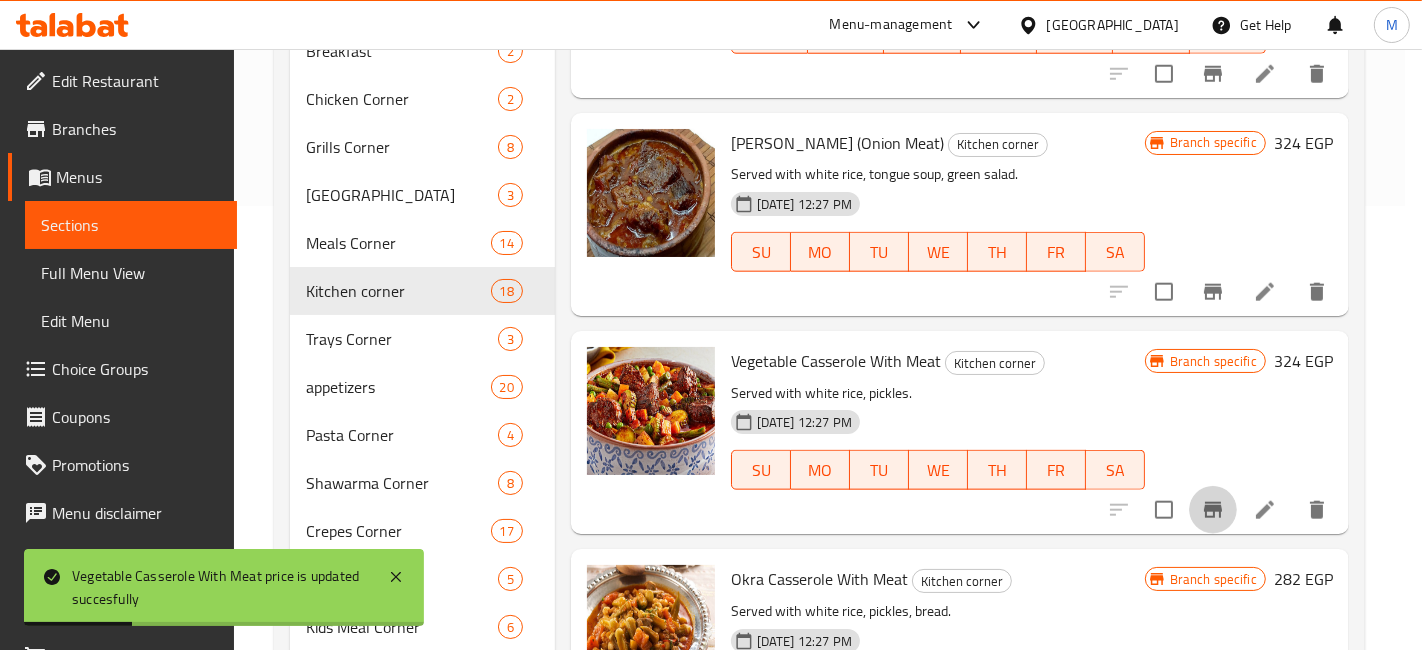 type 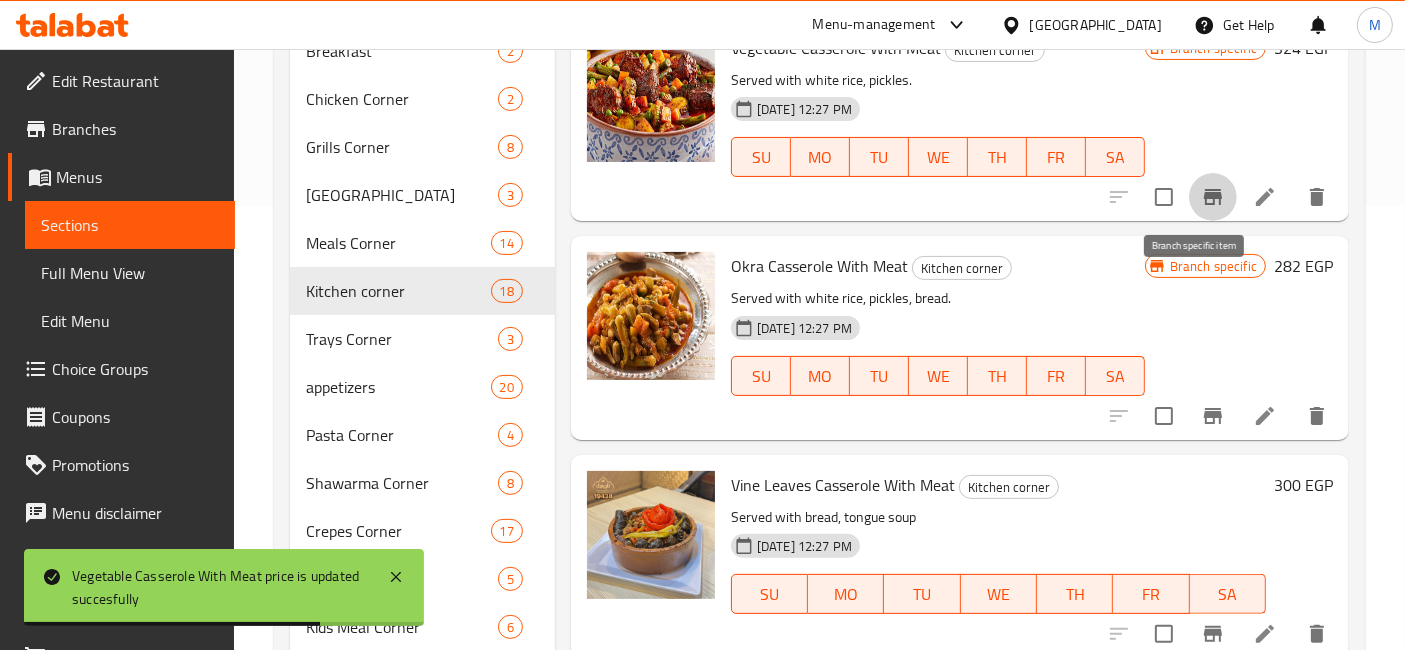 scroll, scrollTop: 1888, scrollLeft: 0, axis: vertical 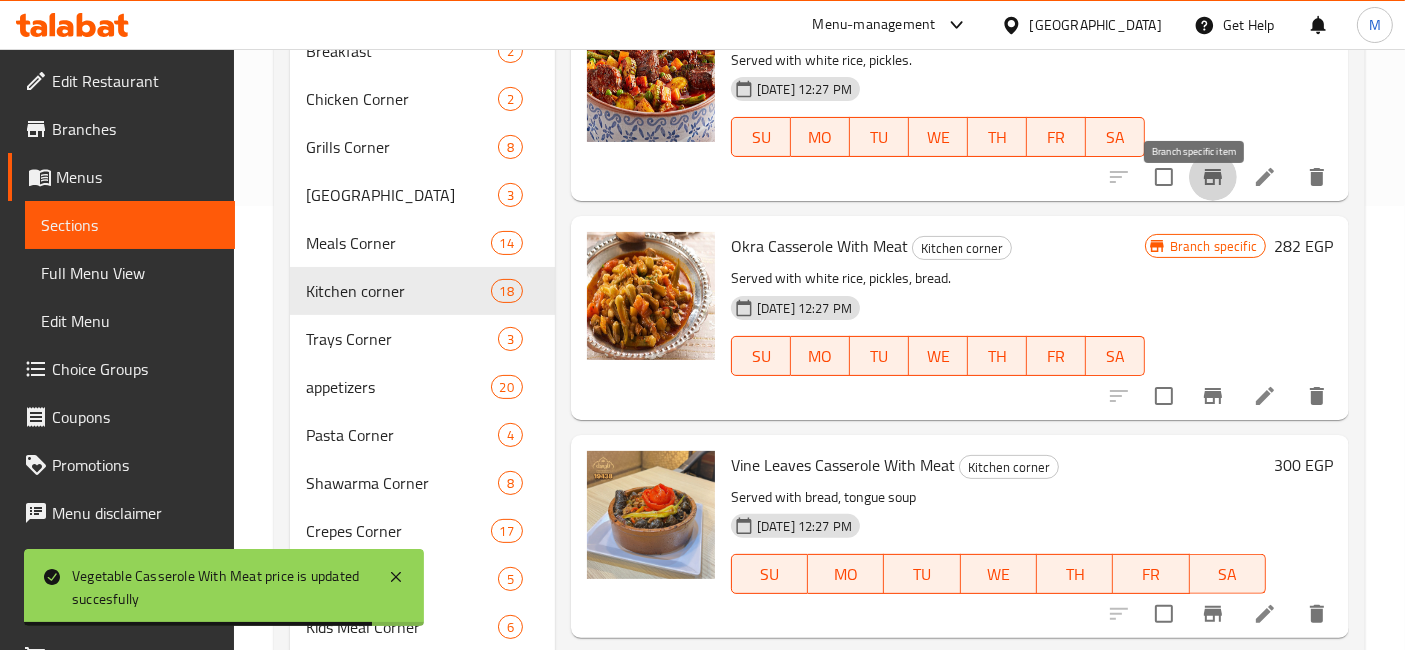 click on "300   EGP" at bounding box center [1303, 465] 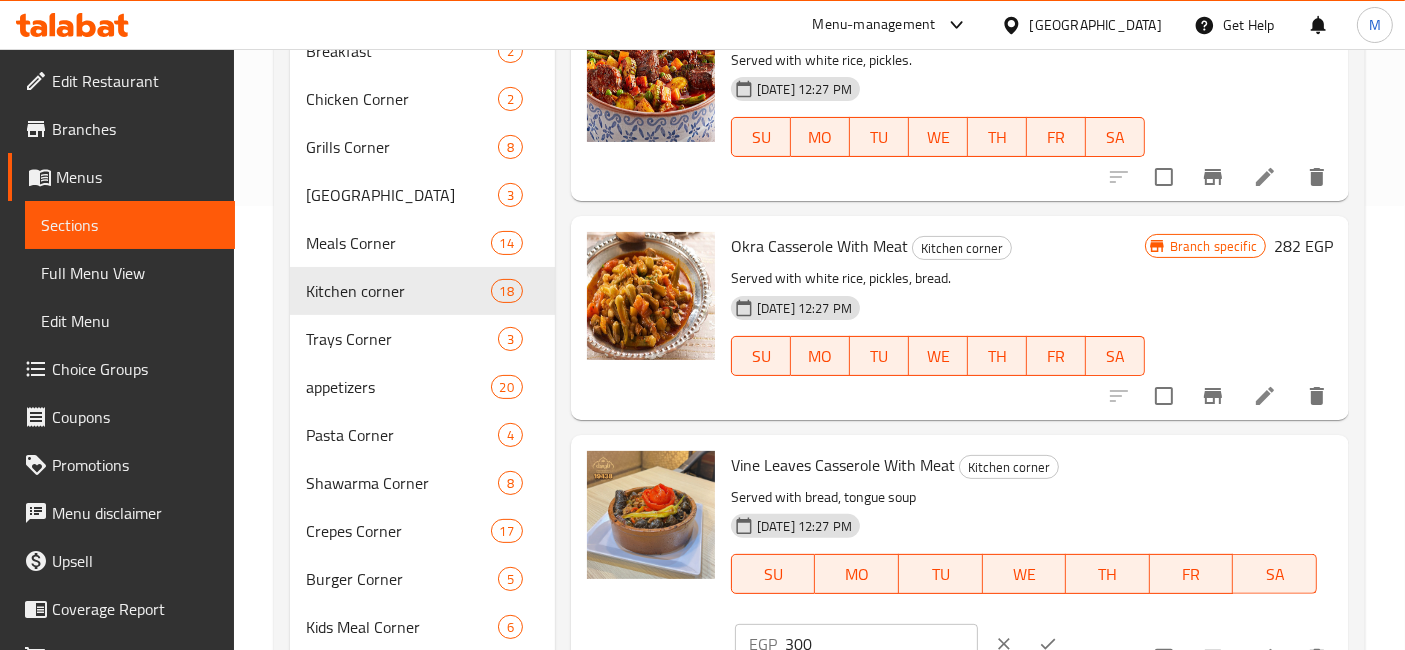 click on "300" at bounding box center (881, 644) 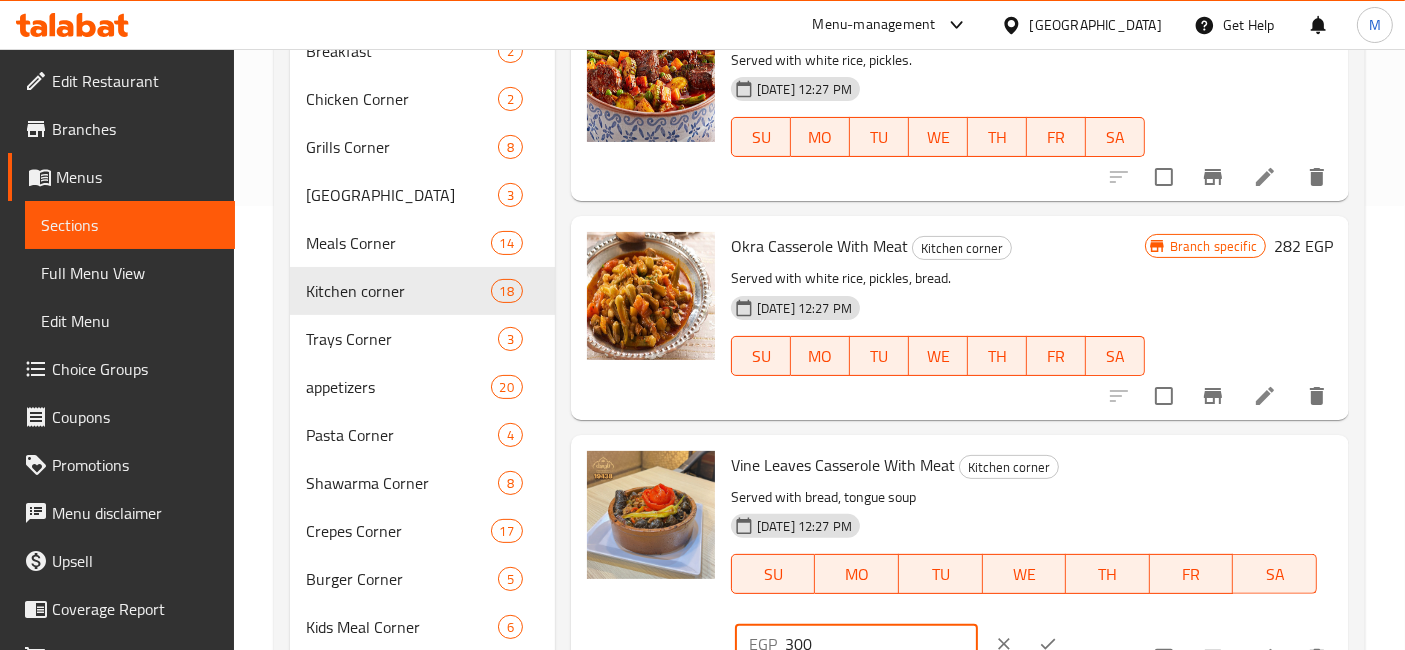 click on "300" at bounding box center (881, 644) 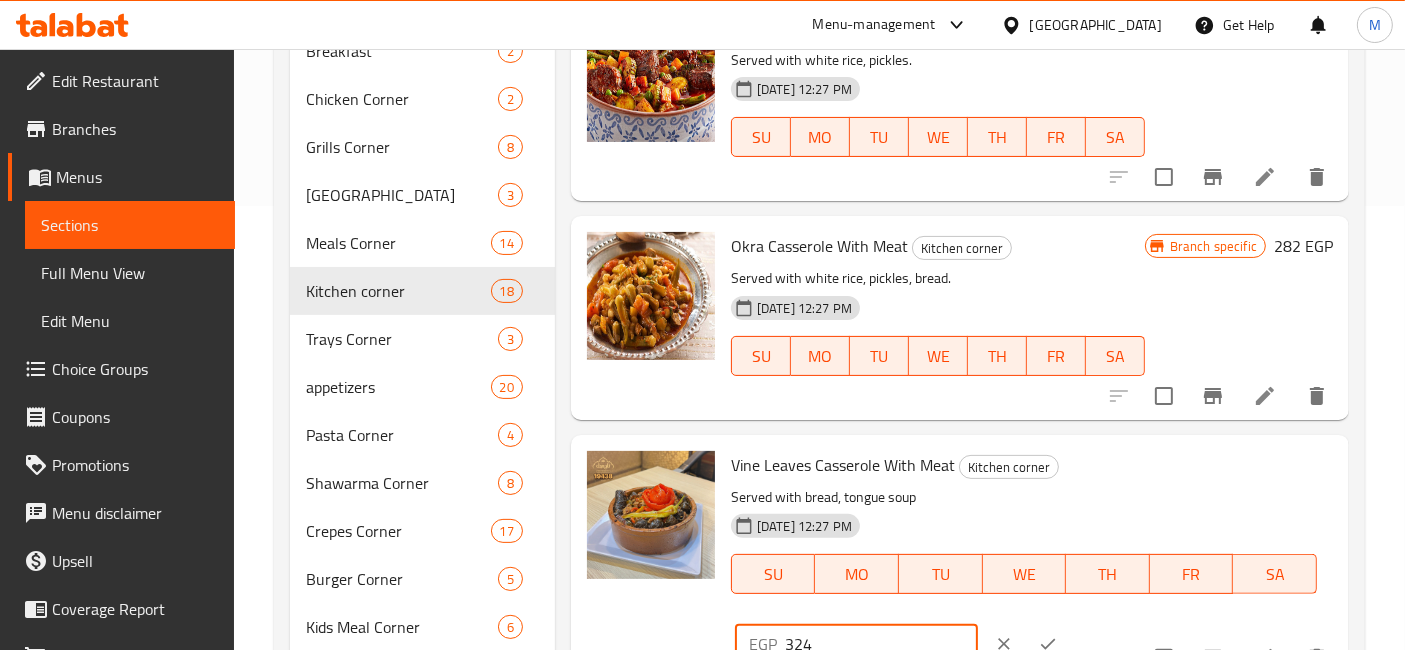 type on "324" 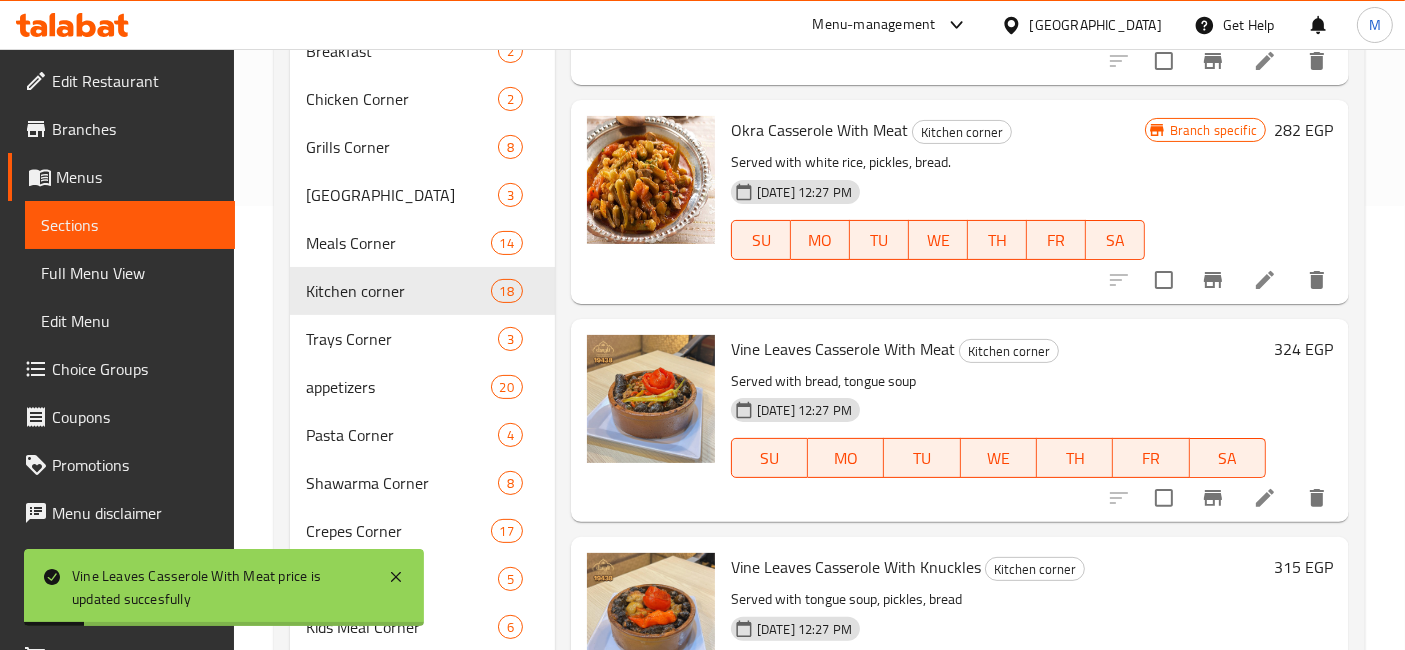 scroll, scrollTop: 2111, scrollLeft: 0, axis: vertical 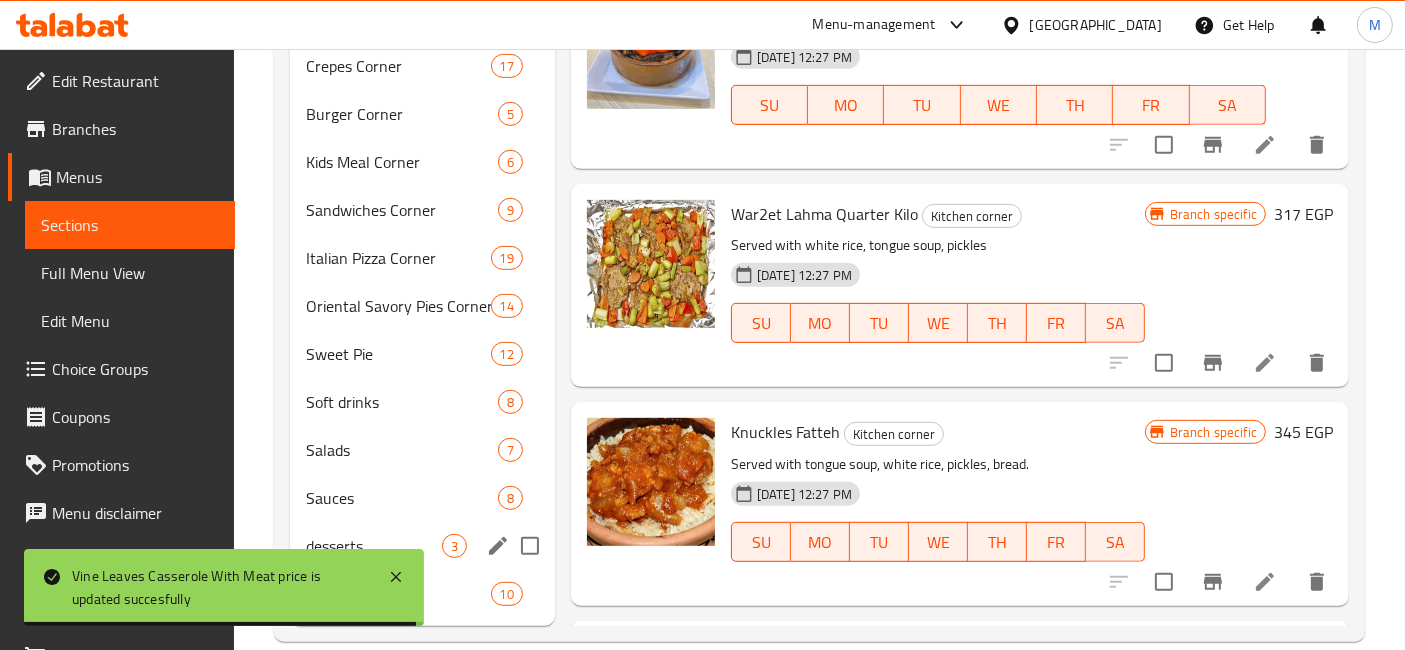 click on "desserts 3" at bounding box center [422, 546] 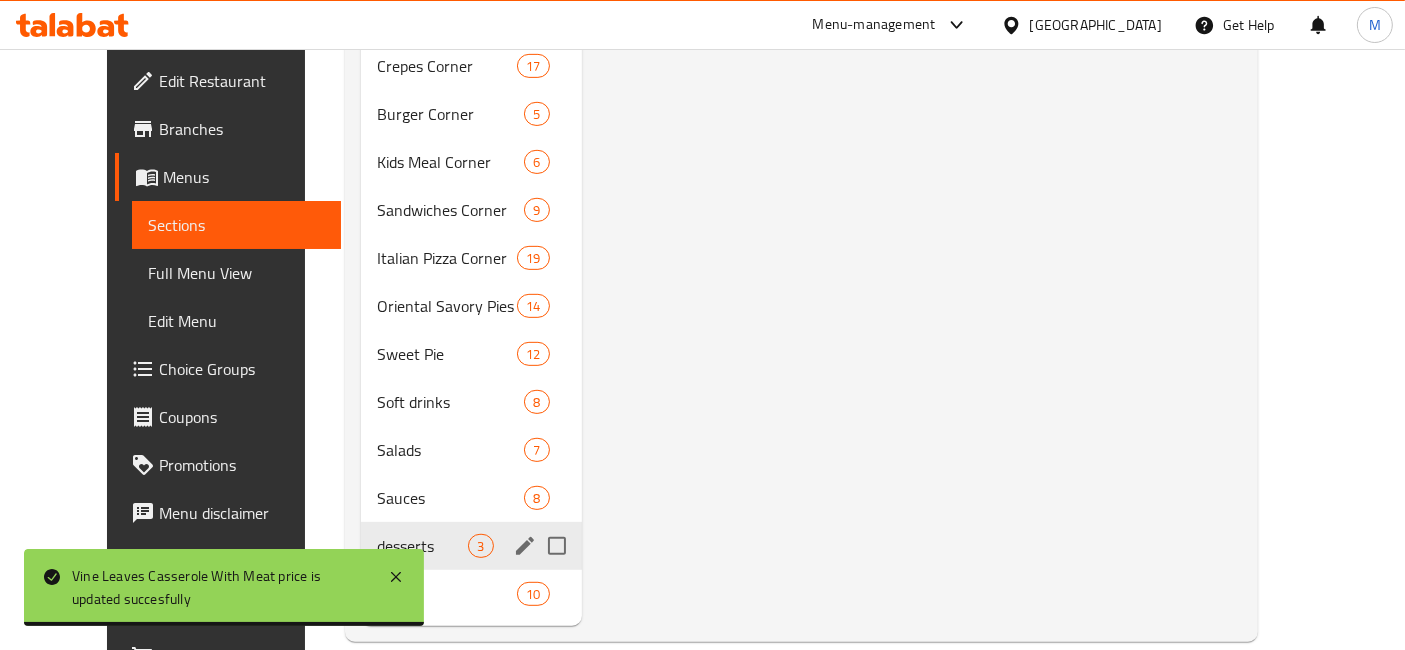 scroll, scrollTop: 0, scrollLeft: 0, axis: both 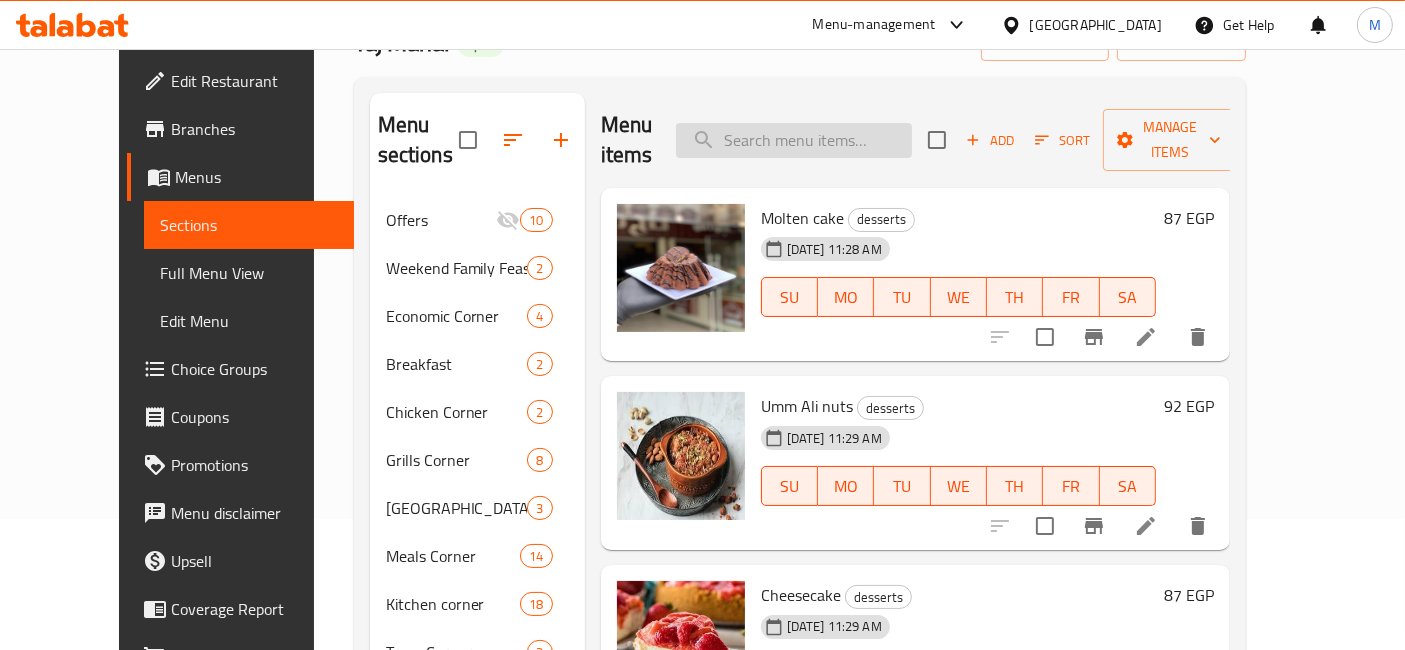 click at bounding box center [794, 140] 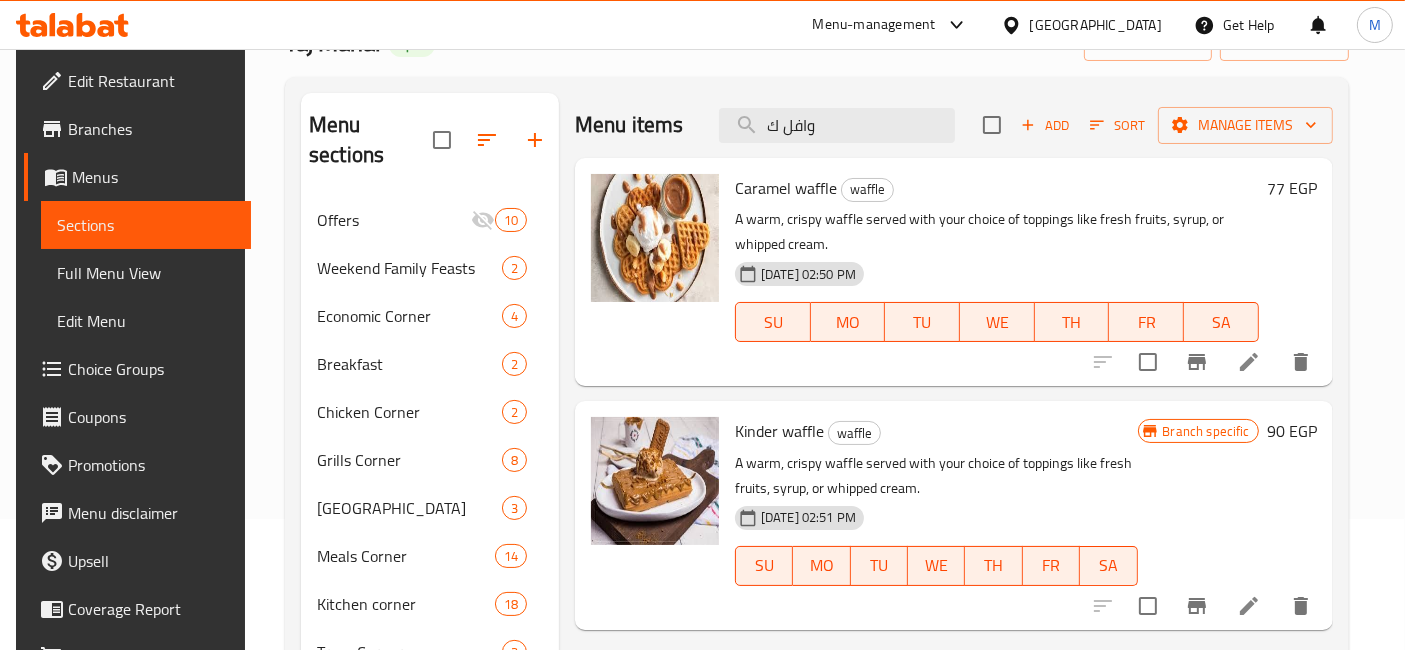 scroll, scrollTop: 242, scrollLeft: 0, axis: vertical 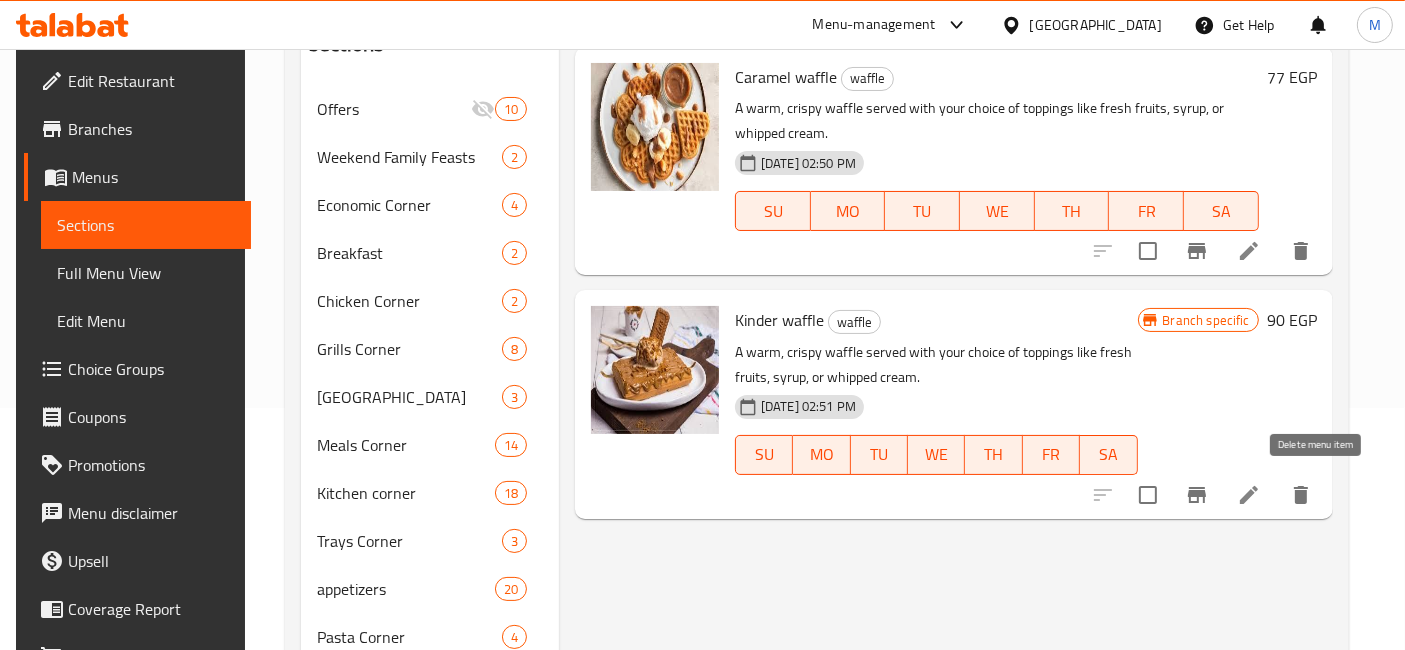 click 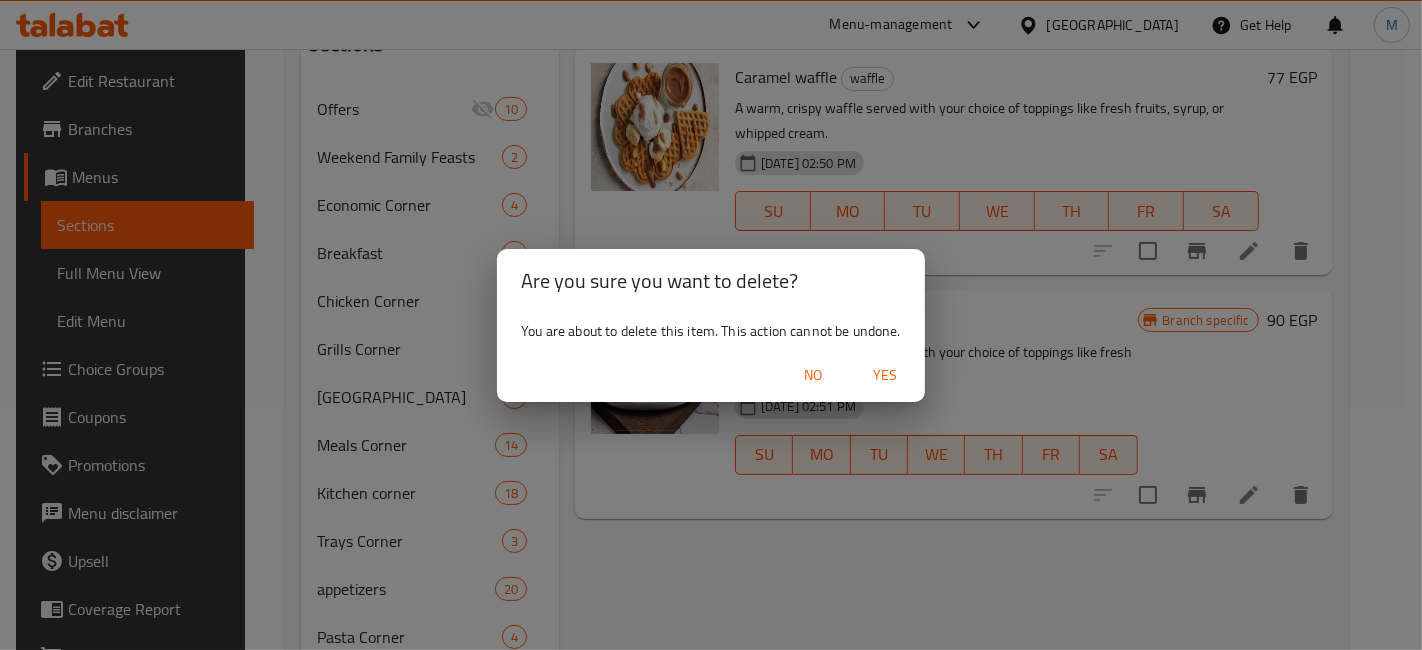 click on "Yes" at bounding box center (885, 375) 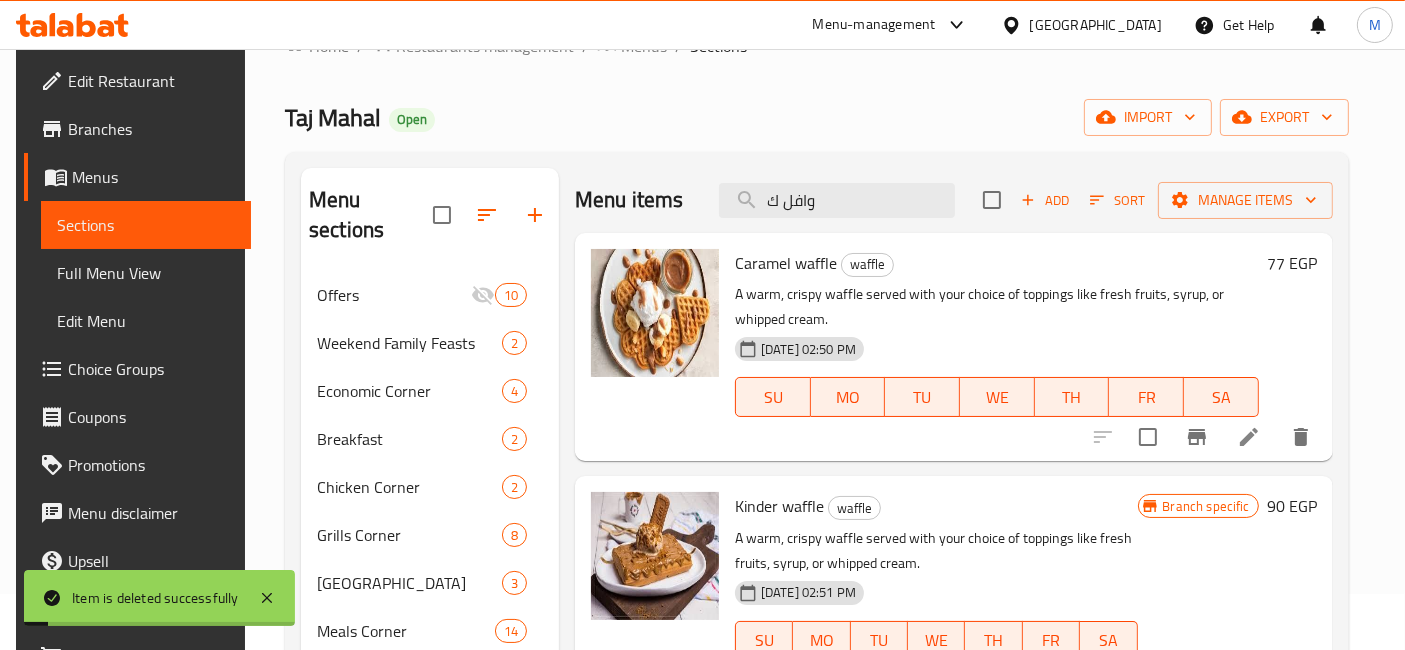 scroll, scrollTop: 0, scrollLeft: 0, axis: both 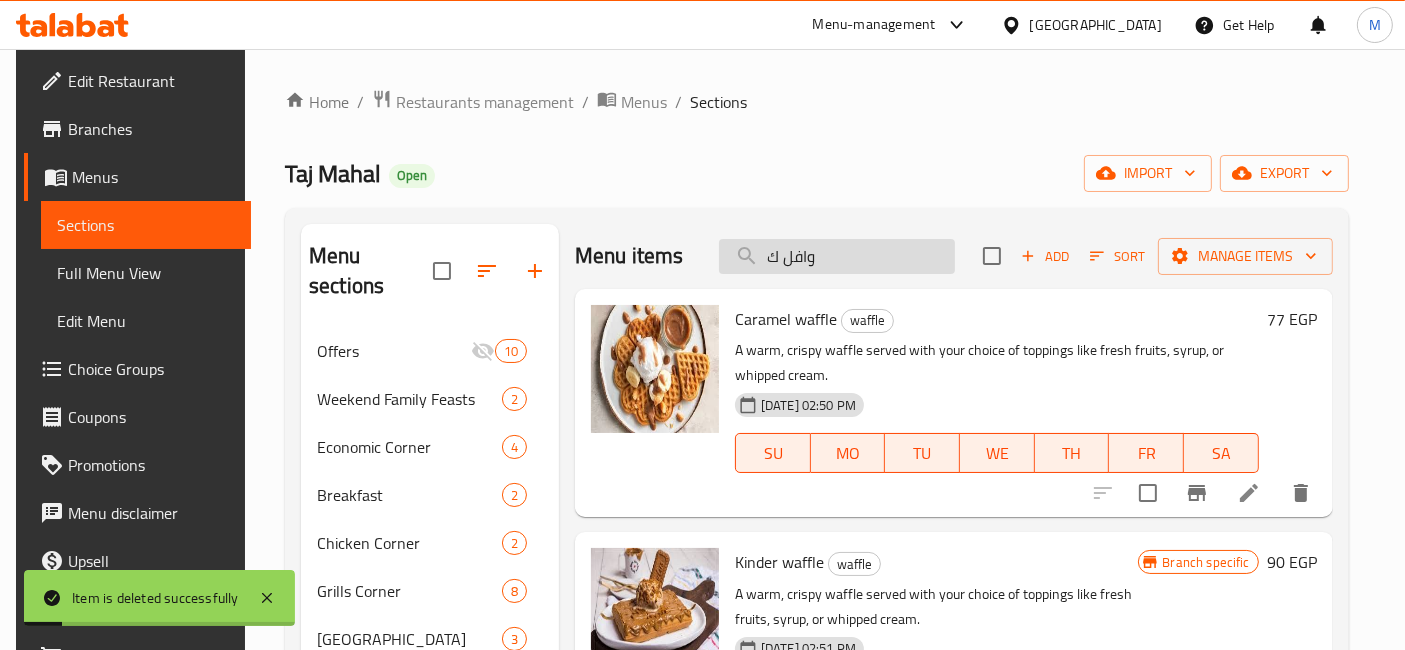 click on "وافل ك" at bounding box center [837, 256] 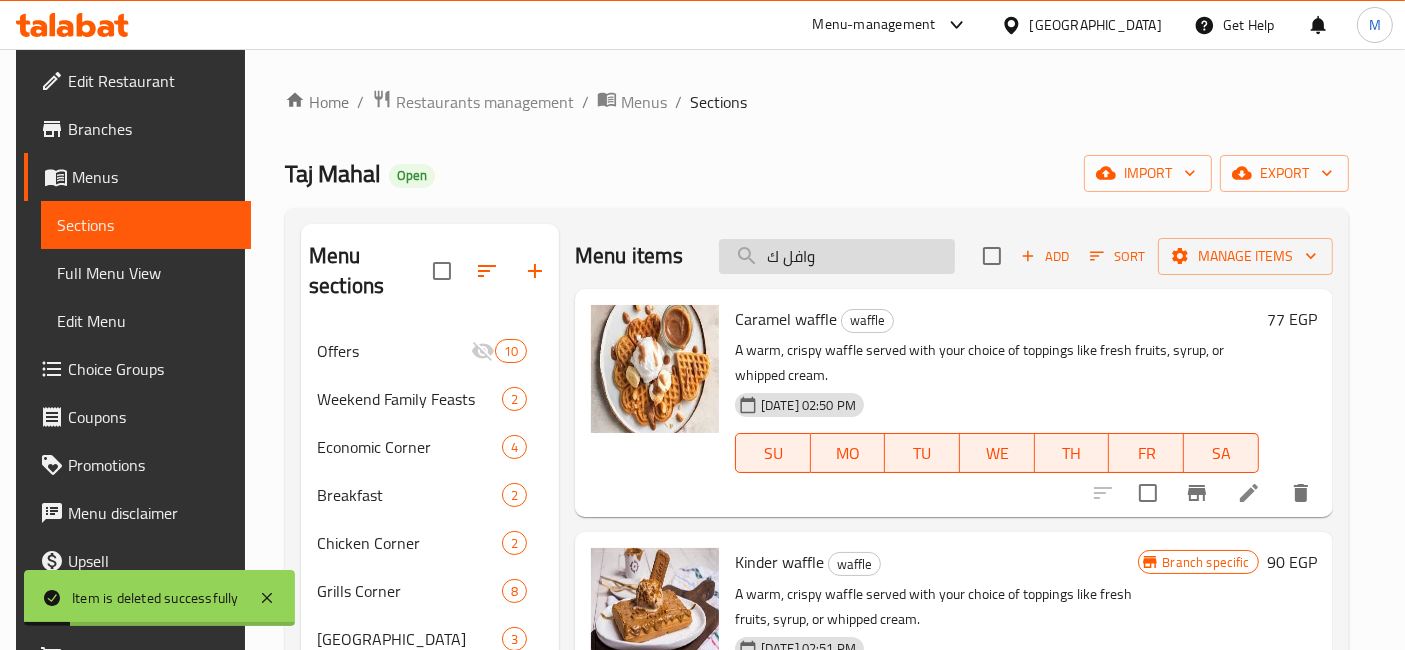 click on "وافل ك" at bounding box center [837, 256] 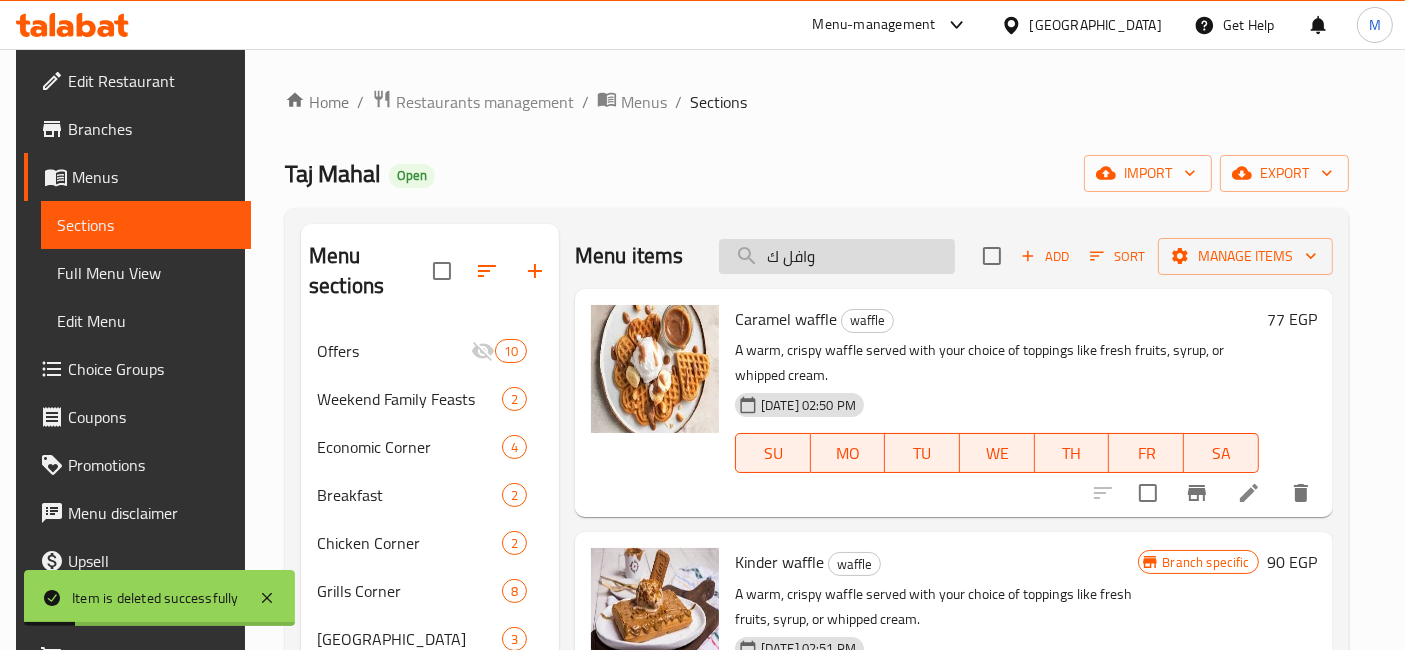 click on "وافل ك" at bounding box center [837, 256] 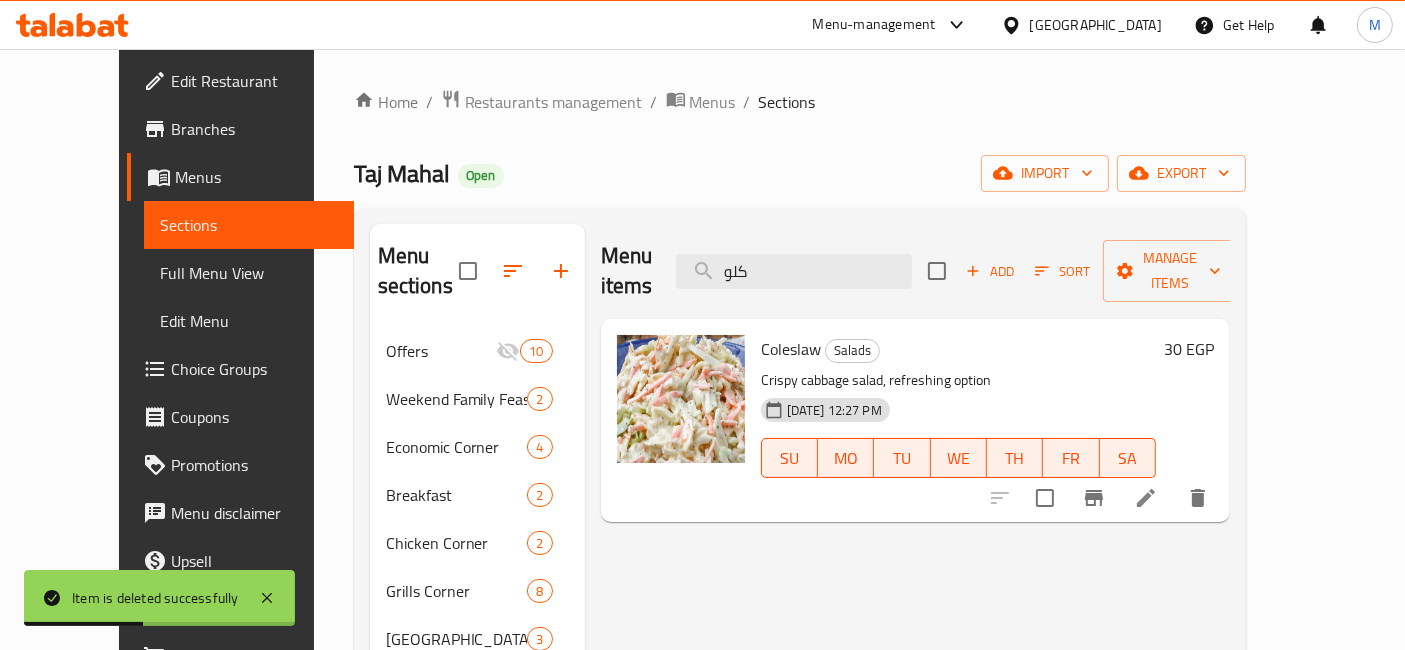 type on "كلو" 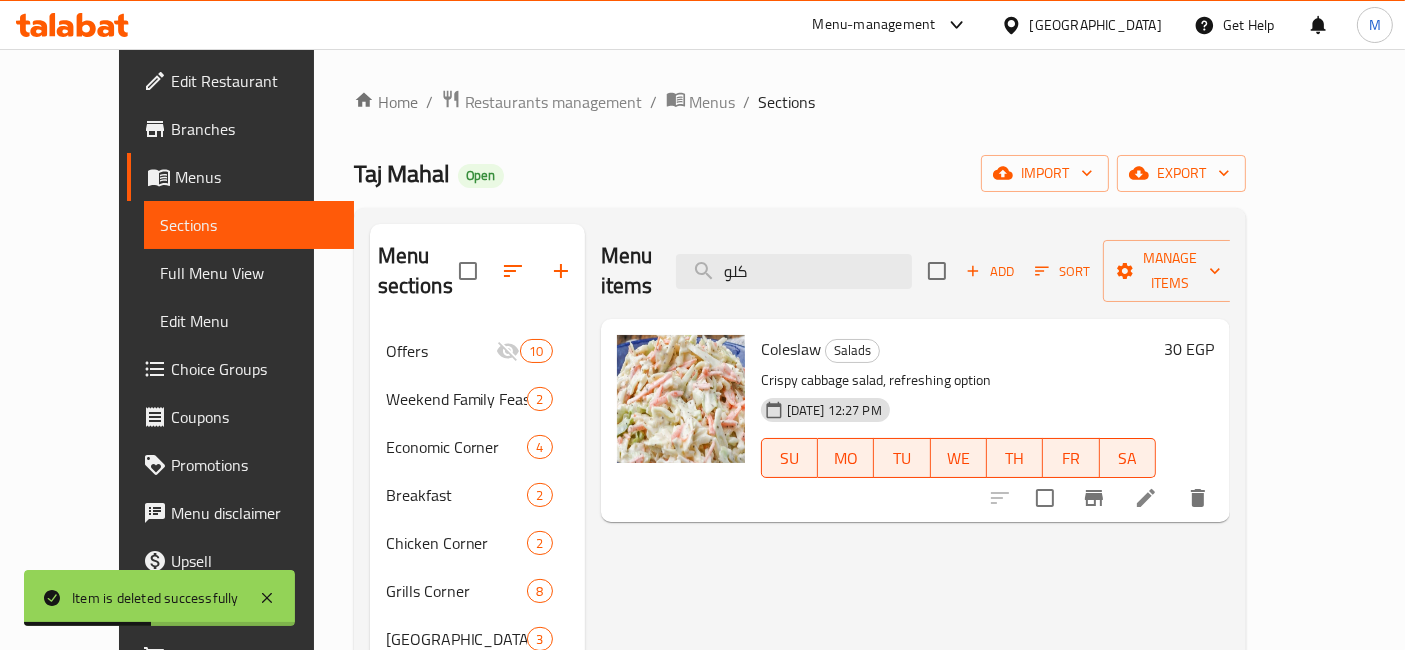 click on "30   EGP" at bounding box center (1189, 349) 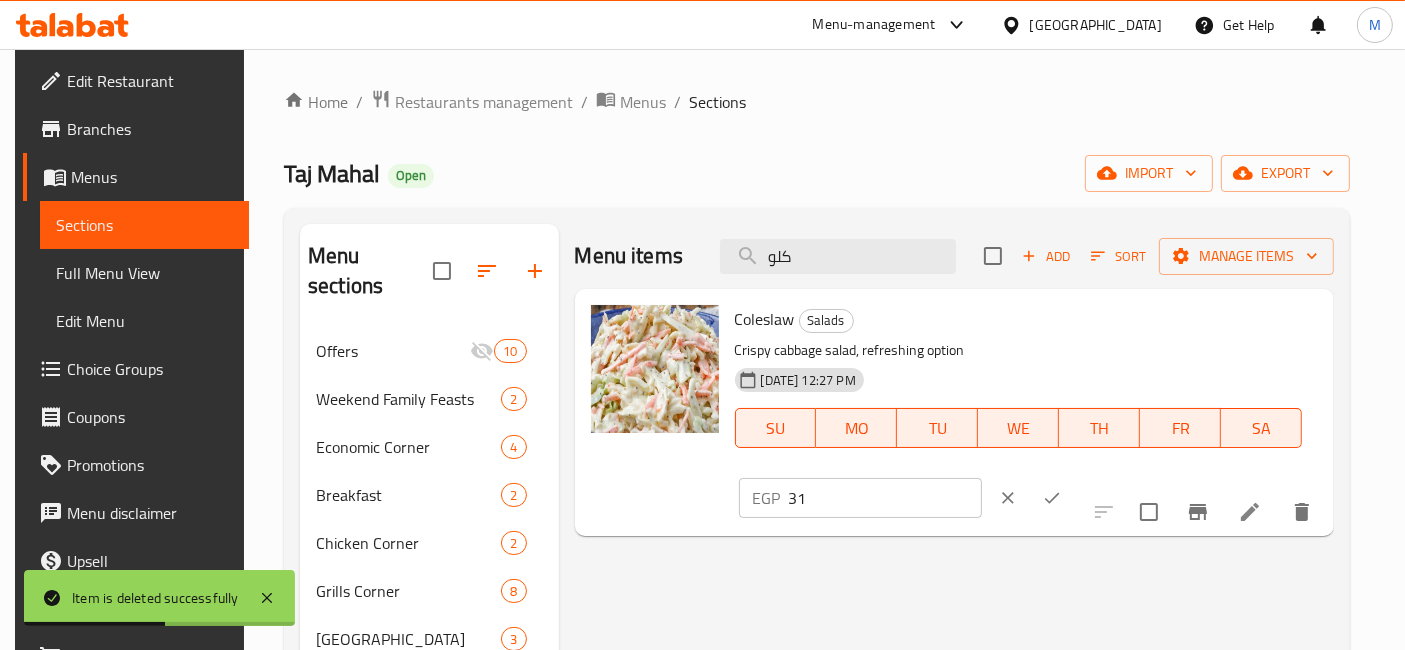 click on "31" at bounding box center (885, 498) 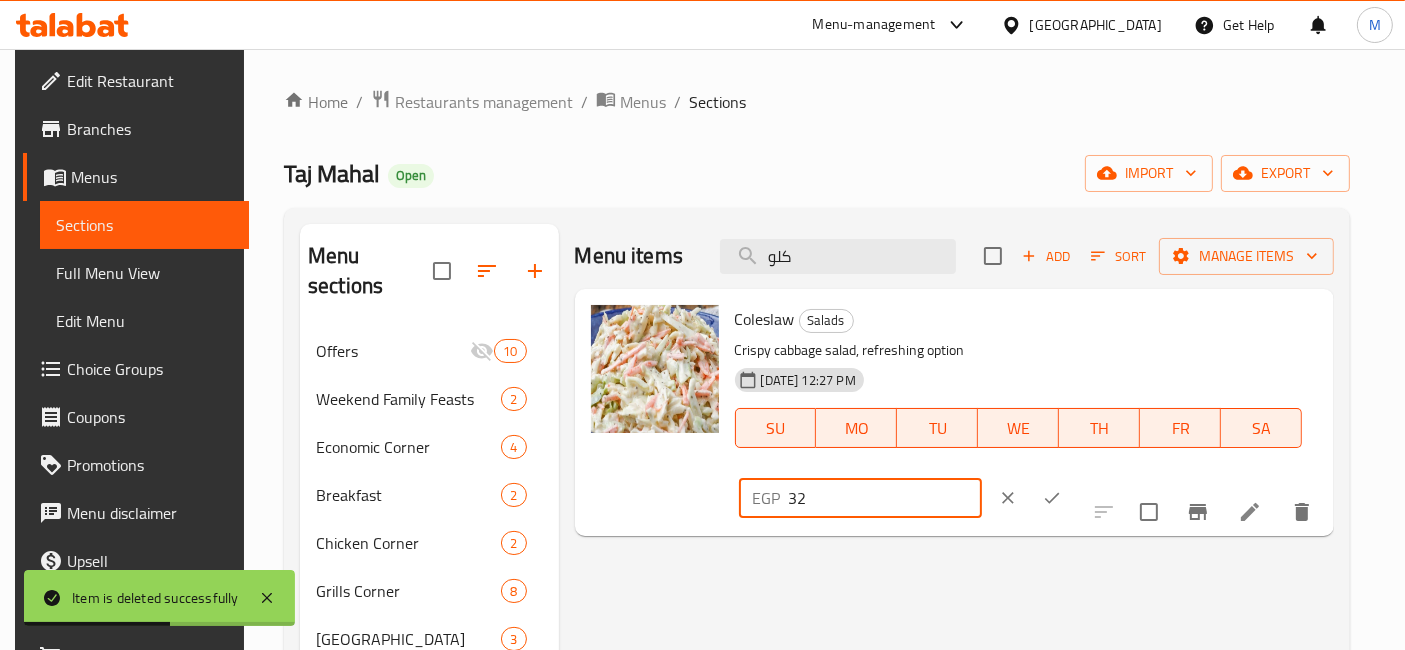 click on "32" at bounding box center (885, 498) 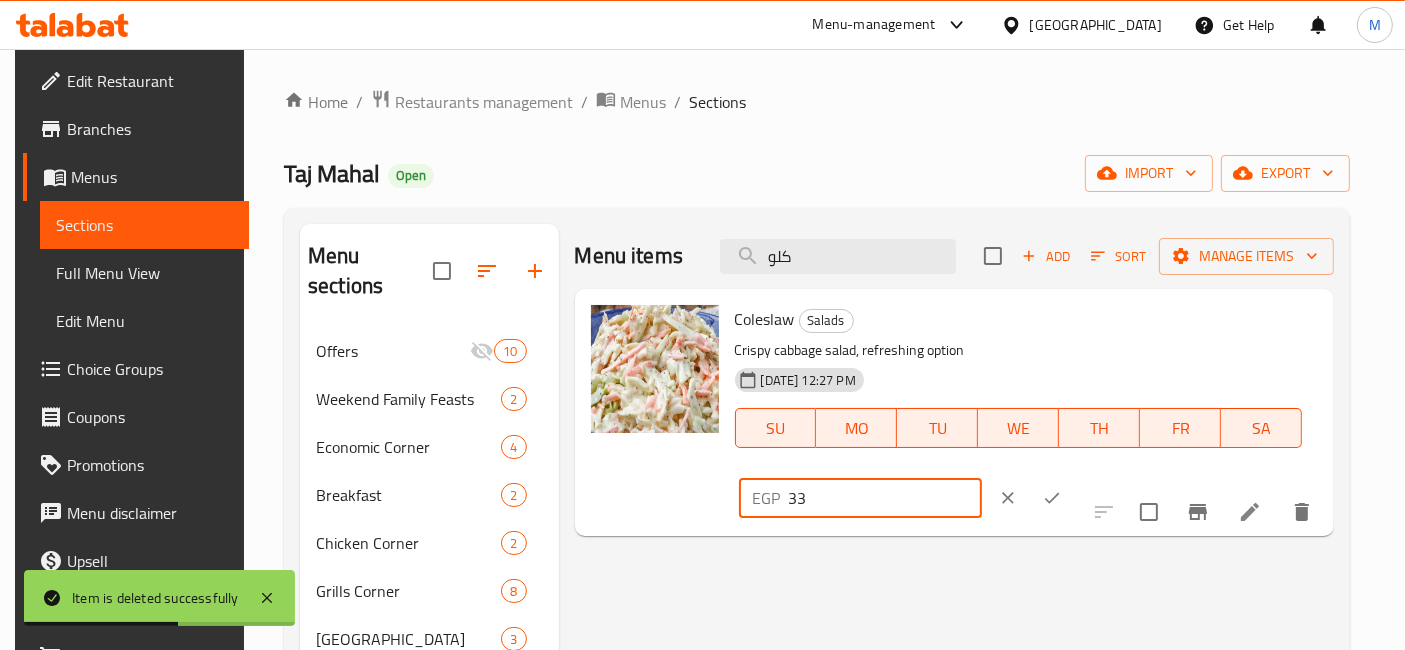 click on "33" at bounding box center [885, 498] 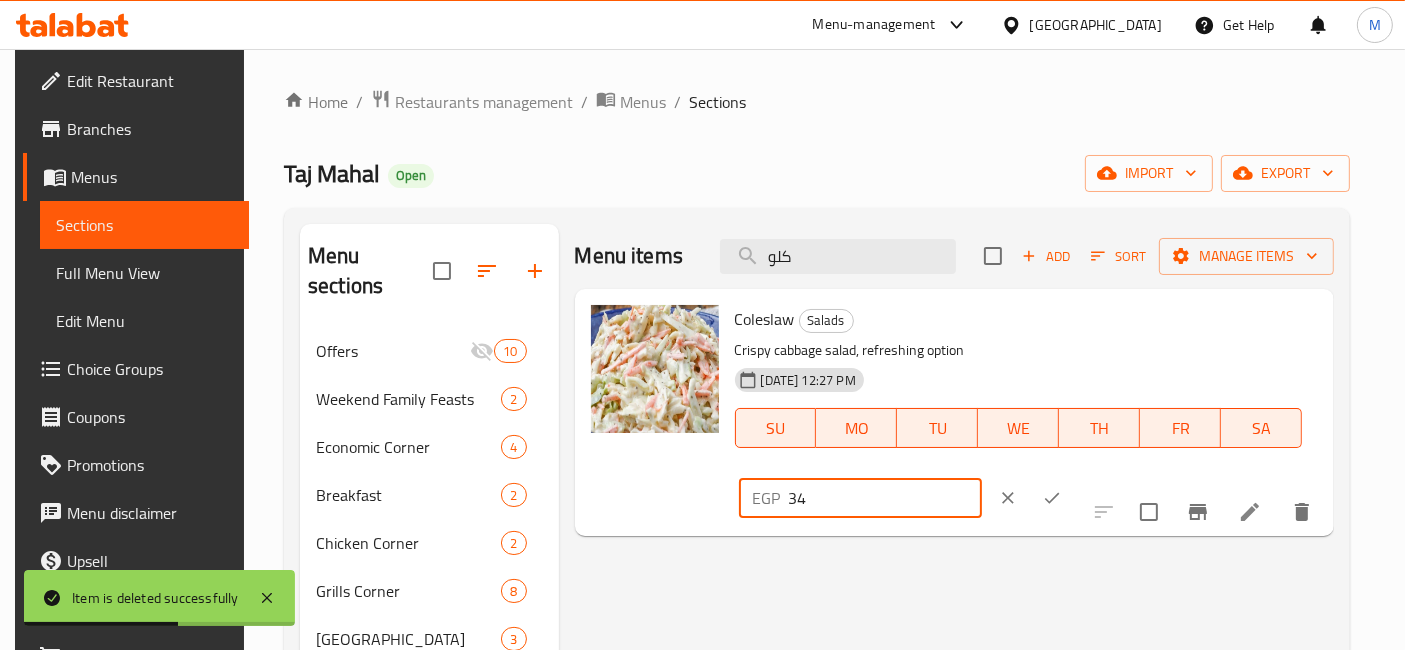 click on "34" at bounding box center (885, 498) 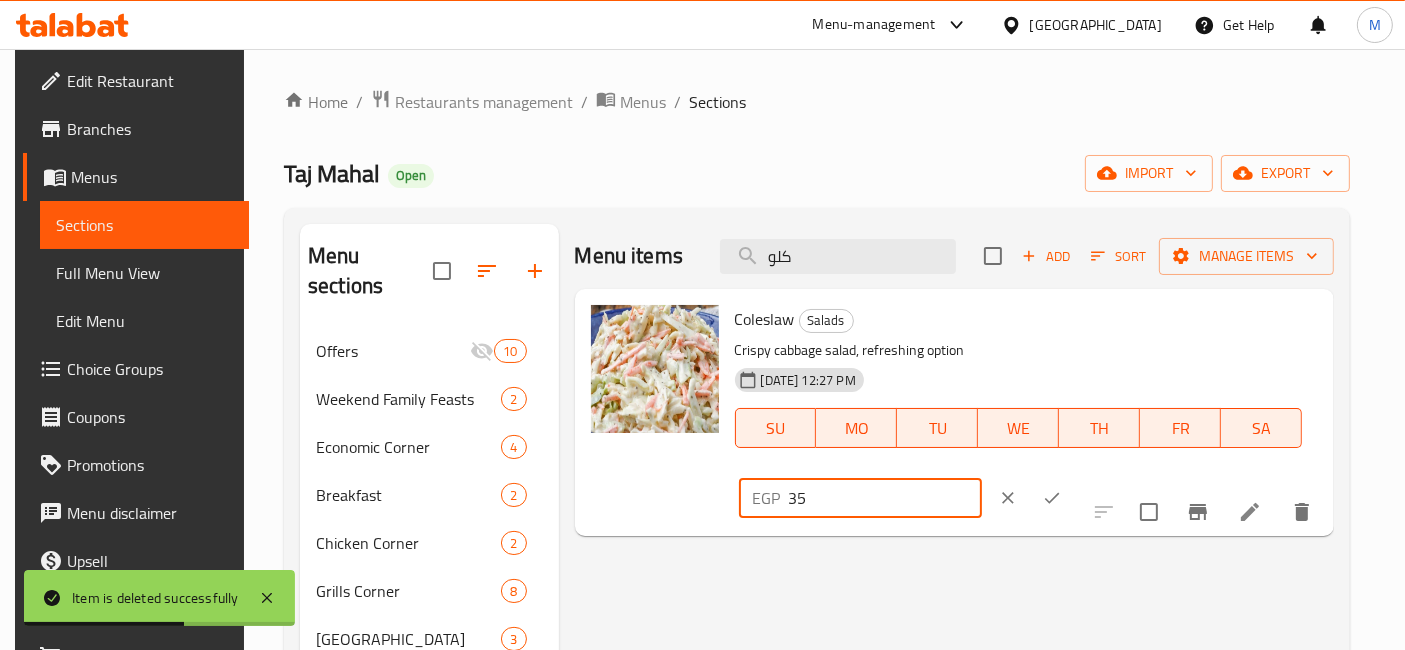 type on "35" 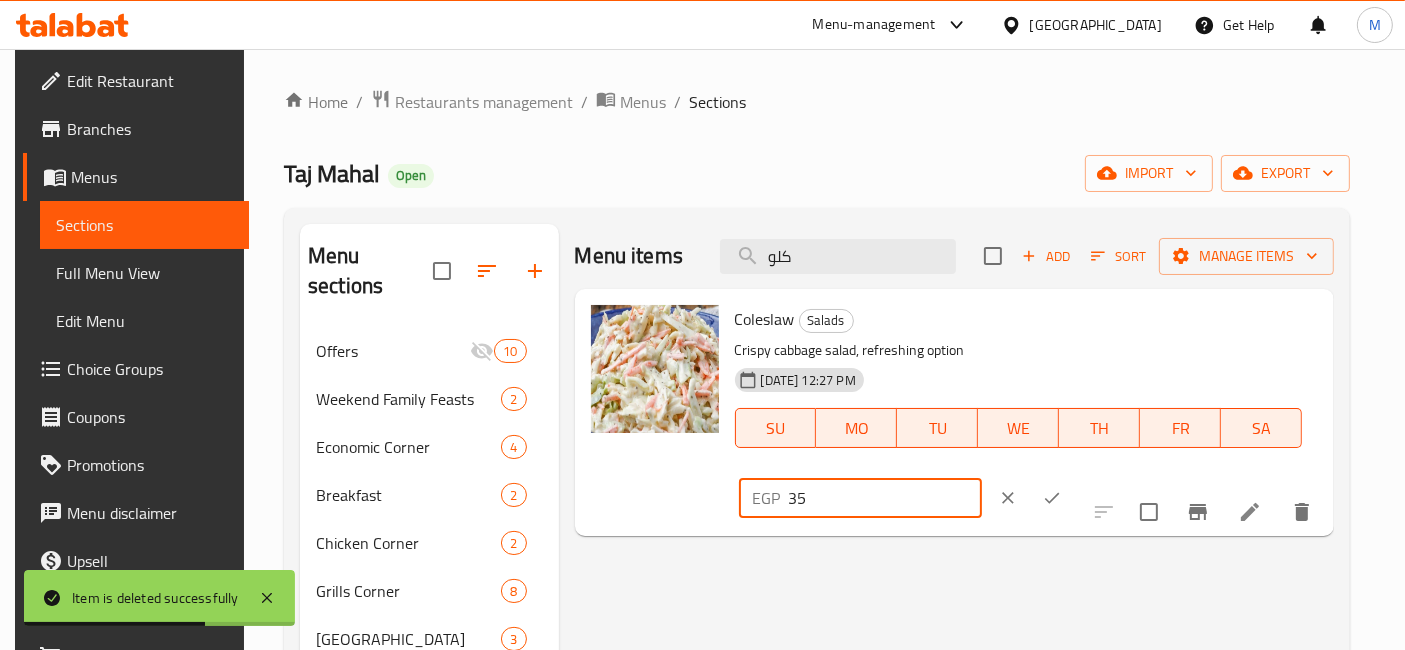 click 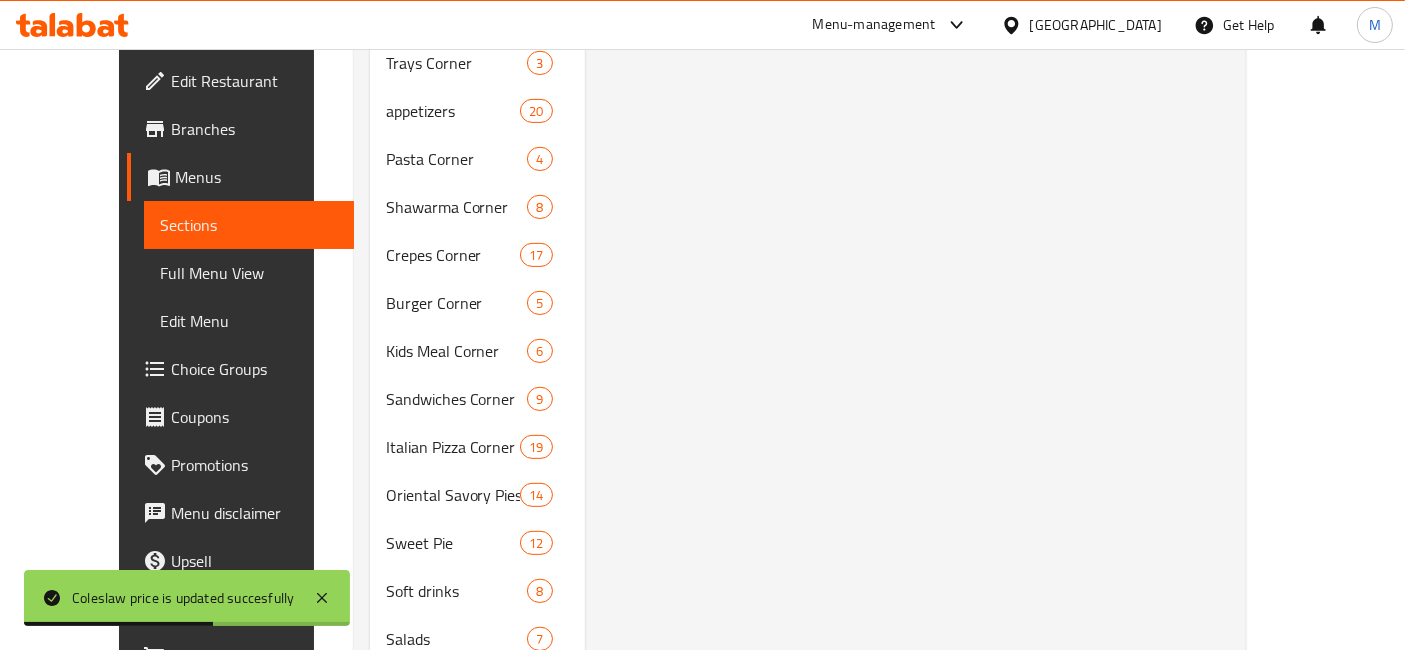scroll, scrollTop: 0, scrollLeft: 0, axis: both 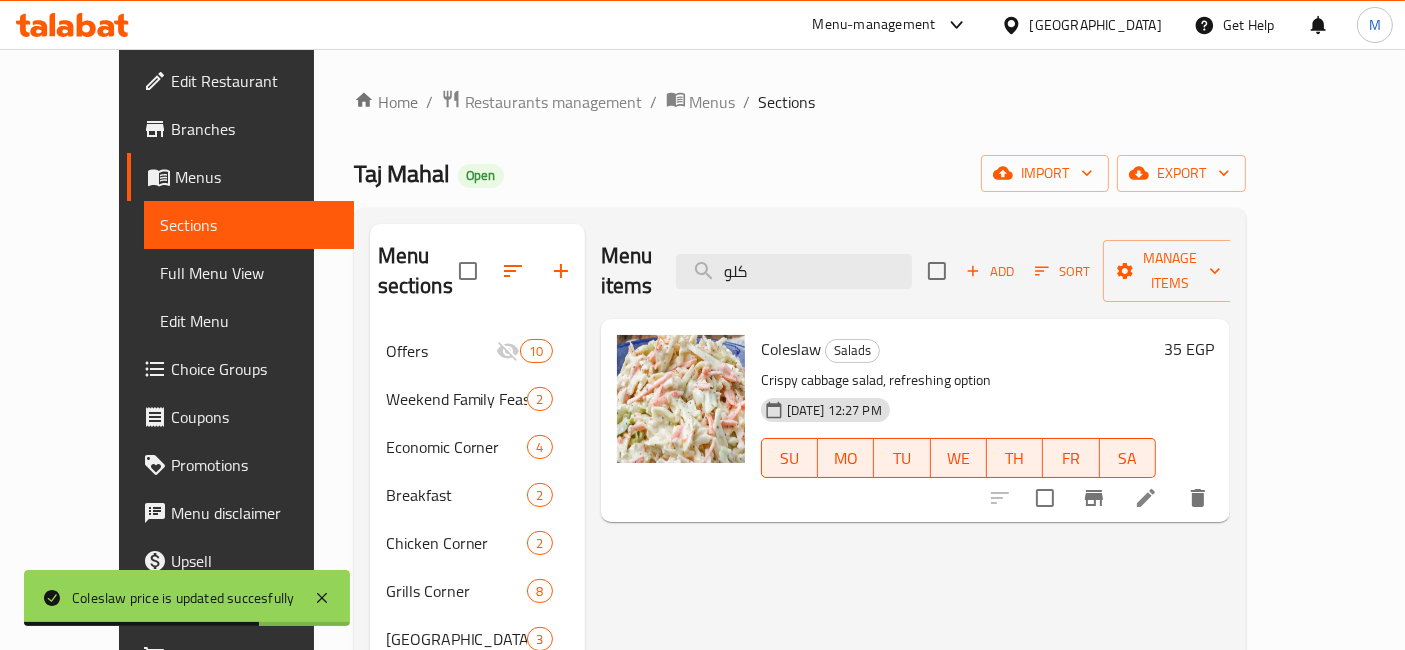 click on "Menu items كلو Add Sort Manage items" at bounding box center [915, 271] 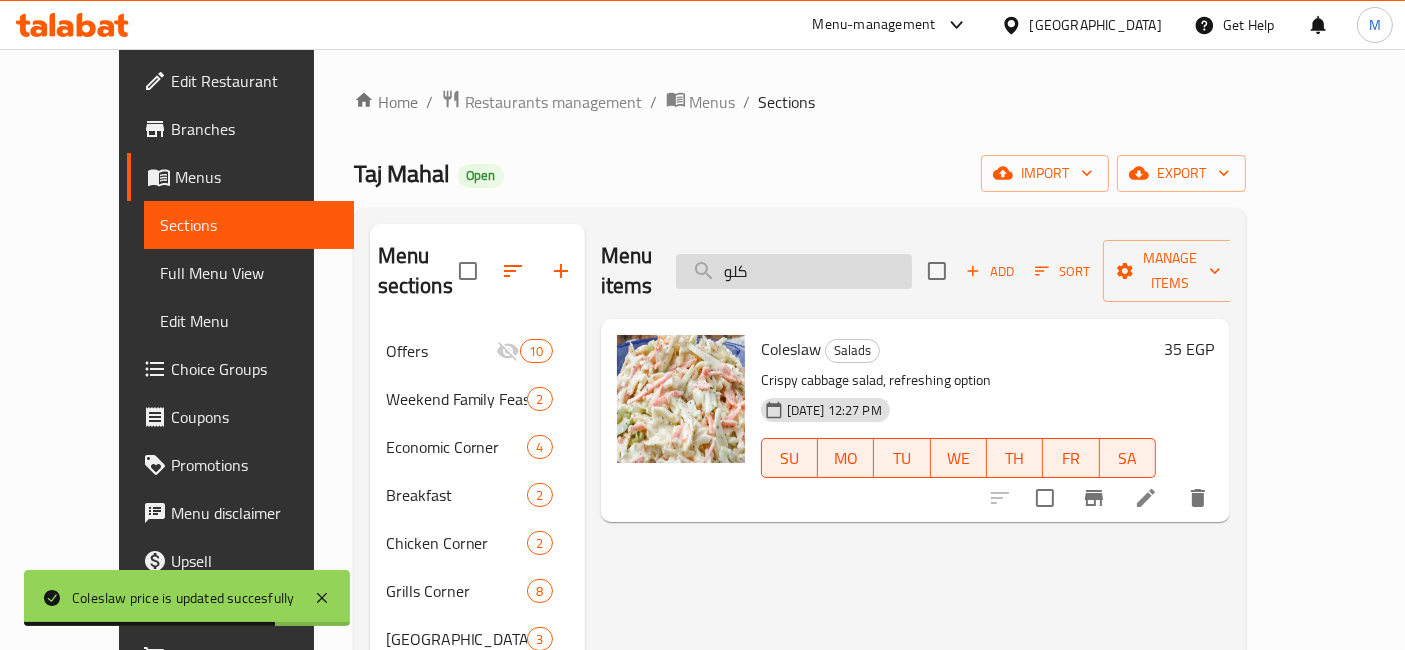 click on "كلو" at bounding box center (794, 271) 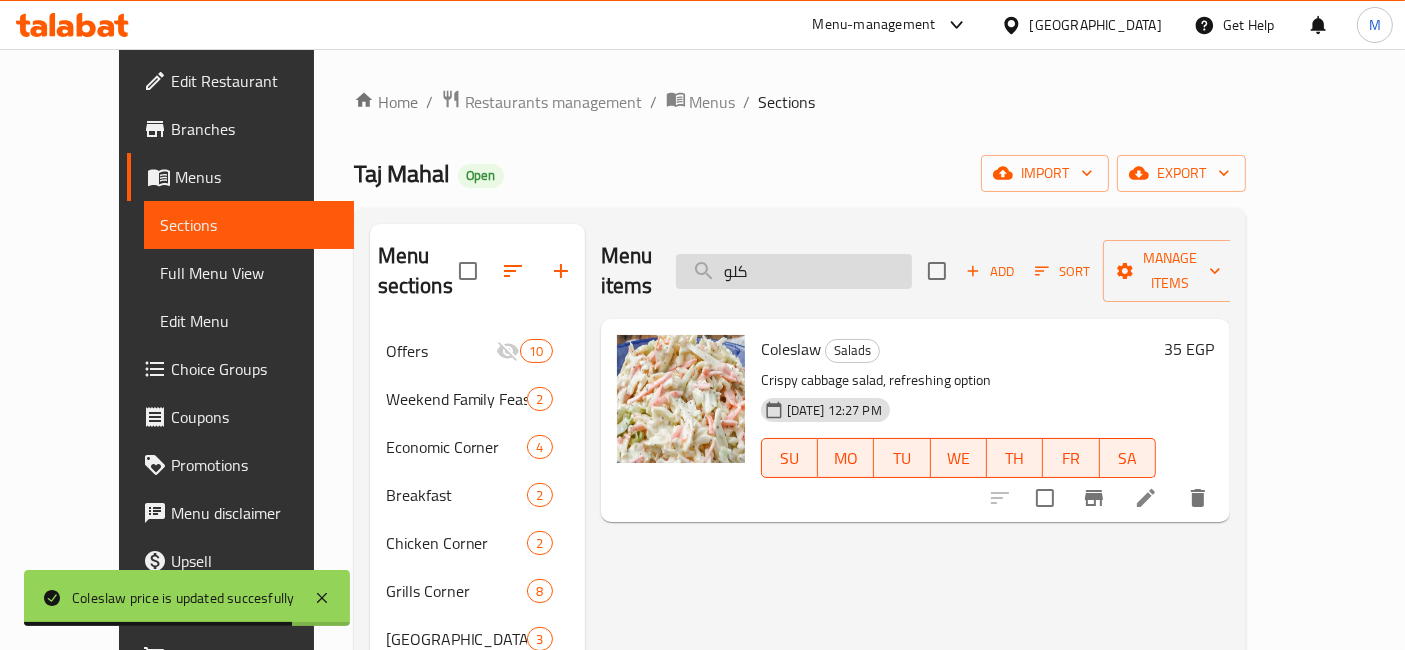 click on "كلو" at bounding box center (794, 271) 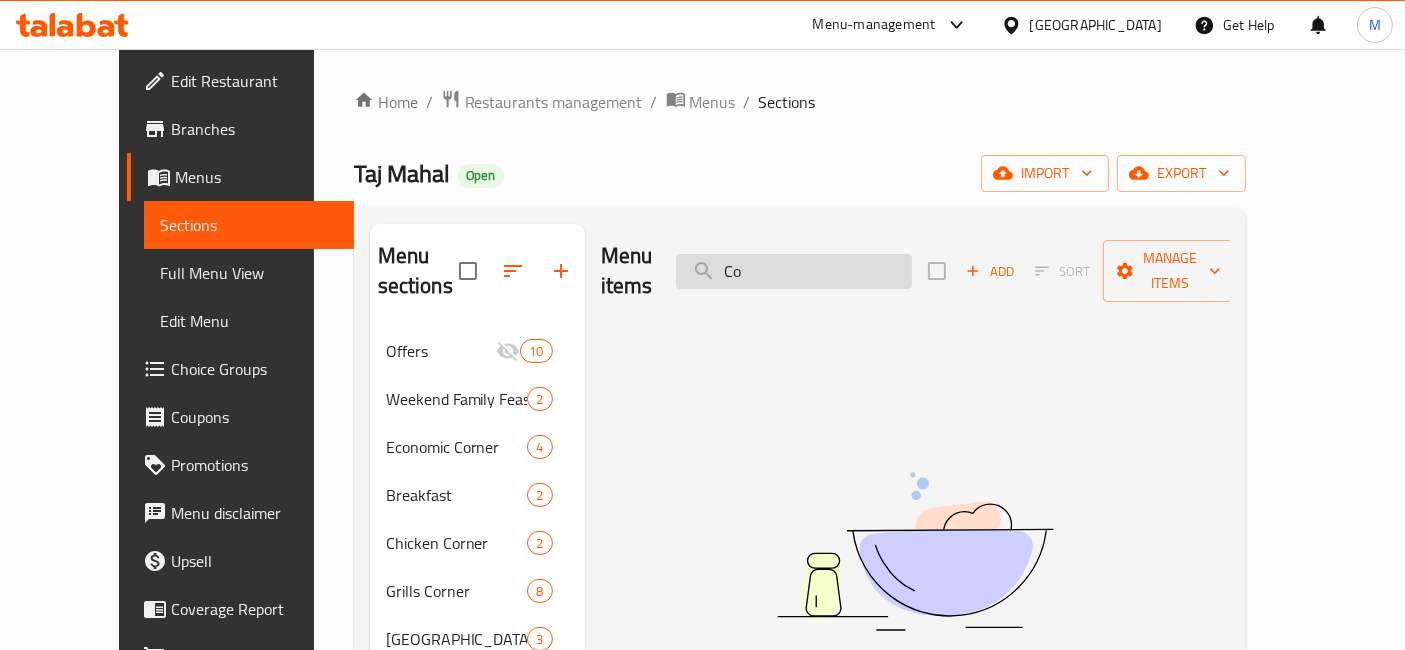 type on "C" 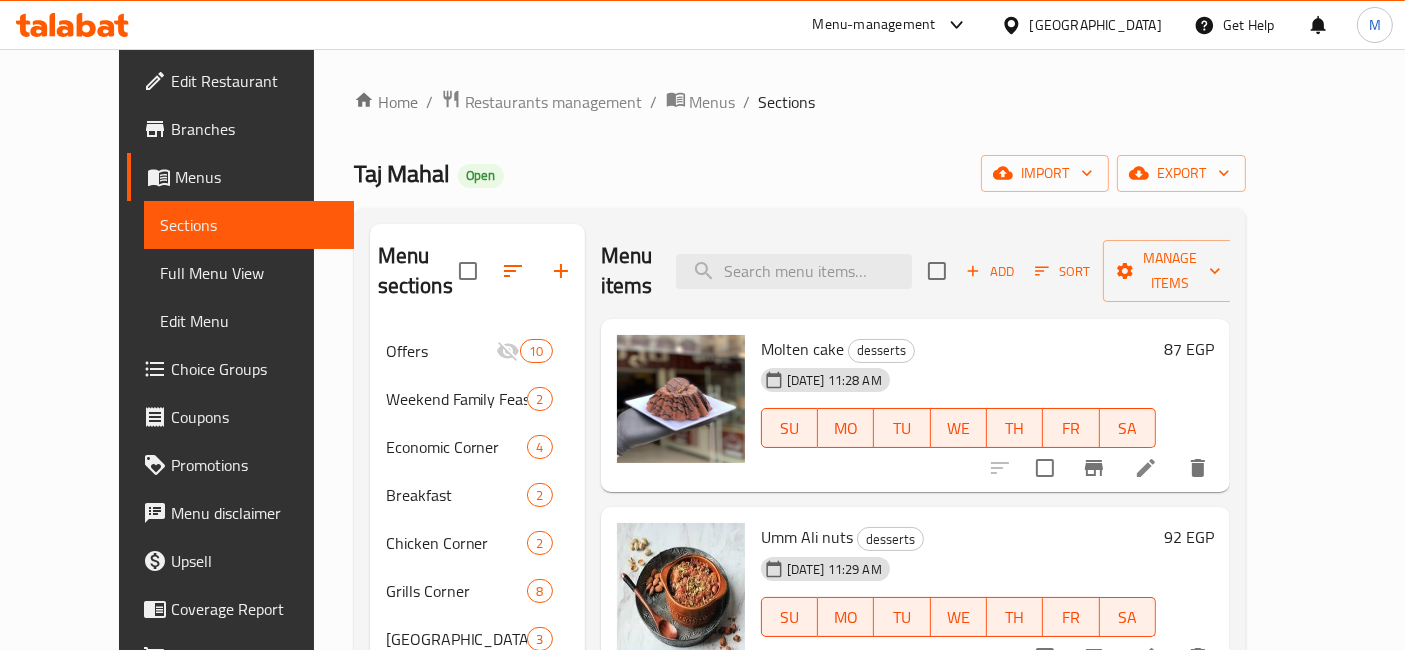 type 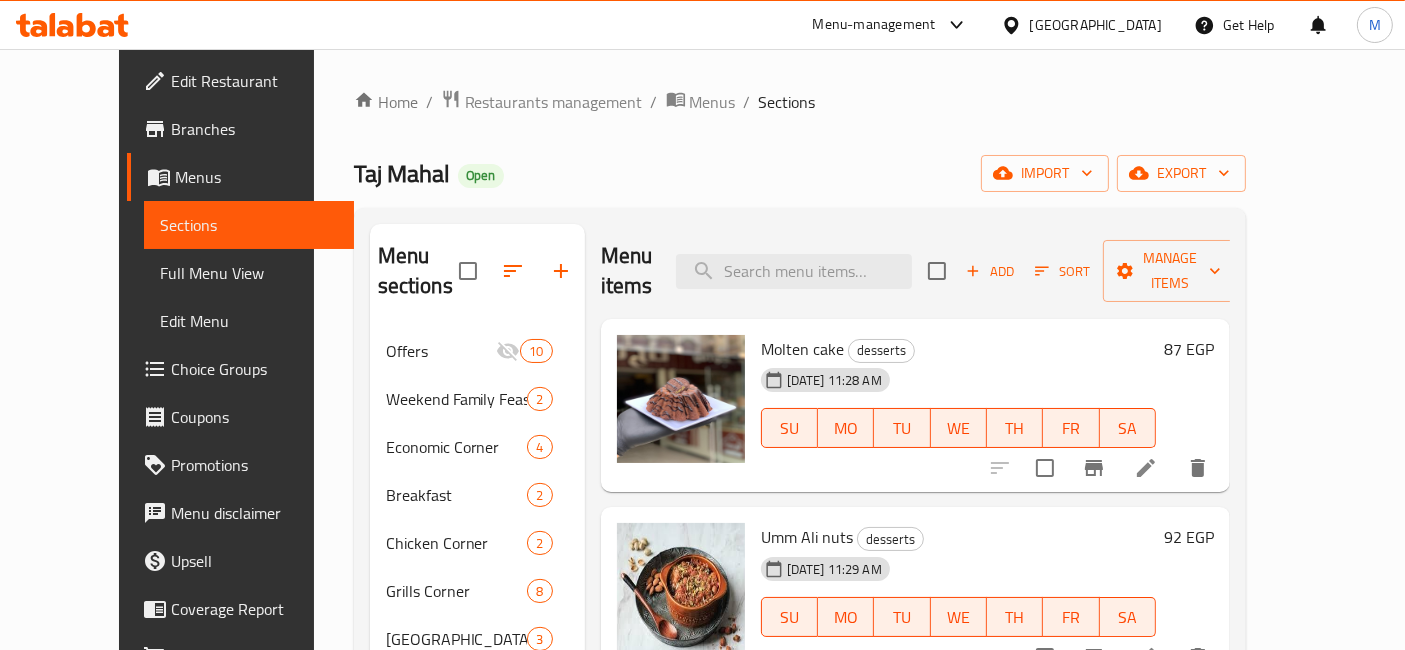 click 